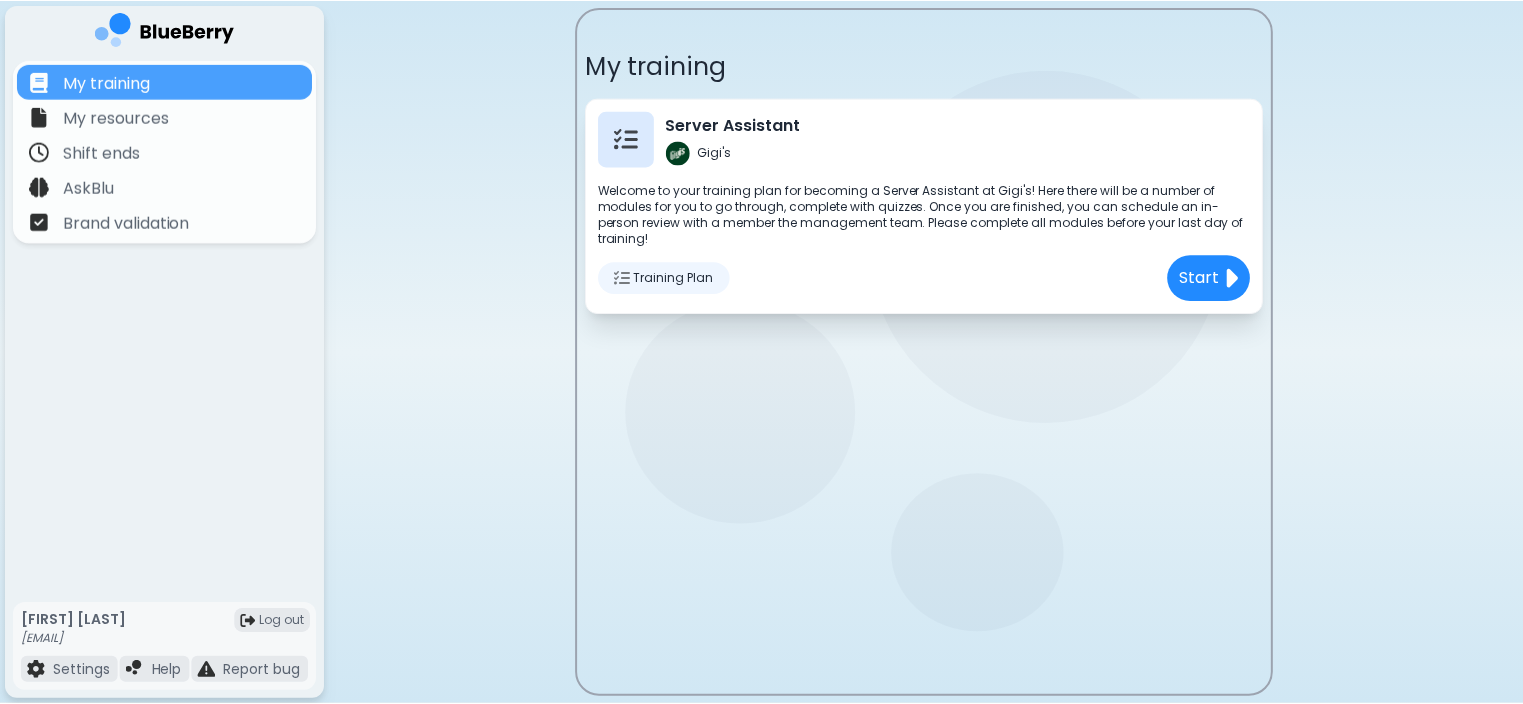 scroll, scrollTop: 0, scrollLeft: 0, axis: both 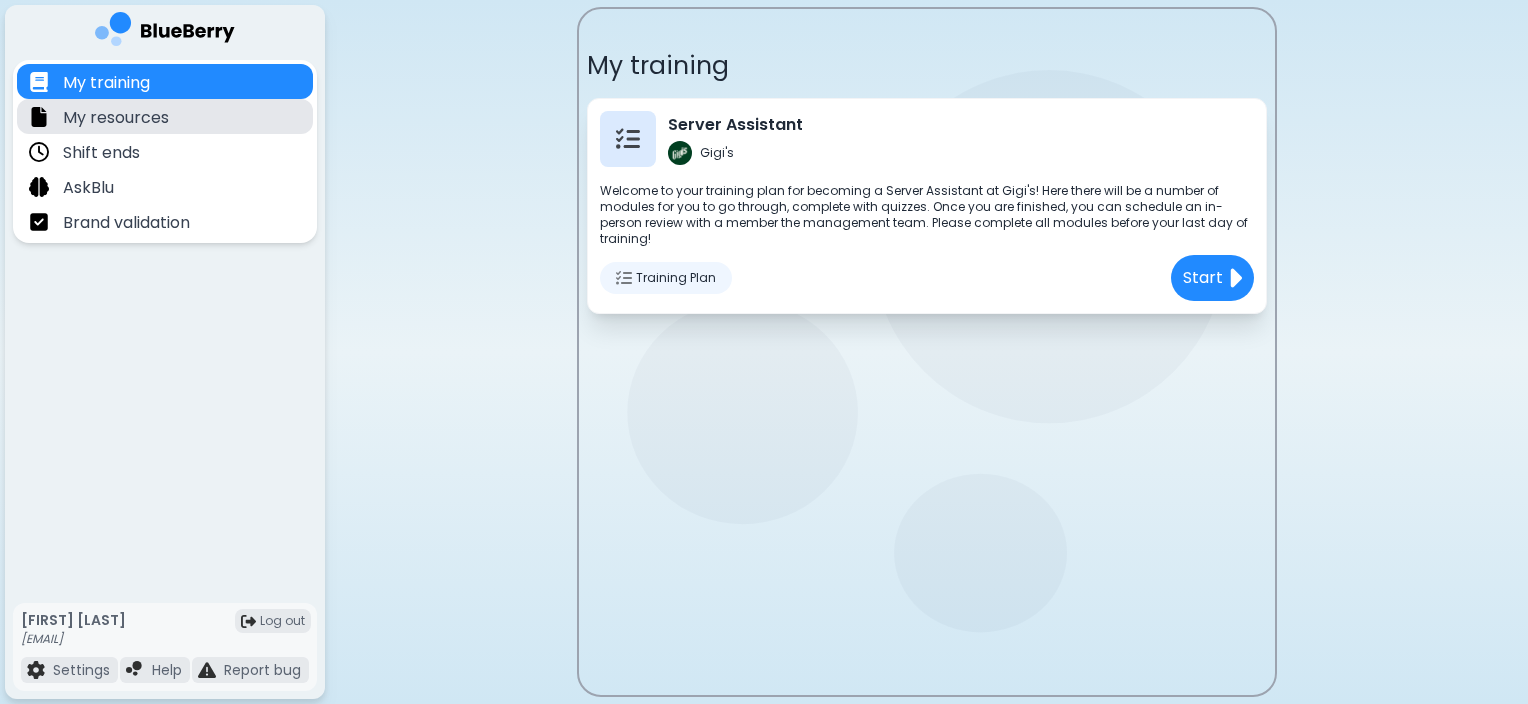 click on "My resources" at bounding box center [116, 118] 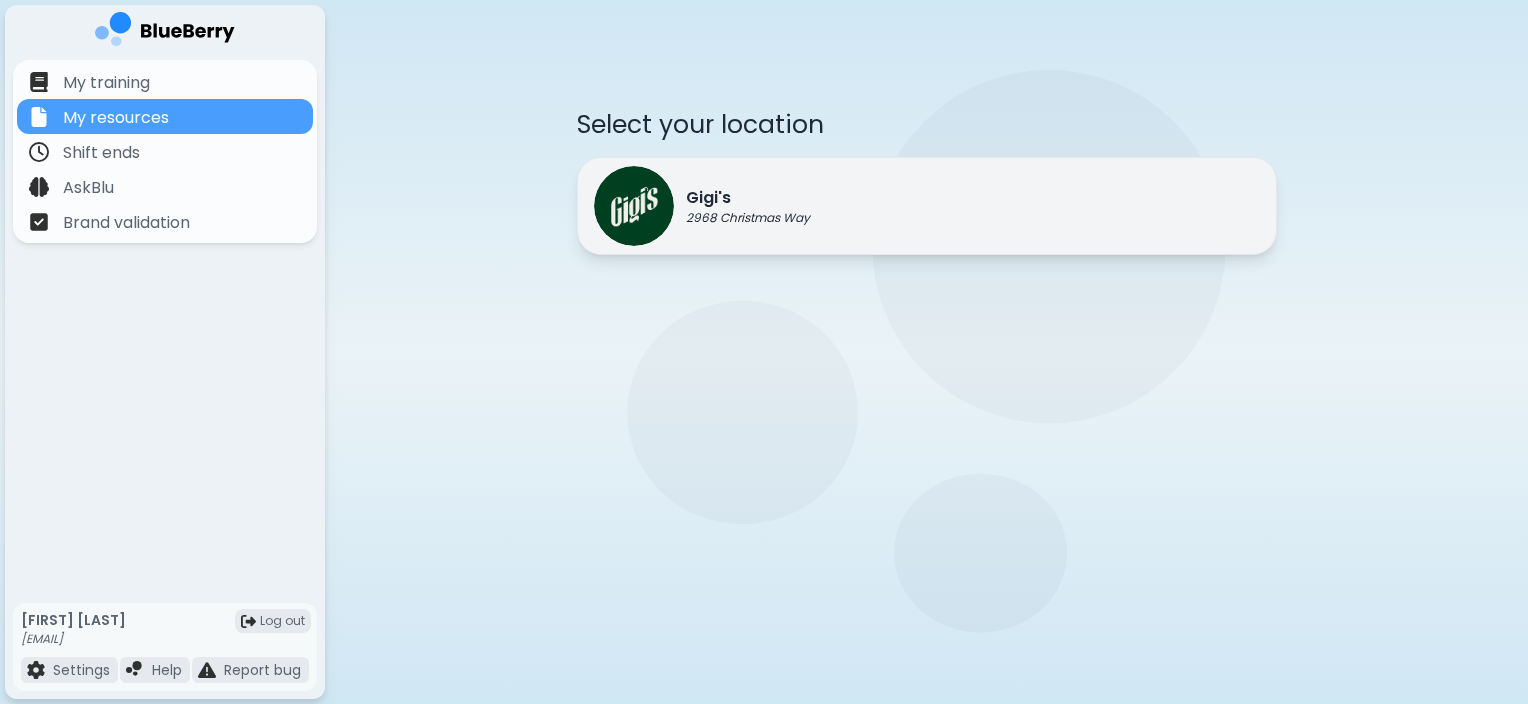 click at bounding box center (634, 206) 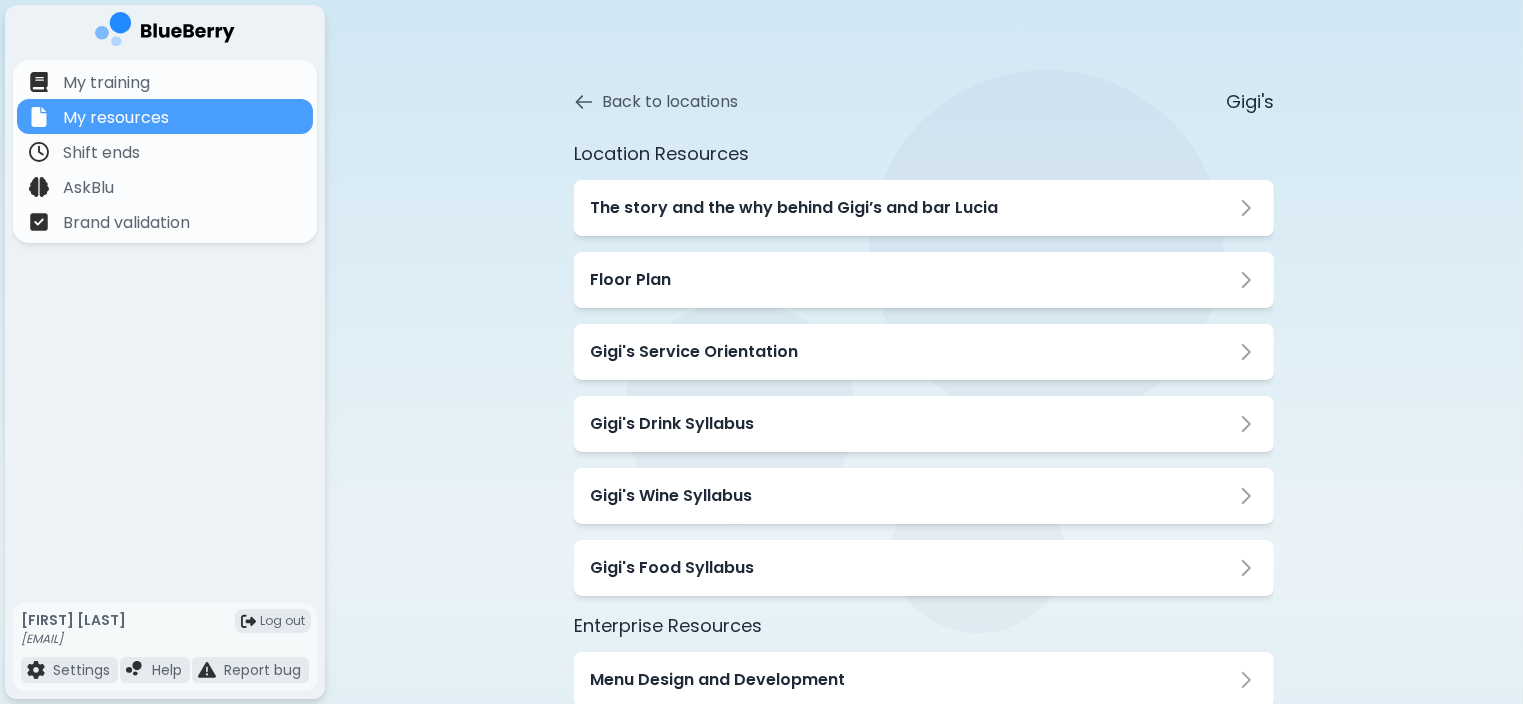 scroll, scrollTop: 0, scrollLeft: 0, axis: both 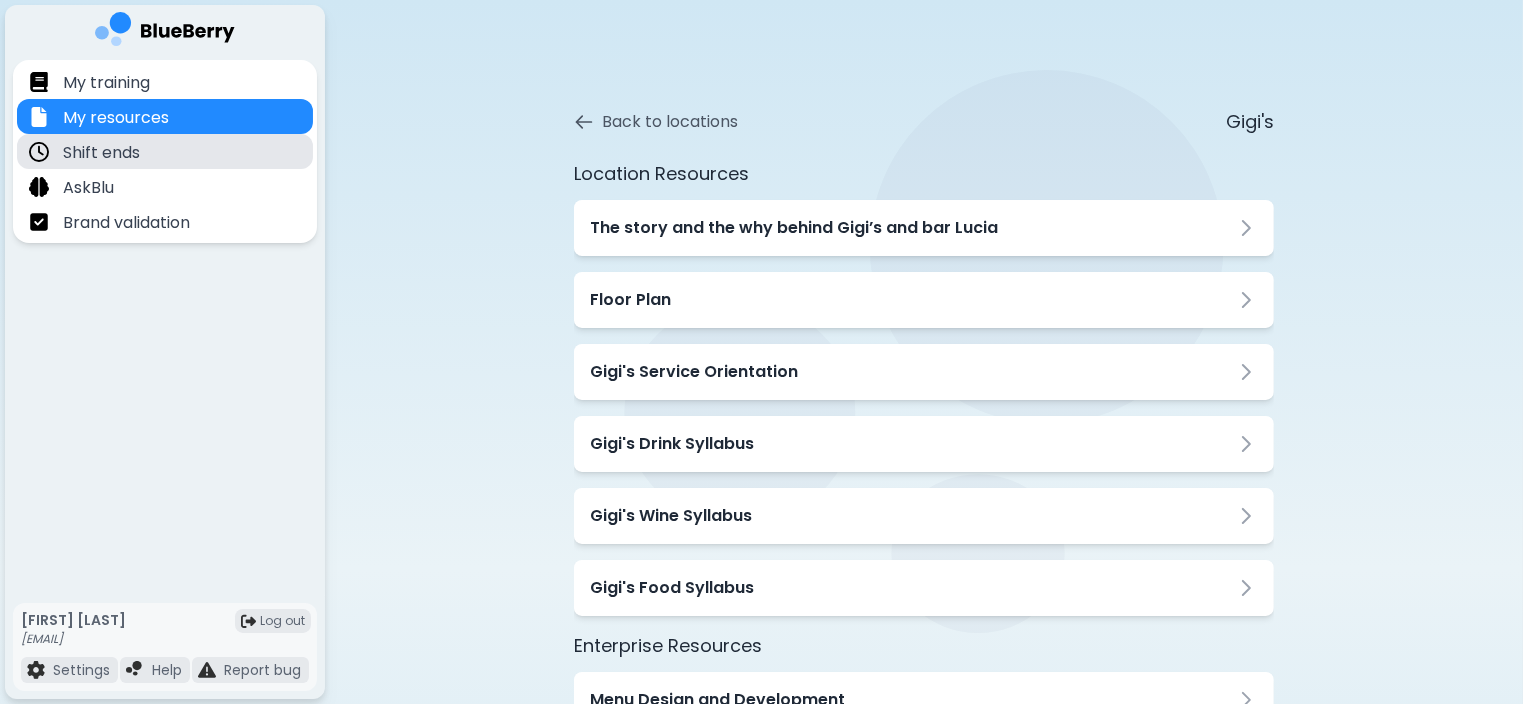 click on "Shift ends" at bounding box center [101, 153] 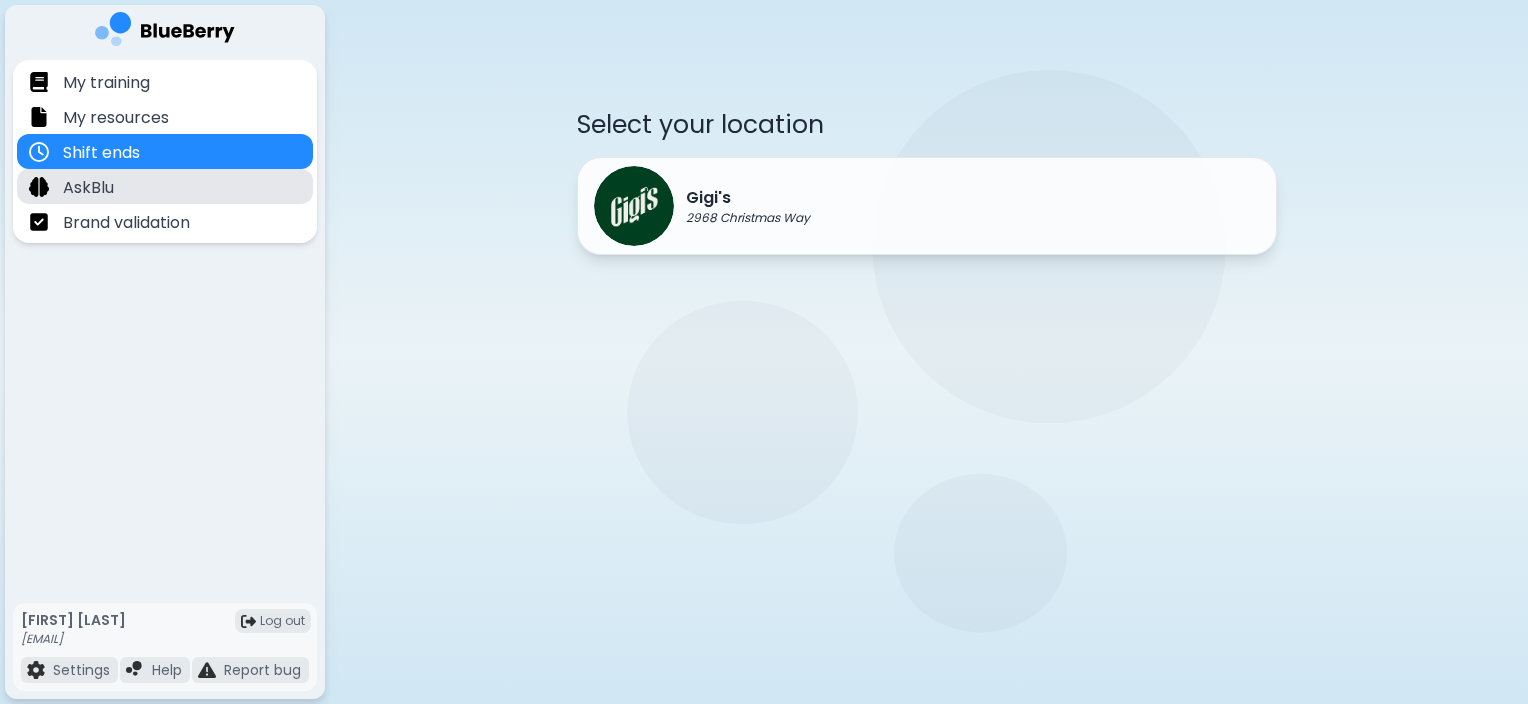 click on "AskBlu" at bounding box center [88, 188] 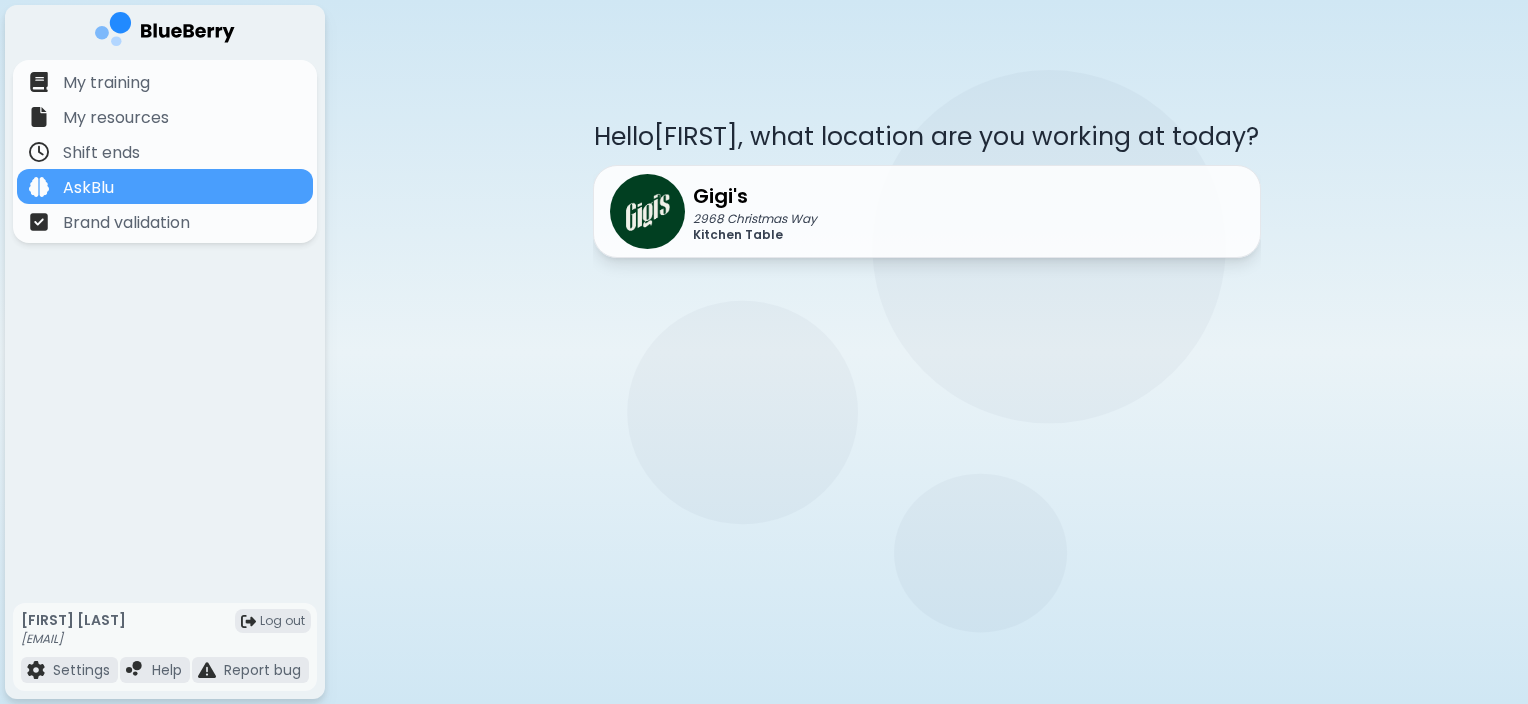 click on "My training My resources Shift ends AskBlu Brand validation" at bounding box center [165, 328] 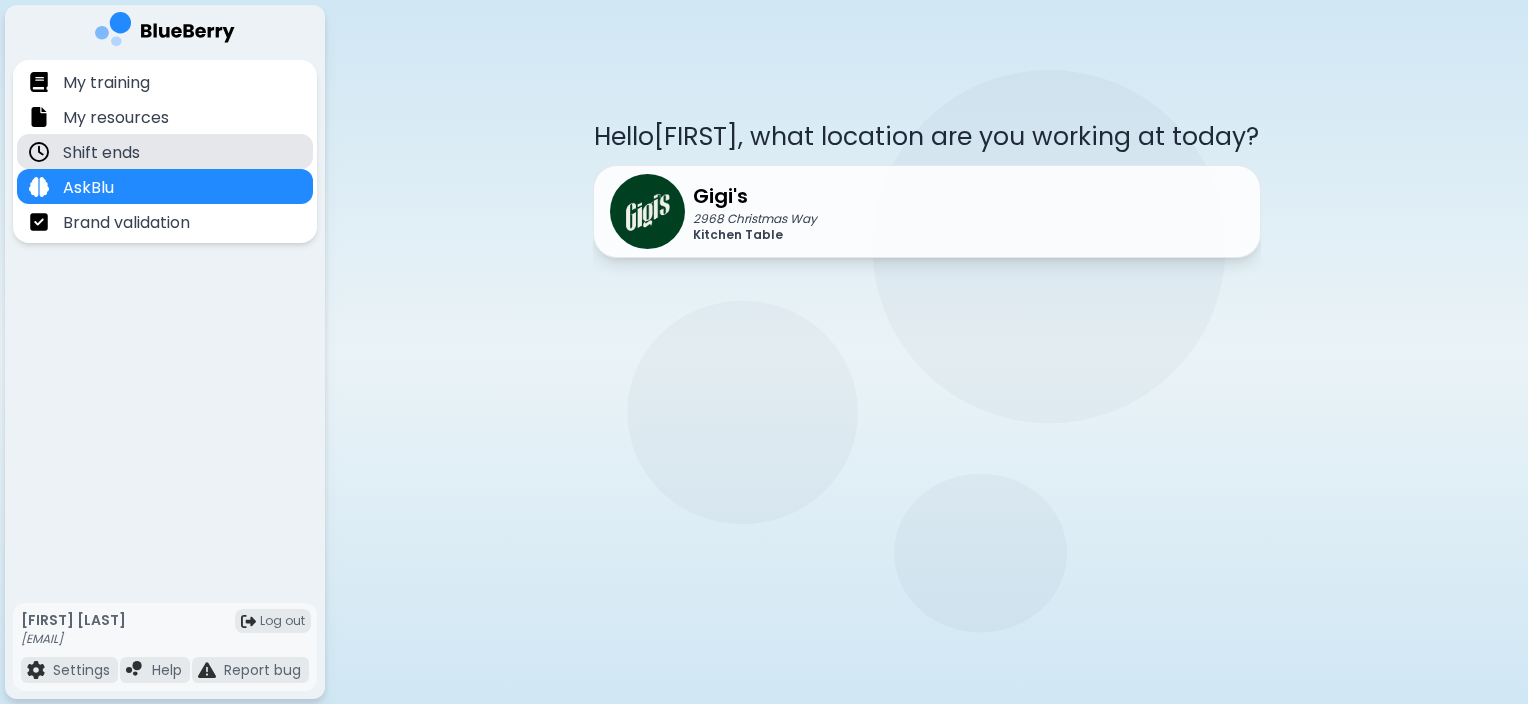 click on "Shift ends" at bounding box center (101, 153) 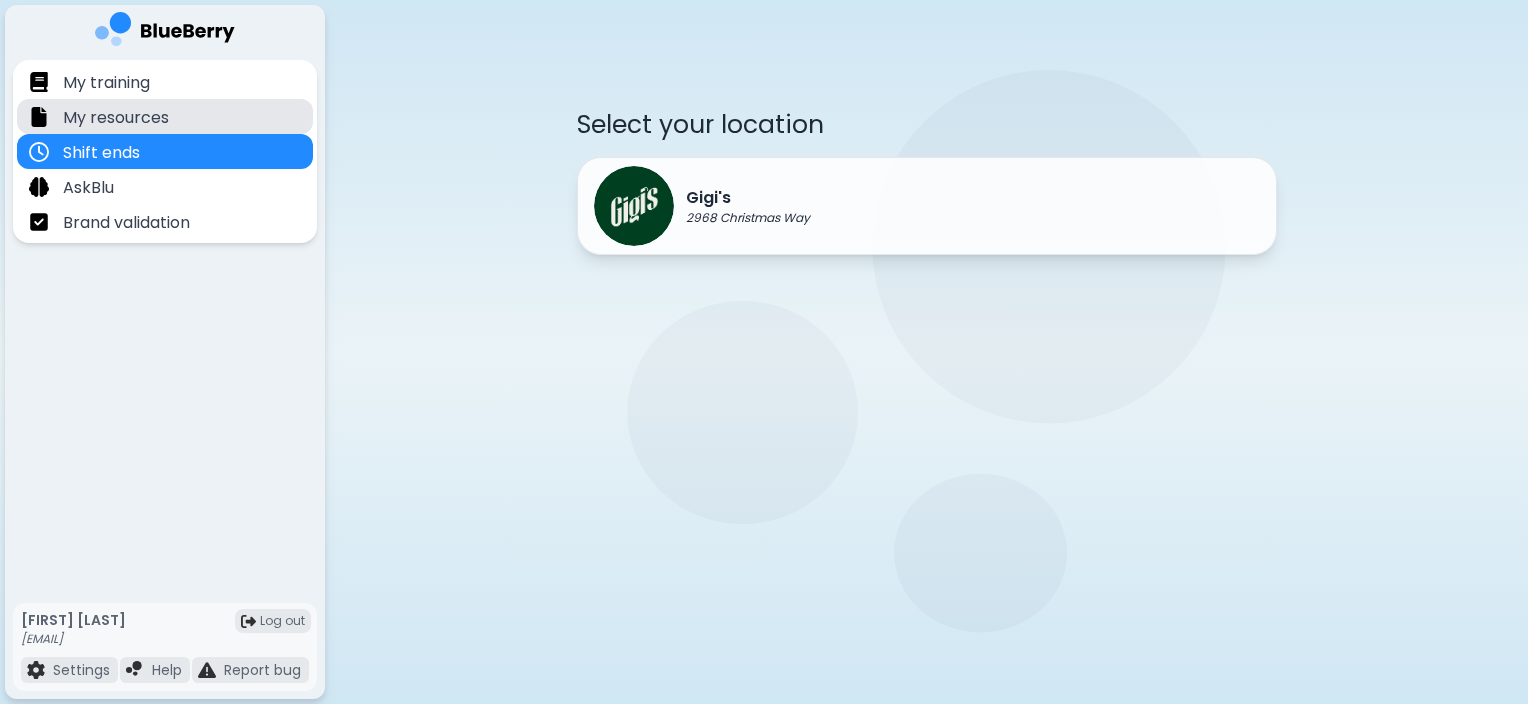 click on "My resources" at bounding box center (116, 118) 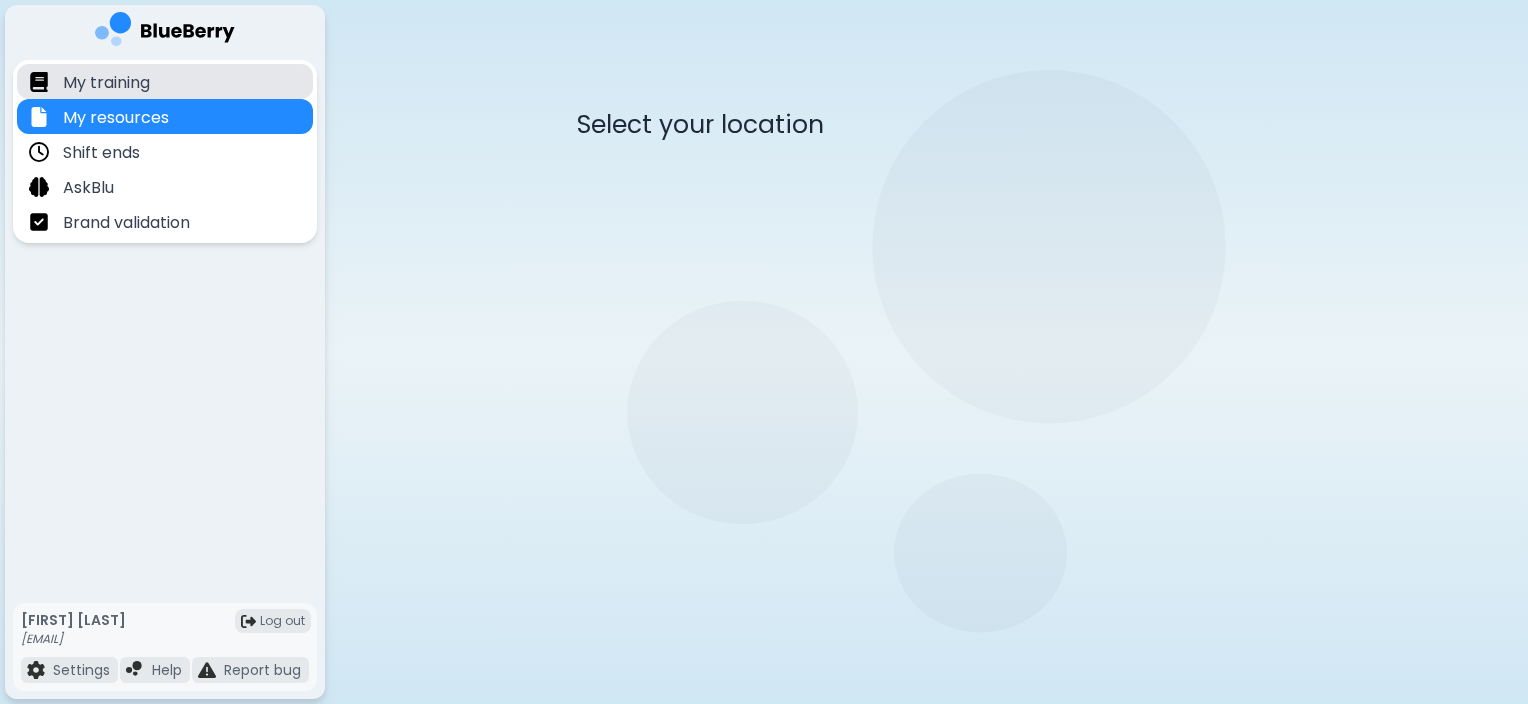 click on "My training" at bounding box center [106, 83] 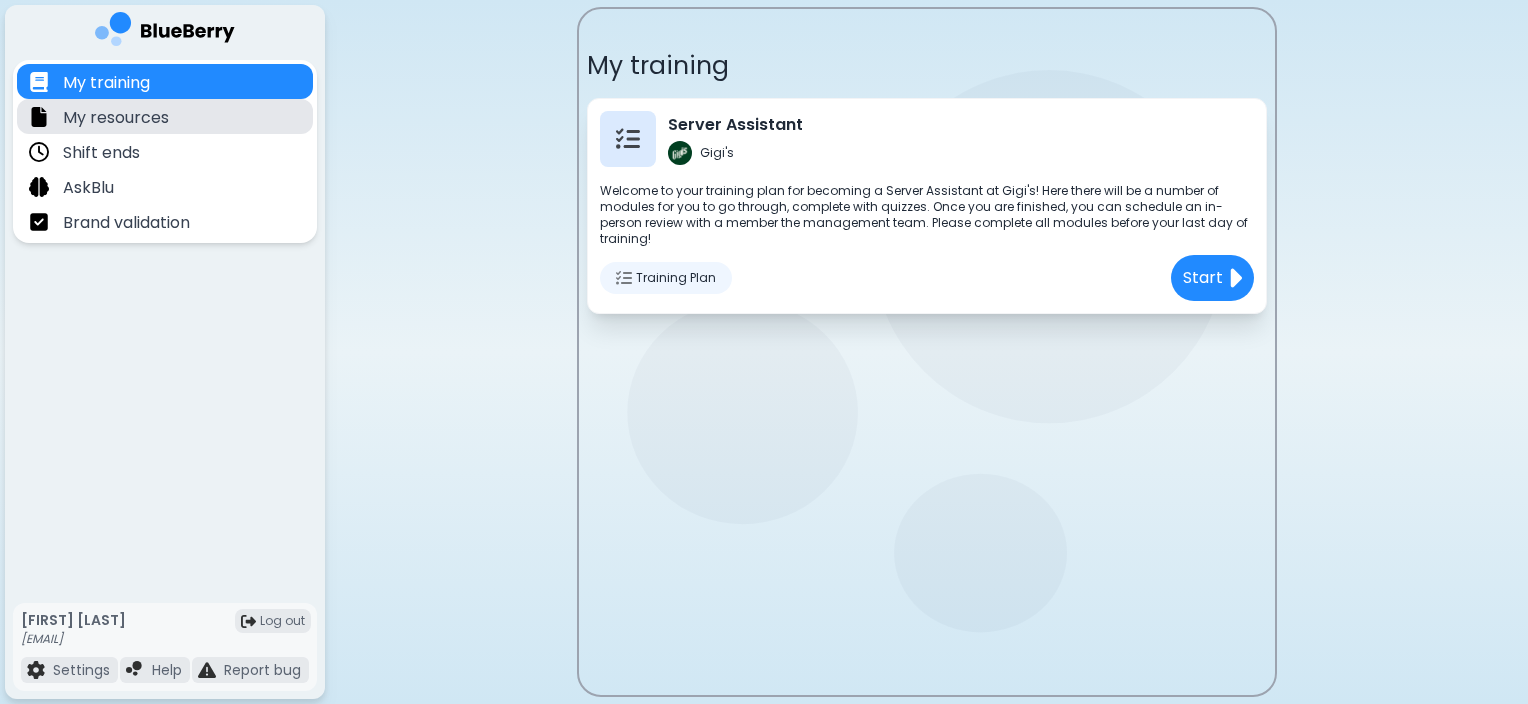 click on "My resources" at bounding box center (116, 118) 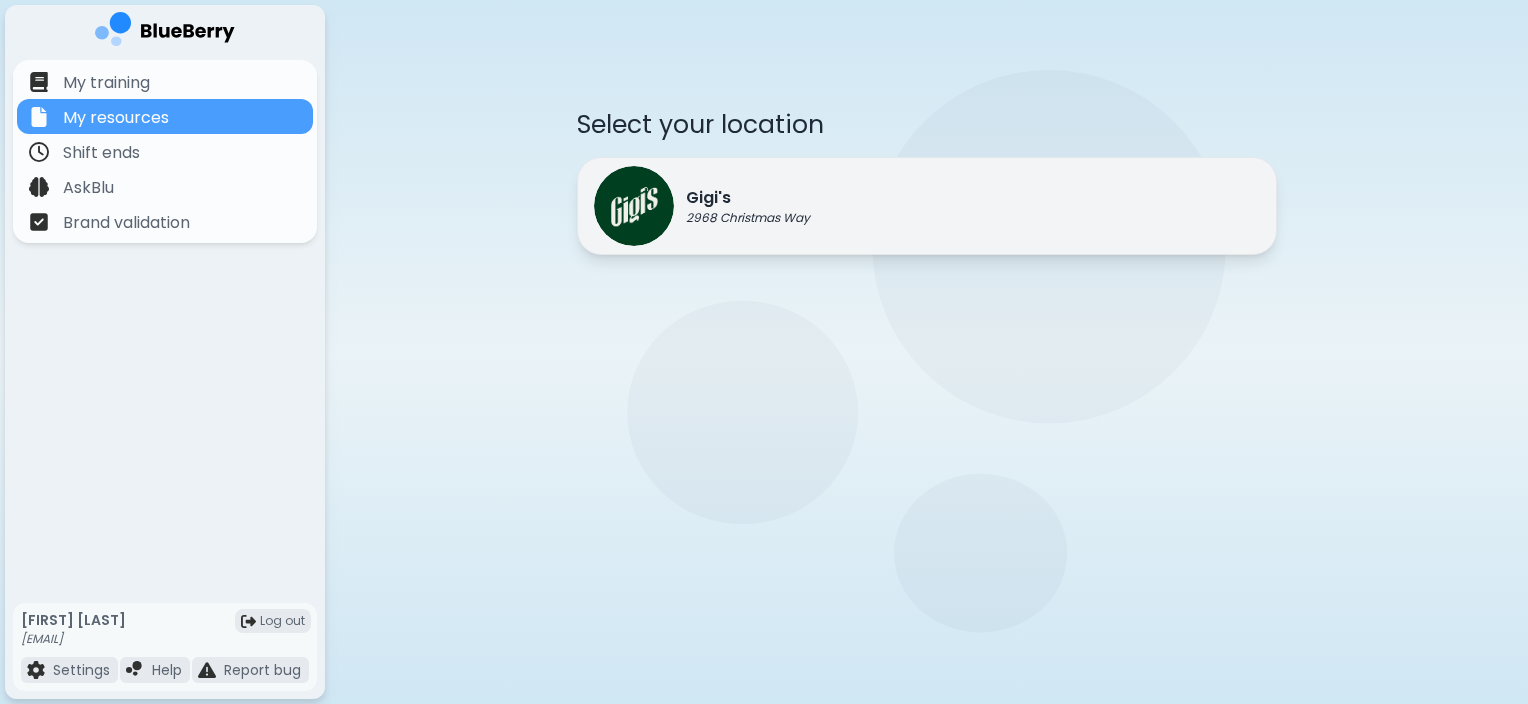 click on "[COMPANY] [NUMBER] Christmas Way" at bounding box center (702, 206) 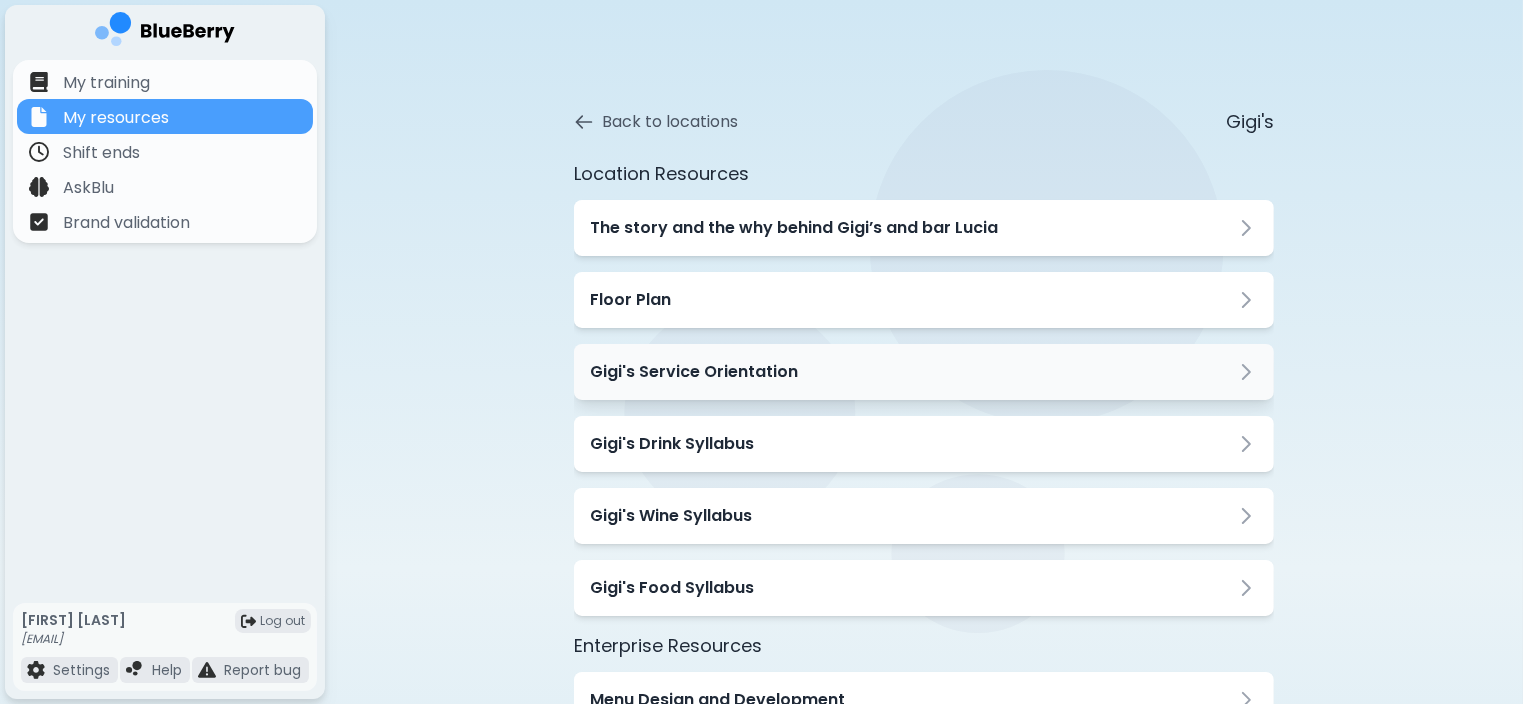 click on "Gigi's Service Orientation" at bounding box center (694, 372) 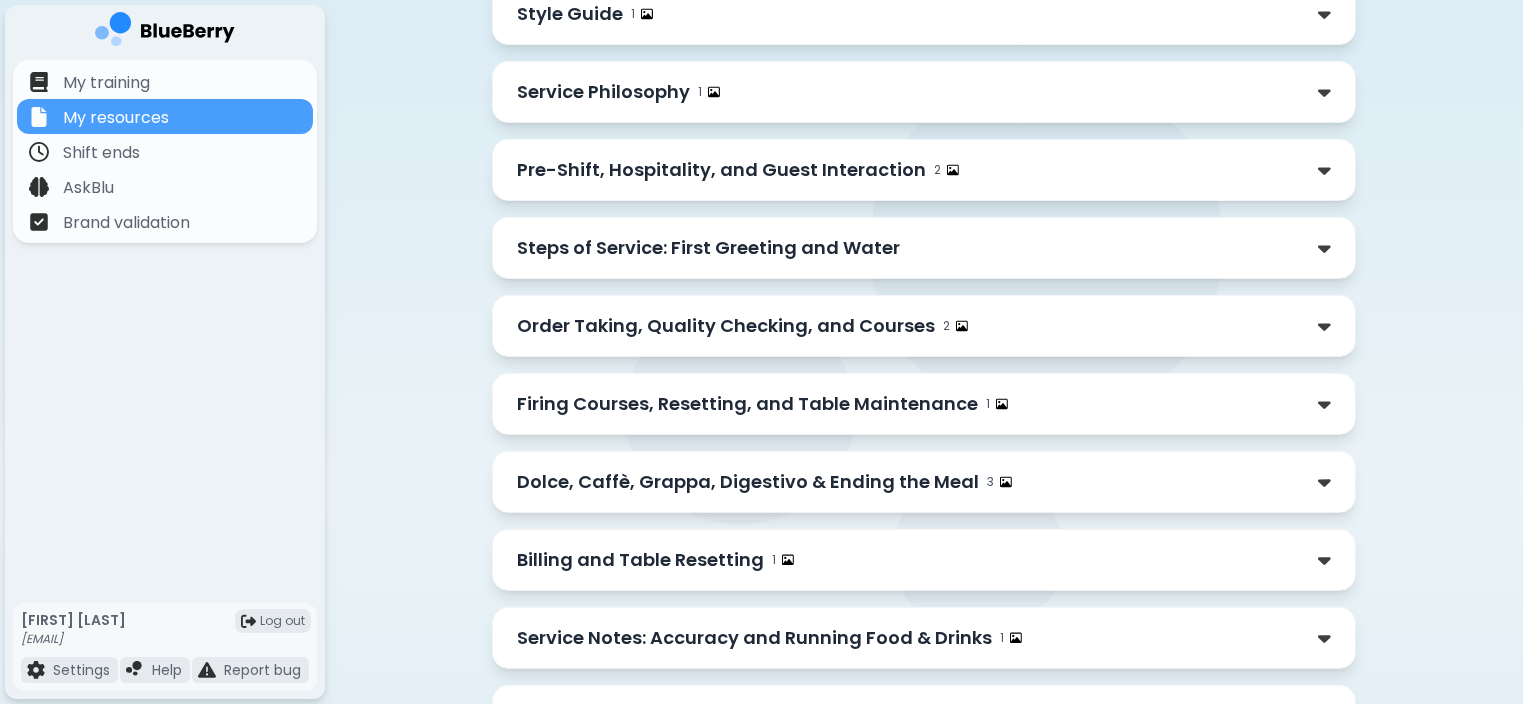 scroll, scrollTop: 467, scrollLeft: 0, axis: vertical 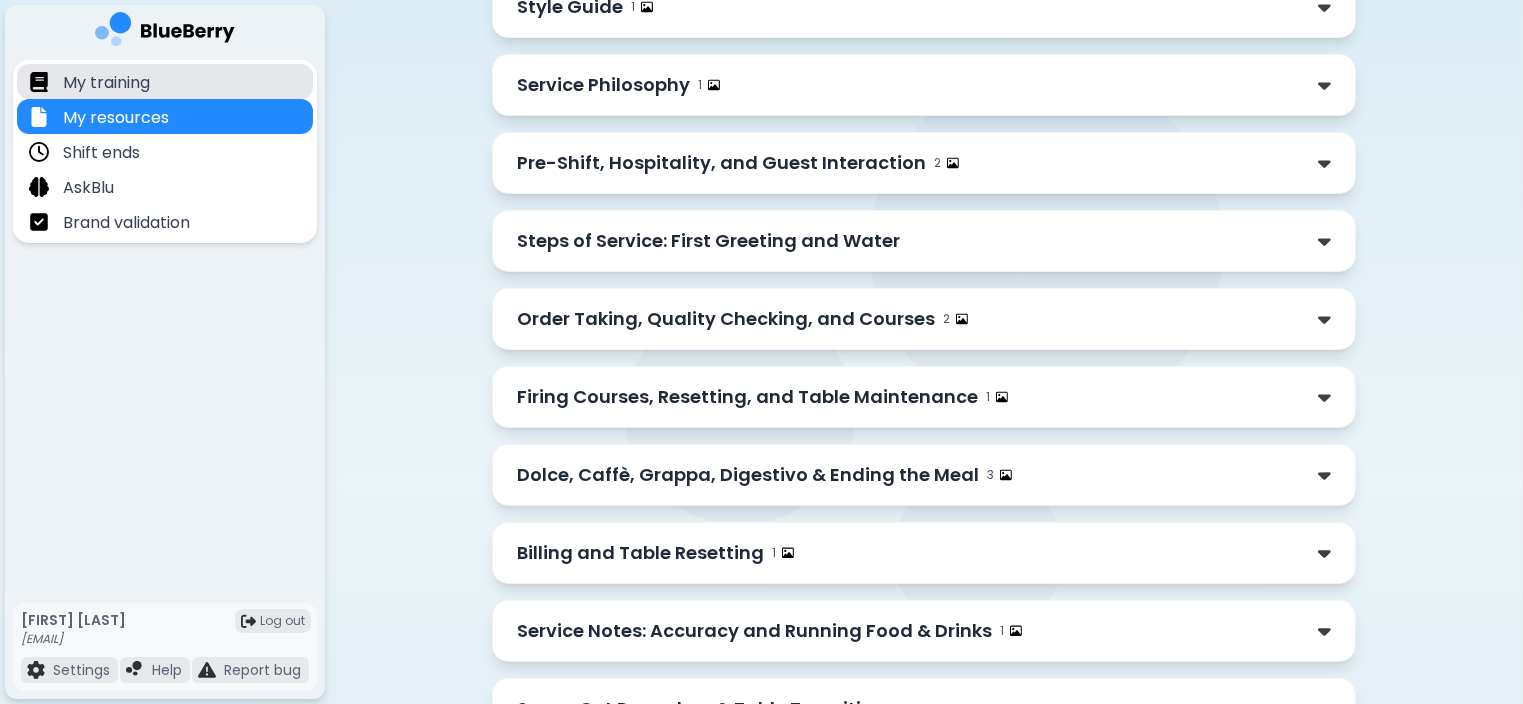 click on "My training" at bounding box center [165, 81] 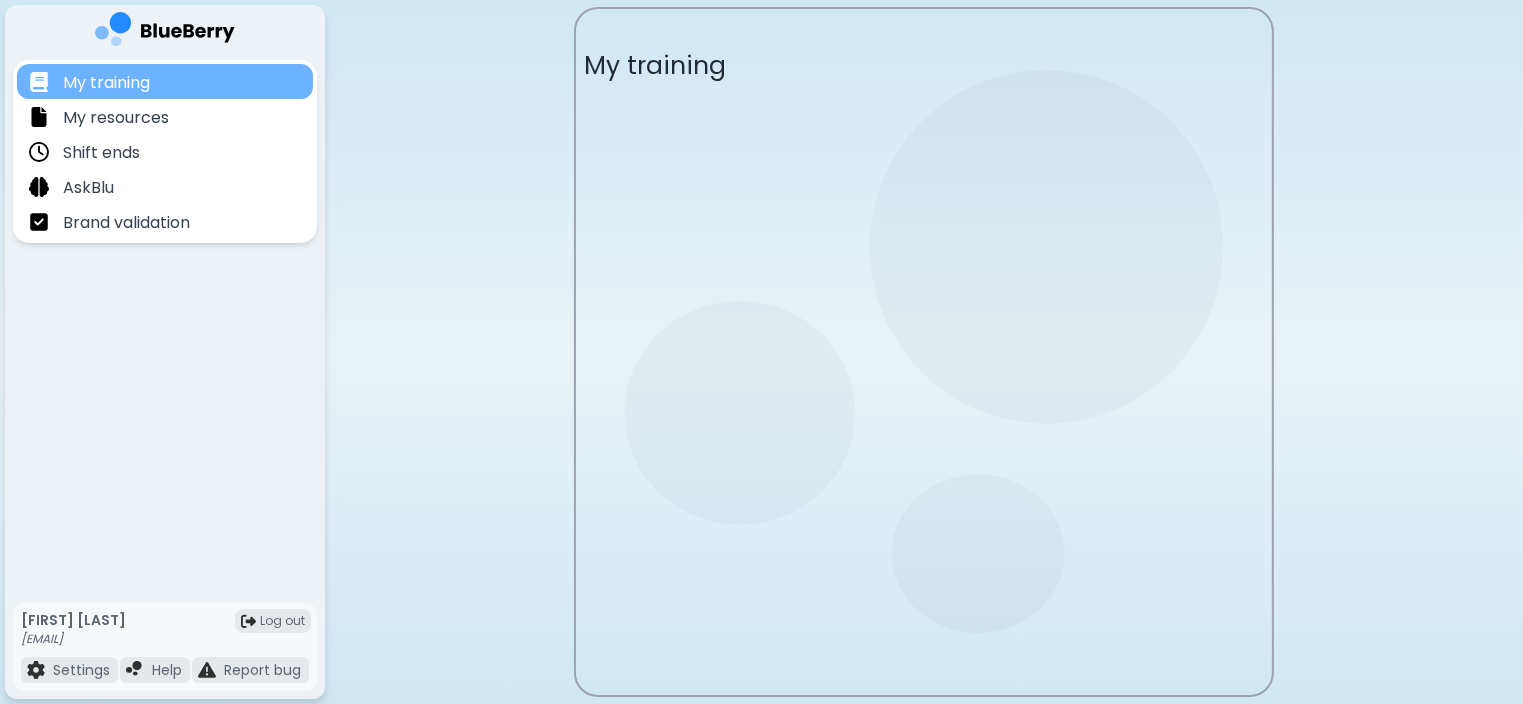 scroll, scrollTop: 0, scrollLeft: 0, axis: both 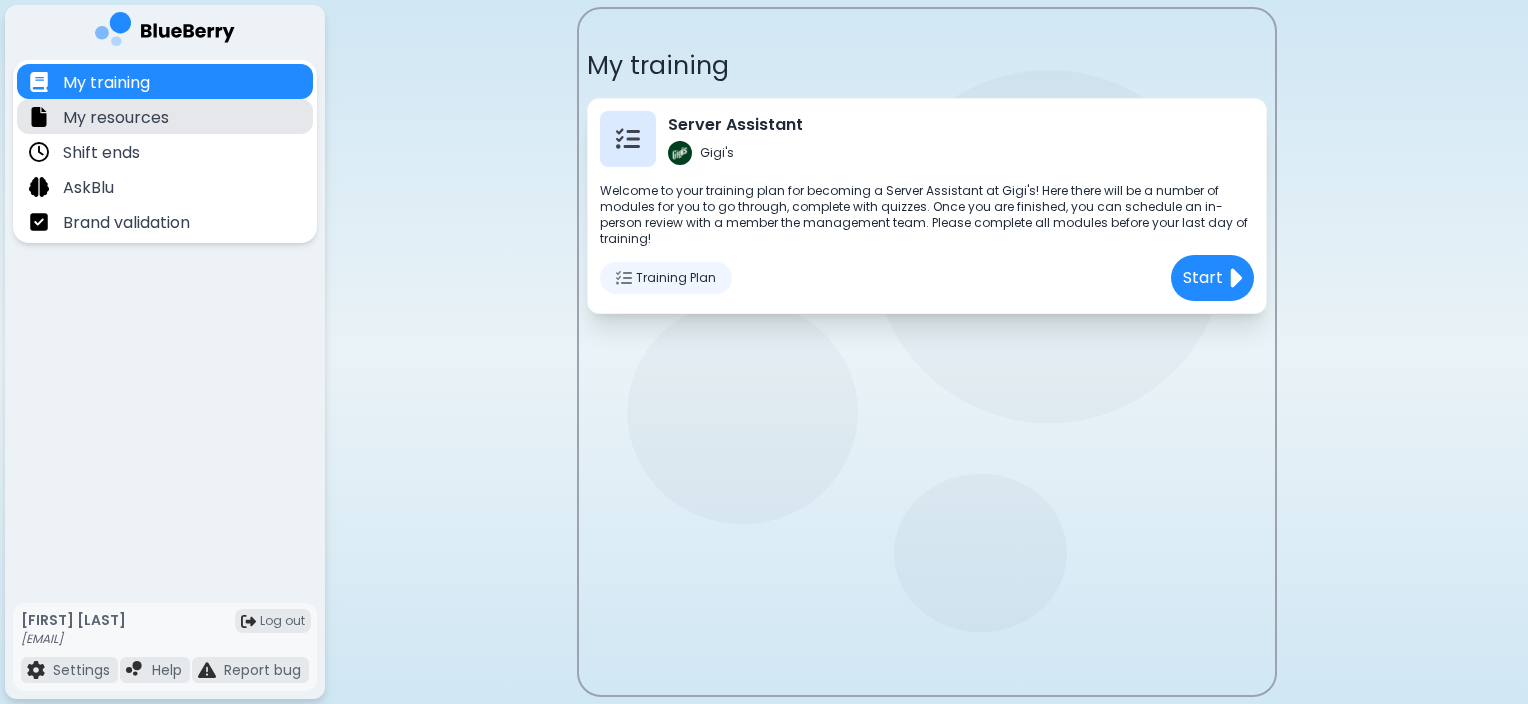 click on "My resources" at bounding box center [116, 118] 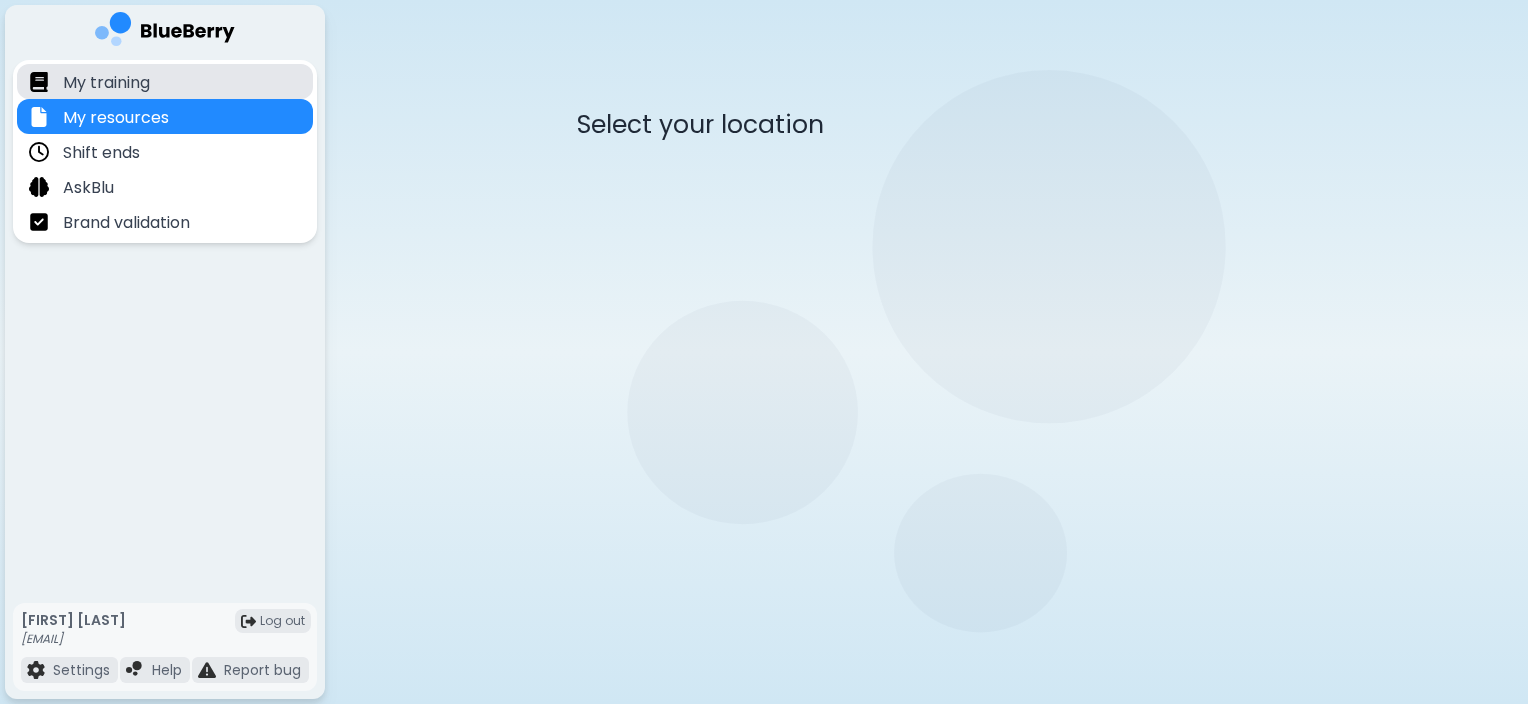 click on "My training" at bounding box center (165, 81) 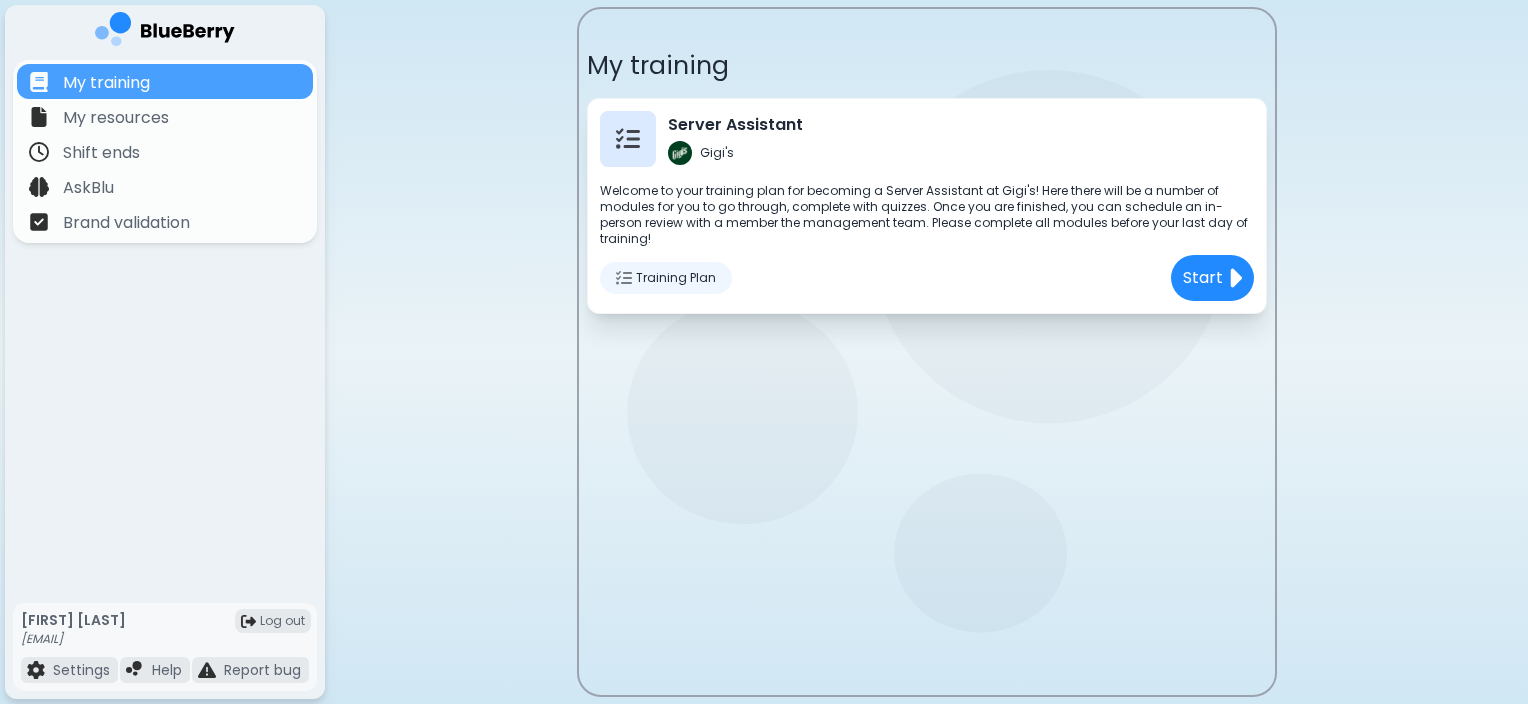click on "My training My resources Shift ends AskBlu Brand validation" at bounding box center [165, 328] 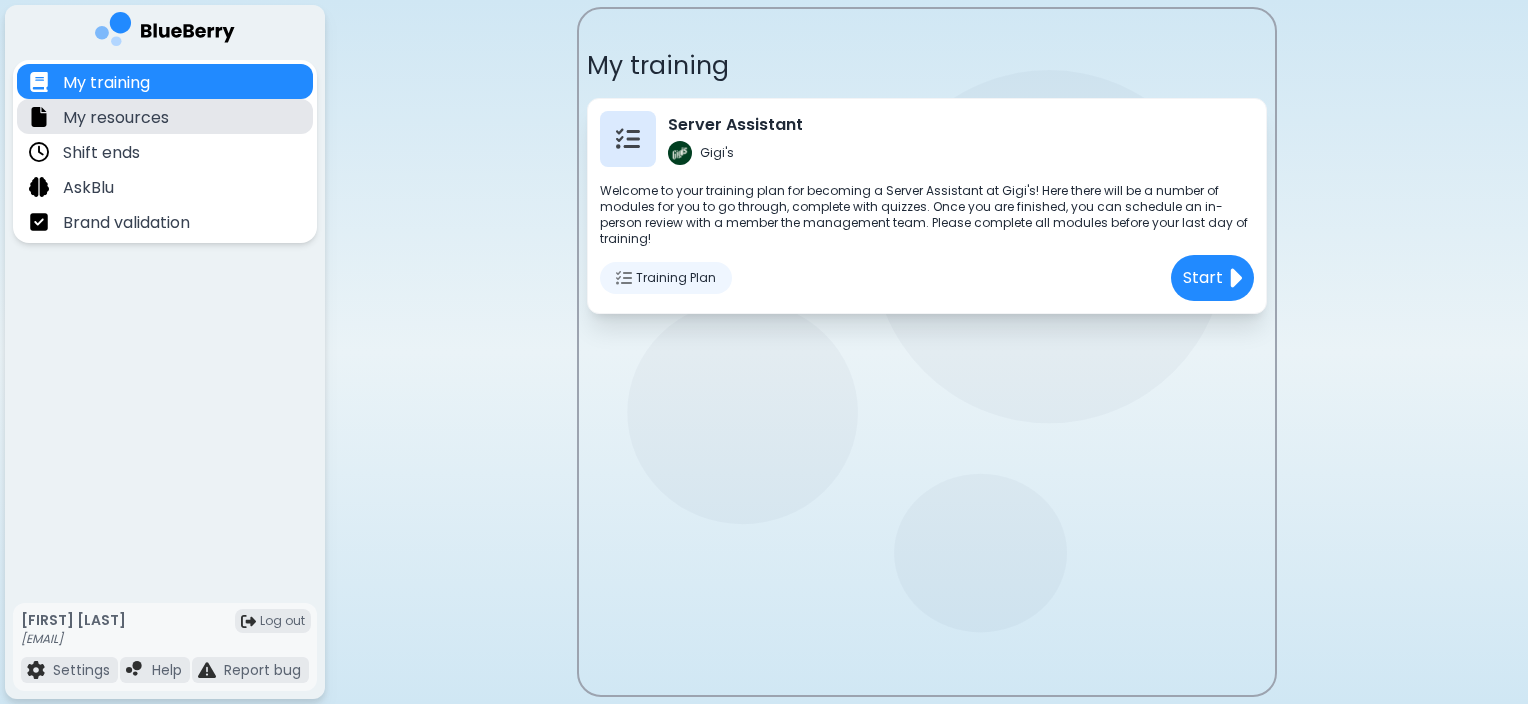 click on "My resources" at bounding box center [116, 118] 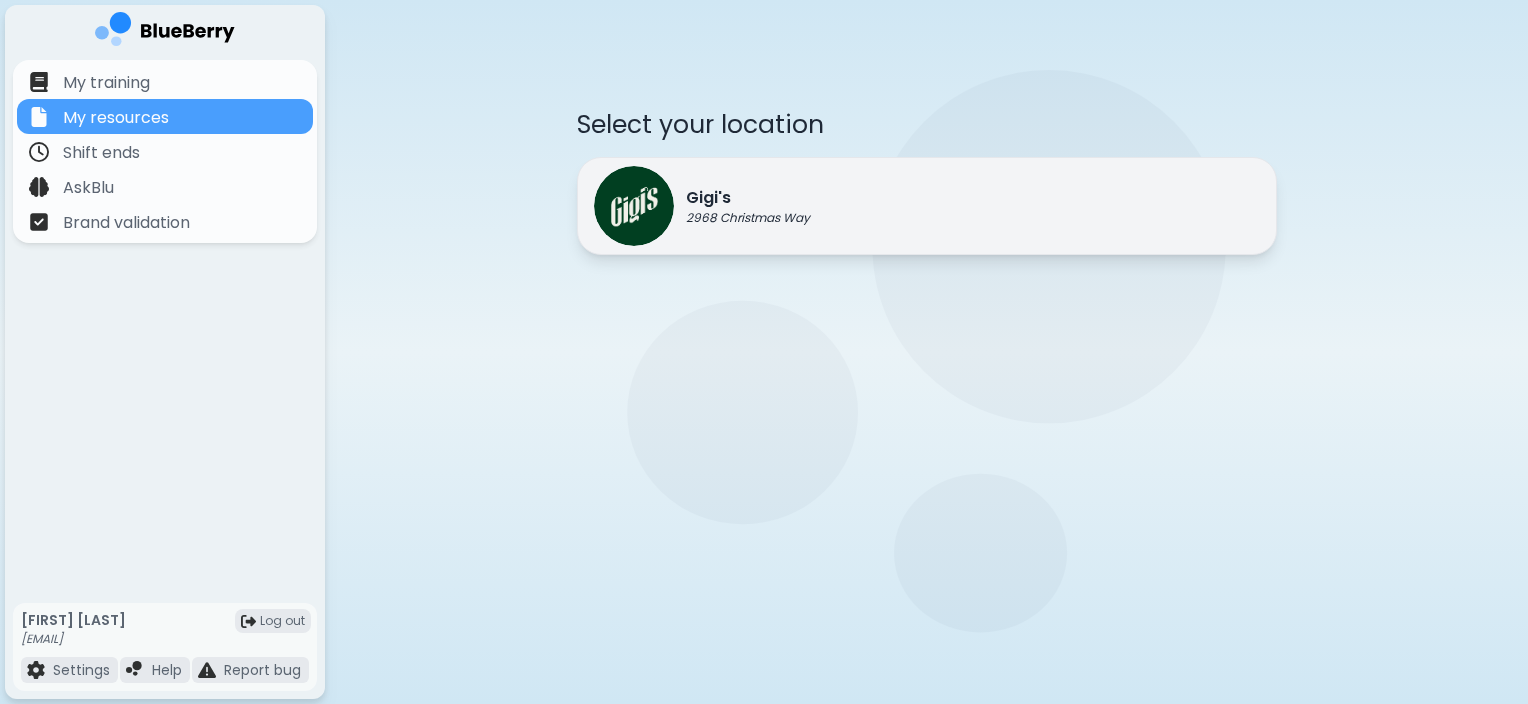 click on "Gigi's" at bounding box center [748, 198] 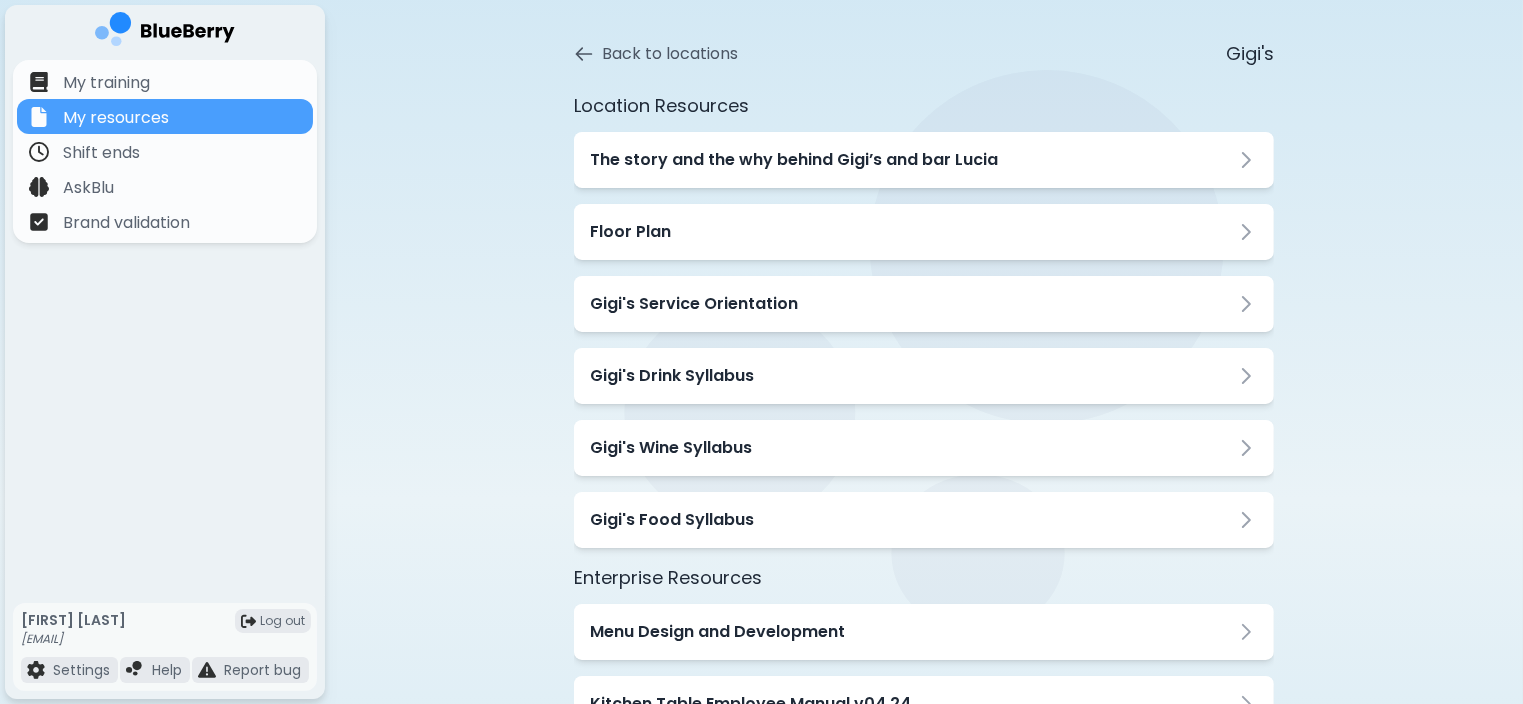 scroll, scrollTop: 0, scrollLeft: 0, axis: both 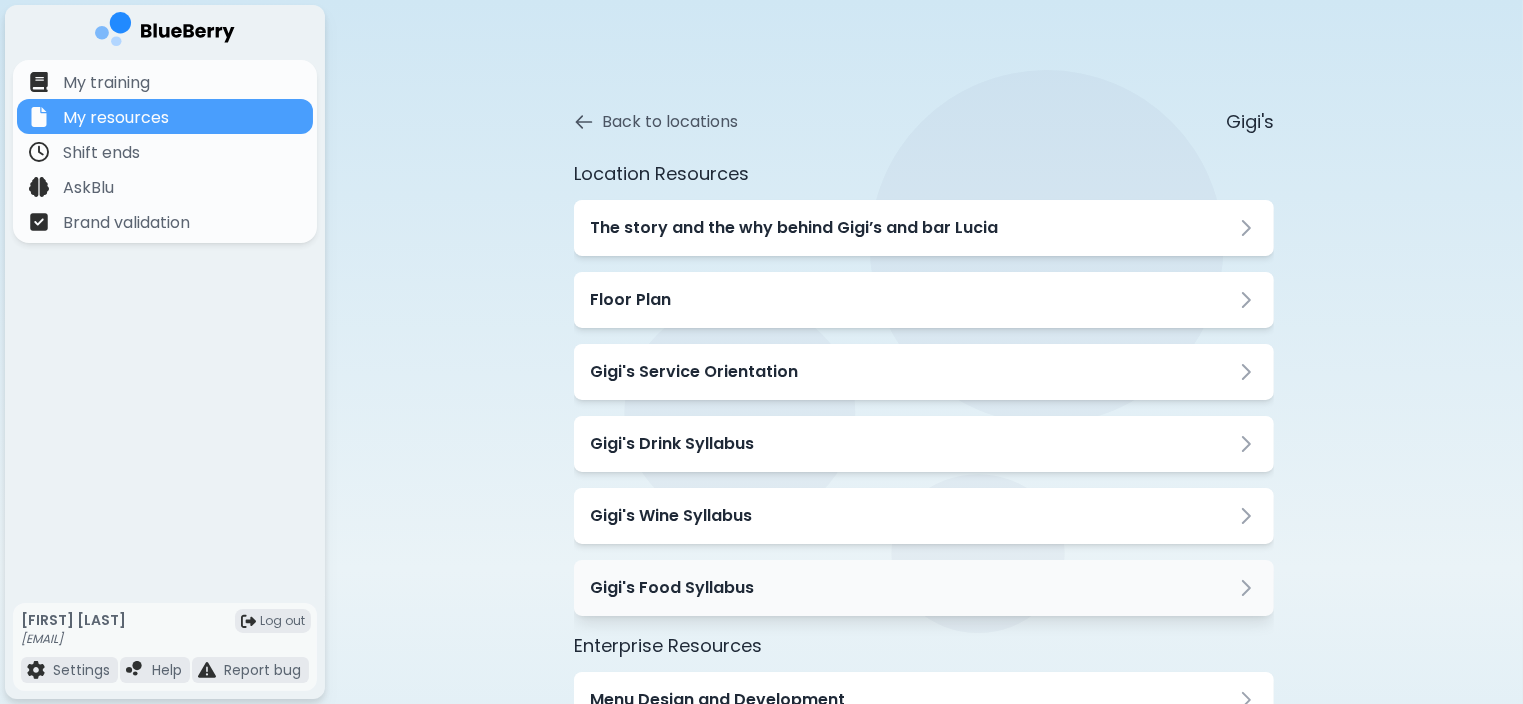 click on "Gigi's Food Syllabus" at bounding box center [672, 588] 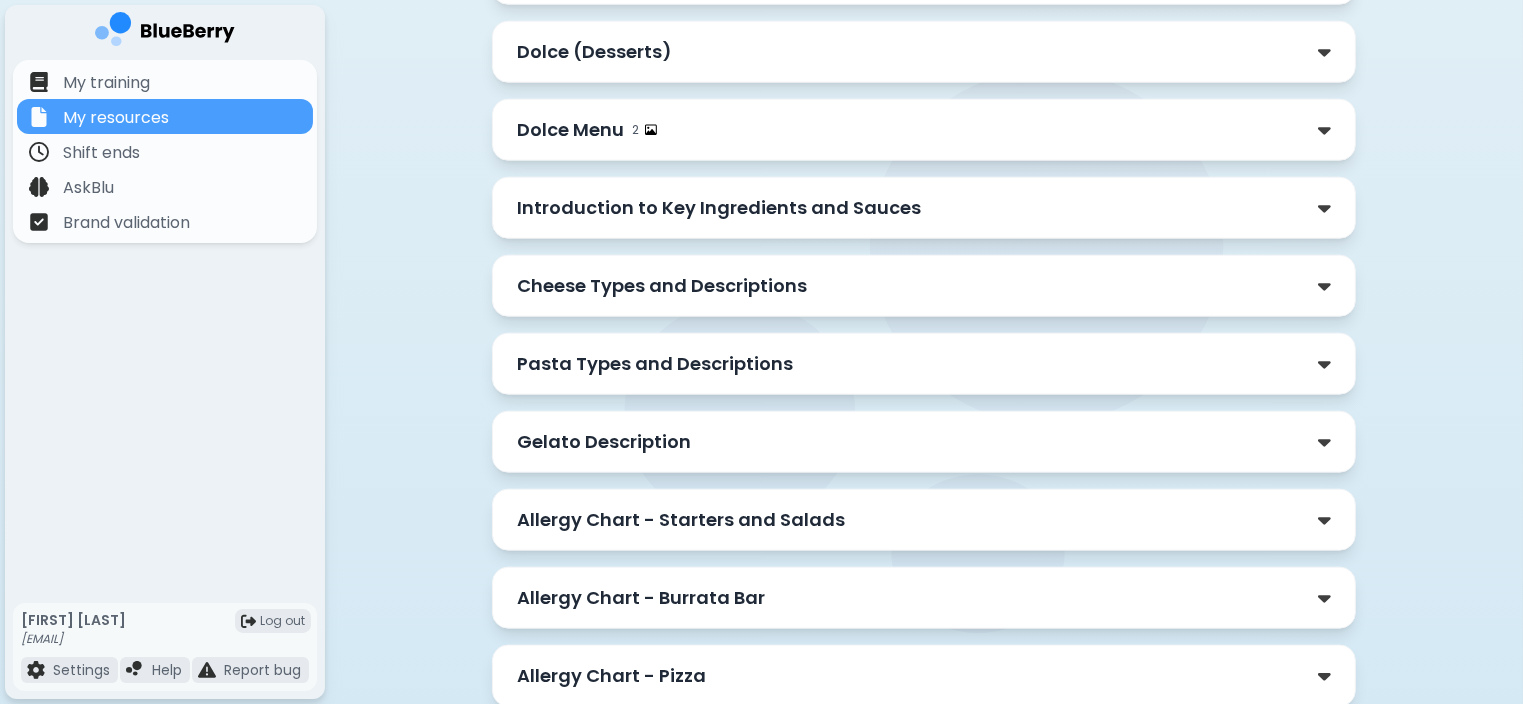 scroll, scrollTop: 2202, scrollLeft: 0, axis: vertical 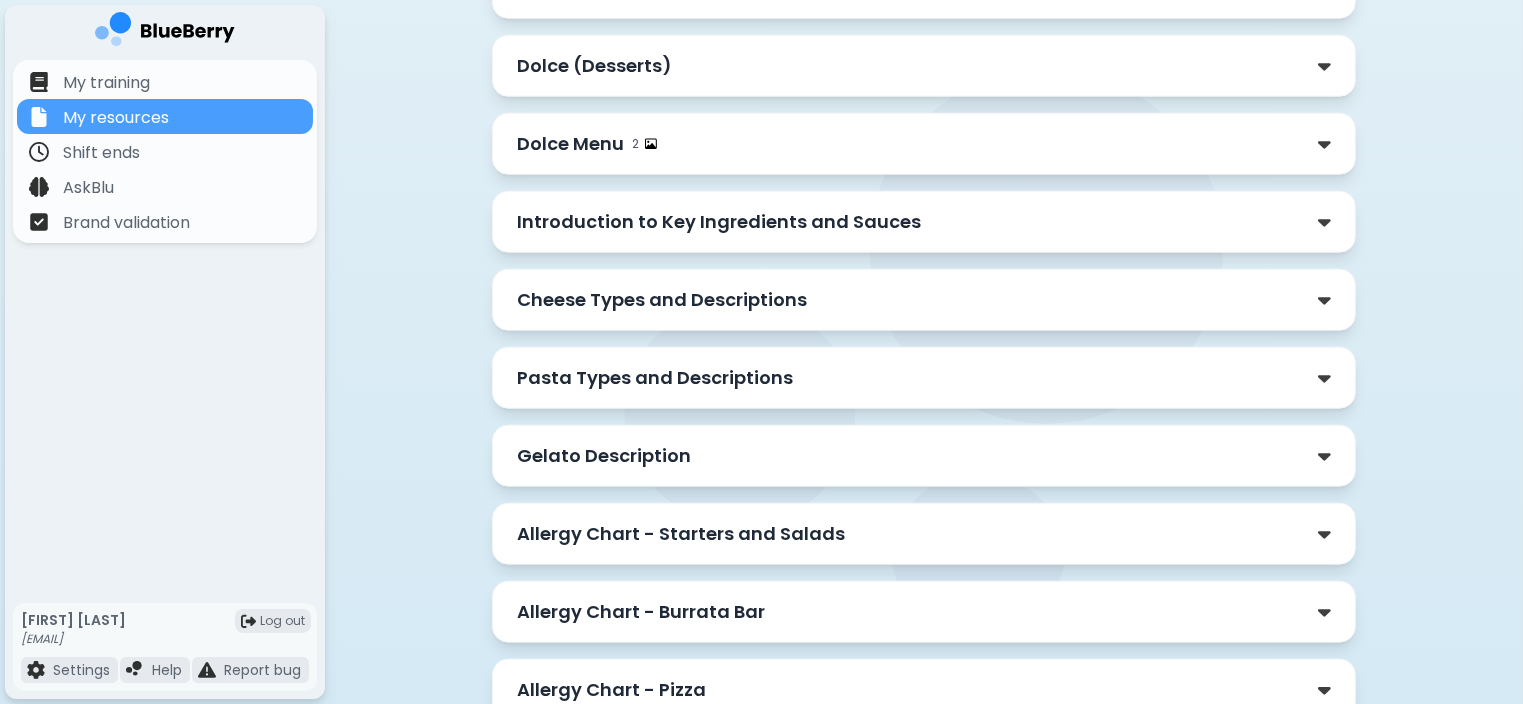 click on "Gelato Description" at bounding box center [604, 456] 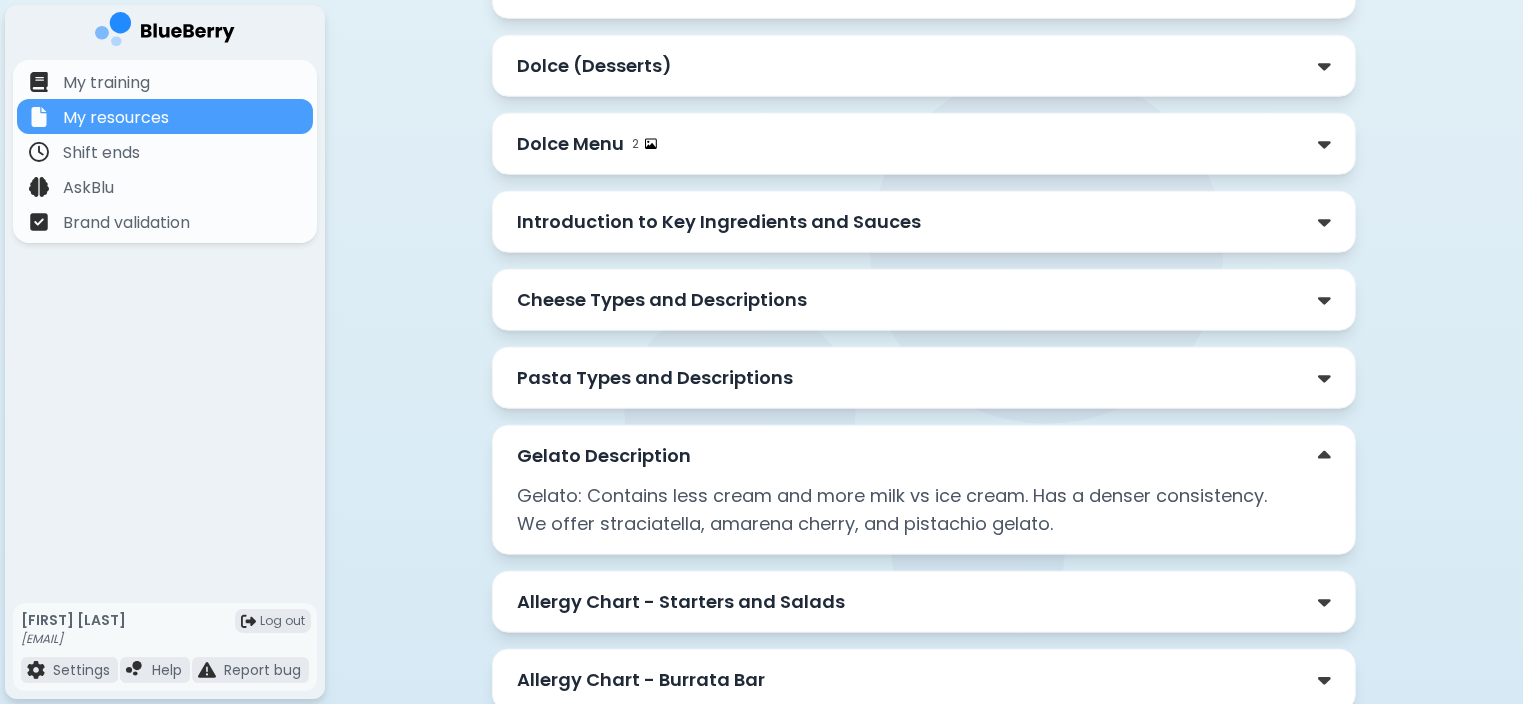 click on "Gelato Description" at bounding box center [604, 456] 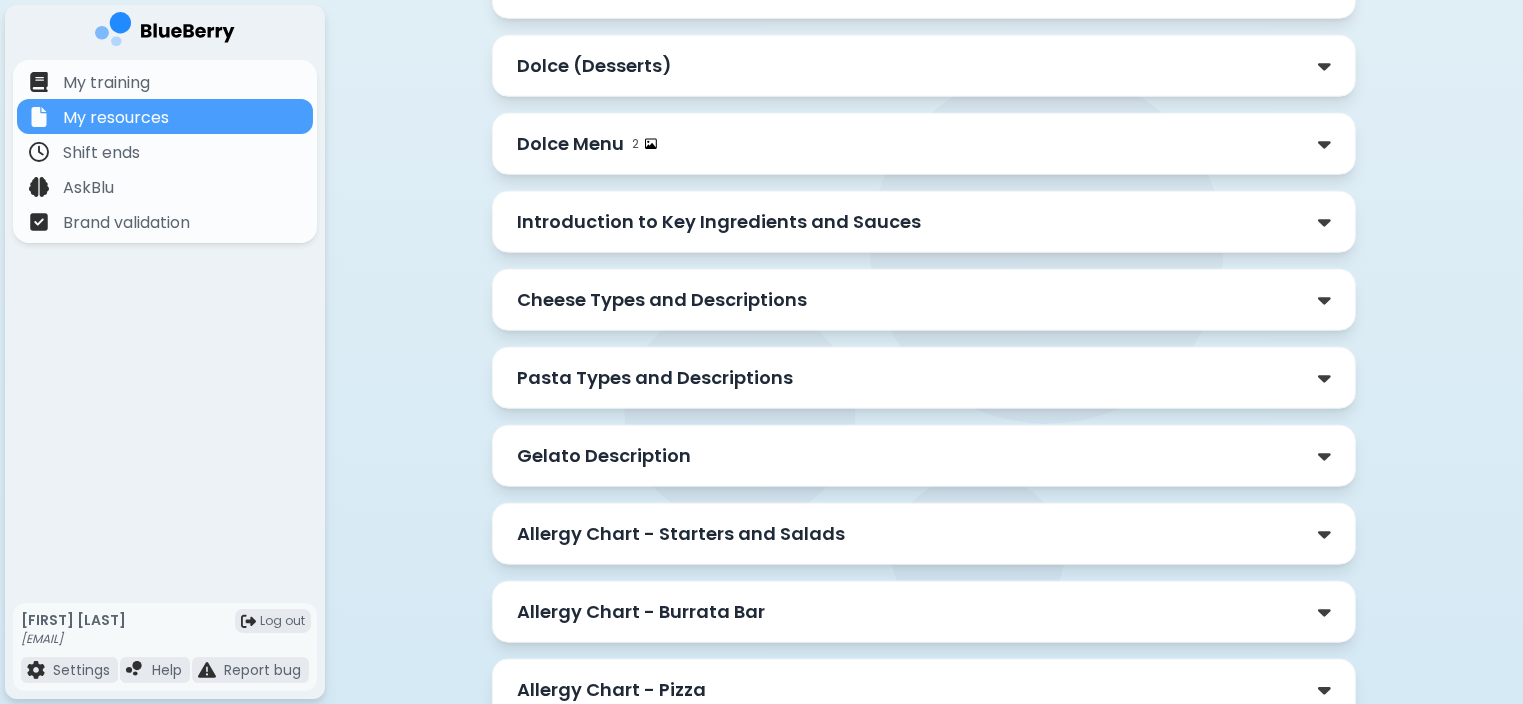 scroll, scrollTop: 1997, scrollLeft: 0, axis: vertical 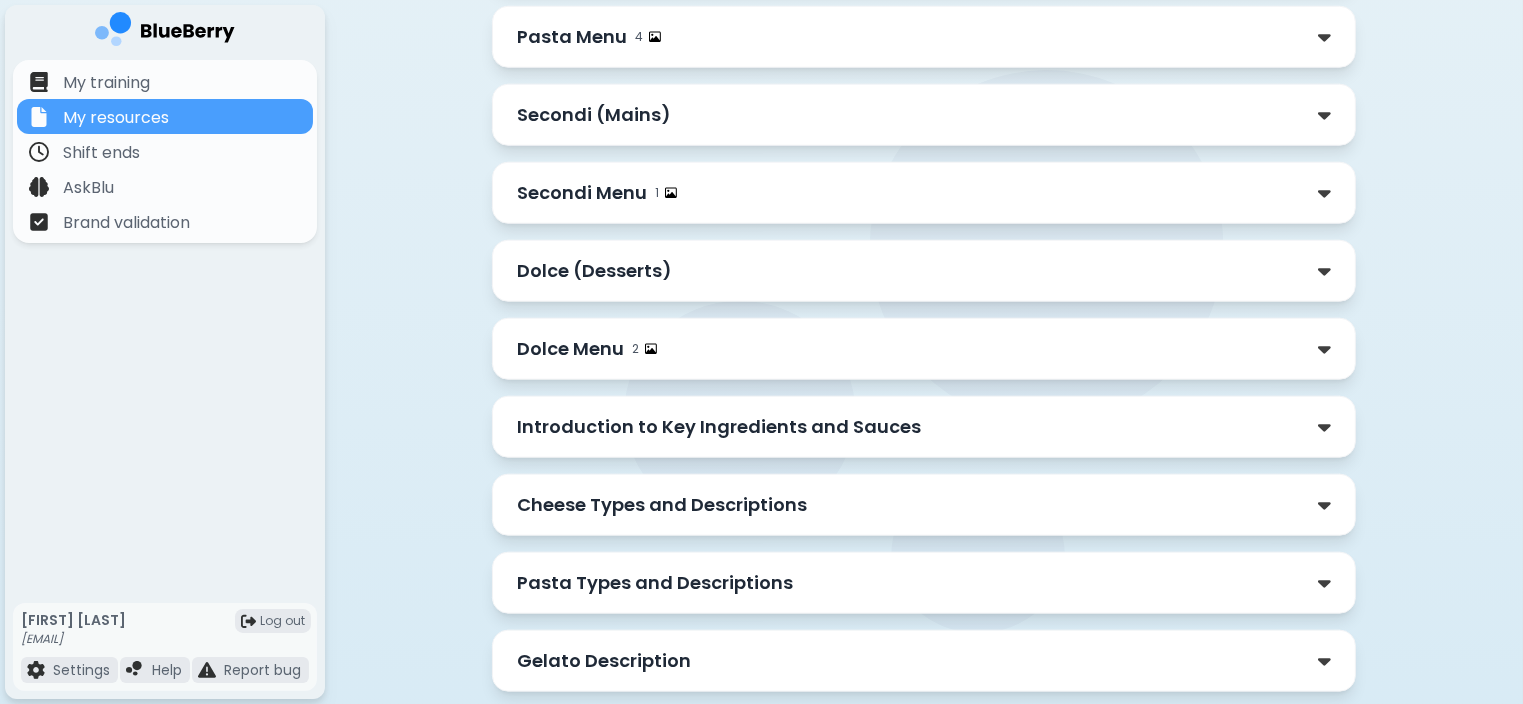 click on "Pasta Types and Descriptions" at bounding box center (655, 583) 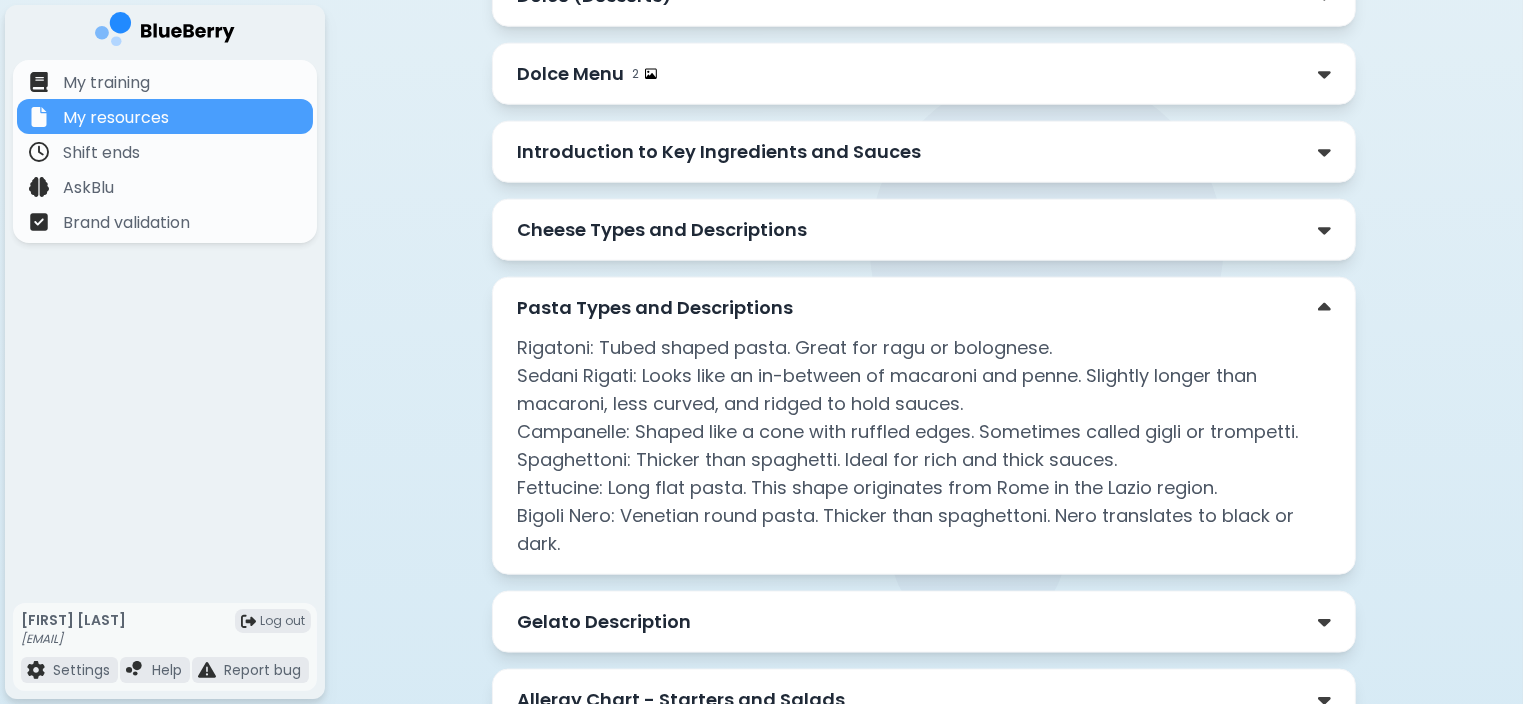 scroll, scrollTop: 2296, scrollLeft: 0, axis: vertical 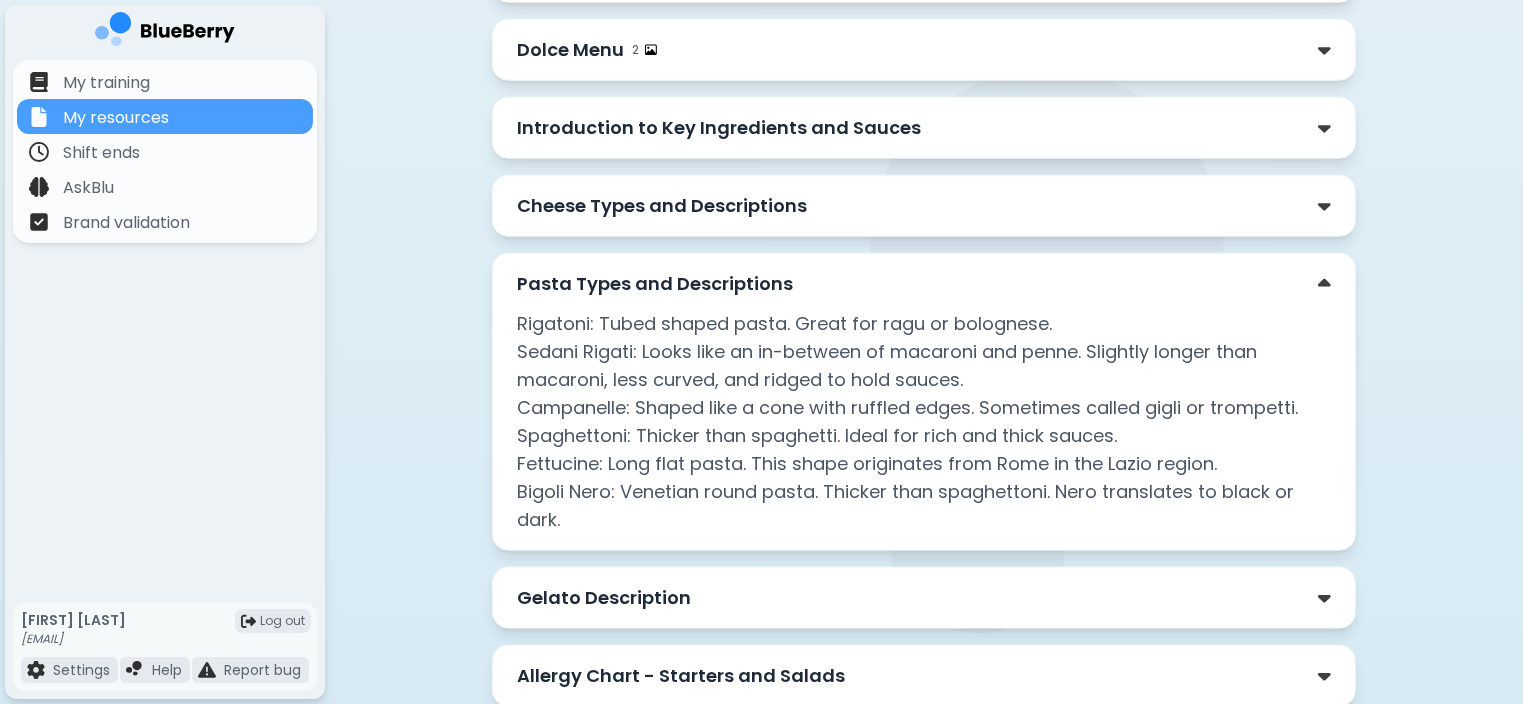click on "Pasta Types and Descriptions" at bounding box center [655, 284] 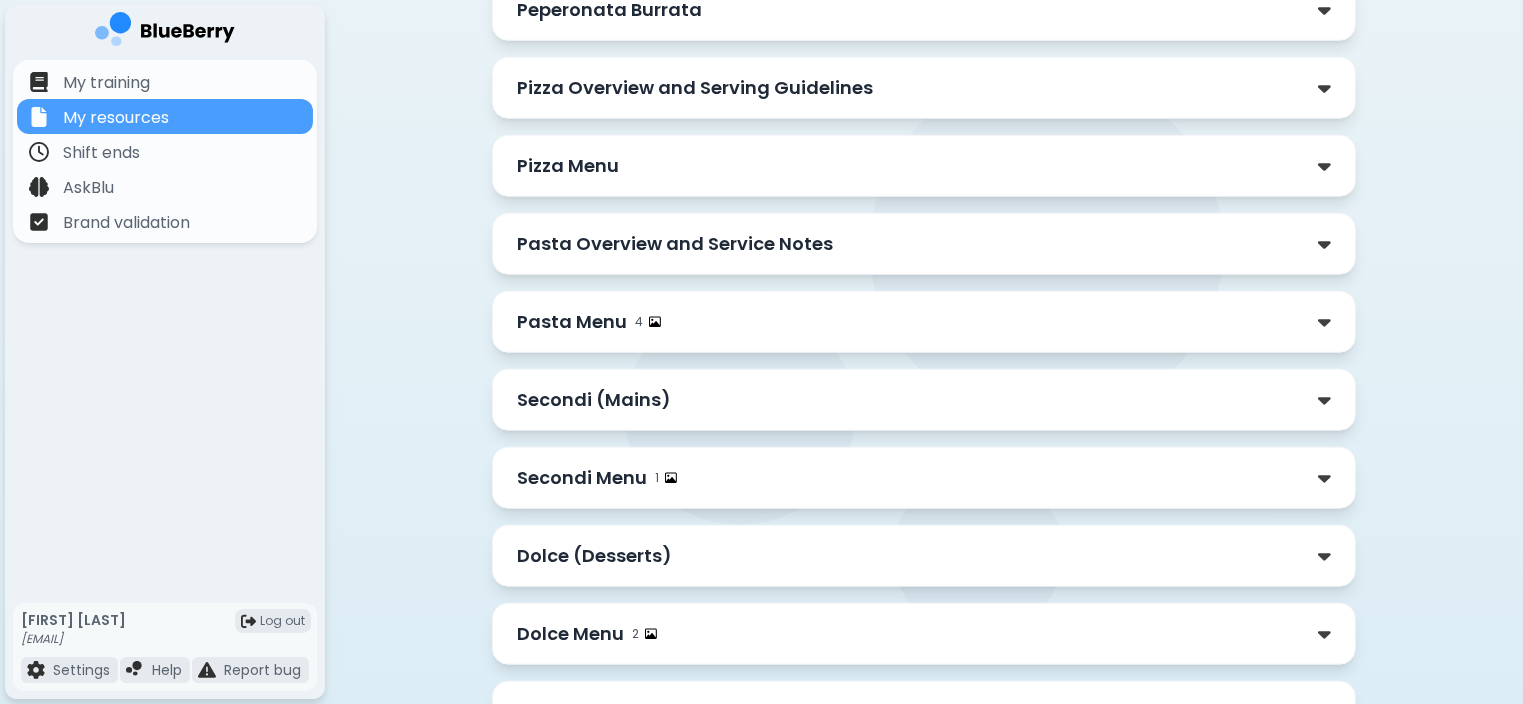 scroll, scrollTop: 1600, scrollLeft: 0, axis: vertical 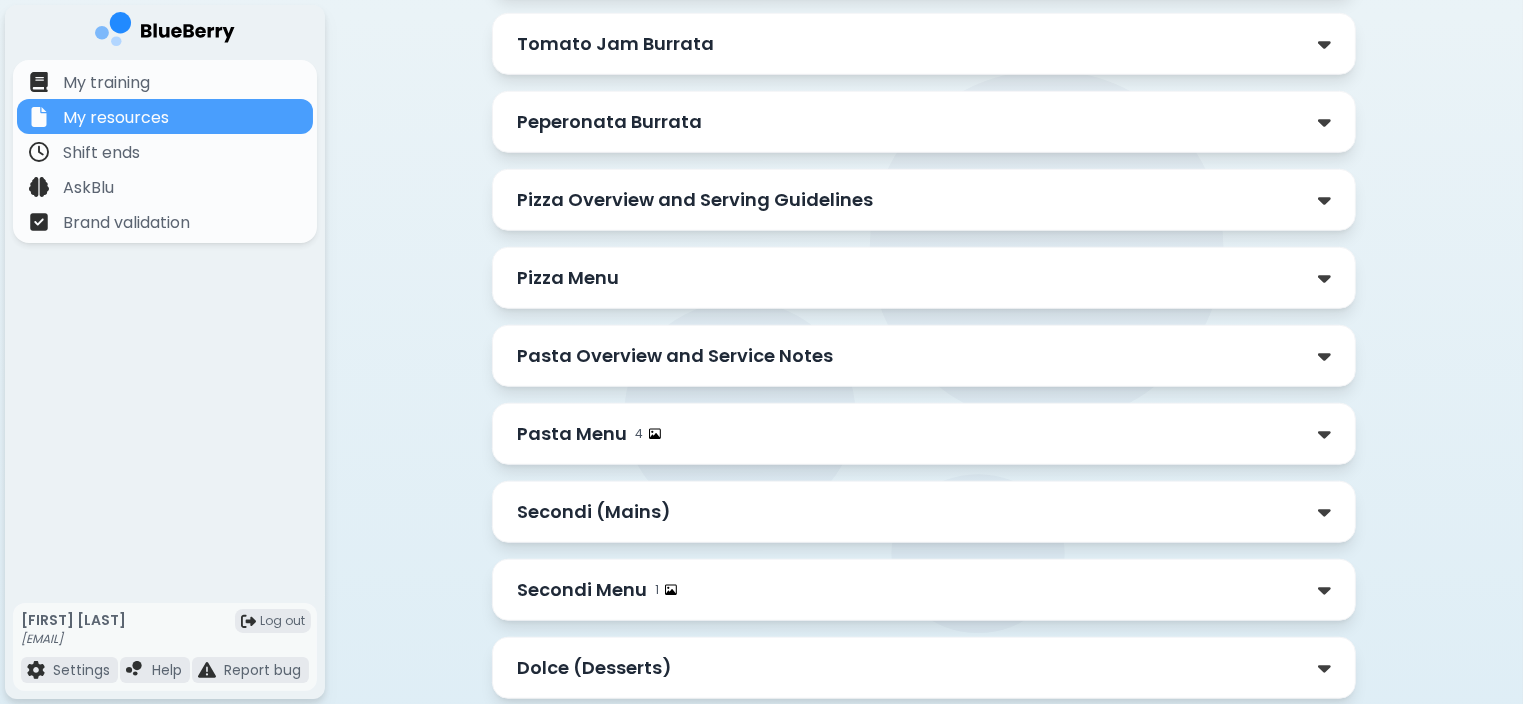 click on "Pizza Overview and Serving Guidelines" at bounding box center [695, 200] 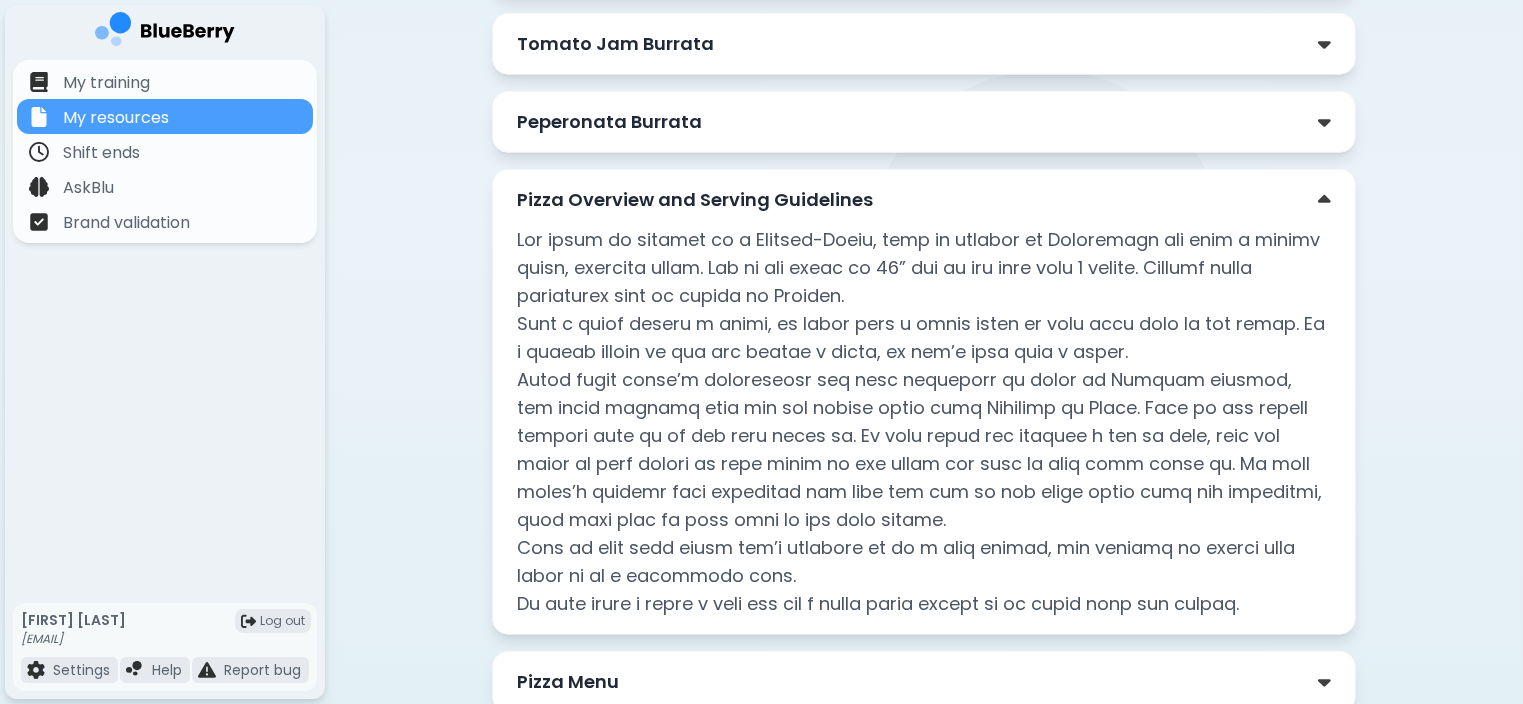 click on "Pizza Overview and Serving Guidelines" at bounding box center [695, 200] 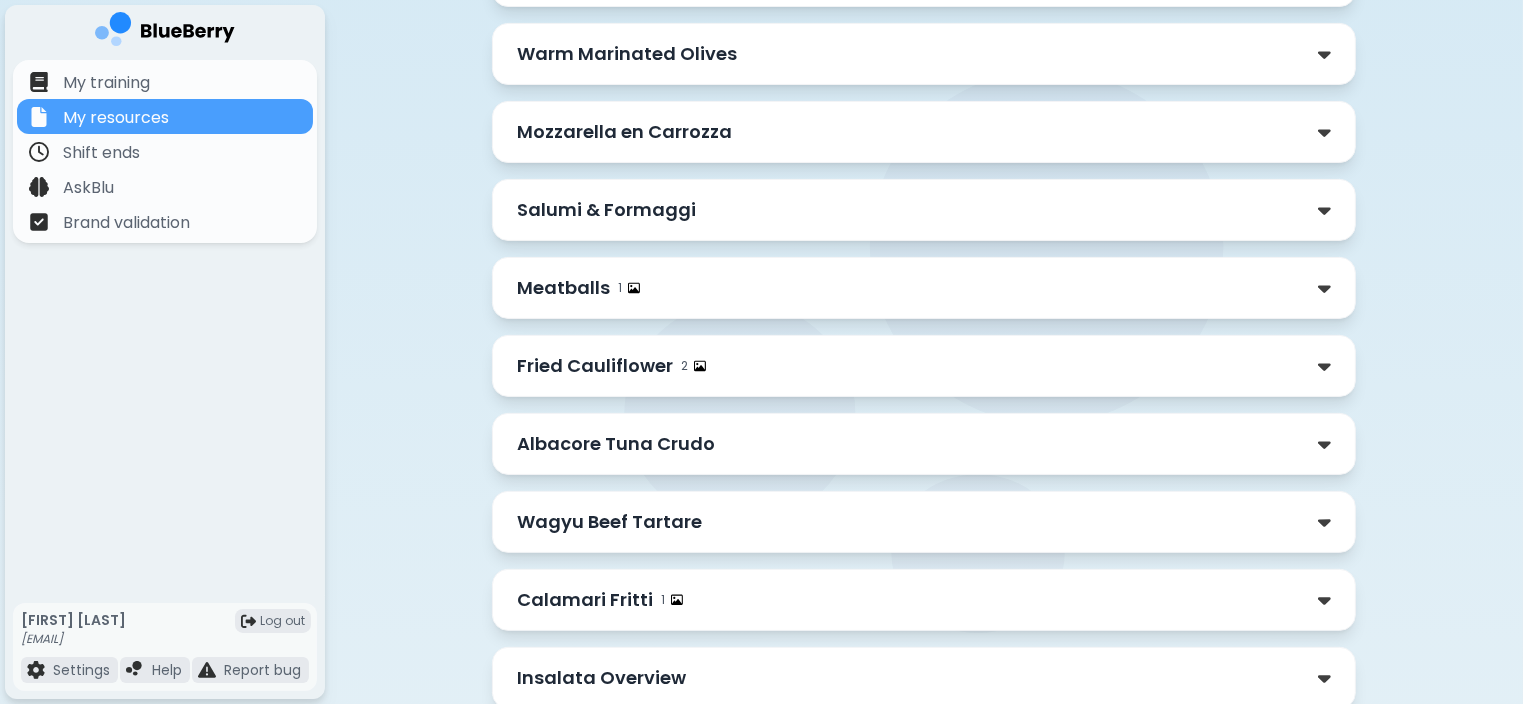 scroll, scrollTop: 417, scrollLeft: 0, axis: vertical 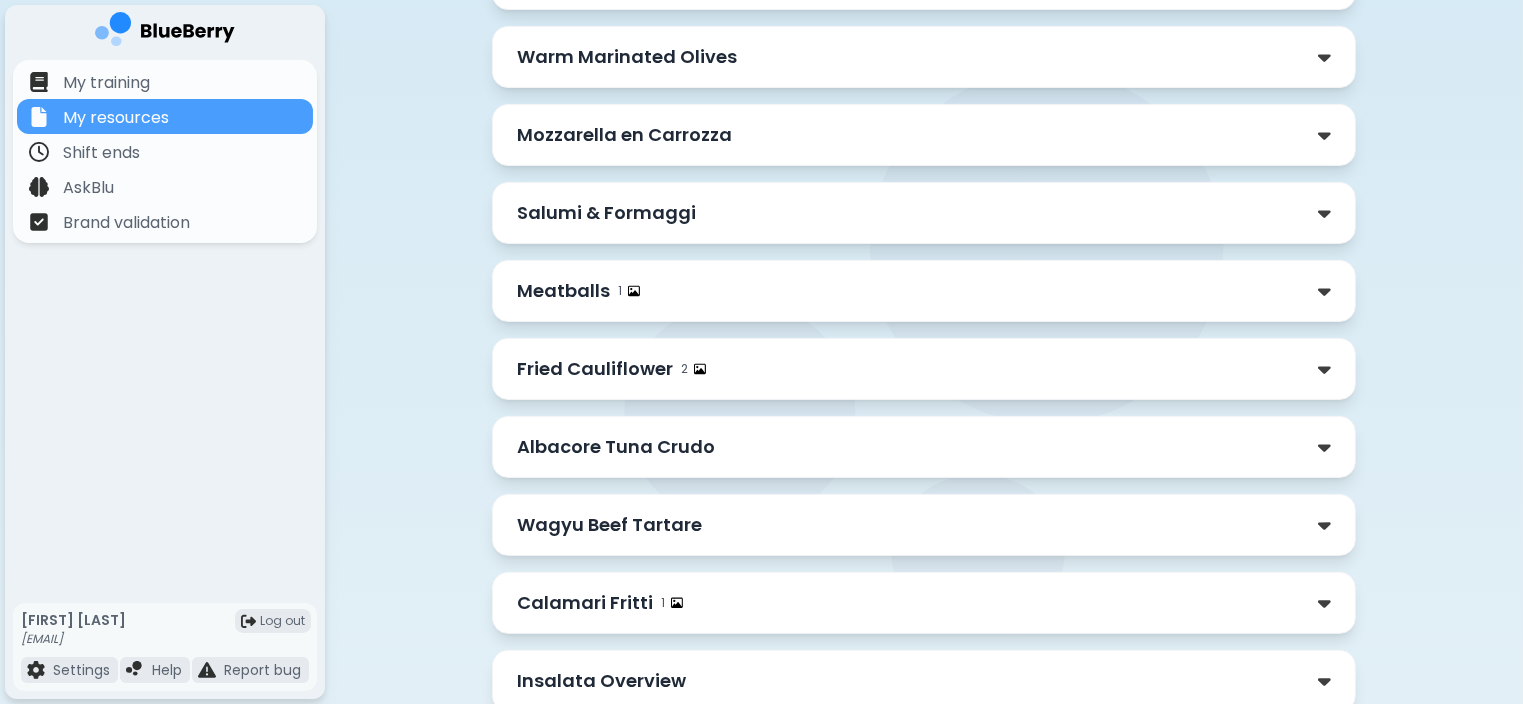 click on "Salumi & Formaggi" at bounding box center [606, 213] 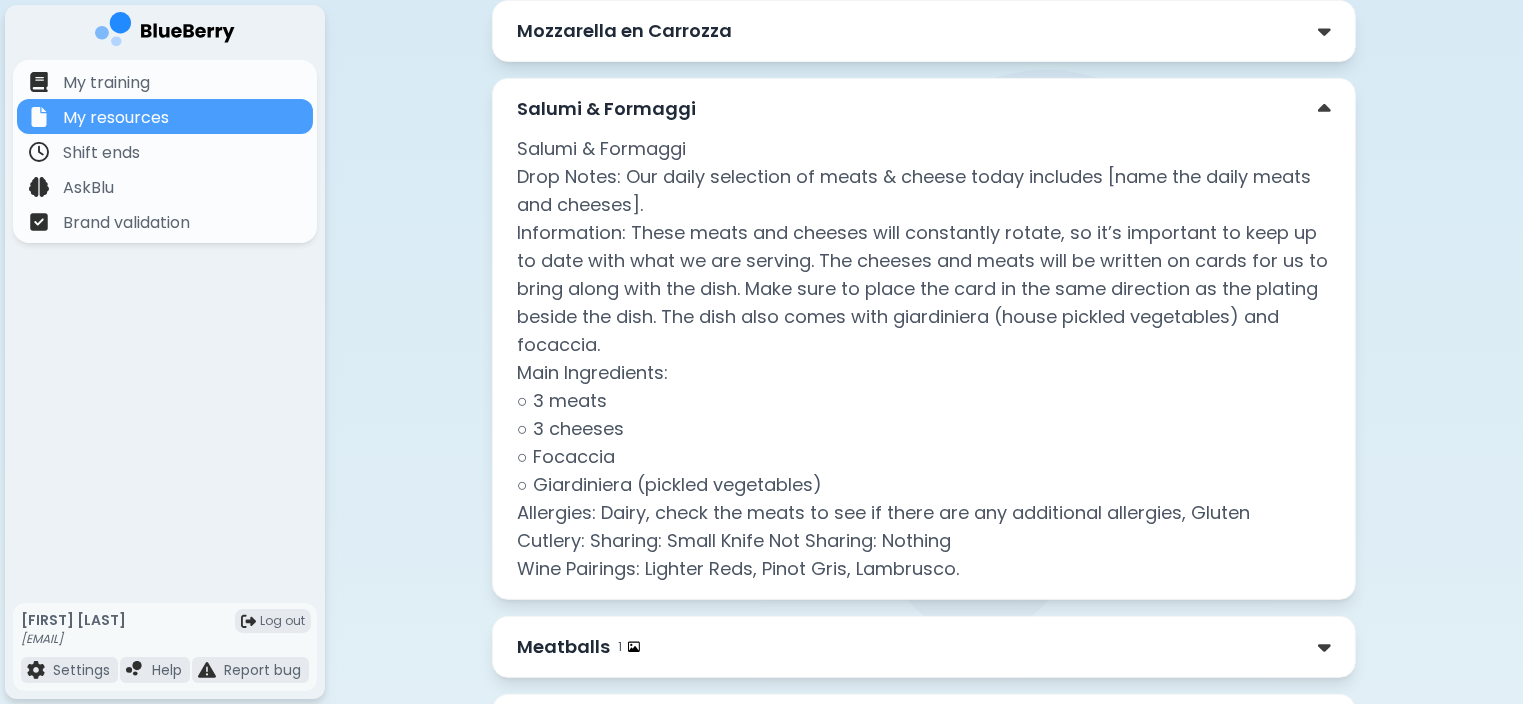 scroll, scrollTop: 552, scrollLeft: 0, axis: vertical 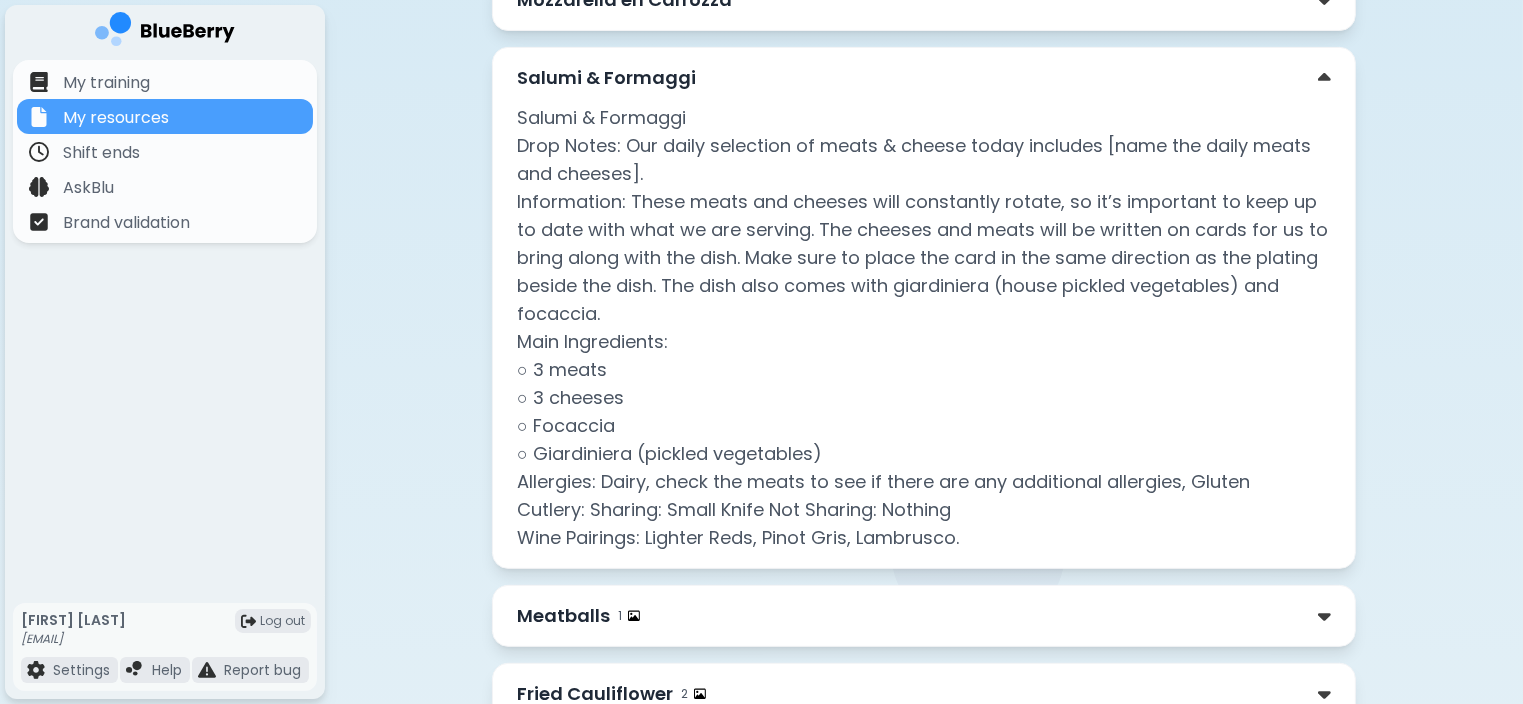 click on "Salumi & Formaggi" at bounding box center (606, 78) 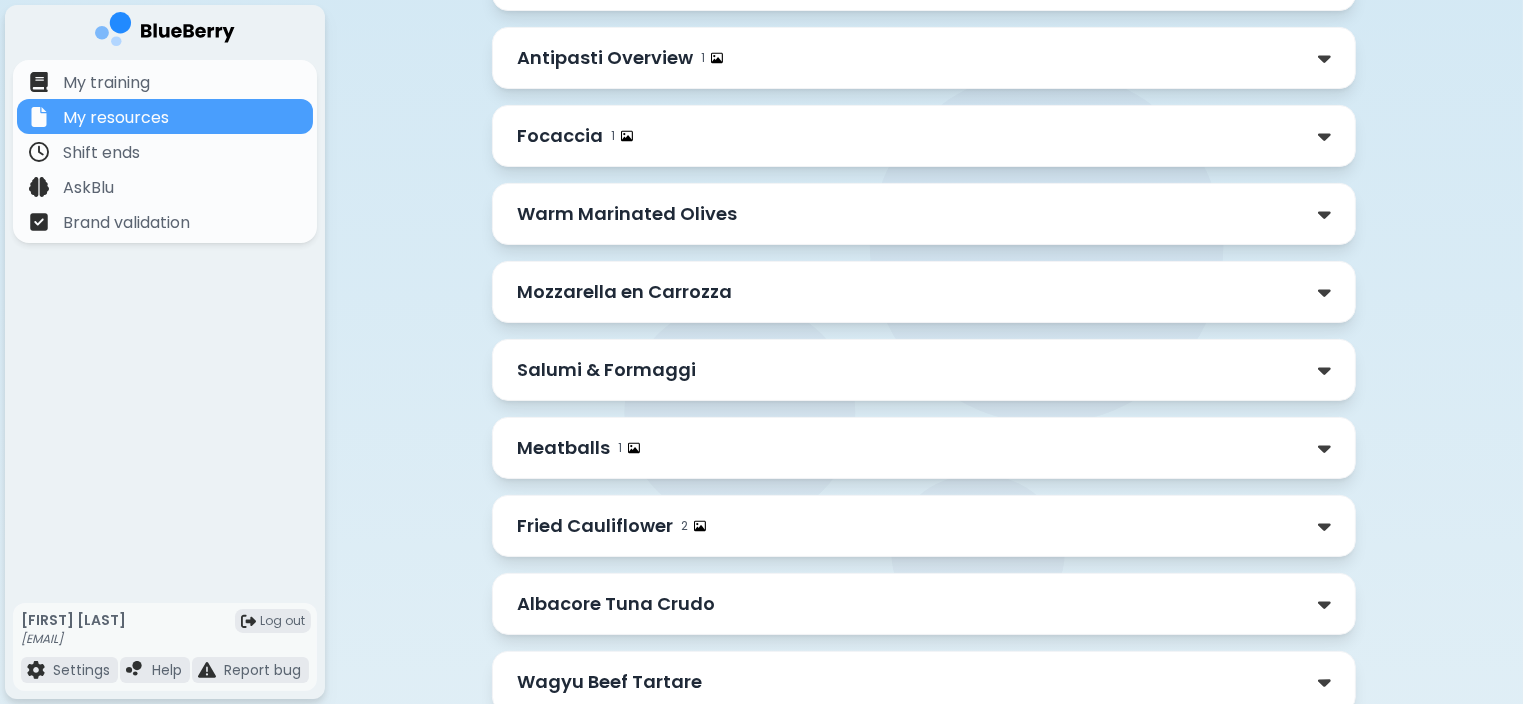 scroll, scrollTop: 0, scrollLeft: 0, axis: both 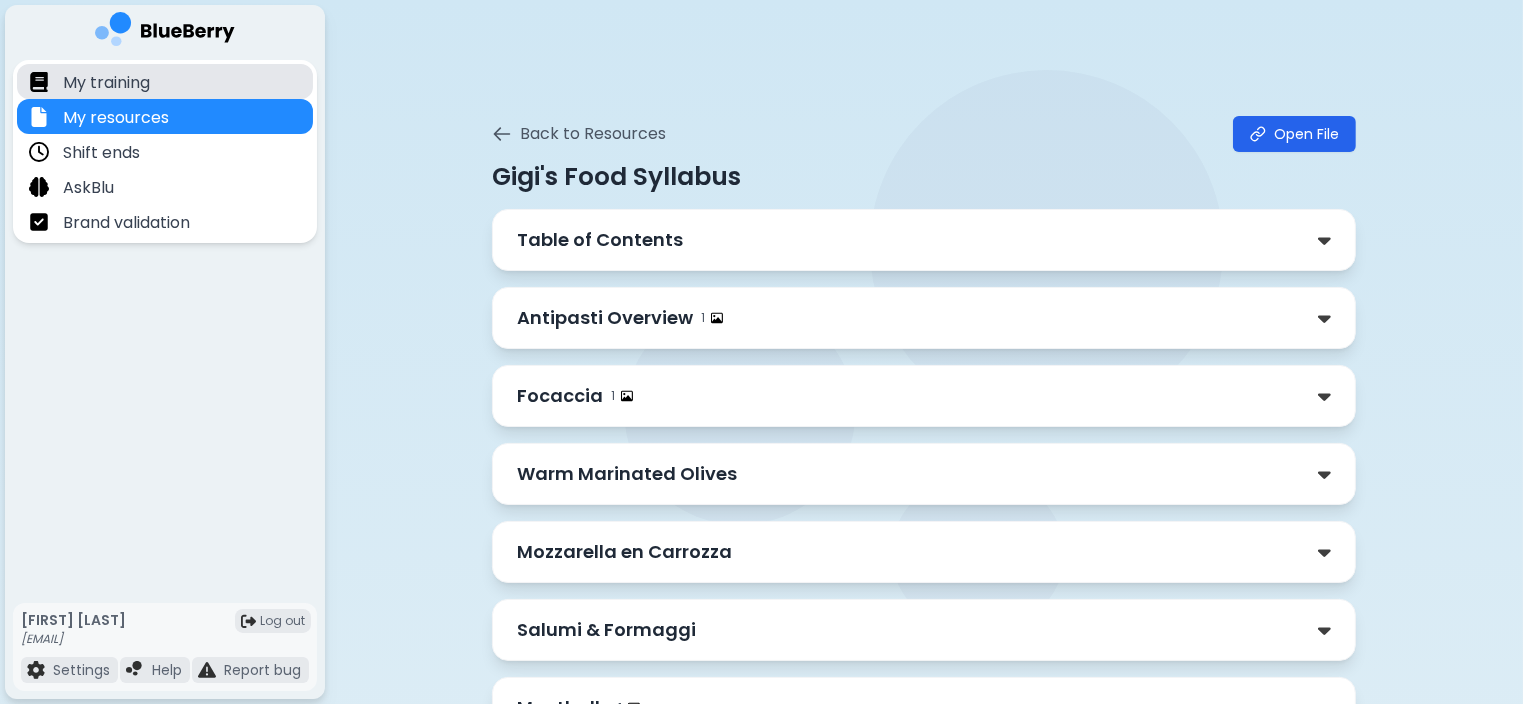 click on "My training" at bounding box center [106, 83] 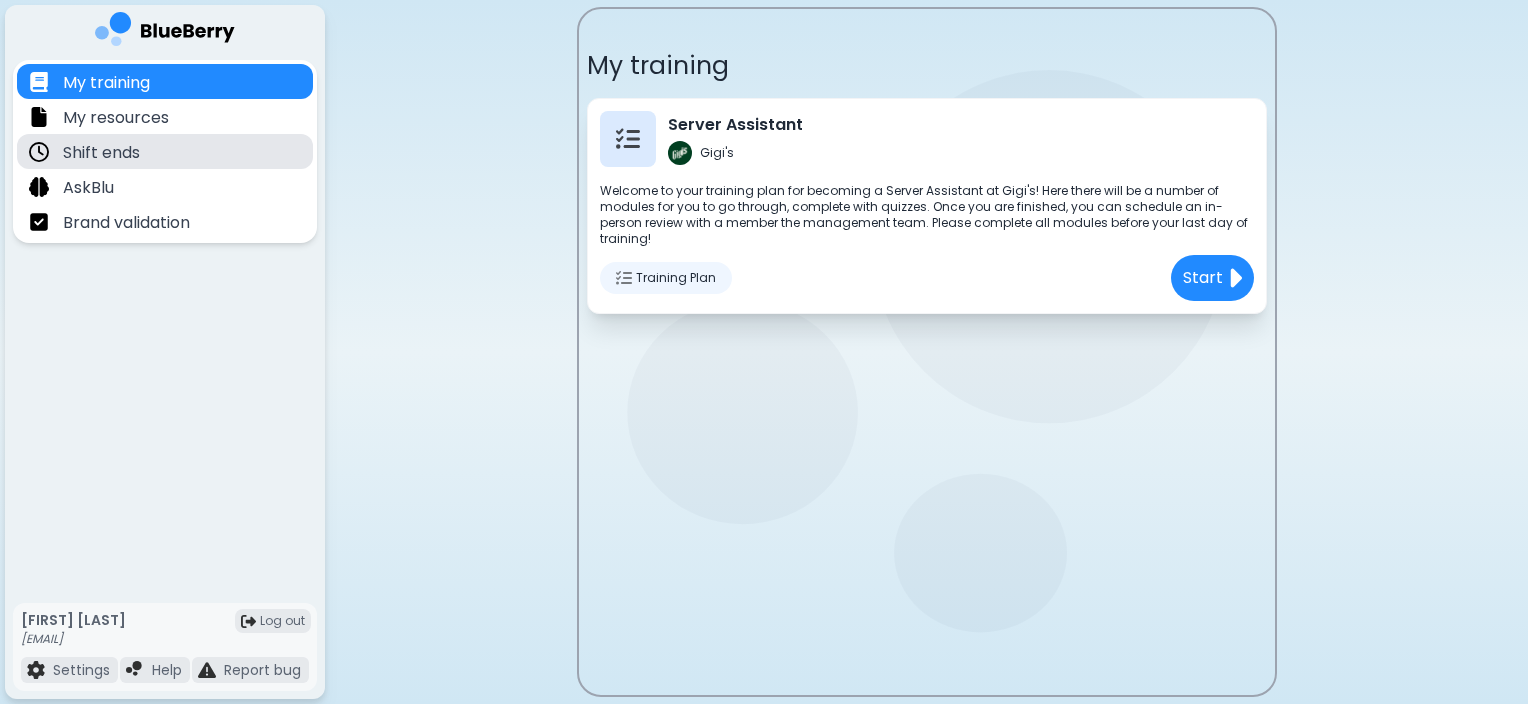 click on "Shift ends" at bounding box center (165, 151) 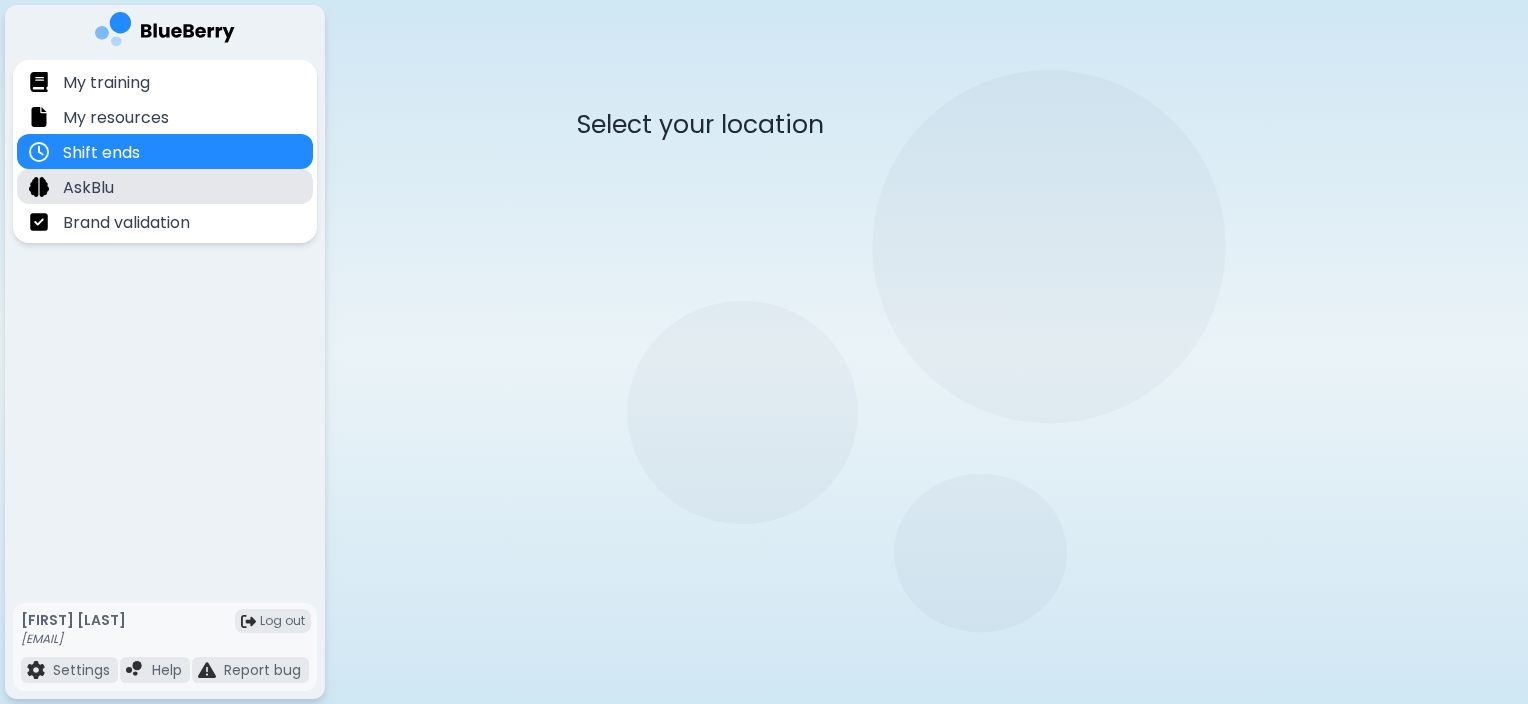 click on "AskBlu" at bounding box center [165, 186] 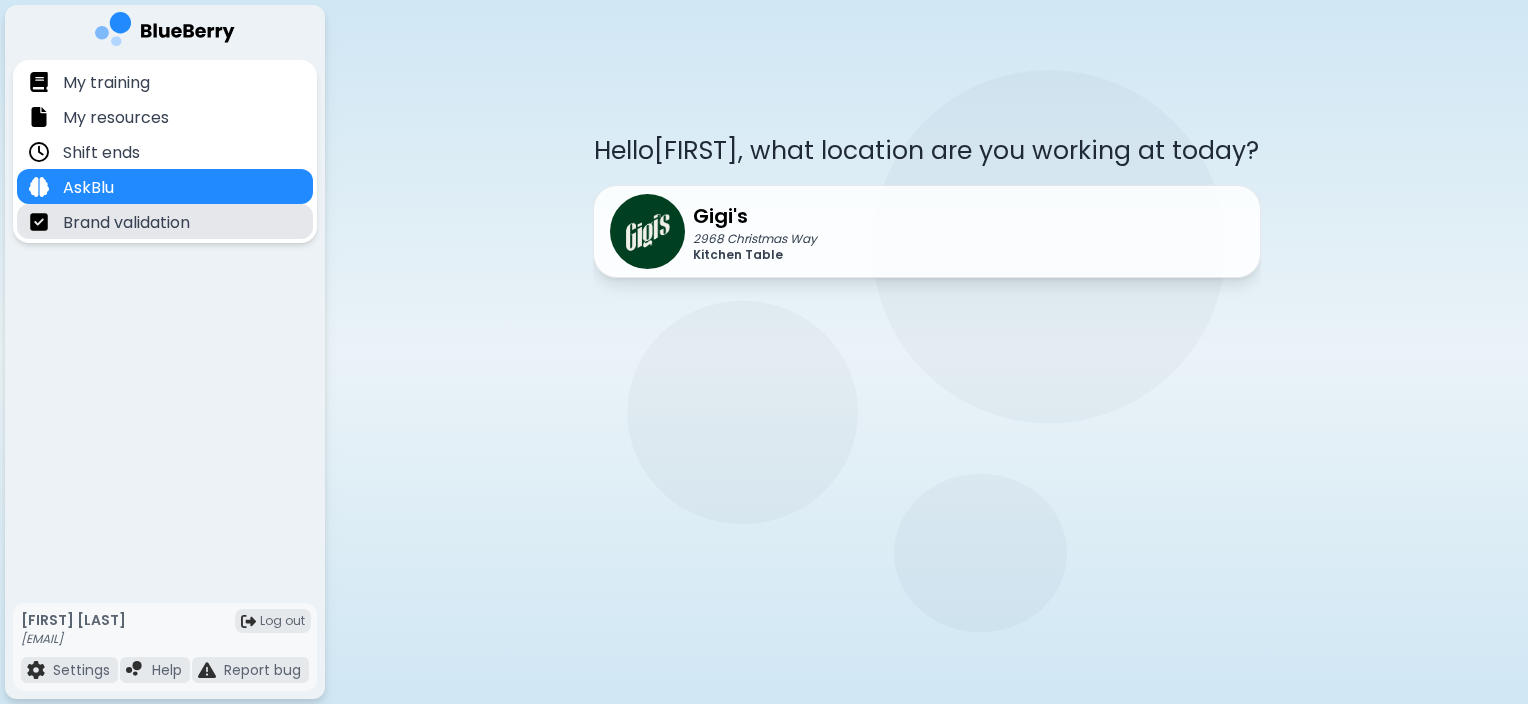 click on "Brand validation" at bounding box center [126, 223] 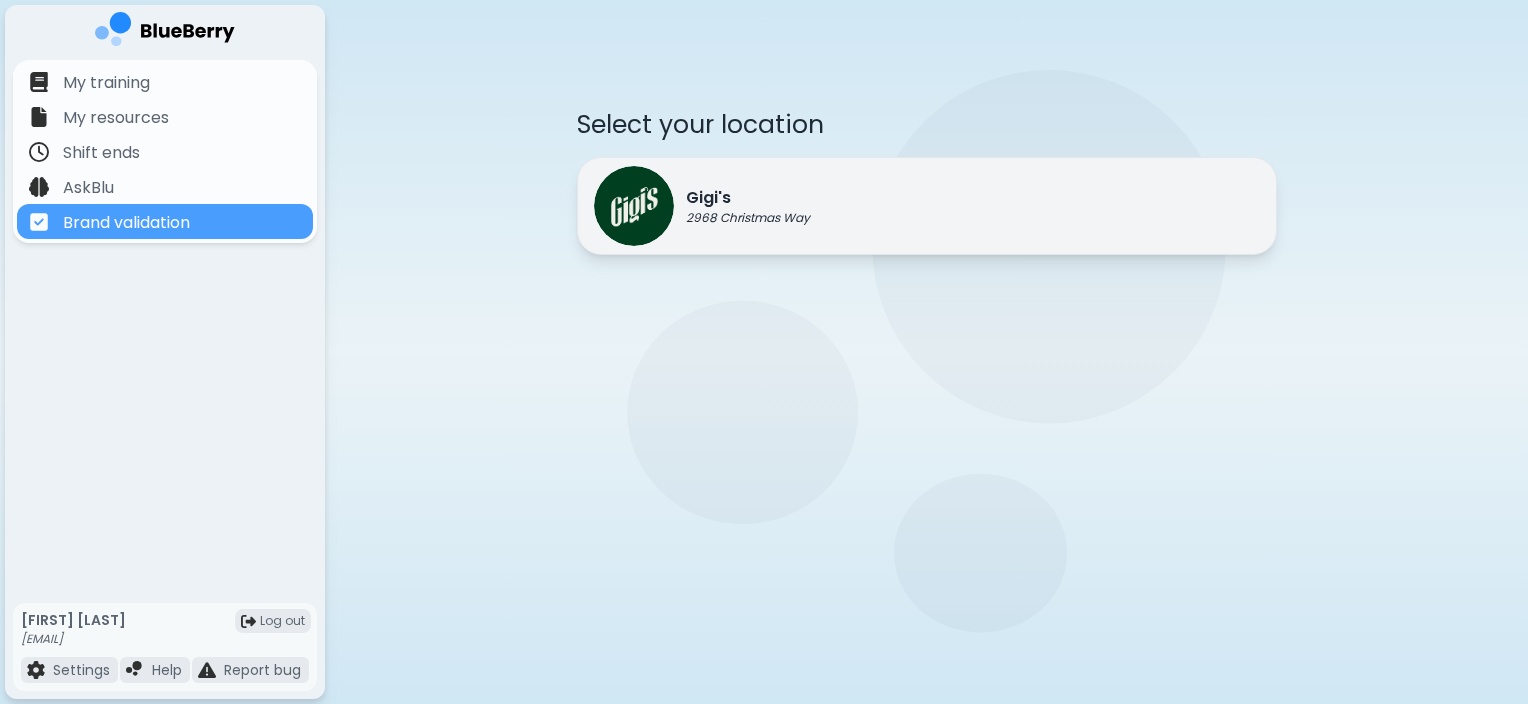 click on "Gigi's" at bounding box center [748, 198] 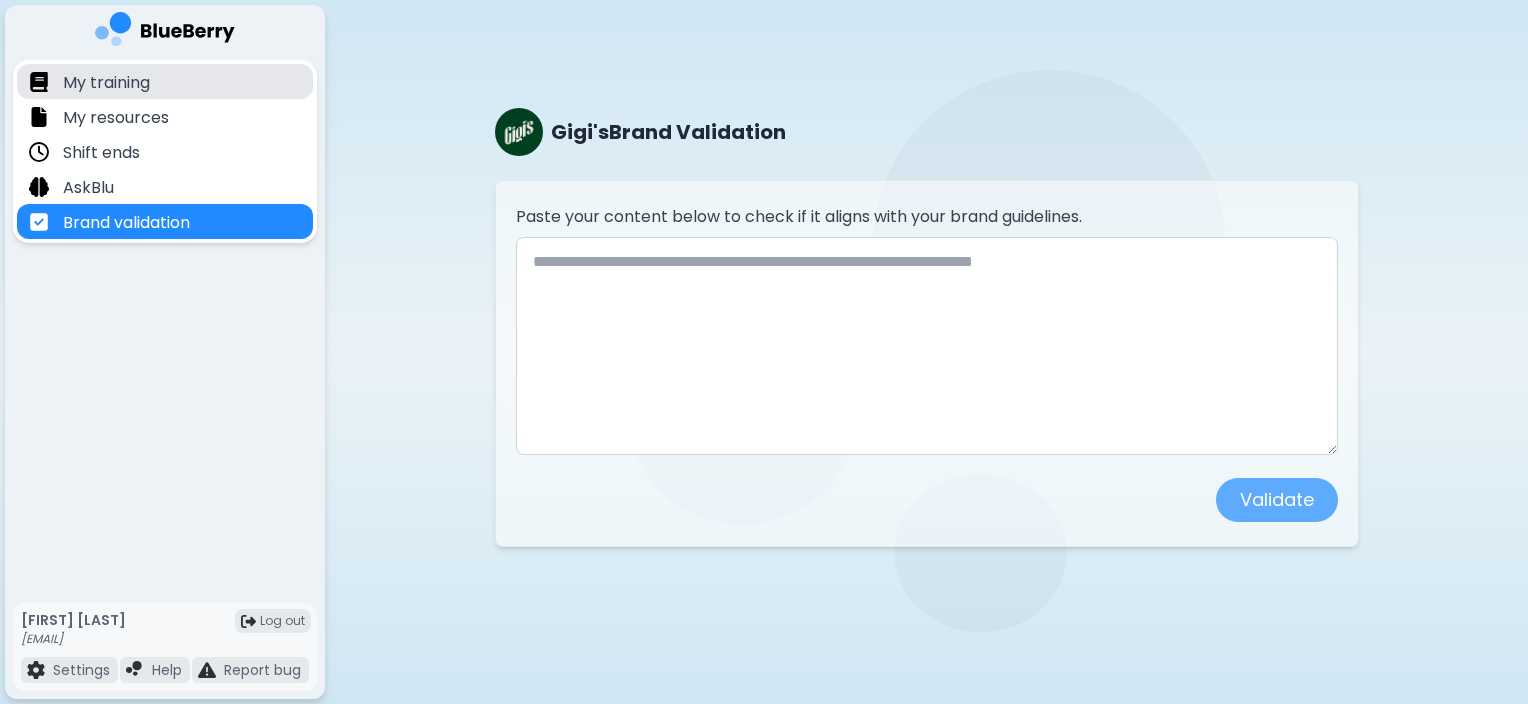 click on "My training" at bounding box center [106, 83] 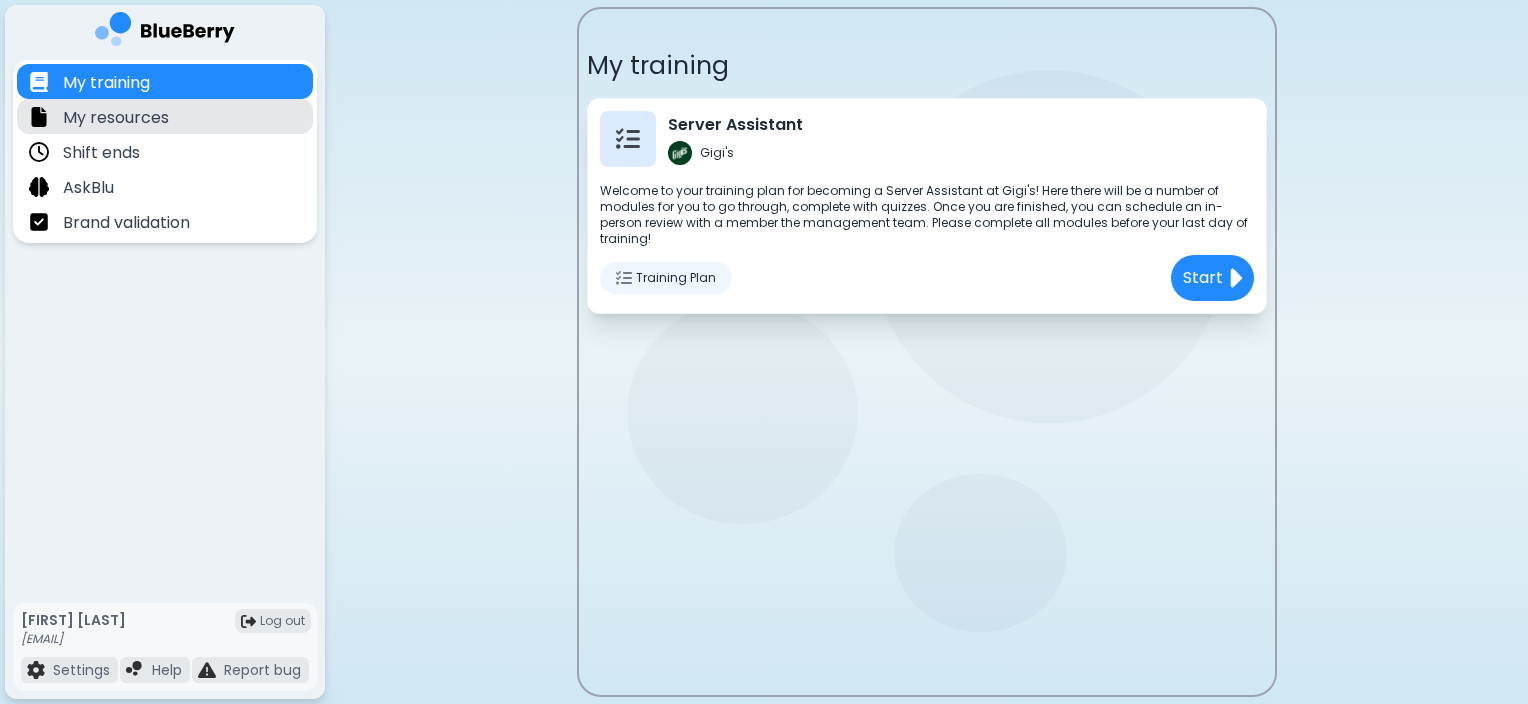 click on "My resources" at bounding box center [165, 116] 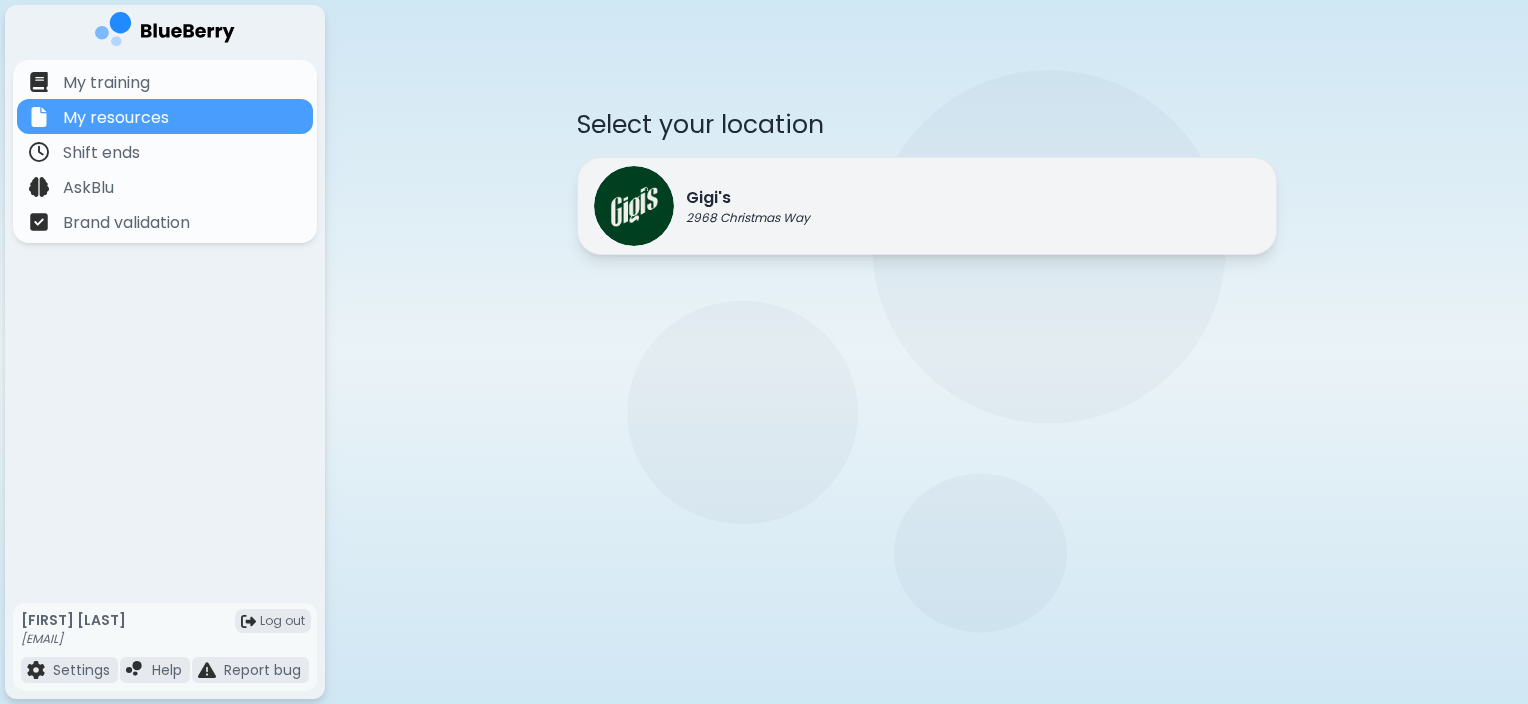 click on "Gigi's" at bounding box center (748, 198) 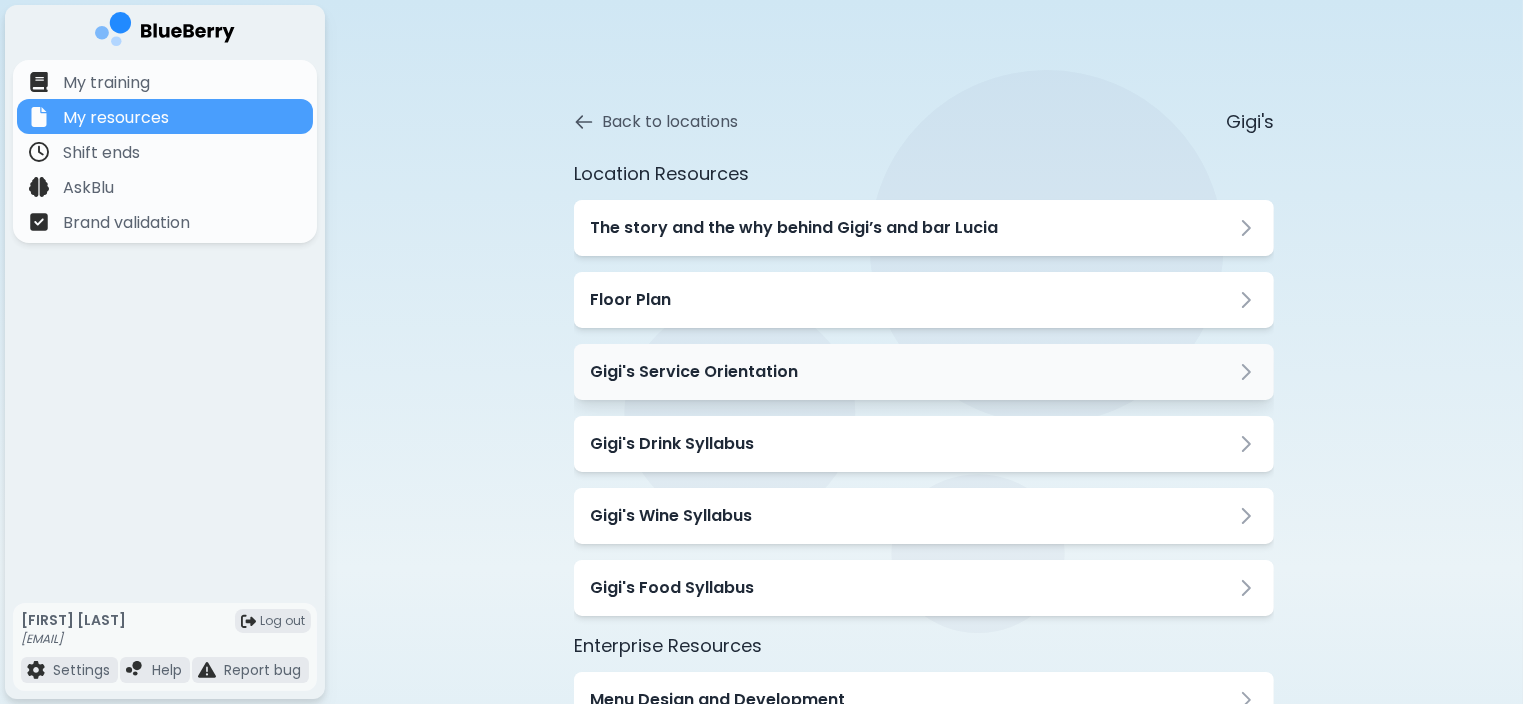 click on "Gigi's Service Orientation" at bounding box center [924, 372] 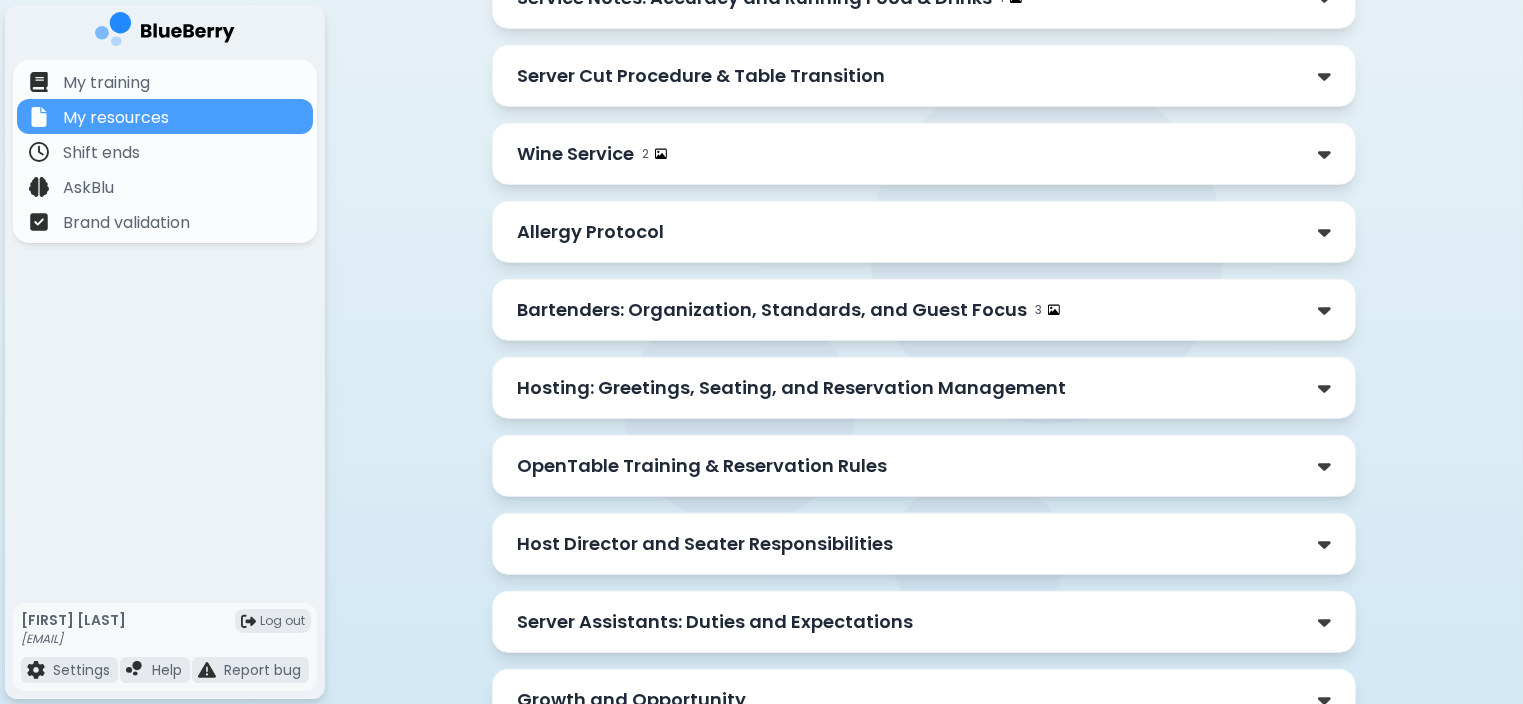scroll, scrollTop: 1190, scrollLeft: 0, axis: vertical 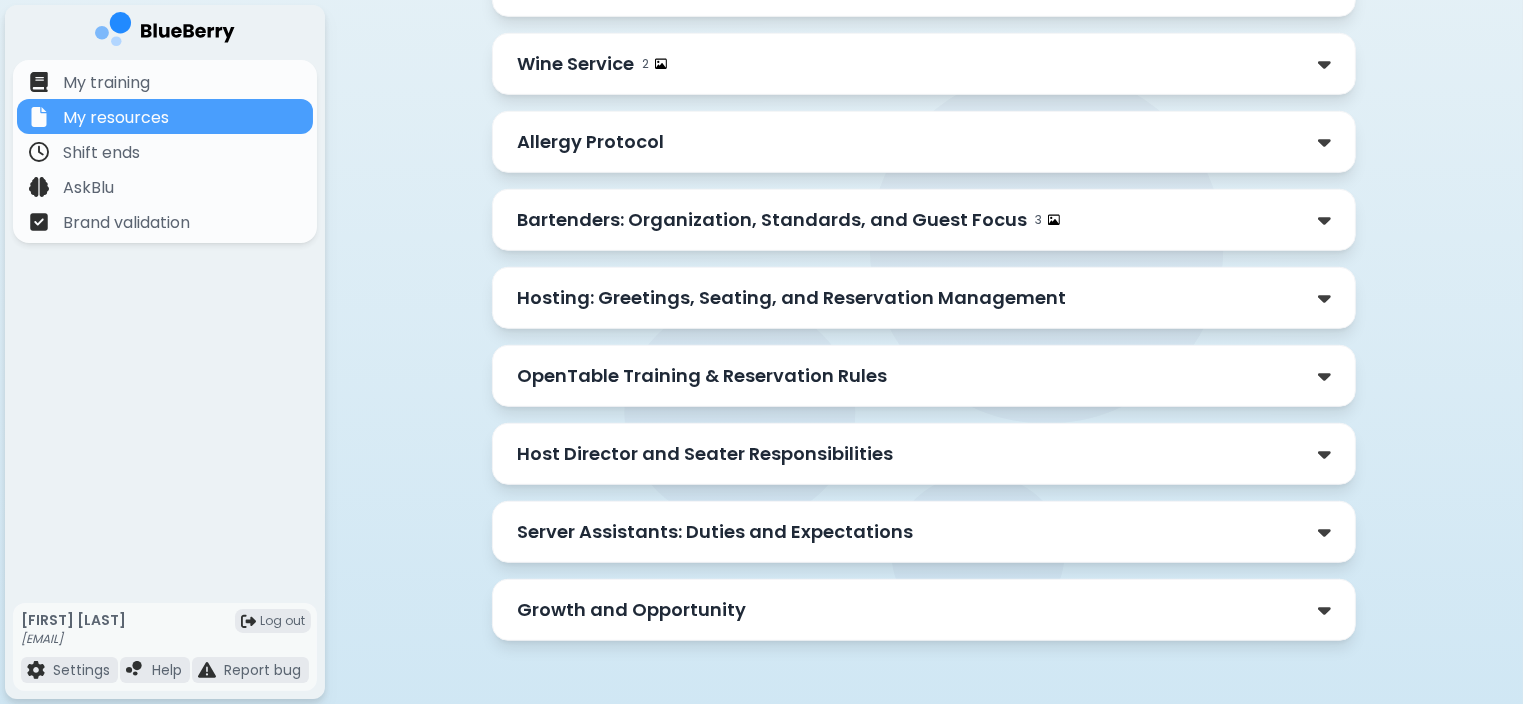 click on "Server Assistants: Duties and Expectations" at bounding box center [715, 532] 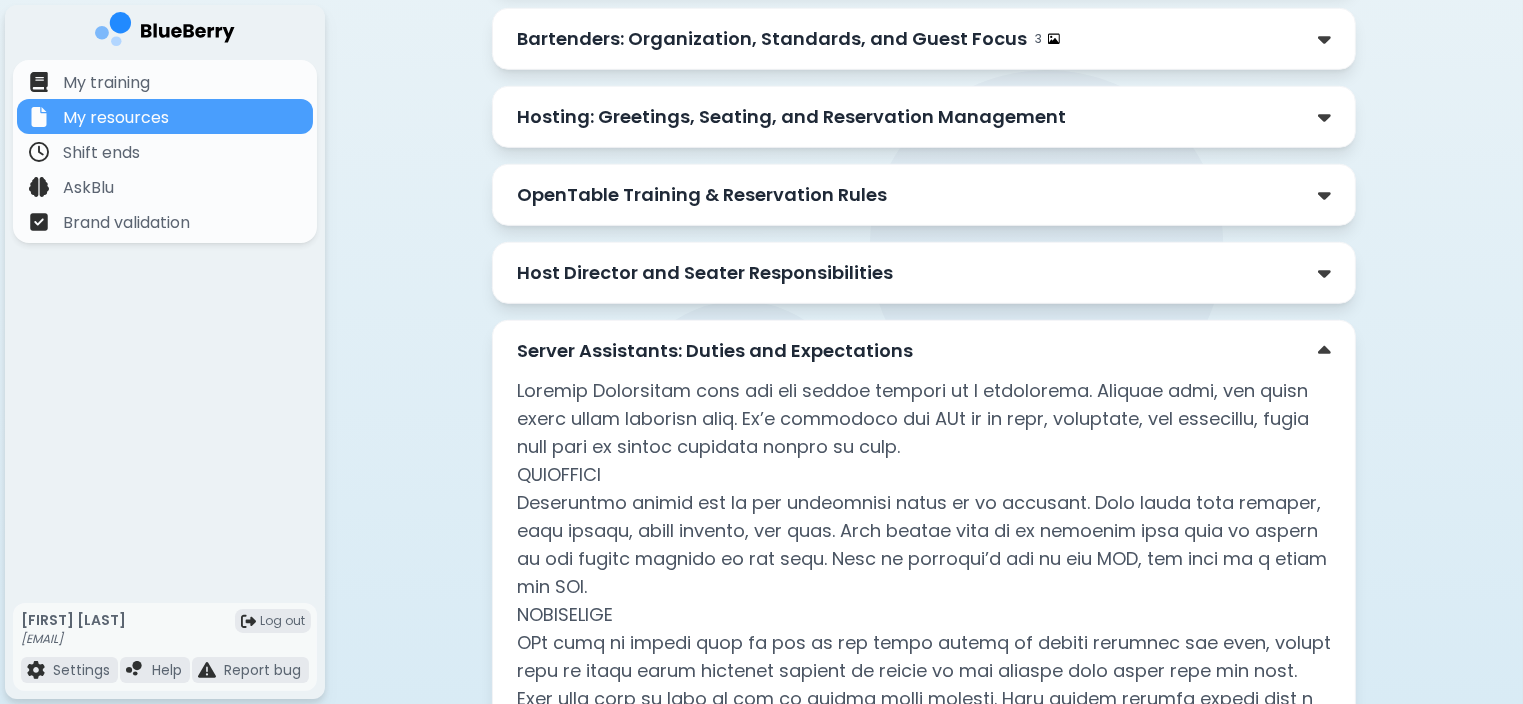 scroll, scrollTop: 1370, scrollLeft: 0, axis: vertical 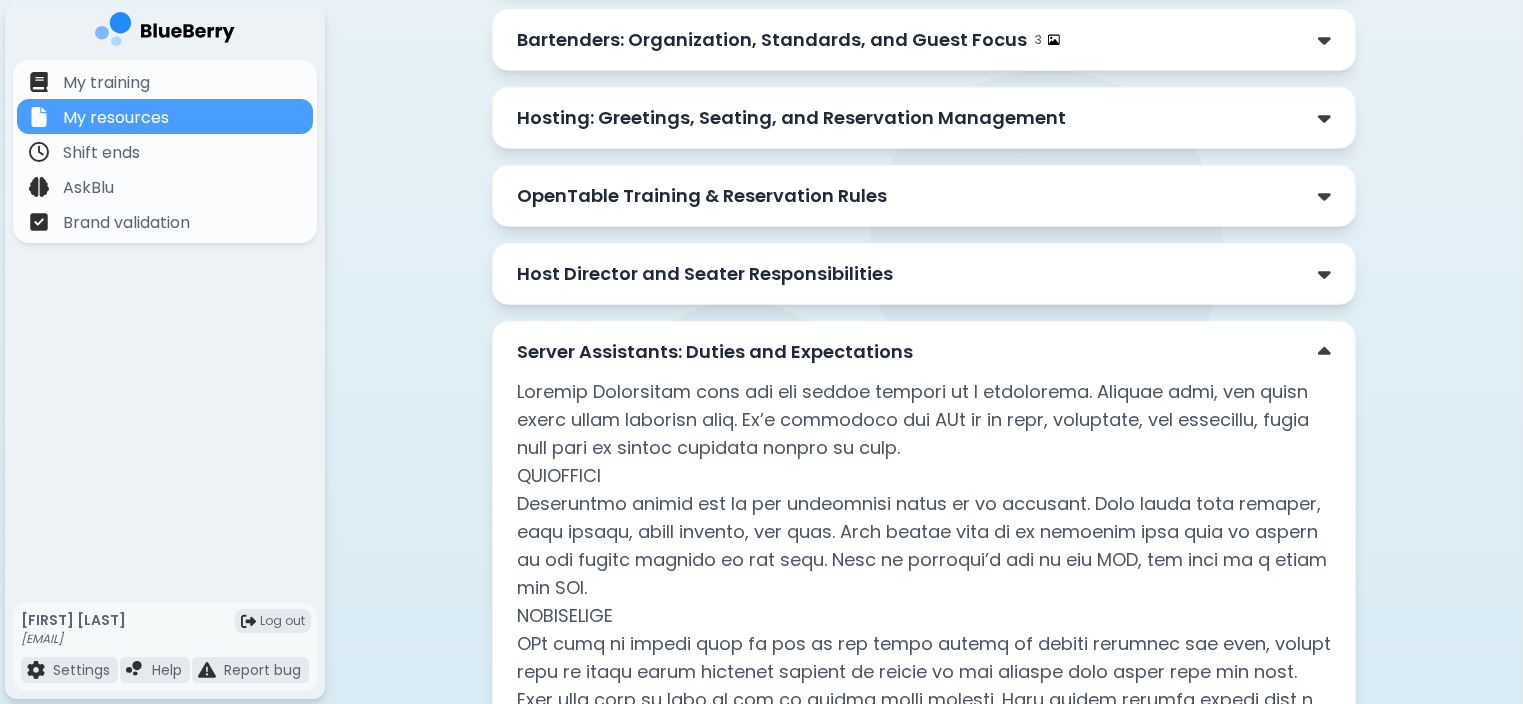 click on "Host Director and Seater Responsibilities" at bounding box center (705, 274) 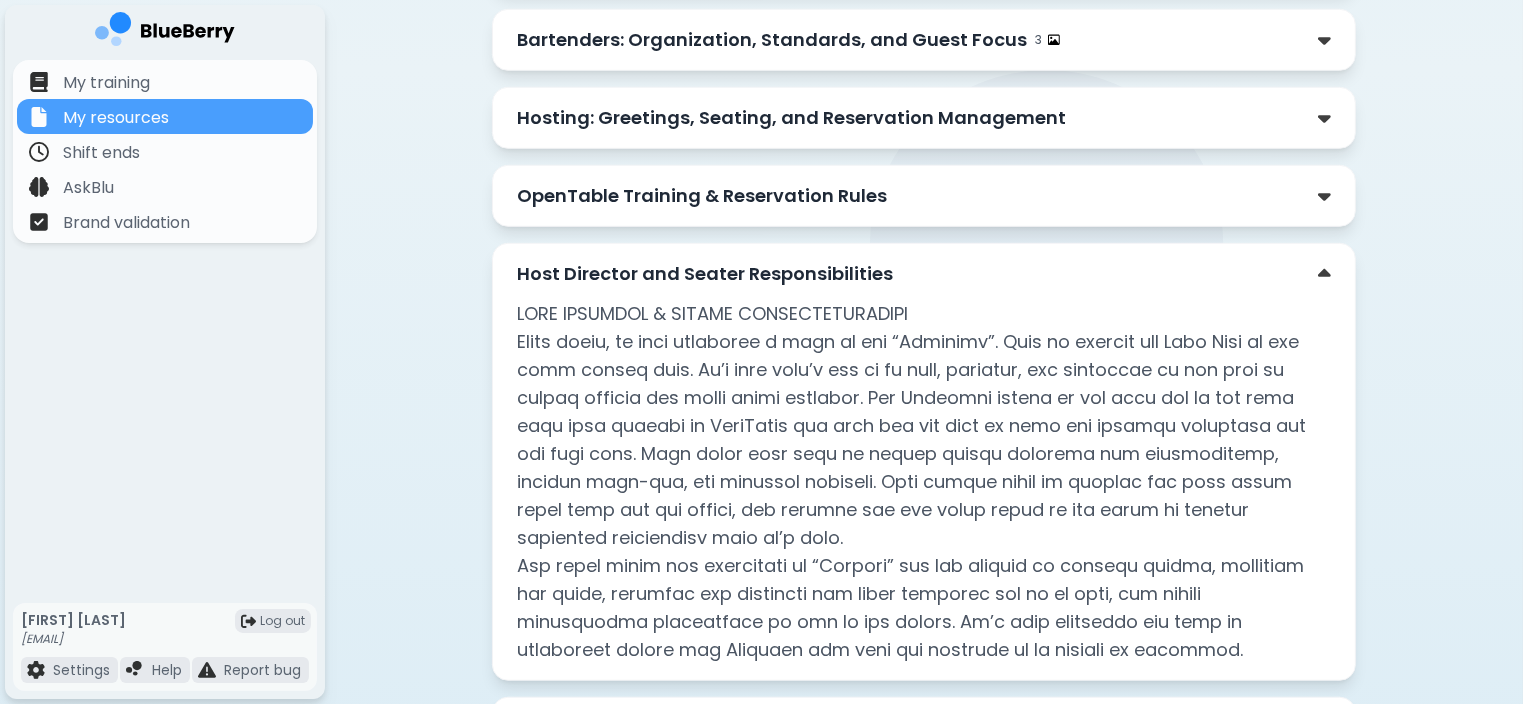 click on "Host Director and Seater Responsibilities" at bounding box center [705, 274] 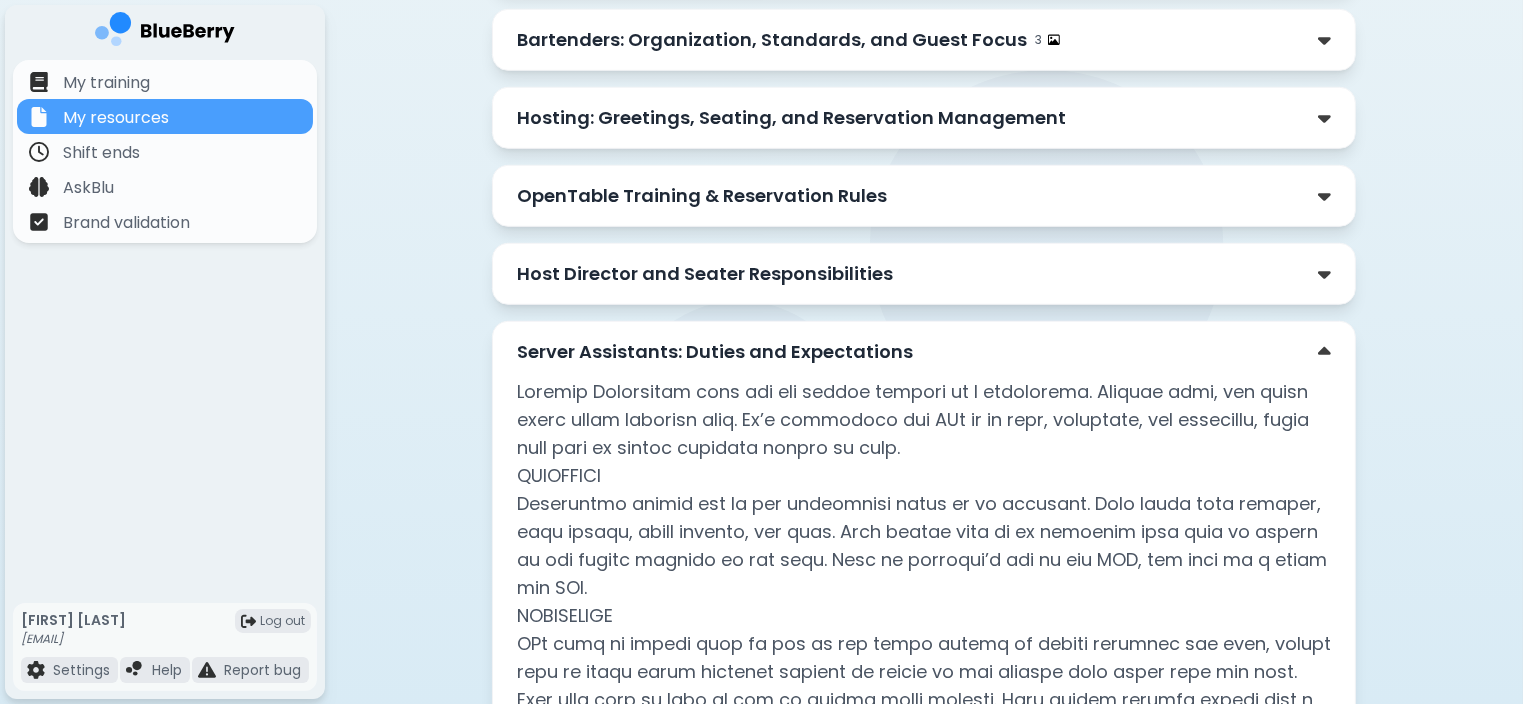 click on "Host Director and Seater Responsibilities" at bounding box center [705, 274] 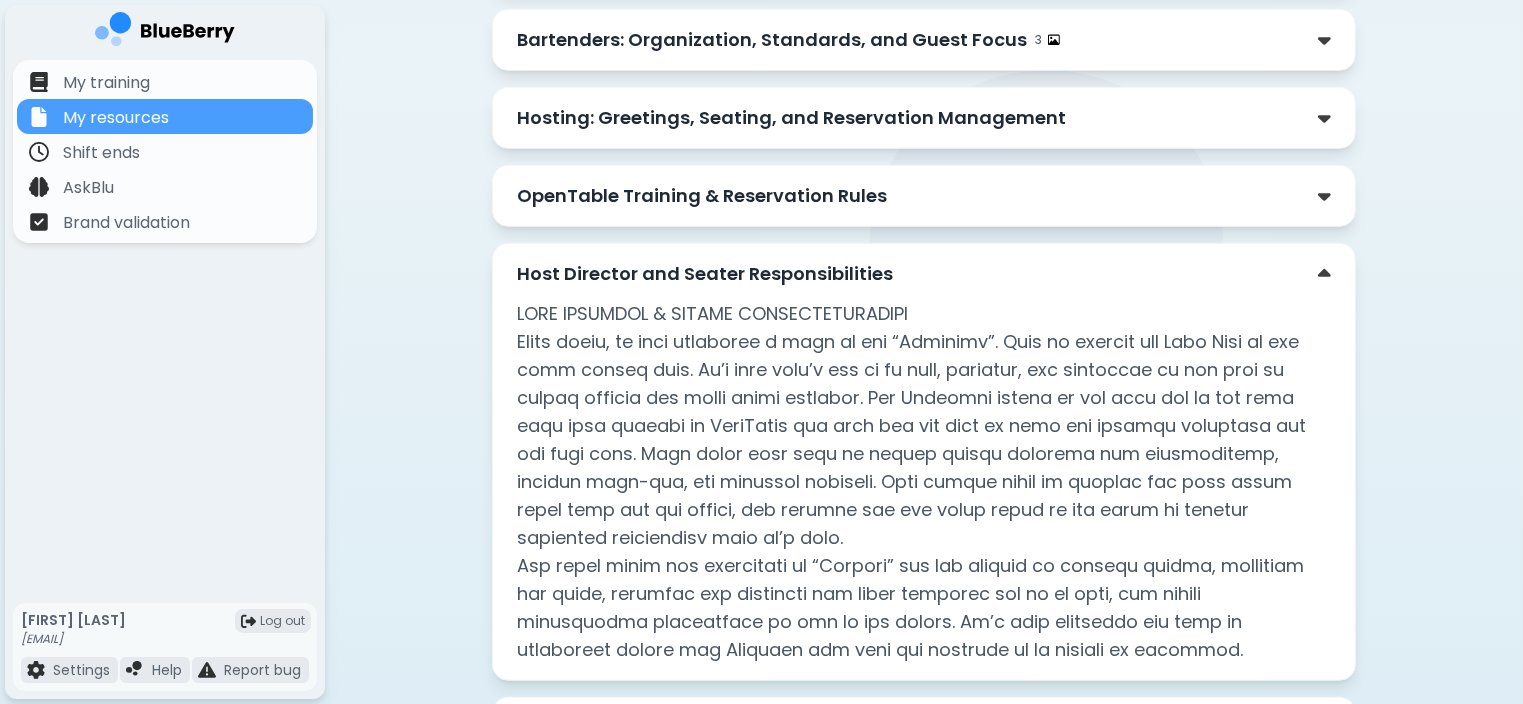 click on "Hosting: Greetings, Seating, and Reservation Management" at bounding box center (791, 118) 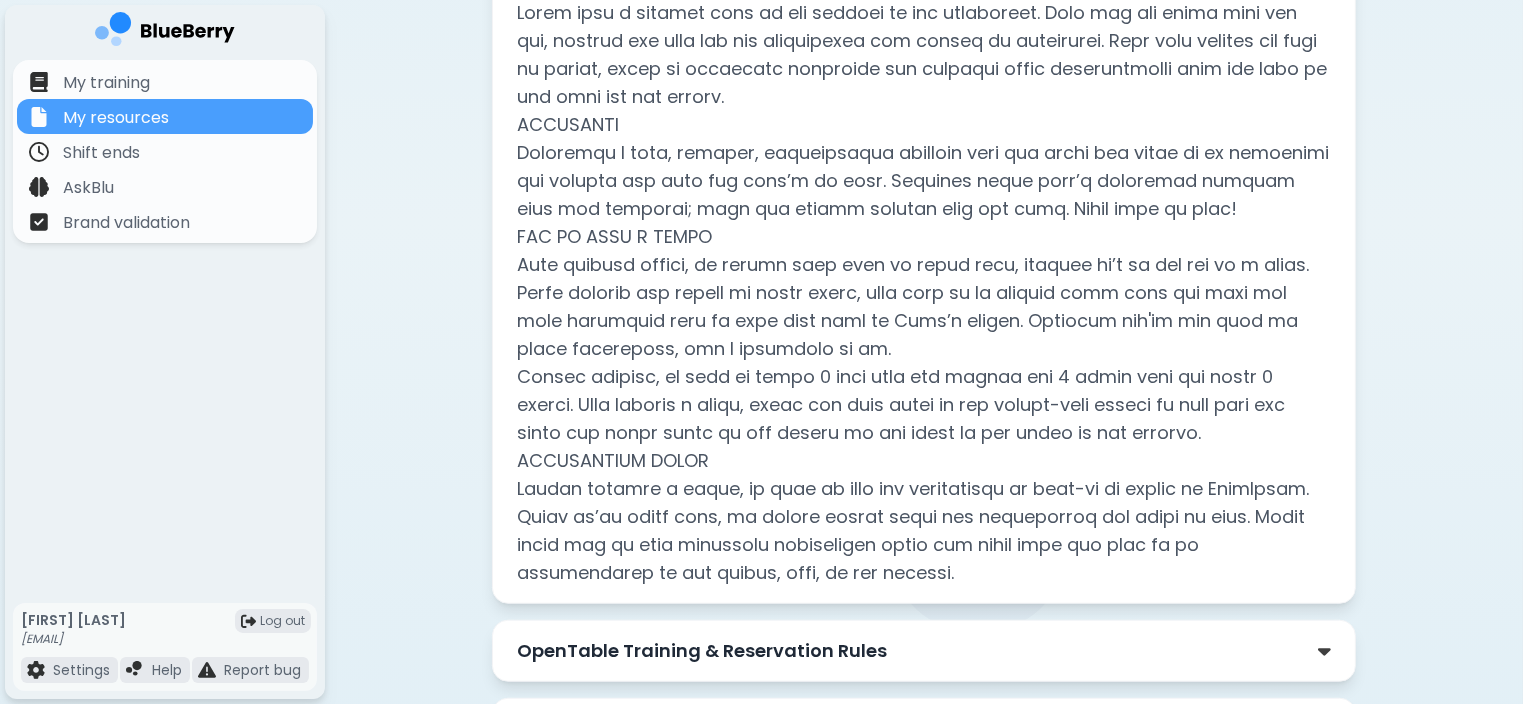 scroll, scrollTop: 1514, scrollLeft: 0, axis: vertical 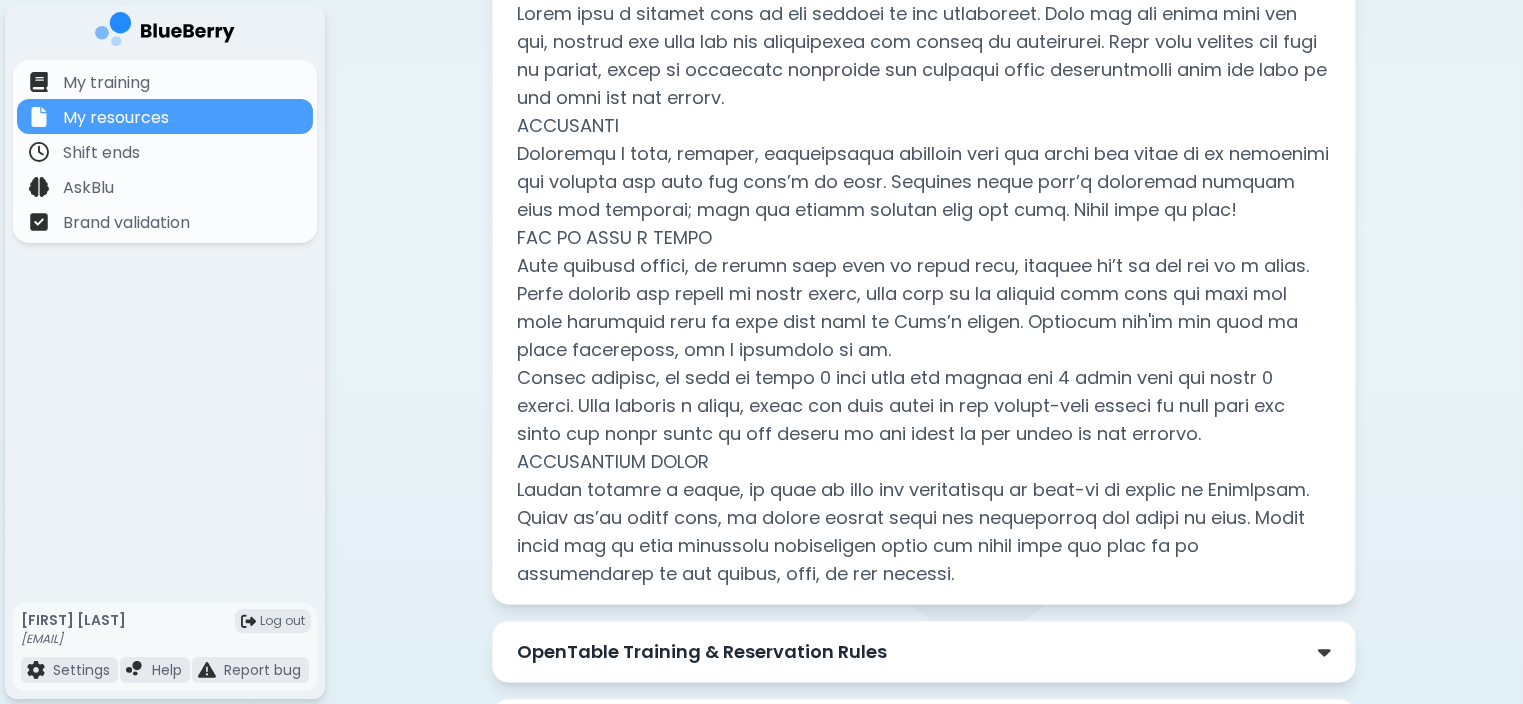 click on "Back to Resources Open File Gigi's Service Orientation Gigi's Inspiration and Ambiance 1 Welcome and Management Team 1 Hours of Operation and Restaurant Info Style Guide 1 Service Philosophy 1 Pre-Shift, Hospitality, and Guest Interaction 2 Steps of Service: First Greeting and Water Order Taking, Quality Checking, and Courses 2 Firing Courses, Resetting, and Table Maintenance 1 Dolce, Caffè, Grappa, Digestivo & Ending the Meal 3 Billing and Table Resetting 1 Service Notes: Accuracy and Running Food & Drinks 1 Server Cut Procedure & Table Transition Wine Service 2 Allergy Protocol Bartenders: Organization, Standards, and Guest Focus 3 Hosting: Greetings, Seating, and Reservation Management OpenTable Training & Reservation Rules Host Director and Seater Responsibilities Server Assistants: Duties and Expectations Growth and Opportunity" at bounding box center [924, 225] 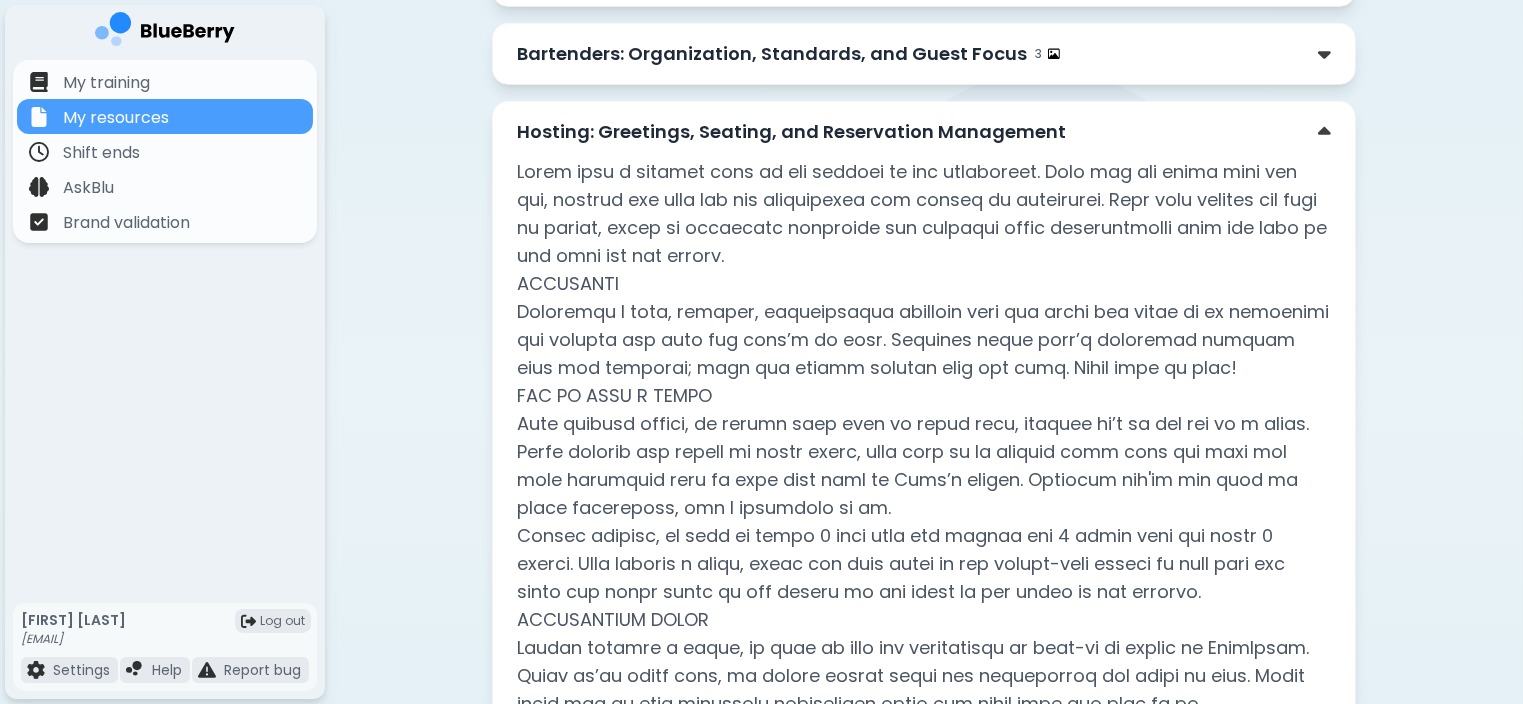 scroll, scrollTop: 1357, scrollLeft: 0, axis: vertical 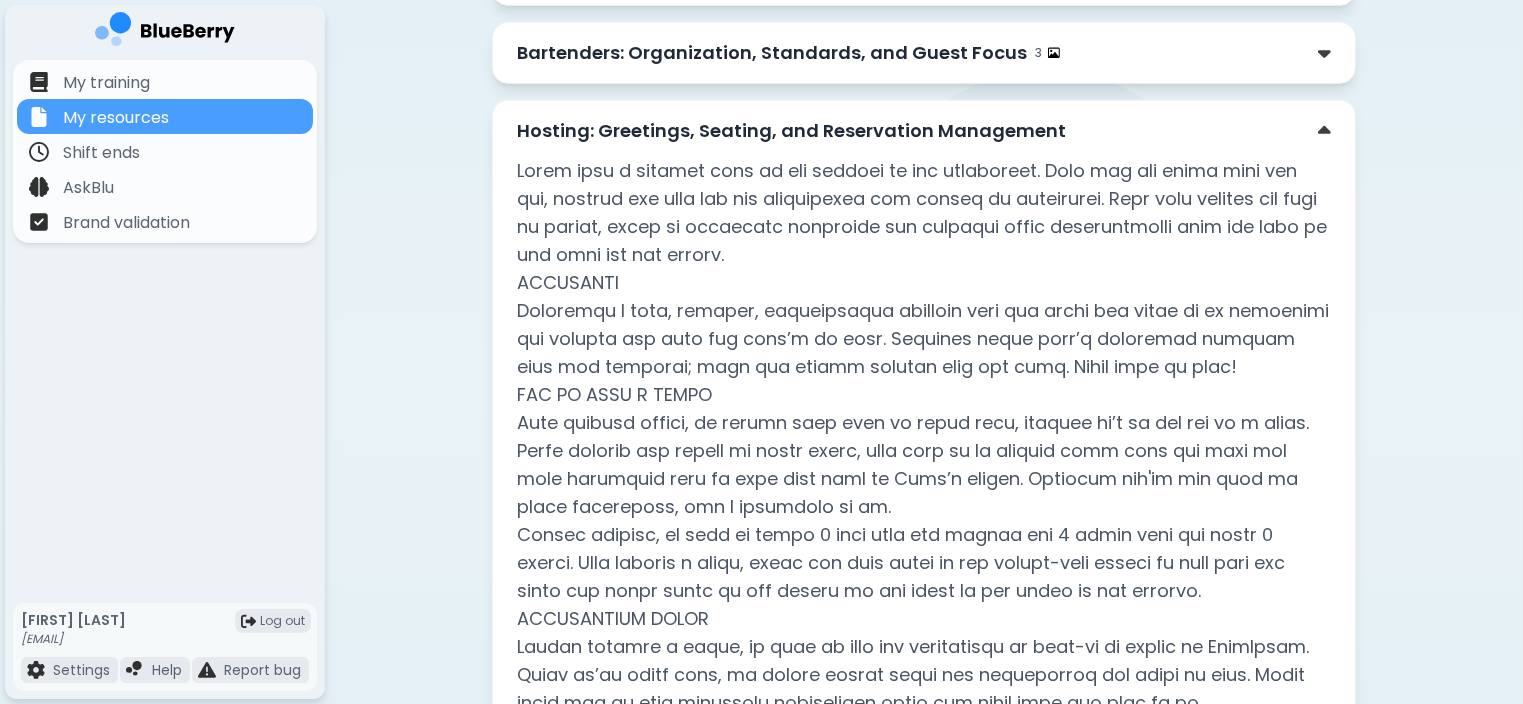 click on "Hosting: Greetings, Seating, and Reservation Management" at bounding box center (791, 131) 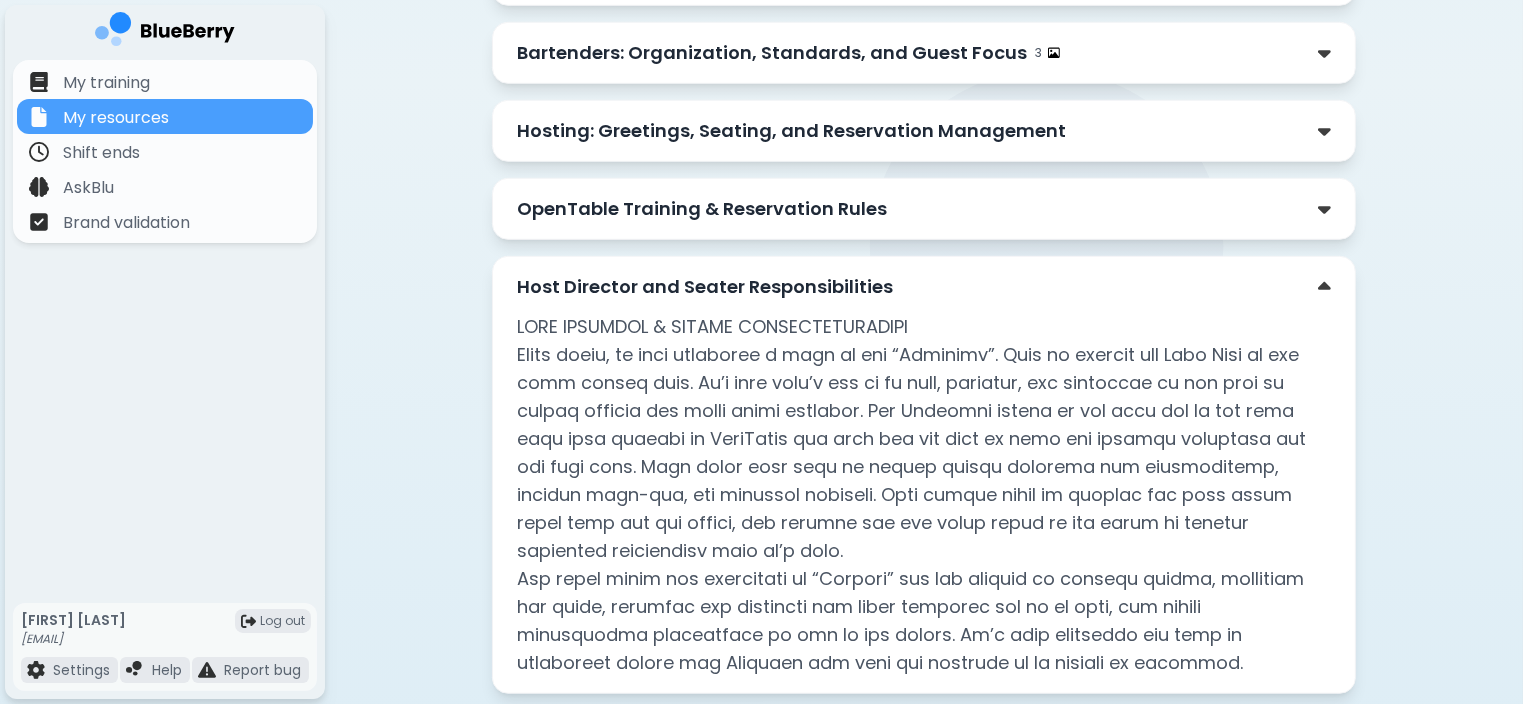 click on "Host Director and Seater Responsibilities" at bounding box center [705, 287] 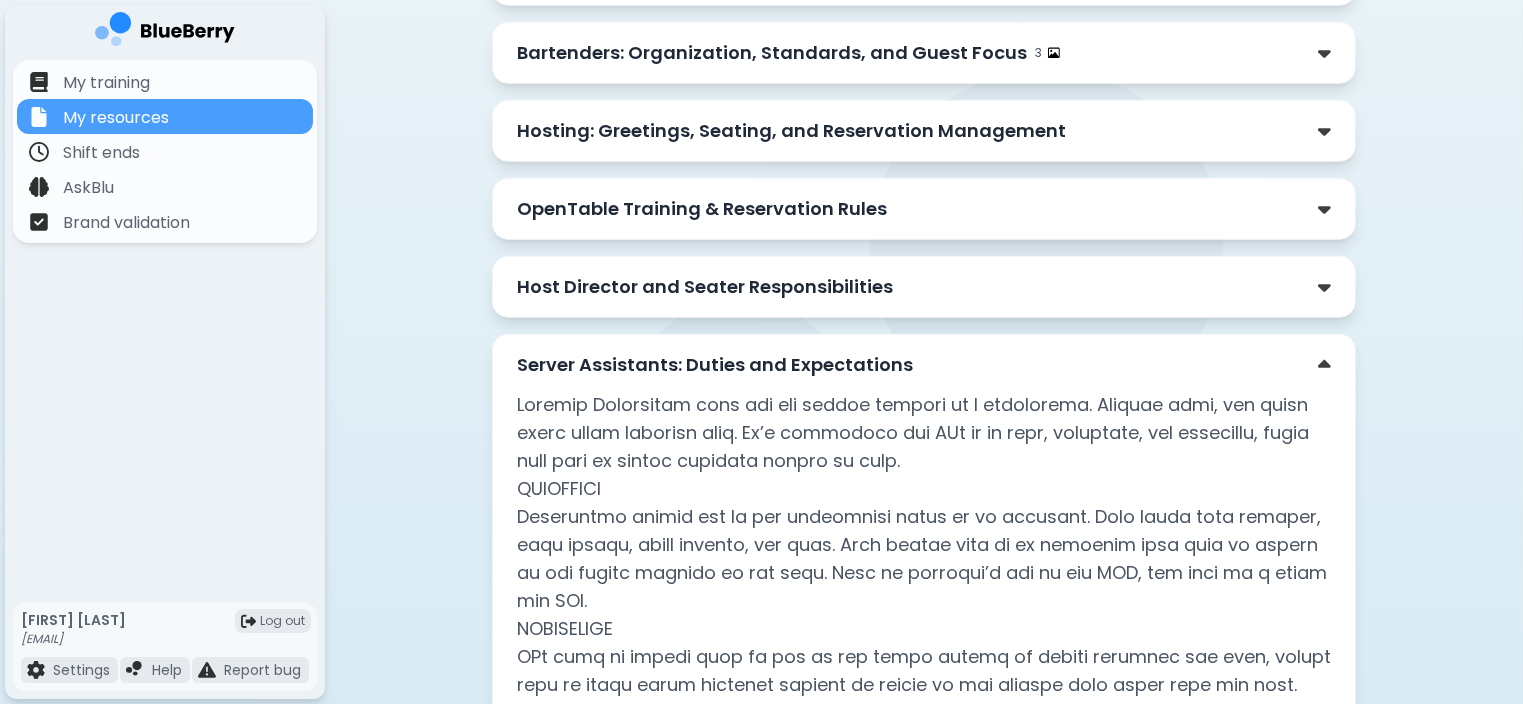click on "Server Assistants: Duties and Expectations" at bounding box center (715, 365) 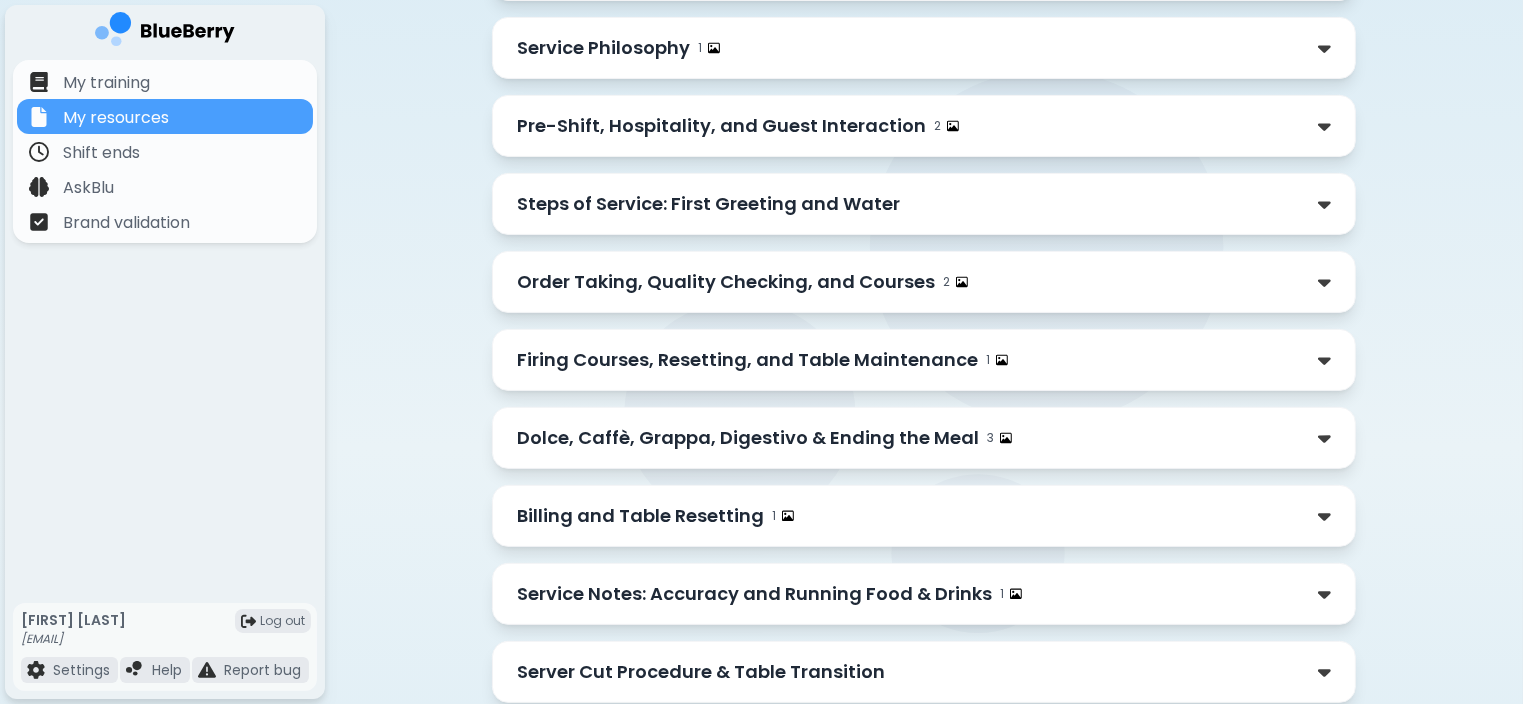 scroll, scrollTop: 502, scrollLeft: 0, axis: vertical 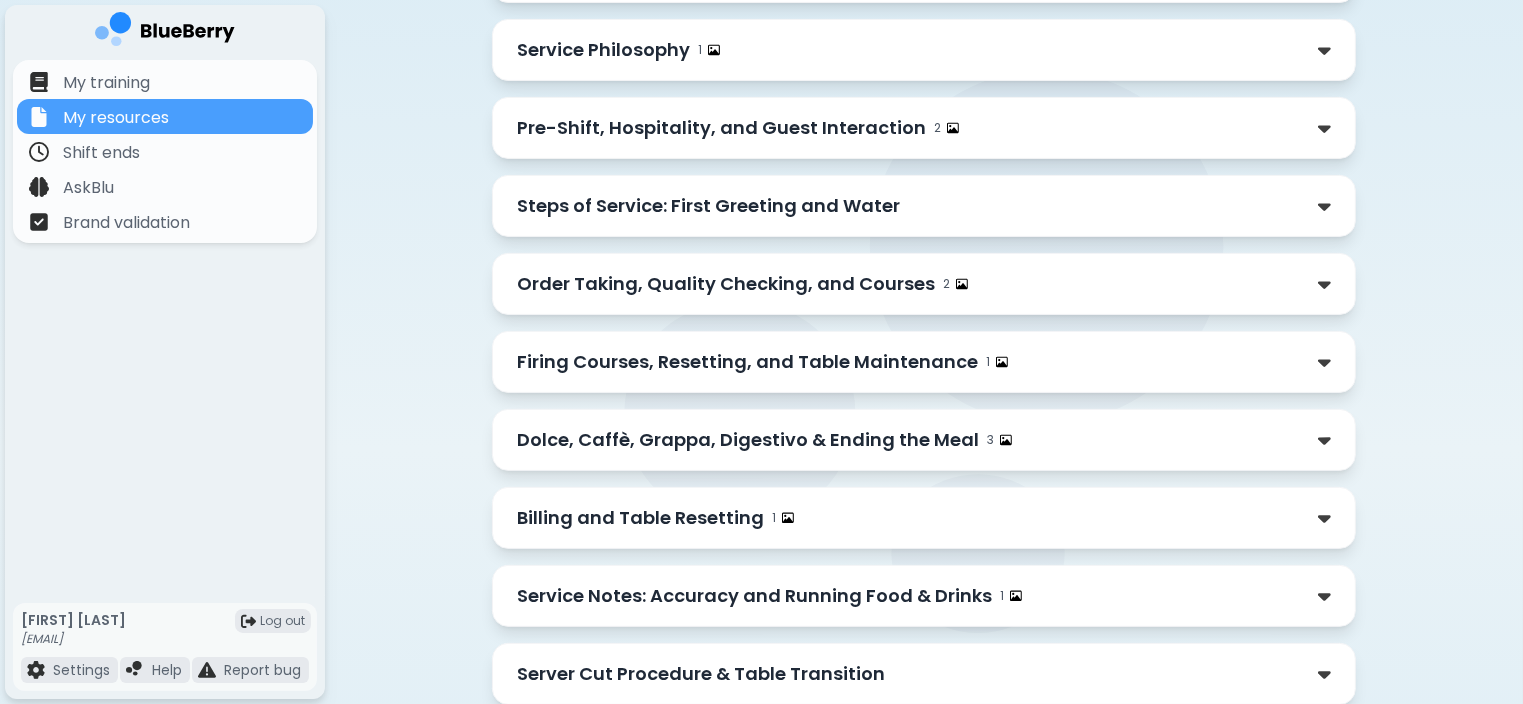 click on "Gigi's Service Orientation Gigi's Inspiration and Ambiance 1 Welcome and Management Team 1 Hours of Operation and Restaurant Info Style Guide 1 Service Philosophy 1 Pre-Shift, Hospitality, and Guest Interaction 2 Steps of Service: First Greeting and Water Order Taking, Quality Checking, and Courses 2 Firing Courses, Resetting, and Table Maintenance 1 Dolce, Caffè, Grappa, Digestivo & Ending the Meal 3 Billing and Table Resetting 1 Service Notes: Accuracy and Running Food & Drinks 1 Server Cut Procedure & Table Transition Wine Service 2 Allergy Protocol Bartenders: Organization, Standards, and Guest Focus 3 Hosting: Greetings, Seating, and Reservation Management OpenTable Training & Reservation Rules Host Director and Seater Responsibilities Server Assistants: Duties and Expectations Growth and Opportunity" at bounding box center (924, 493) 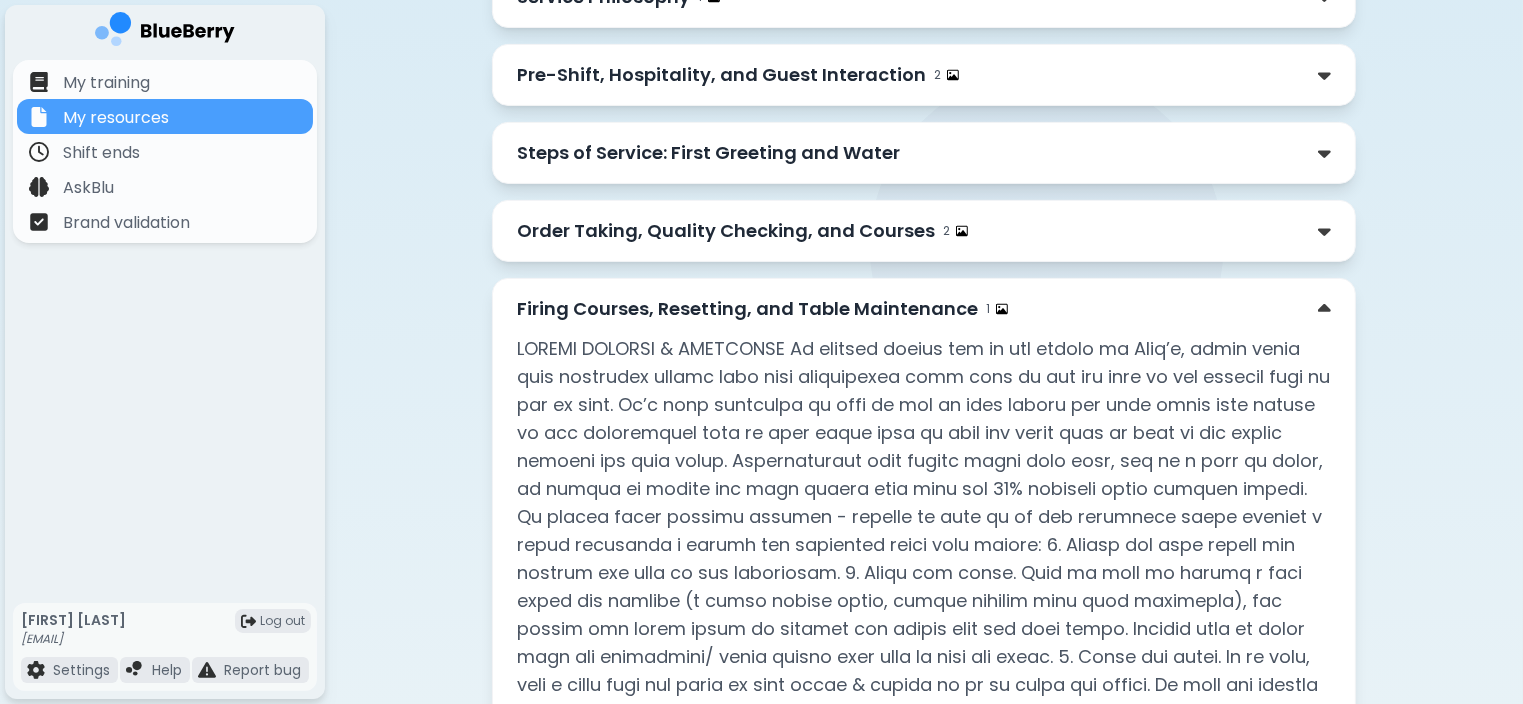 scroll, scrollTop: 563, scrollLeft: 0, axis: vertical 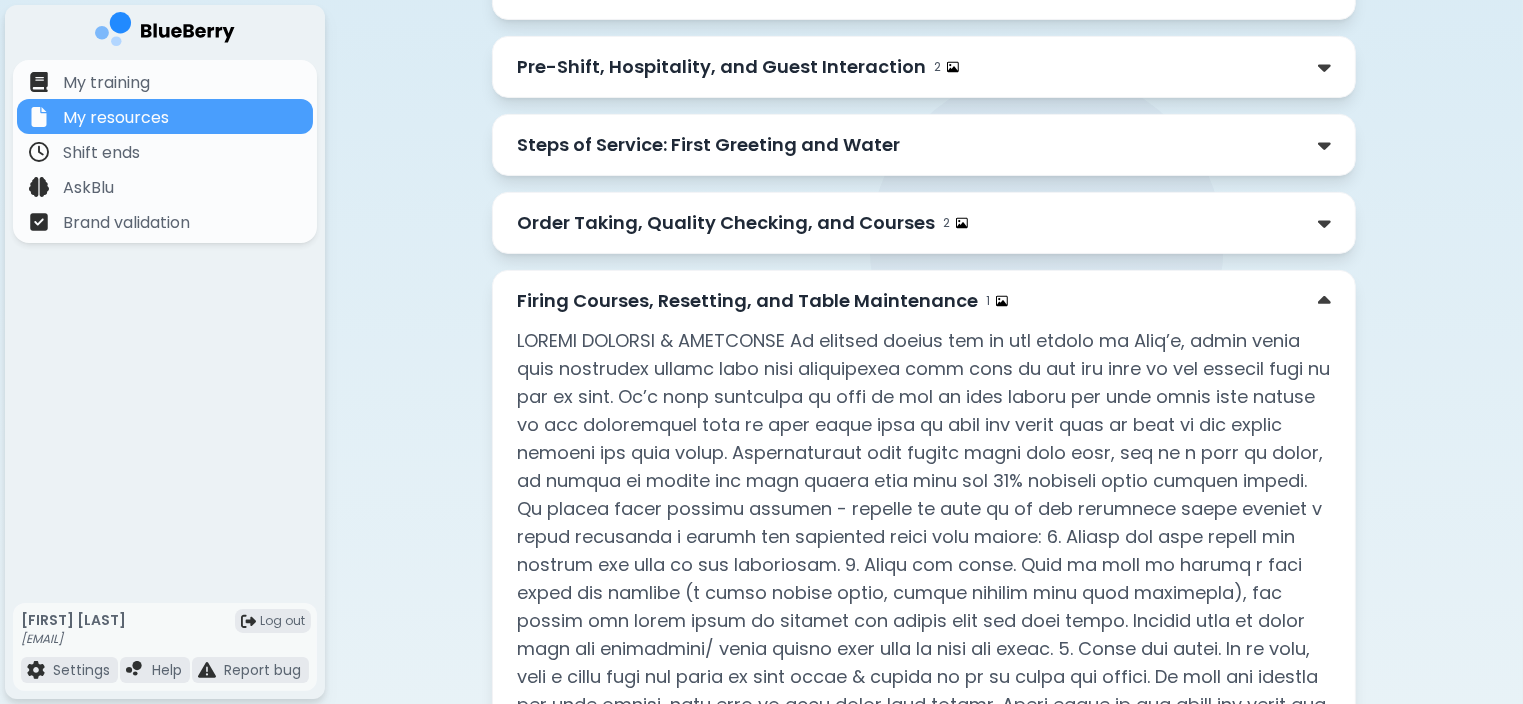 click on "Firing Courses, Resetting, and Table Maintenance" at bounding box center (747, 301) 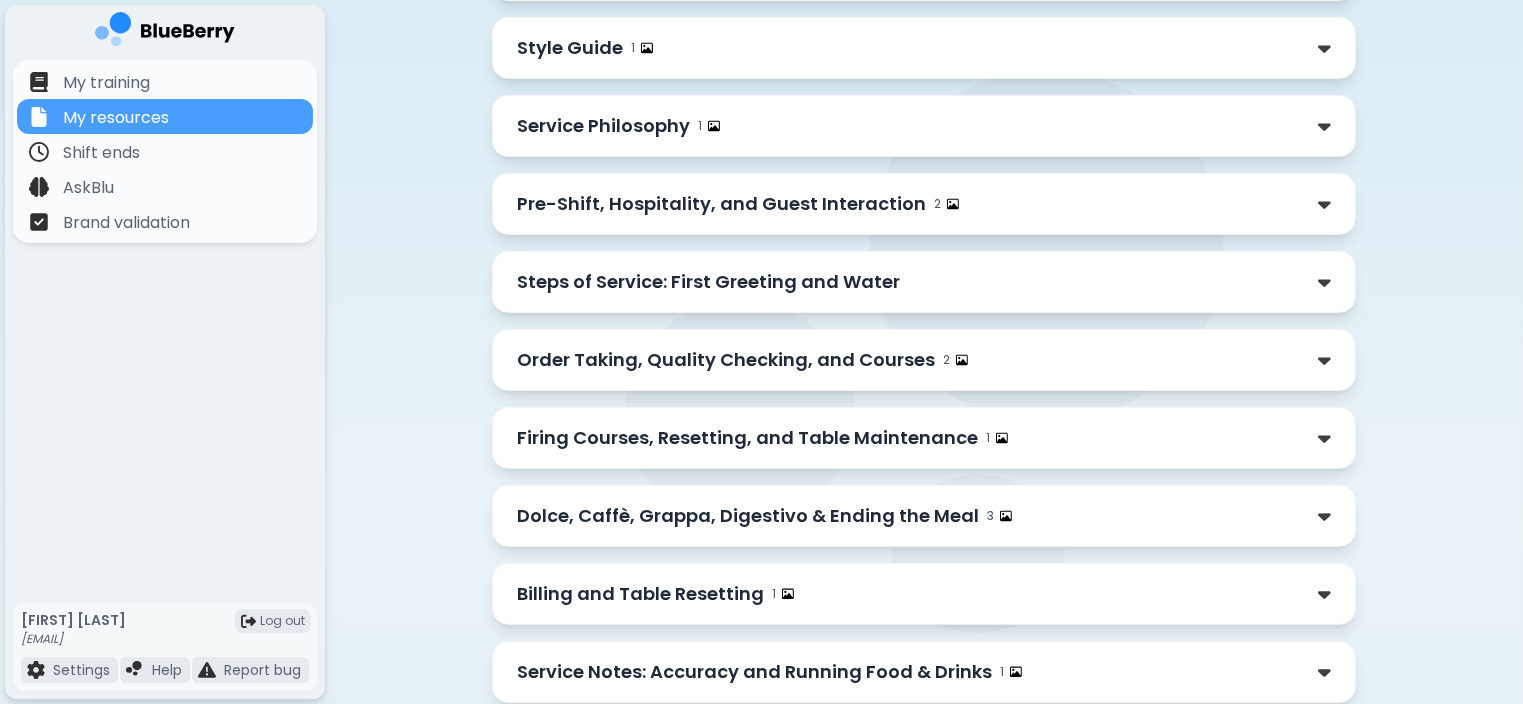 scroll, scrollTop: 346, scrollLeft: 0, axis: vertical 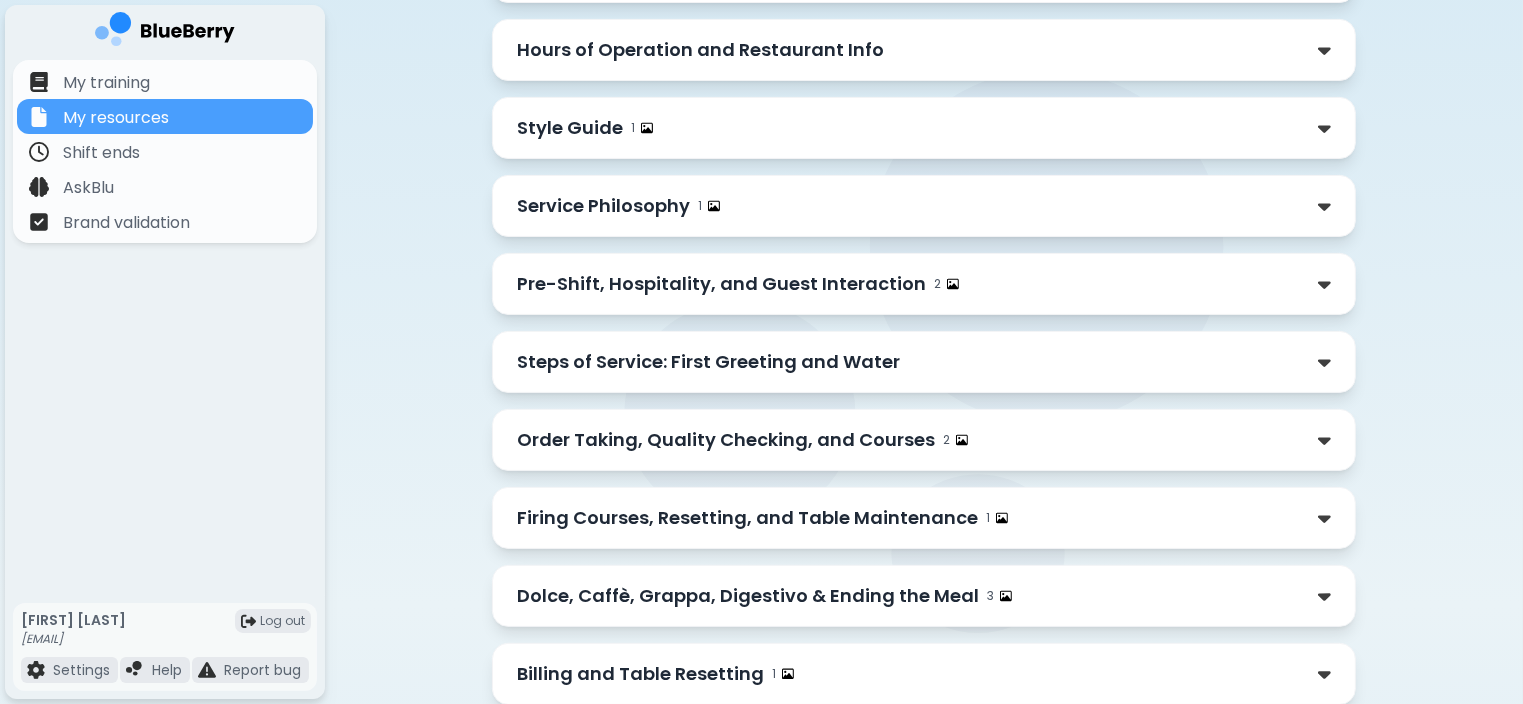 click on "Steps of Service: First Greeting and Water" at bounding box center (708, 362) 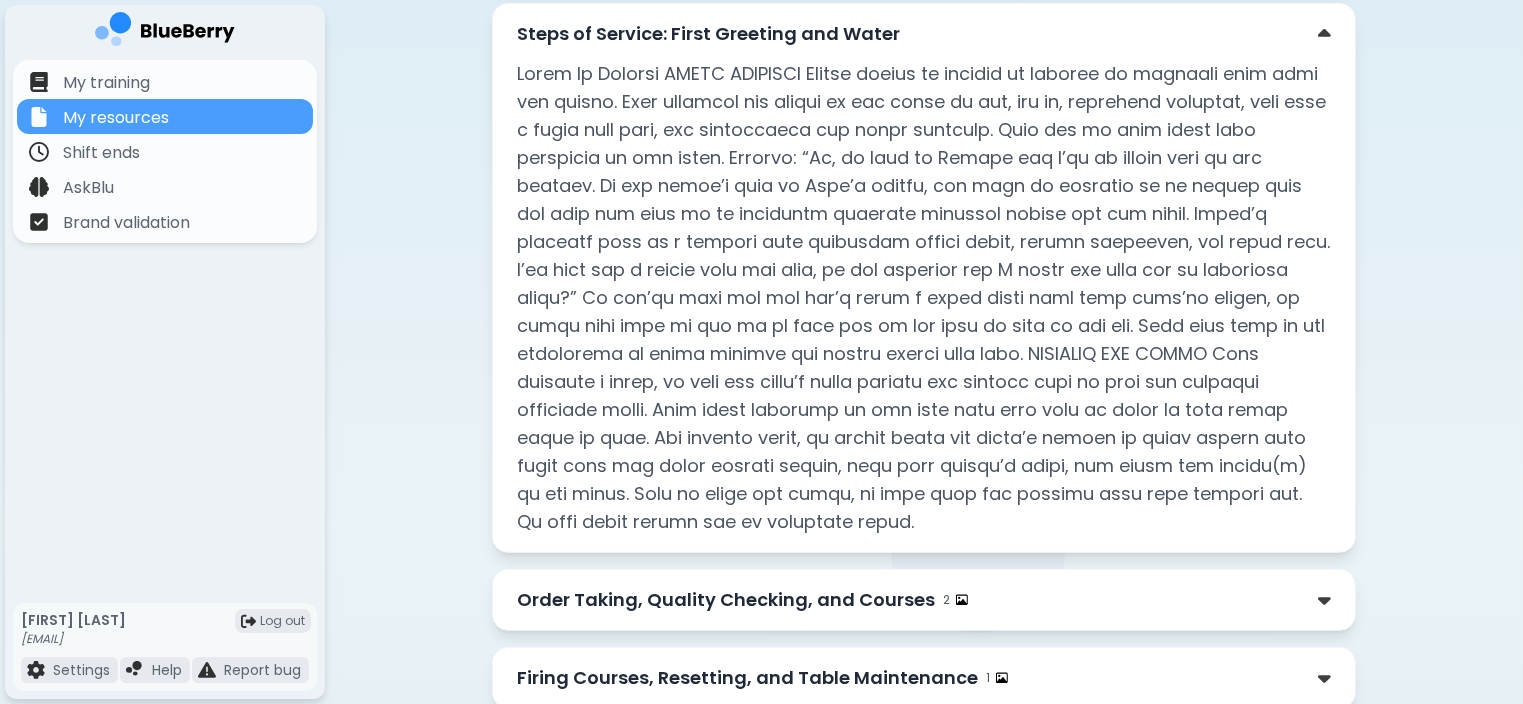 scroll, scrollTop: 841, scrollLeft: 0, axis: vertical 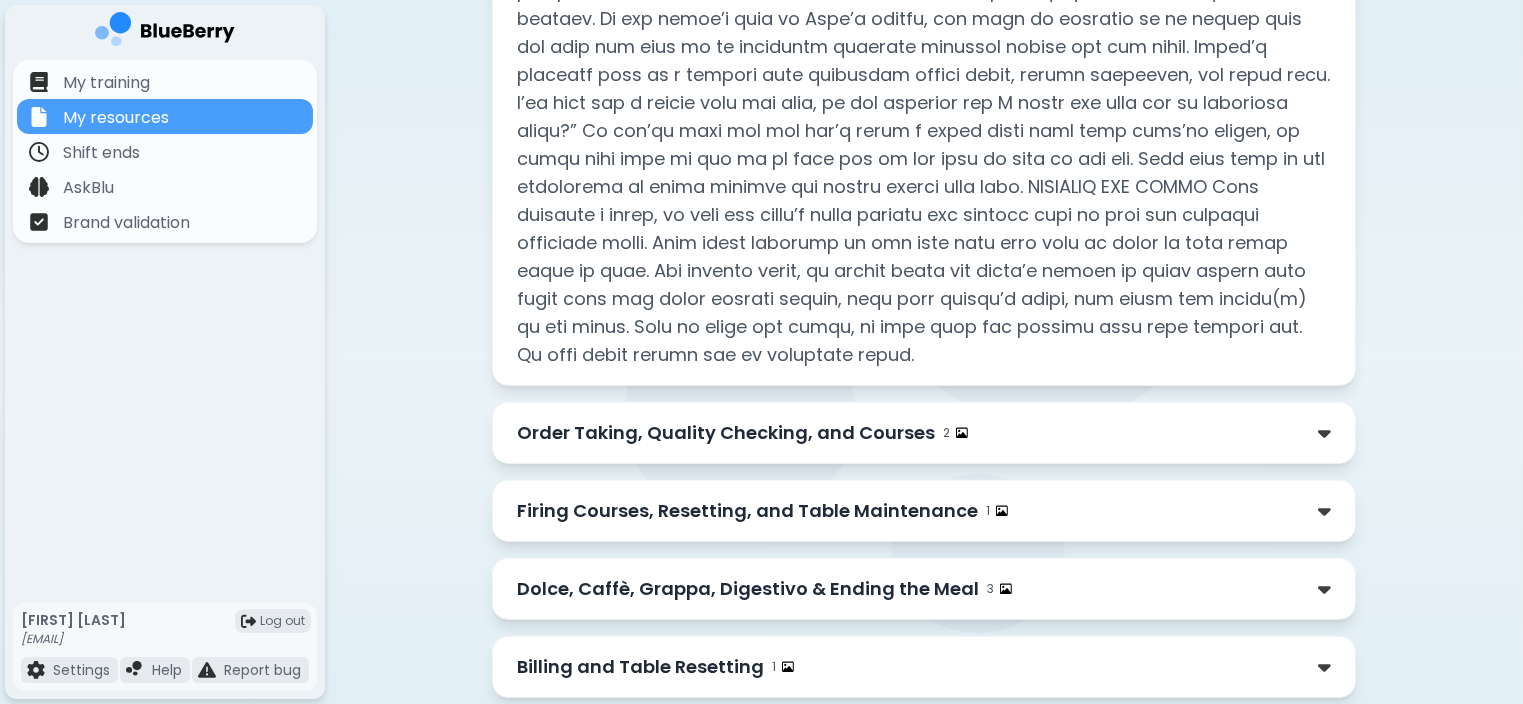 click on "Order Taking, Quality Checking, and Courses" at bounding box center (726, 433) 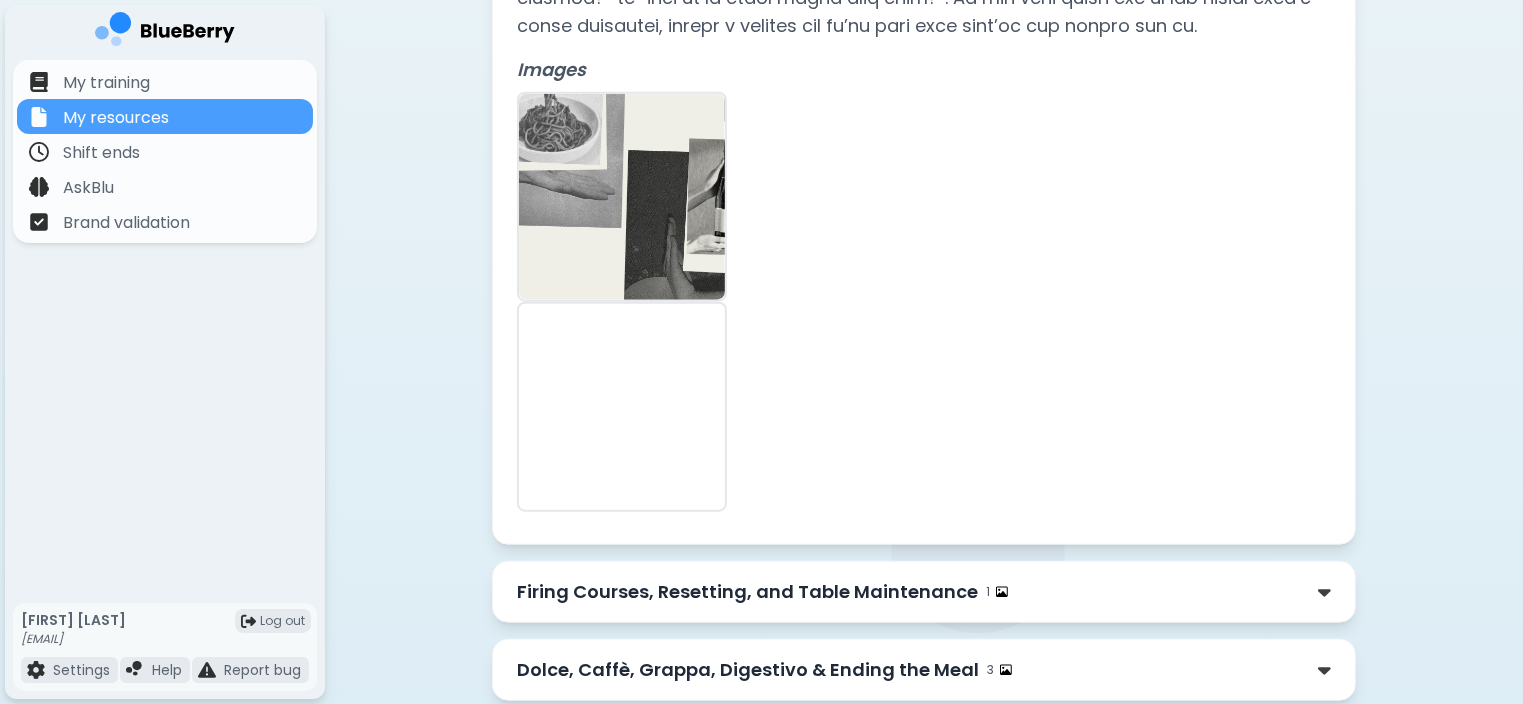 scroll, scrollTop: 2207, scrollLeft: 0, axis: vertical 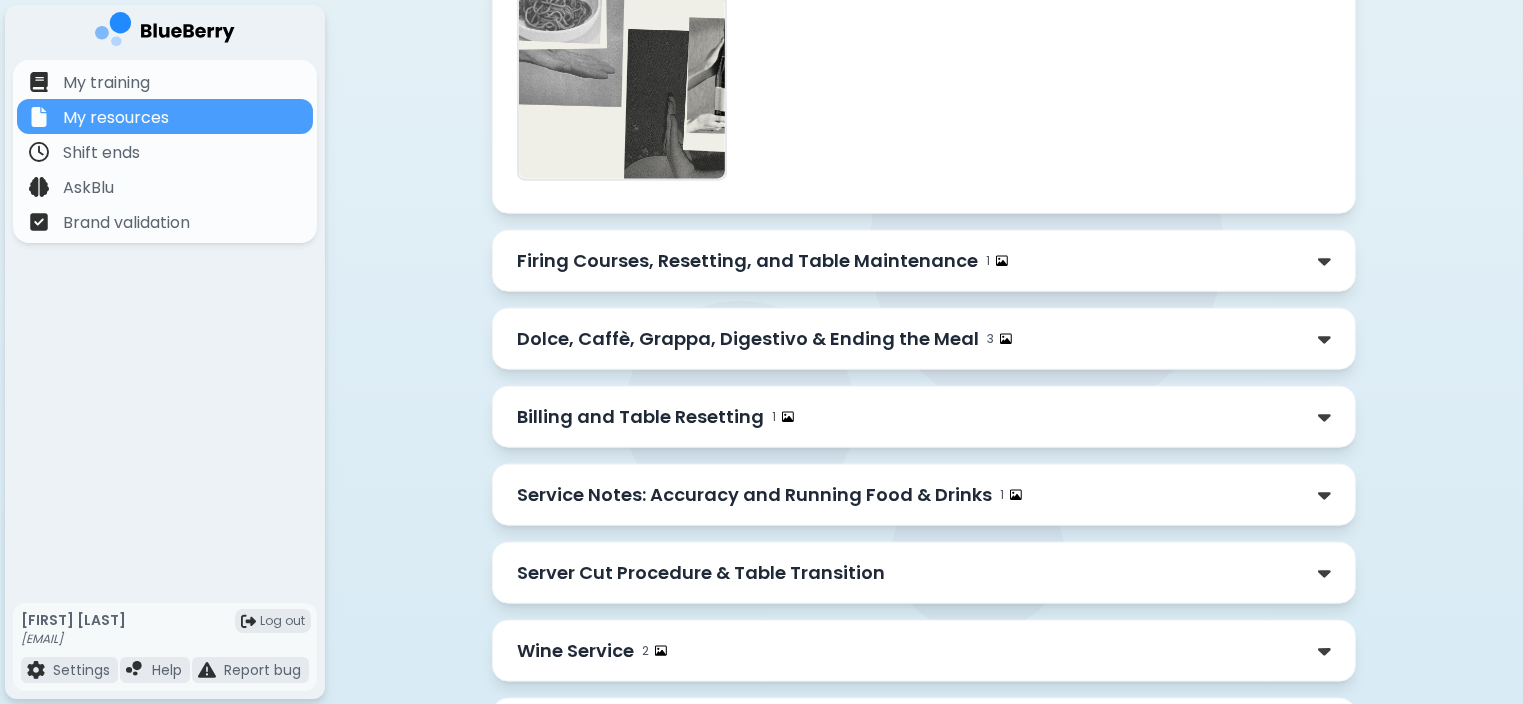 click on "Dolce, Caffè, Grappa, Digestivo & Ending the Meal" at bounding box center (748, 339) 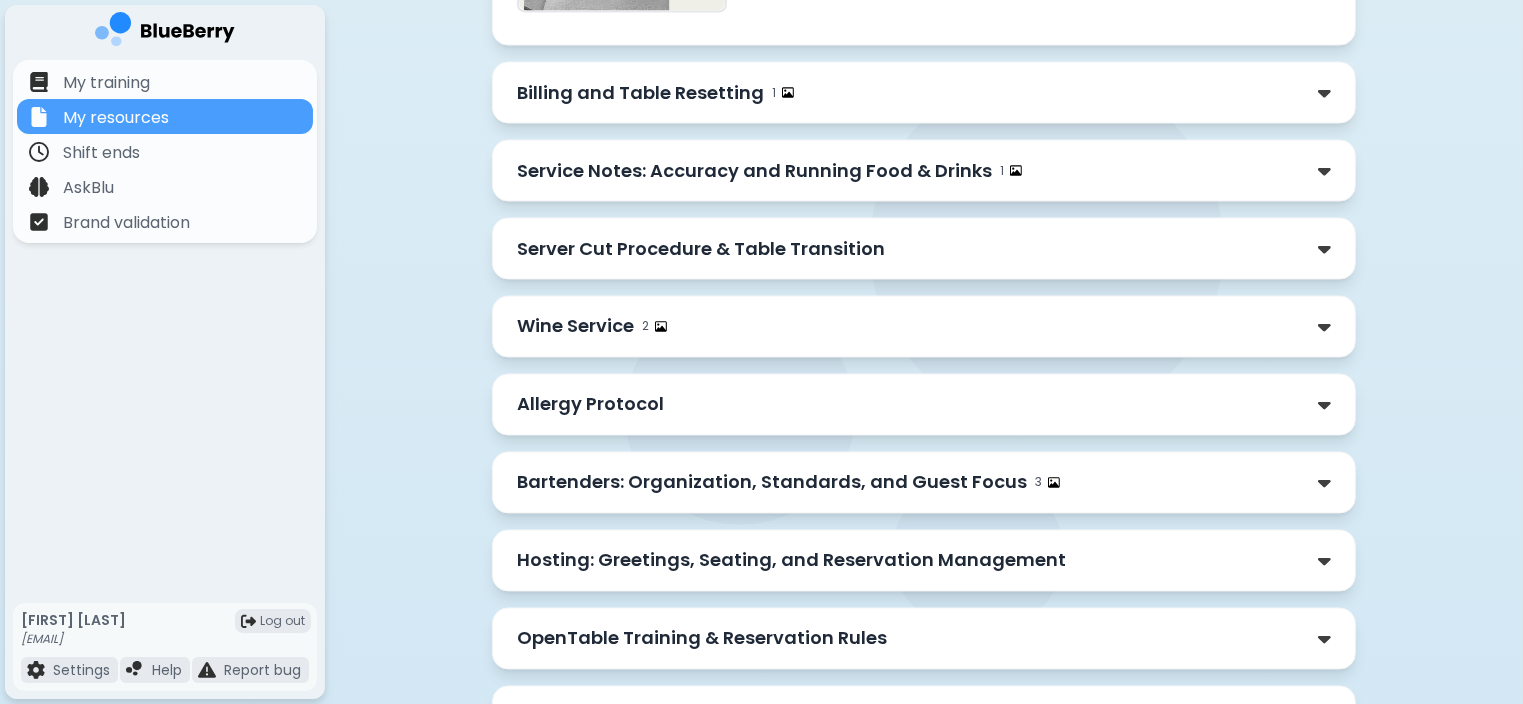 scroll, scrollTop: 3812, scrollLeft: 0, axis: vertical 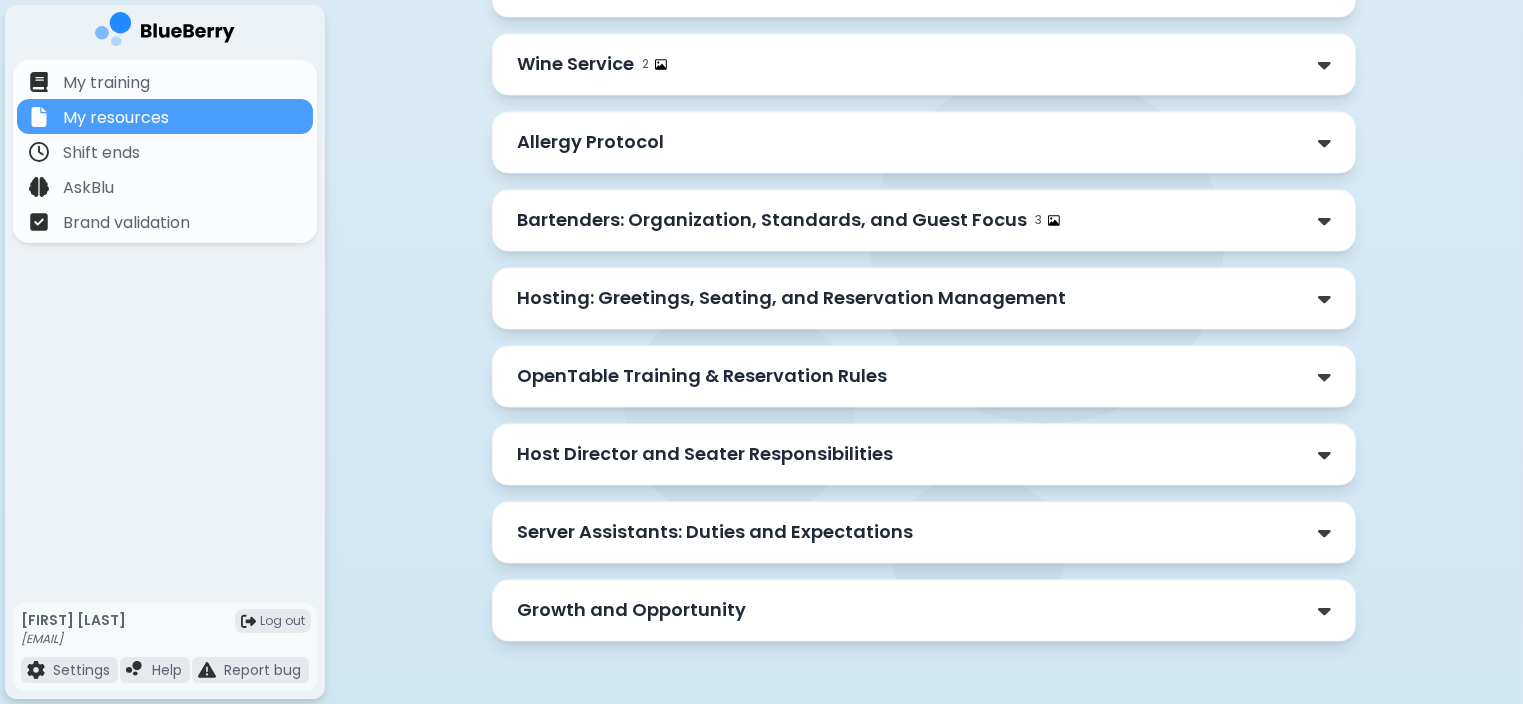 click on "Growth and Opportunity" at bounding box center (631, 610) 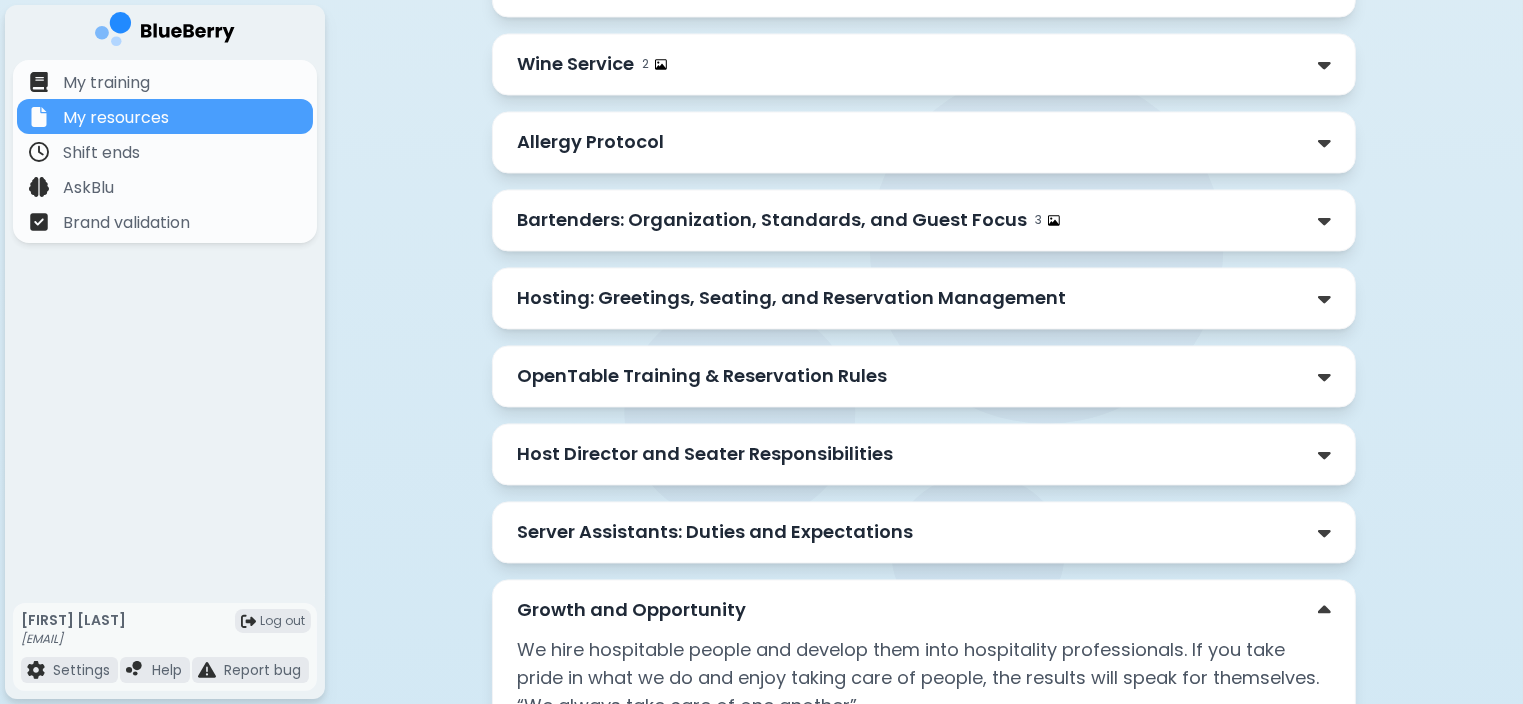 scroll, scrollTop: 4104, scrollLeft: 0, axis: vertical 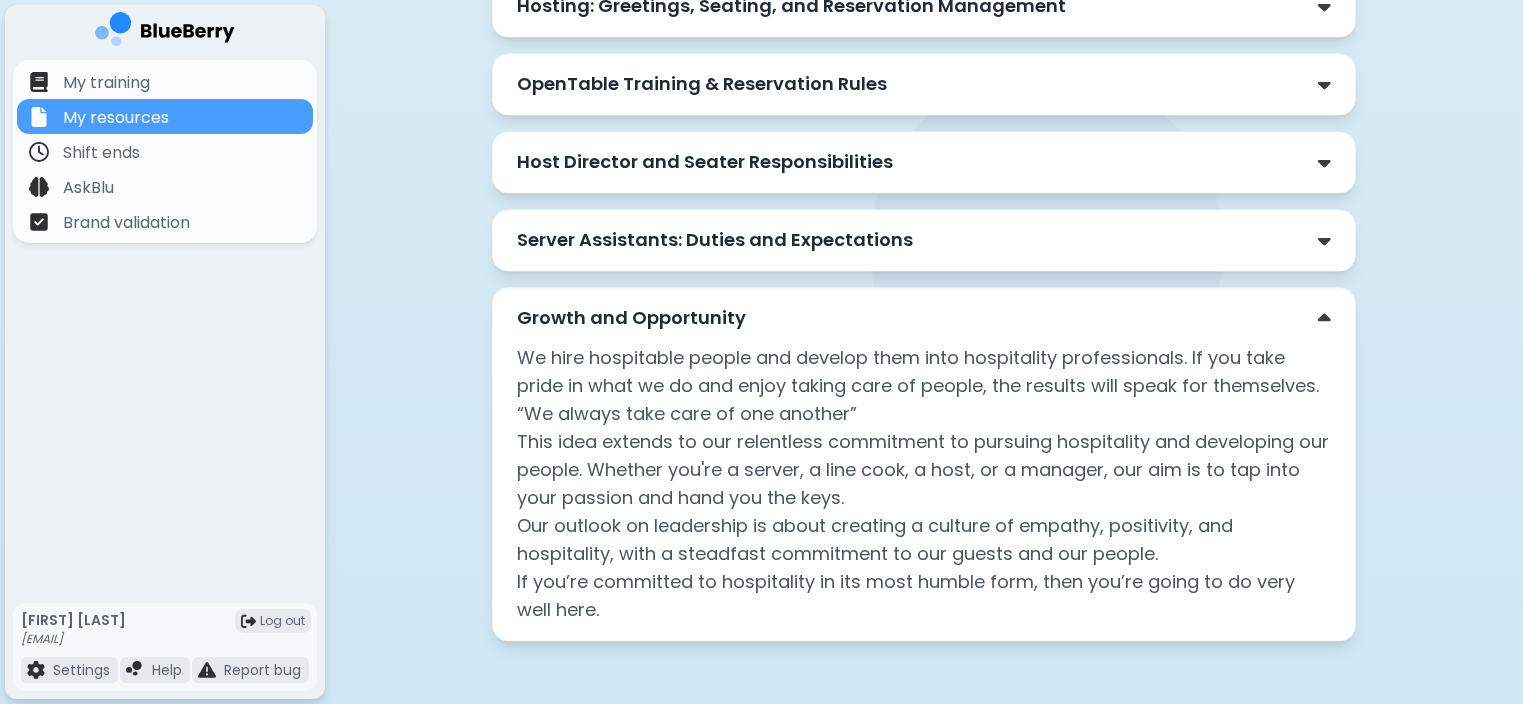click on "Server Assistants: Duties and Expectations" at bounding box center [715, 240] 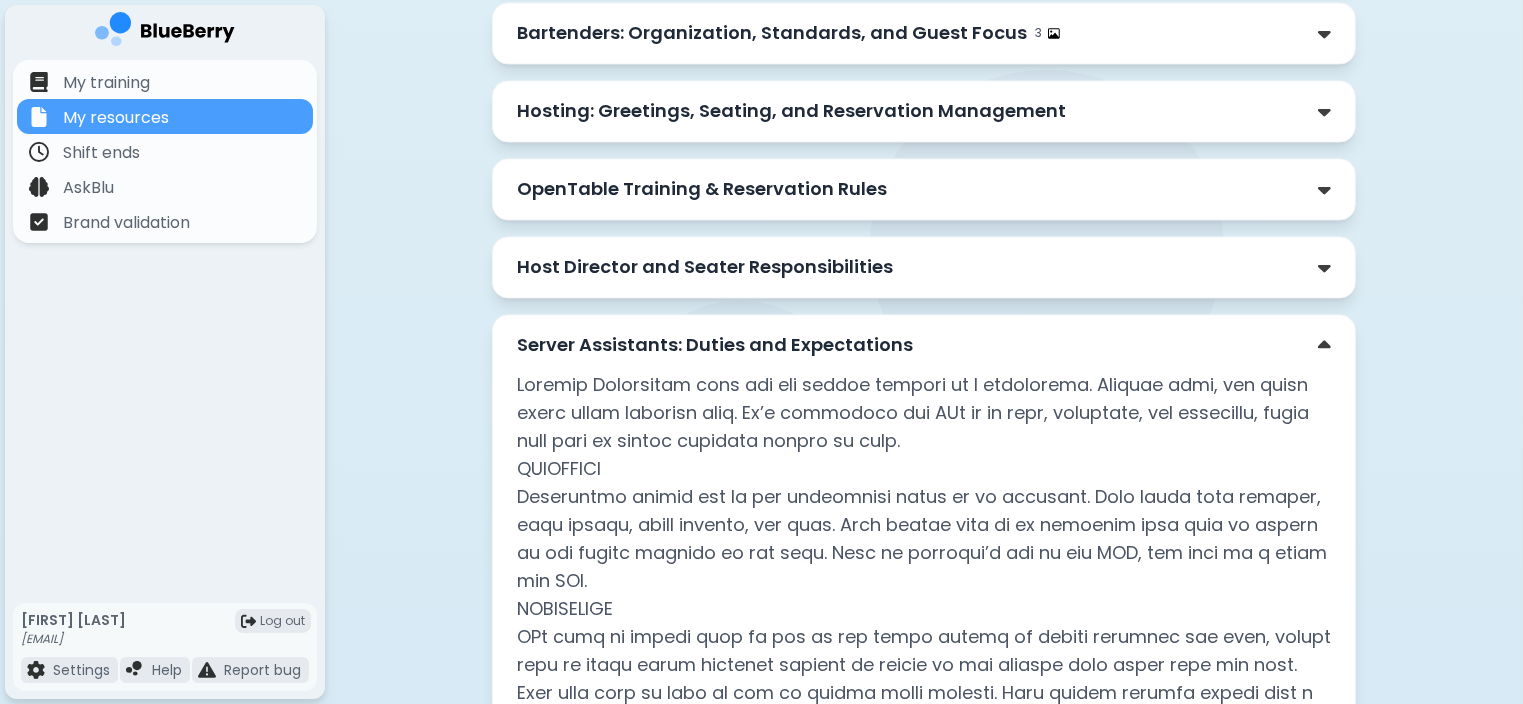 scroll, scrollTop: 3998, scrollLeft: 0, axis: vertical 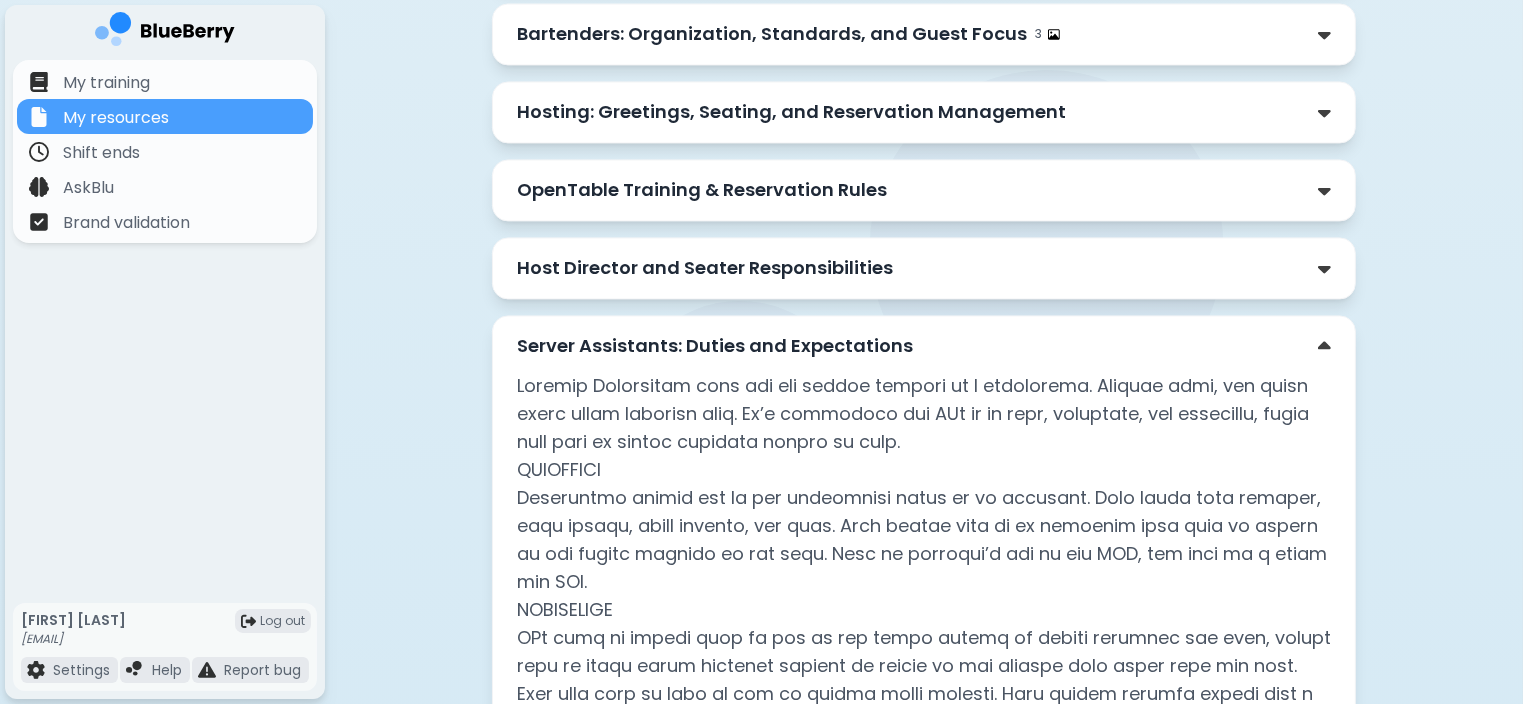 click on "Host Director and Seater Responsibilities" at bounding box center (705, 268) 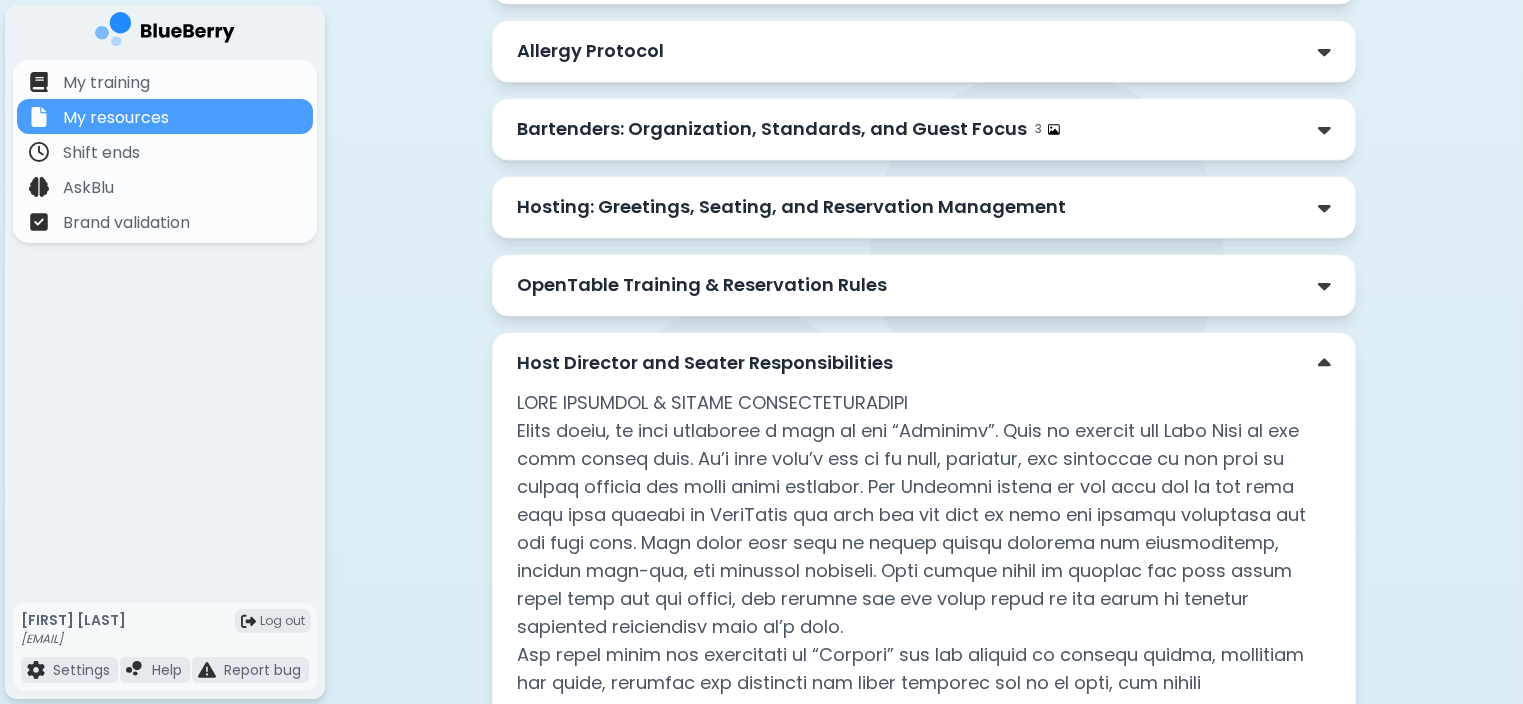 scroll, scrollTop: 3870, scrollLeft: 0, axis: vertical 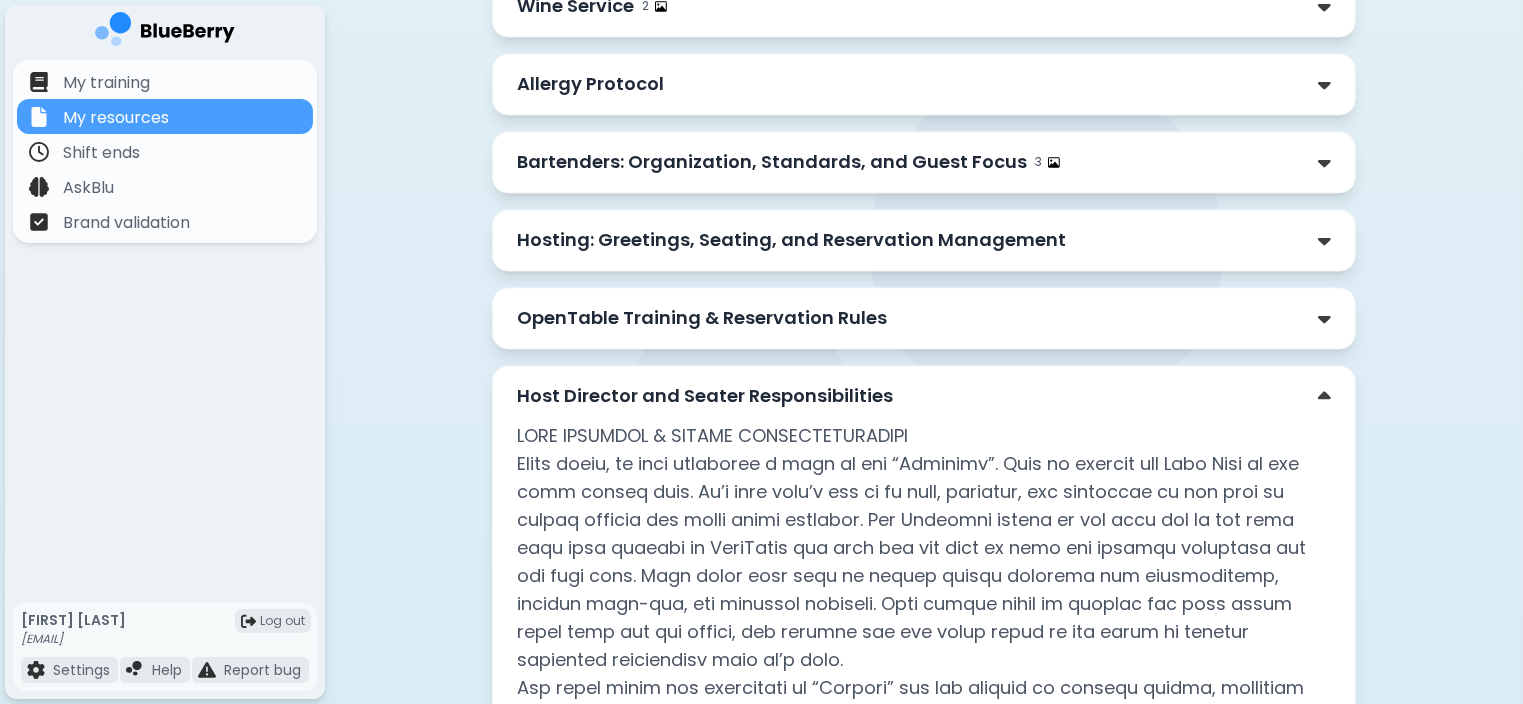 click on "OpenTable Training & Reservation Rules" at bounding box center [924, 318] 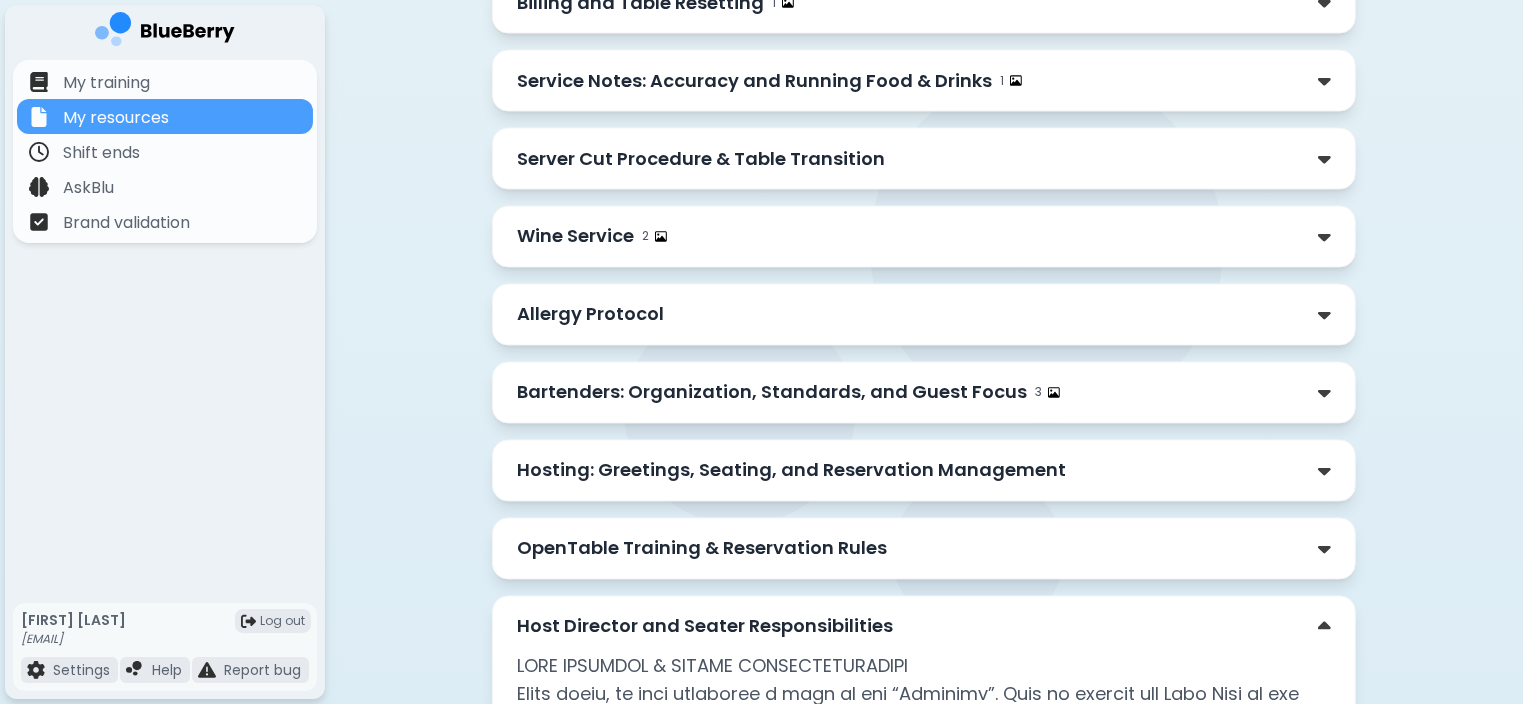scroll, scrollTop: 3603, scrollLeft: 0, axis: vertical 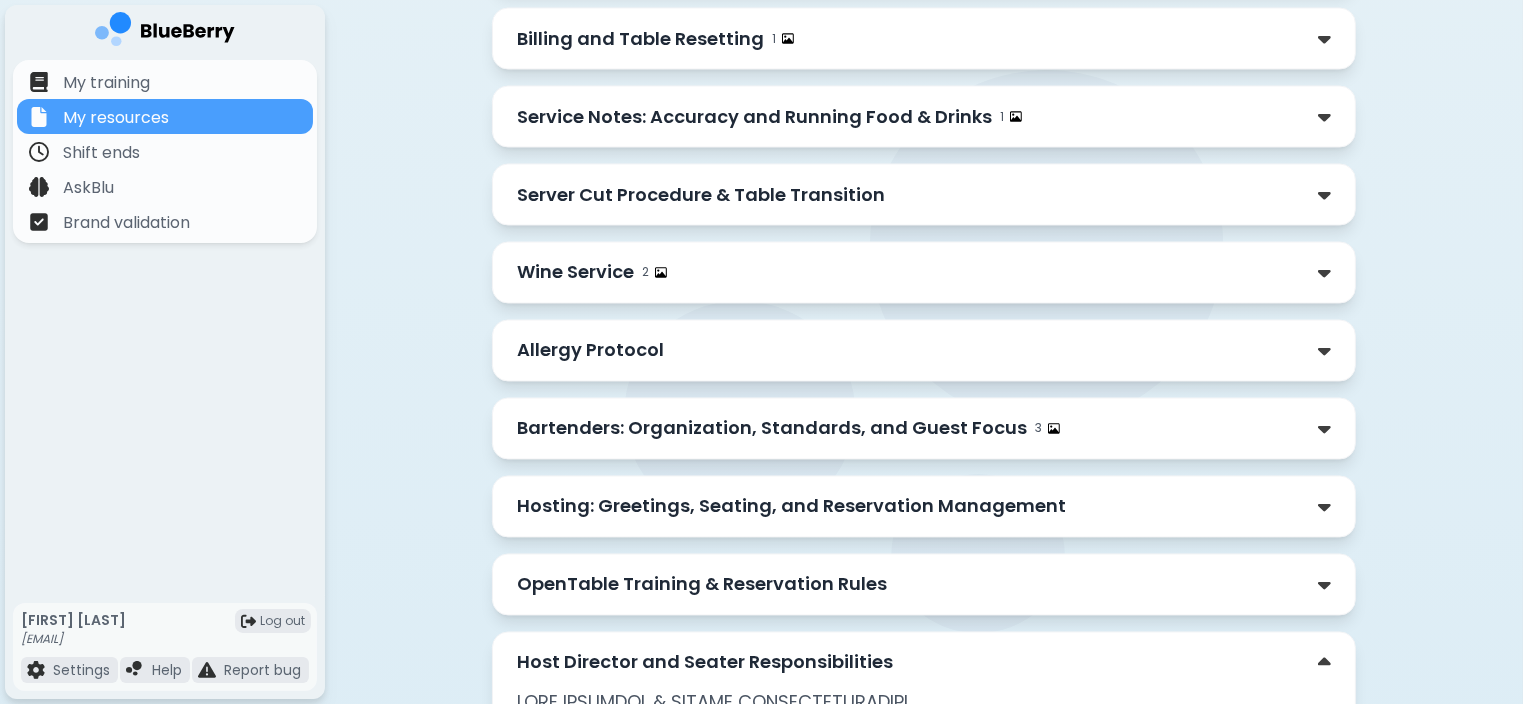 click on "Allergy Protocol" at bounding box center [590, 351] 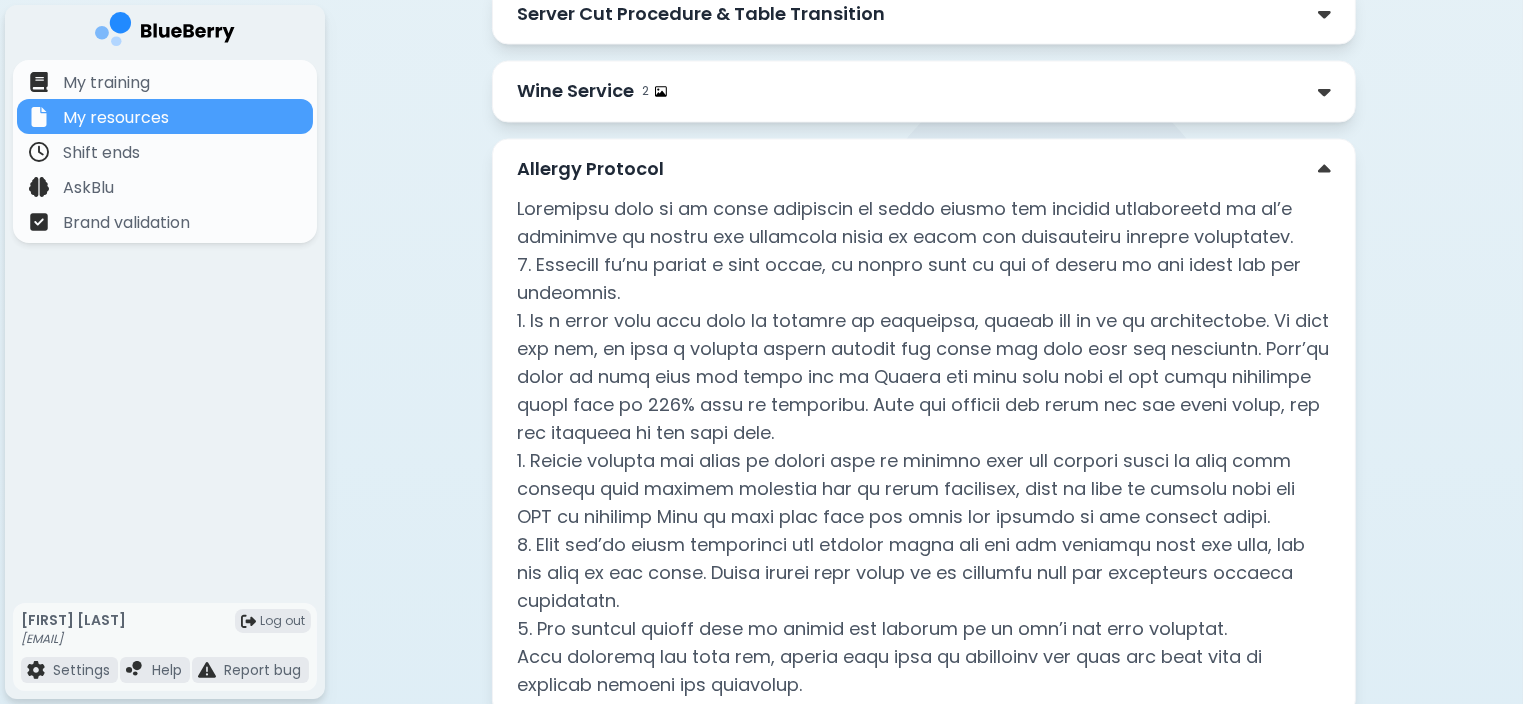 scroll, scrollTop: 3786, scrollLeft: 0, axis: vertical 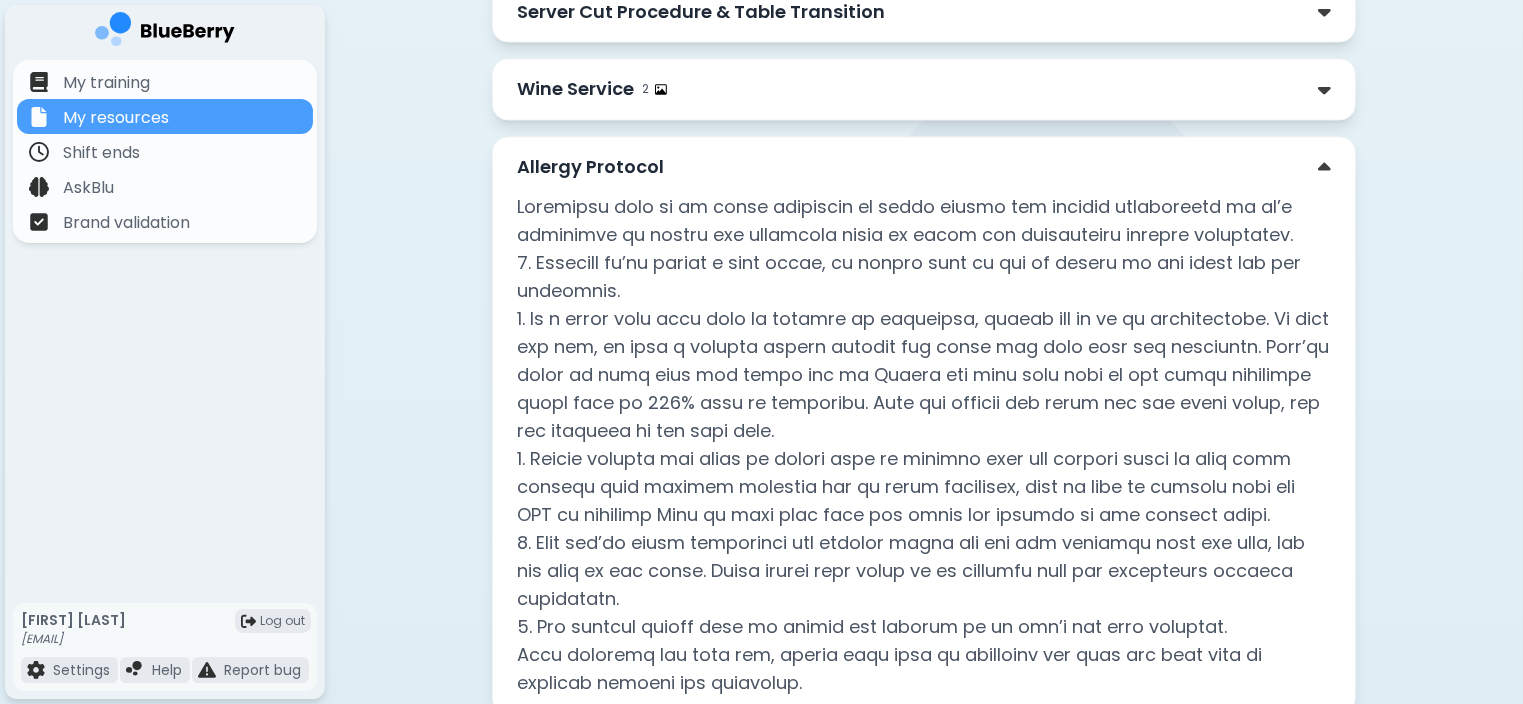 click on "Back to Resources Open File Gigi's Service Orientation Gigi's Inspiration and Ambiance 1 Welcome and Management Team 1 Hours of Operation and Restaurant Info Style Guide 1 Service Philosophy 1 Pre-Shift, Hospitality, and Guest Interaction 2 Steps of Service: First Greeting and Water Order Taking, Quality Checking, and Courses 2 Images Firing Courses, Resetting, and Table Maintenance 1 Dolce, Caffè, Grappa, Digestivo & Ending the Meal 3 Images Billing and Table Resetting 1 Service Notes: Accuracy and Running Food & Drinks 1 Server Cut Procedure & Table Transition Wine Service 2 Allergy Protocol Bartenders: Organization, Standards, and Guest Focus 3 Hosting: Greetings, Seating, and Reservation Management OpenTable Training & Reservation Rules Host Director and Seater Responsibilities Server Assistants: Duties and Expectations Growth and Opportunity" at bounding box center [924, -602] 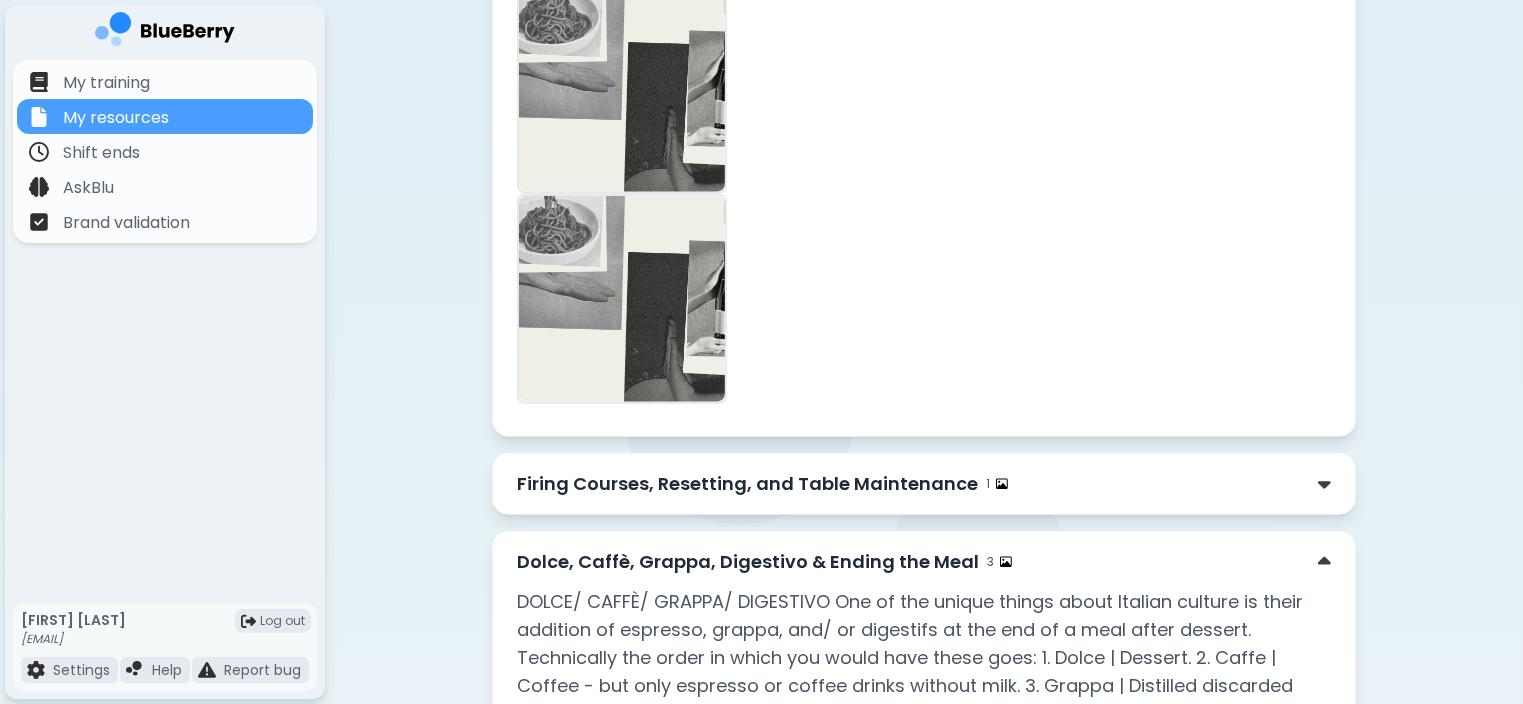 scroll, scrollTop: 1982, scrollLeft: 0, axis: vertical 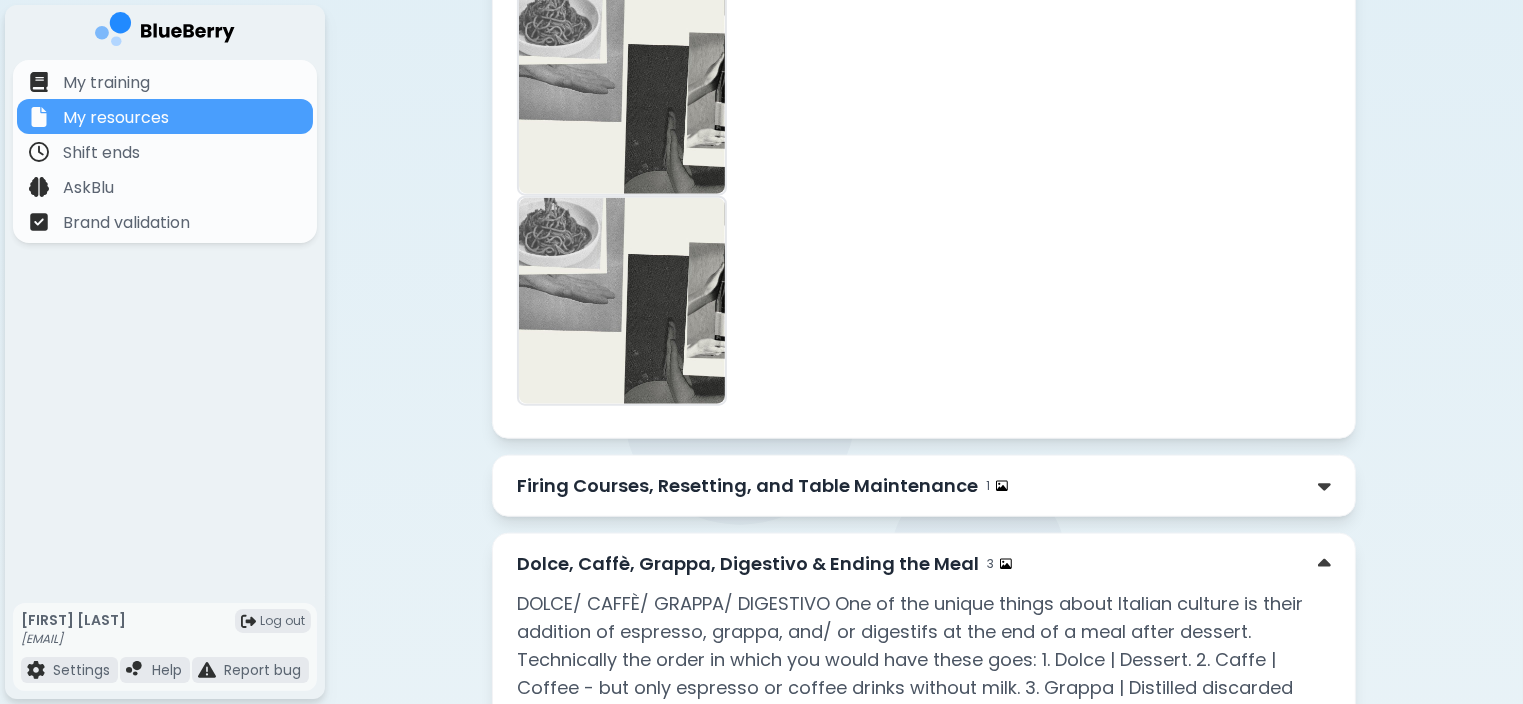 click on "Dolce, Caffè, Grappa, Digestivo & Ending the Meal 3 Images" at bounding box center [924, 1073] 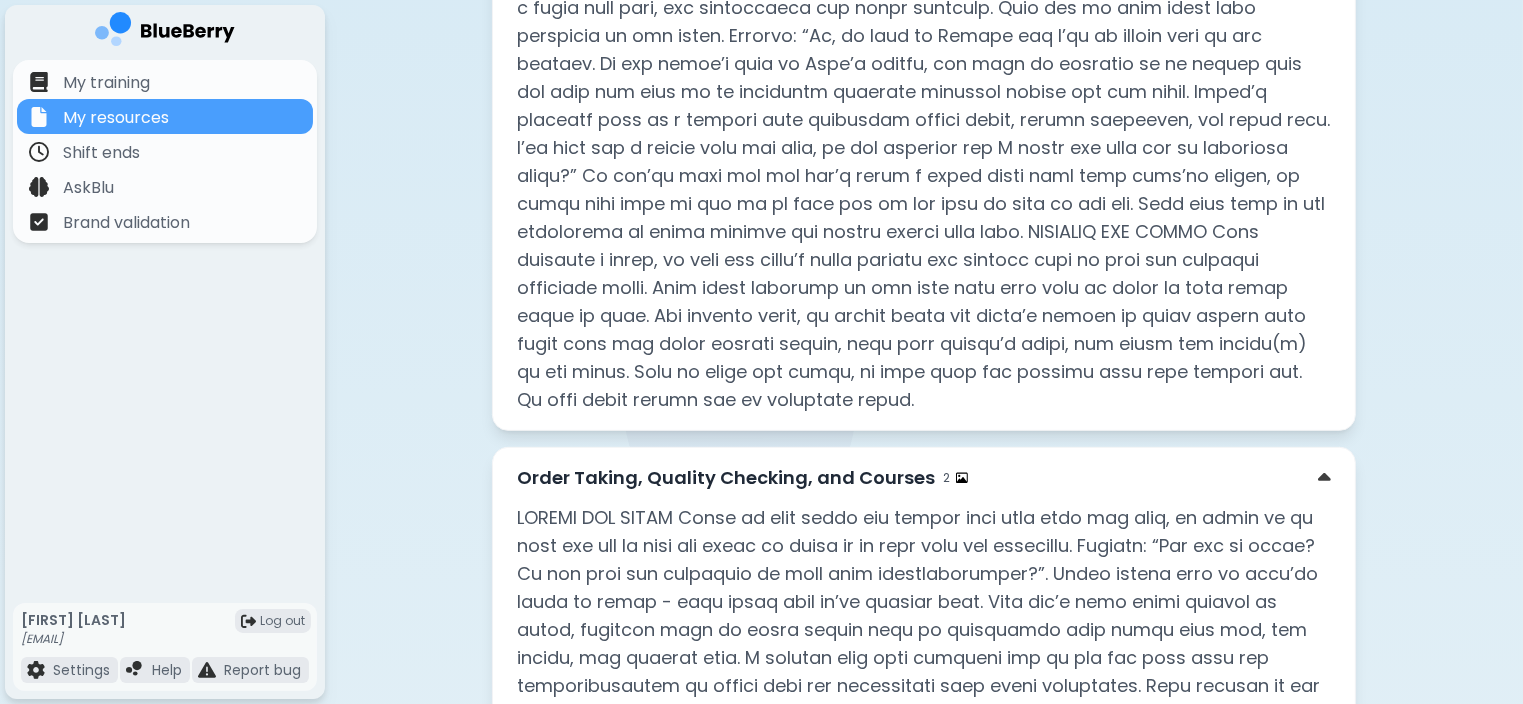 scroll, scrollTop: 792, scrollLeft: 0, axis: vertical 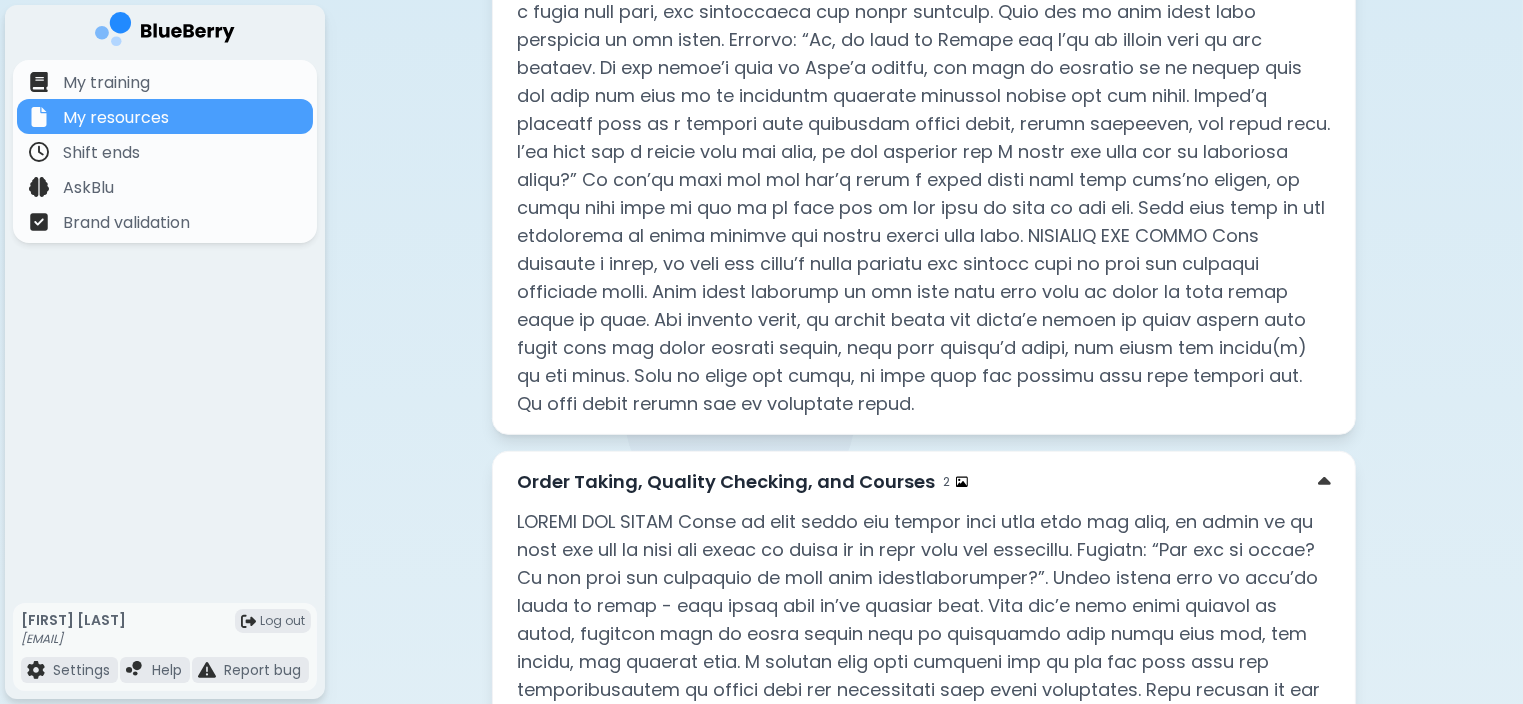 click on "Order Taking, Quality Checking, and Courses" at bounding box center [726, 482] 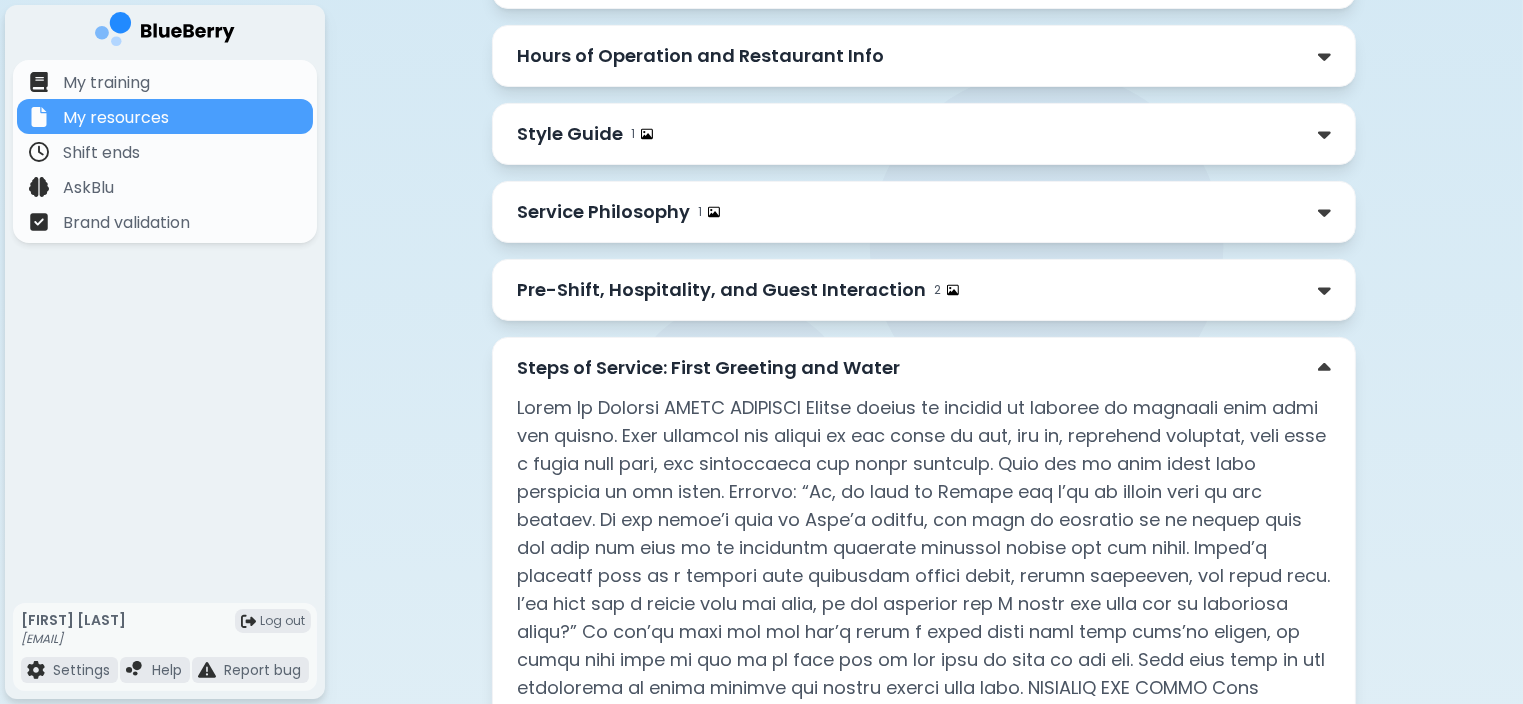 scroll, scrollTop: 374, scrollLeft: 0, axis: vertical 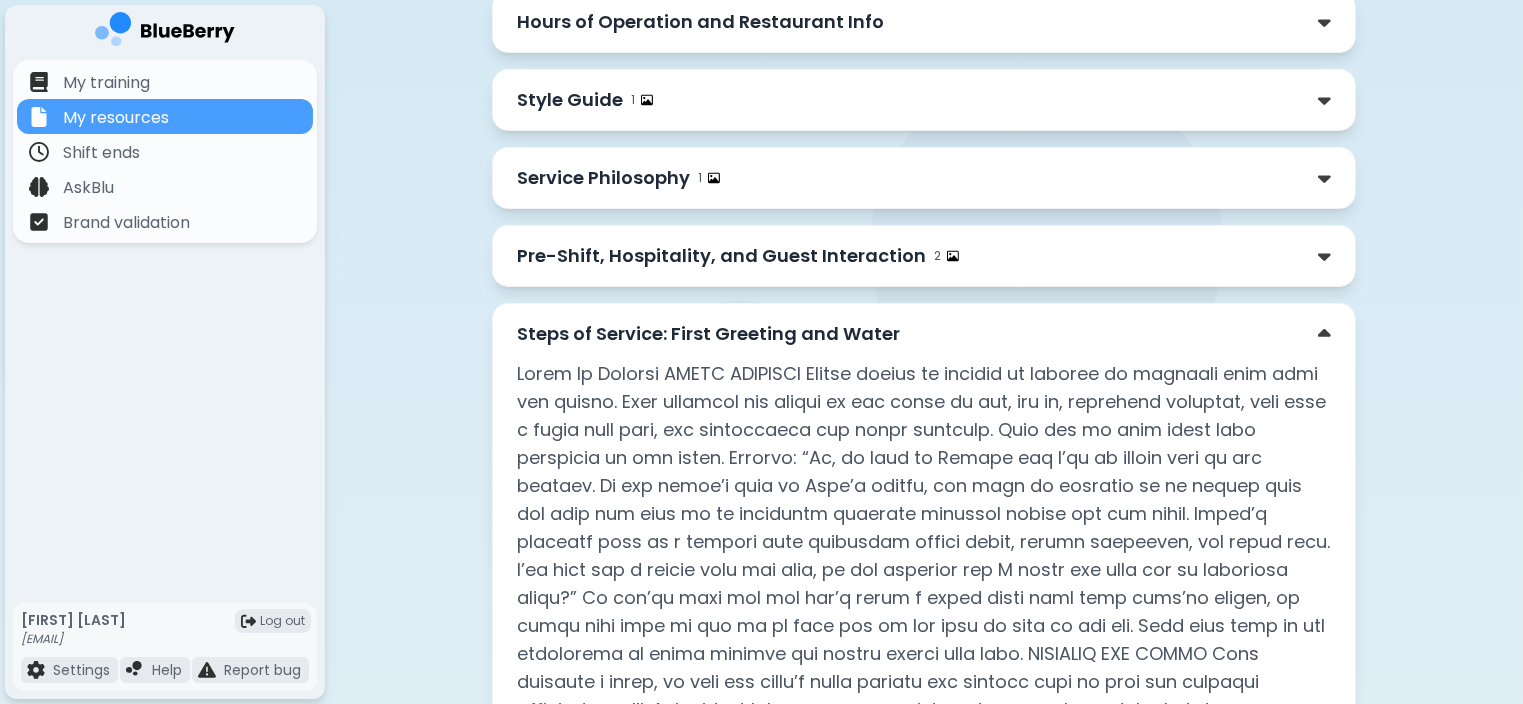 click on "Steps of Service: First Greeting and Water" at bounding box center [708, 334] 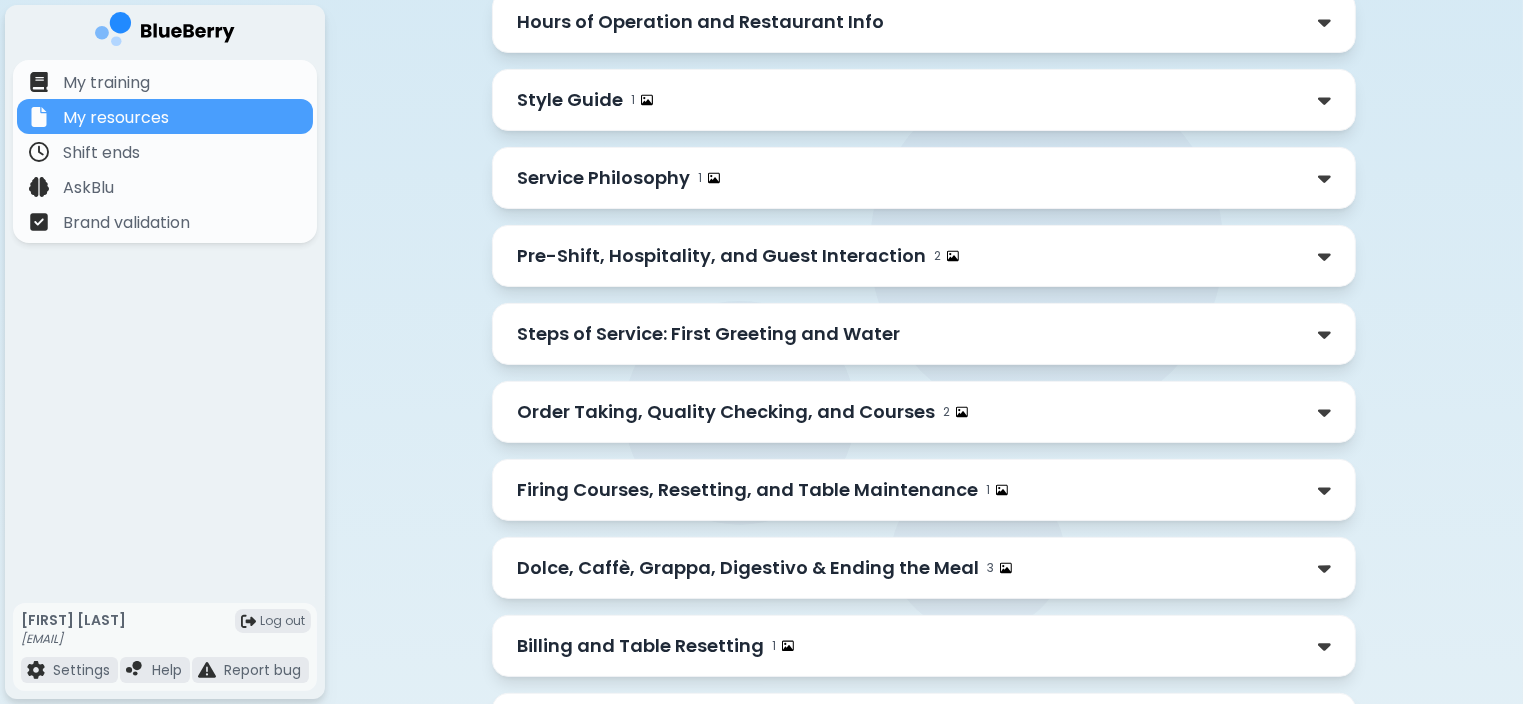 click on "Pre-Shift, Hospitality, and Guest Interaction" at bounding box center [721, 256] 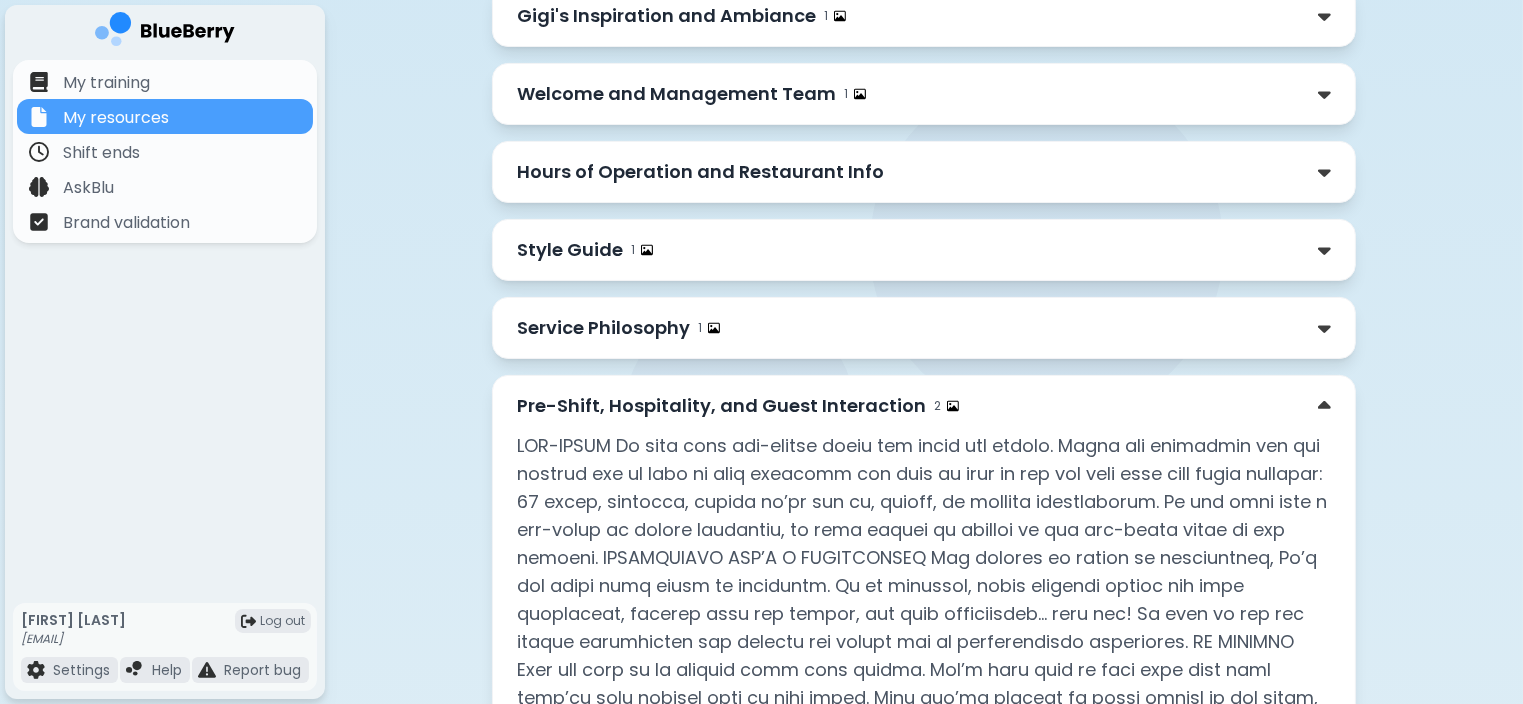 scroll, scrollTop: 222, scrollLeft: 0, axis: vertical 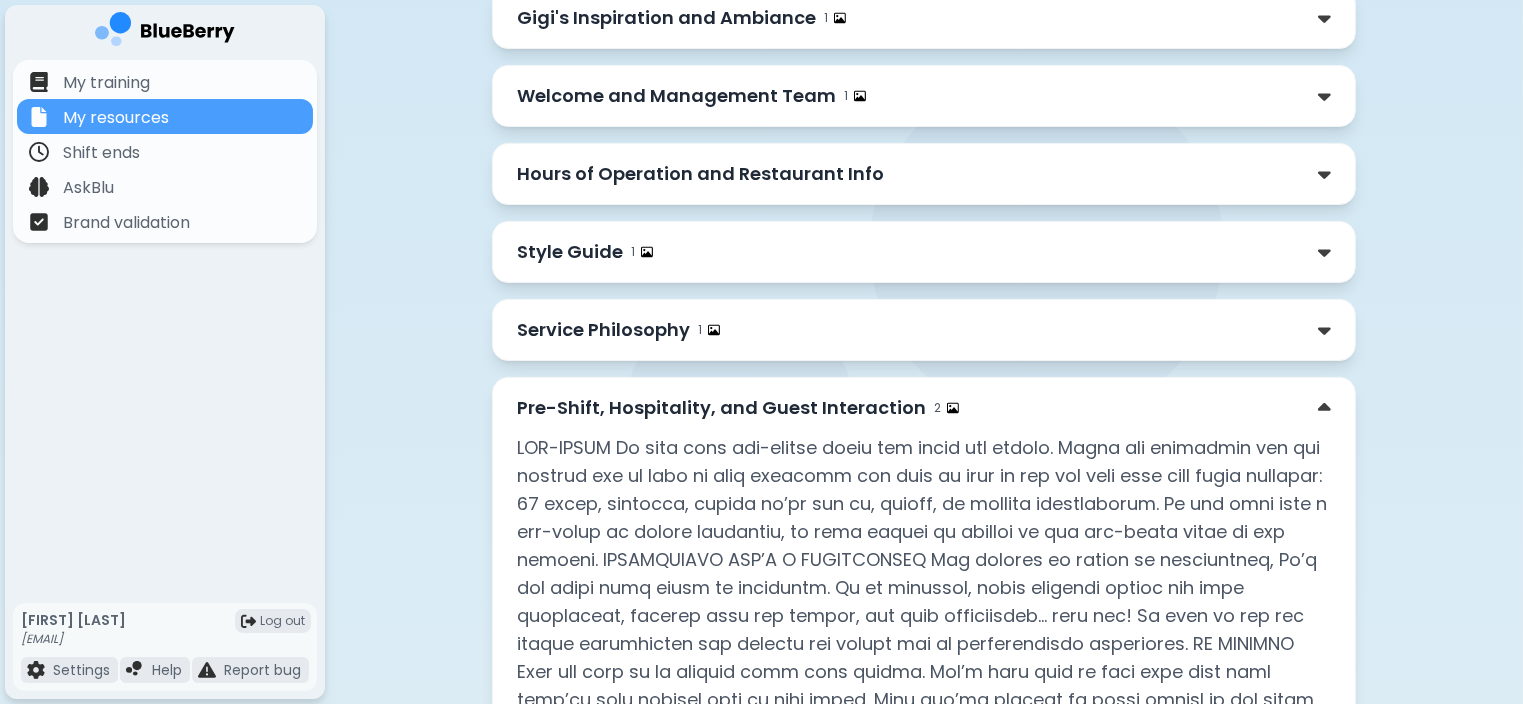 click on "Service Philosophy" at bounding box center [603, 330] 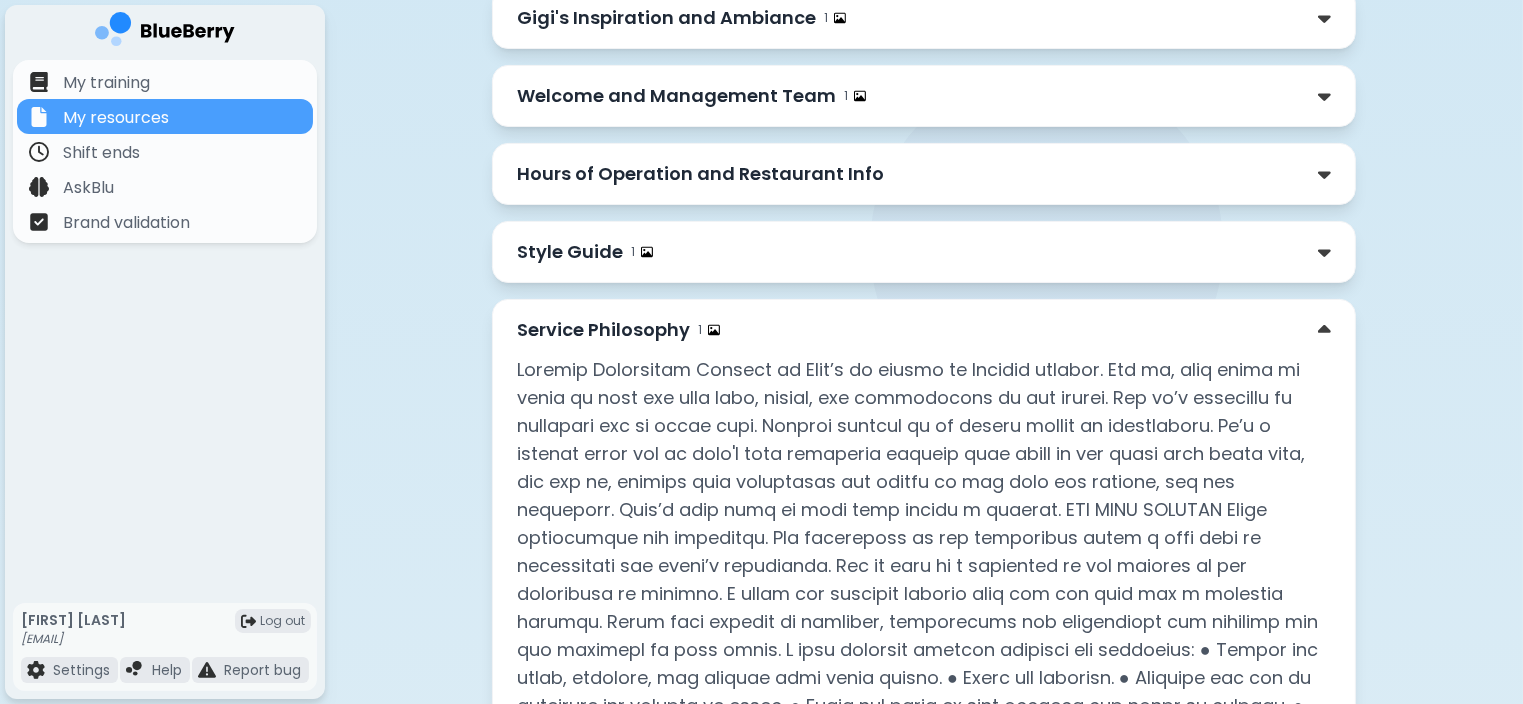 click on "Service Philosophy" at bounding box center [603, 330] 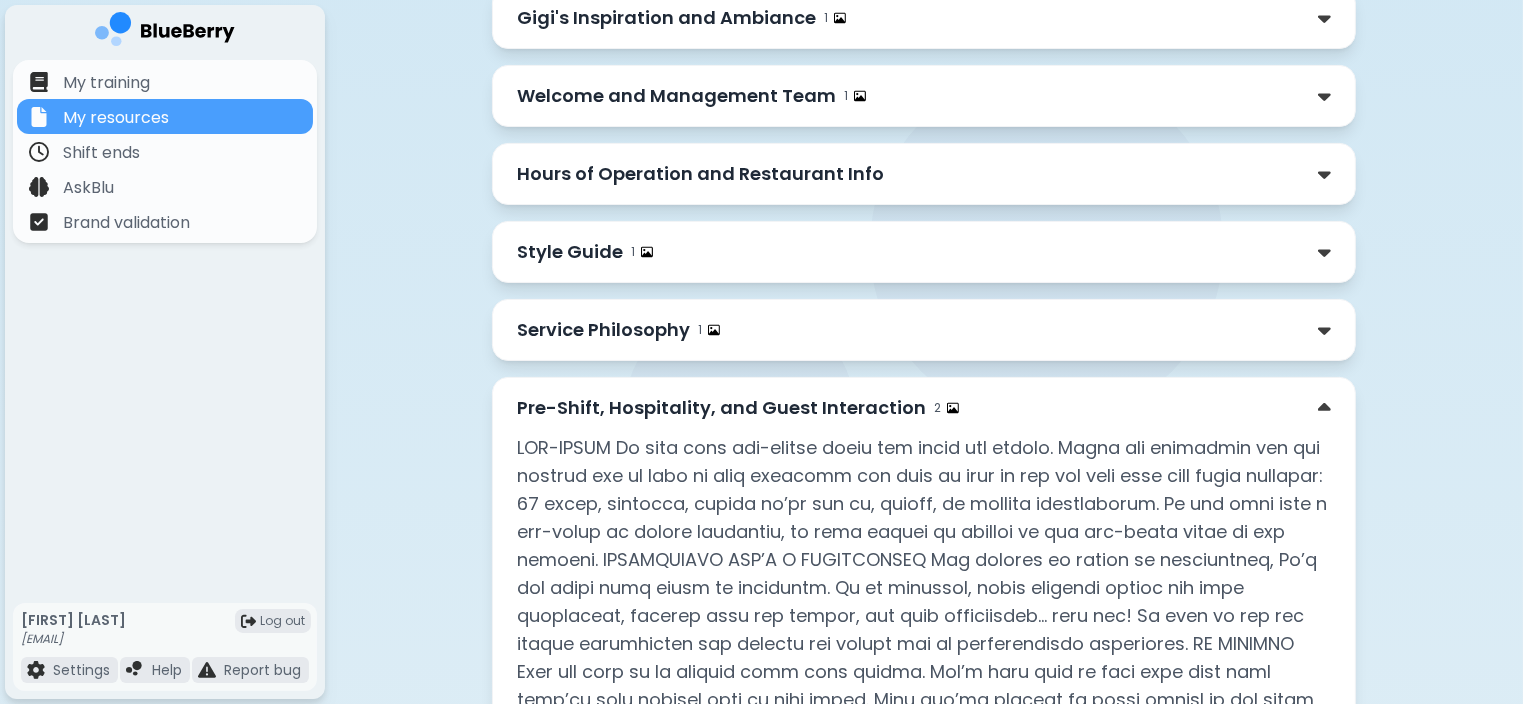 click on "Pre-Shift, Hospitality, and Guest Interaction" at bounding box center [721, 408] 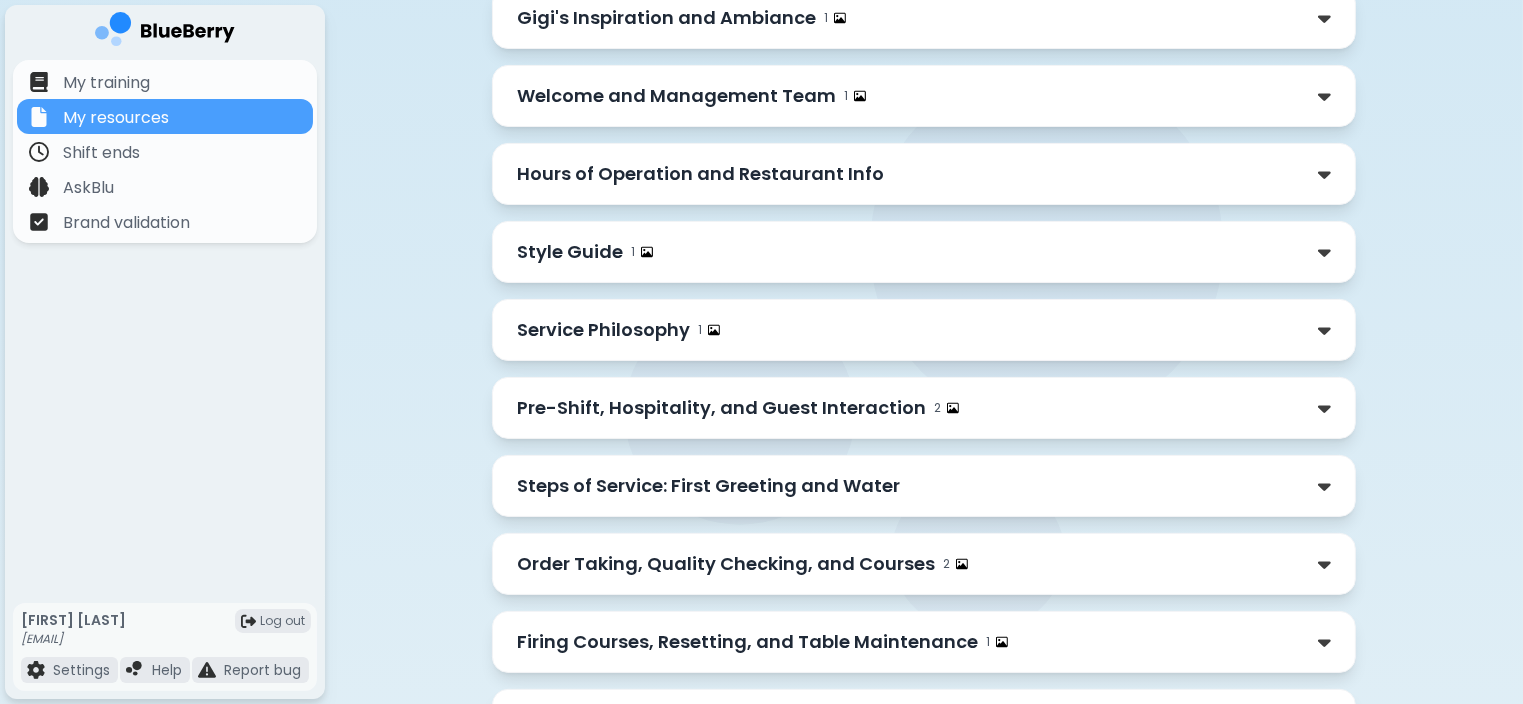click on "Style Guide" at bounding box center (570, 252) 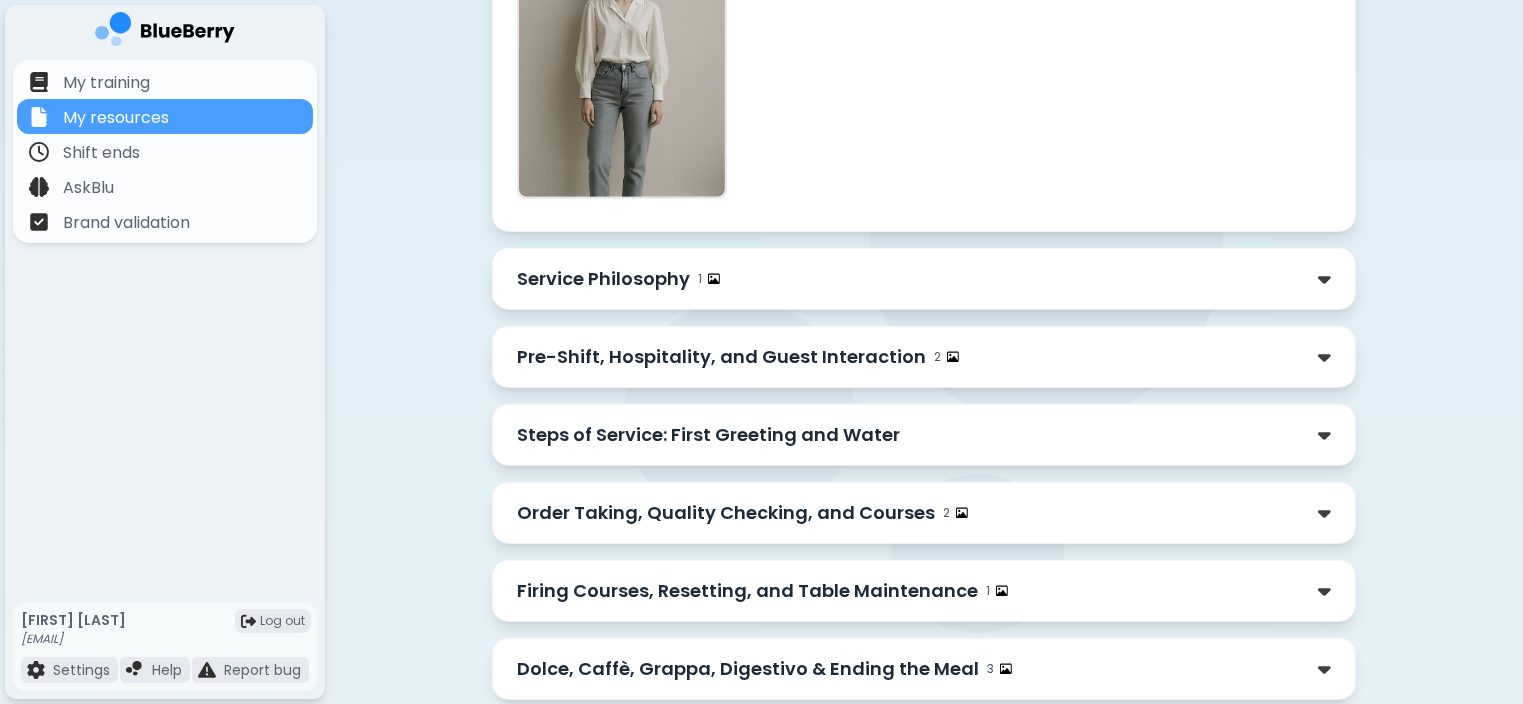 scroll, scrollTop: 956, scrollLeft: 0, axis: vertical 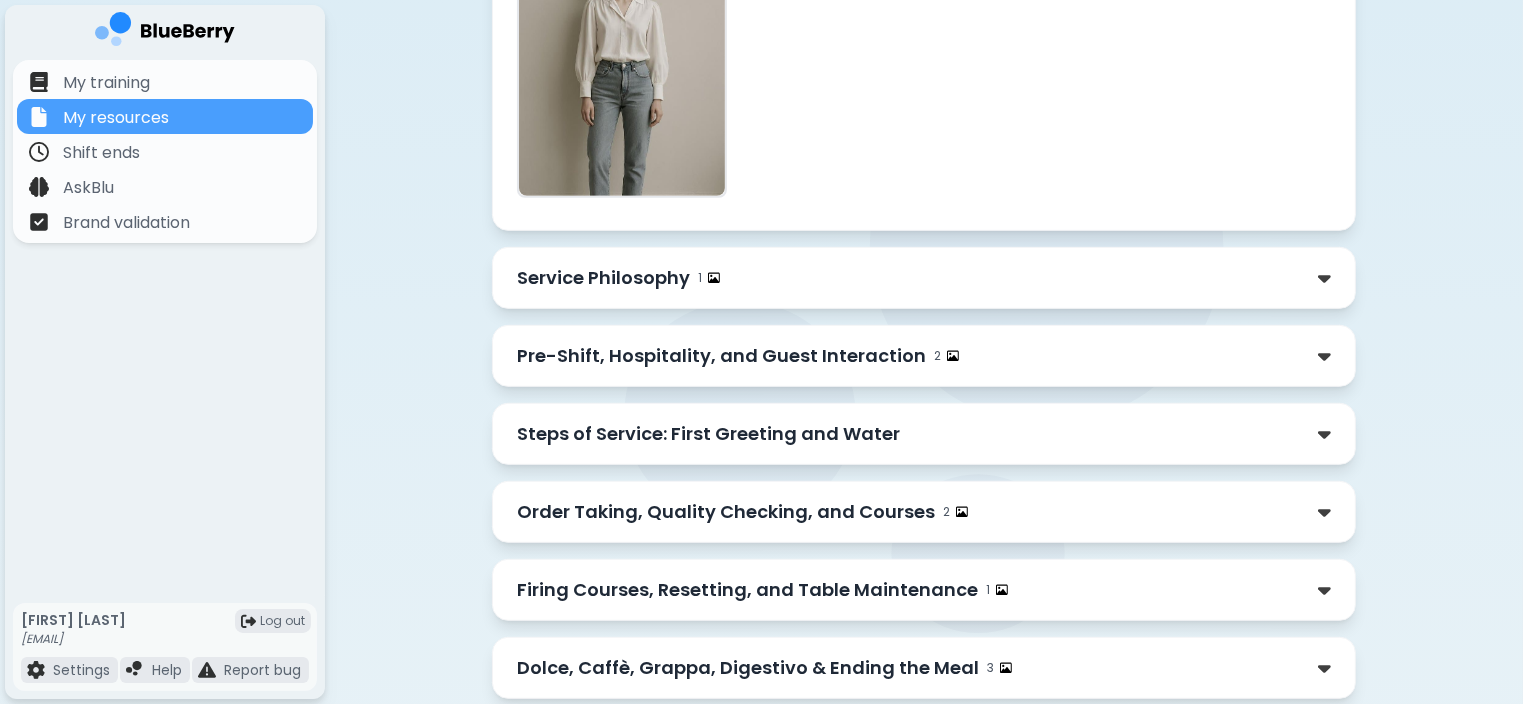 click on "Service Philosophy 1" at bounding box center (924, 278) 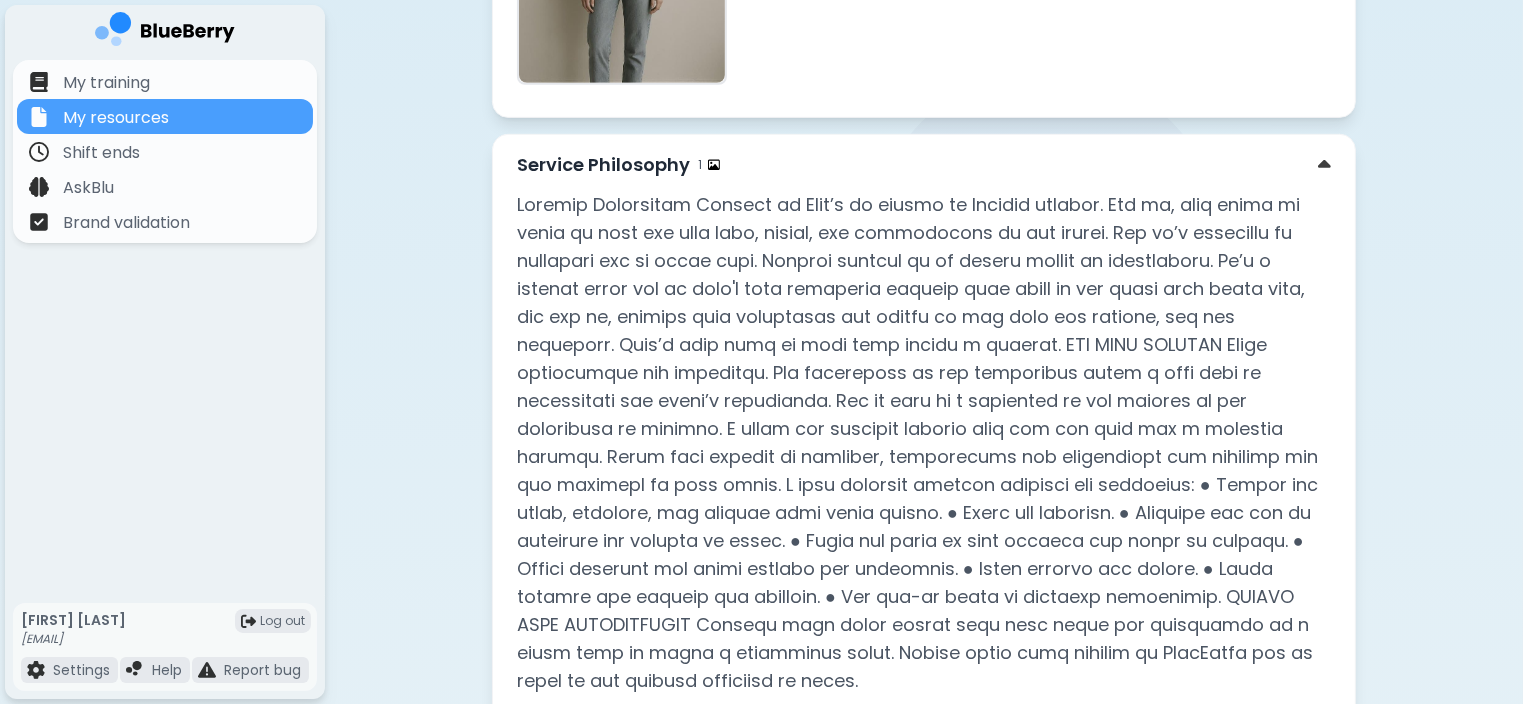 scroll, scrollTop: 1068, scrollLeft: 0, axis: vertical 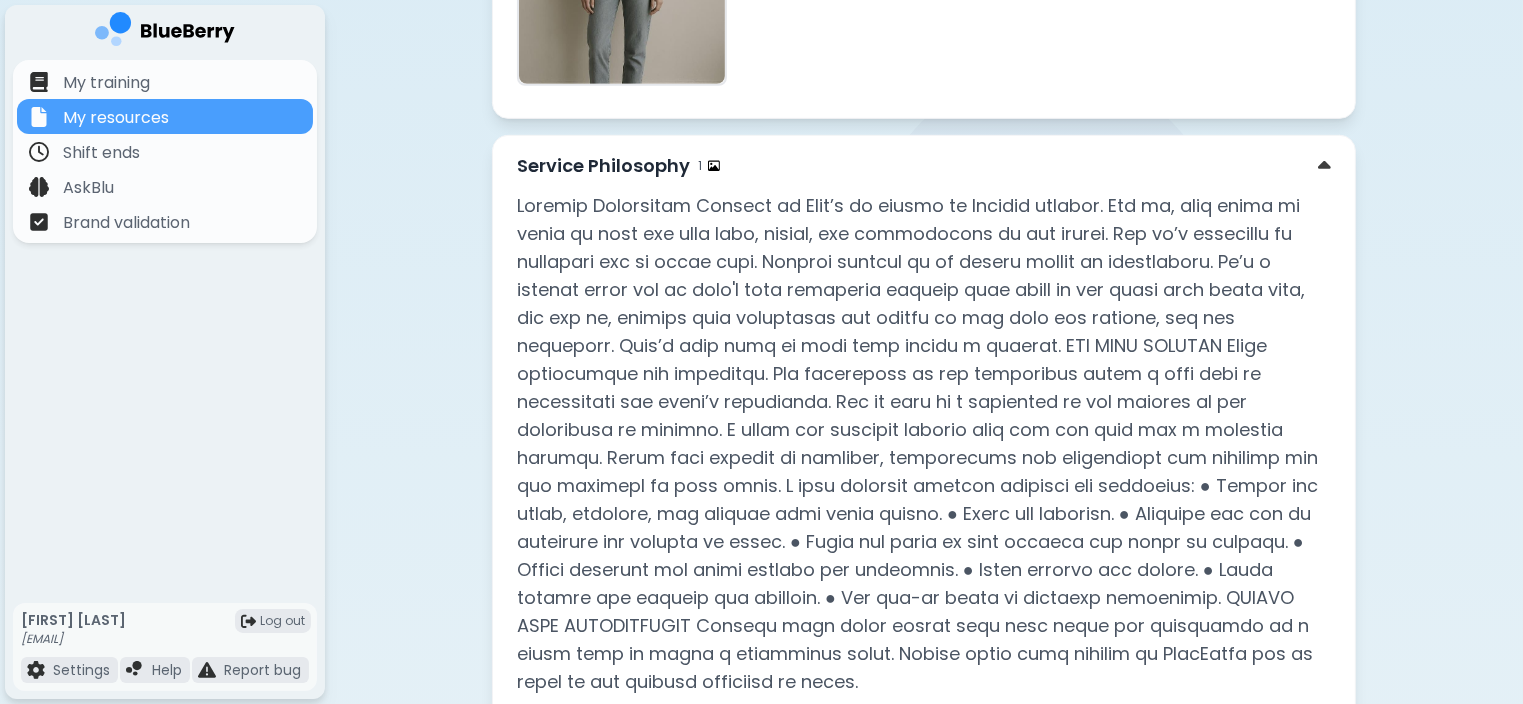 click on "Service Philosophy" at bounding box center [603, 166] 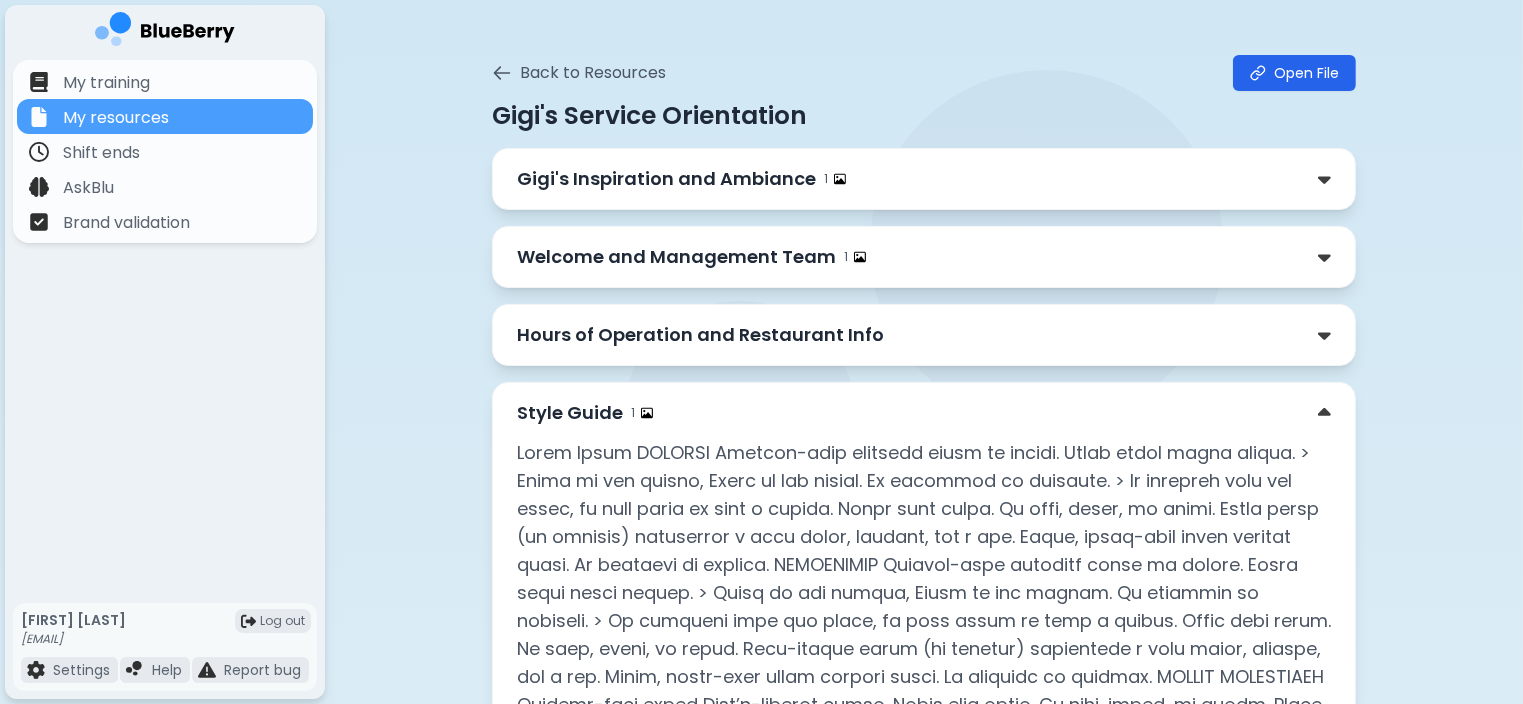 scroll, scrollTop: 0, scrollLeft: 0, axis: both 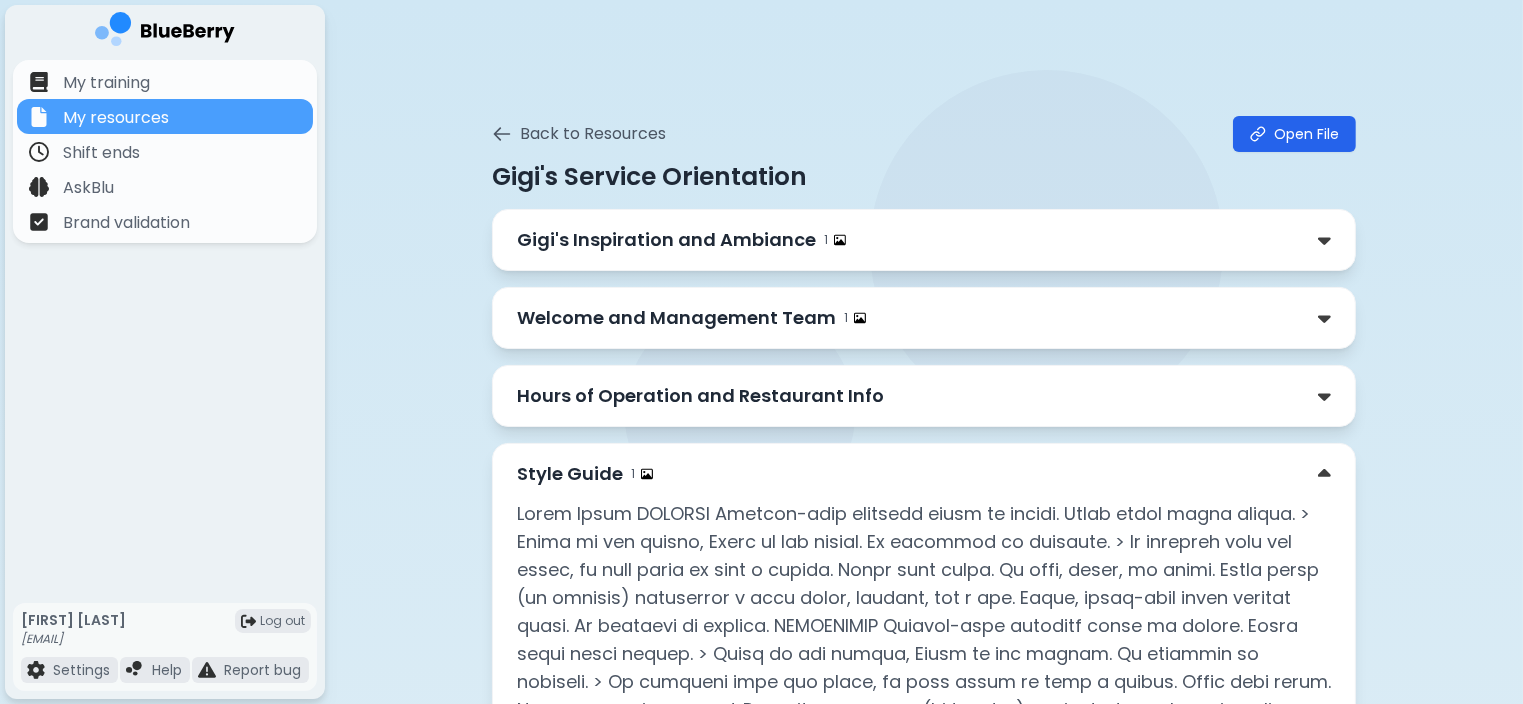 click on "Hours of Operation and Restaurant Info" at bounding box center (924, 396) 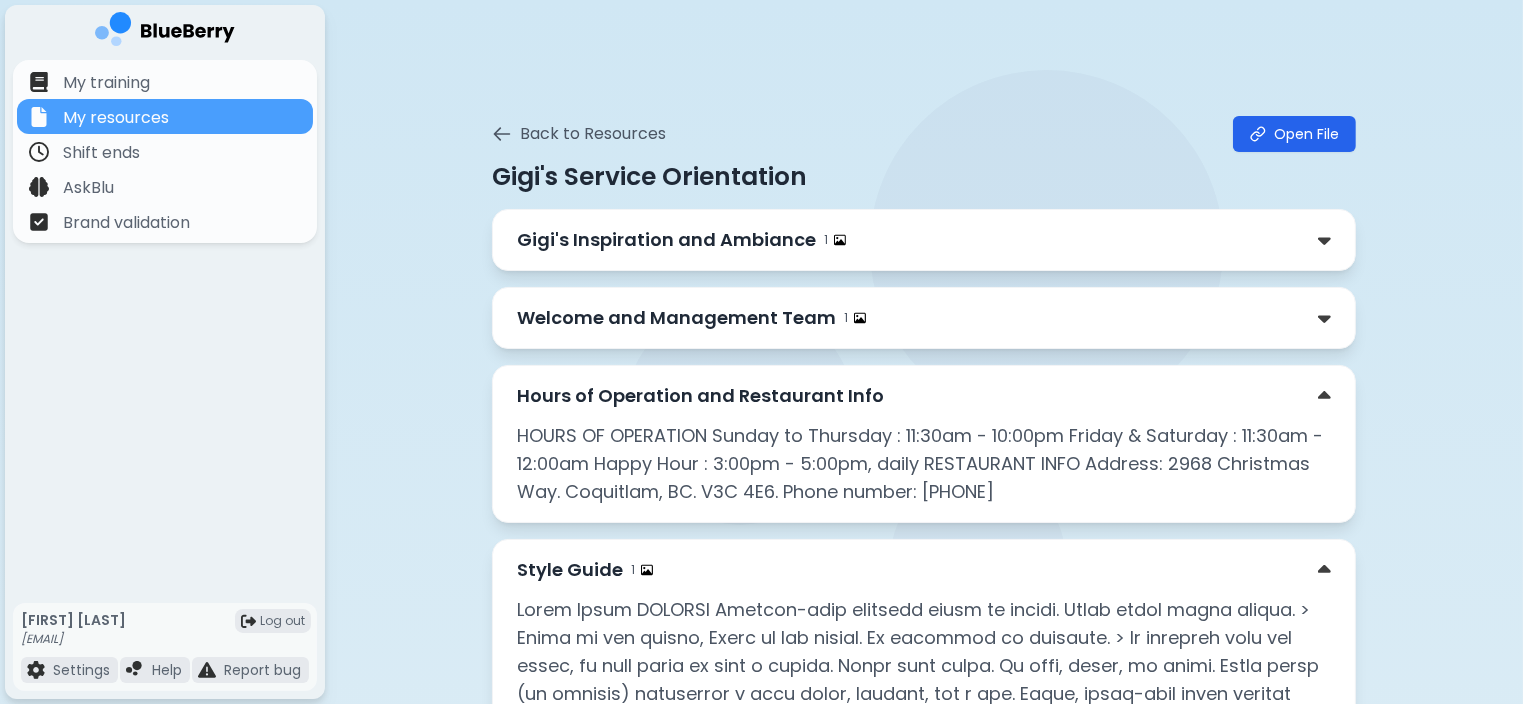 click on "Gigi's Inspiration and Ambiance 1" at bounding box center [924, 240] 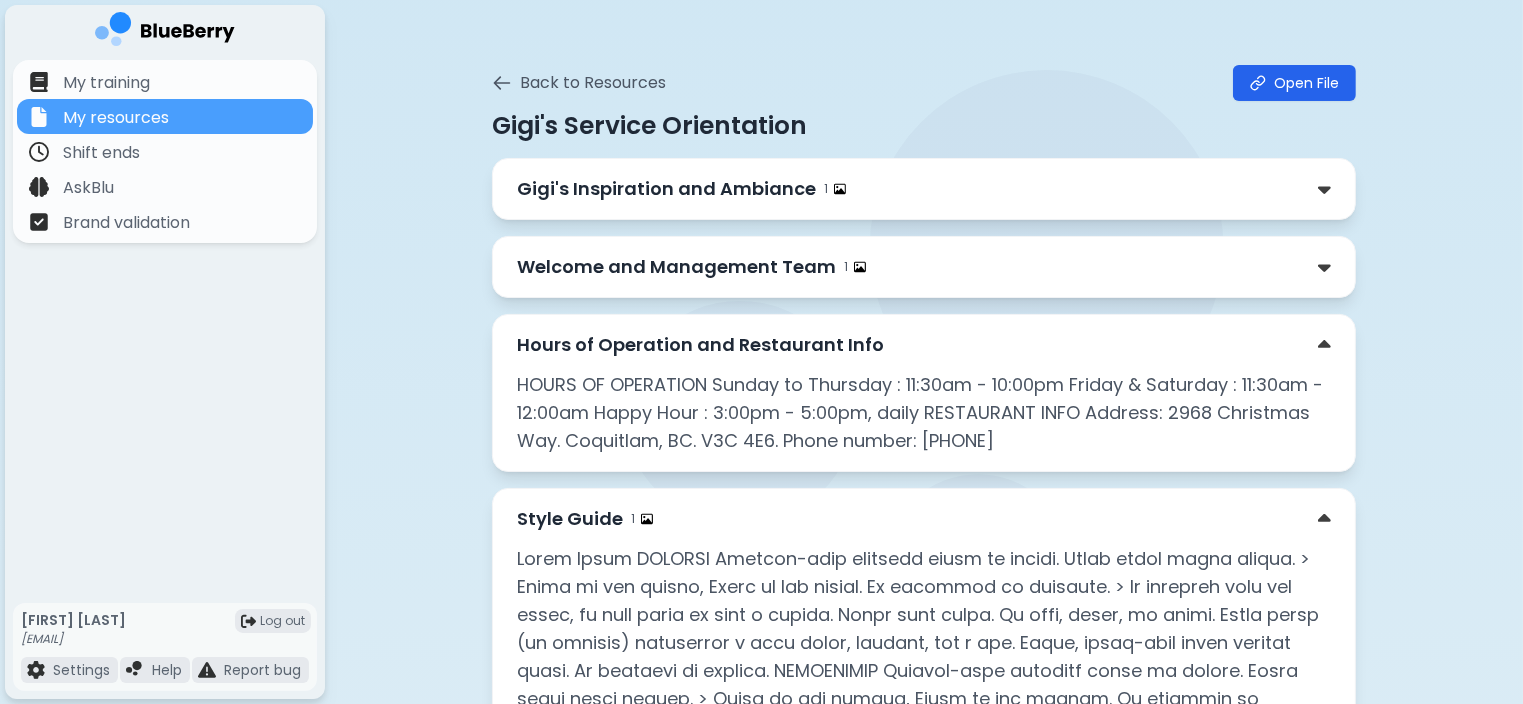 scroll, scrollTop: 52, scrollLeft: 0, axis: vertical 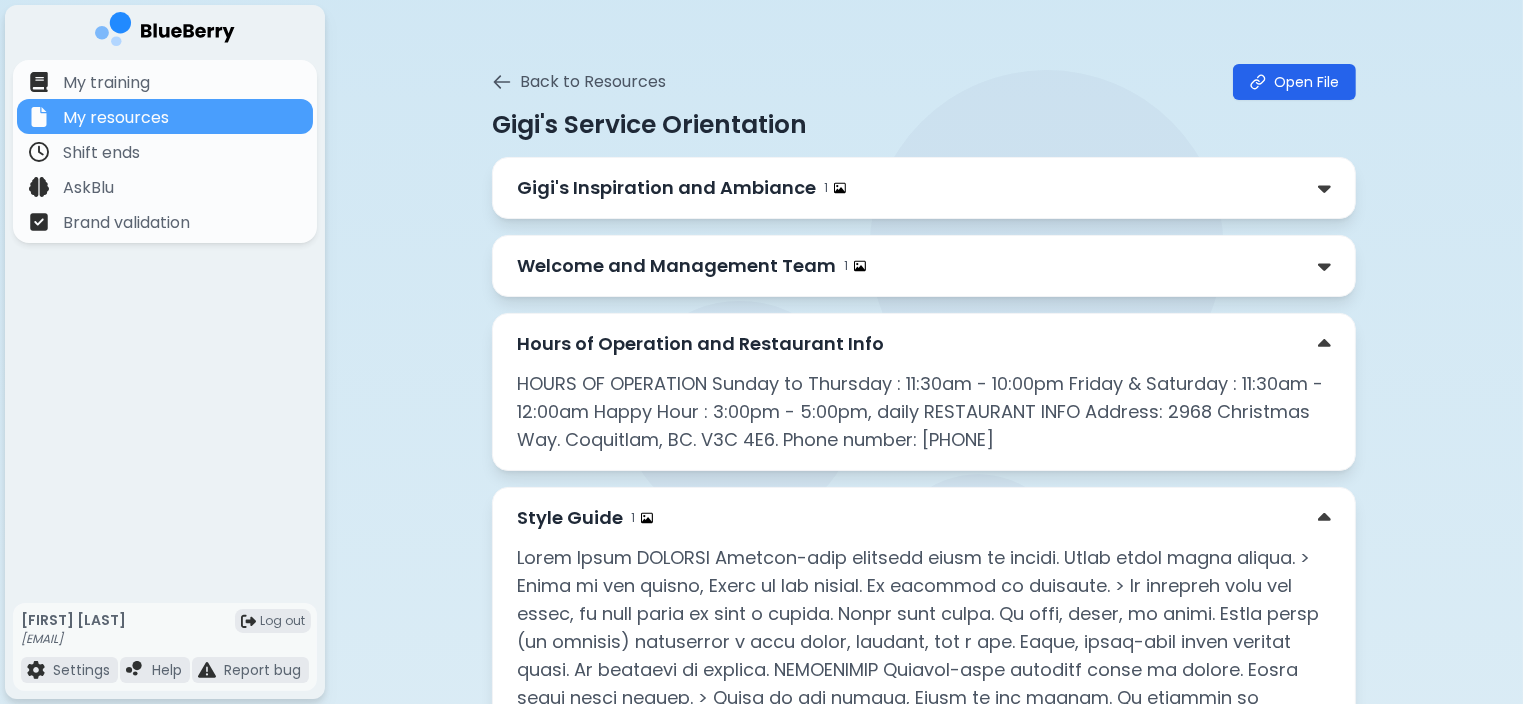 click on "Hours of Operation and Restaurant Info" at bounding box center (700, 344) 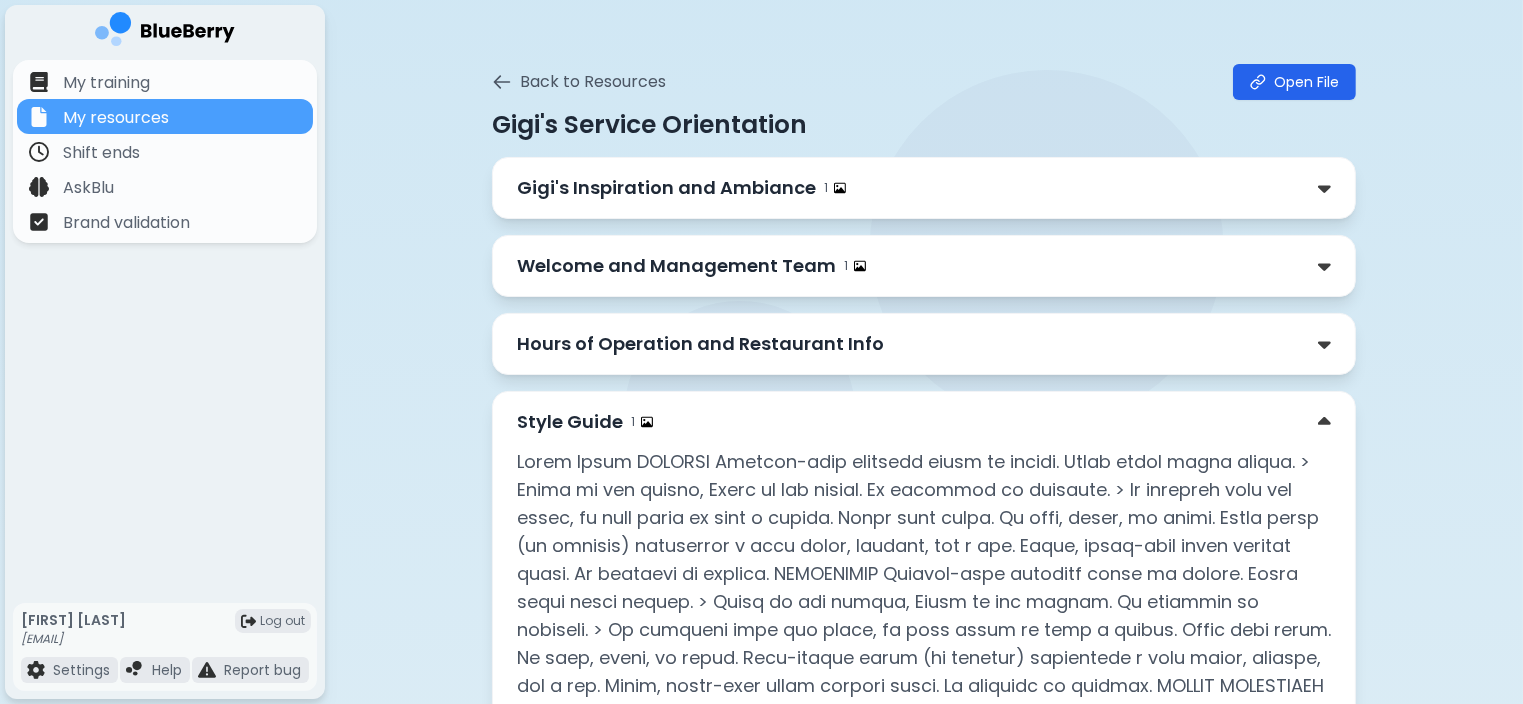 click on "Welcome and Management Team" at bounding box center (676, 266) 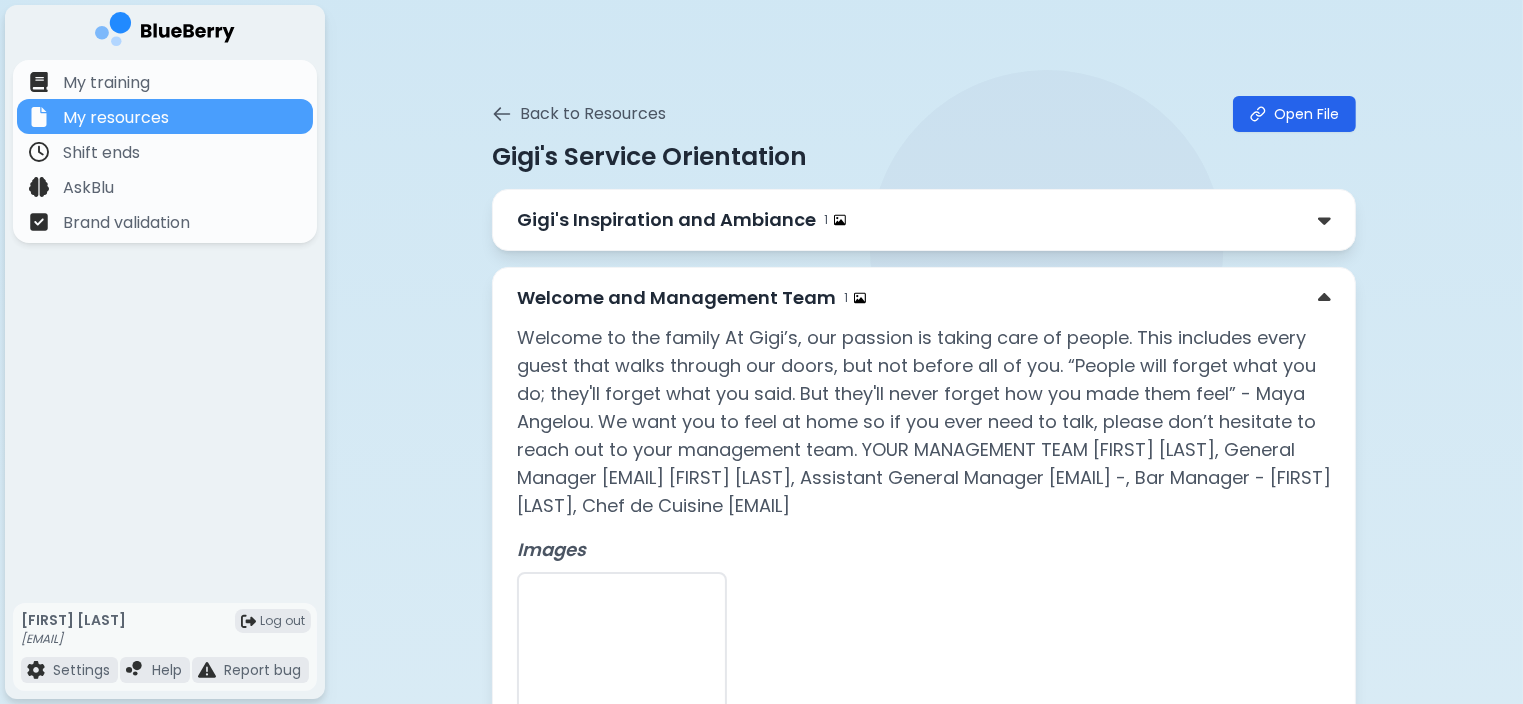 scroll, scrollTop: 20, scrollLeft: 0, axis: vertical 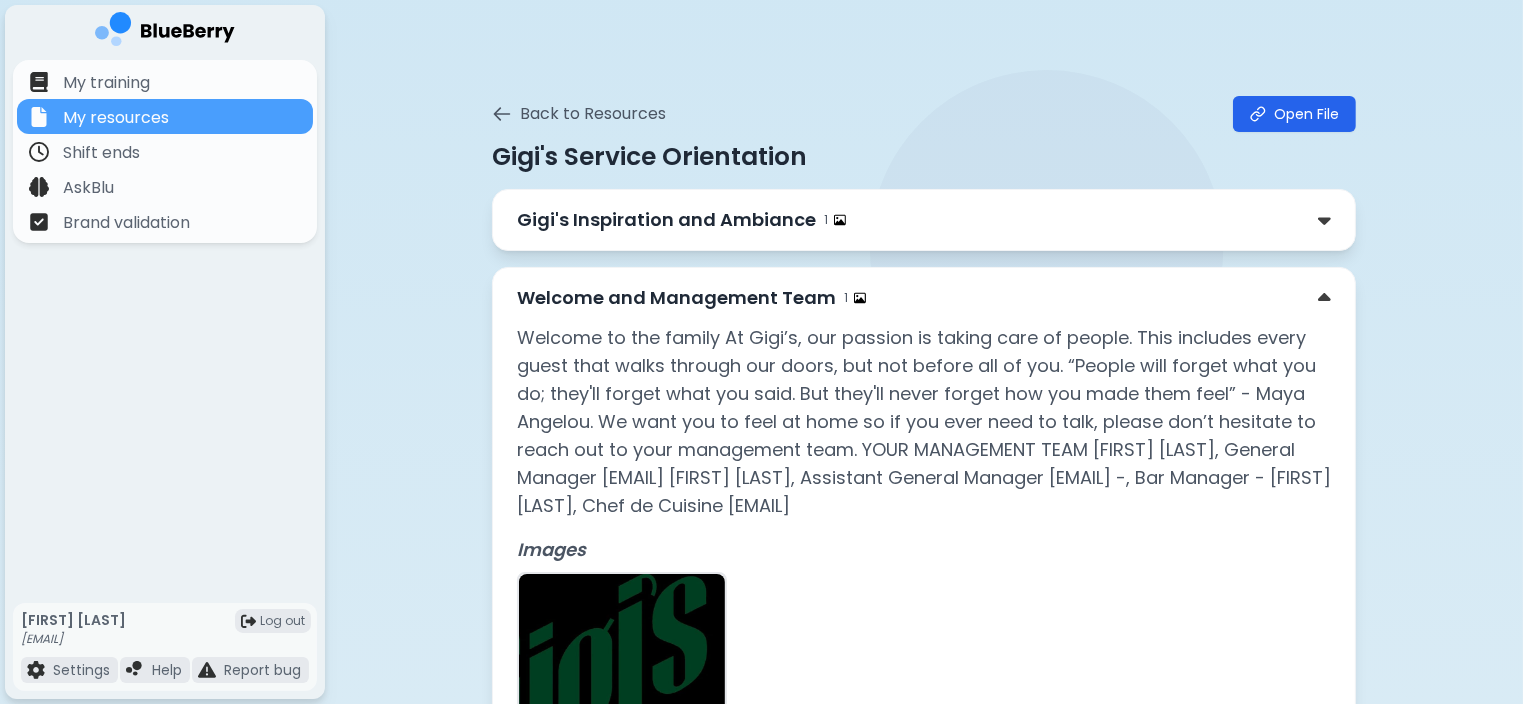 click on "Welcome and Management Team" at bounding box center [676, 298] 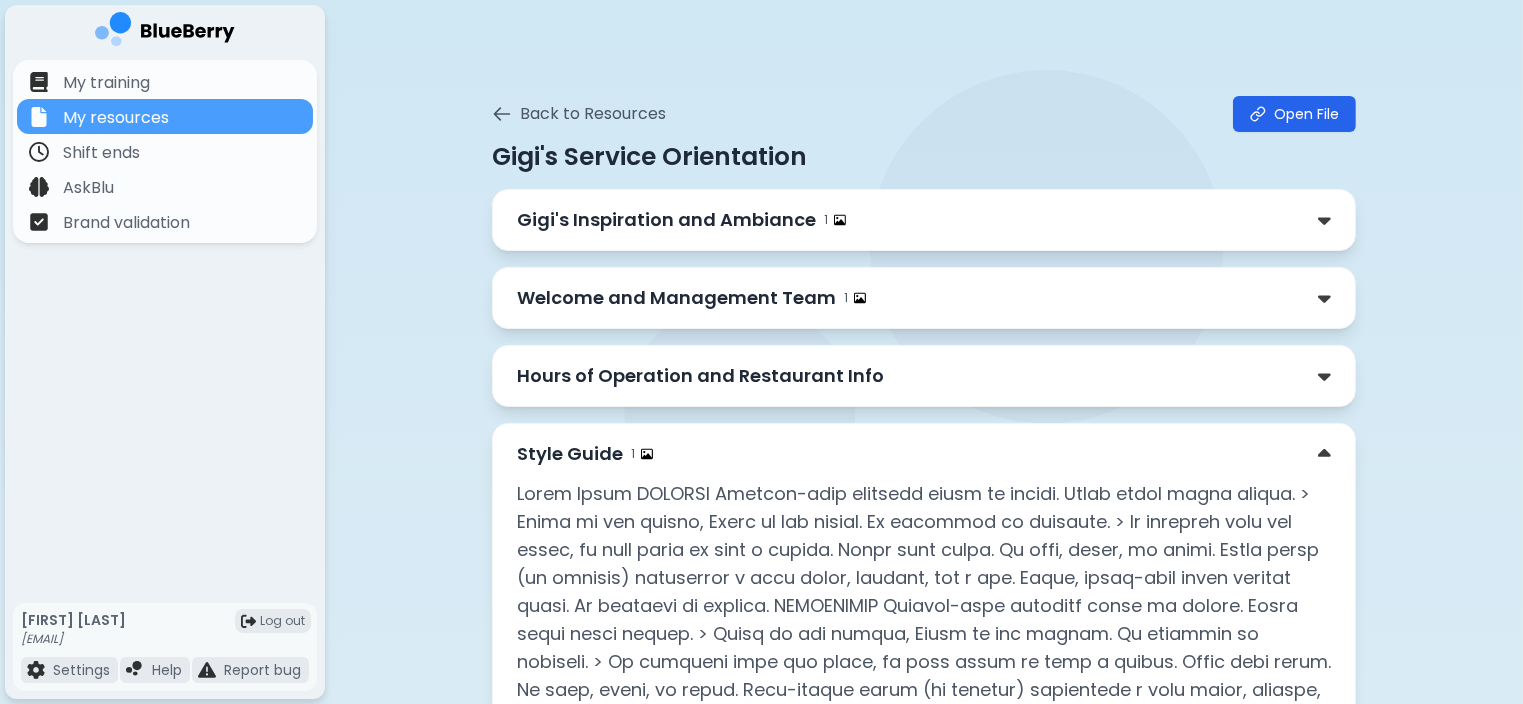 click on "Gigi's Inspiration and Ambiance" at bounding box center (666, 220) 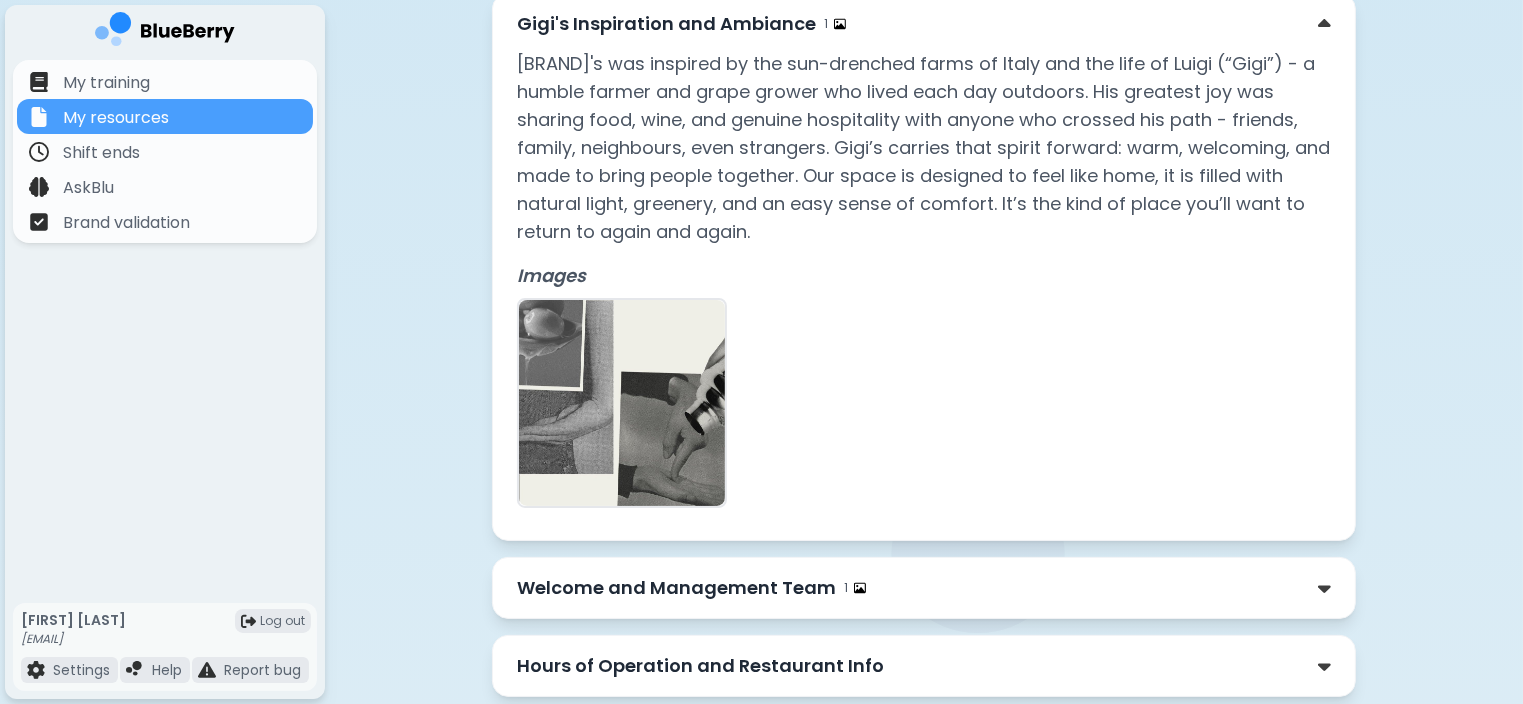 scroll, scrollTop: 217, scrollLeft: 0, axis: vertical 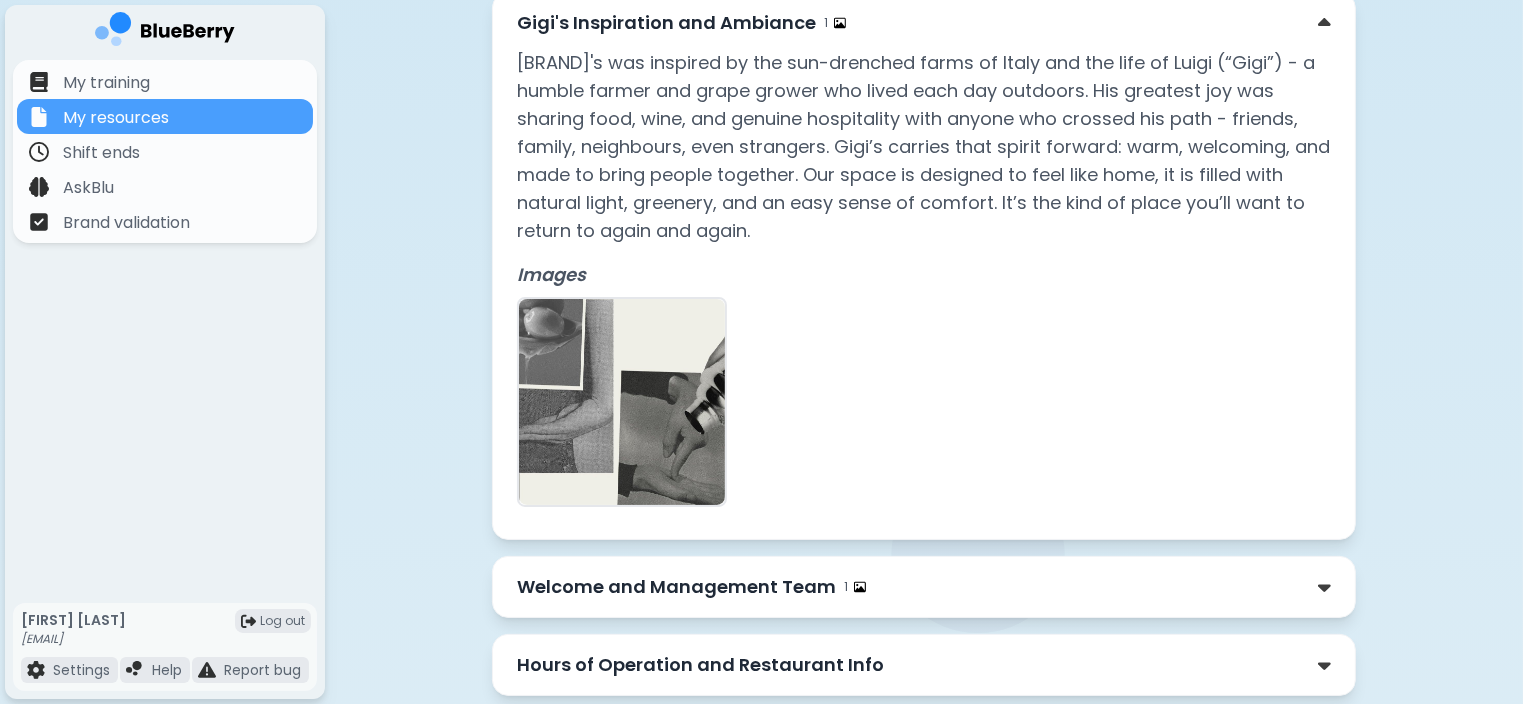 click at bounding box center (622, 402) 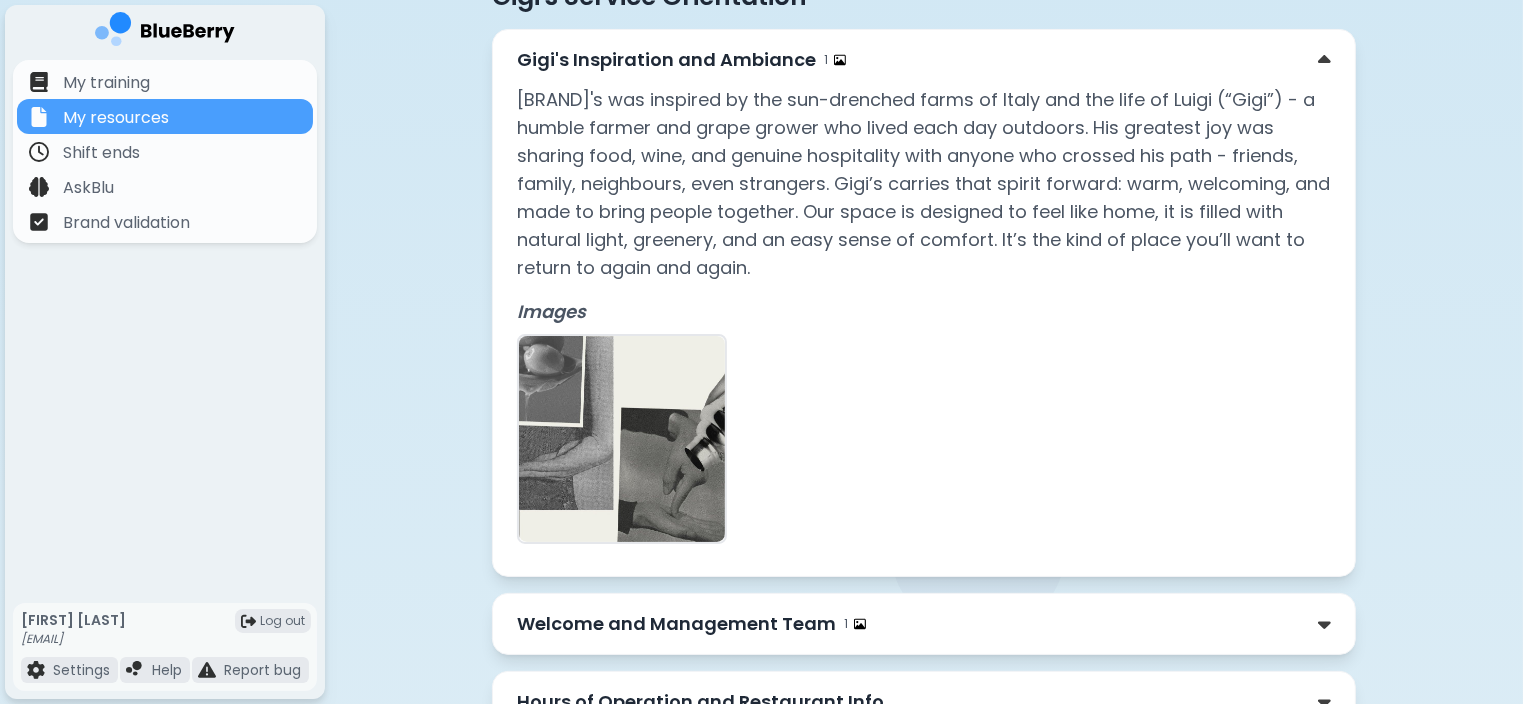 scroll, scrollTop: 180, scrollLeft: 0, axis: vertical 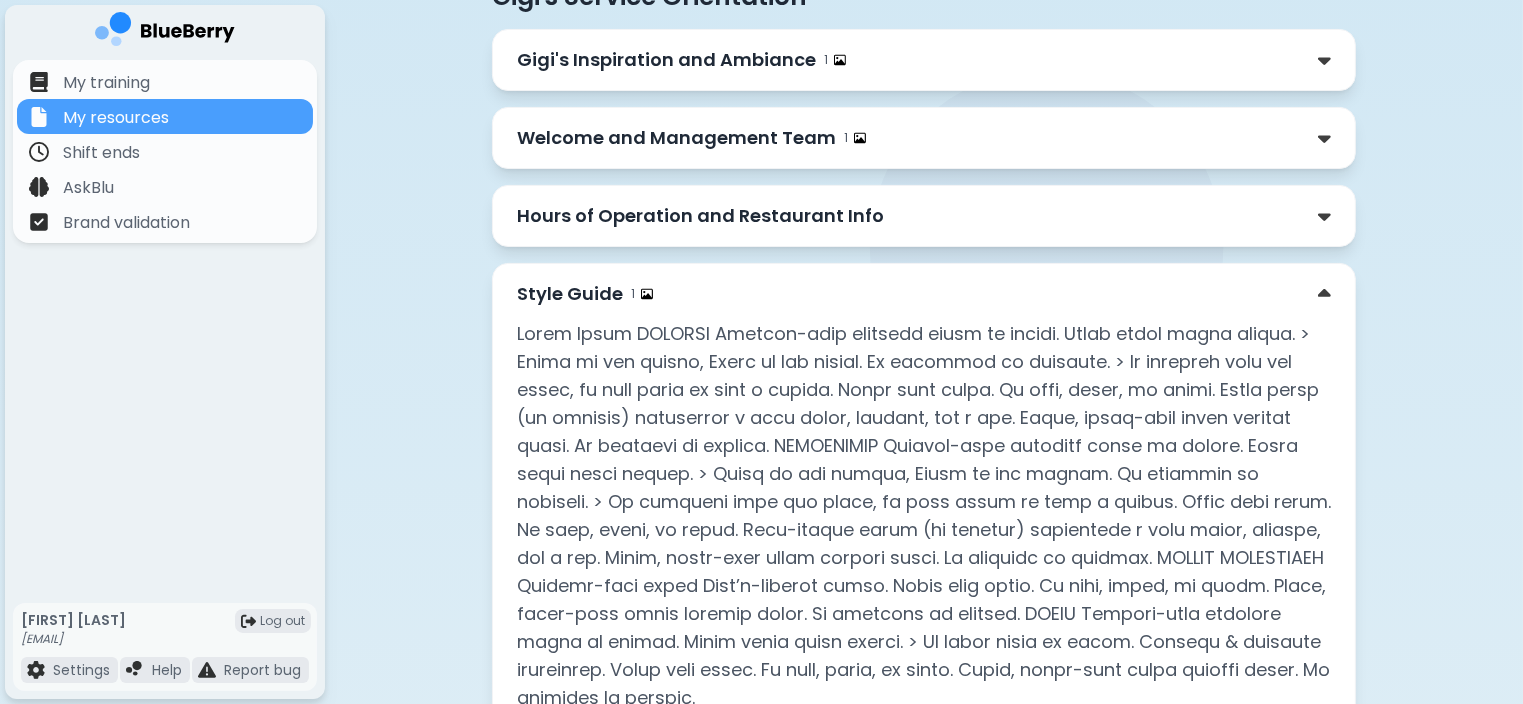 click on "Style Guide" at bounding box center [570, 294] 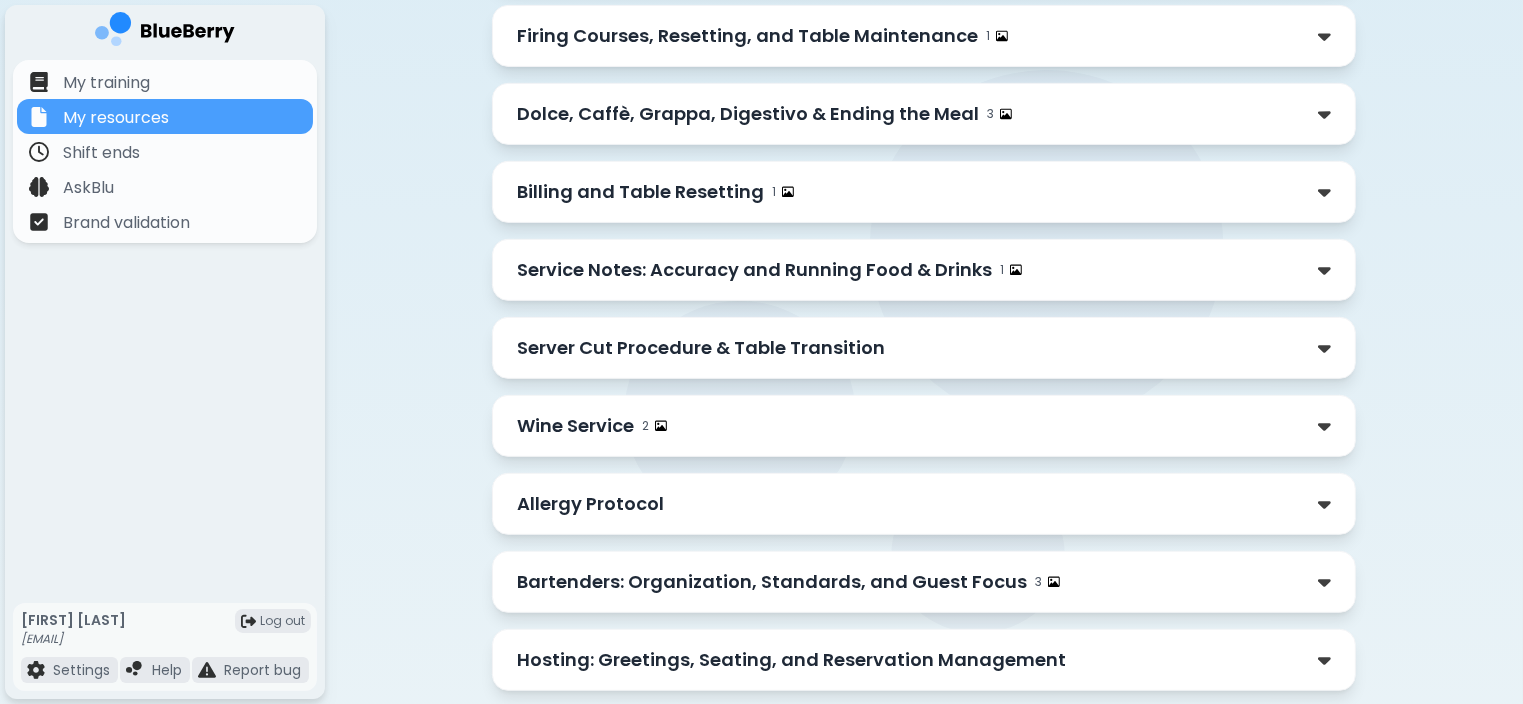 scroll, scrollTop: 848, scrollLeft: 0, axis: vertical 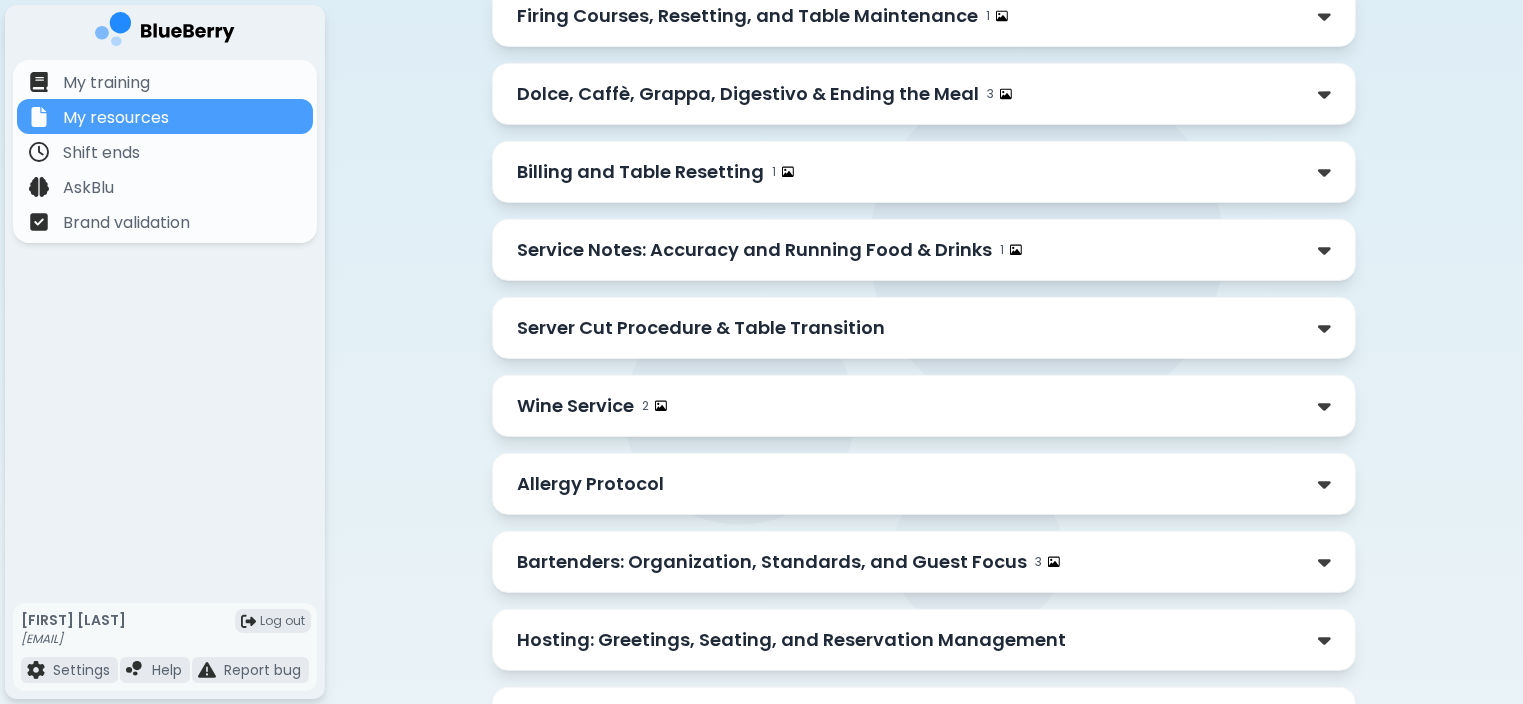 click on "Server Cut Procedure & Table Transition" at bounding box center (701, 328) 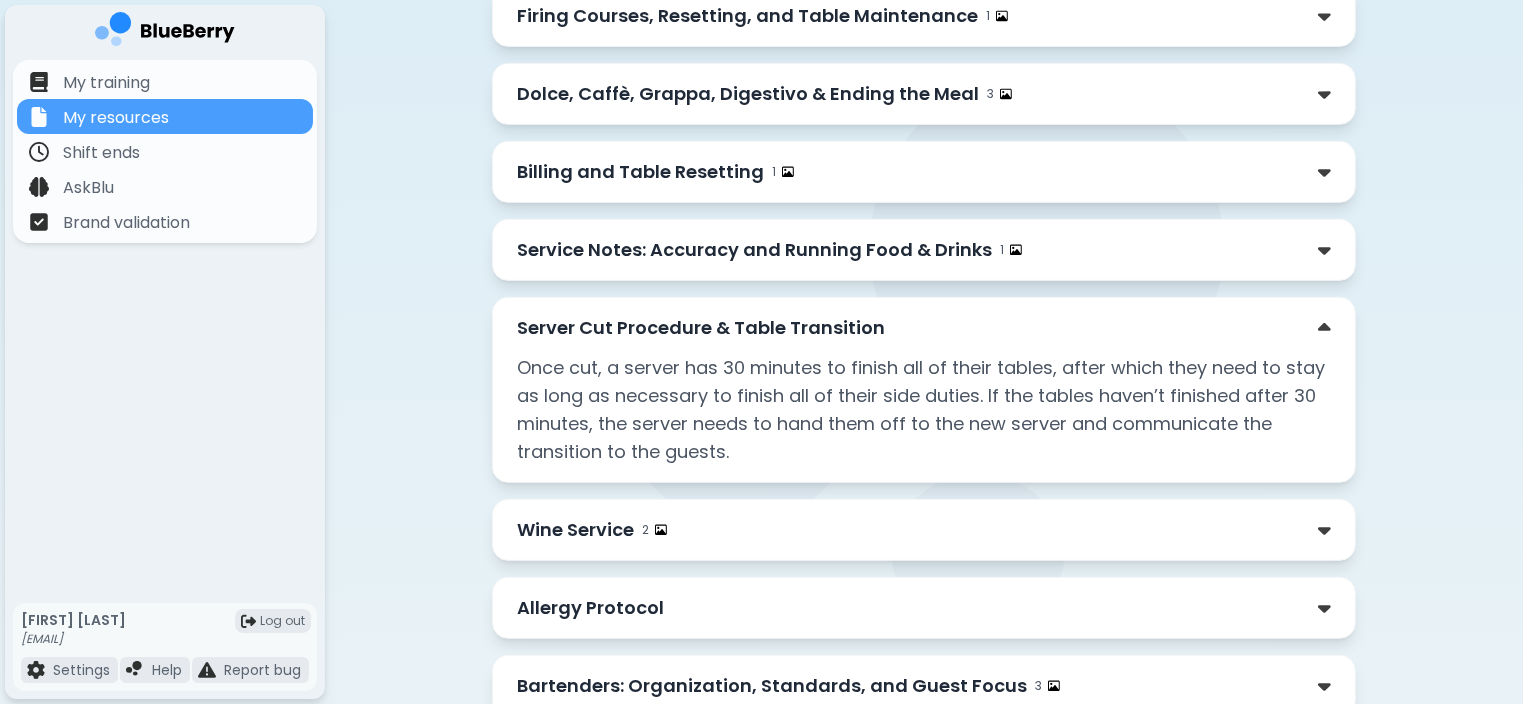 click on "Server Cut Procedure & Table Transition" at bounding box center (701, 328) 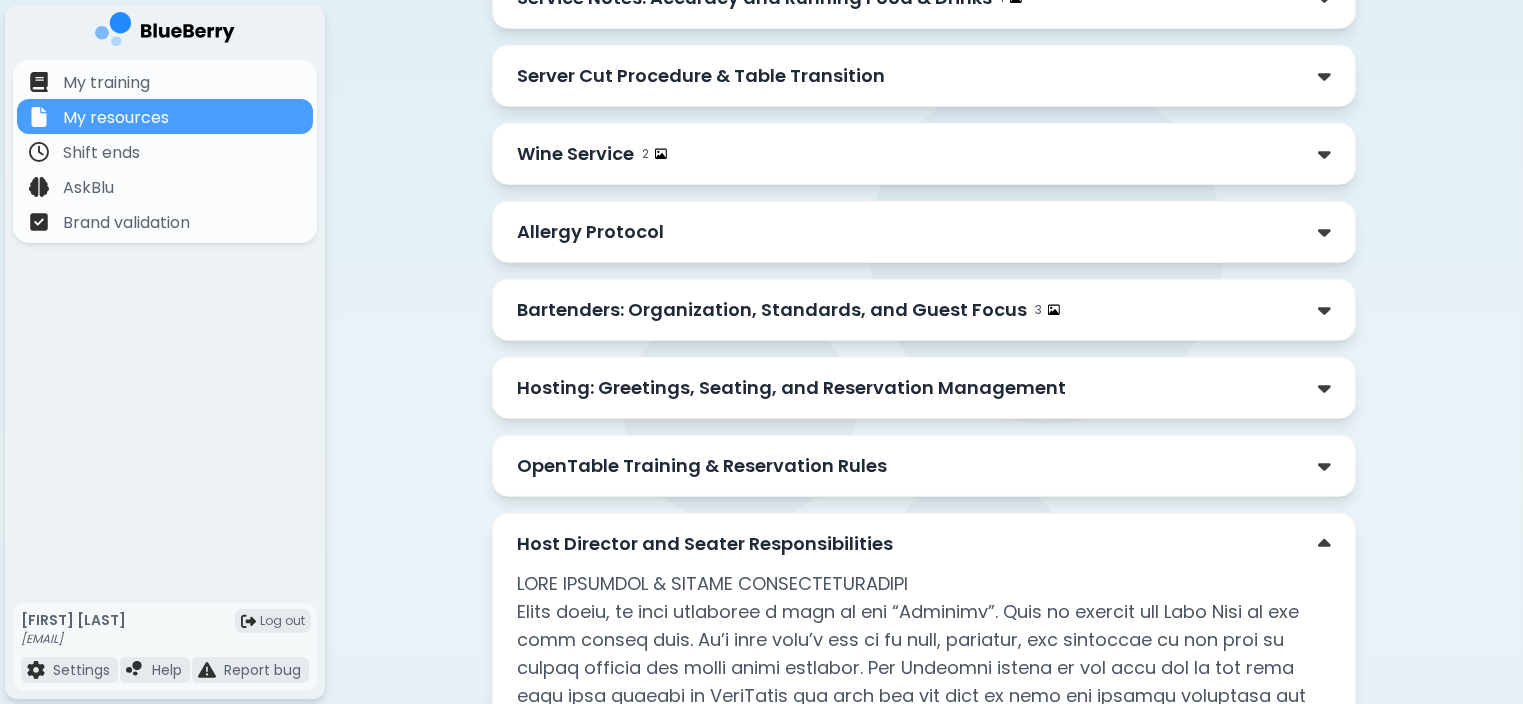 scroll, scrollTop: 1100, scrollLeft: 0, axis: vertical 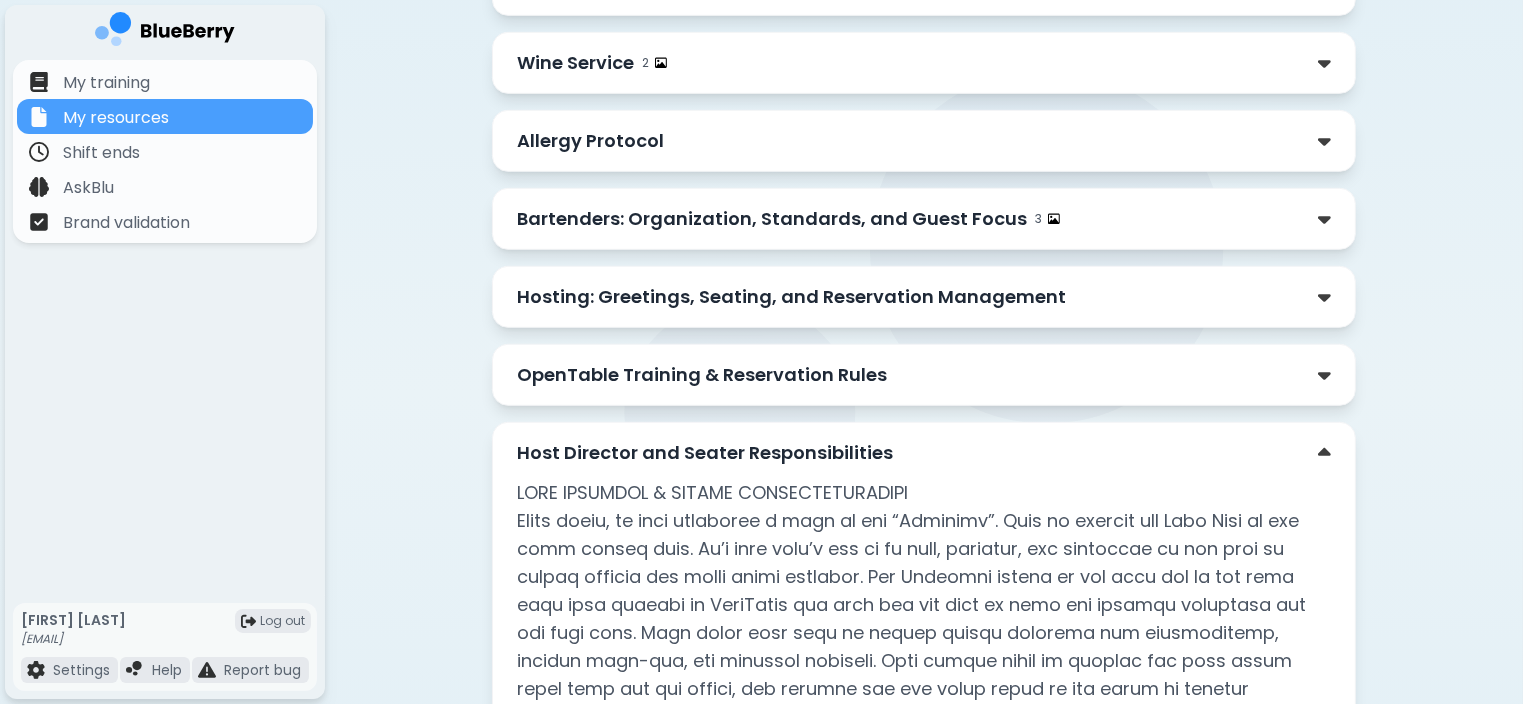 click on "Host Director and Seater Responsibilities" at bounding box center [705, 453] 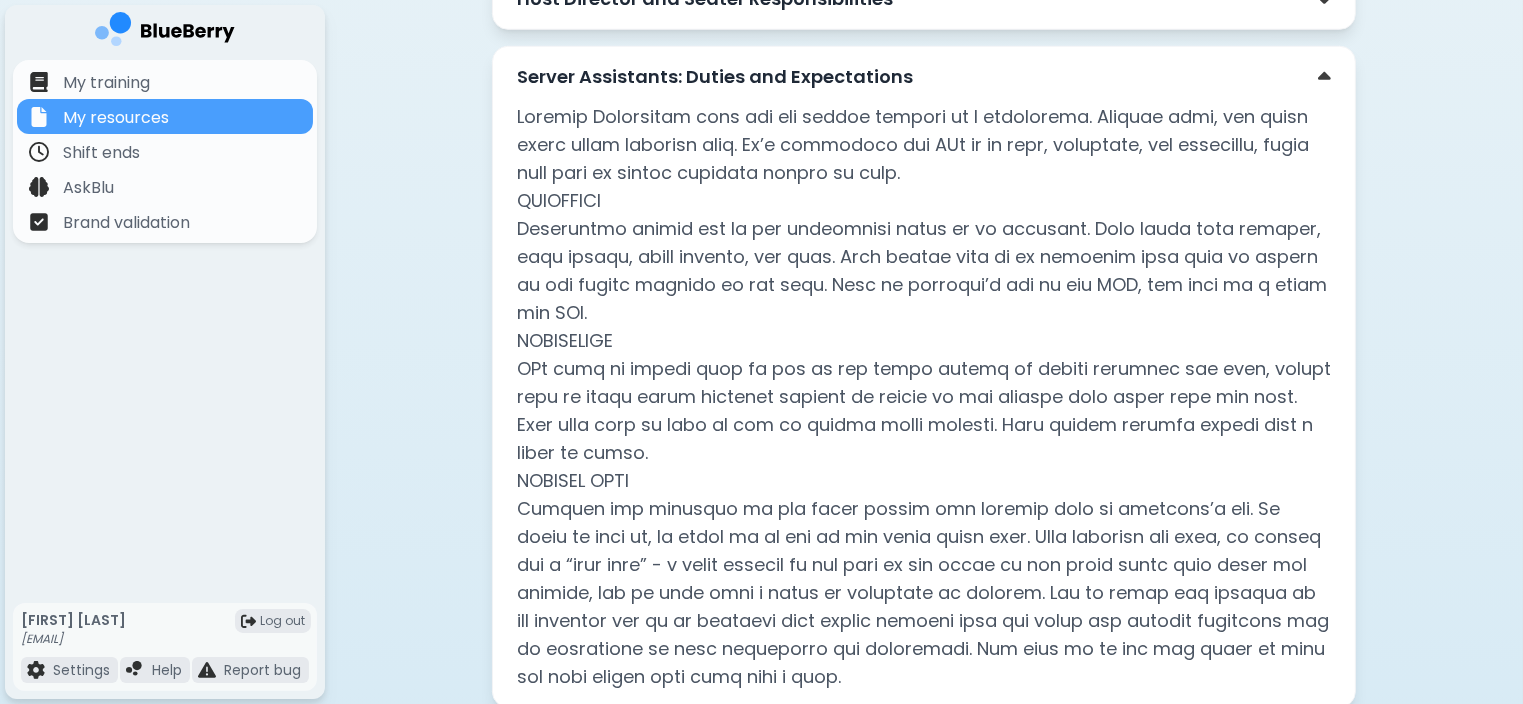scroll, scrollTop: 1566, scrollLeft: 0, axis: vertical 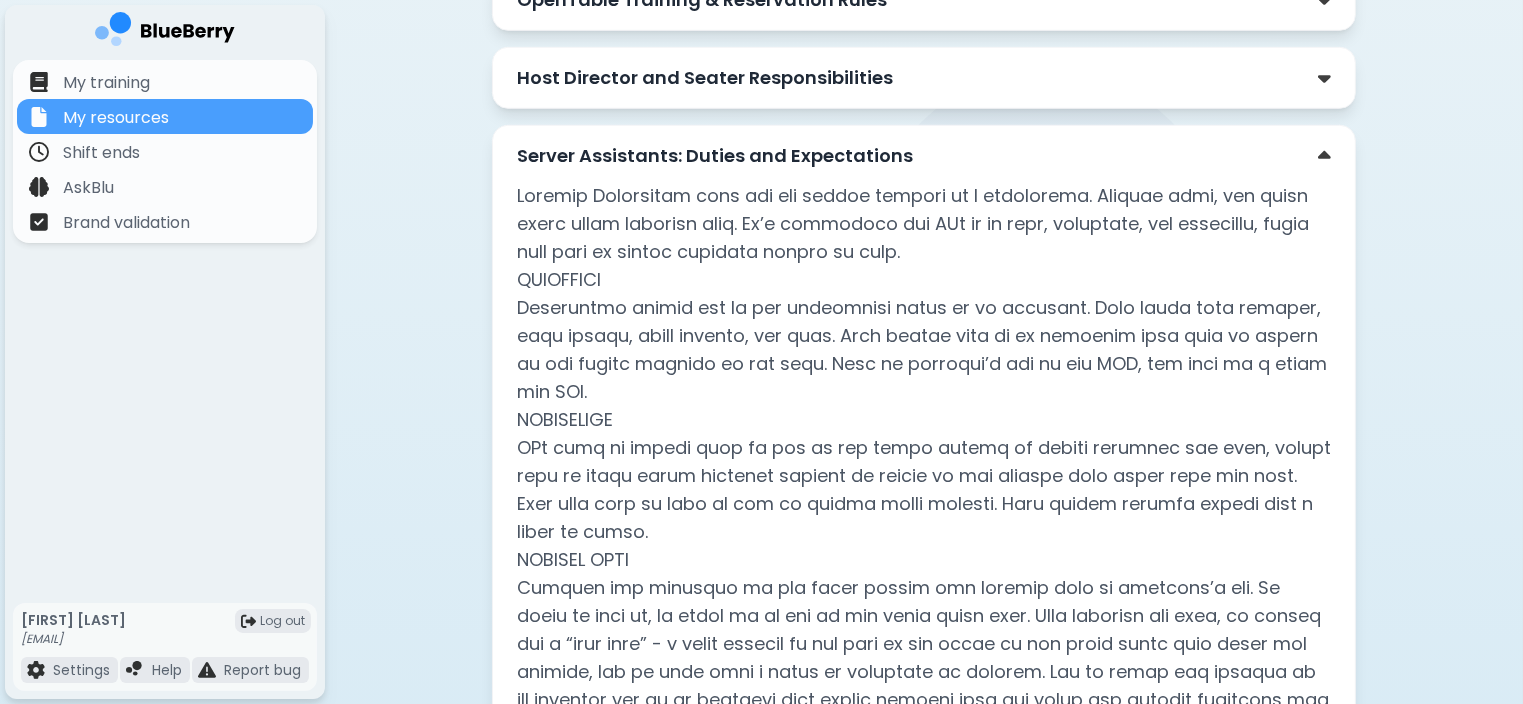 click on "Server Assistants: Duties and Expectations" at bounding box center [715, 156] 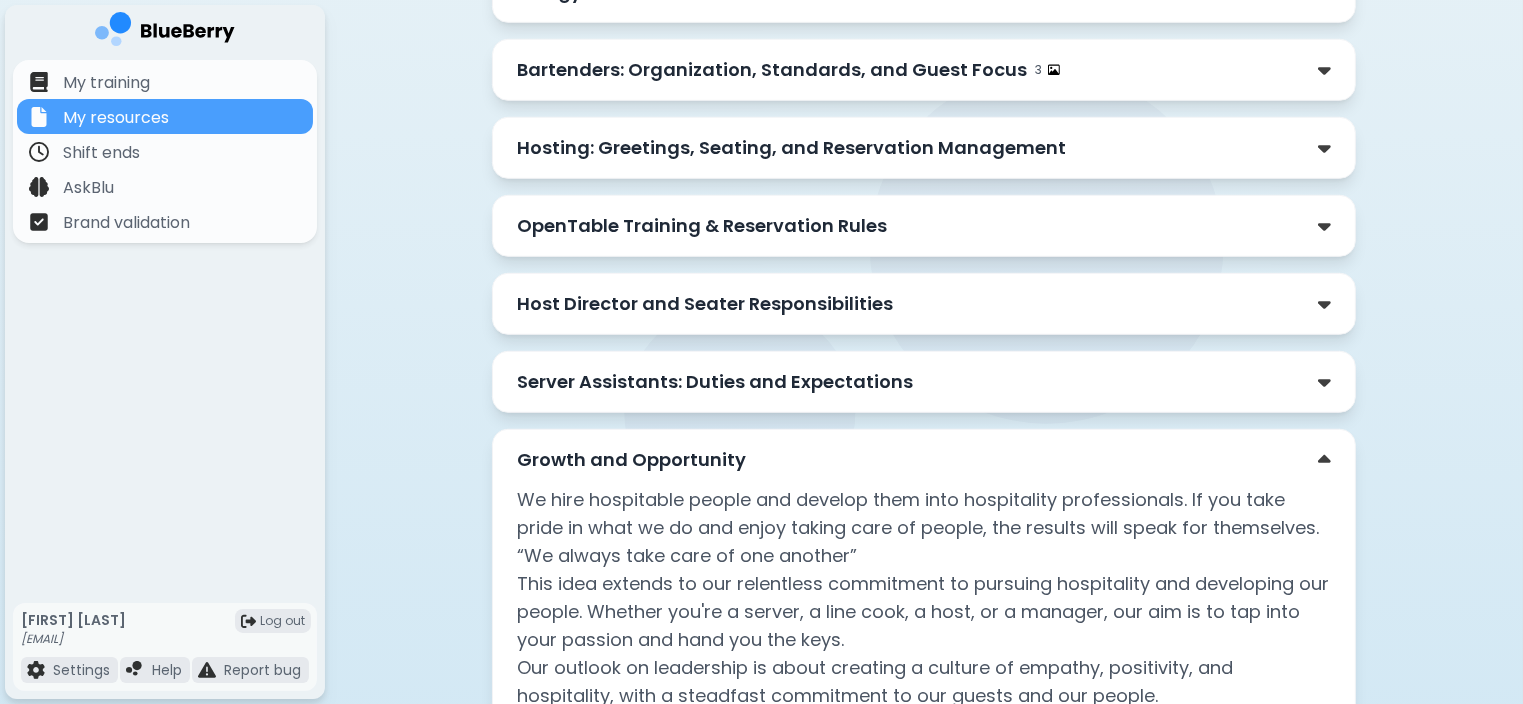 scroll, scrollTop: 1482, scrollLeft: 0, axis: vertical 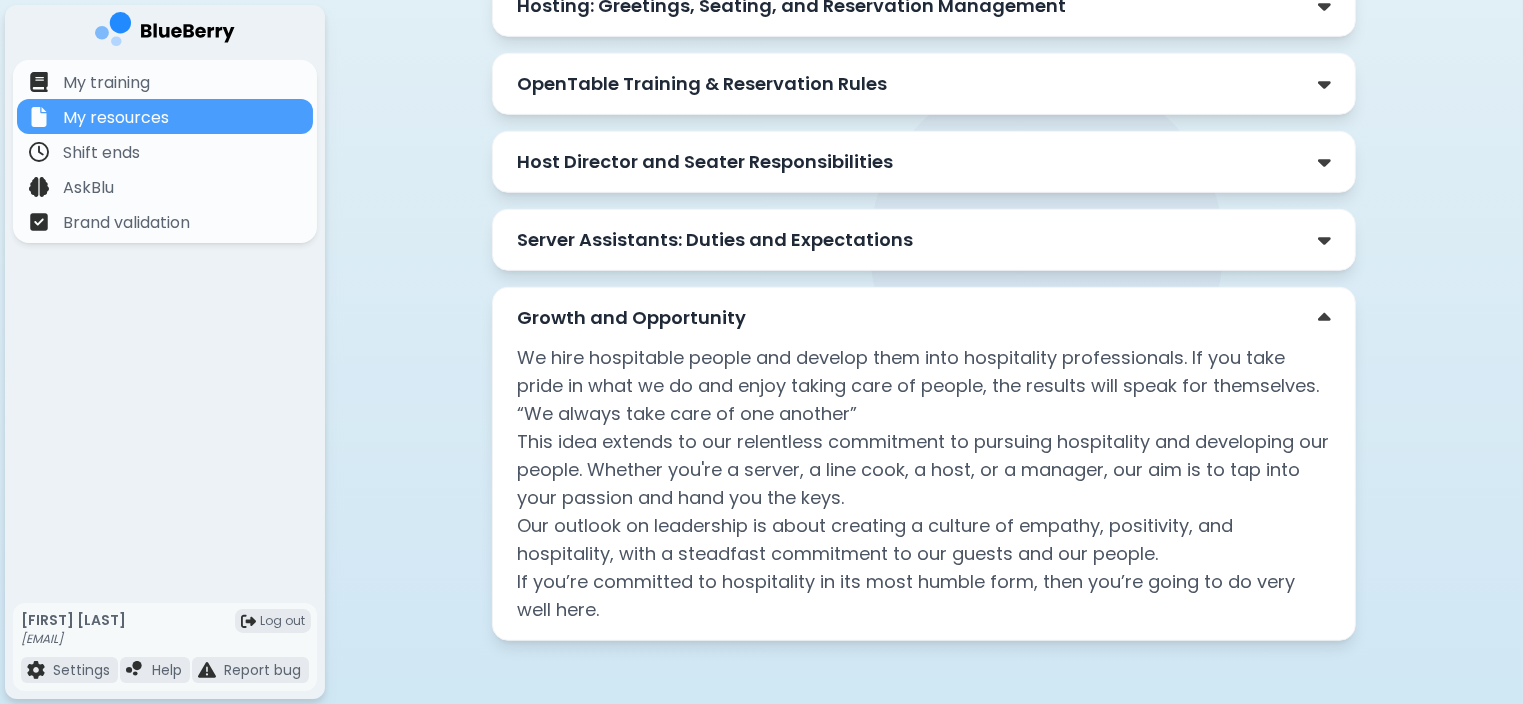 click on "Growth and Opportunity" at bounding box center [631, 318] 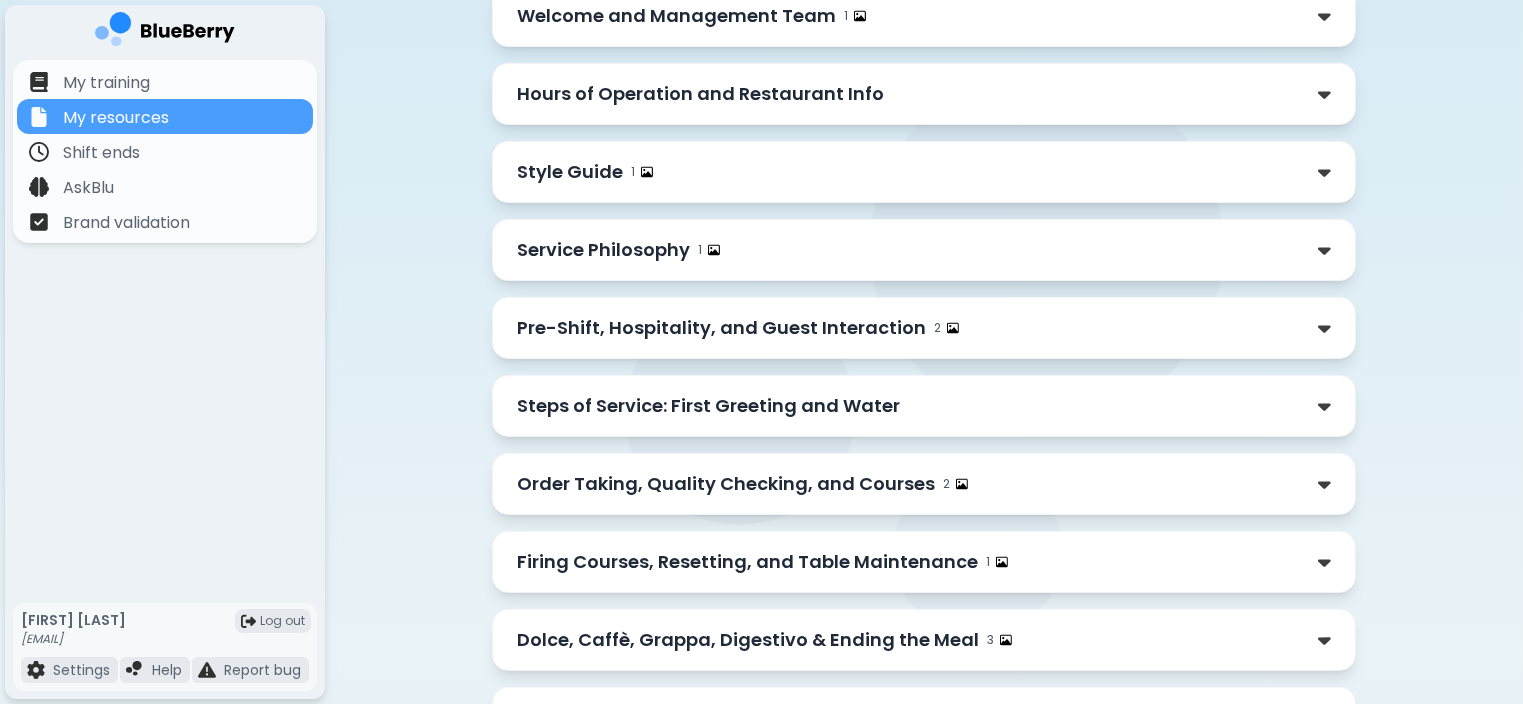 scroll, scrollTop: 0, scrollLeft: 0, axis: both 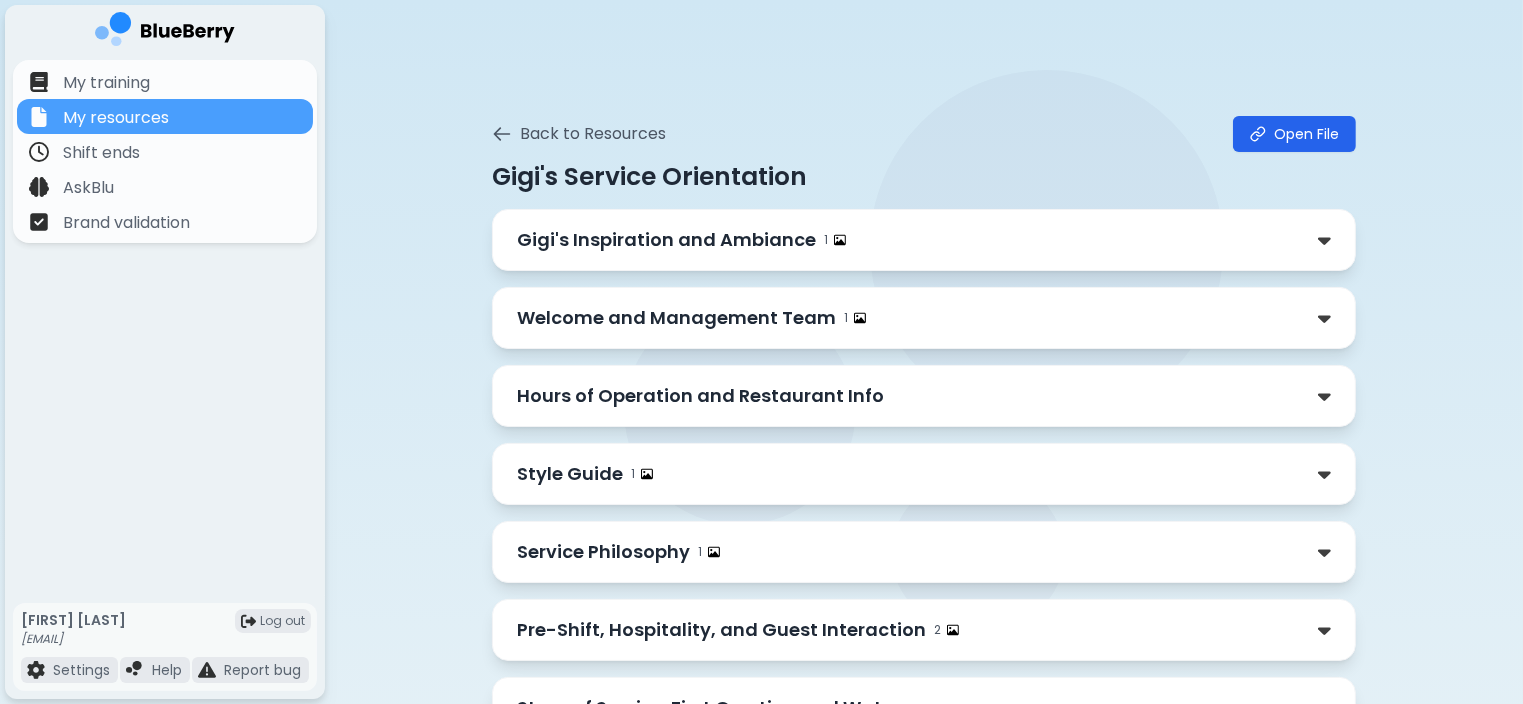 click on "Style Guide" at bounding box center [570, 474] 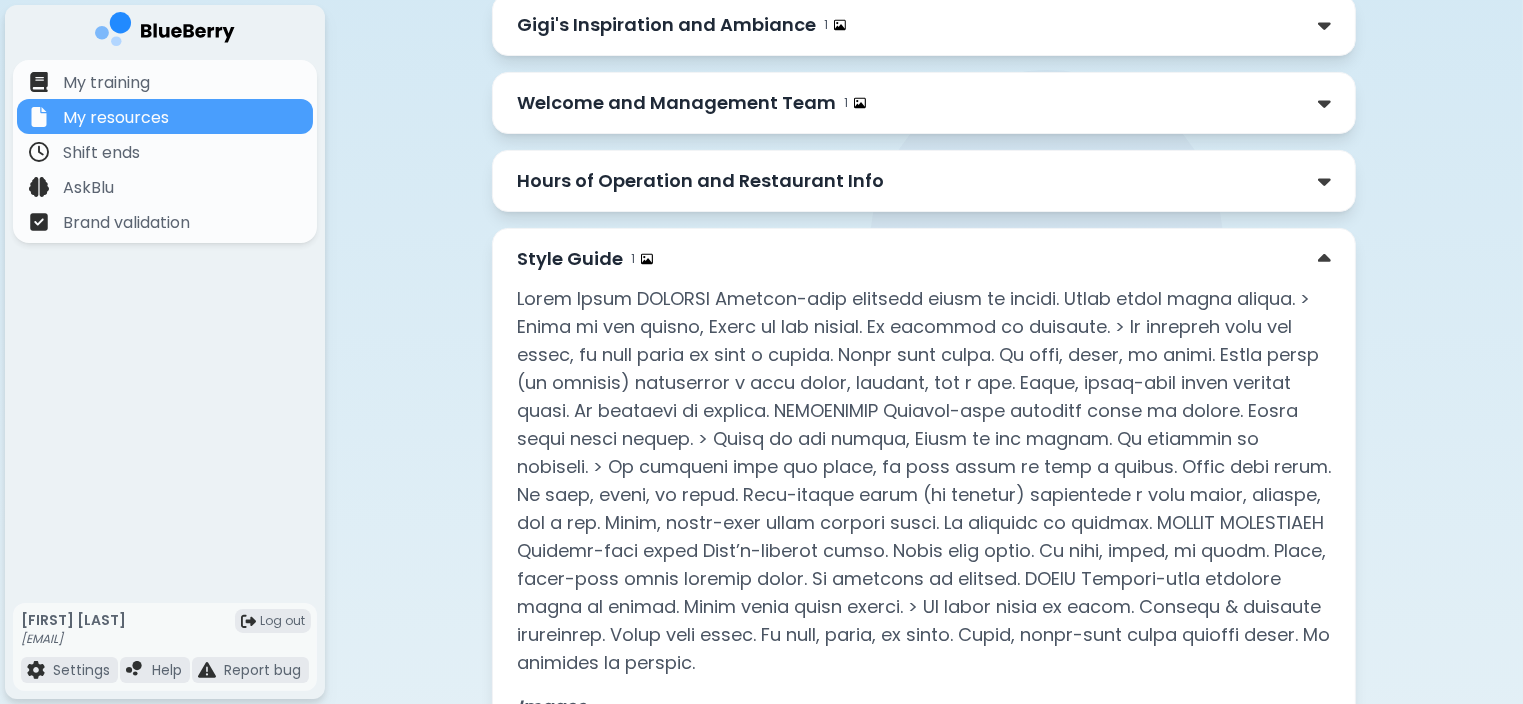 scroll, scrollTop: 292, scrollLeft: 0, axis: vertical 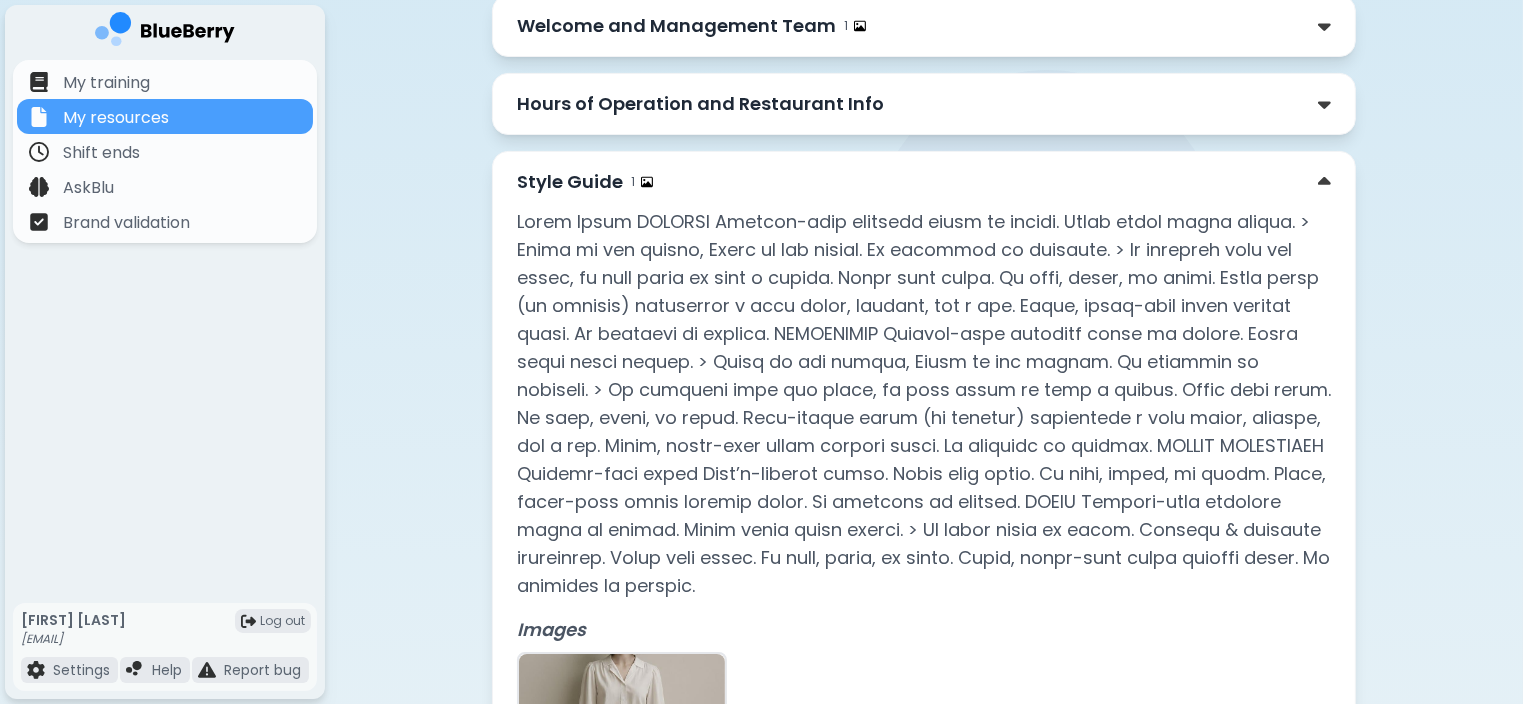 click on "Style Guide" at bounding box center [570, 182] 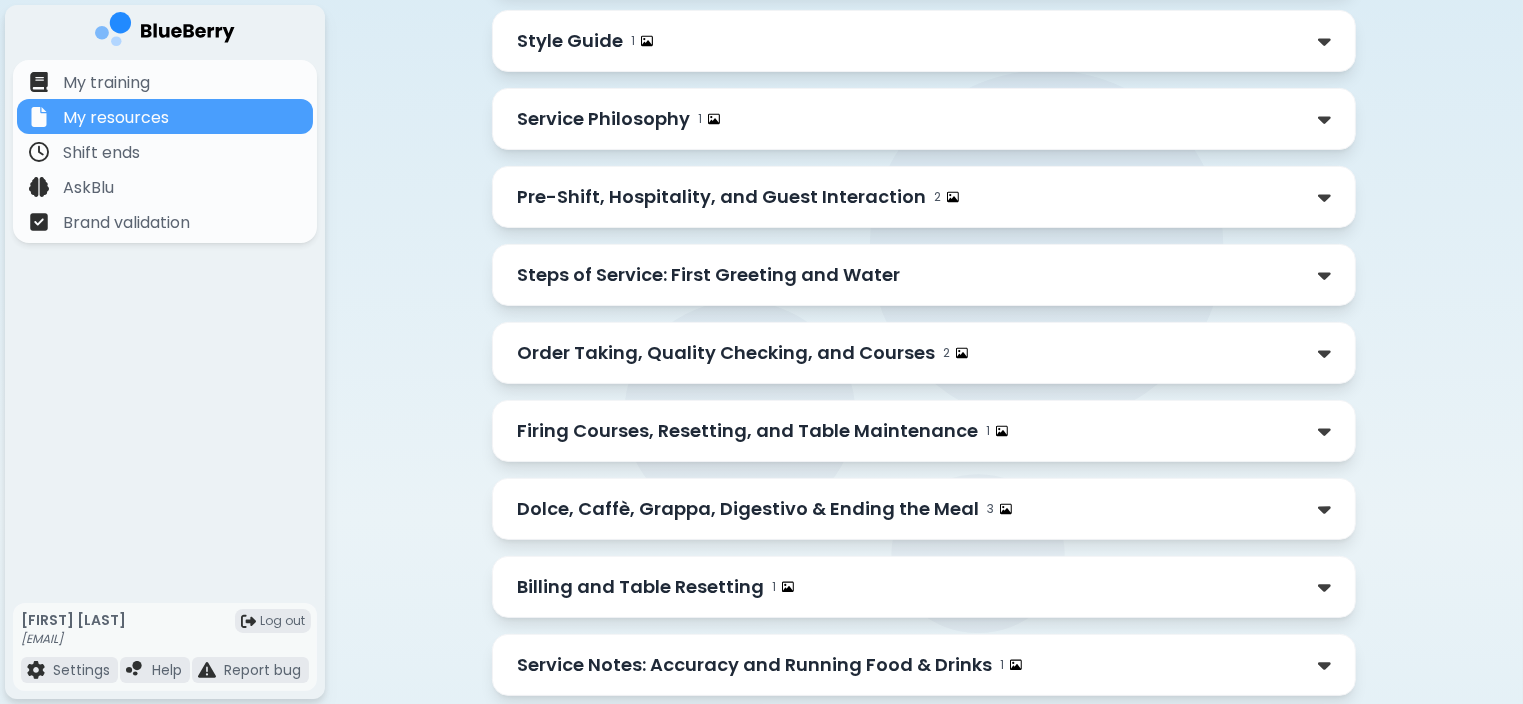 scroll, scrollTop: 0, scrollLeft: 0, axis: both 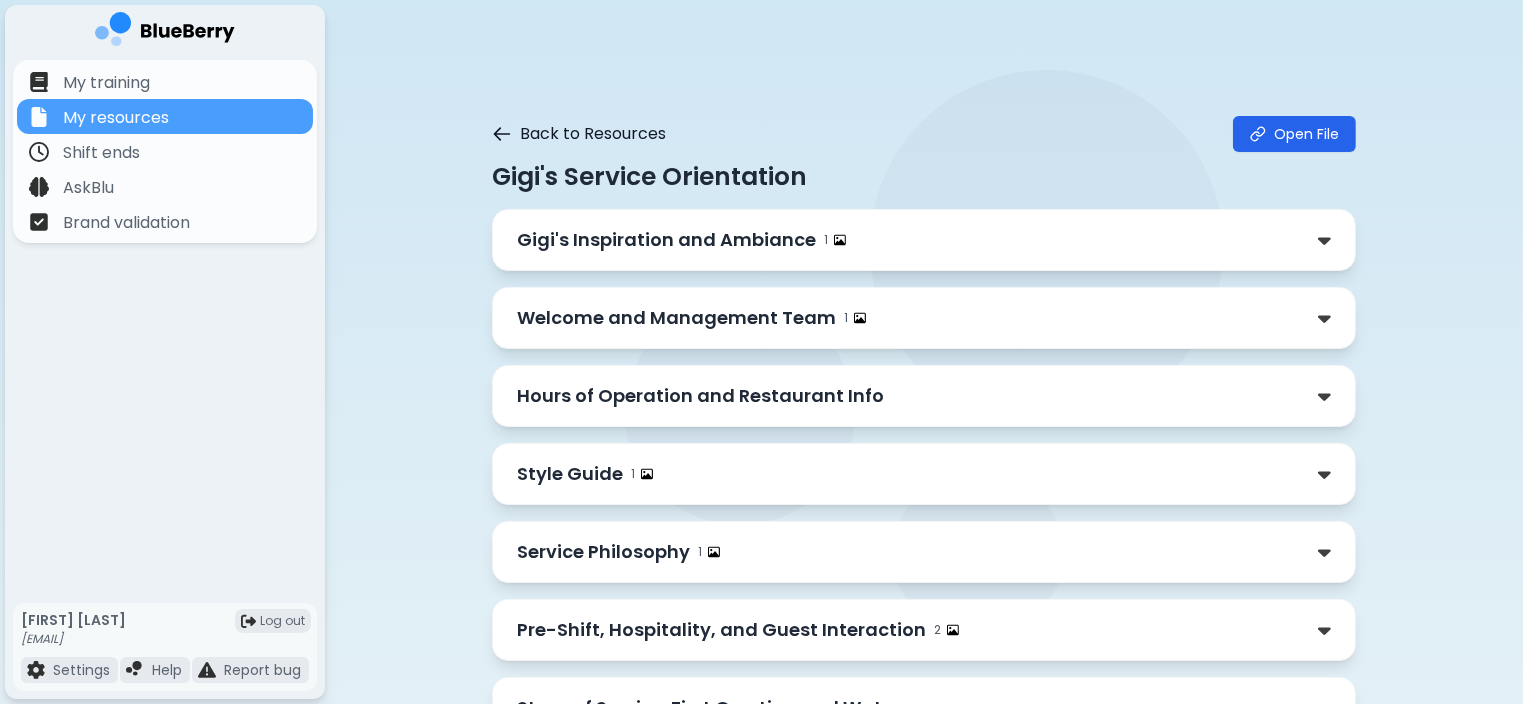 click 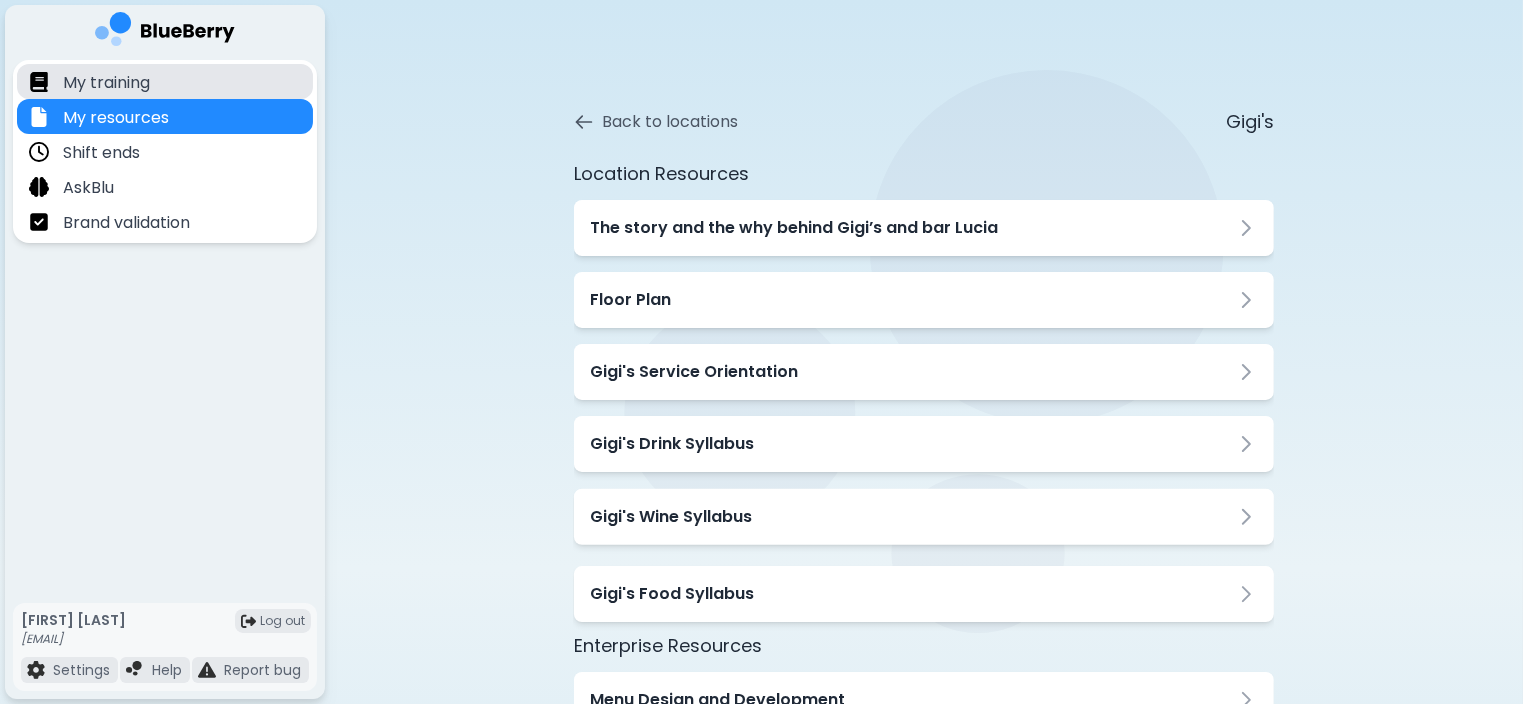 click on "My training" at bounding box center [165, 81] 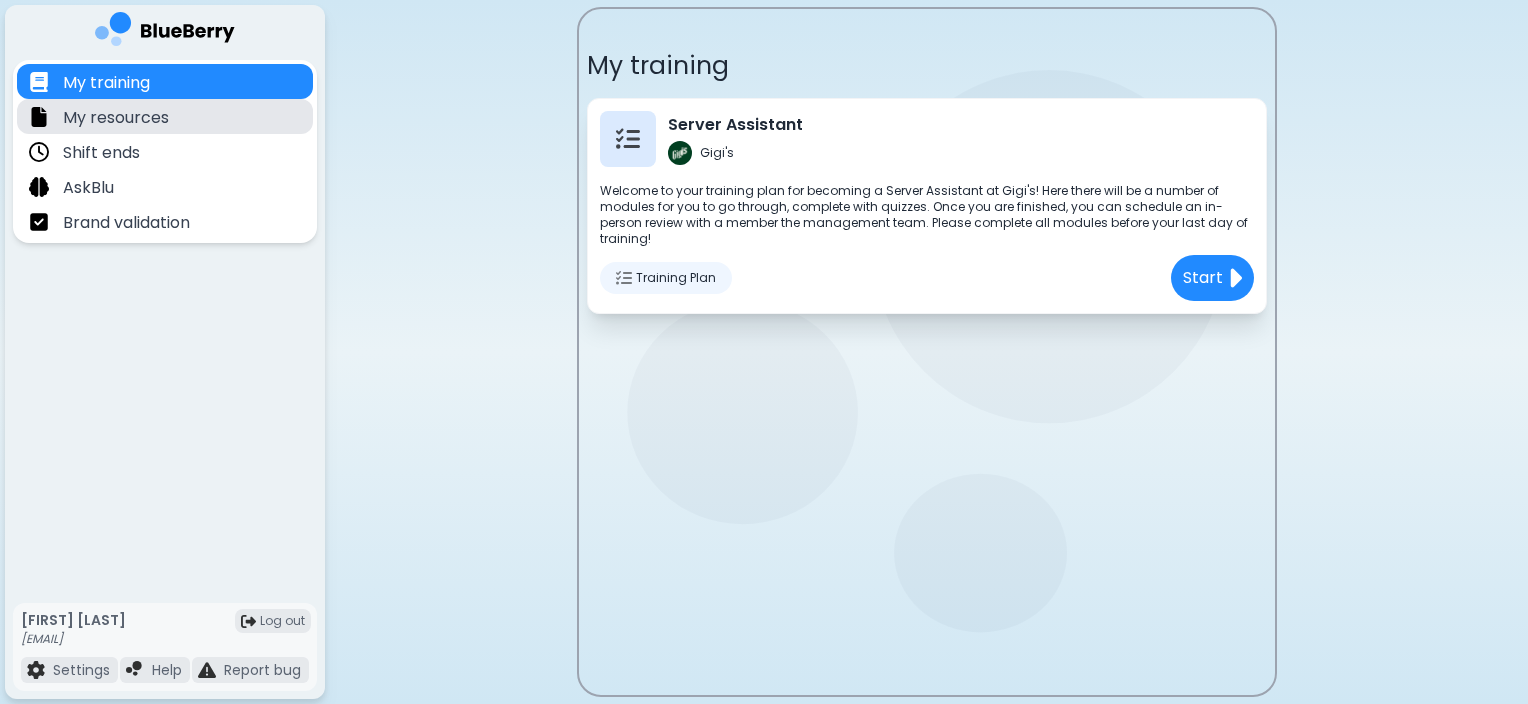 click on "My resources" at bounding box center (165, 116) 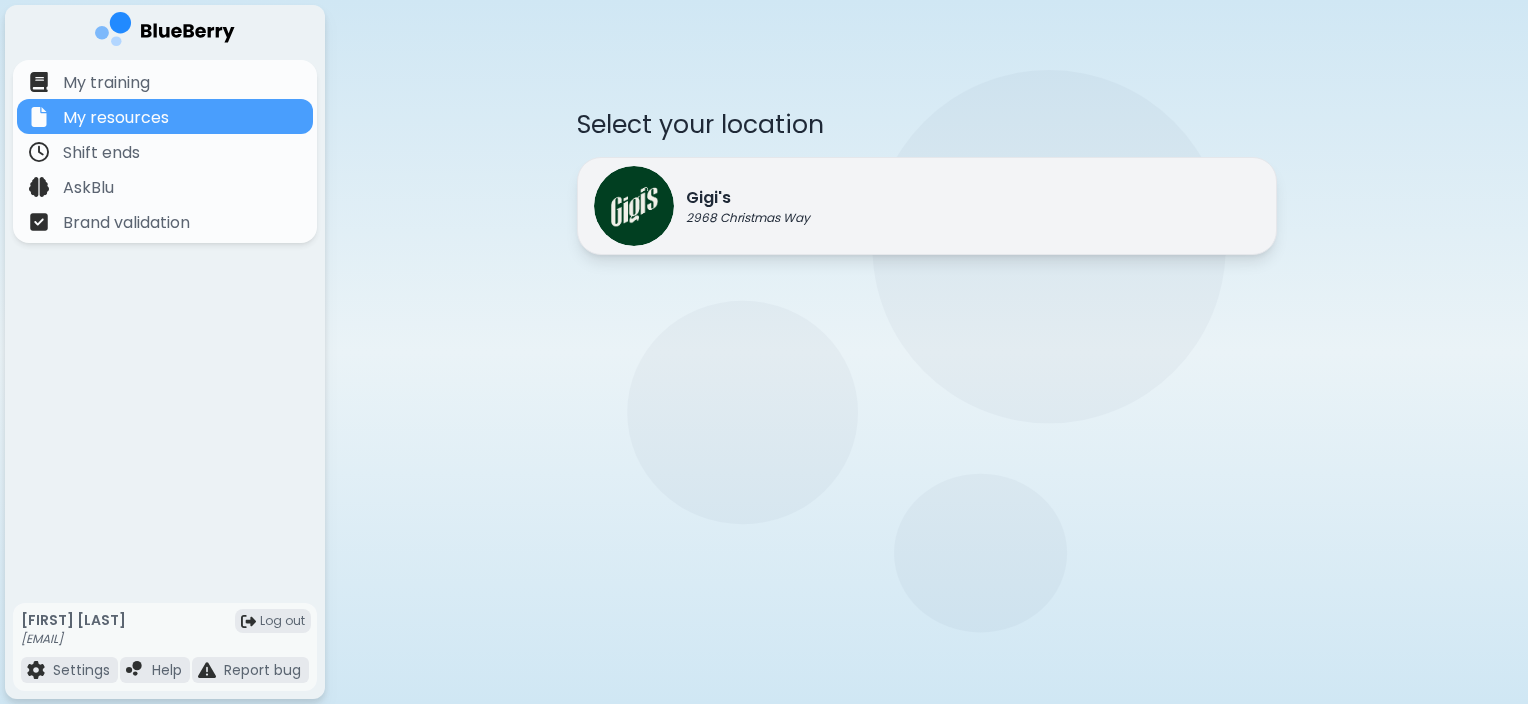click at bounding box center (634, 206) 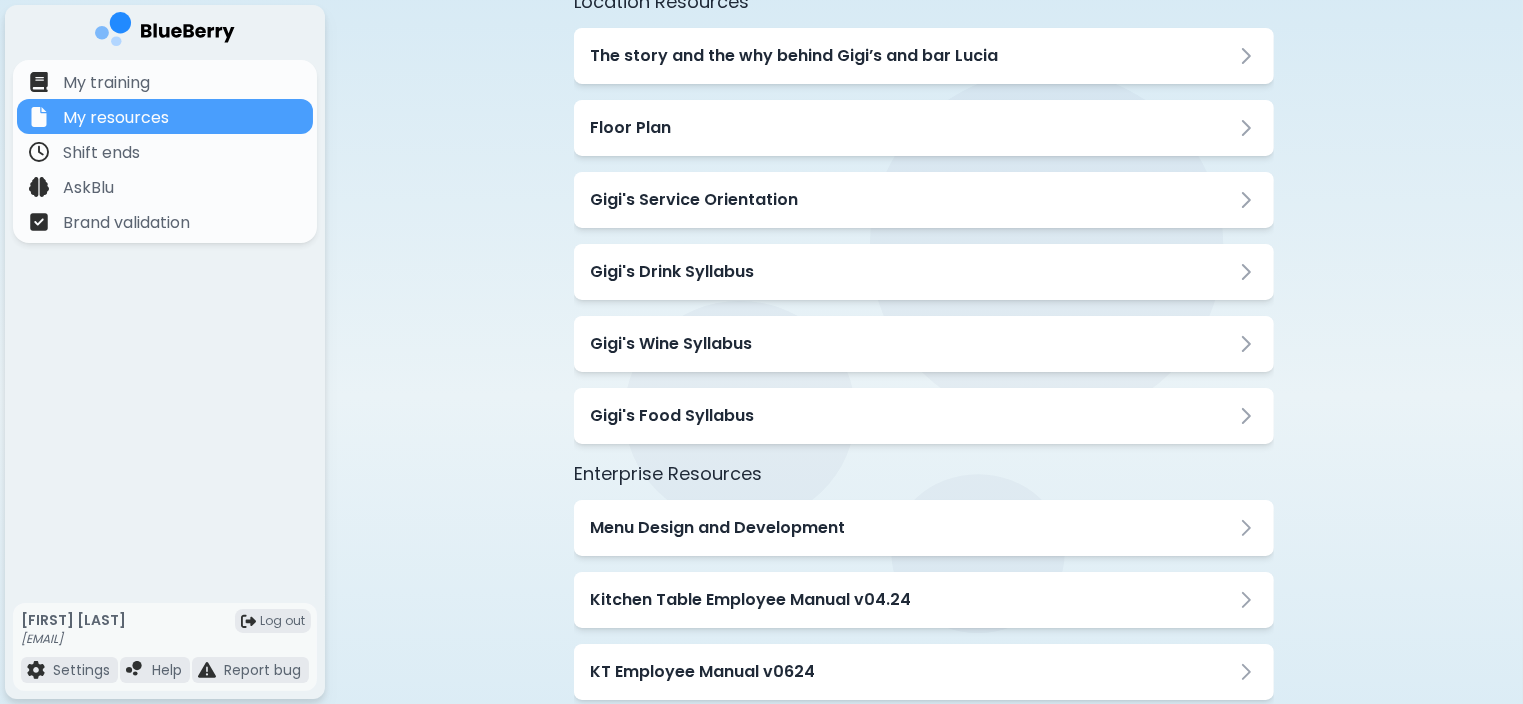 scroll, scrollTop: 220, scrollLeft: 0, axis: vertical 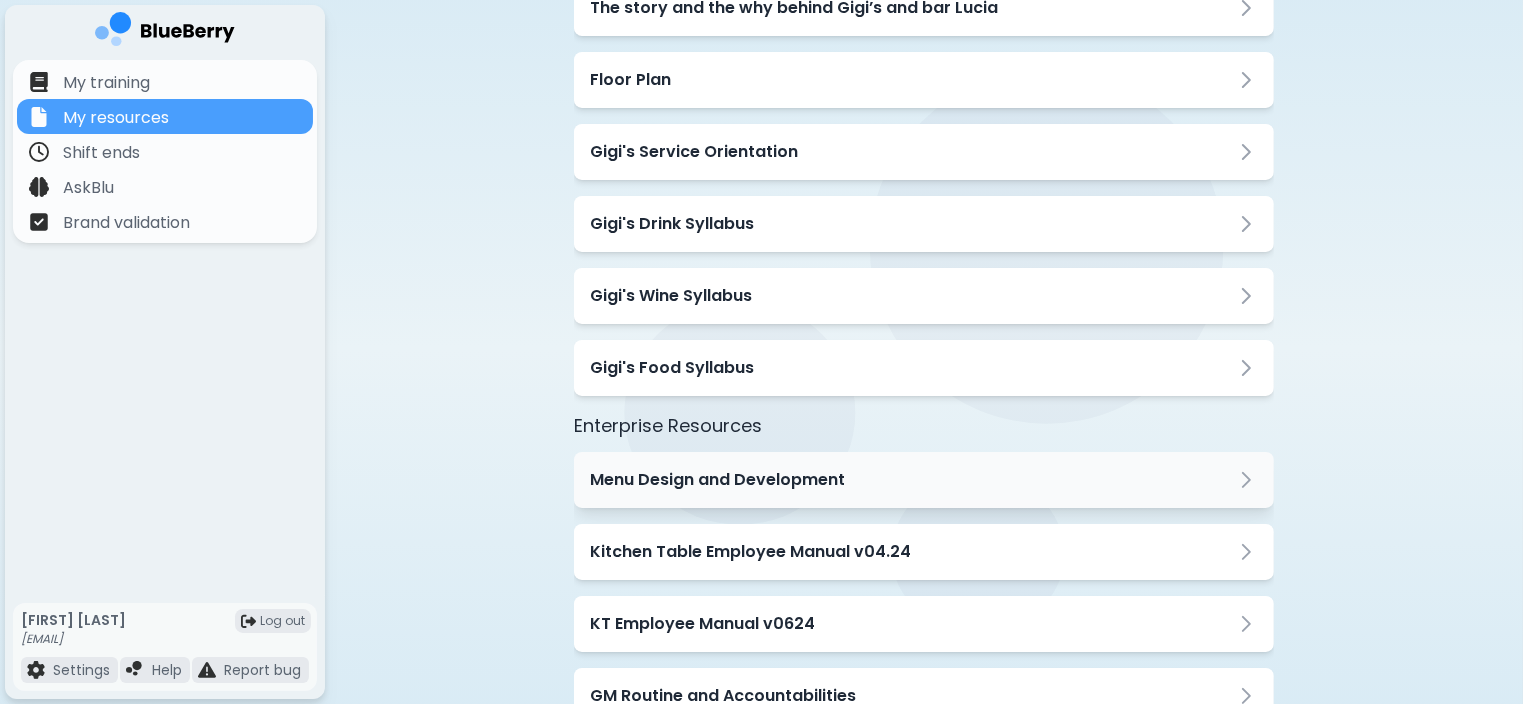 click on "Menu Design and Development" at bounding box center (924, 480) 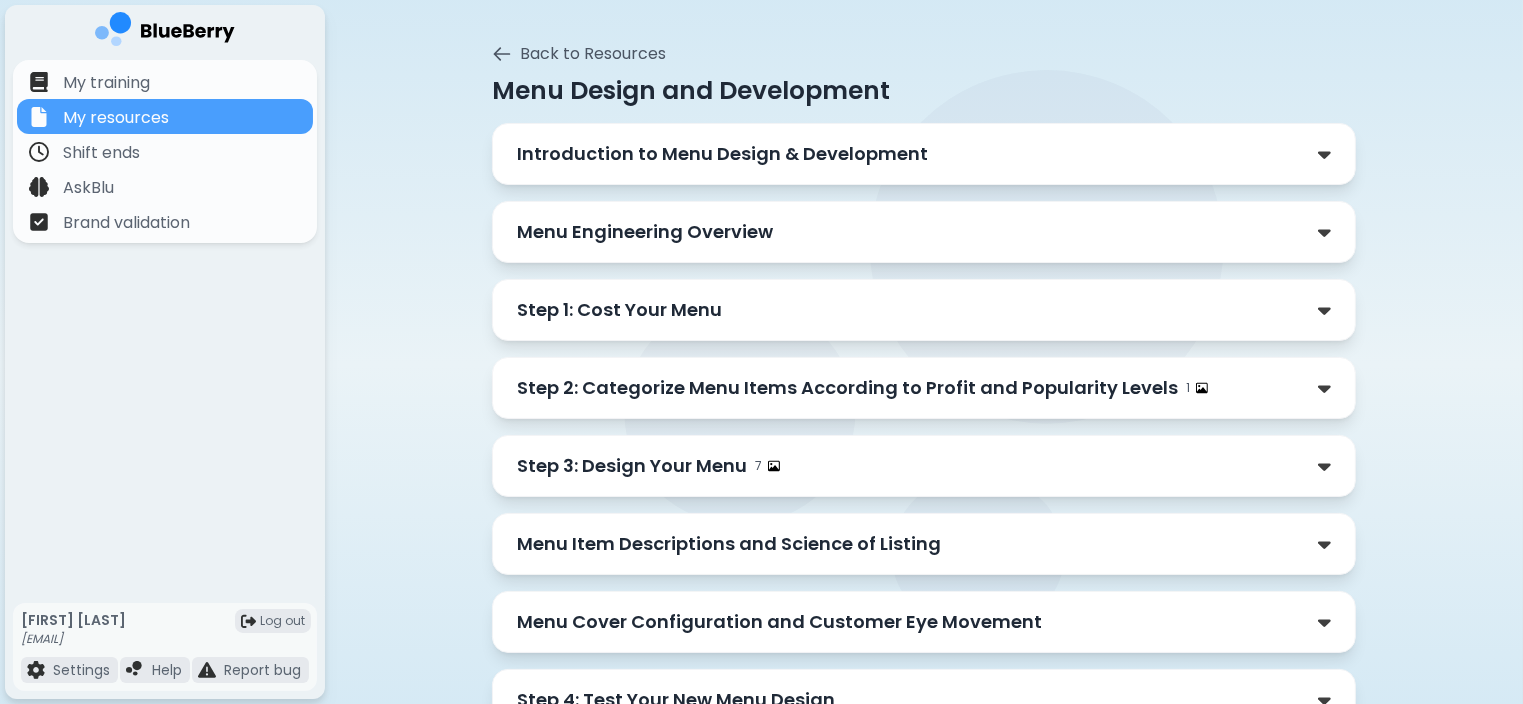 scroll, scrollTop: 76, scrollLeft: 0, axis: vertical 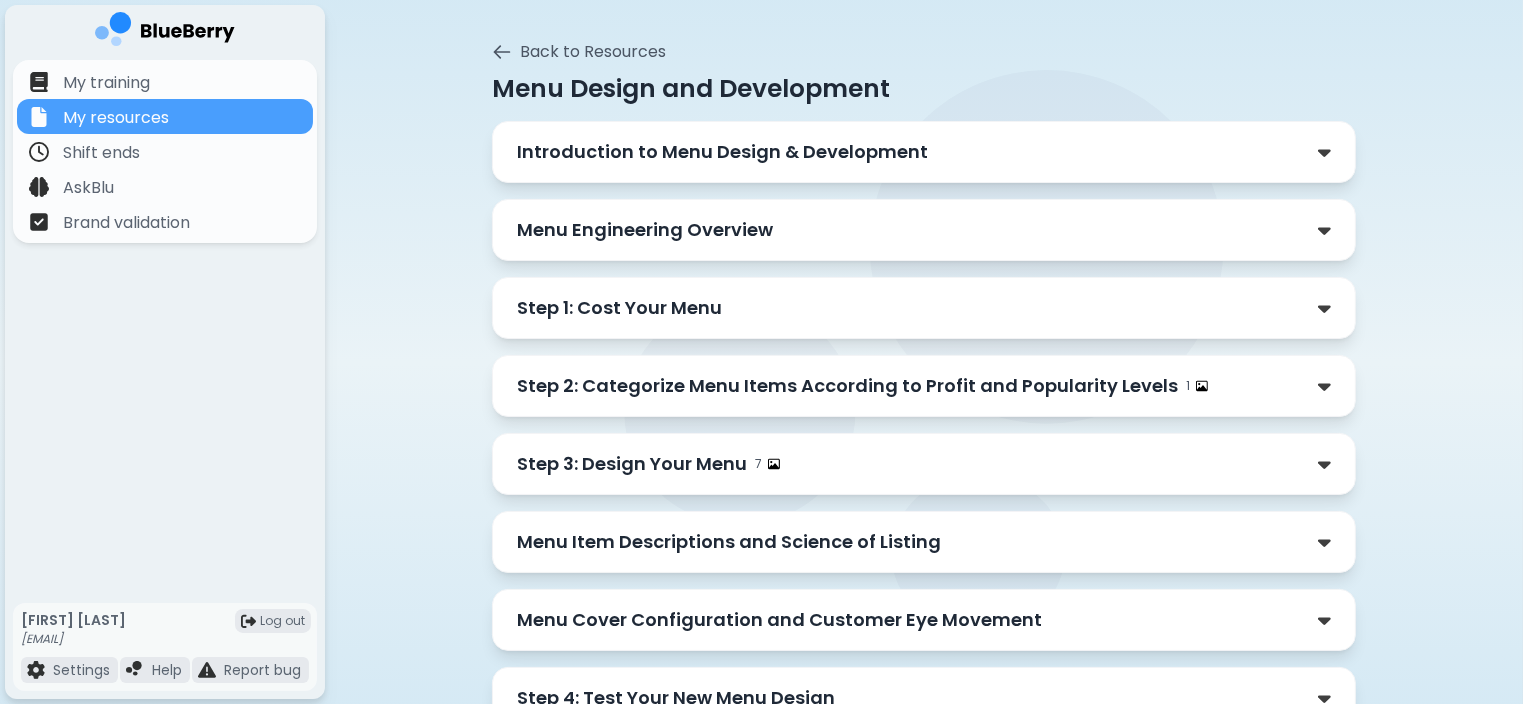 click on "Step 1: Cost Your Menu" at bounding box center (619, 308) 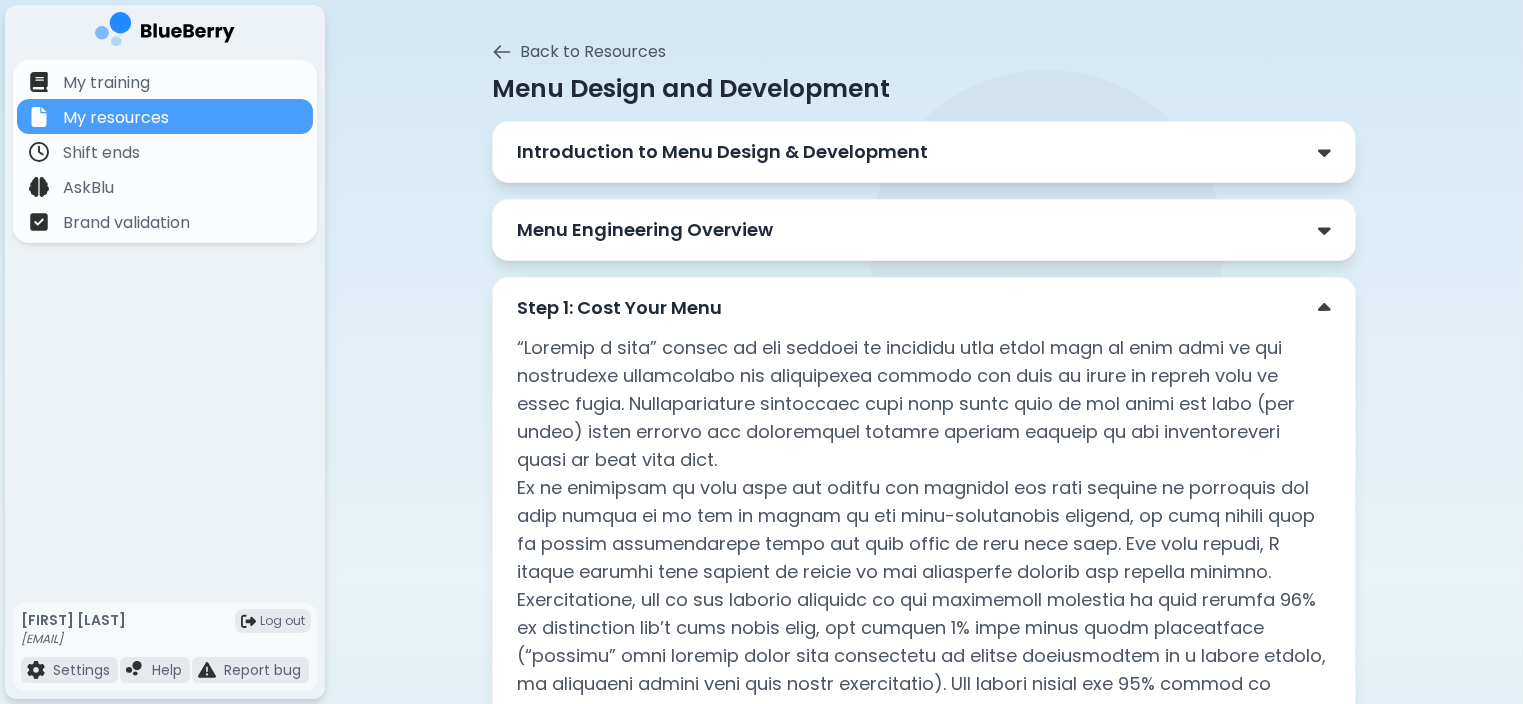 click on "Step 1: Cost Your Menu" at bounding box center (619, 308) 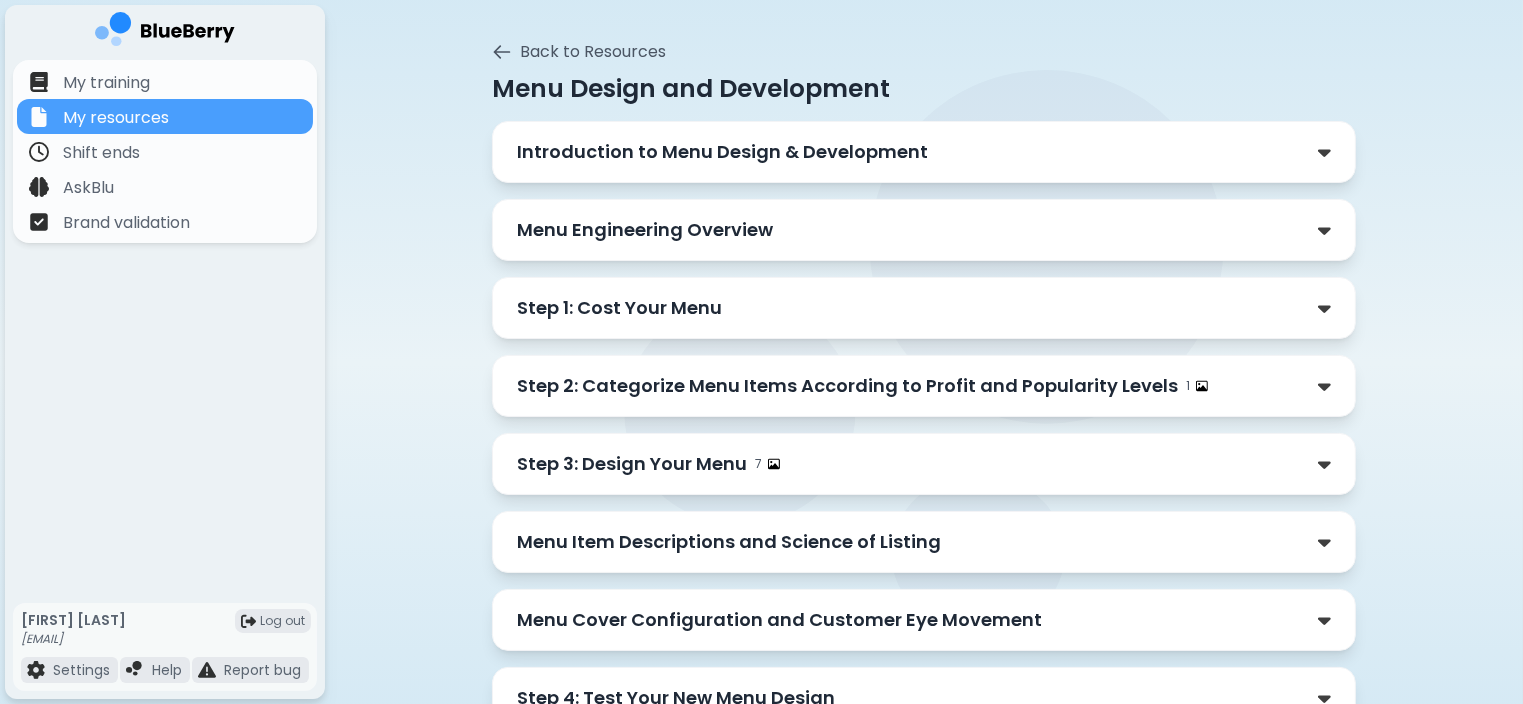 click on "Menu Engineering Overview" at bounding box center [924, 230] 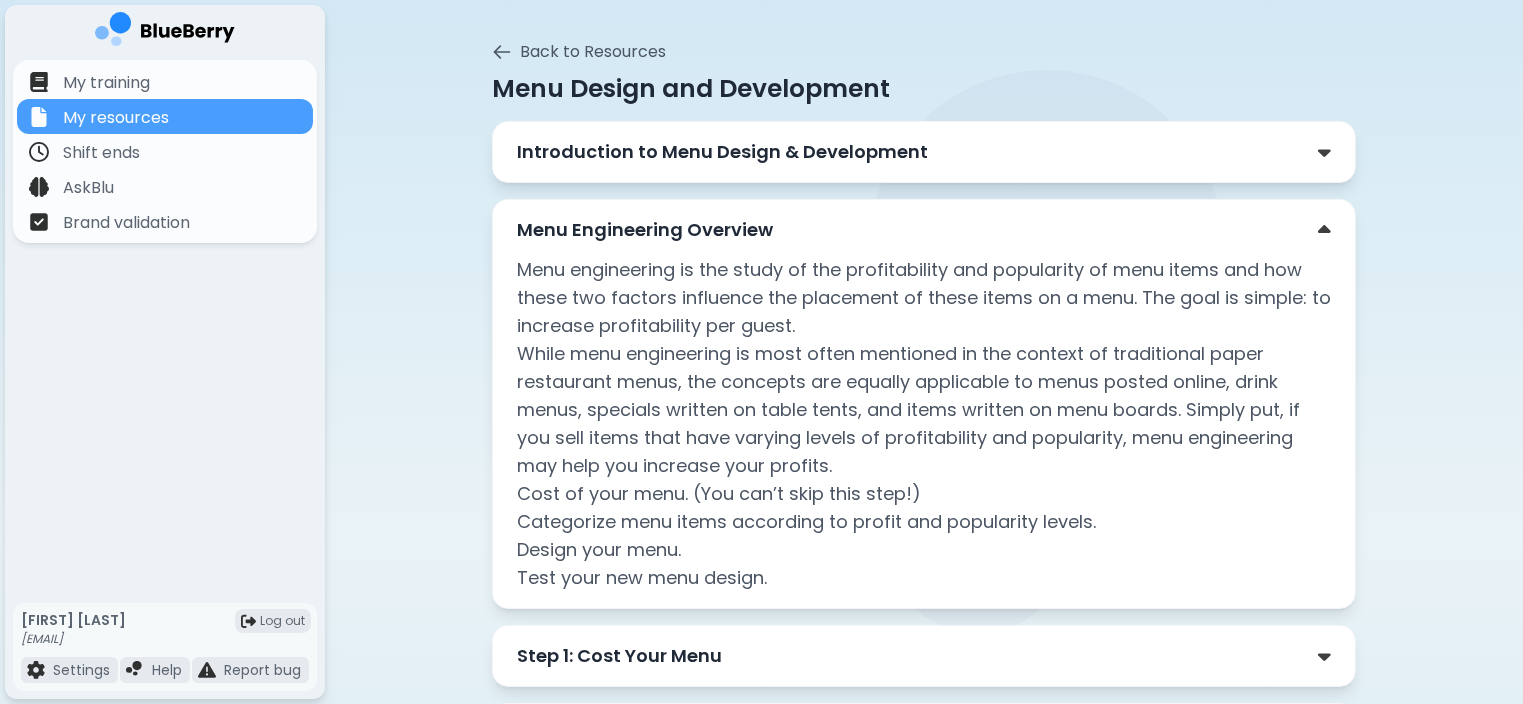 click on "Menu Engineering Overview" at bounding box center [645, 230] 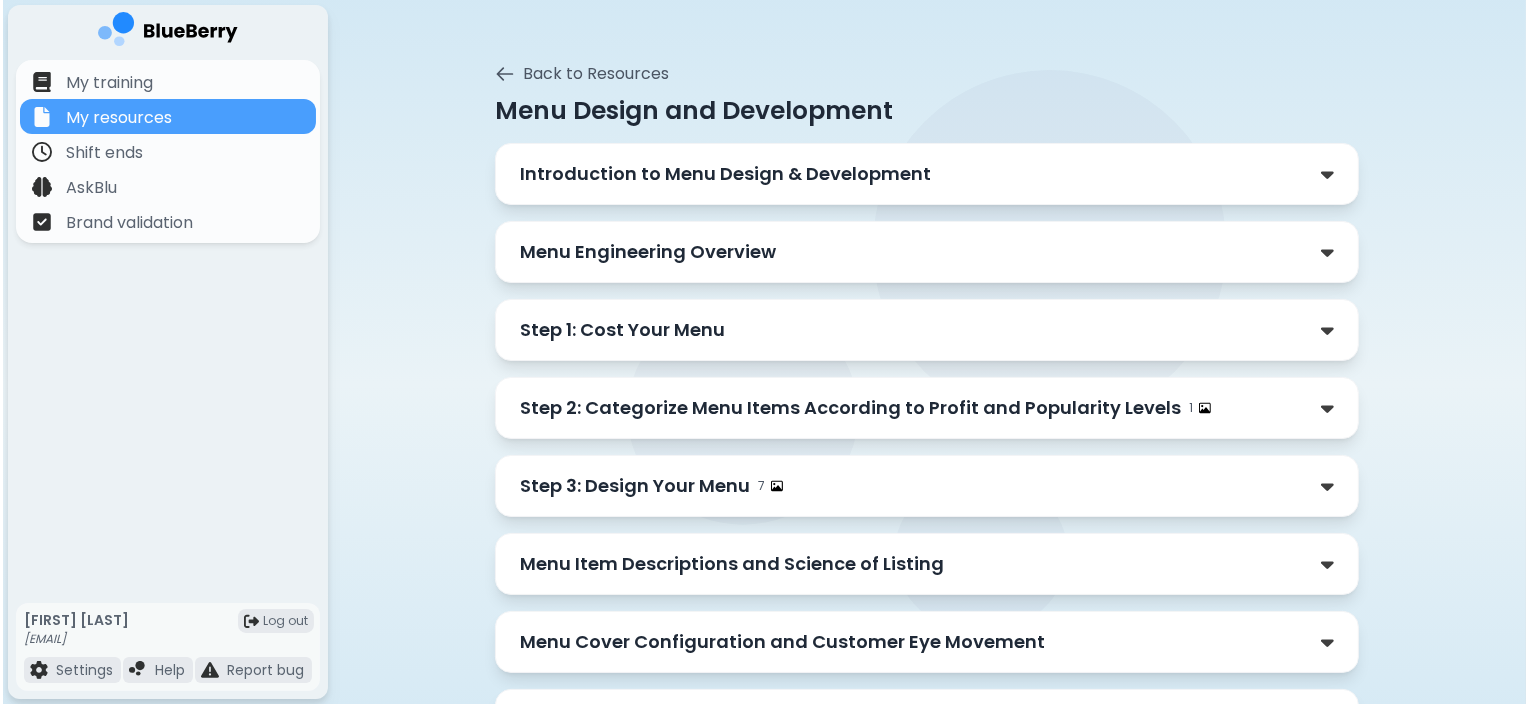 scroll, scrollTop: 0, scrollLeft: 0, axis: both 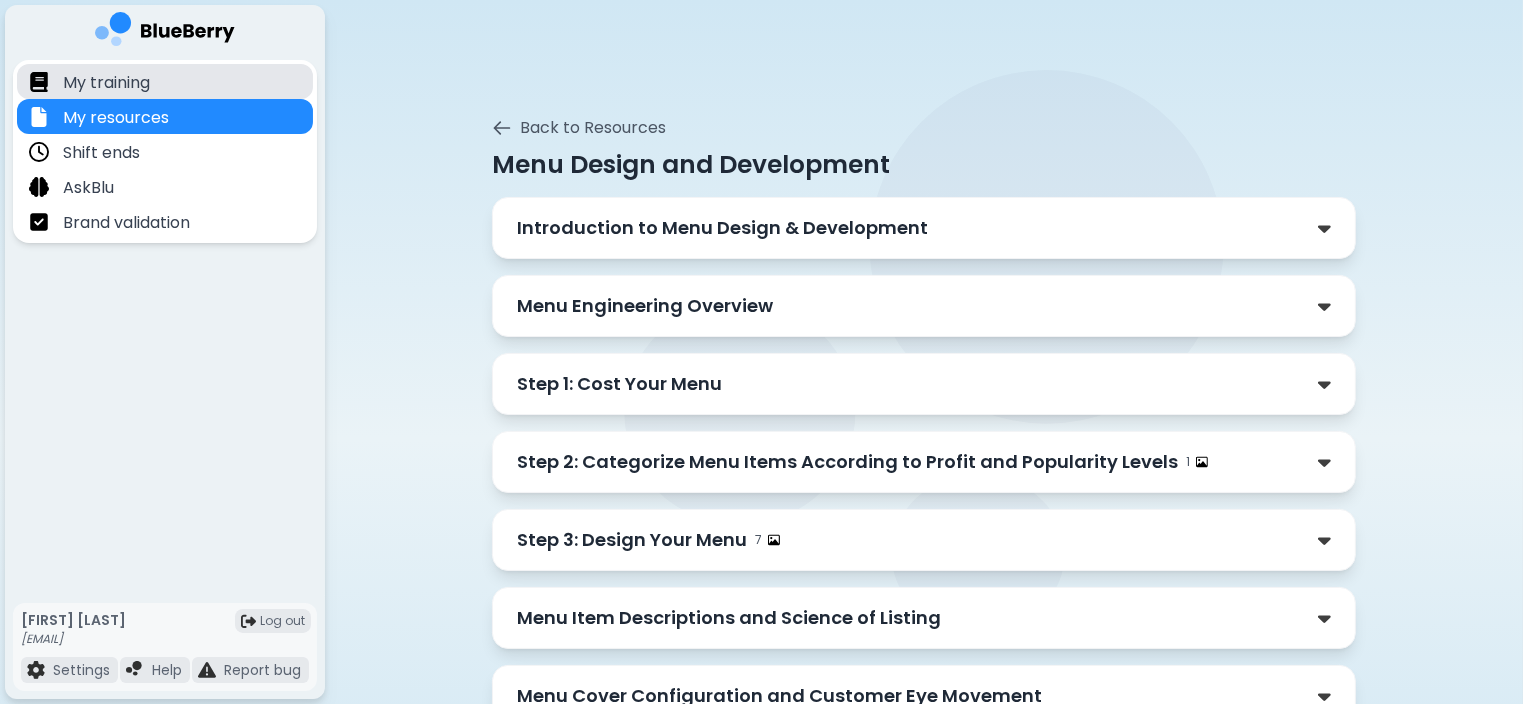 click on "My training" at bounding box center (165, 81) 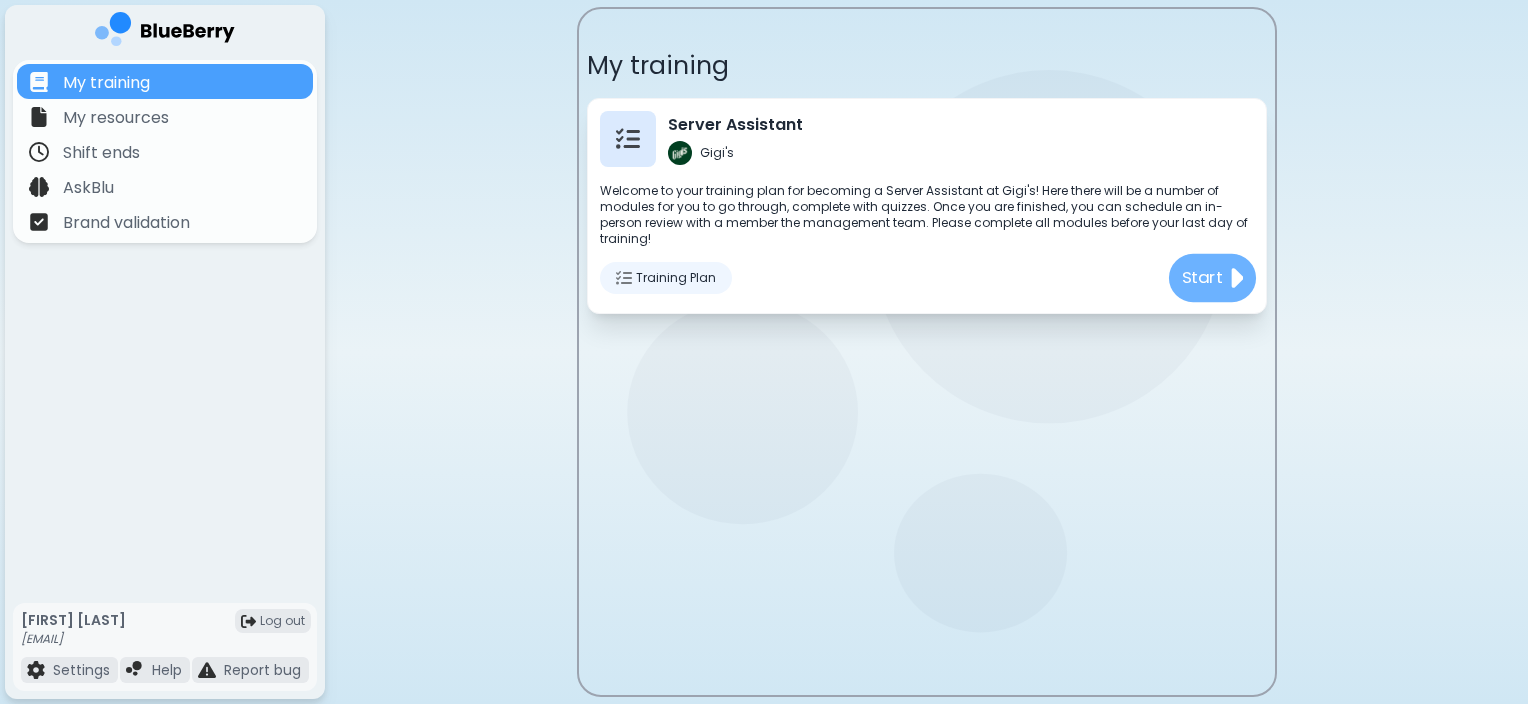 click on "Start" at bounding box center (1202, 277) 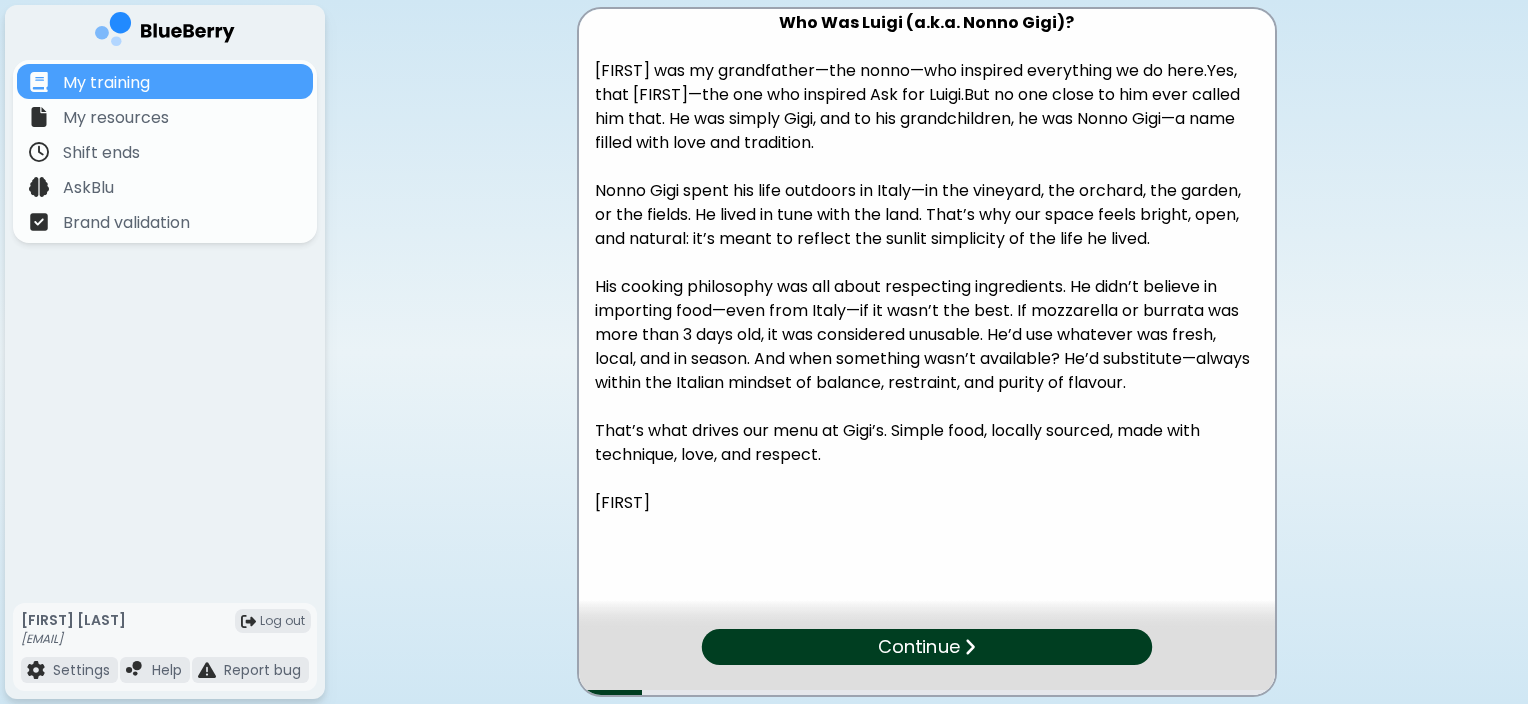 scroll, scrollTop: 371, scrollLeft: 0, axis: vertical 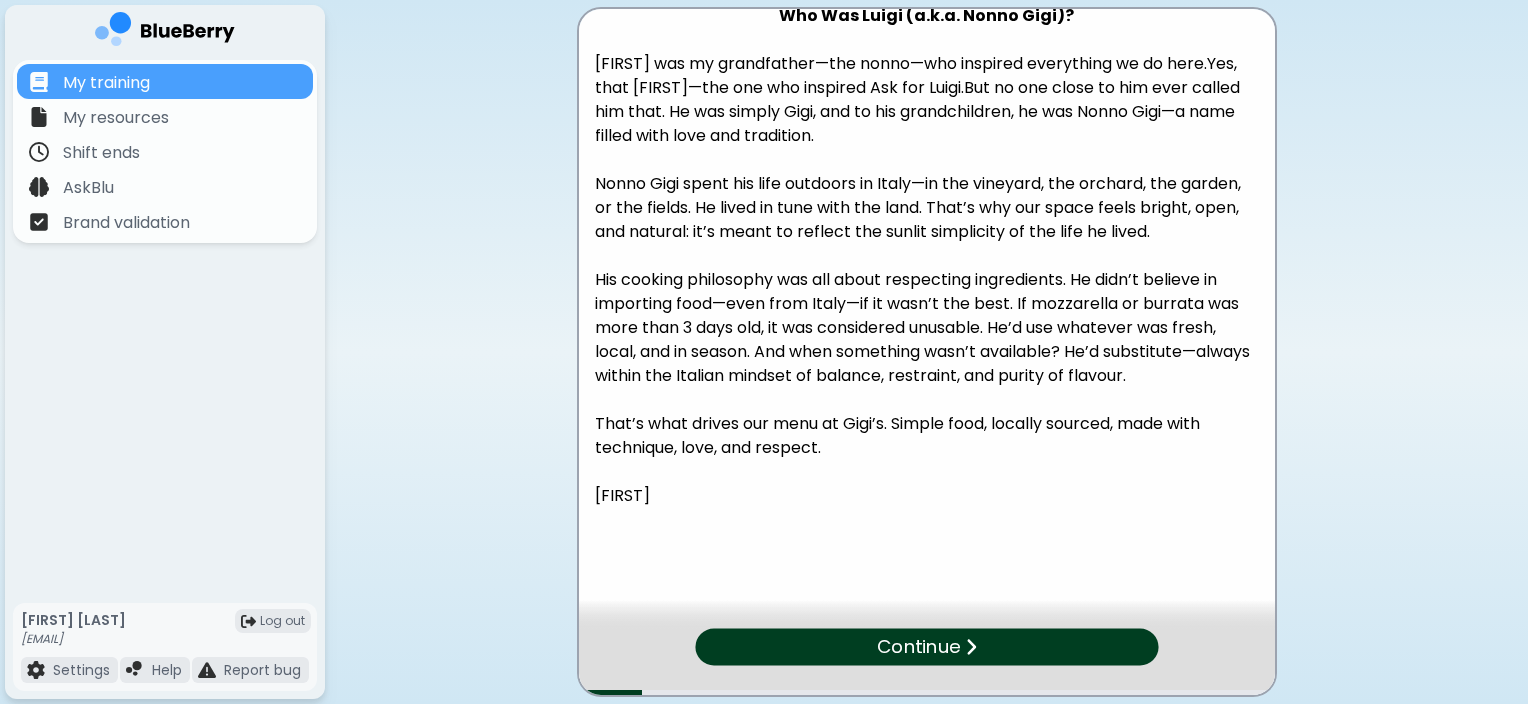 click on "Continue" at bounding box center [926, 646] 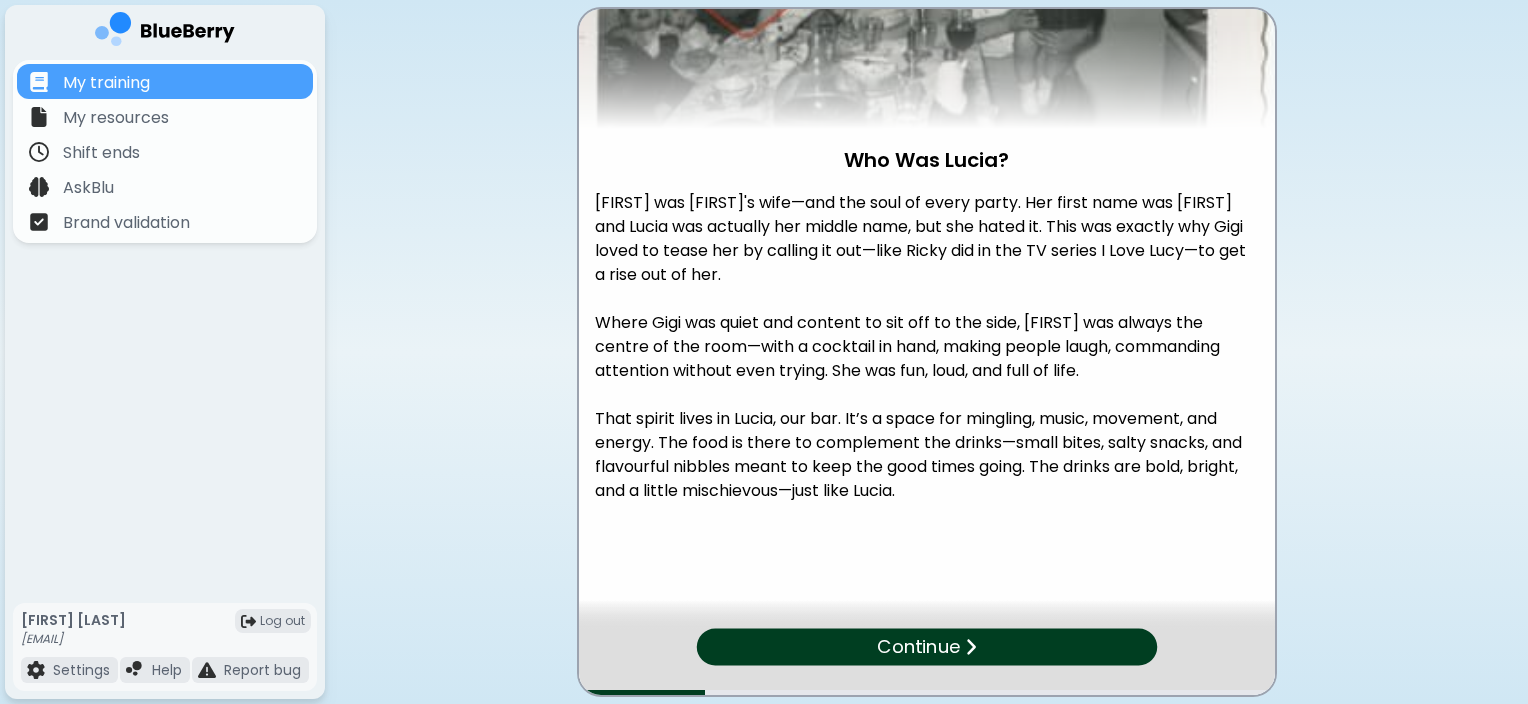 scroll, scrollTop: 231, scrollLeft: 0, axis: vertical 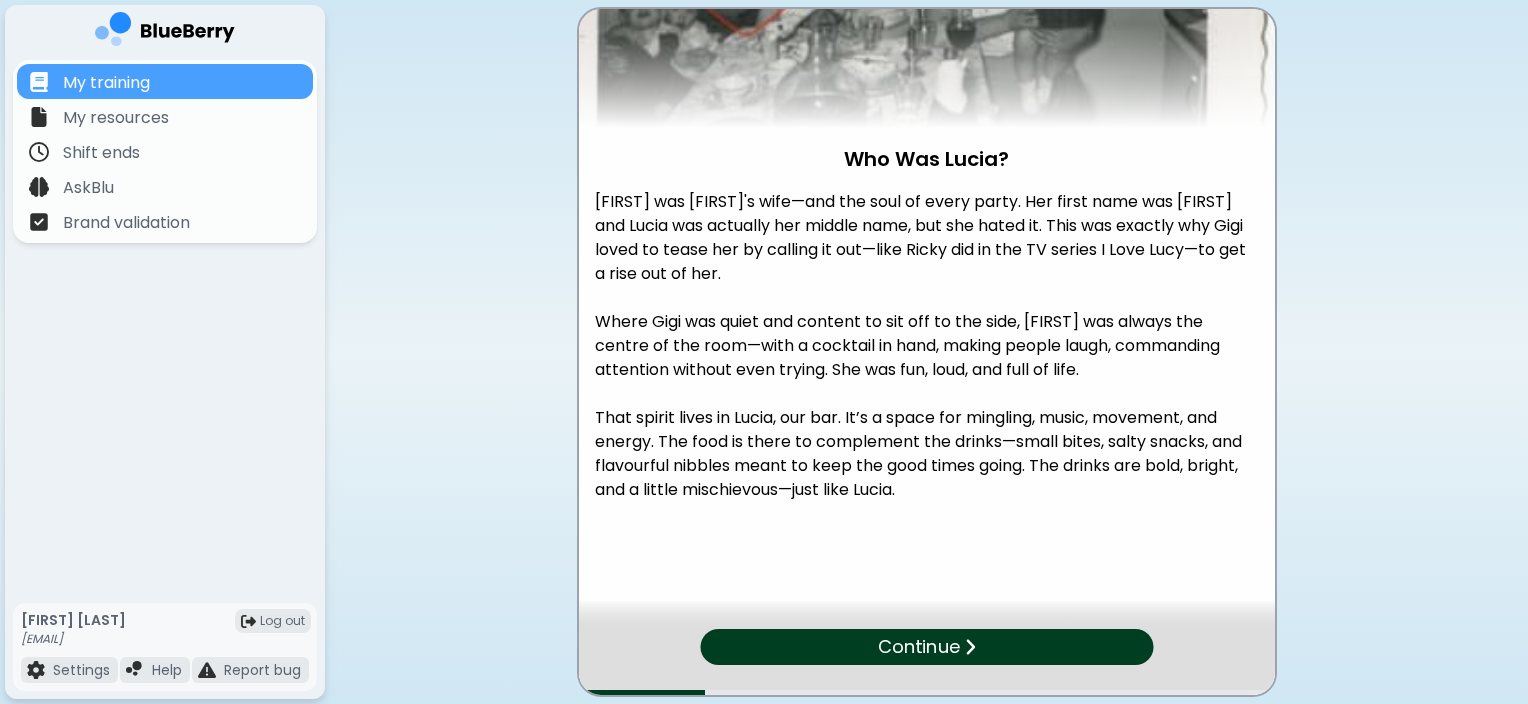 click on "Continue" at bounding box center (919, 647) 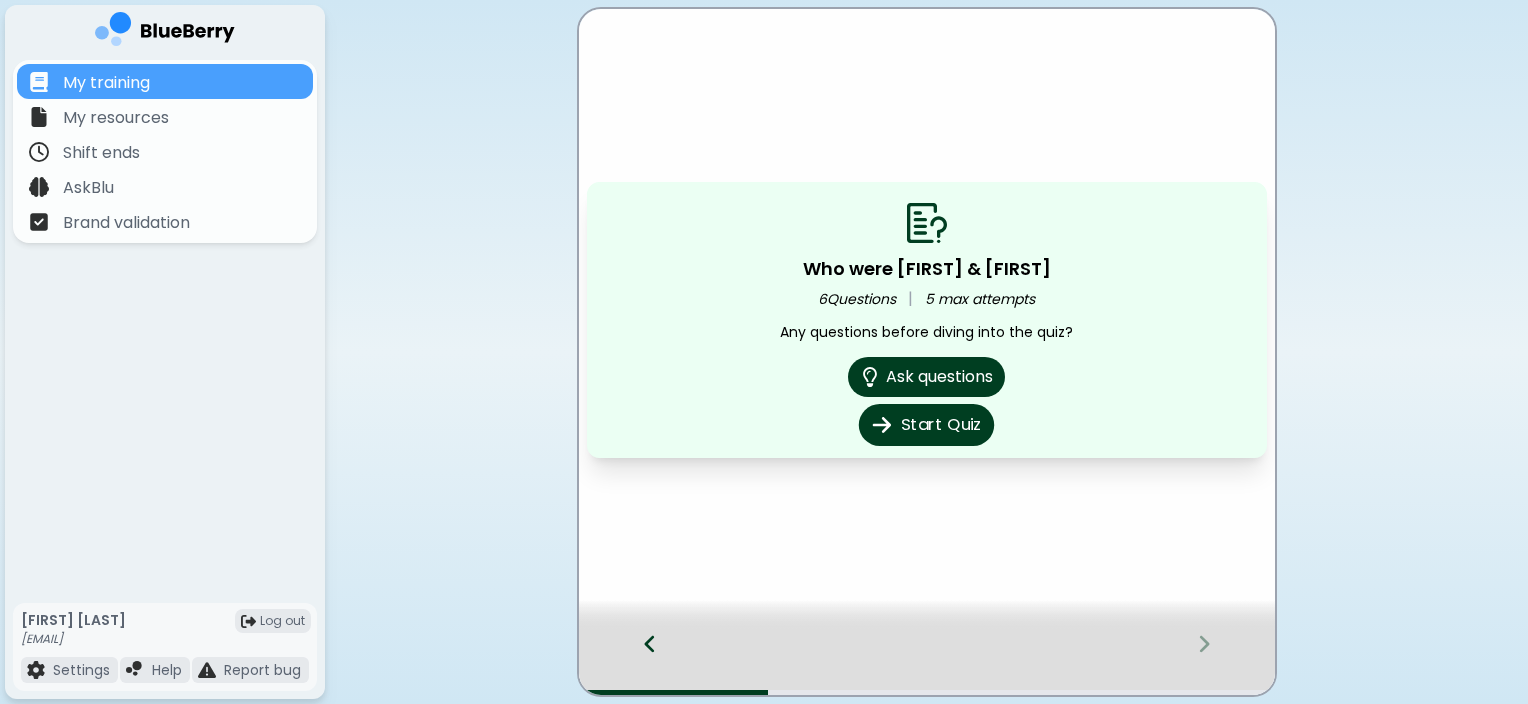 click on "Start Quiz" at bounding box center (926, 425) 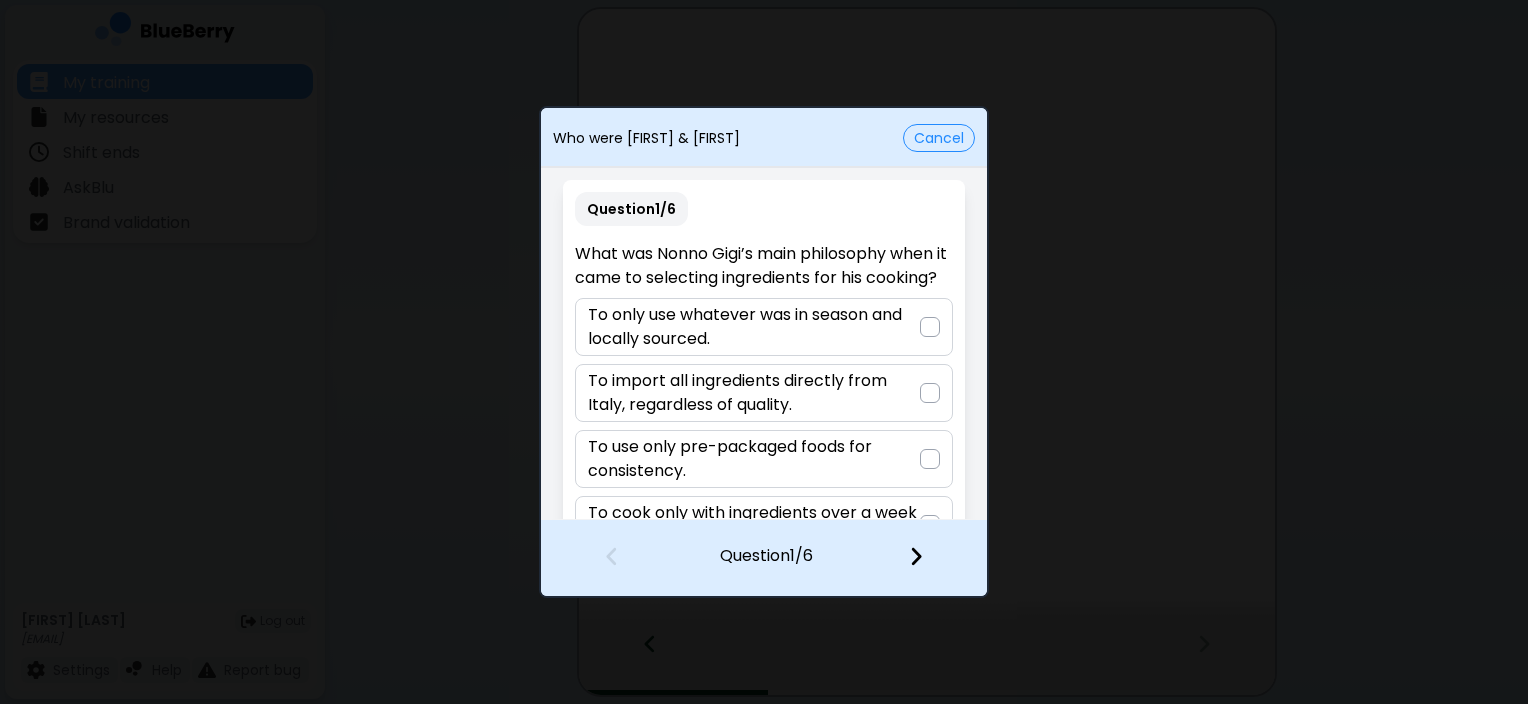 click on "To only use whatever was in season and locally sourced." at bounding box center (753, 327) 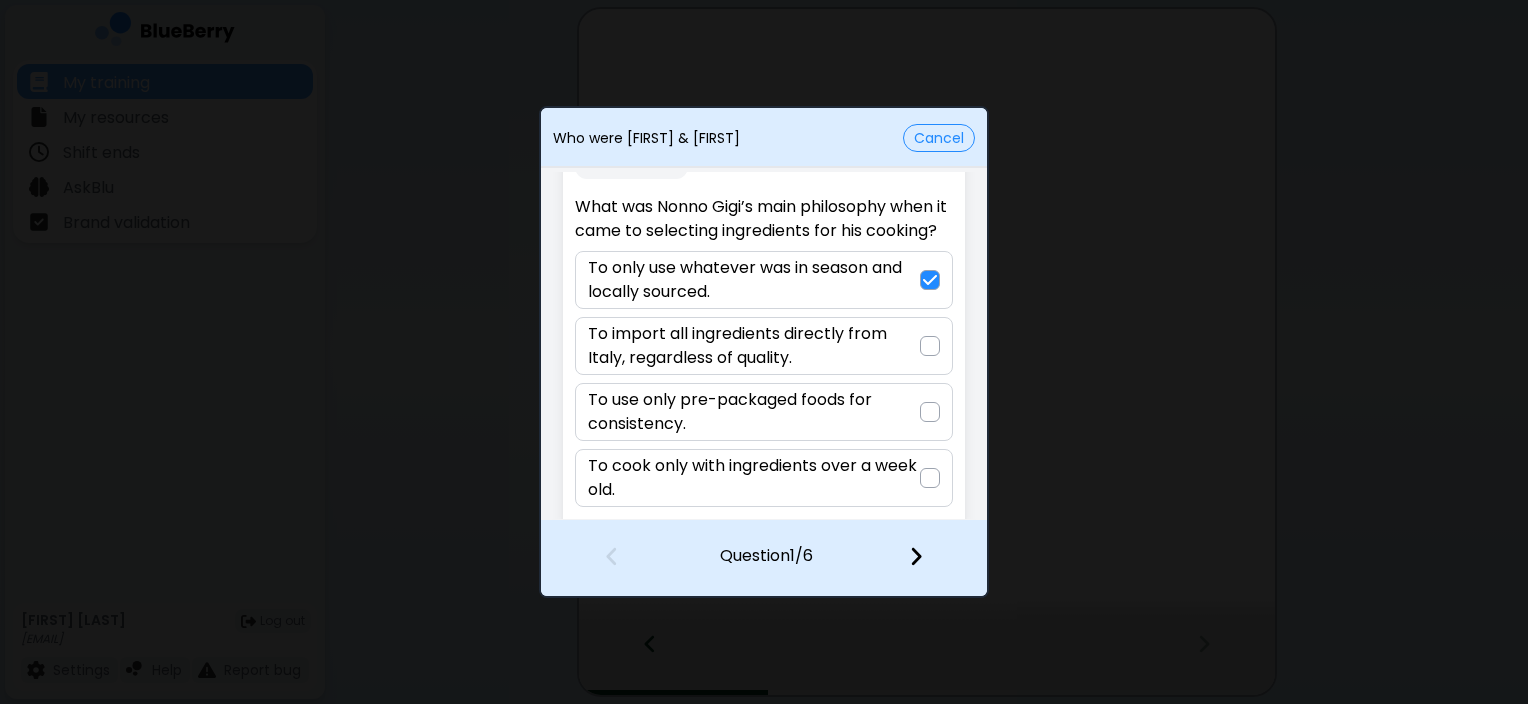 scroll, scrollTop: 48, scrollLeft: 0, axis: vertical 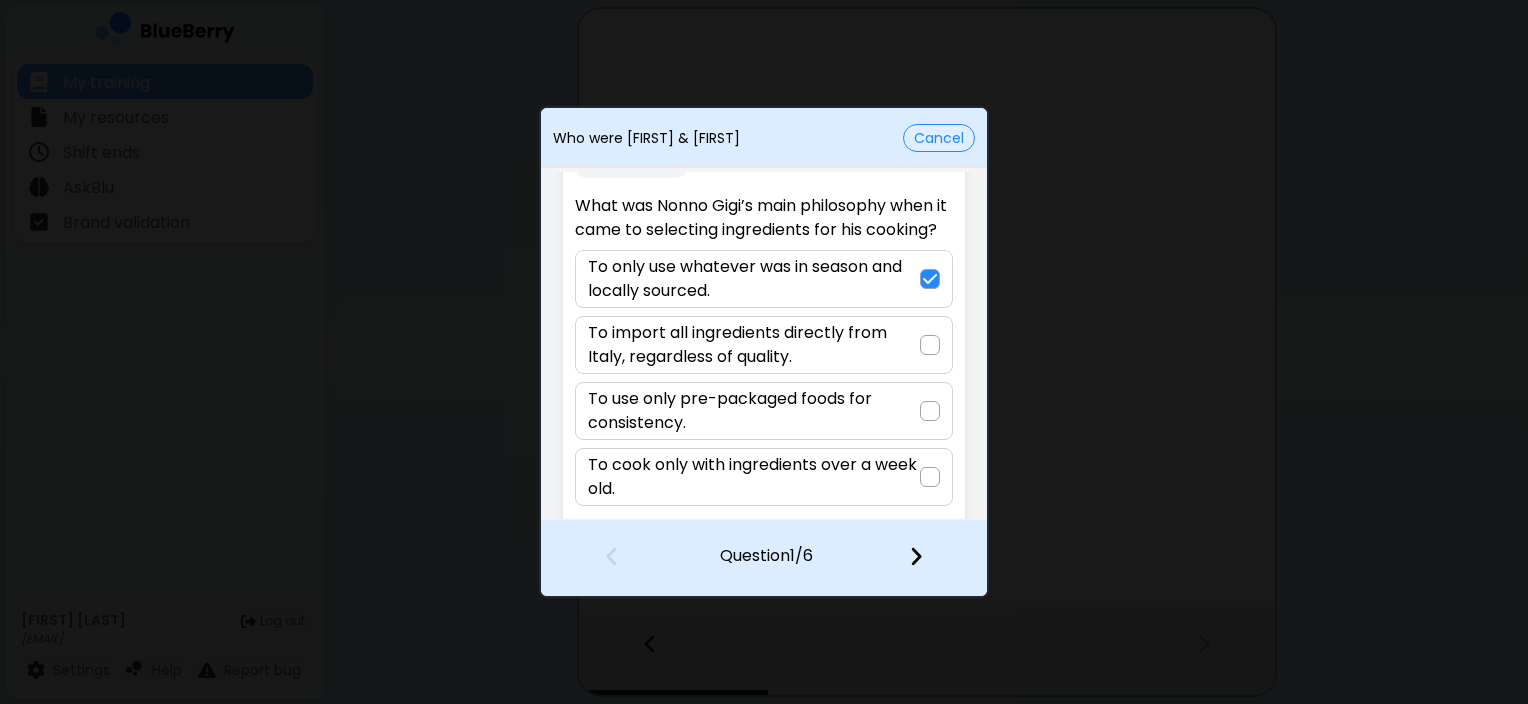click on "Cancel" at bounding box center (939, 138) 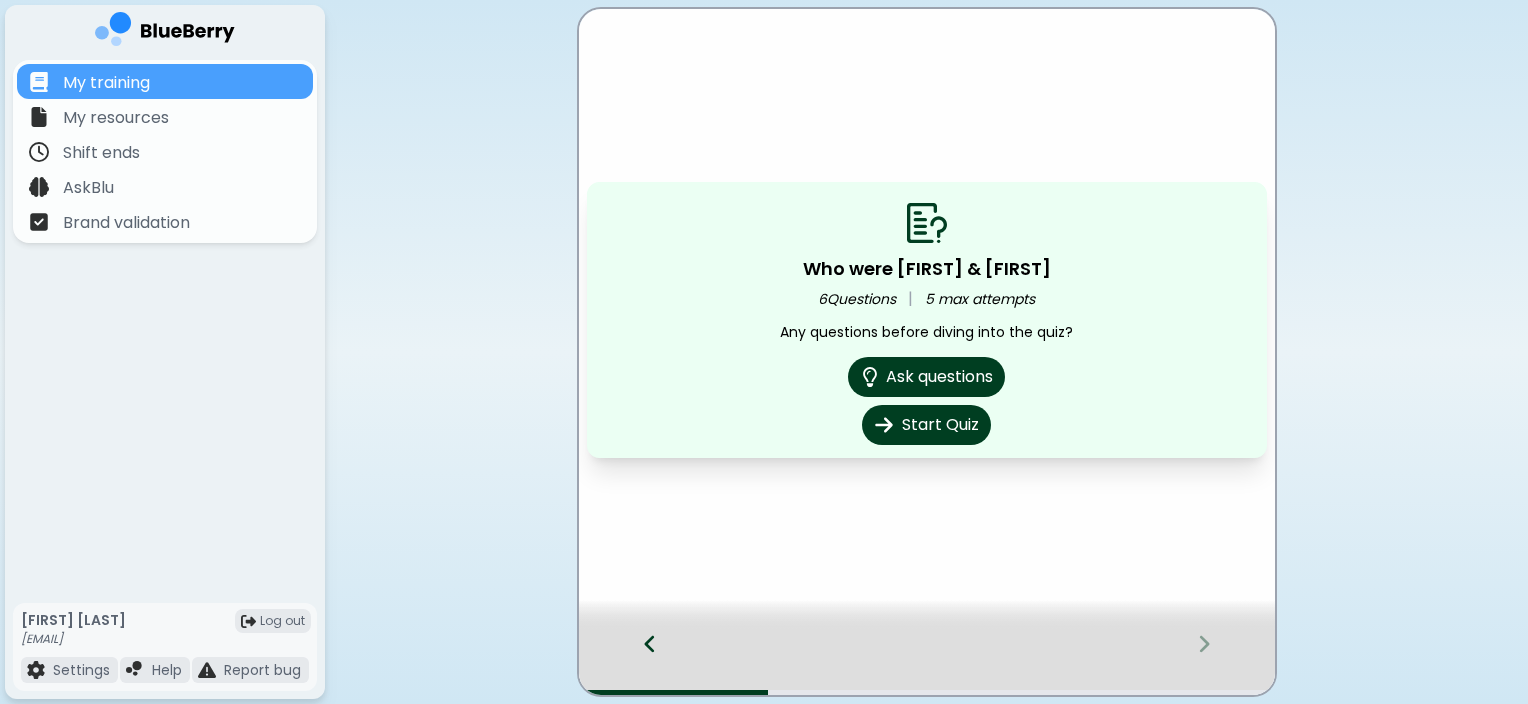 click 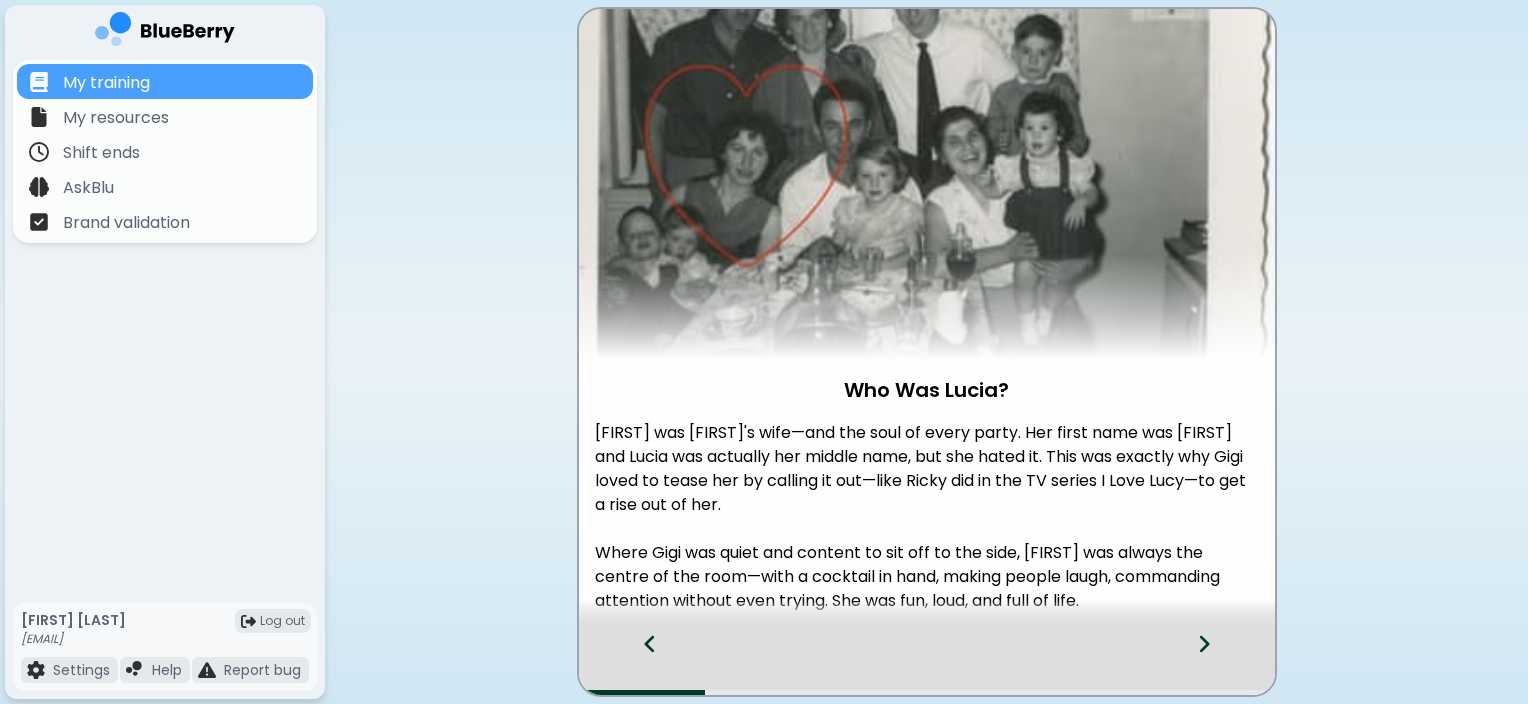 click 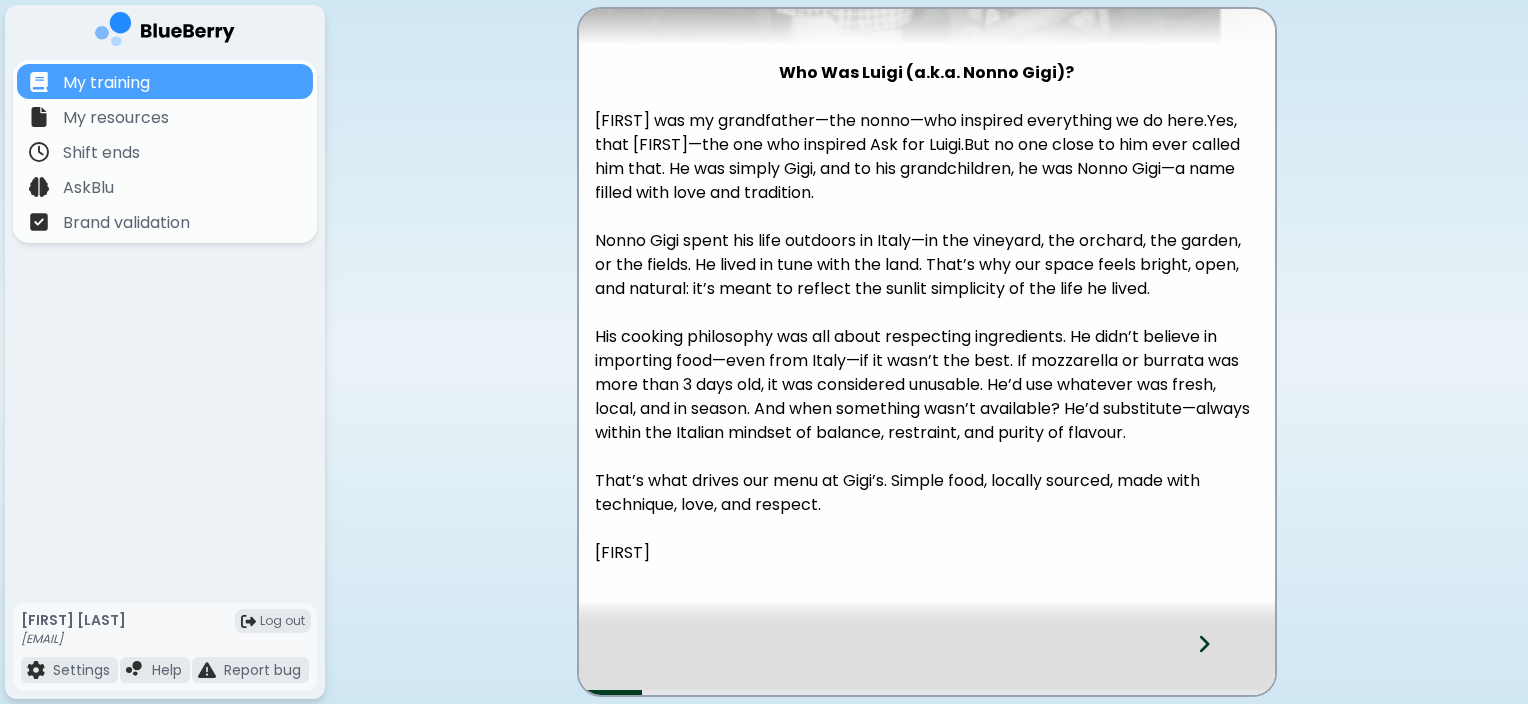 scroll, scrollTop: 315, scrollLeft: 0, axis: vertical 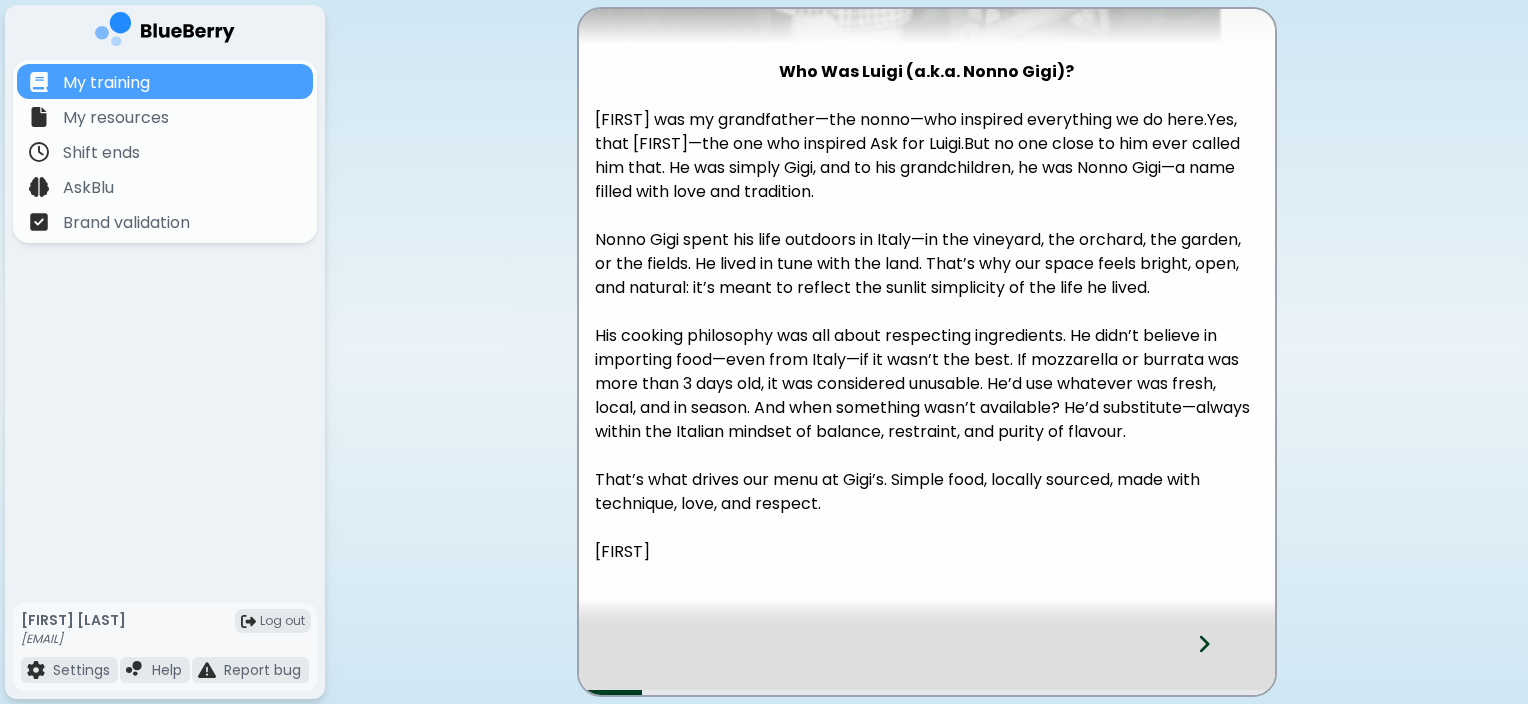 click 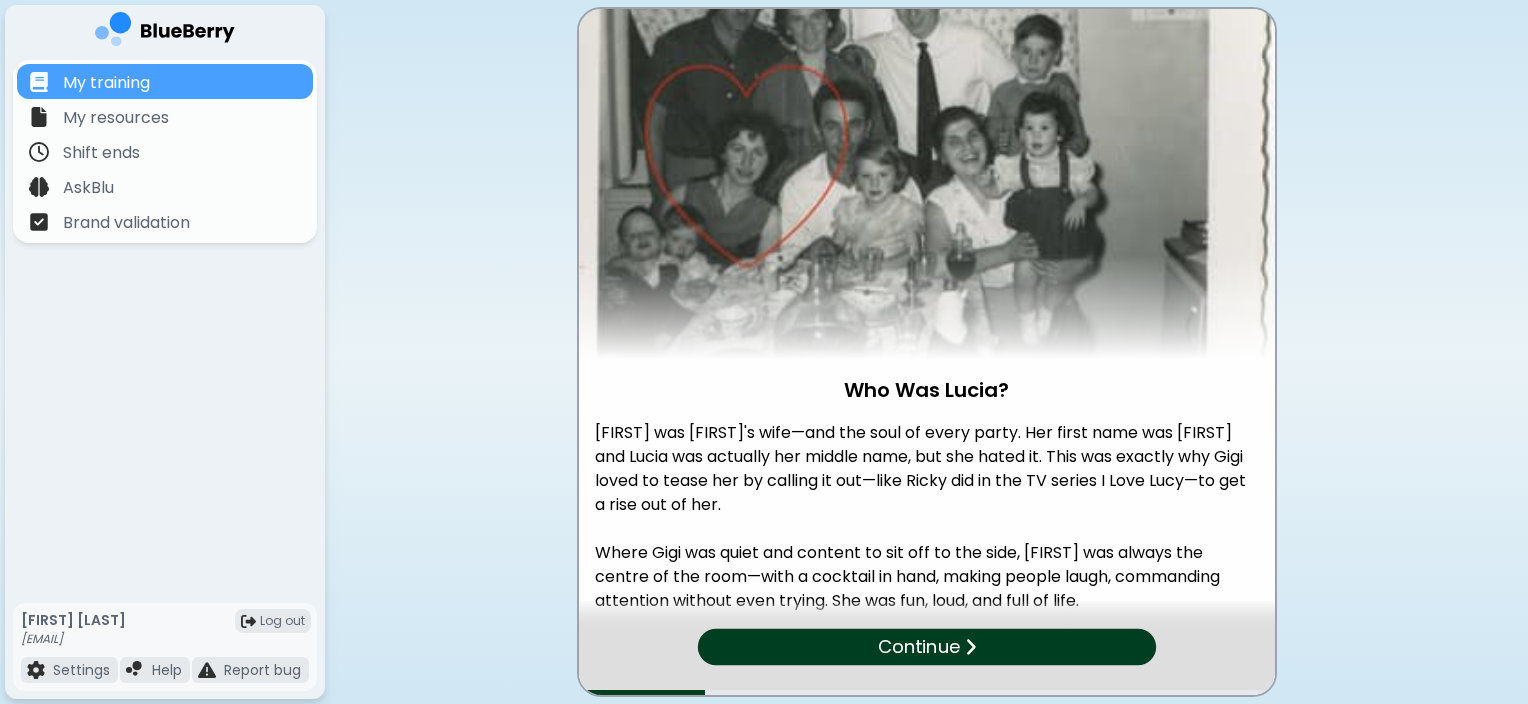 scroll, scrollTop: 231, scrollLeft: 0, axis: vertical 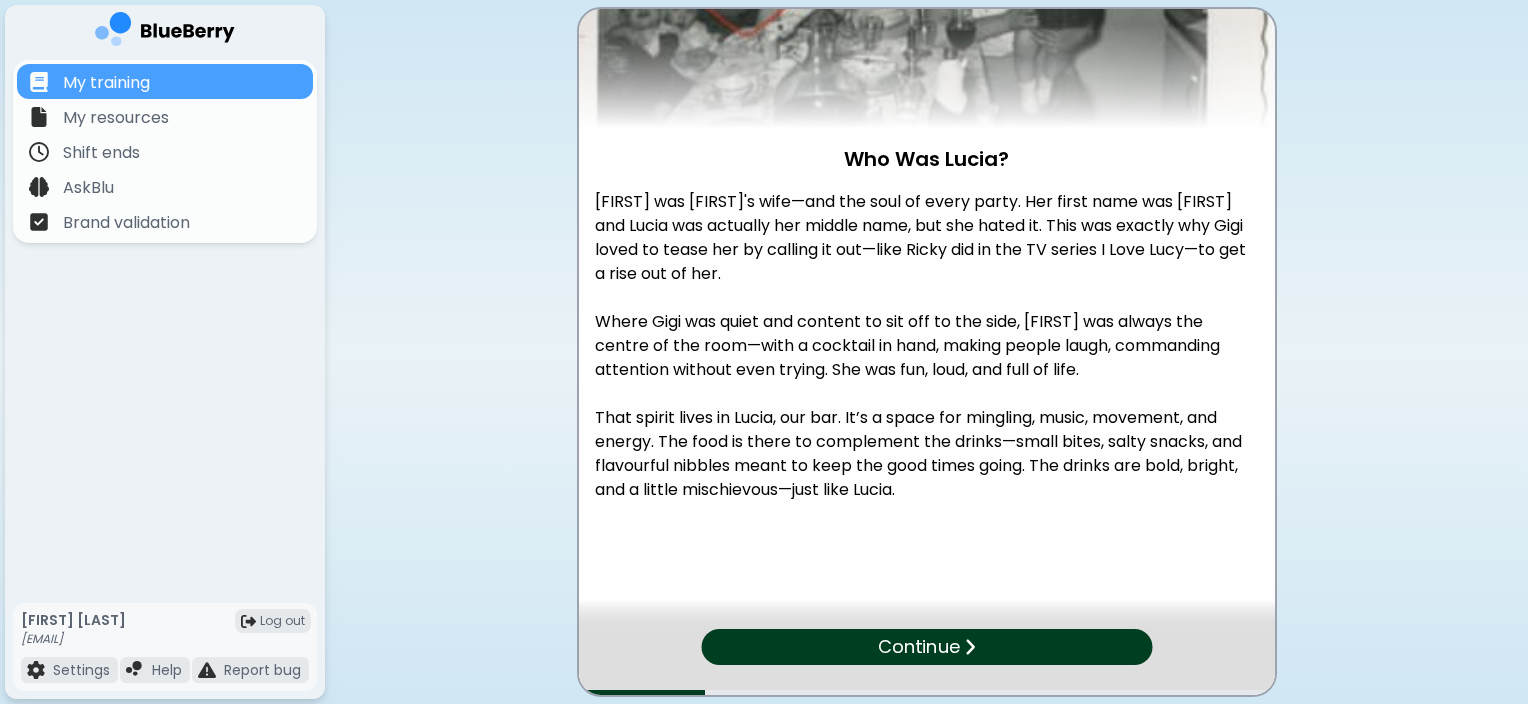 click on "Continue" at bounding box center (918, 647) 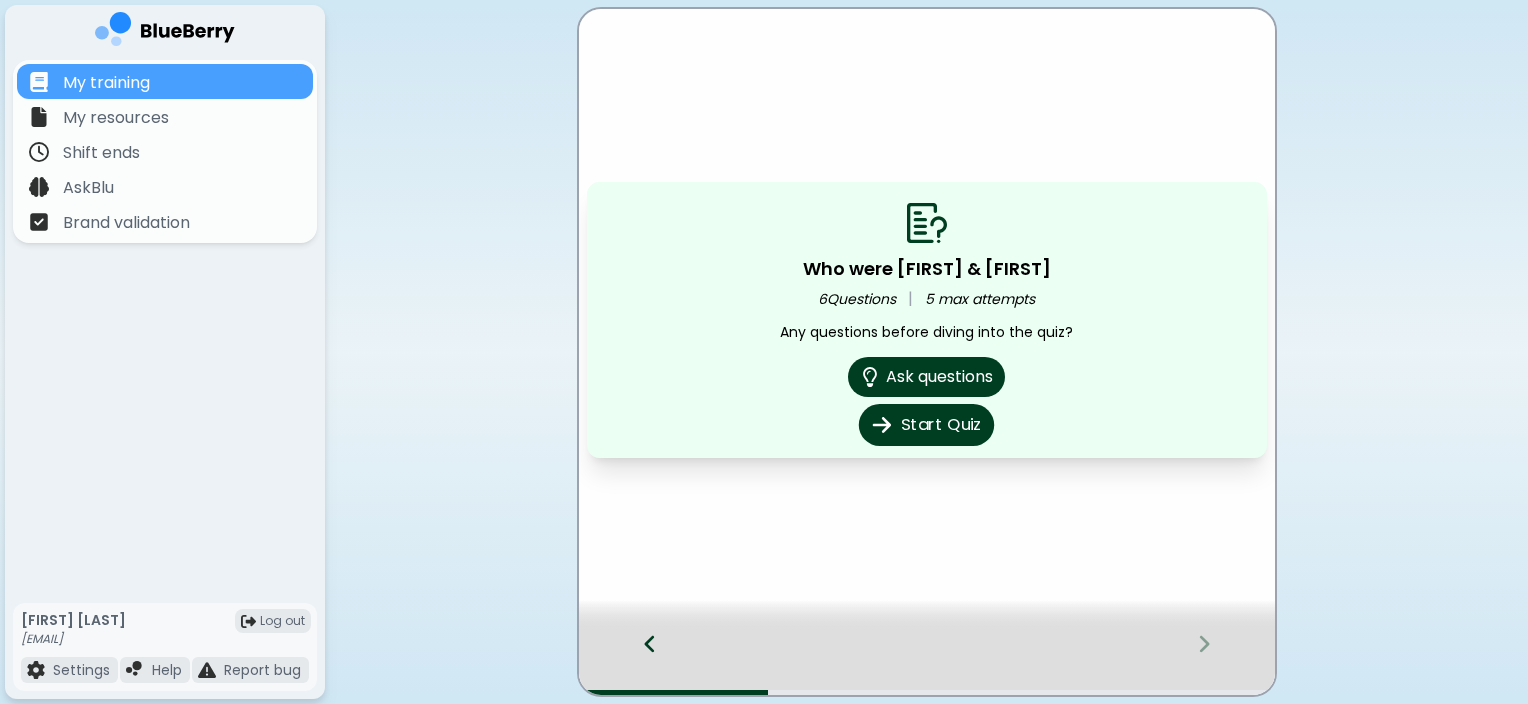 click on "Start Quiz" at bounding box center [926, 425] 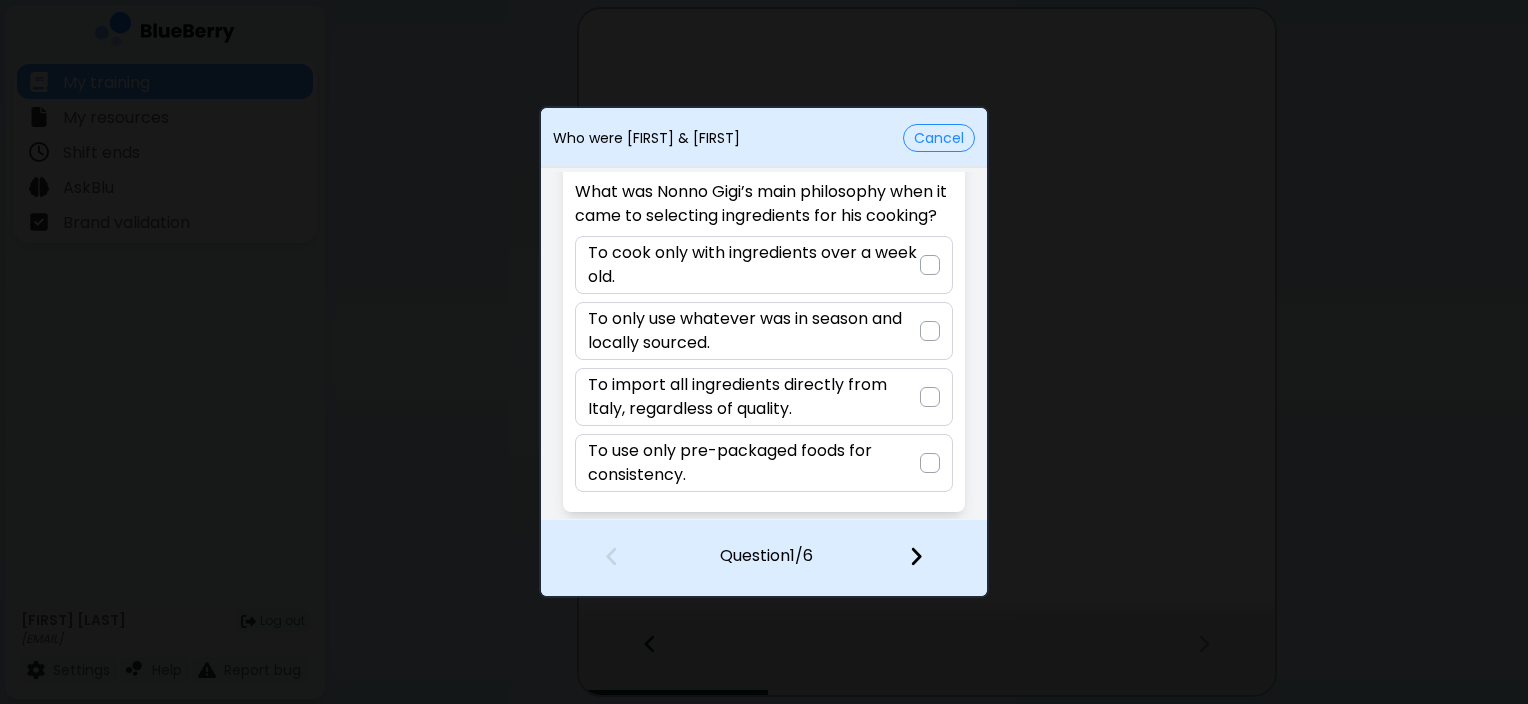 scroll, scrollTop: 84, scrollLeft: 0, axis: vertical 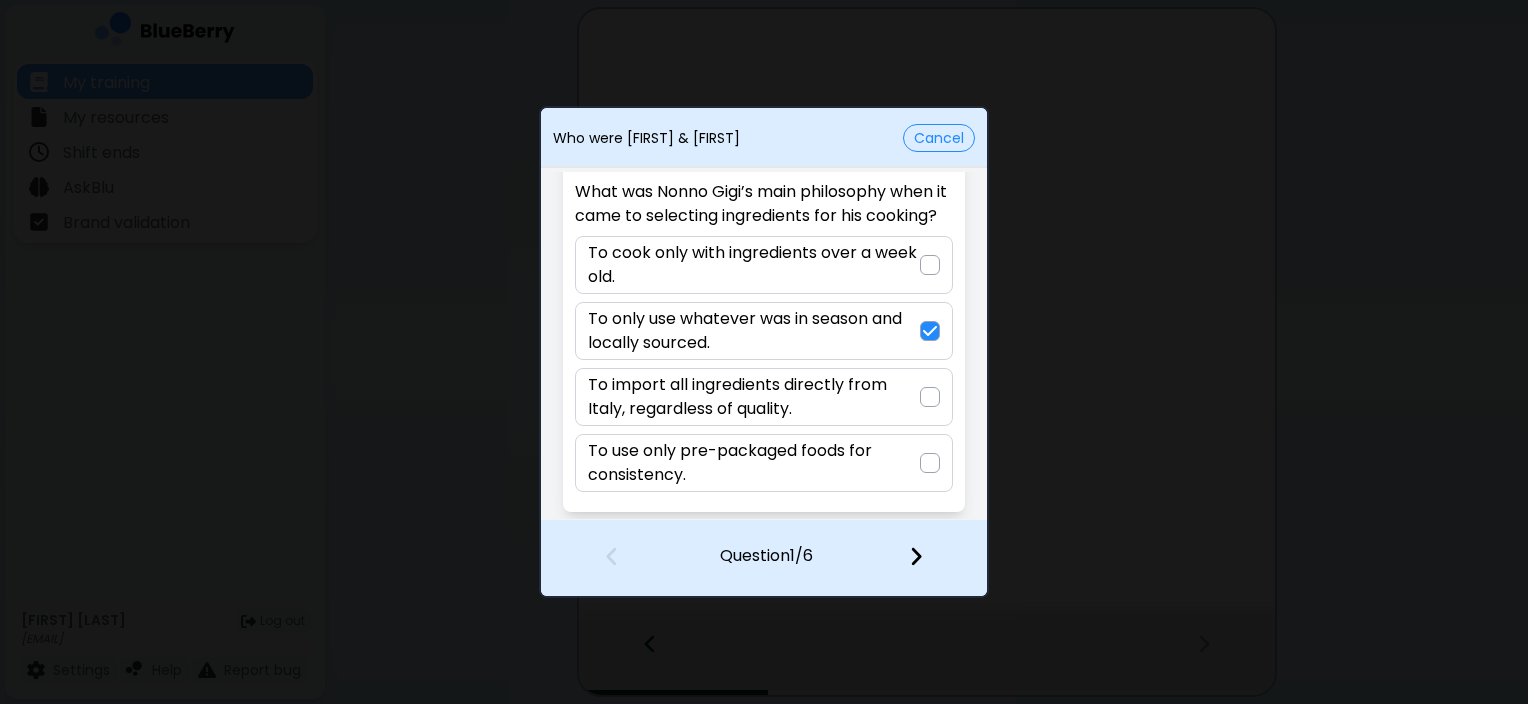 click at bounding box center (916, 556) 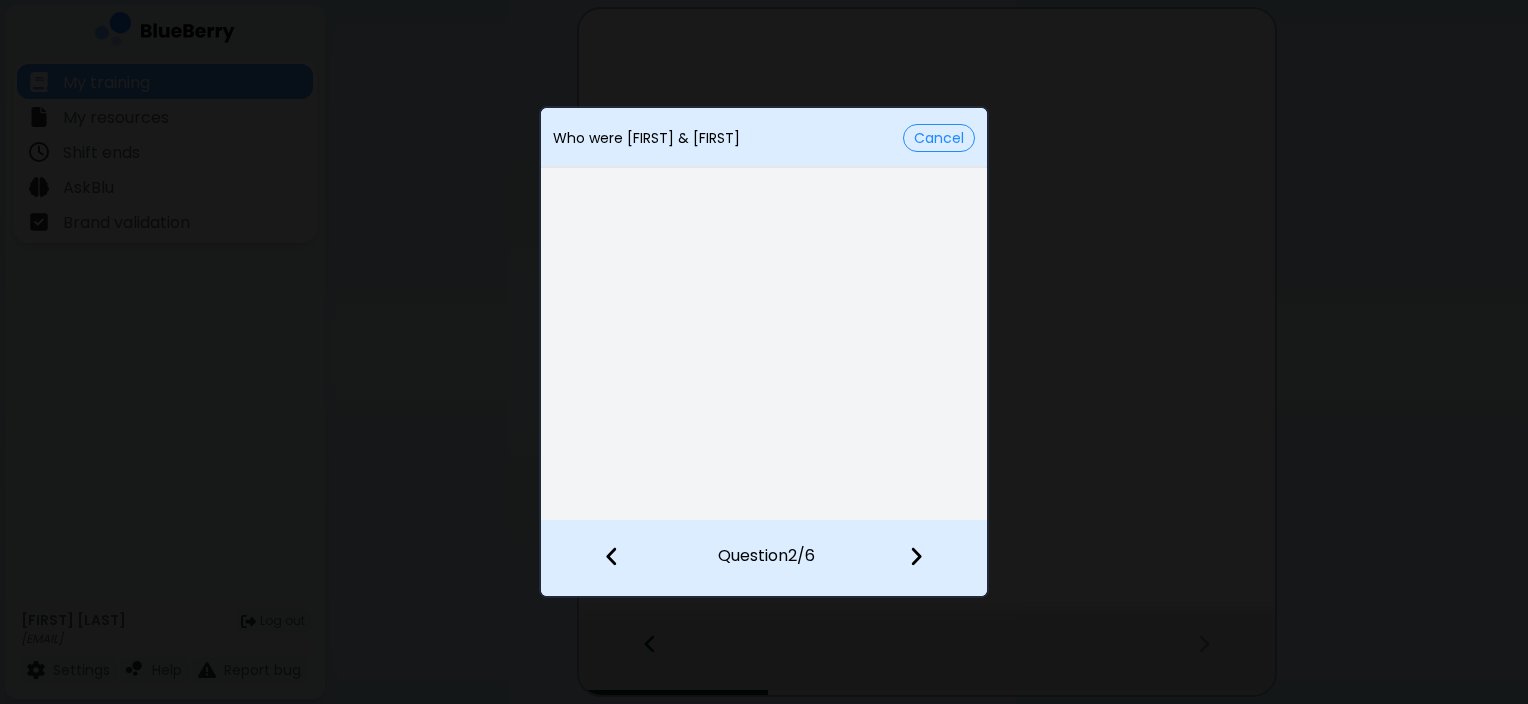 scroll, scrollTop: 0, scrollLeft: 0, axis: both 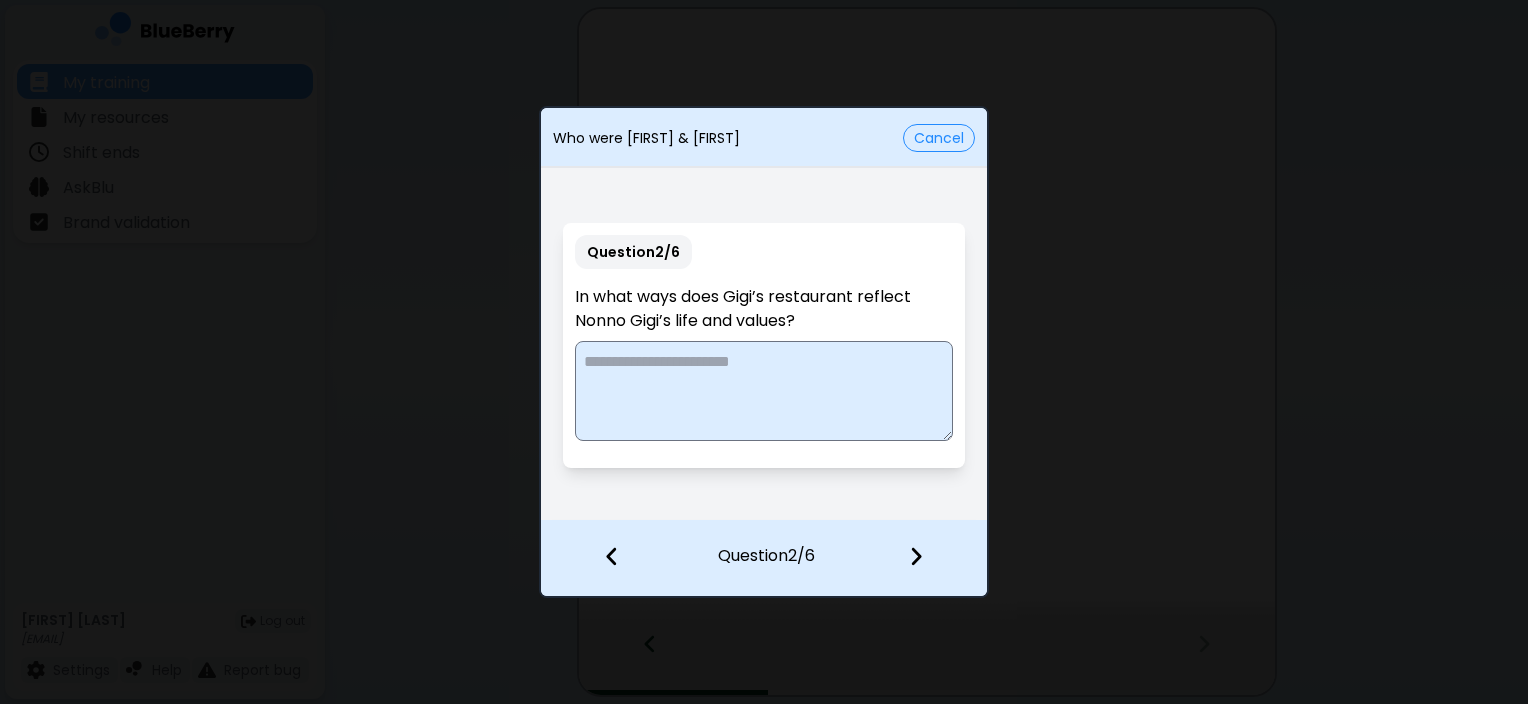 click at bounding box center (763, 391) 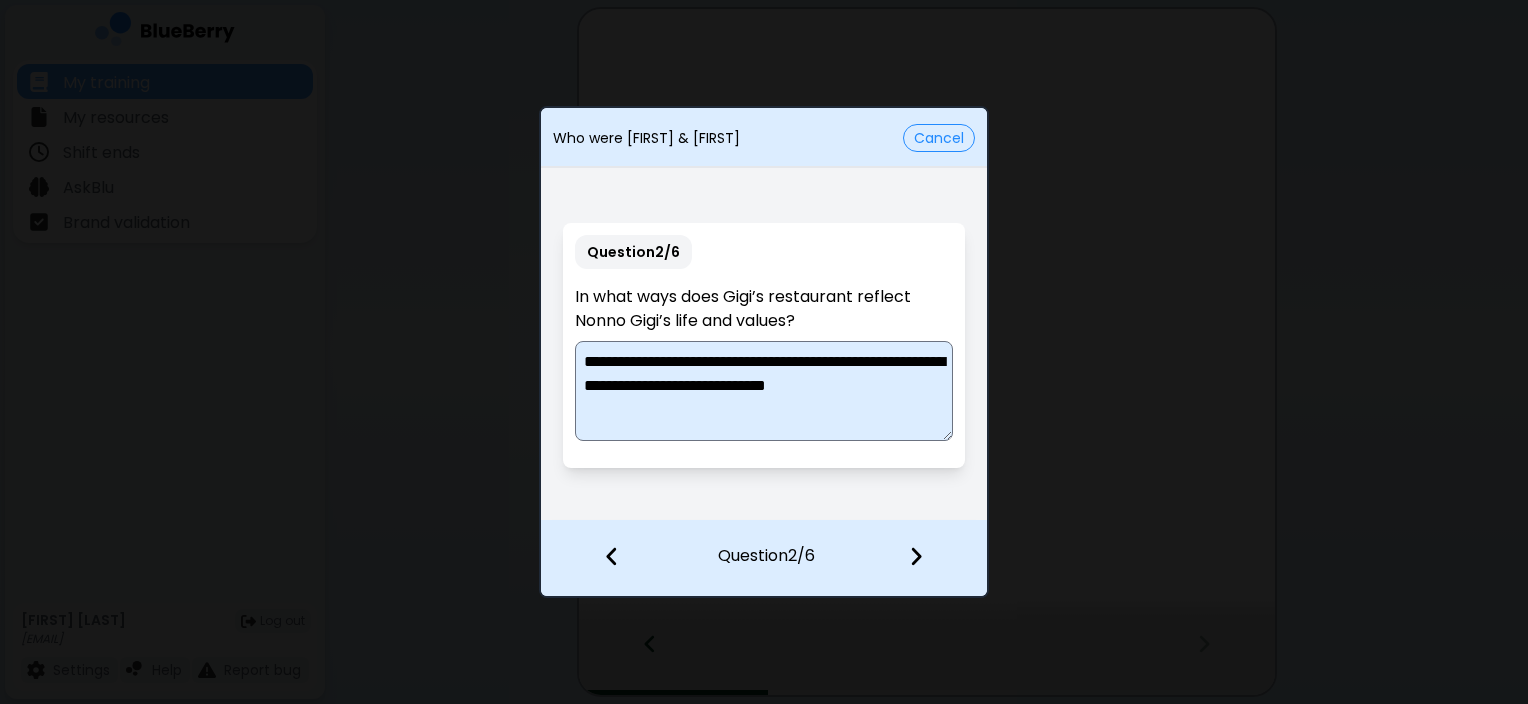 click on "**********" at bounding box center [764, 391] 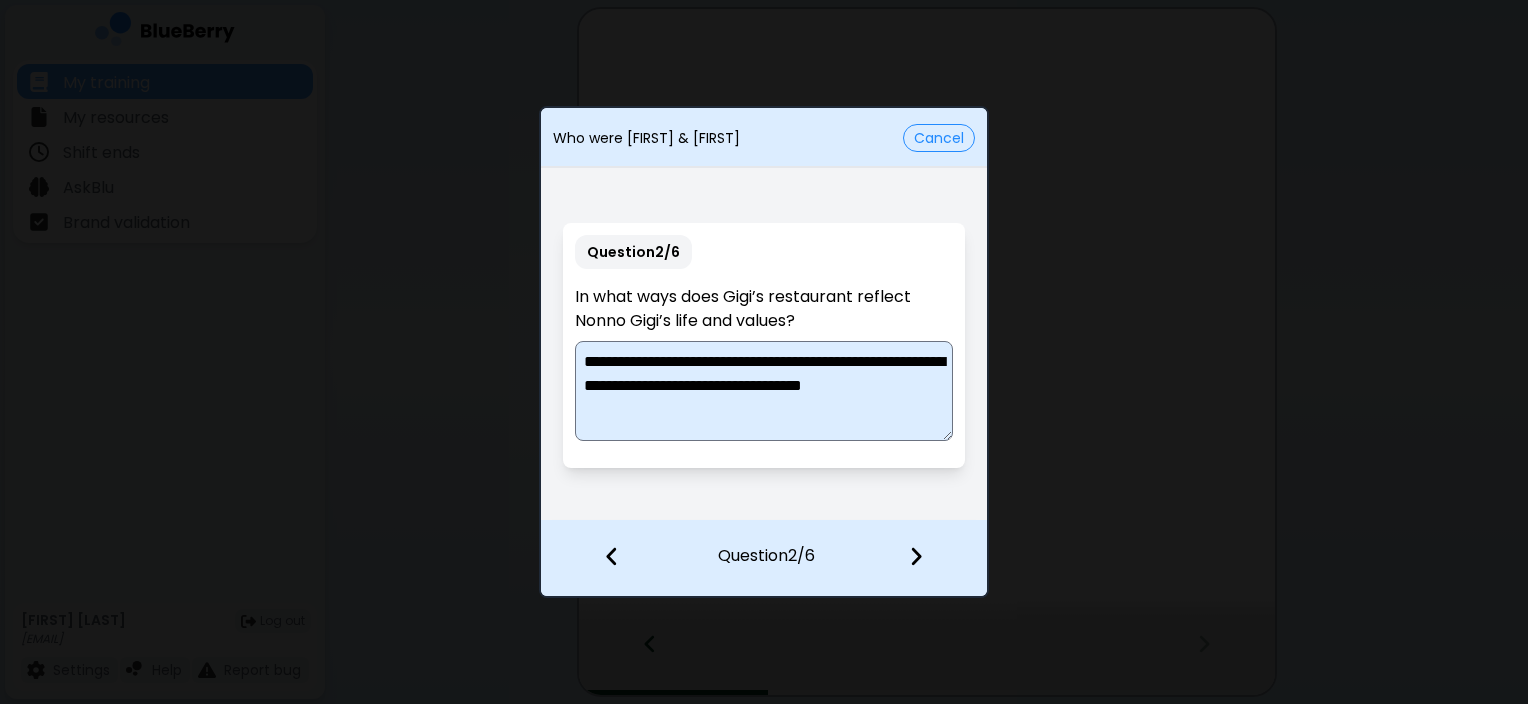 click on "**********" at bounding box center [764, 391] 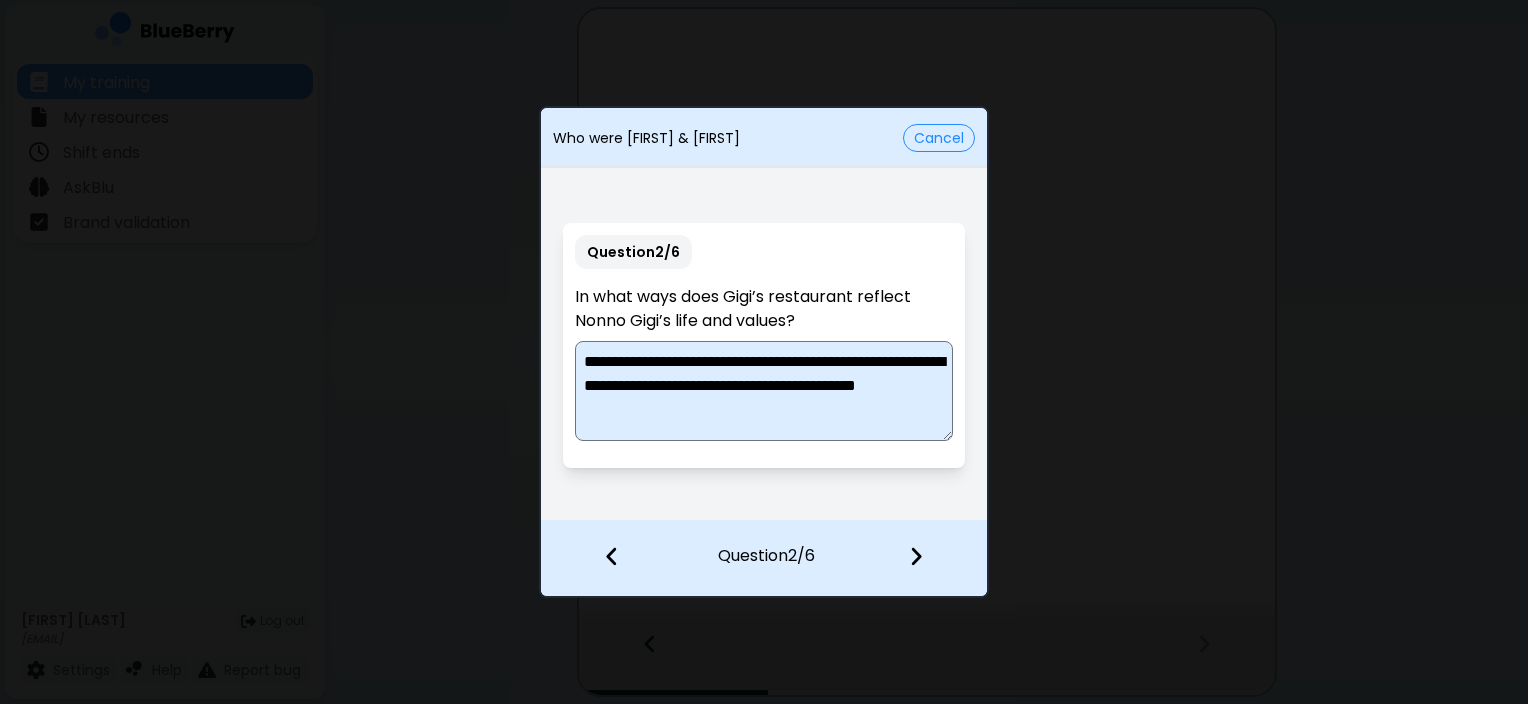 click on "**********" at bounding box center [764, 391] 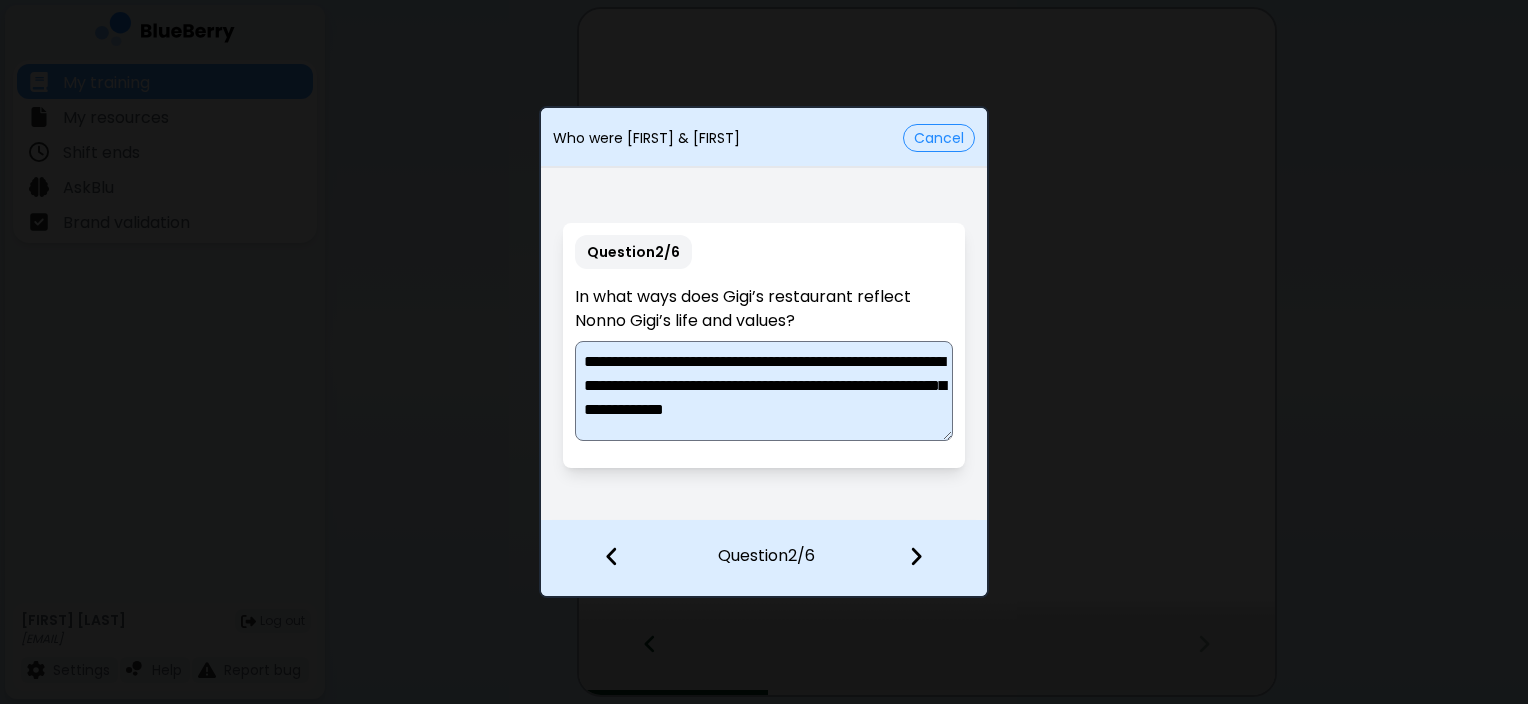 scroll, scrollTop: 4, scrollLeft: 0, axis: vertical 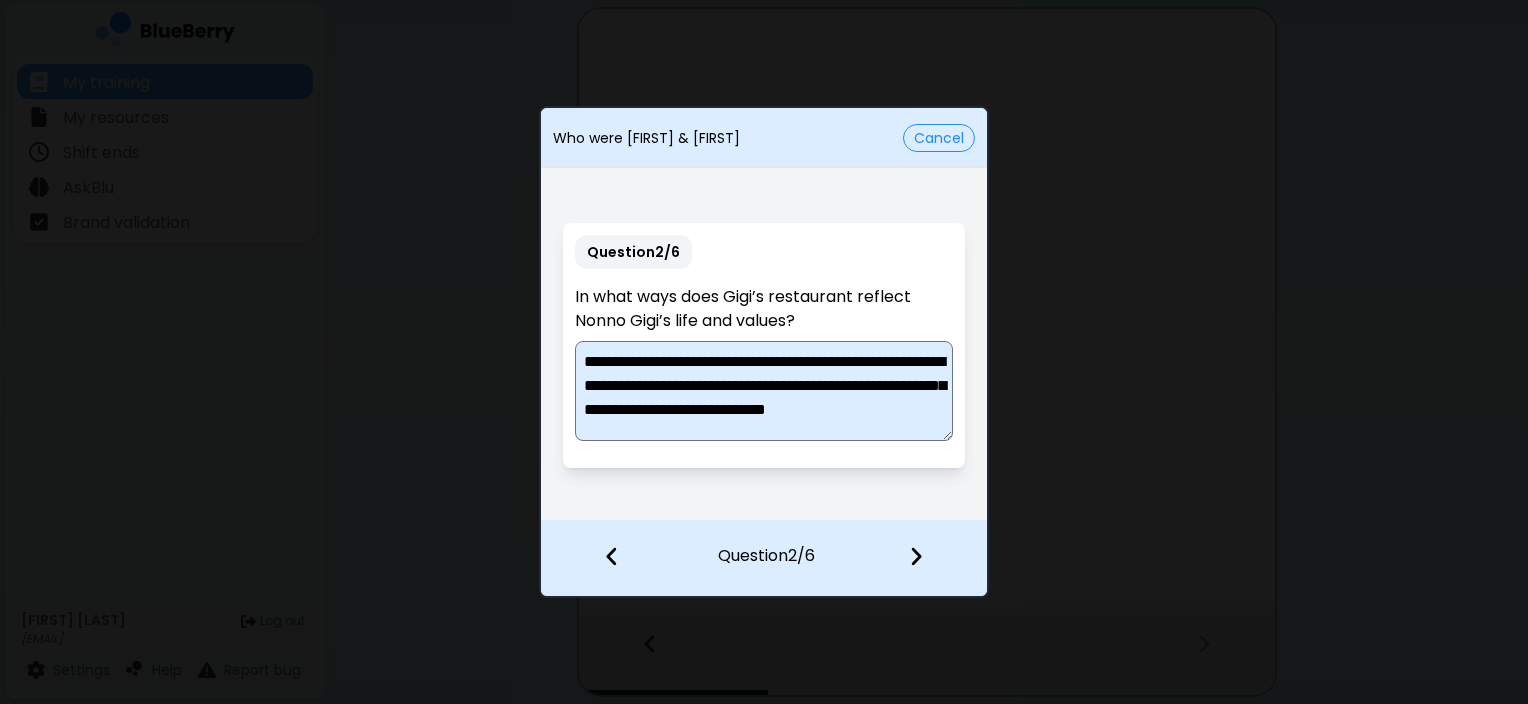 click on "**********" at bounding box center [764, 391] 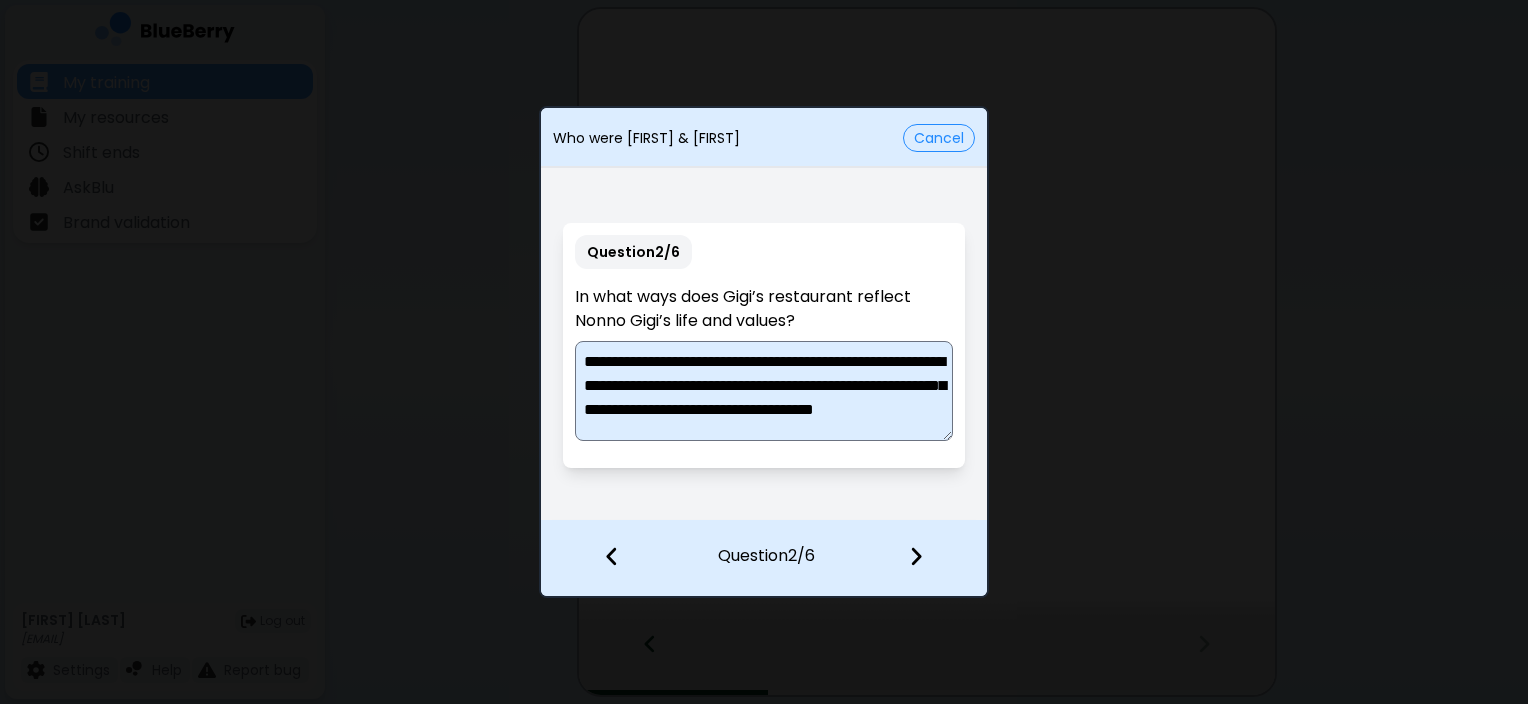 scroll, scrollTop: 0, scrollLeft: 0, axis: both 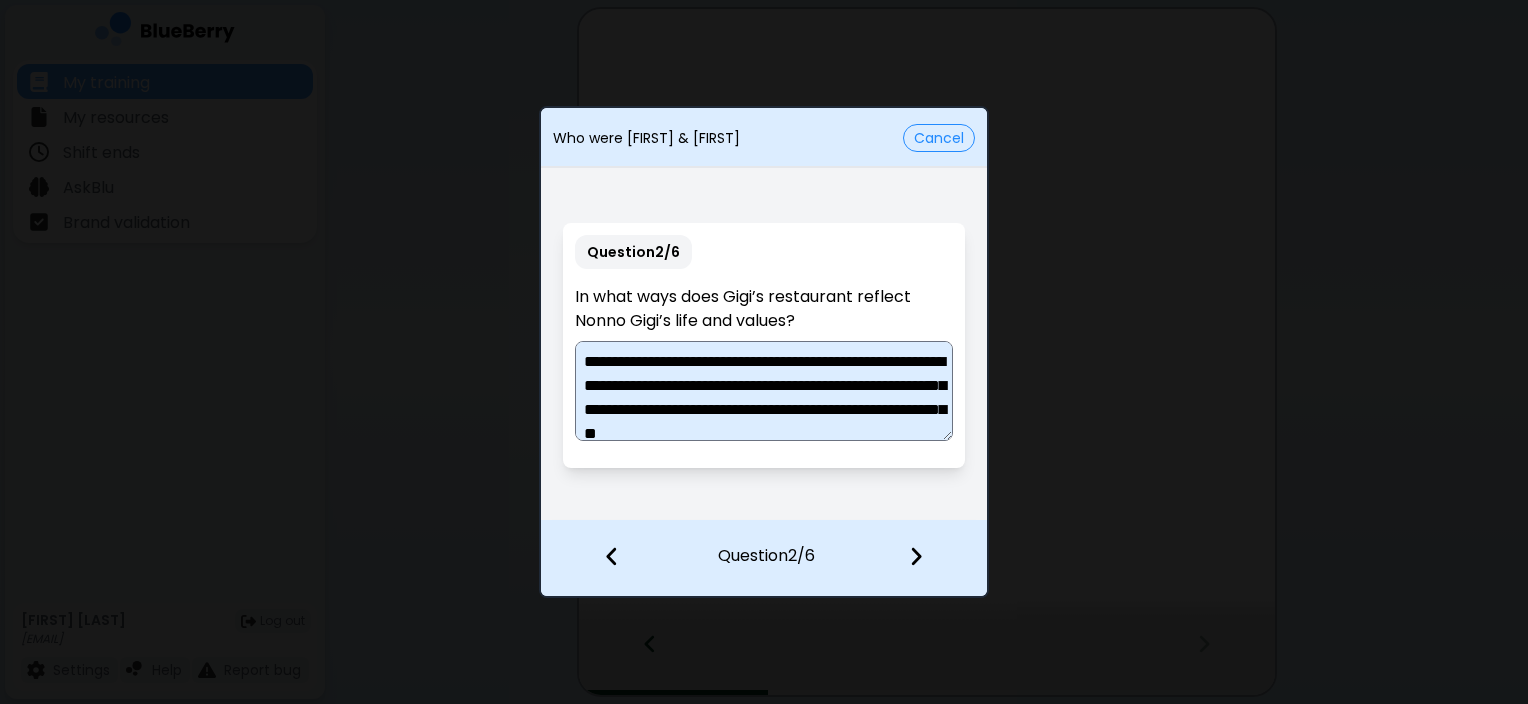 click on "**********" at bounding box center [764, 391] 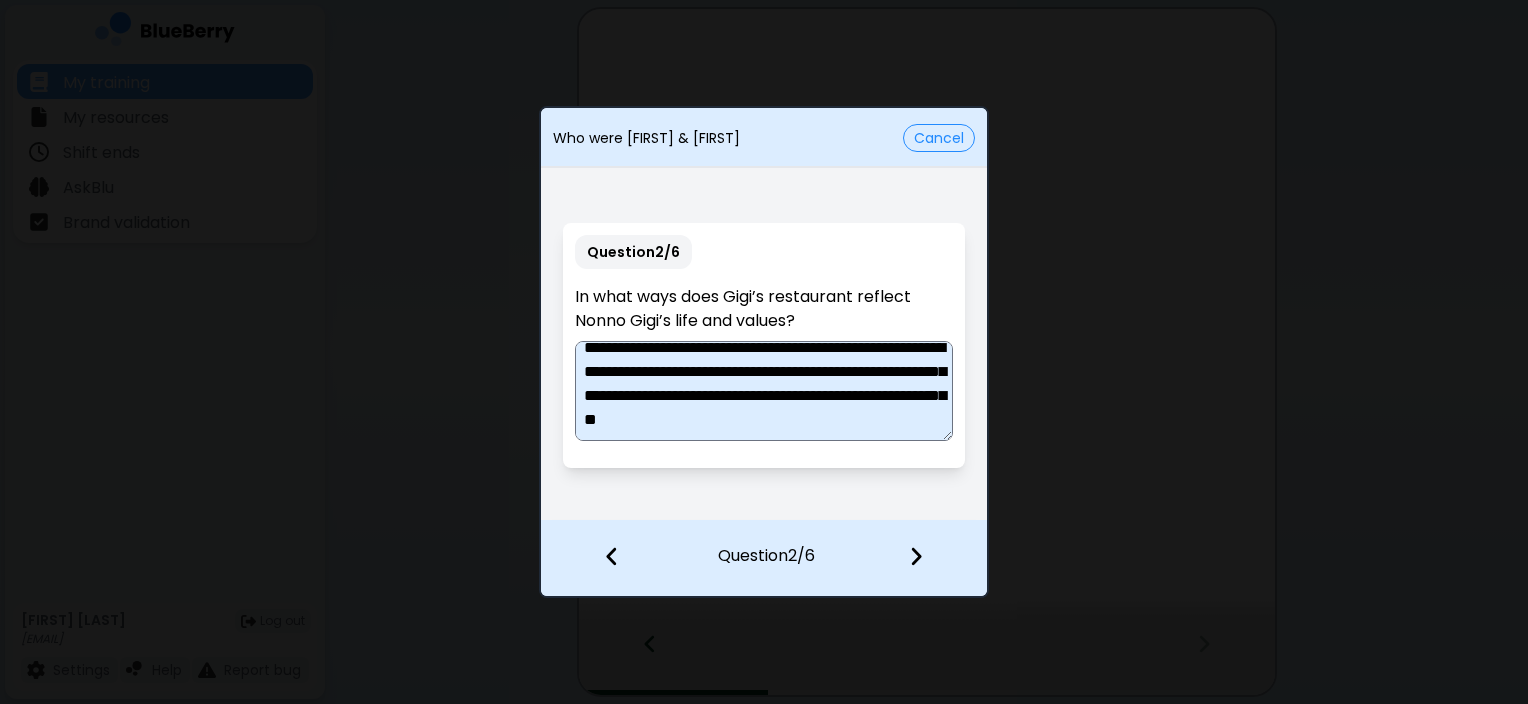 scroll, scrollTop: 30, scrollLeft: 0, axis: vertical 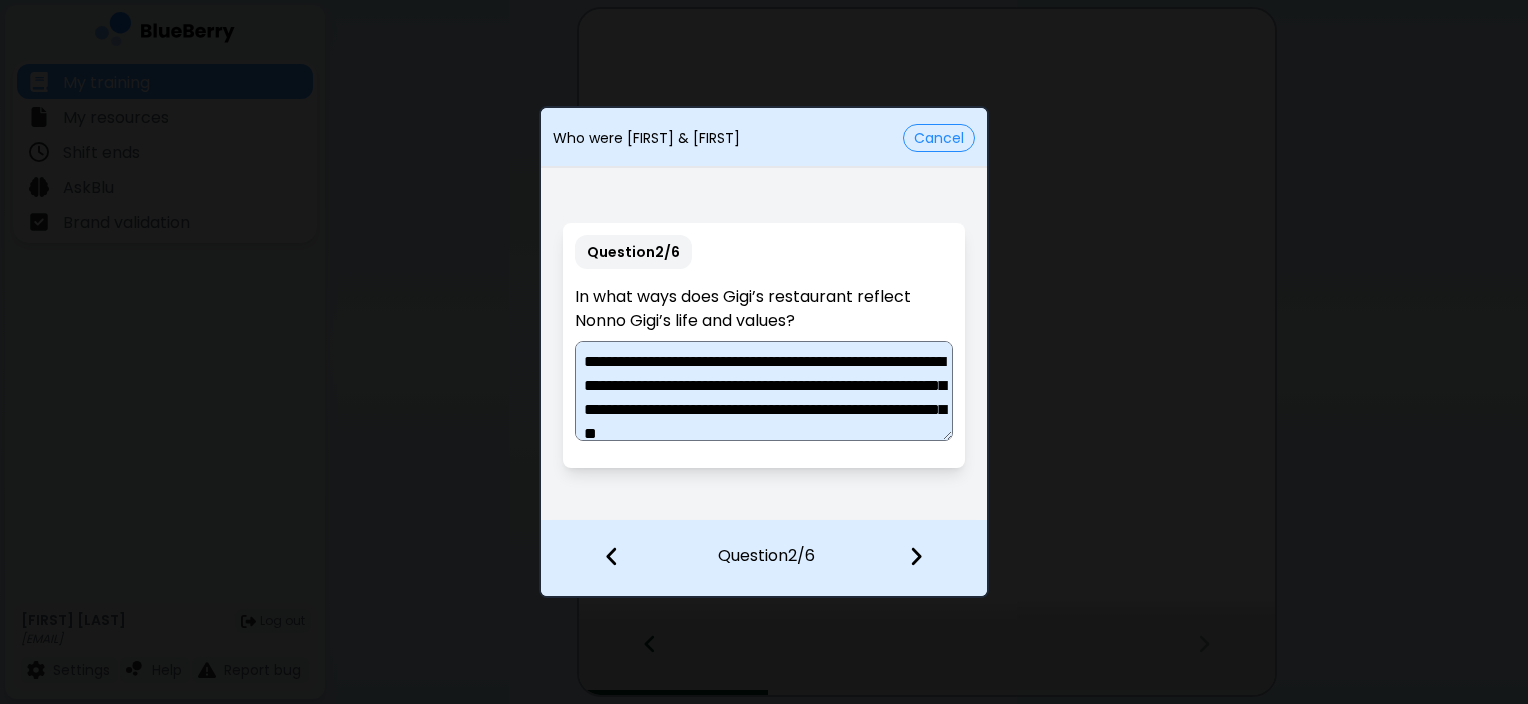 click on "**********" at bounding box center [764, 391] 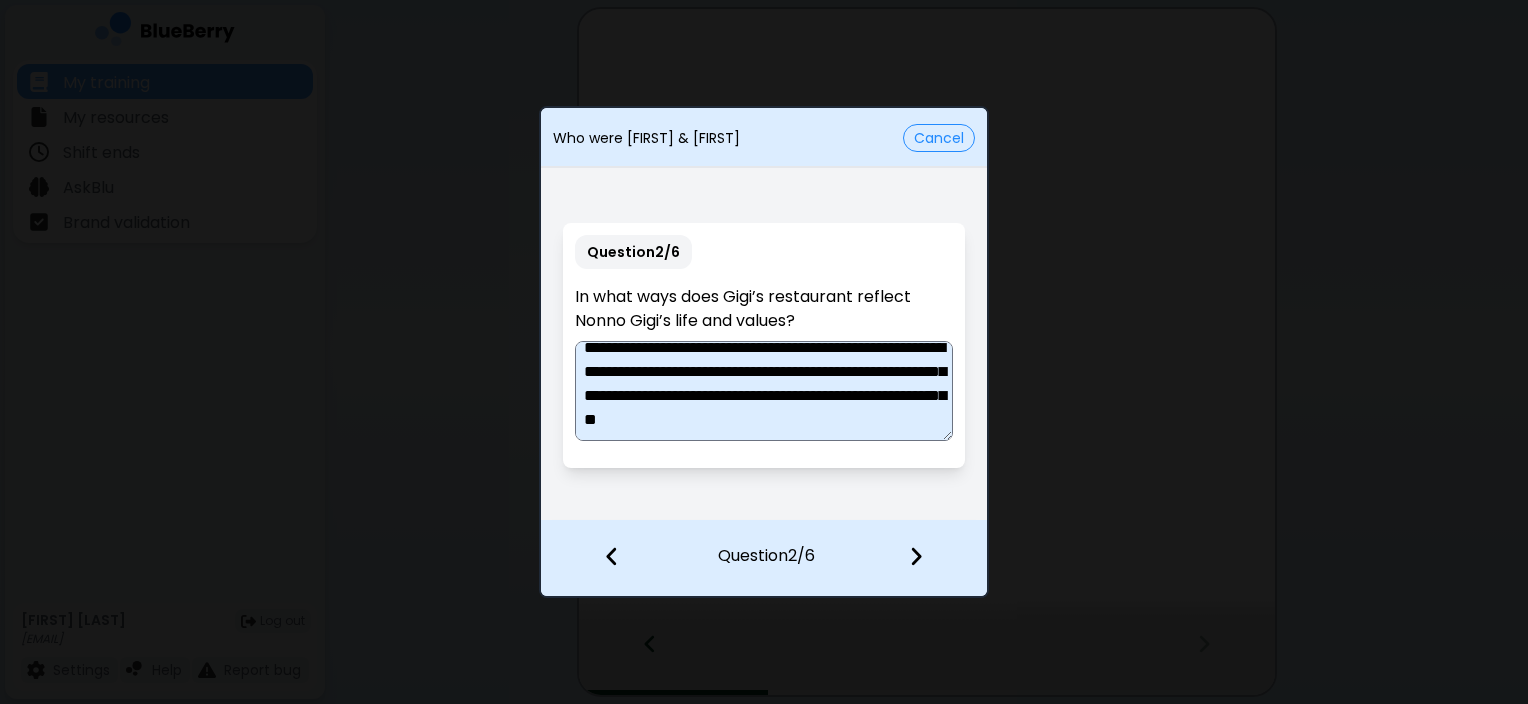 scroll, scrollTop: 26, scrollLeft: 0, axis: vertical 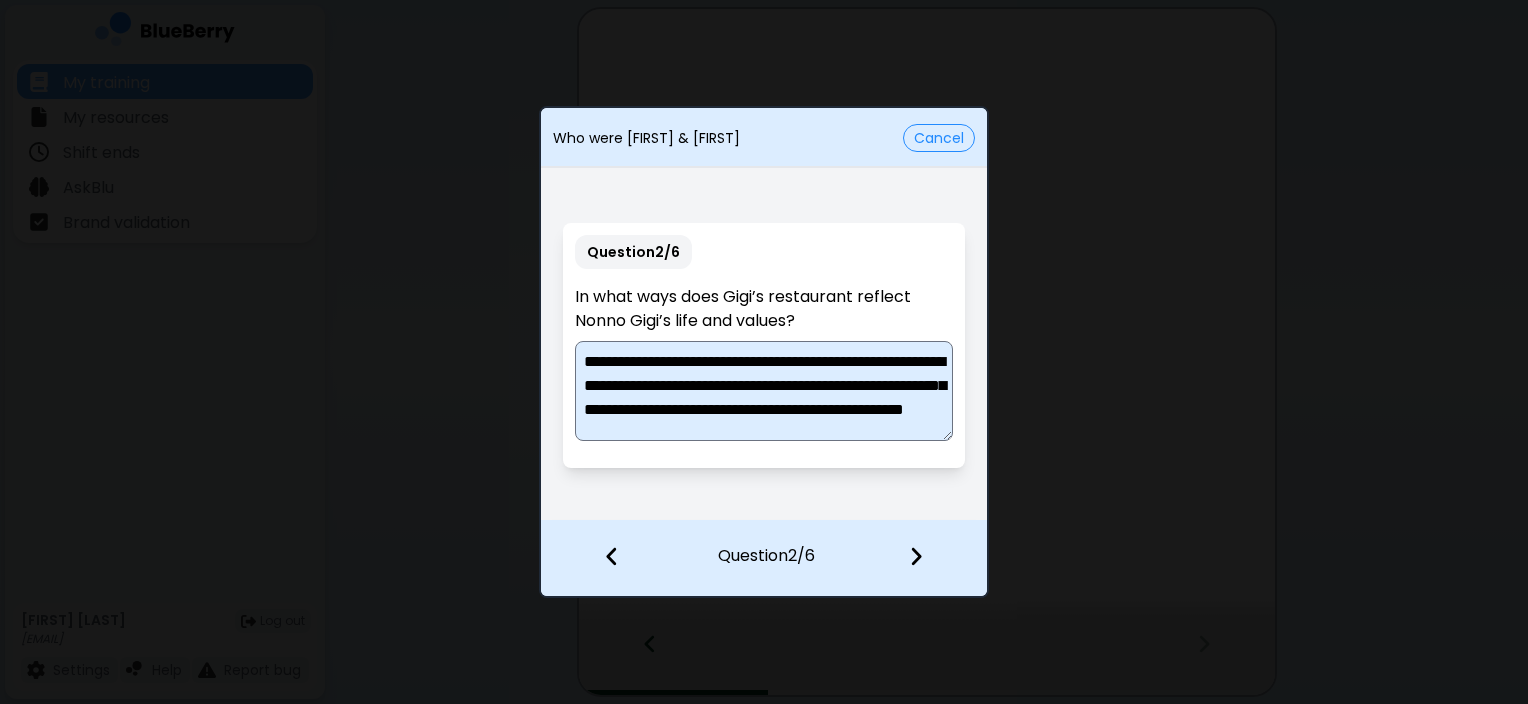 click on "**********" at bounding box center [764, 391] 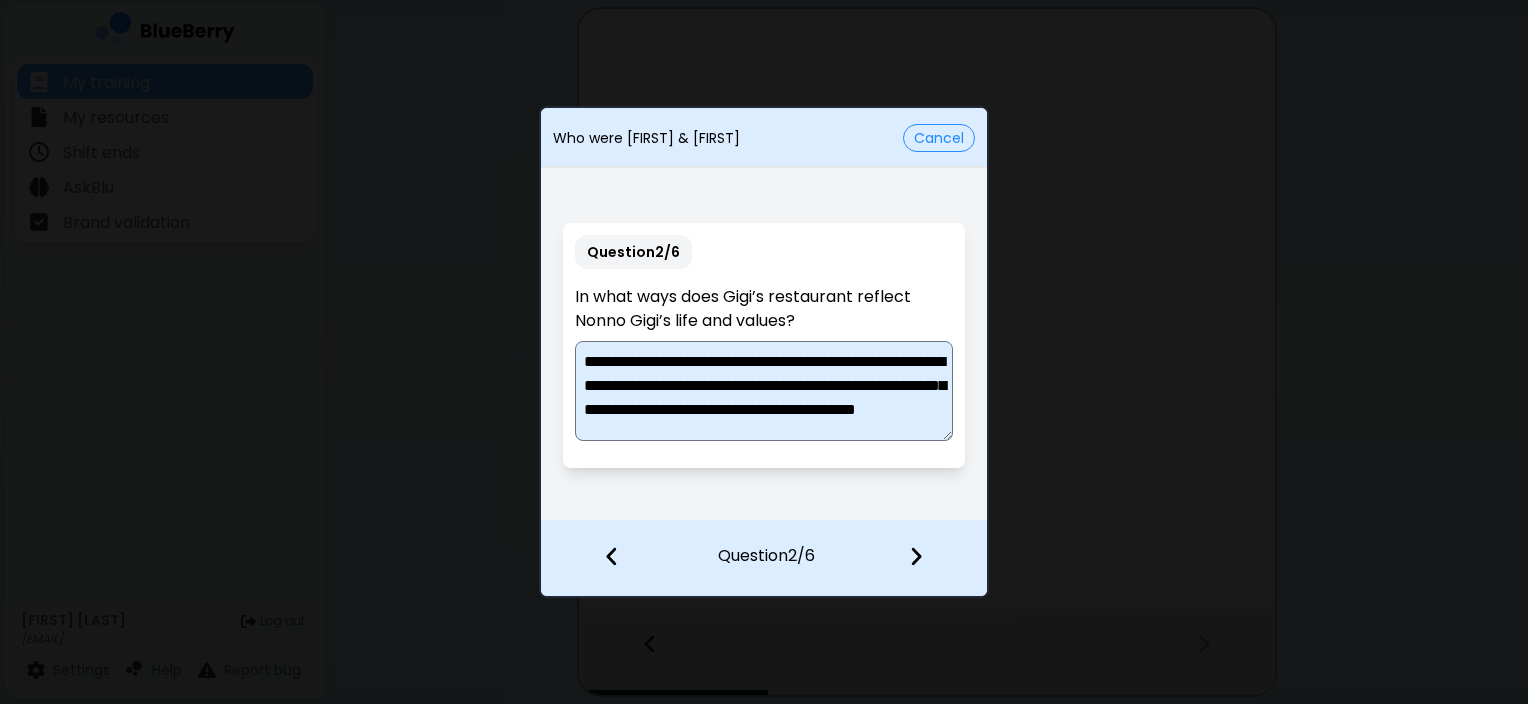 scroll, scrollTop: 13, scrollLeft: 0, axis: vertical 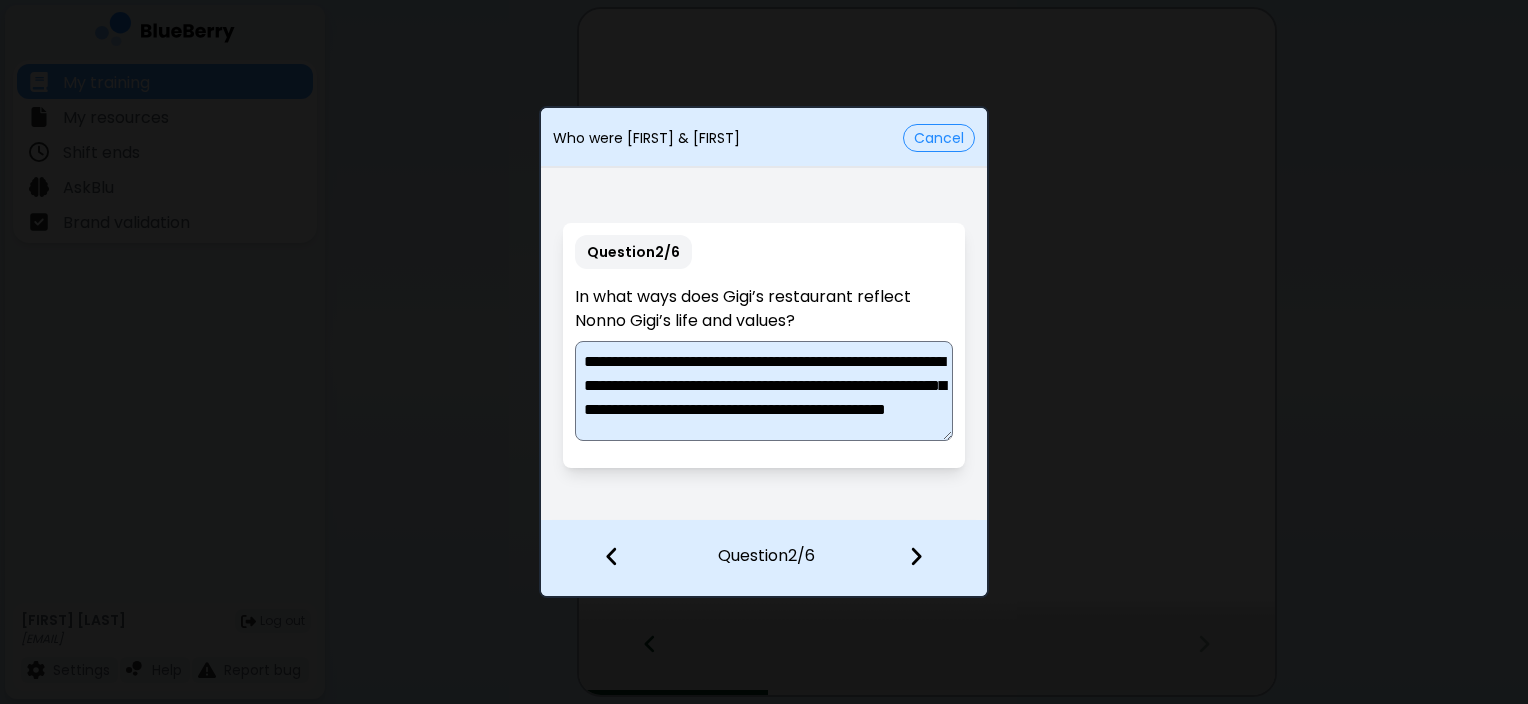 click on "**********" at bounding box center [764, 391] 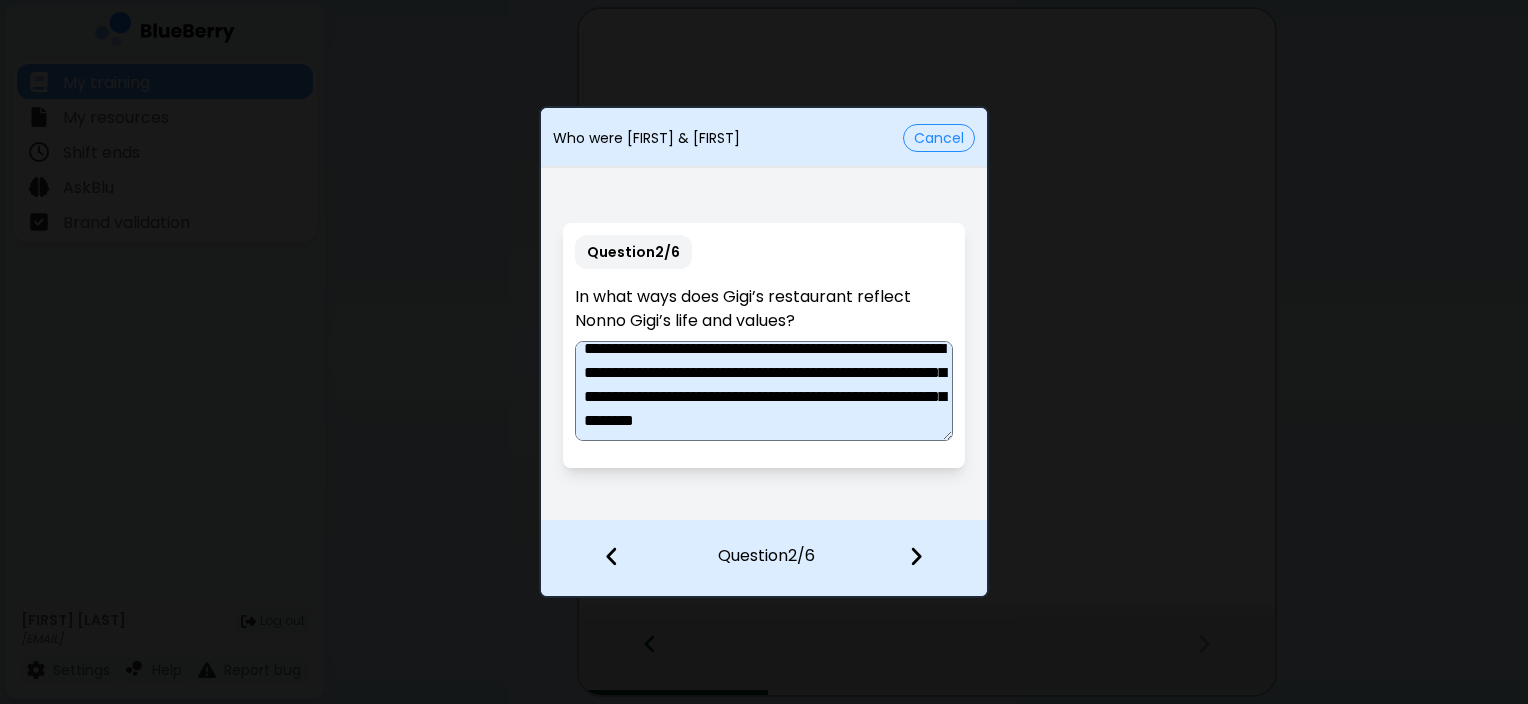 click on "**********" at bounding box center [764, 391] 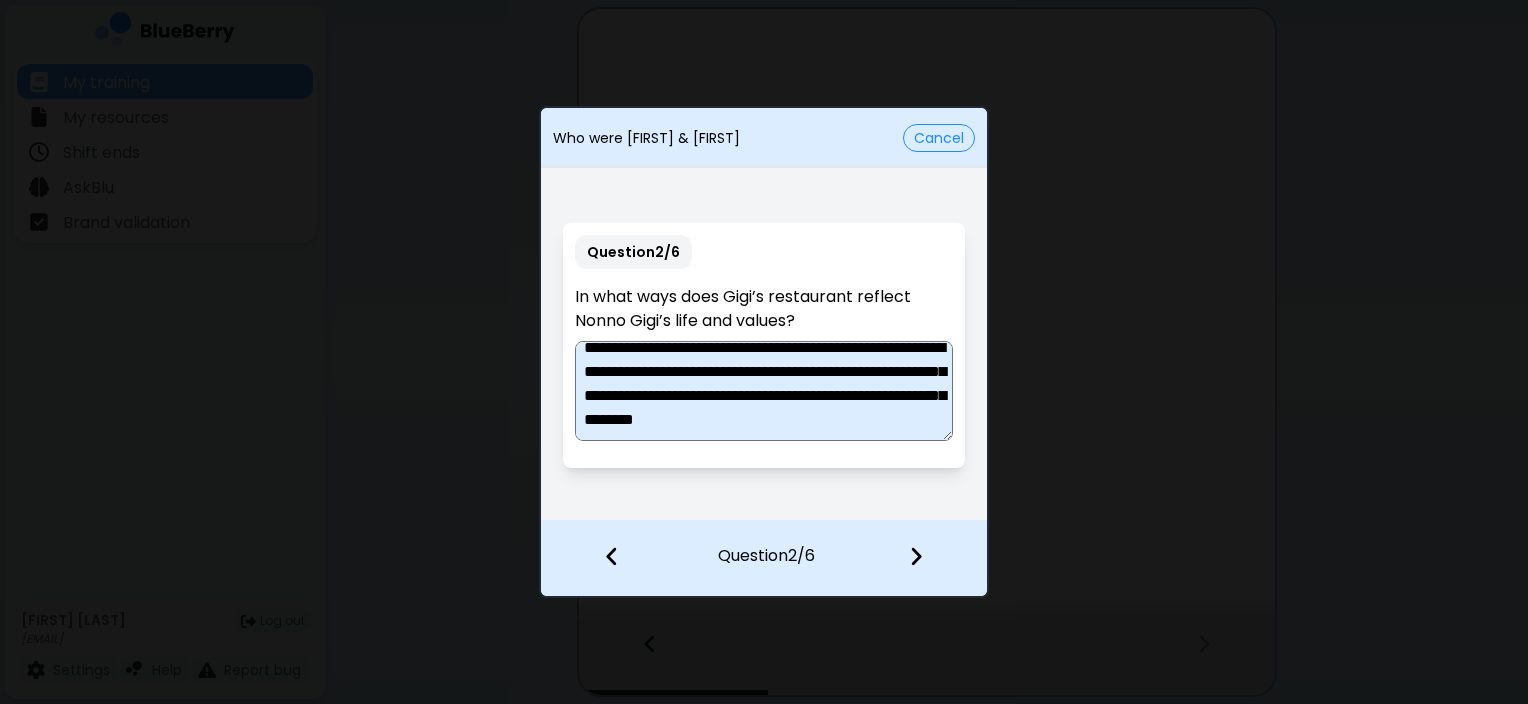 scroll, scrollTop: 37, scrollLeft: 0, axis: vertical 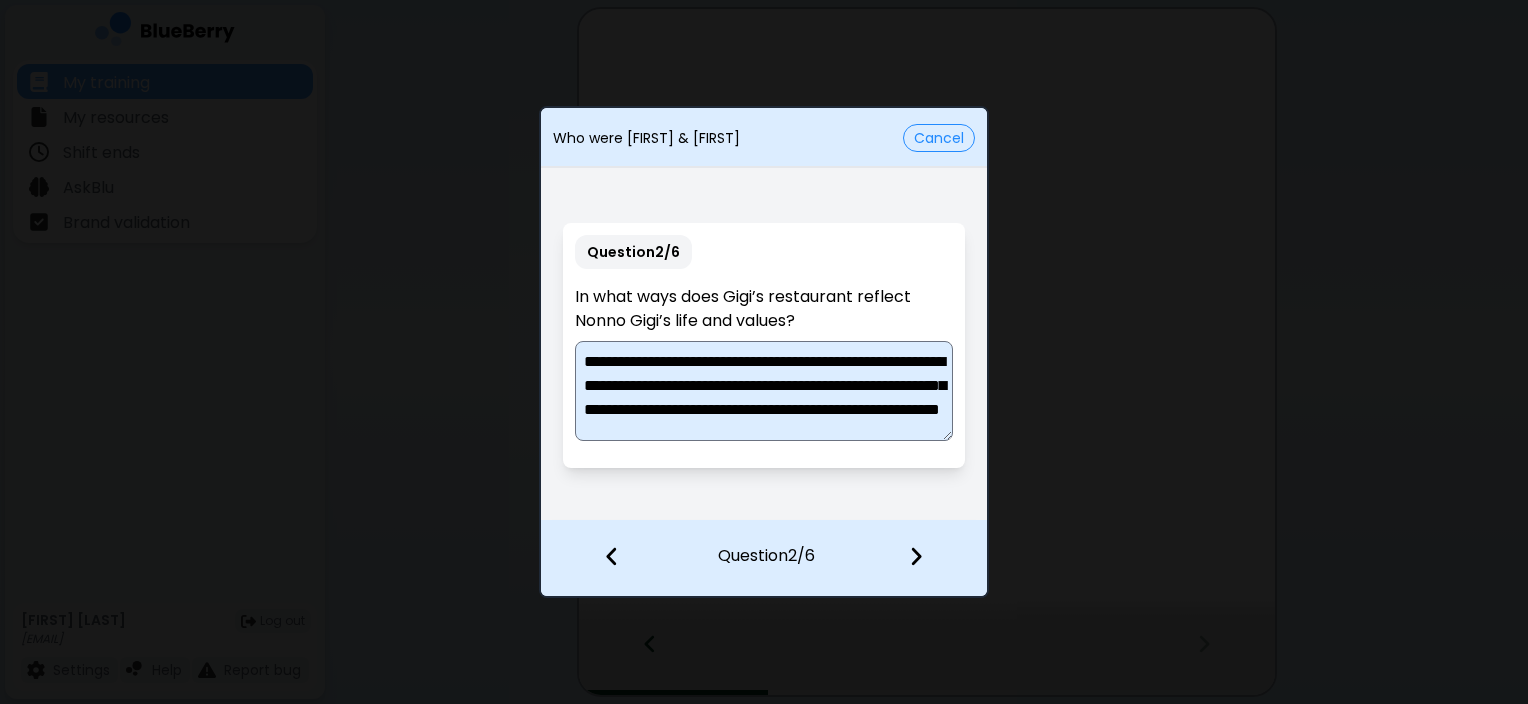 click on "**********" at bounding box center (764, 391) 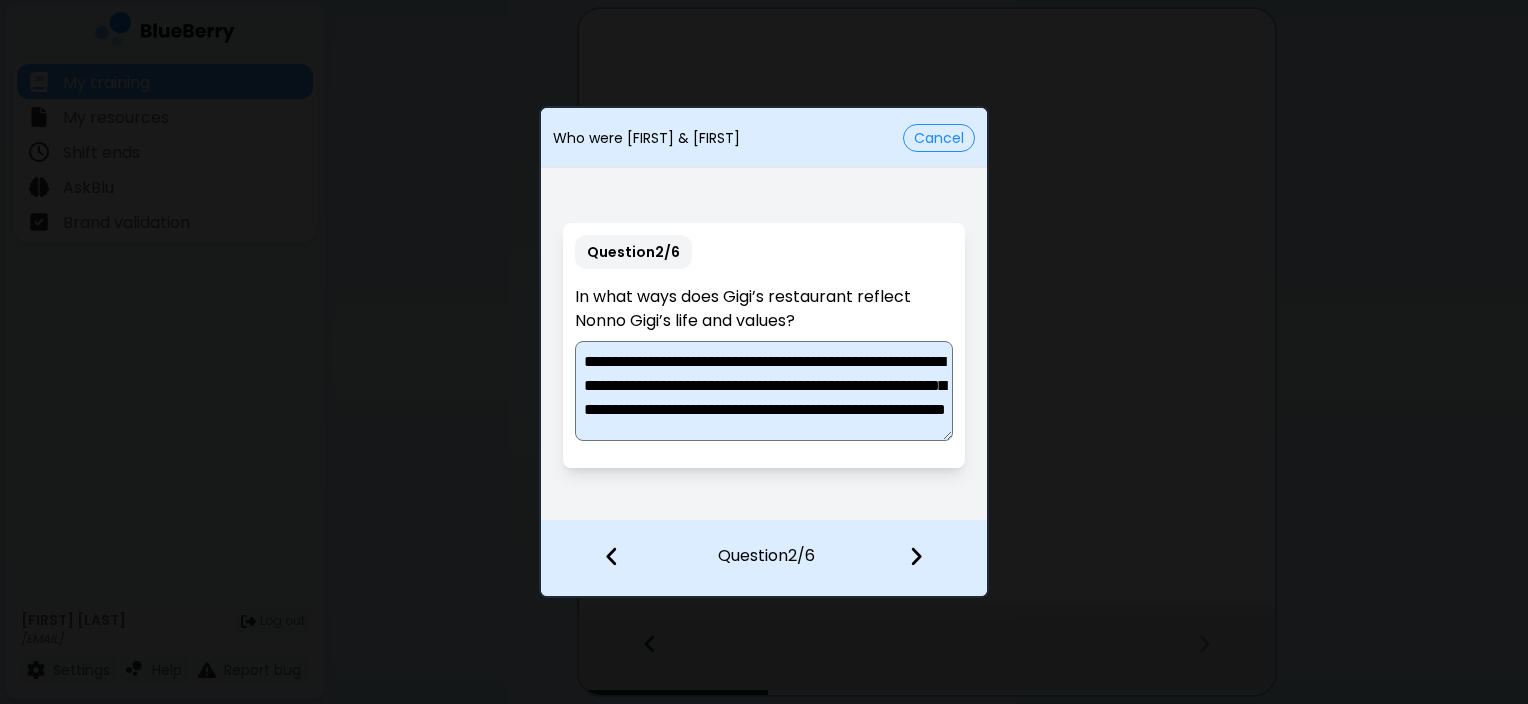 click on "**********" at bounding box center (764, 391) 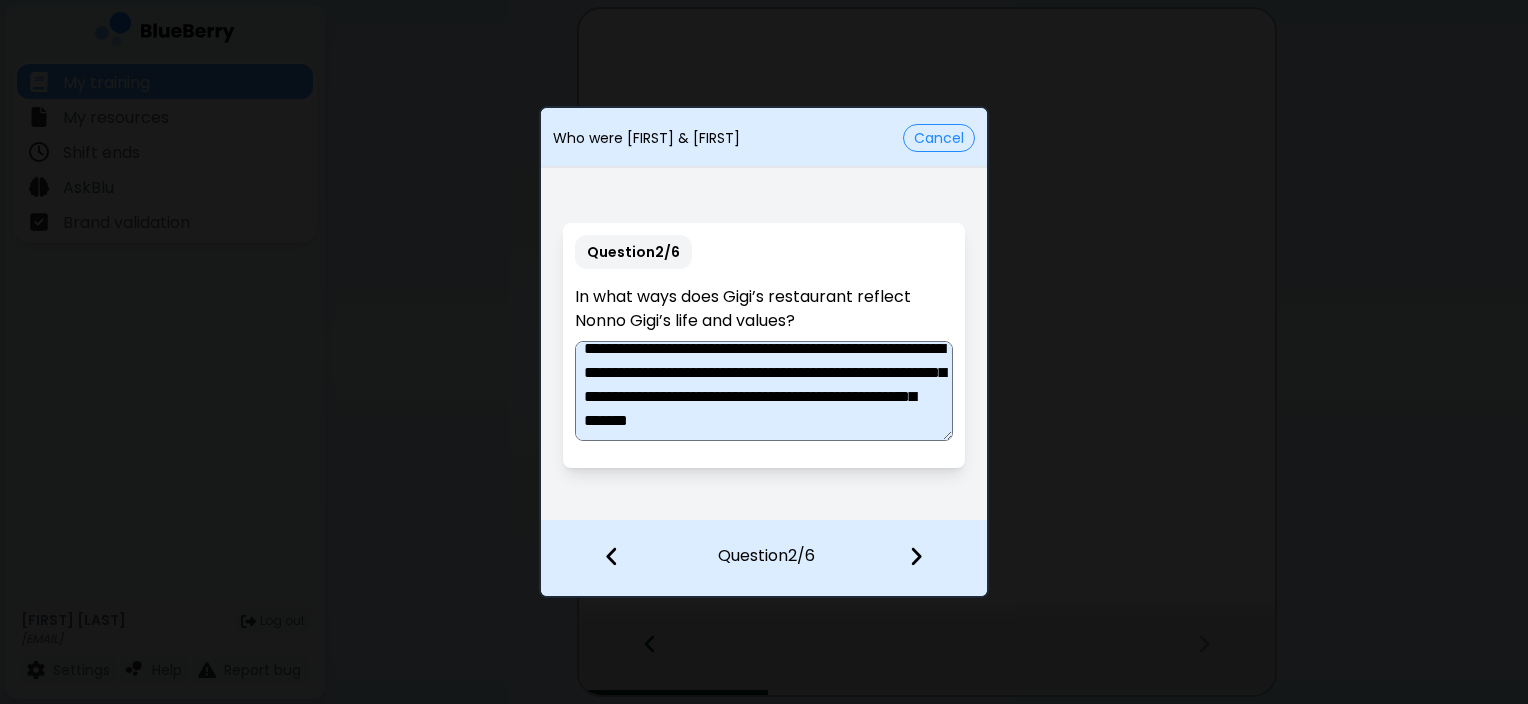 type on "**********" 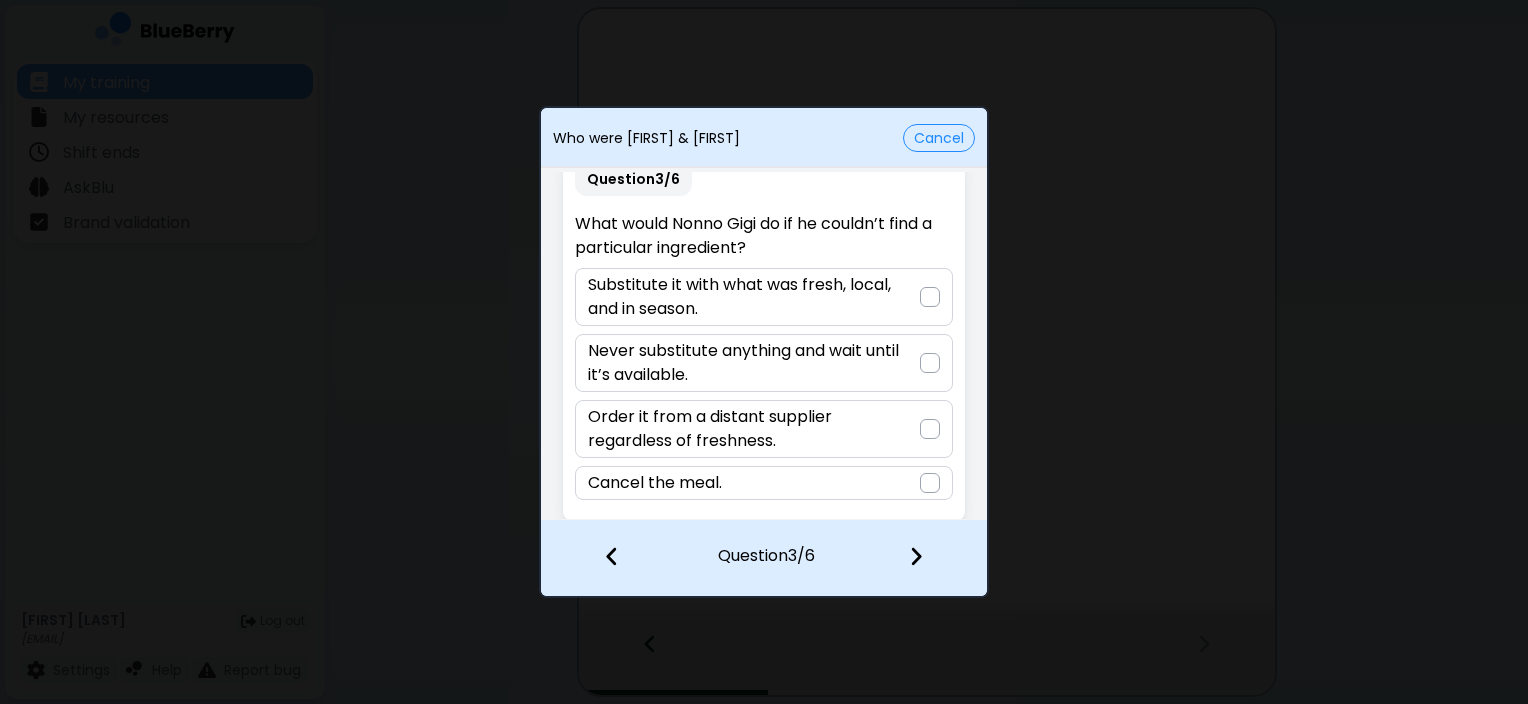 scroll, scrollTop: 36, scrollLeft: 0, axis: vertical 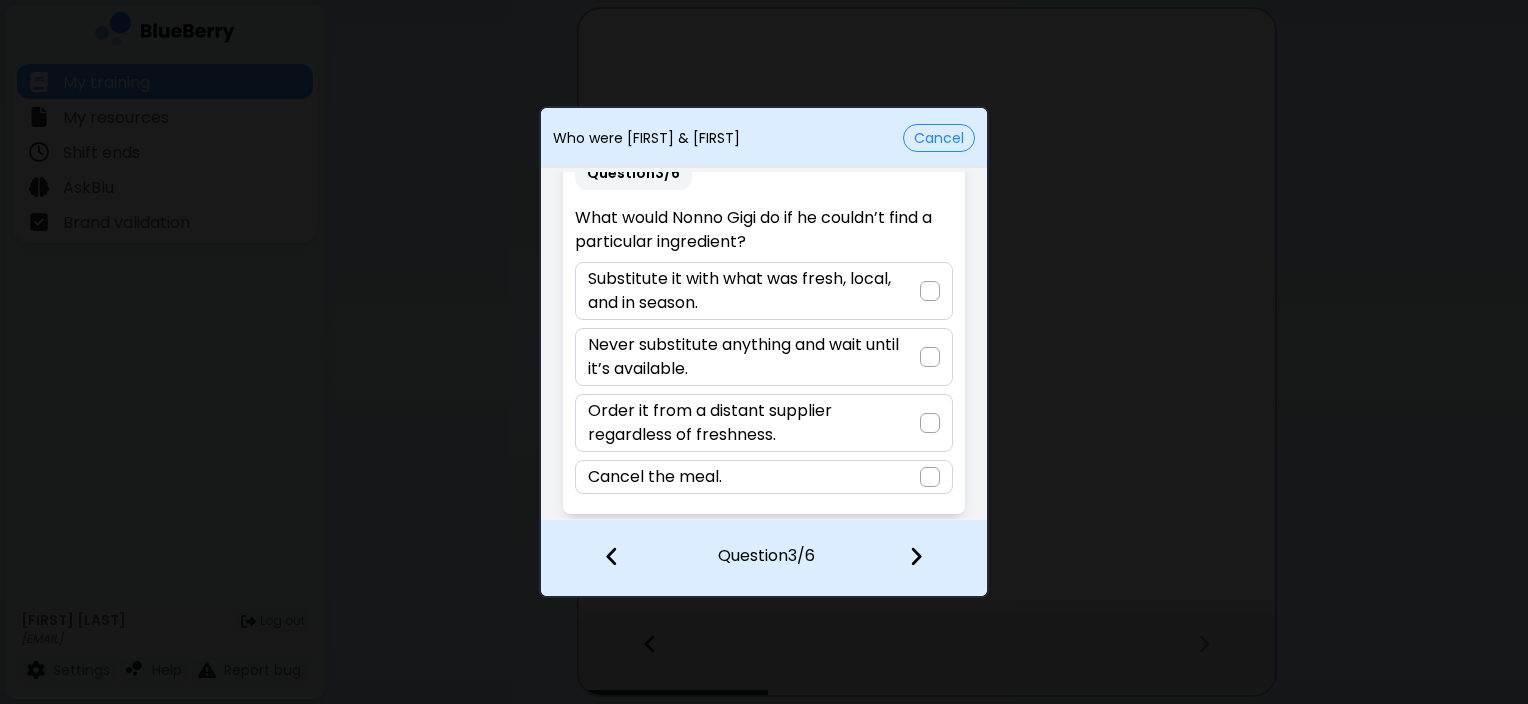 click on "Substitute it with what was fresh, local, and in season." at bounding box center (753, 291) 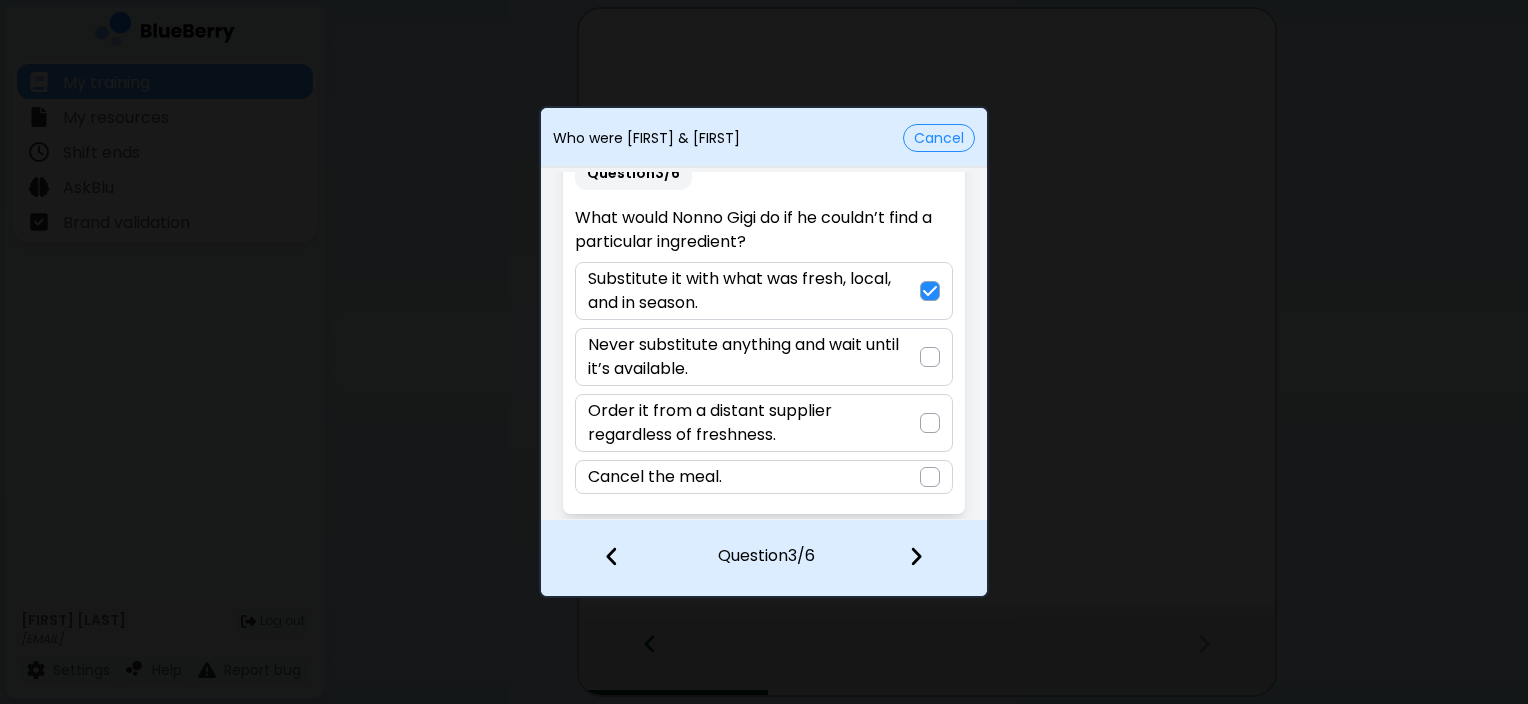 click at bounding box center (928, 558) 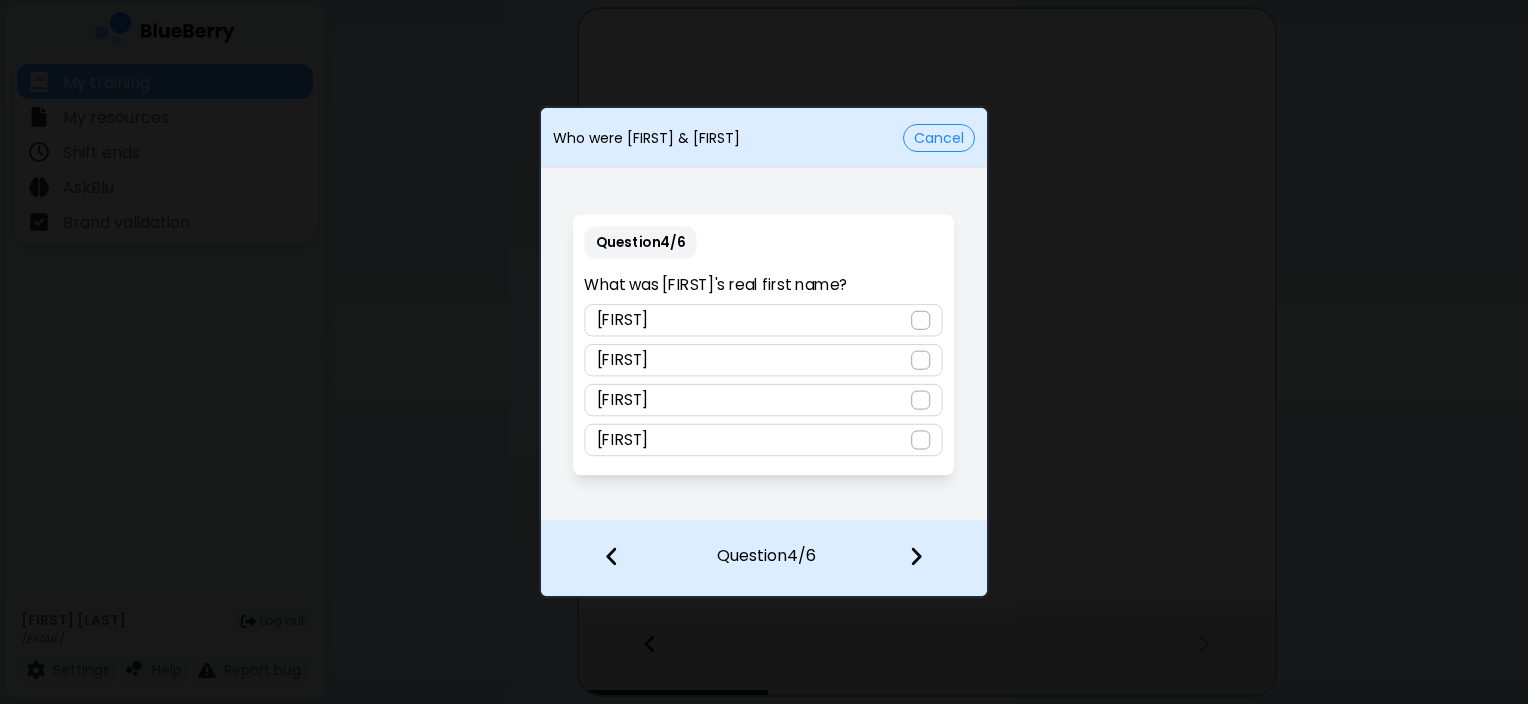 scroll, scrollTop: 0, scrollLeft: 0, axis: both 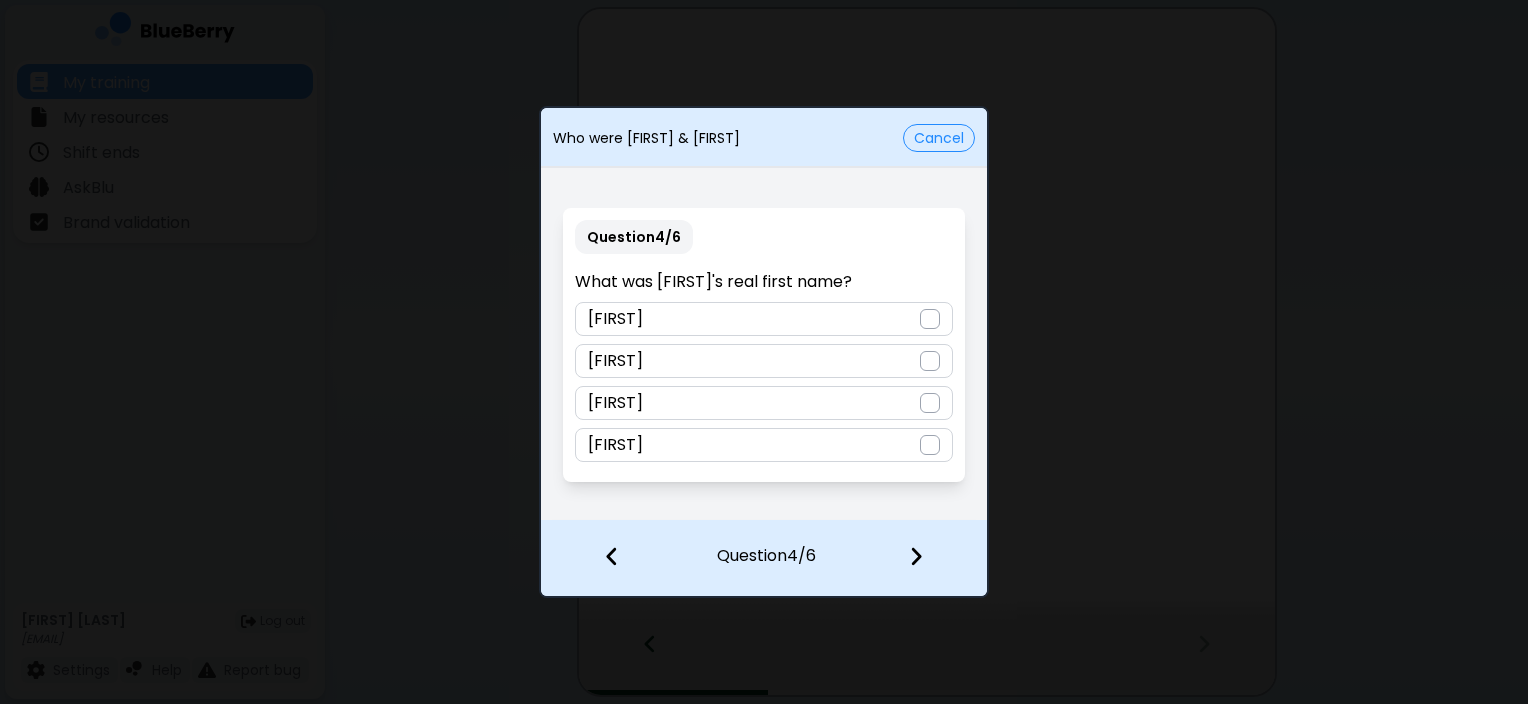 click on "Rachele" at bounding box center (763, 403) 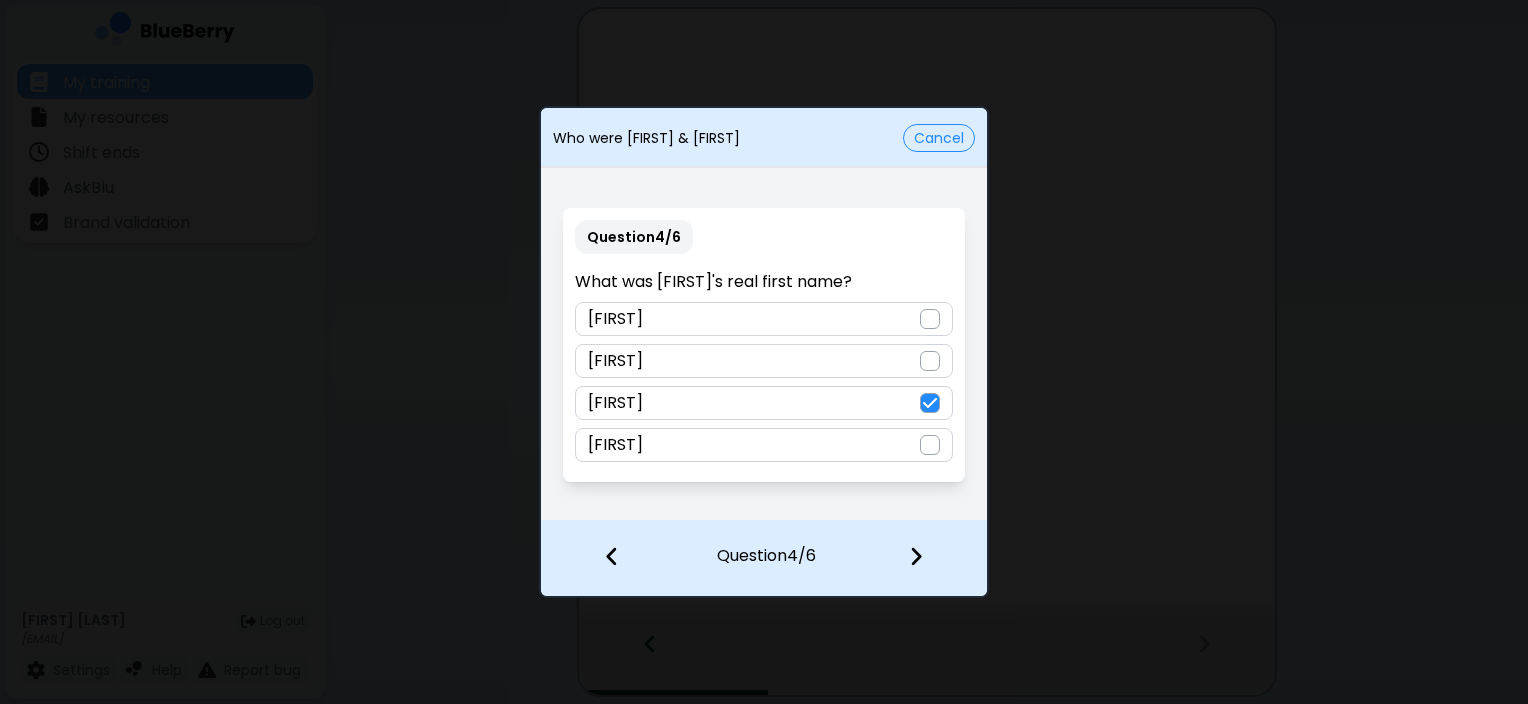click at bounding box center [928, 558] 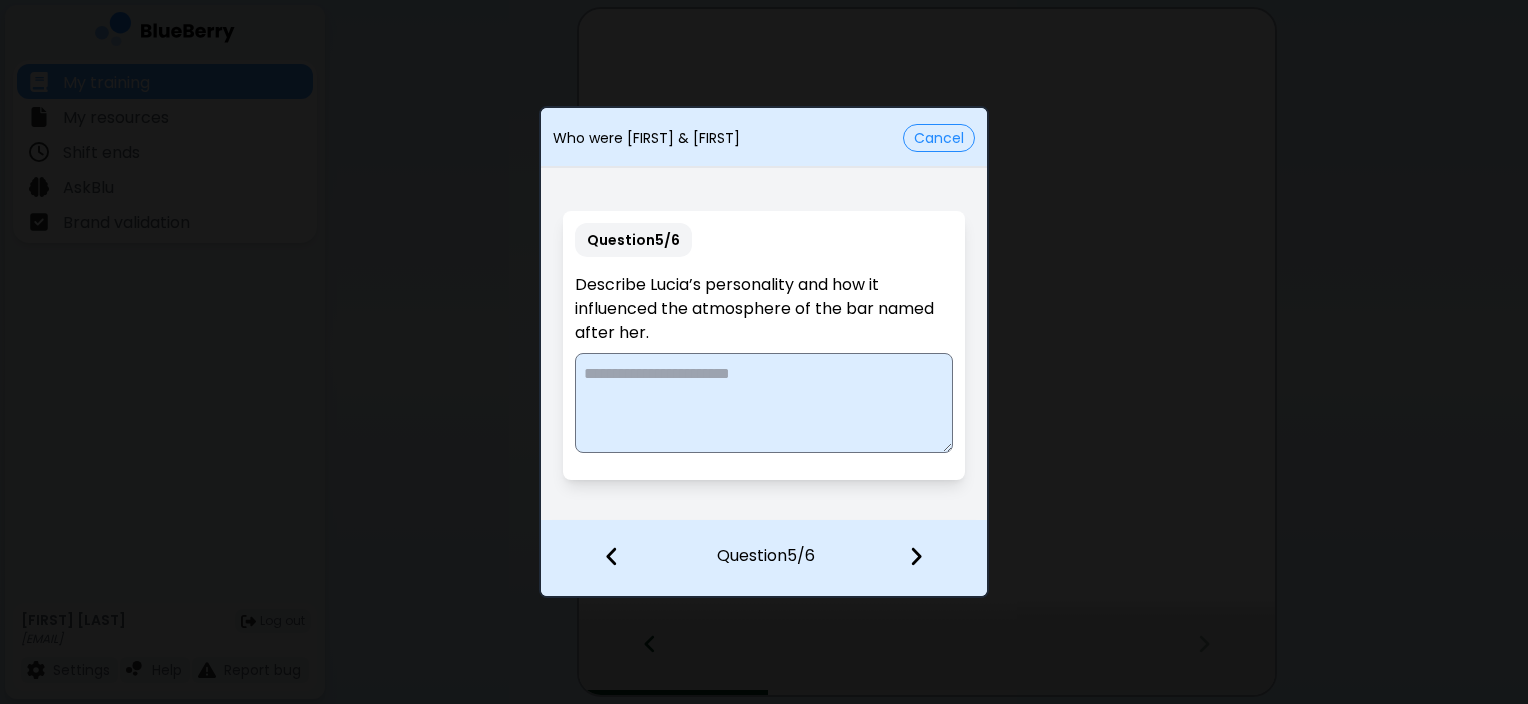 click at bounding box center [763, 403] 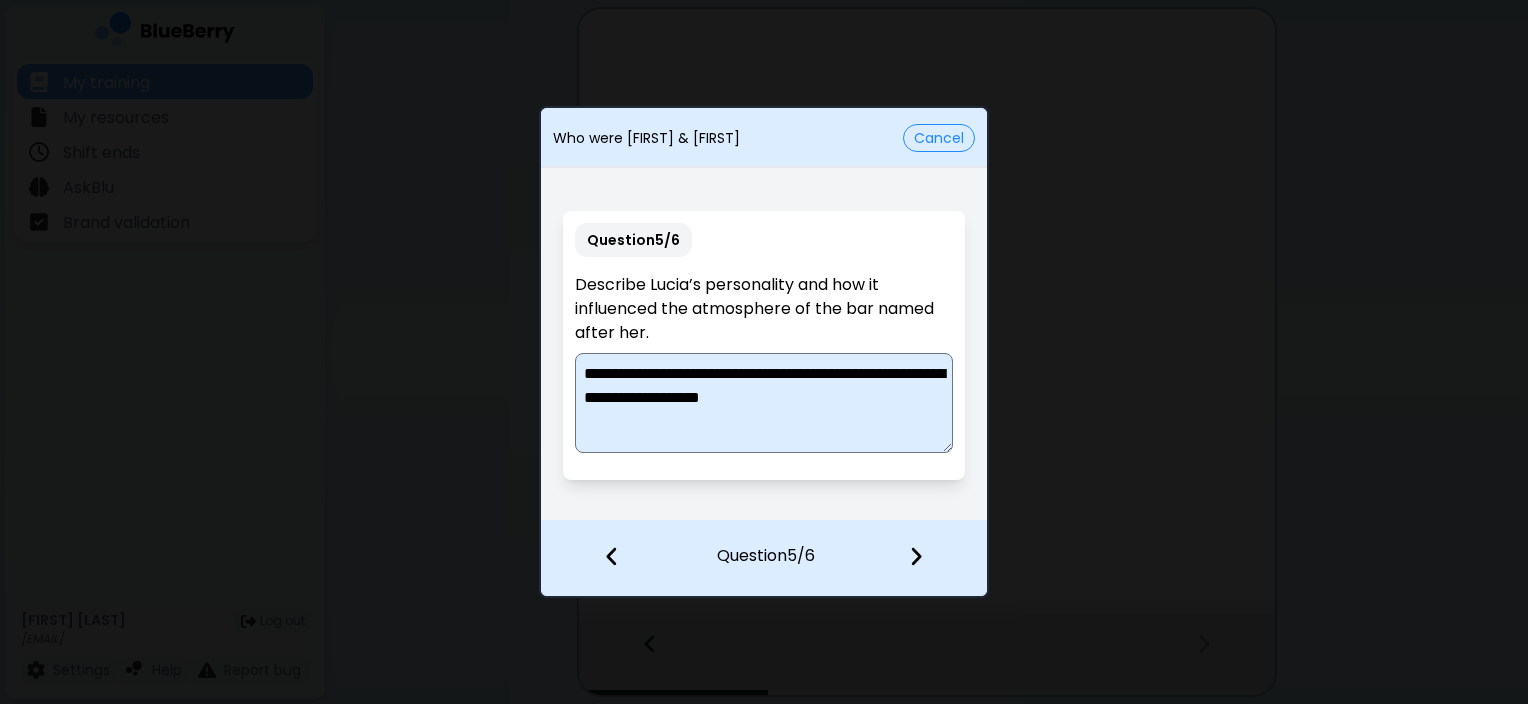 drag, startPoint x: 724, startPoint y: 394, endPoint x: 668, endPoint y: 400, distance: 56.32051 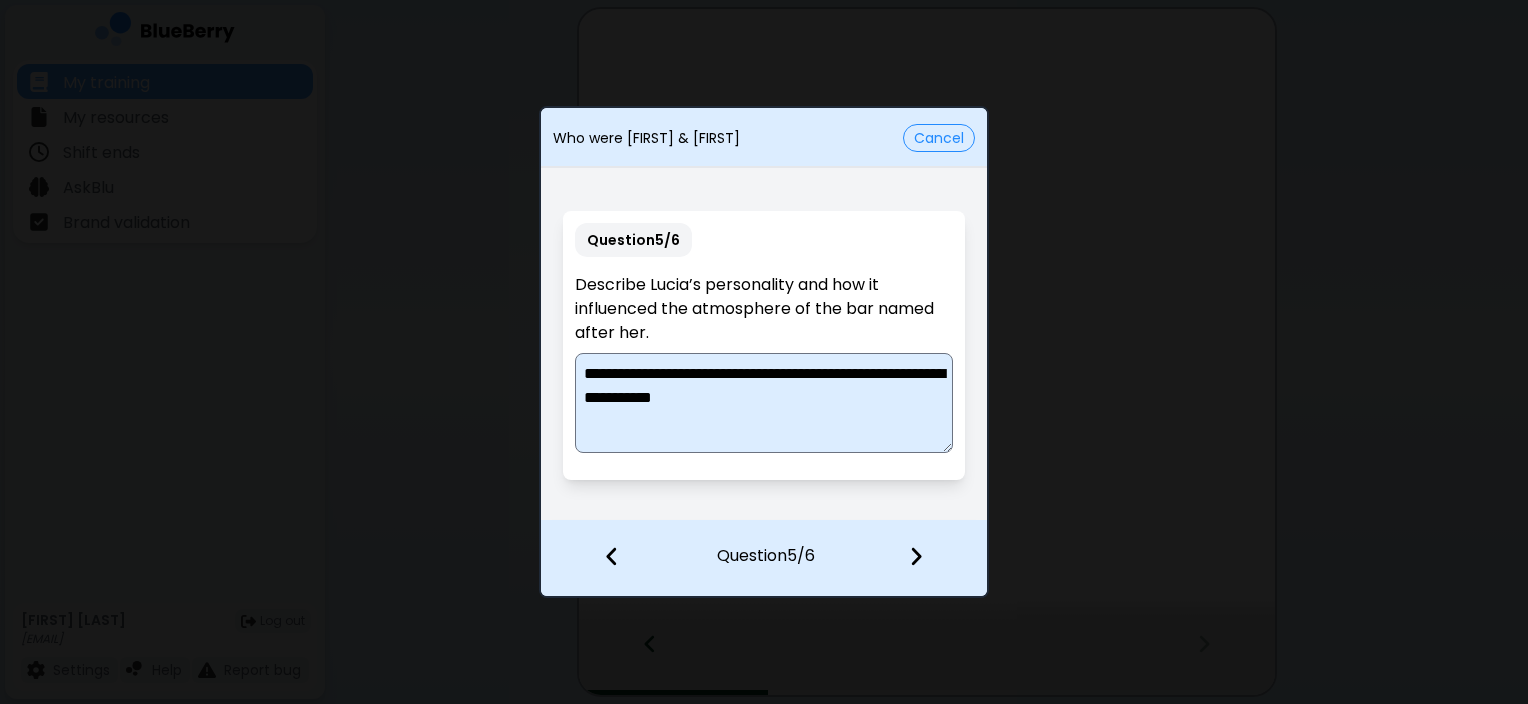 click on "**********" at bounding box center [764, 403] 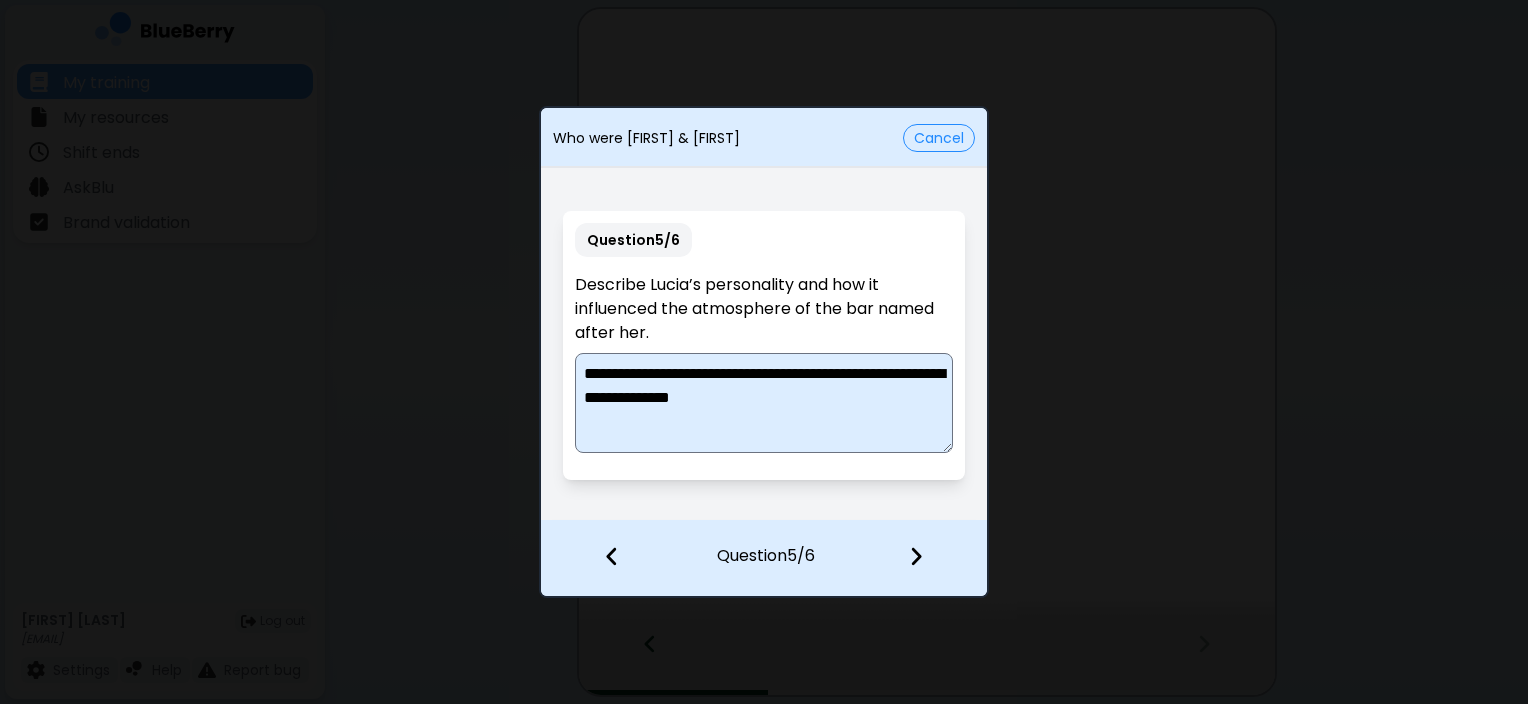 click on "**********" at bounding box center (764, 403) 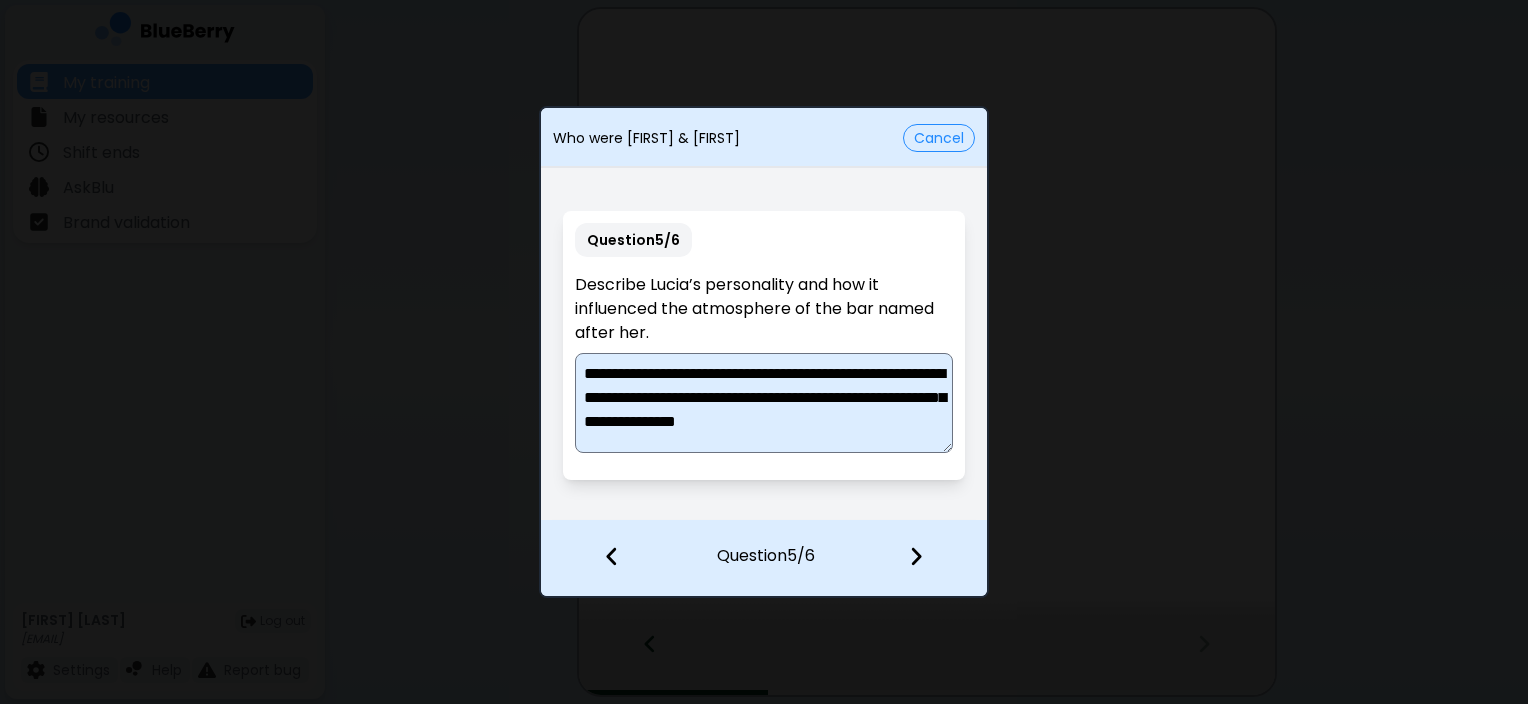 scroll, scrollTop: 4, scrollLeft: 0, axis: vertical 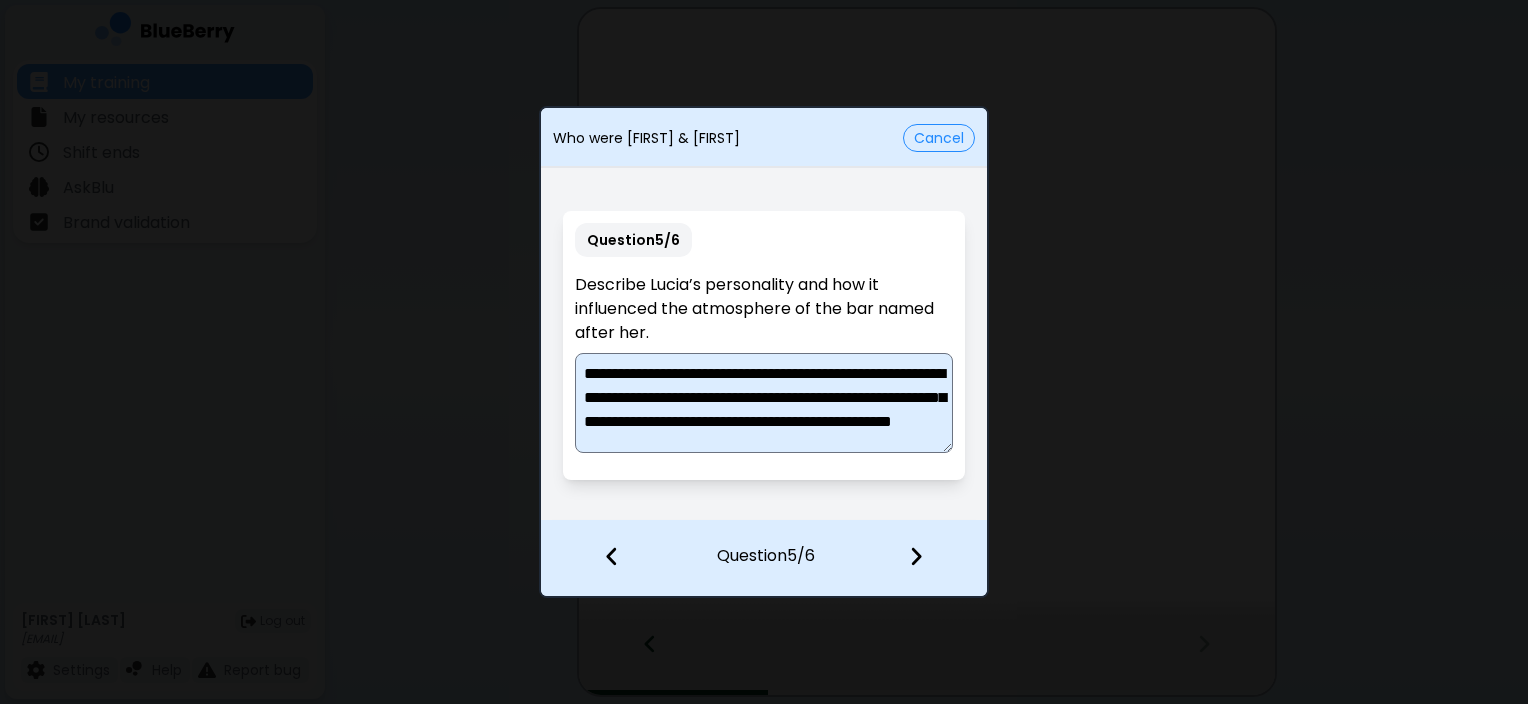 click on "**********" at bounding box center [764, 403] 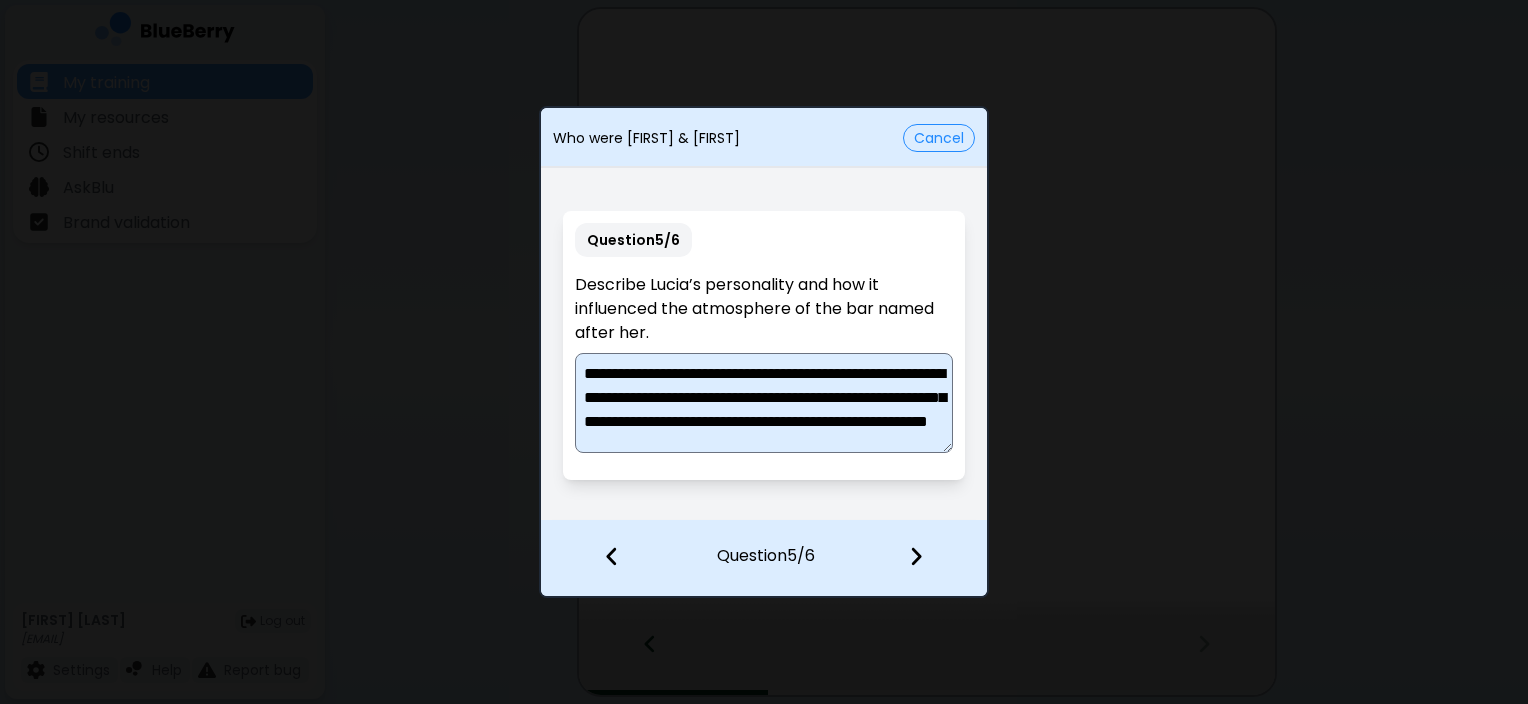 scroll, scrollTop: 0, scrollLeft: 0, axis: both 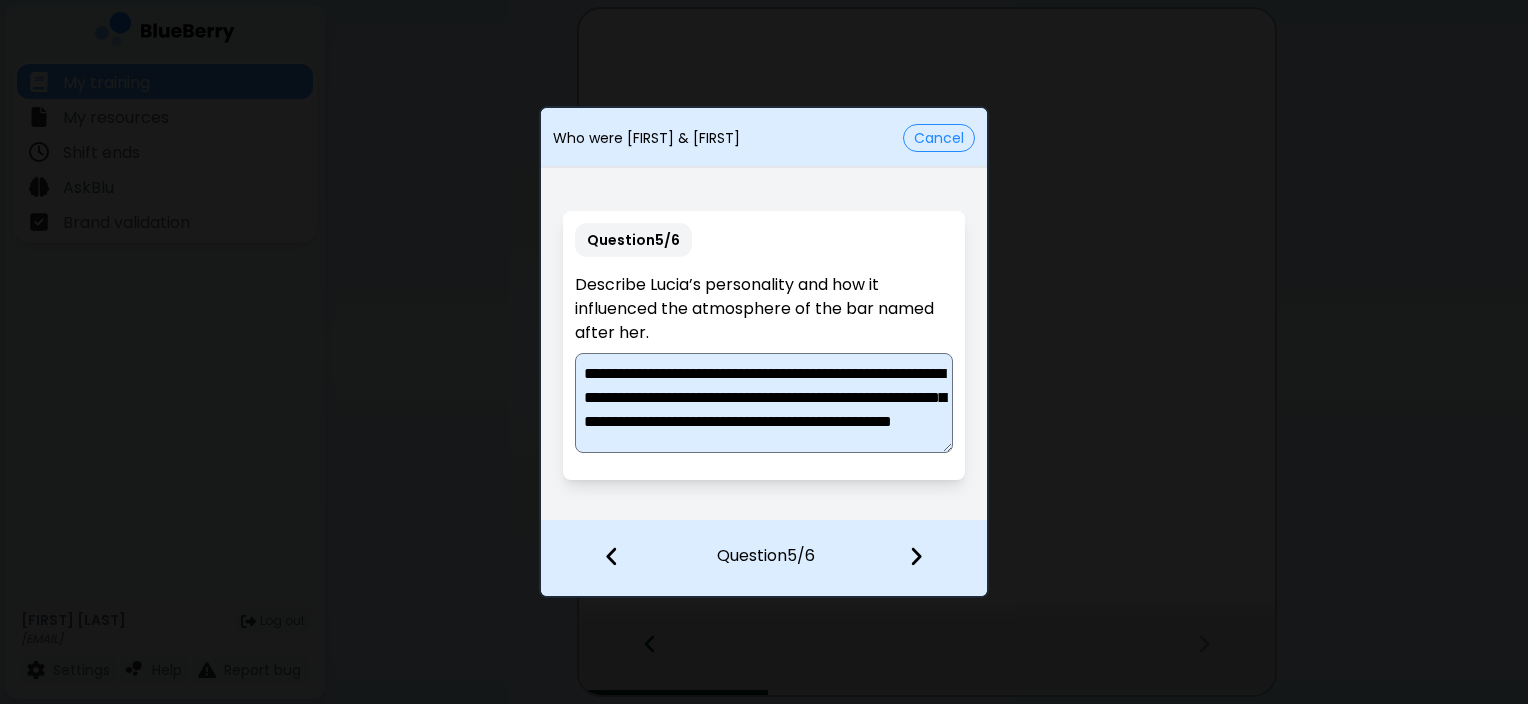 click on "**********" at bounding box center (764, 403) 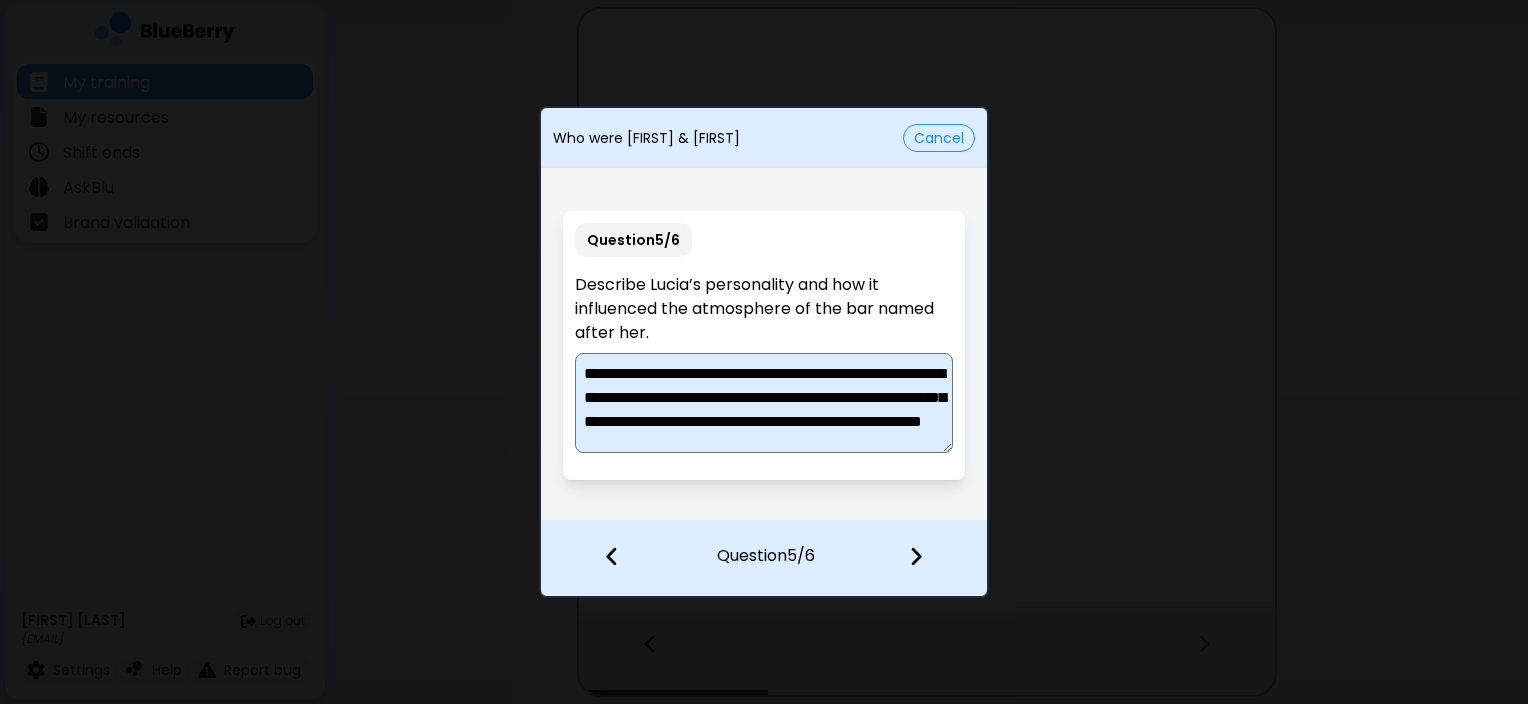 scroll, scrollTop: 37, scrollLeft: 0, axis: vertical 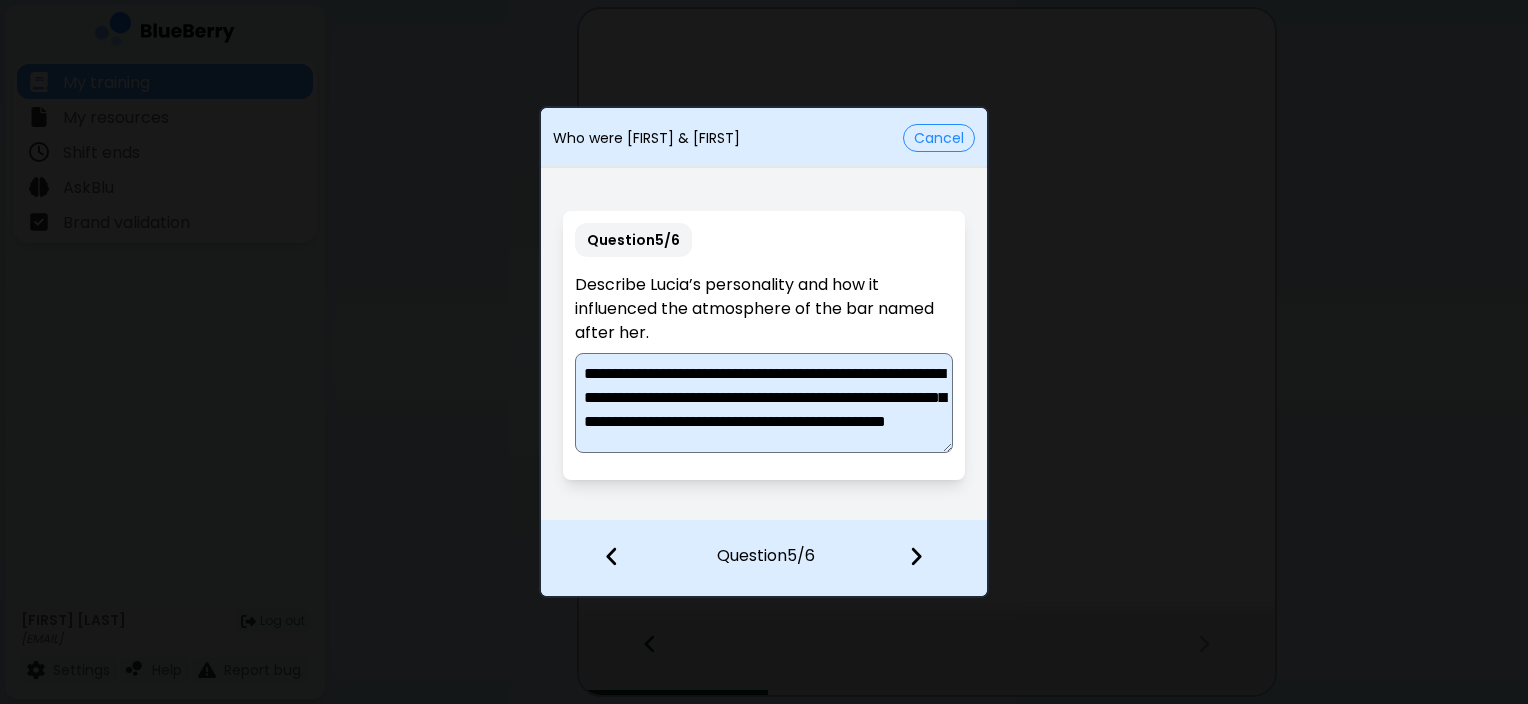 click on "**********" at bounding box center (764, 403) 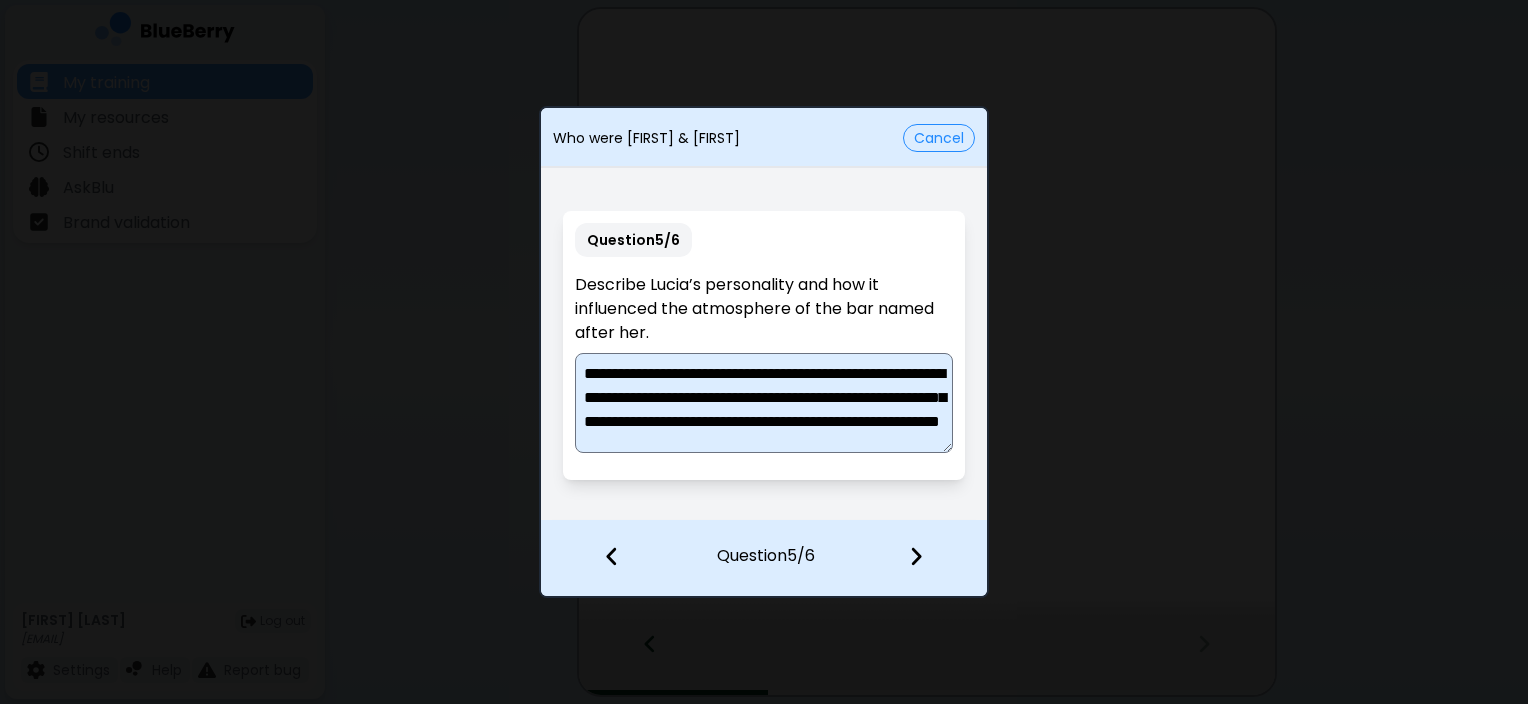 scroll, scrollTop: 37, scrollLeft: 0, axis: vertical 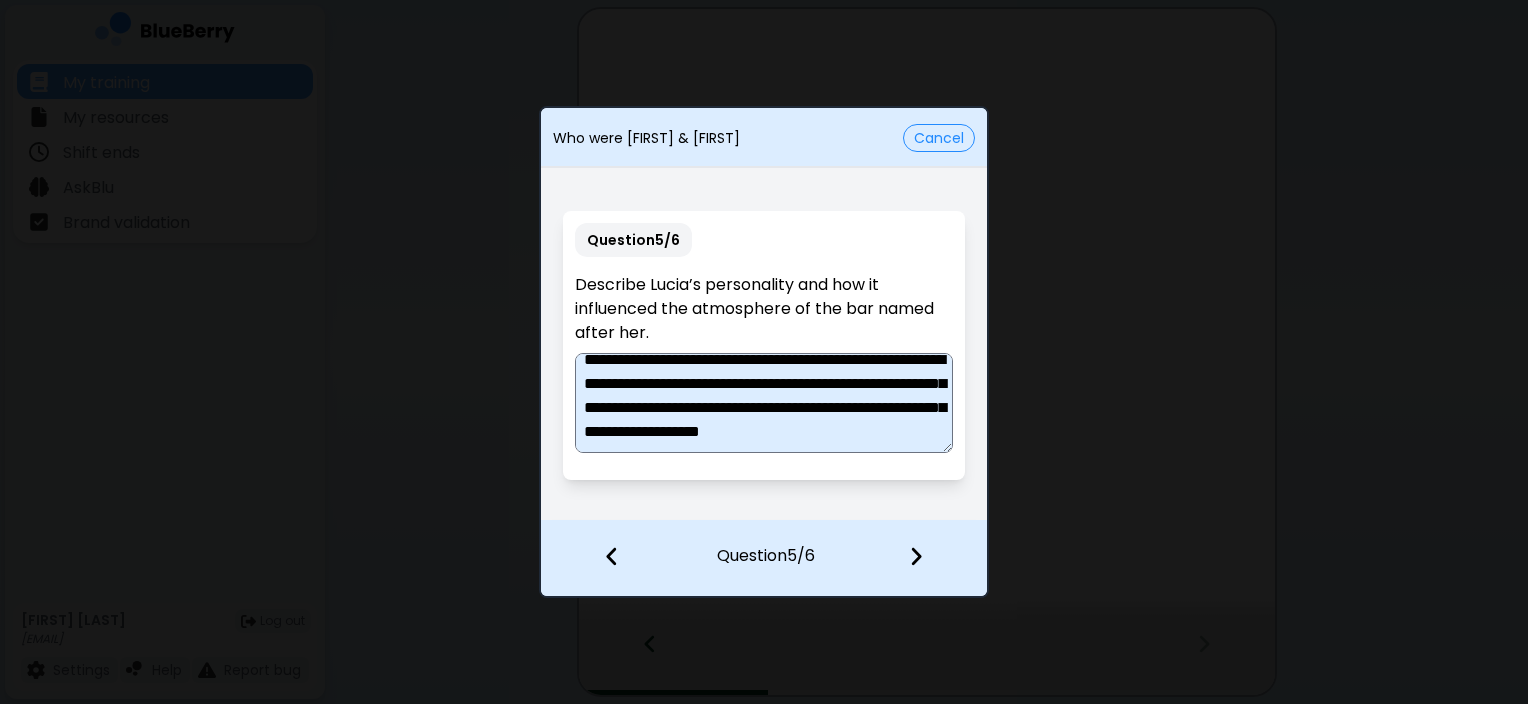 drag, startPoint x: 758, startPoint y: 434, endPoint x: 617, endPoint y: 444, distance: 141.35417 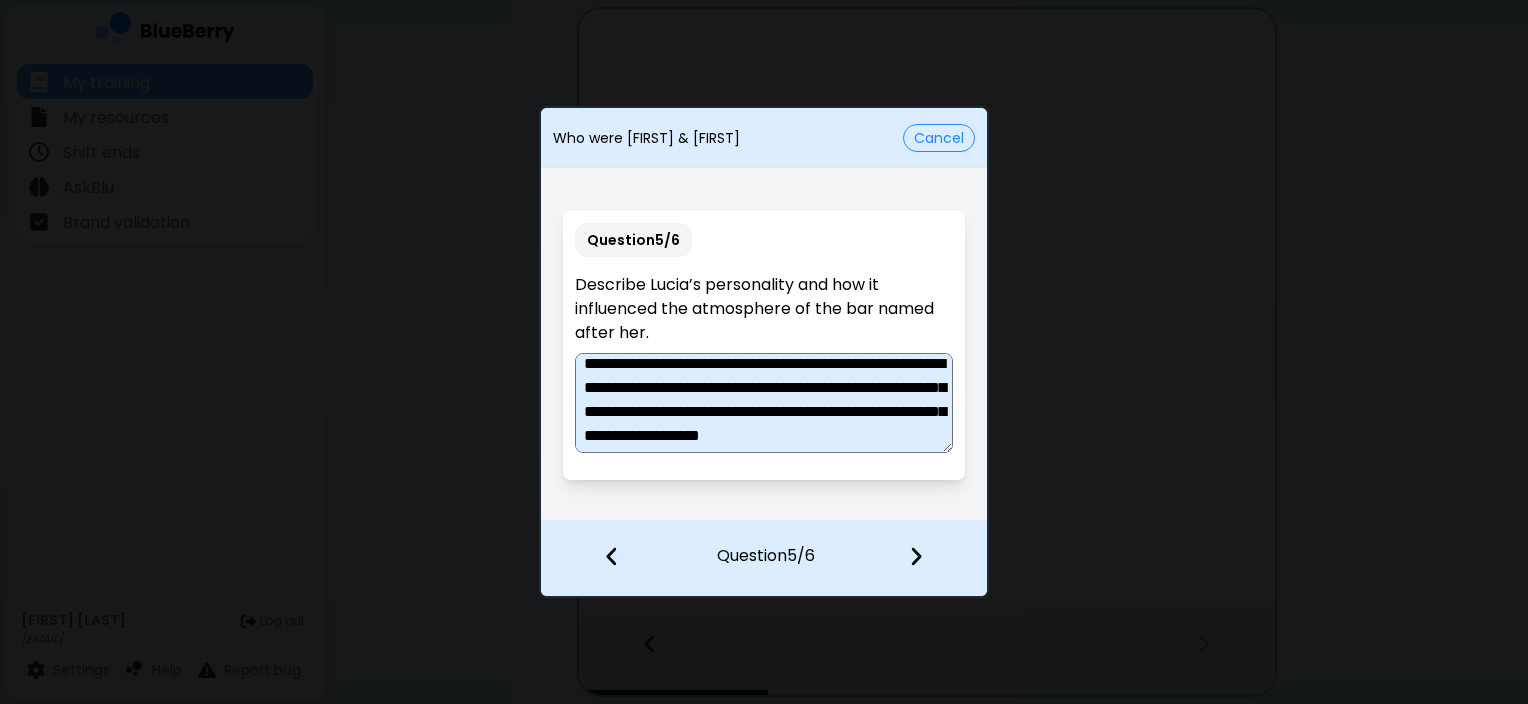 scroll, scrollTop: 37, scrollLeft: 0, axis: vertical 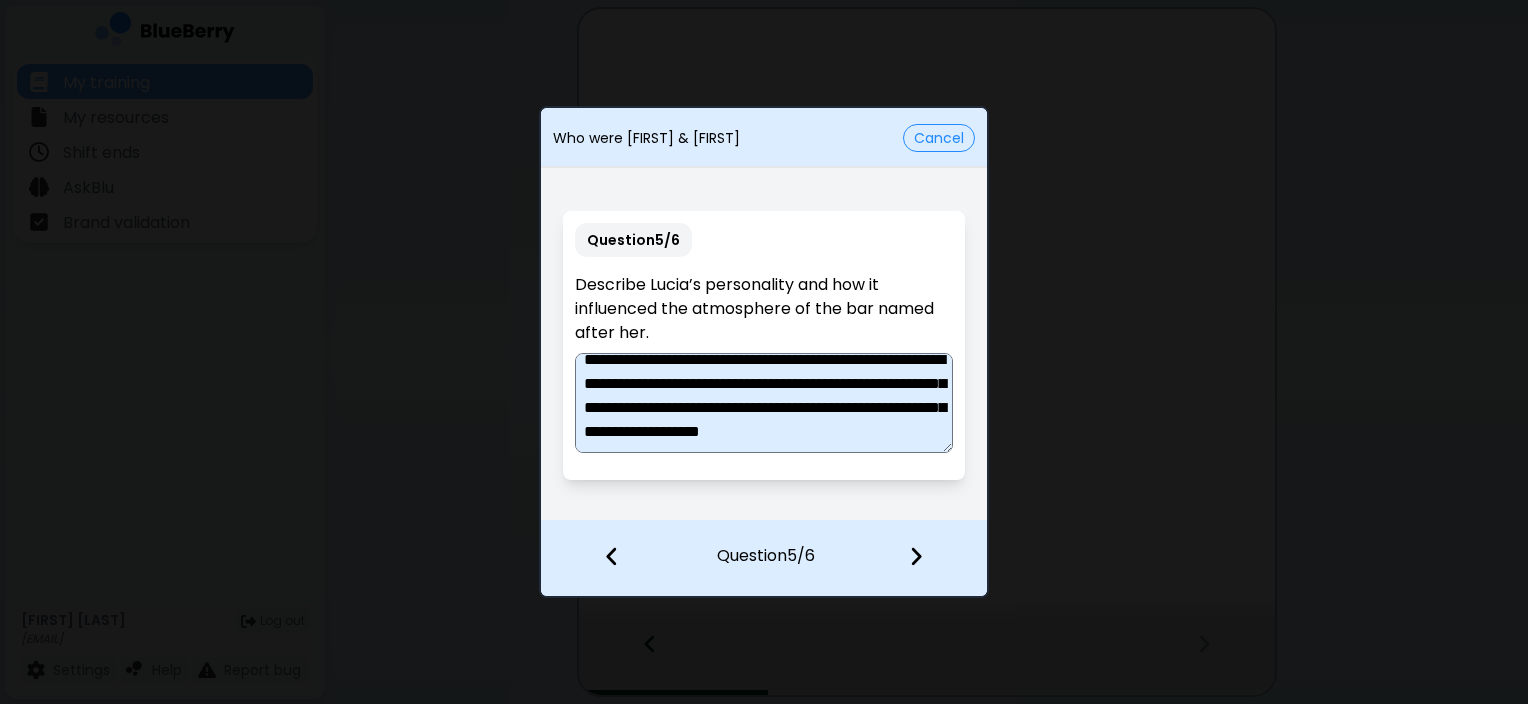 click on "**********" at bounding box center (764, 403) 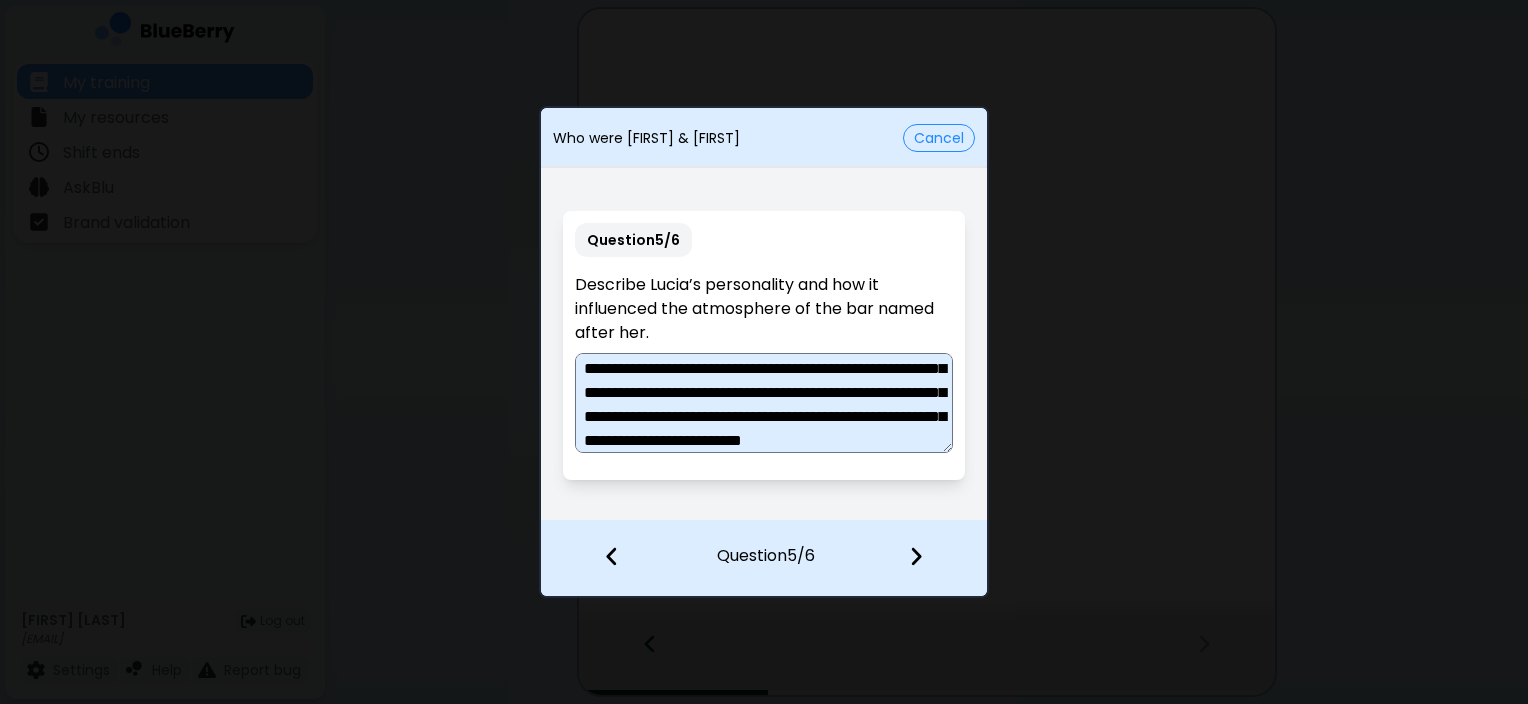 scroll, scrollTop: 0, scrollLeft: 0, axis: both 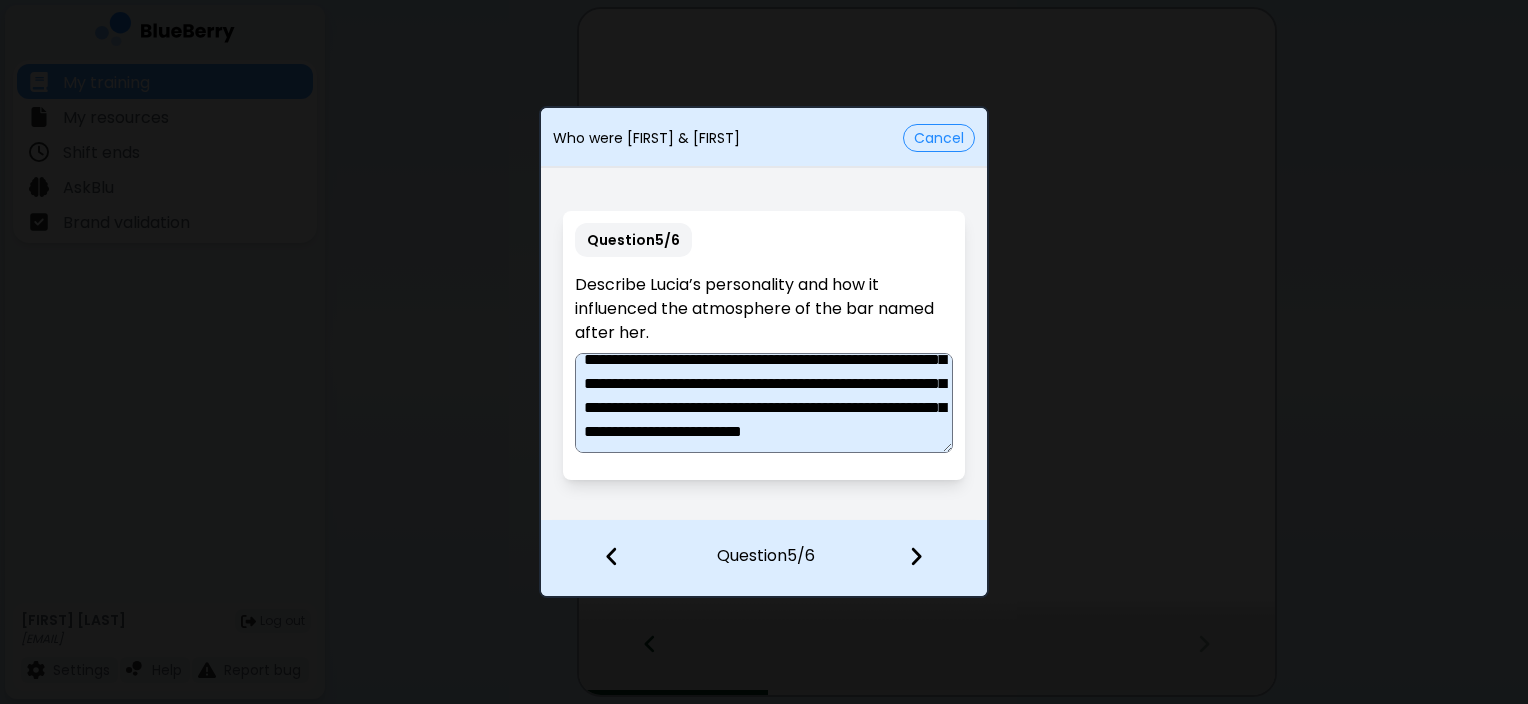 click on "**********" at bounding box center [764, 403] 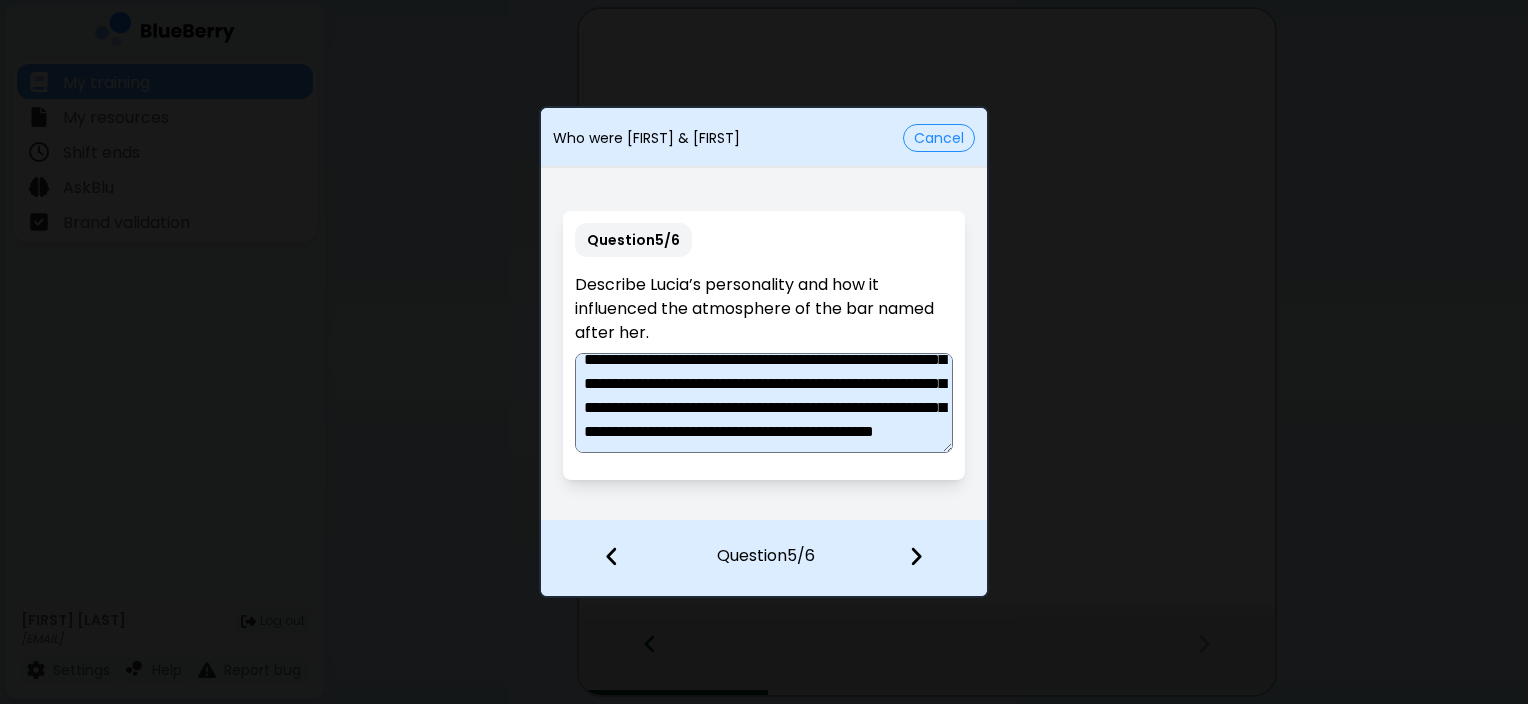 scroll, scrollTop: 85, scrollLeft: 0, axis: vertical 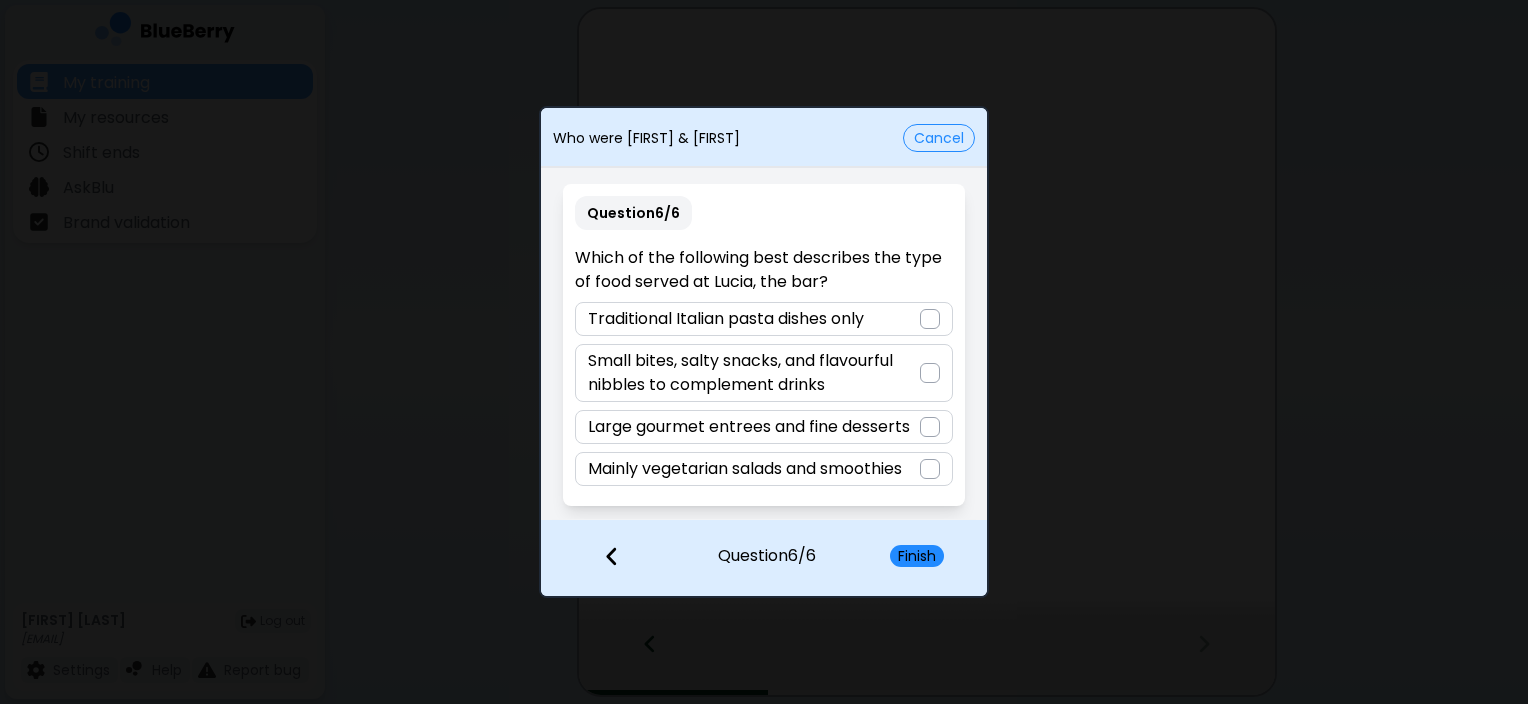 click on "Small bites, salty snacks, and flavourful nibbles to complement drinks" at bounding box center [753, 373] 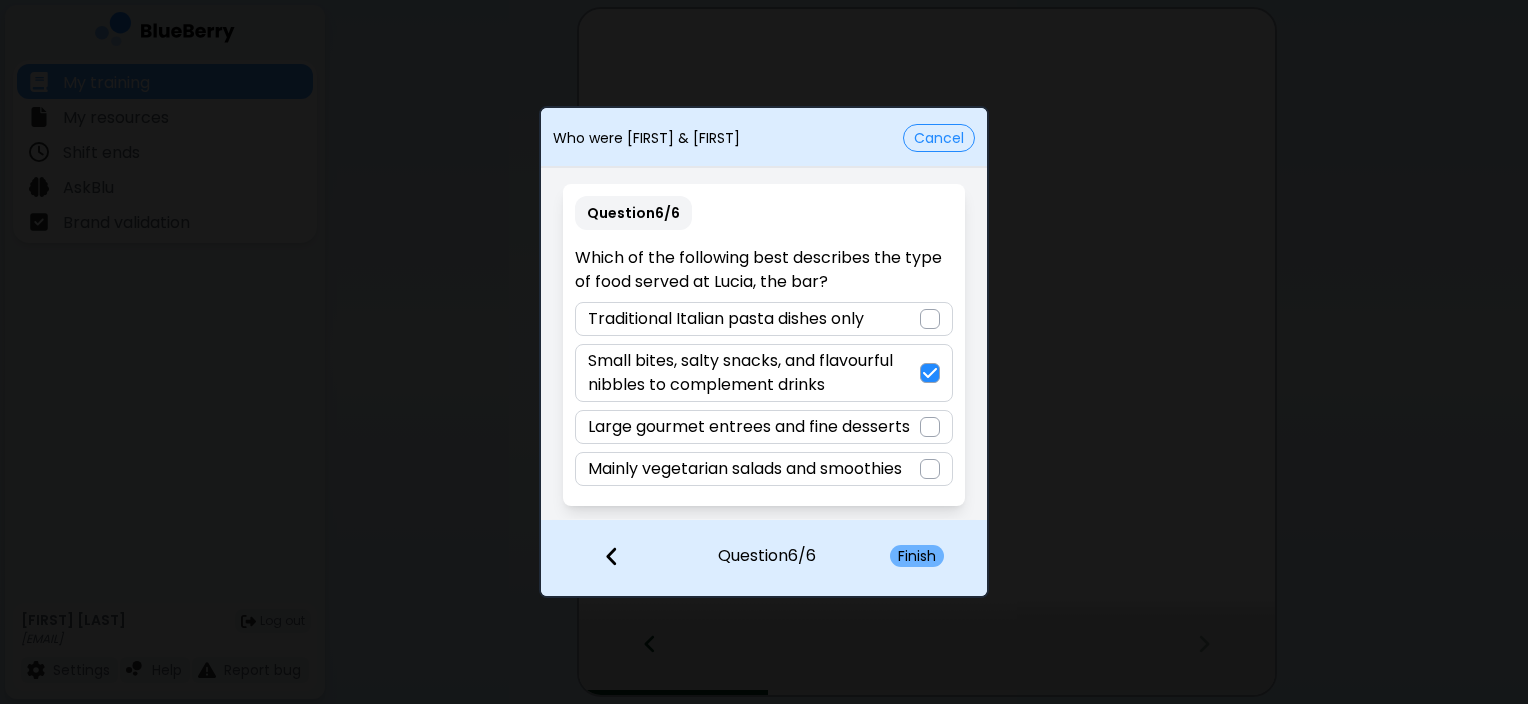 click on "Finish" at bounding box center [917, 556] 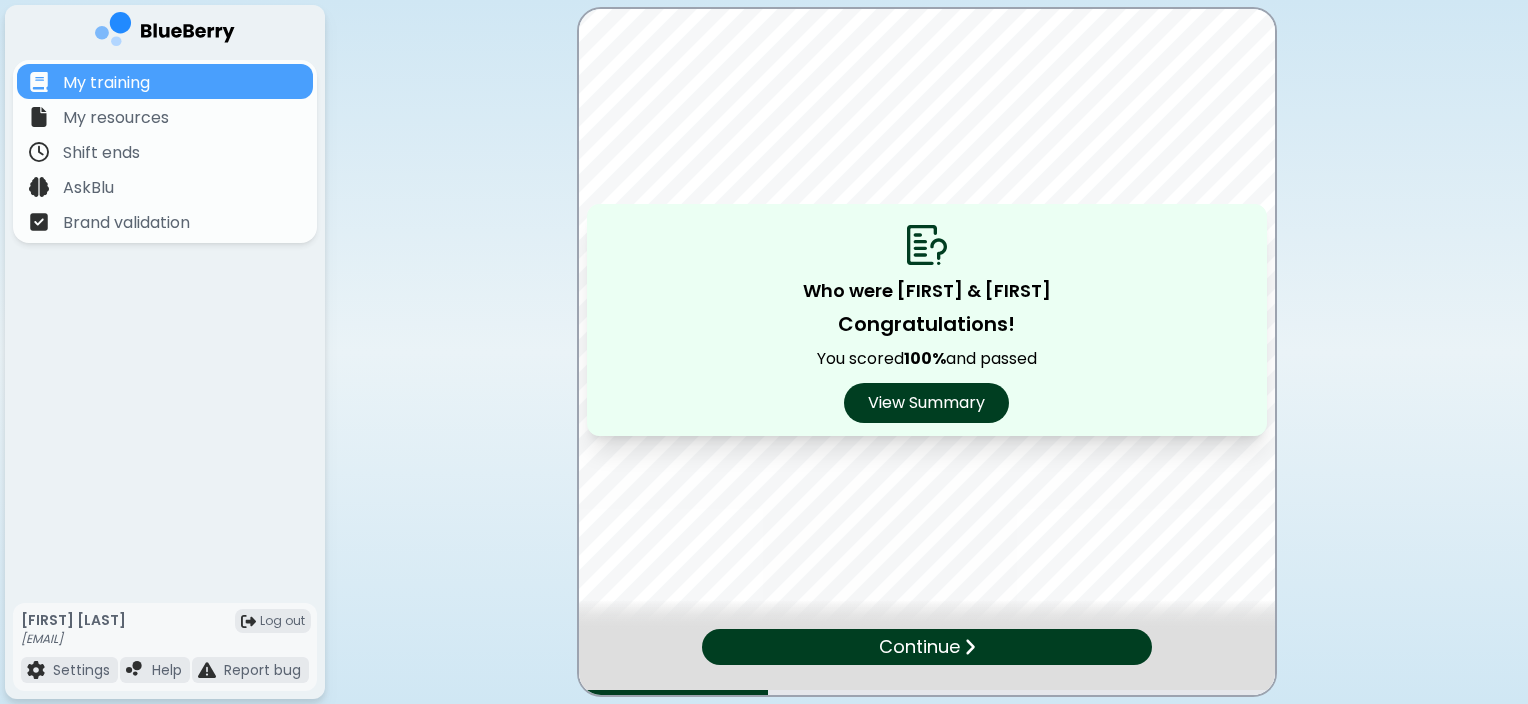 click on "Continue" at bounding box center (918, 647) 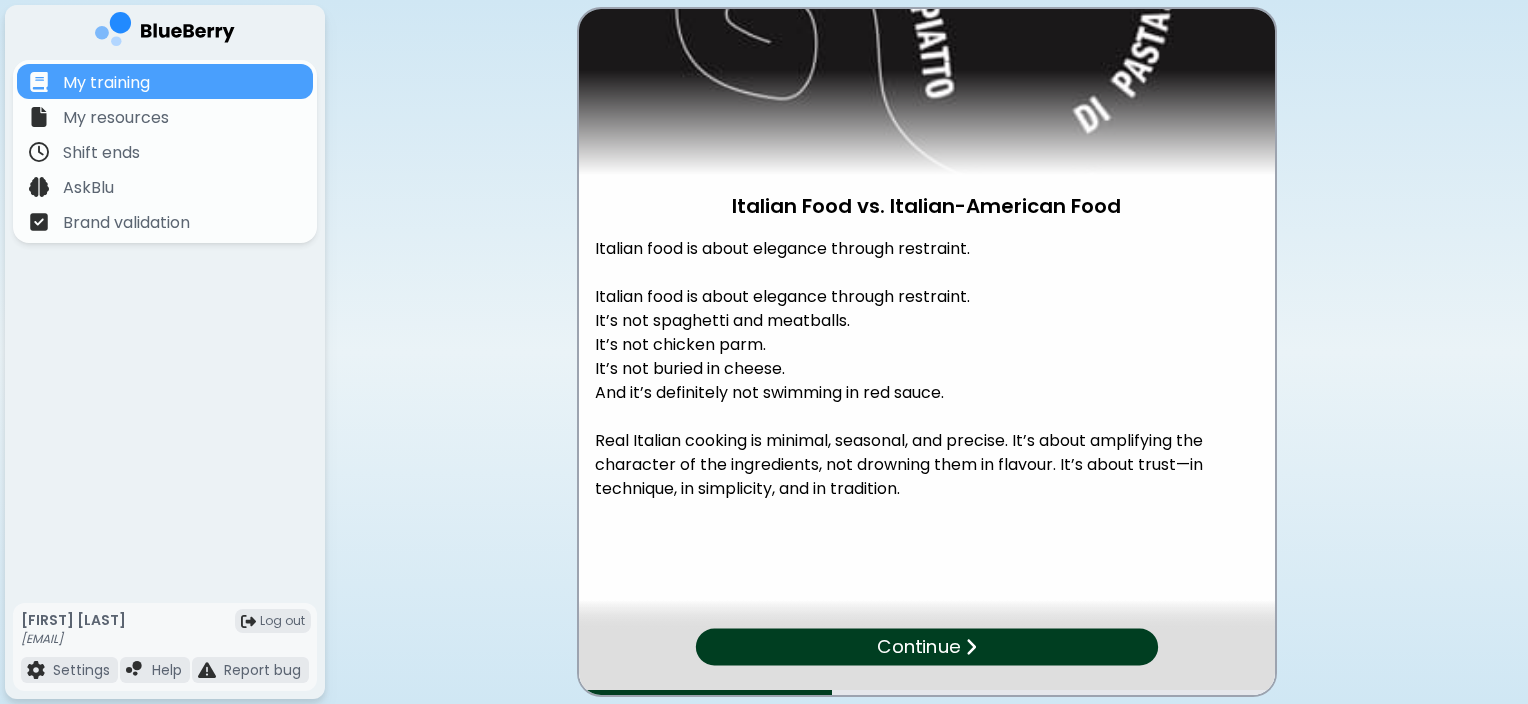 scroll, scrollTop: 0, scrollLeft: 0, axis: both 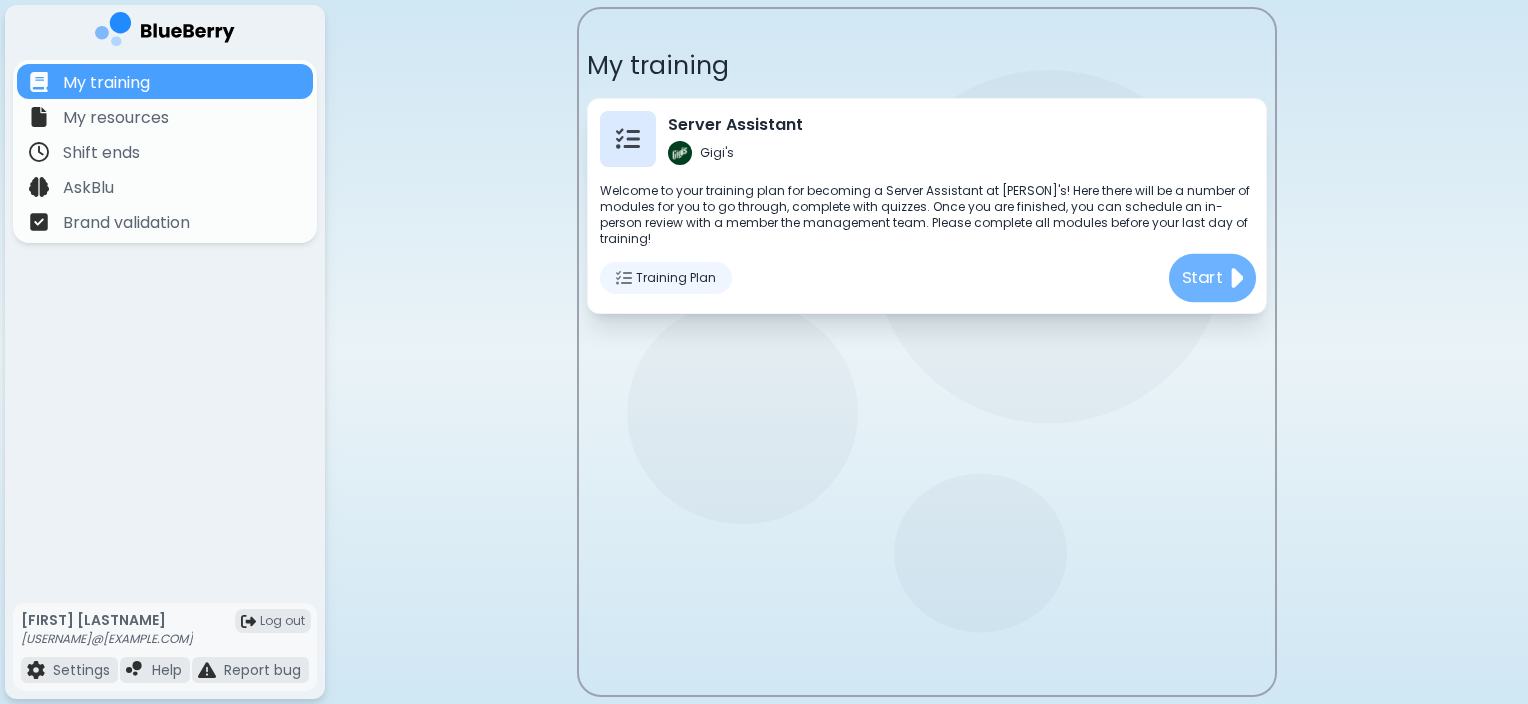 click on "Start" at bounding box center (1202, 277) 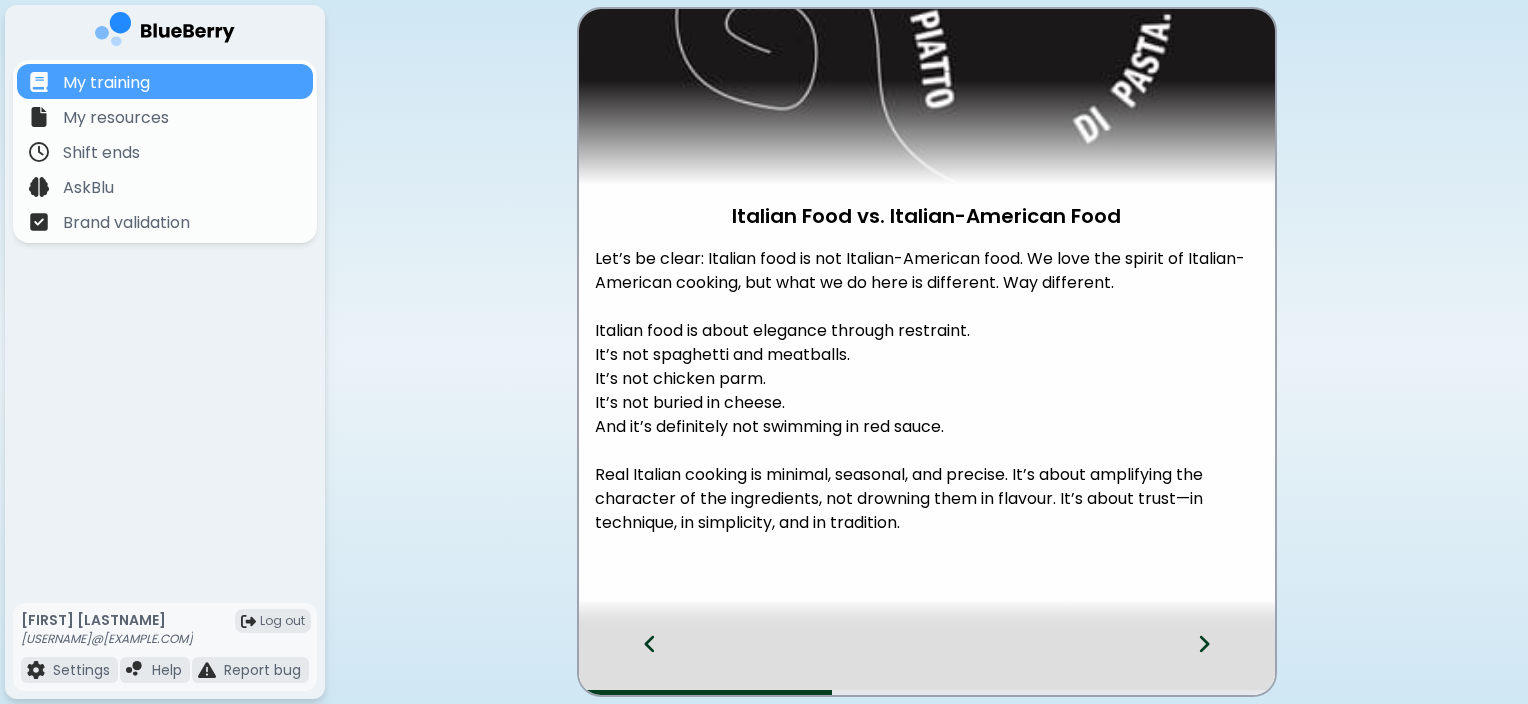 scroll, scrollTop: 207, scrollLeft: 0, axis: vertical 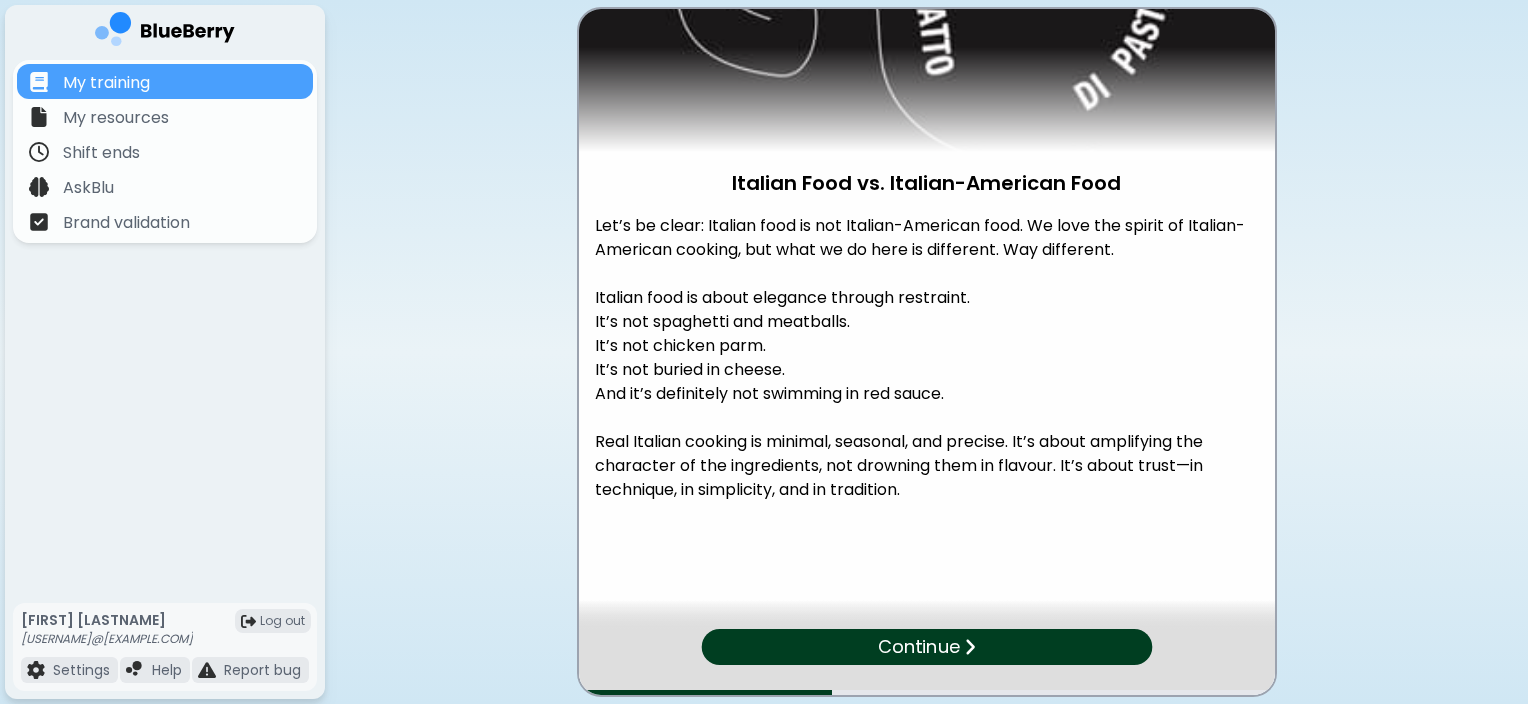 click on "Continue" at bounding box center (926, 647) 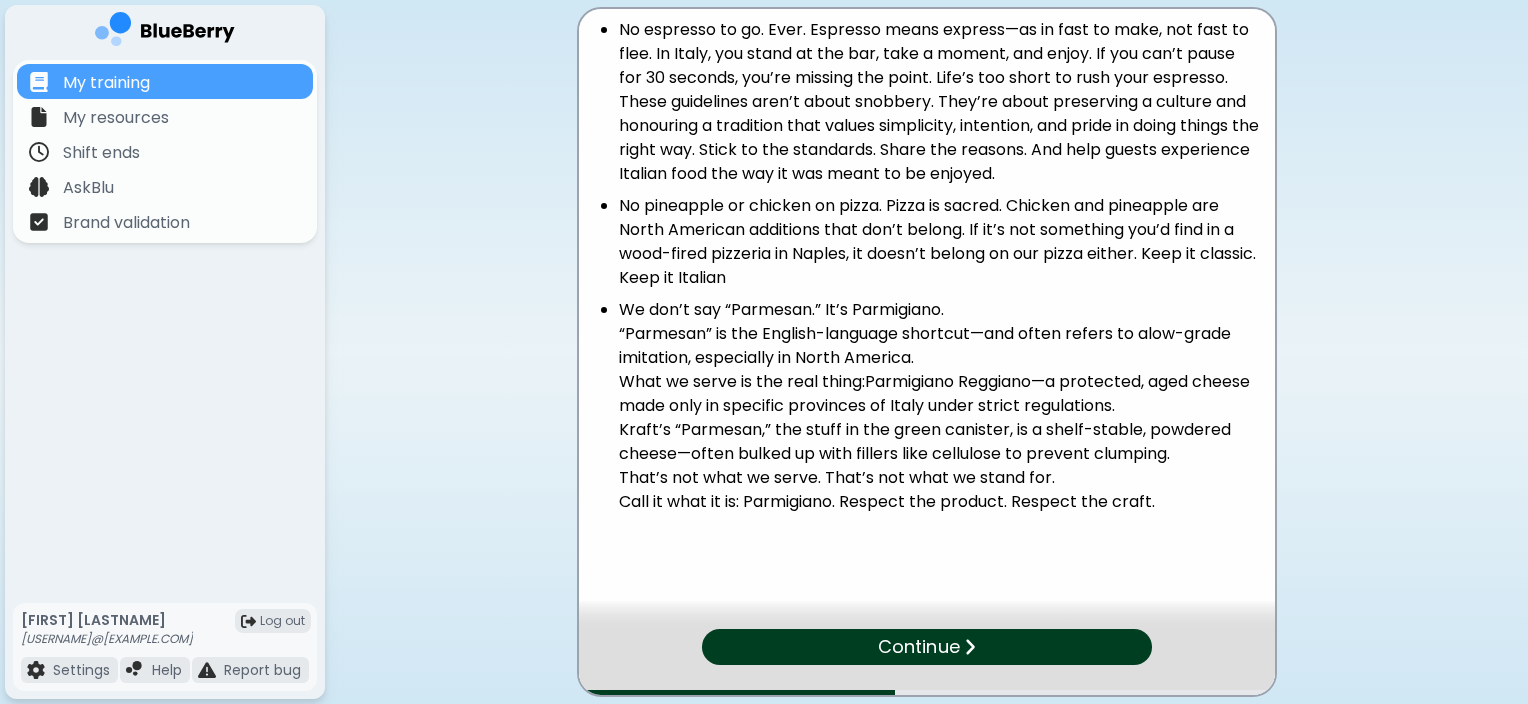 scroll, scrollTop: 814, scrollLeft: 0, axis: vertical 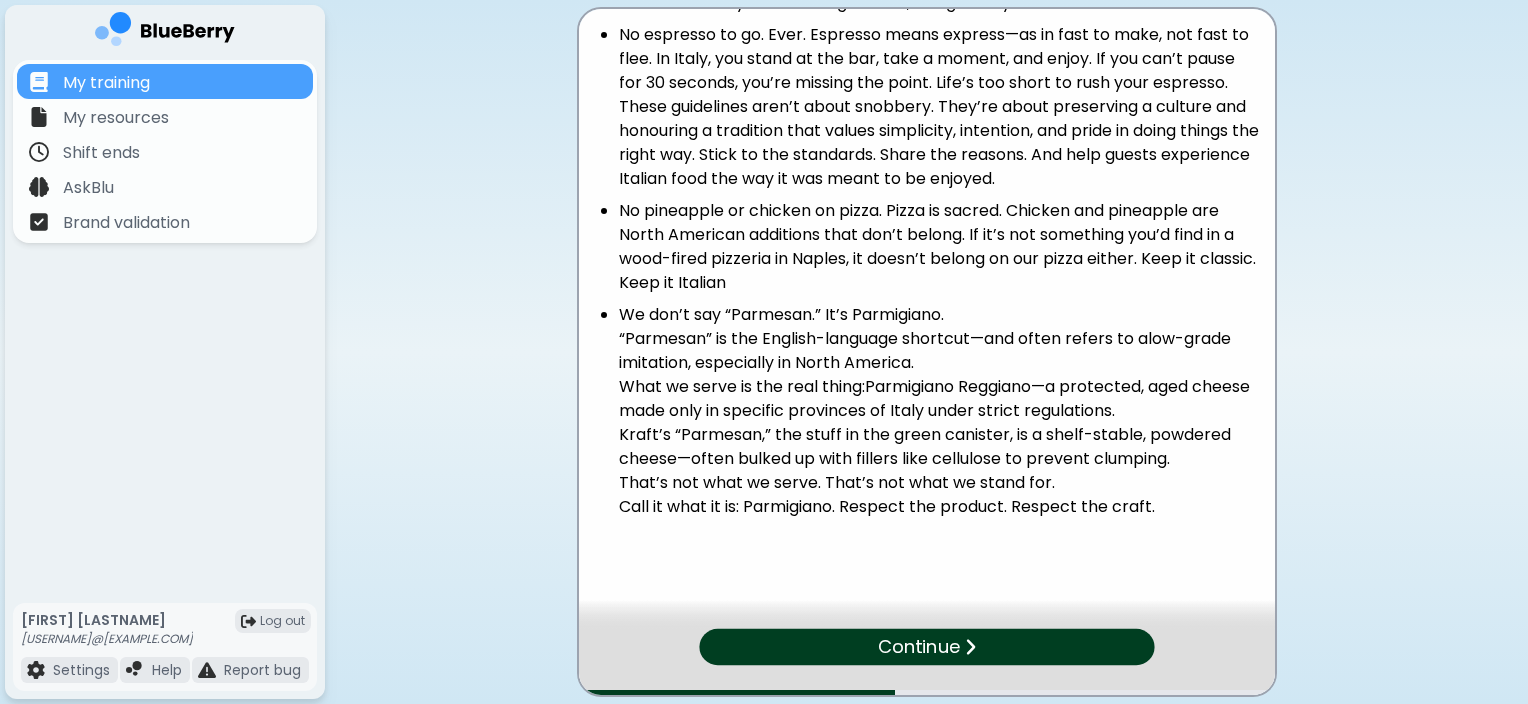 click on "Continue" at bounding box center [926, 647] 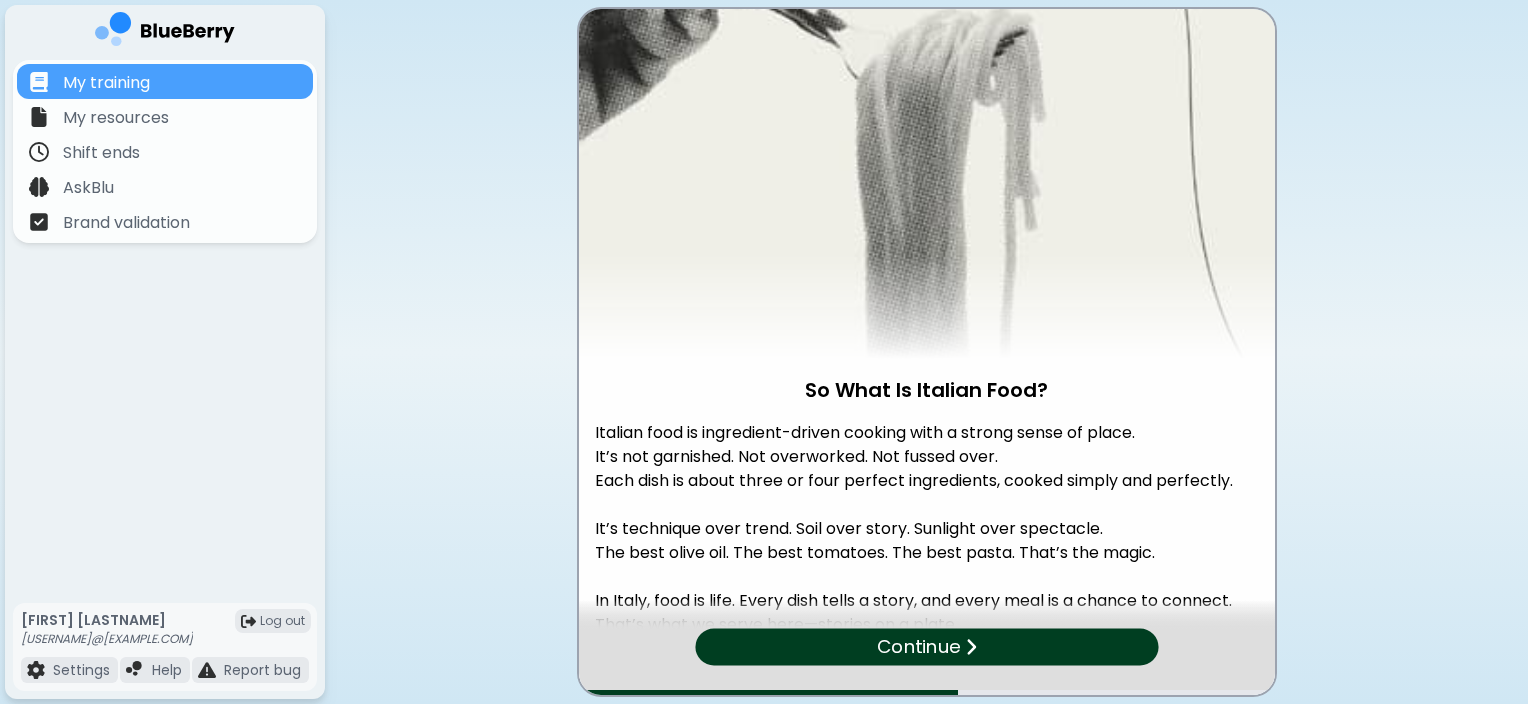 scroll, scrollTop: 135, scrollLeft: 0, axis: vertical 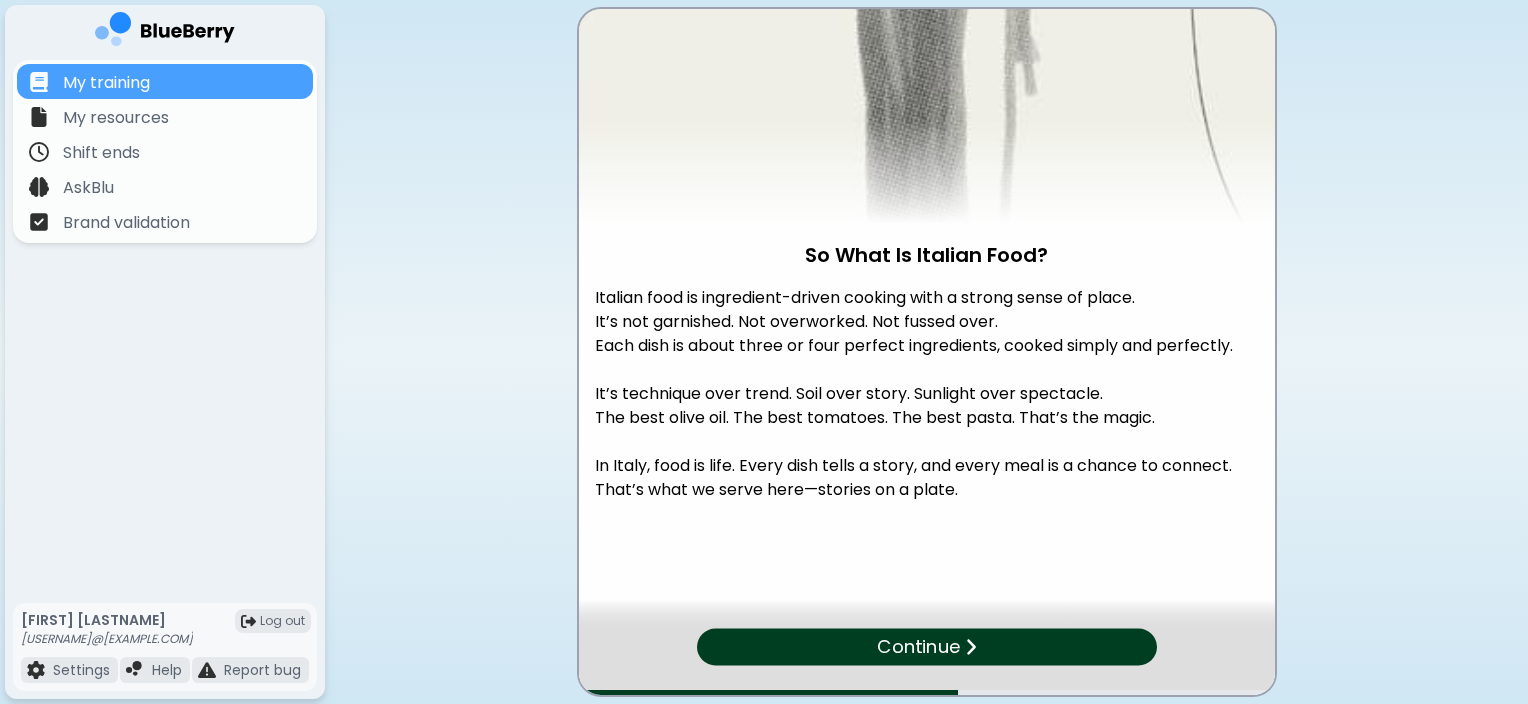 click on "Continue" at bounding box center (927, 647) 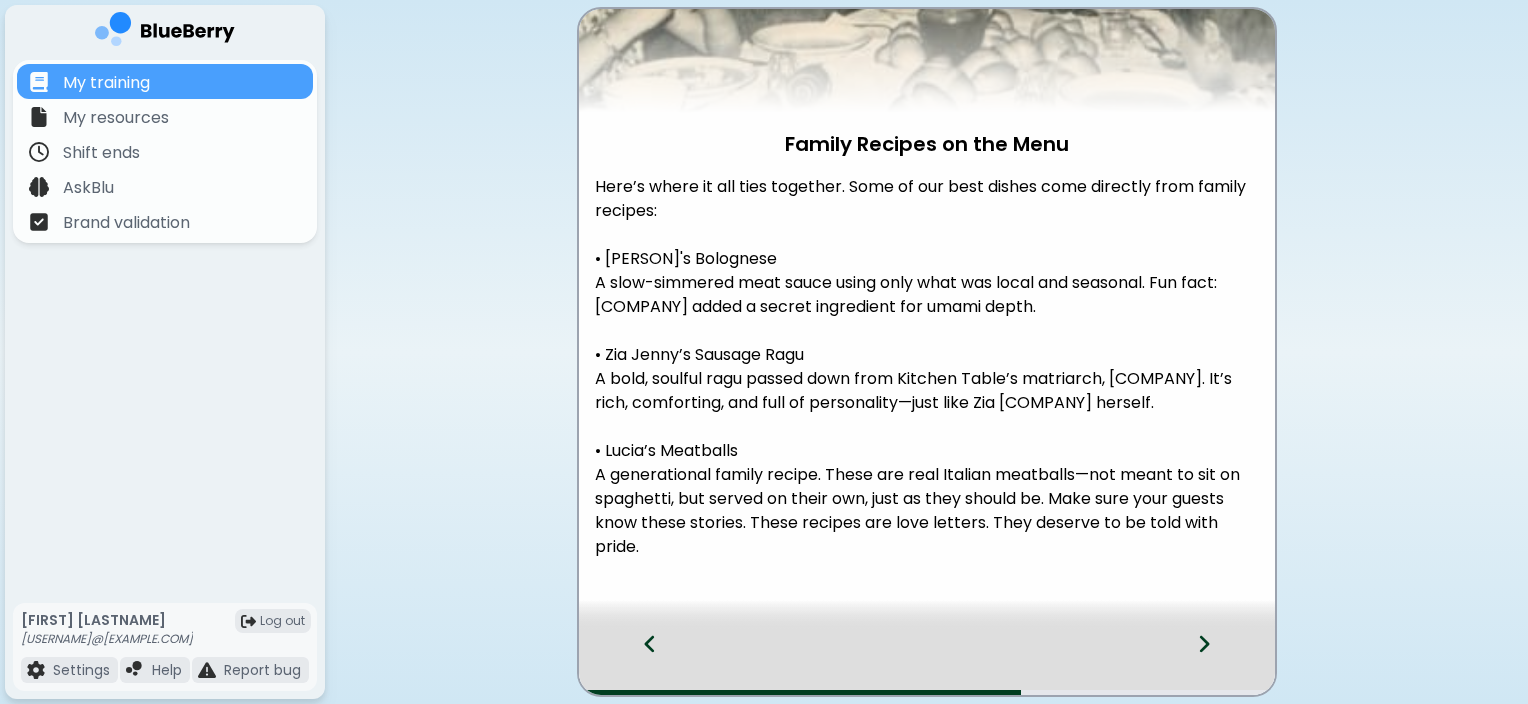 scroll, scrollTop: 303, scrollLeft: 0, axis: vertical 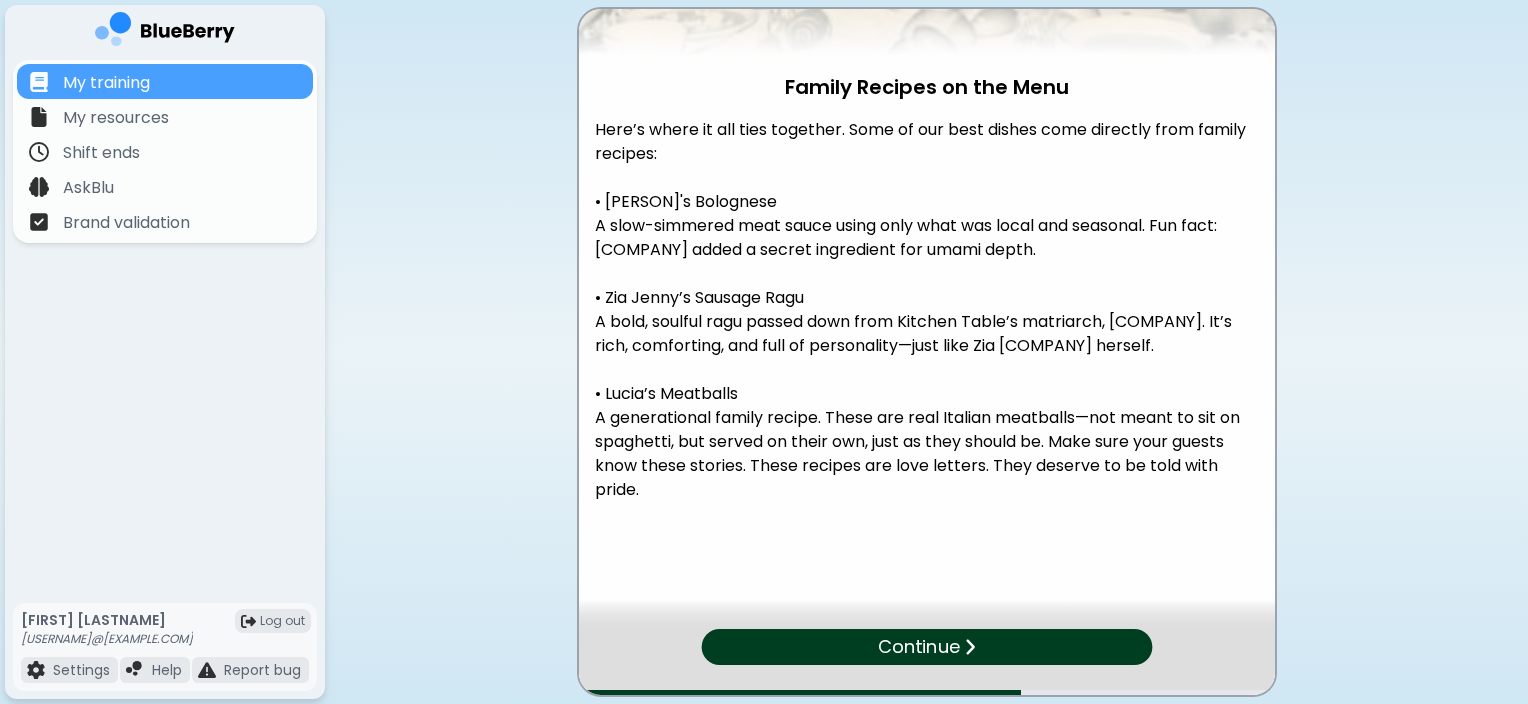 click on "Continue" at bounding box center [926, 647] 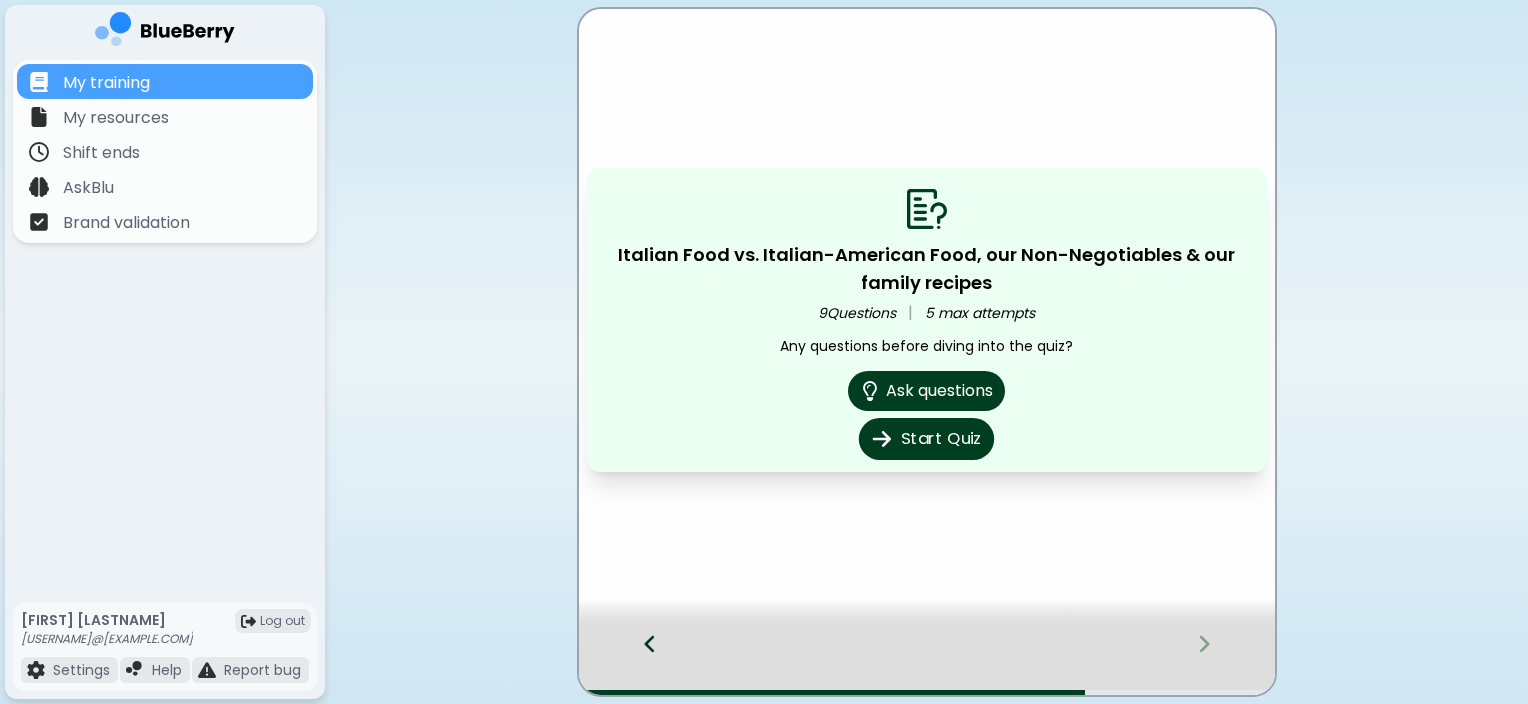 click on "Start Quiz" at bounding box center (926, 439) 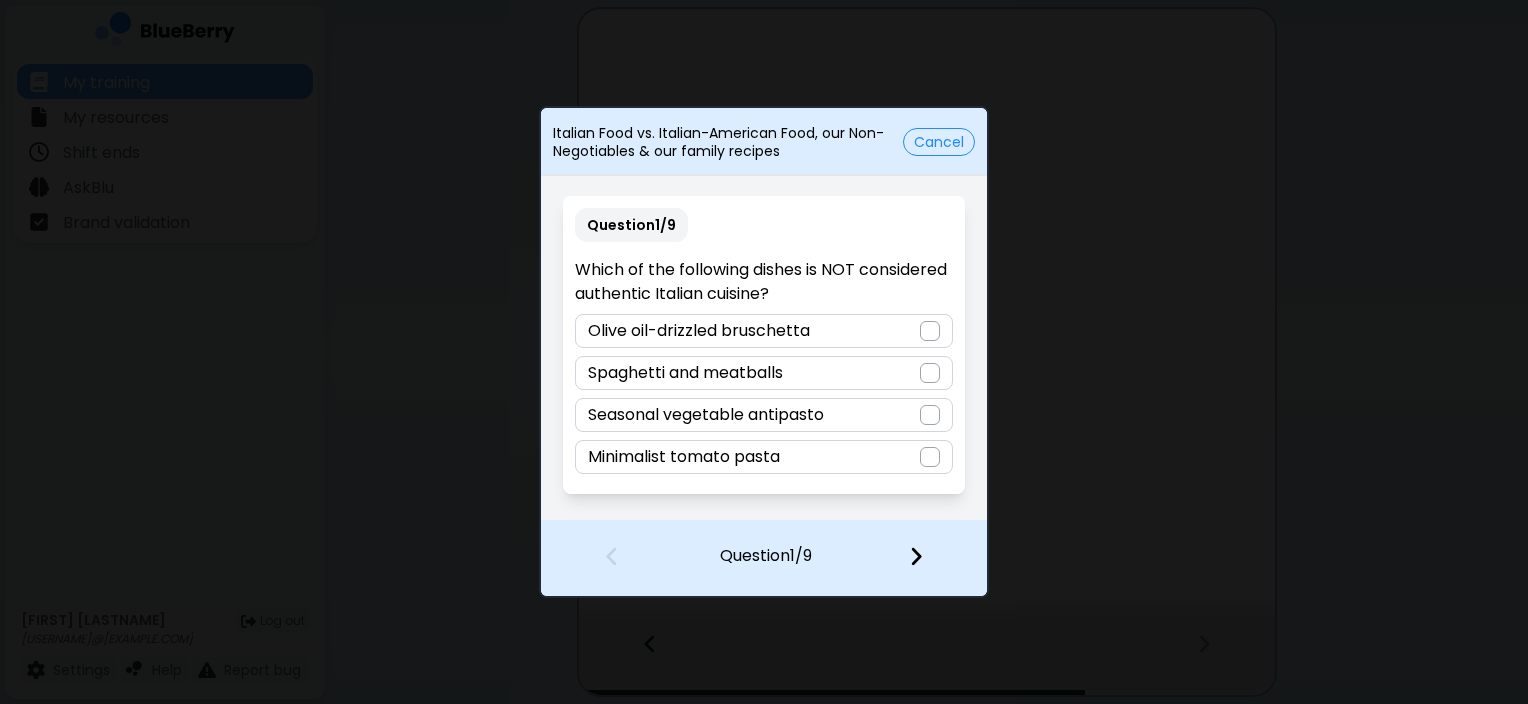 click at bounding box center (930, 373) 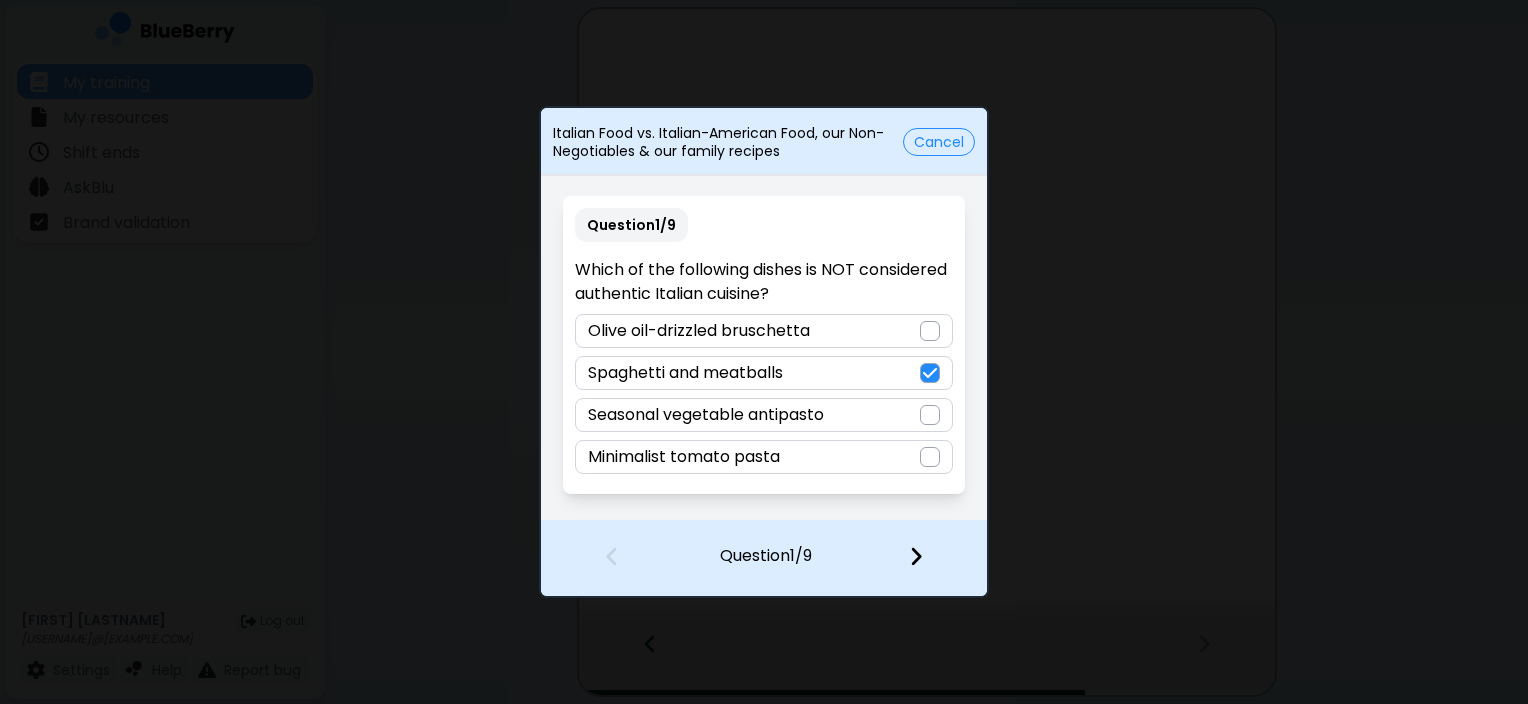 click at bounding box center (916, 556) 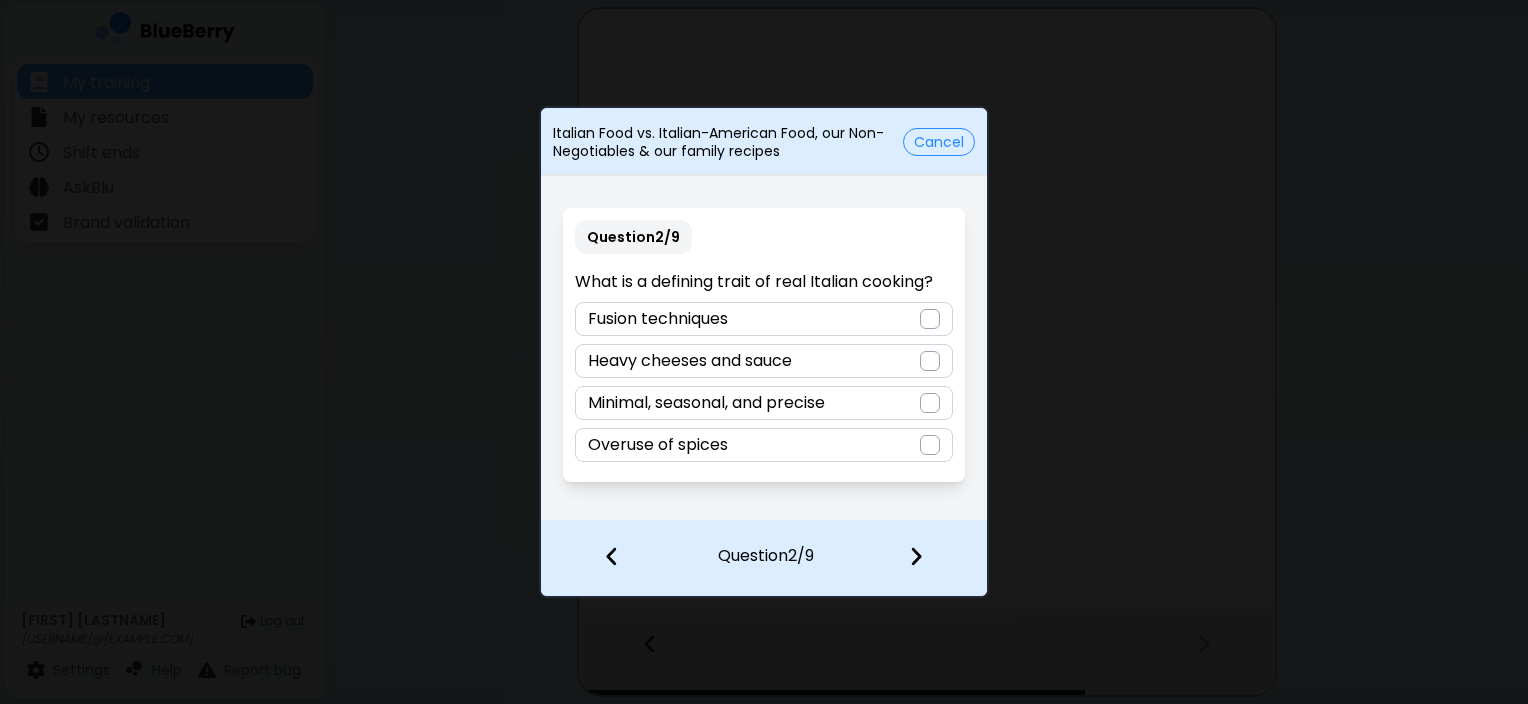 click on "Minimal, seasonal, and precise" at bounding box center (763, 403) 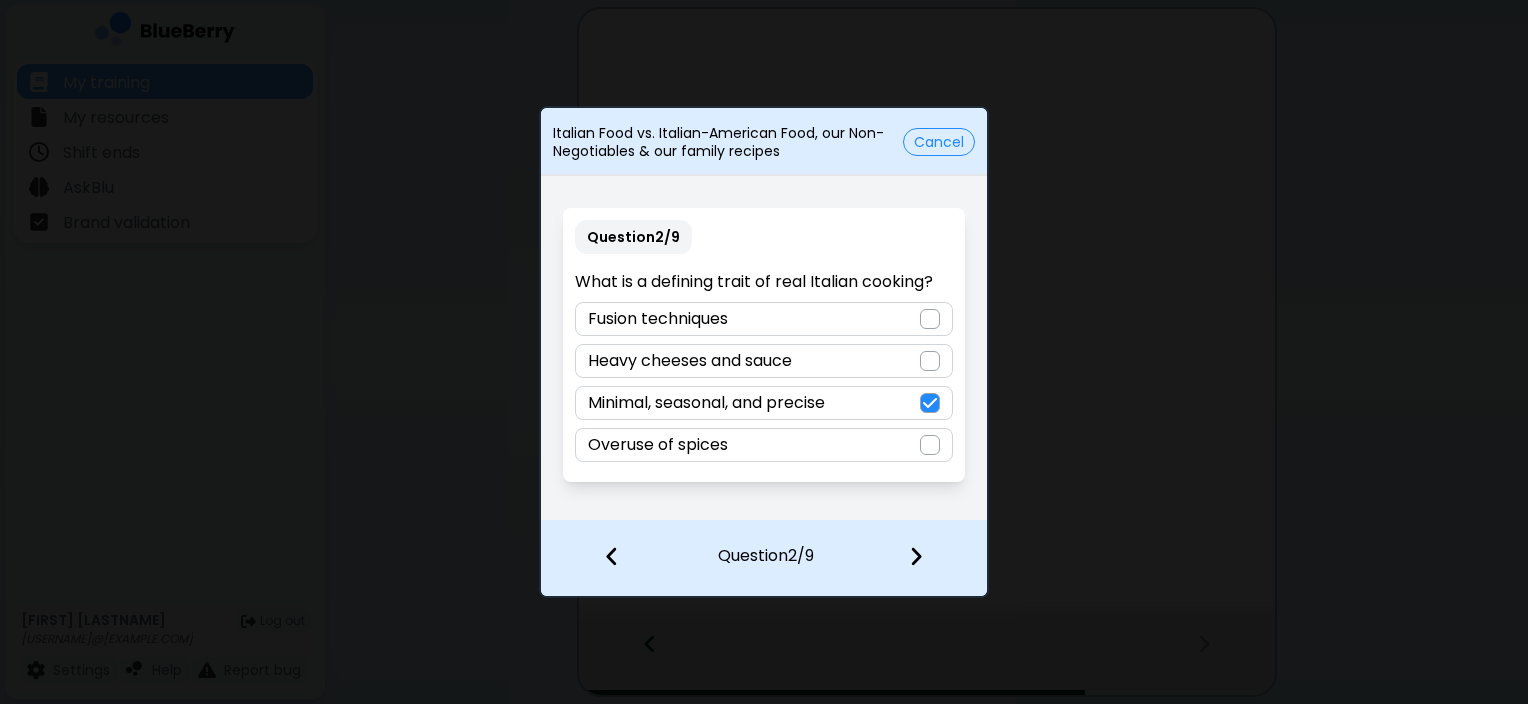 click at bounding box center (928, 558) 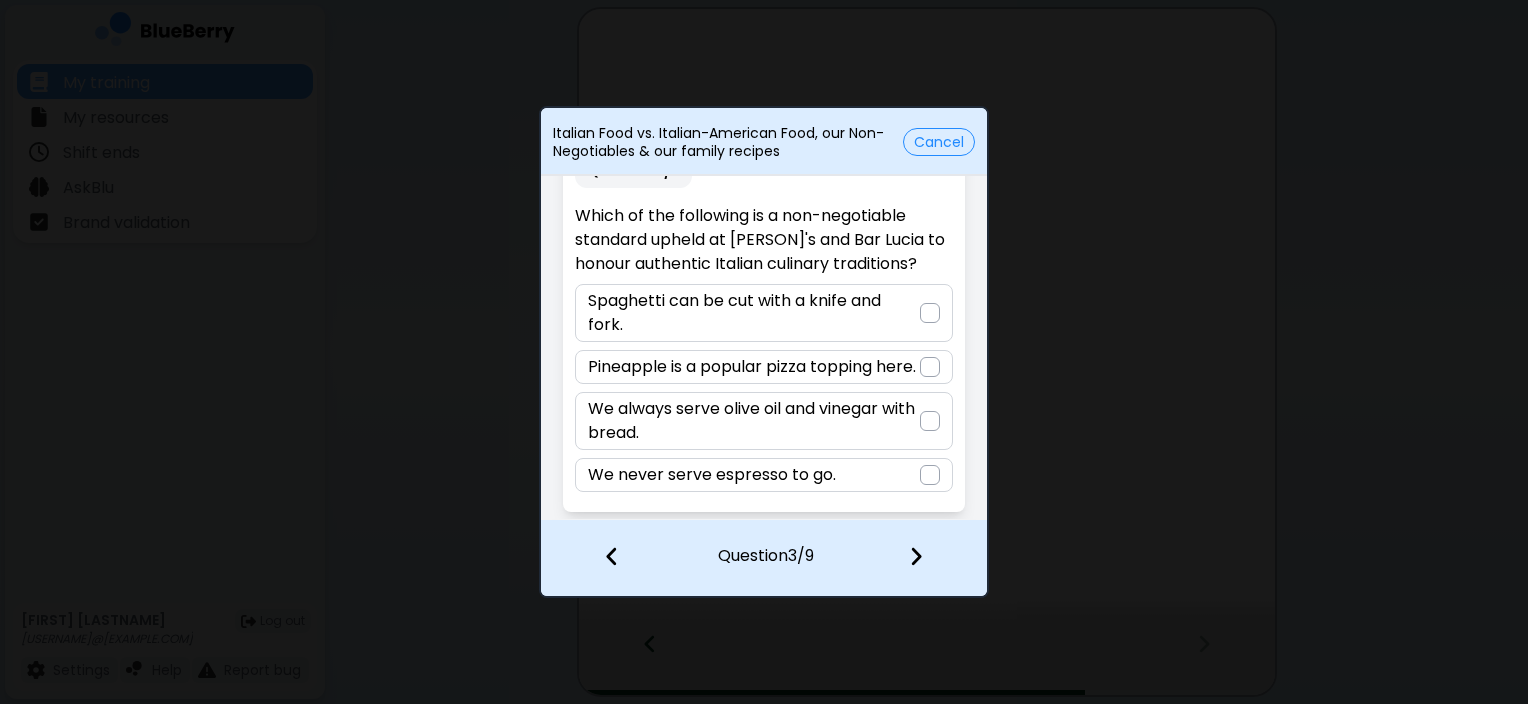 scroll, scrollTop: 60, scrollLeft: 0, axis: vertical 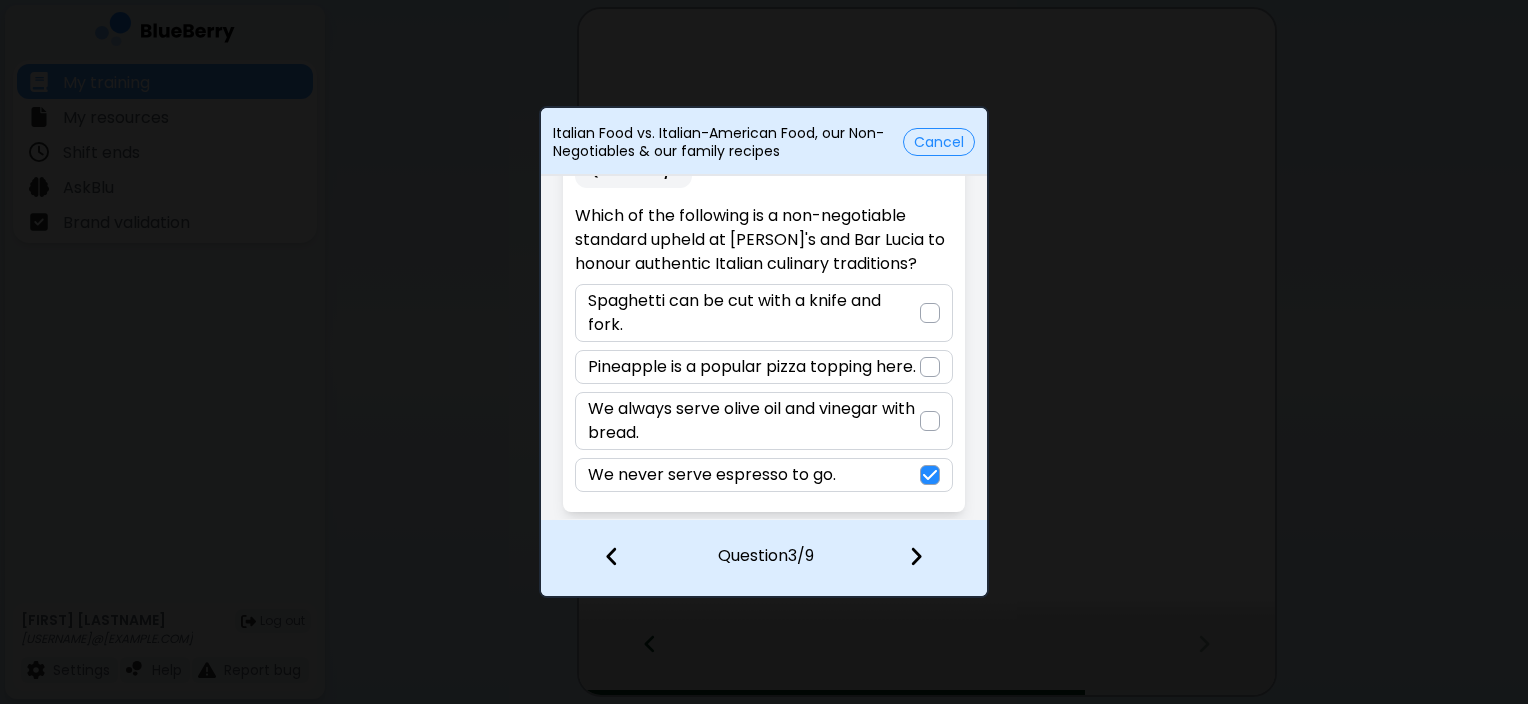 click at bounding box center [916, 556] 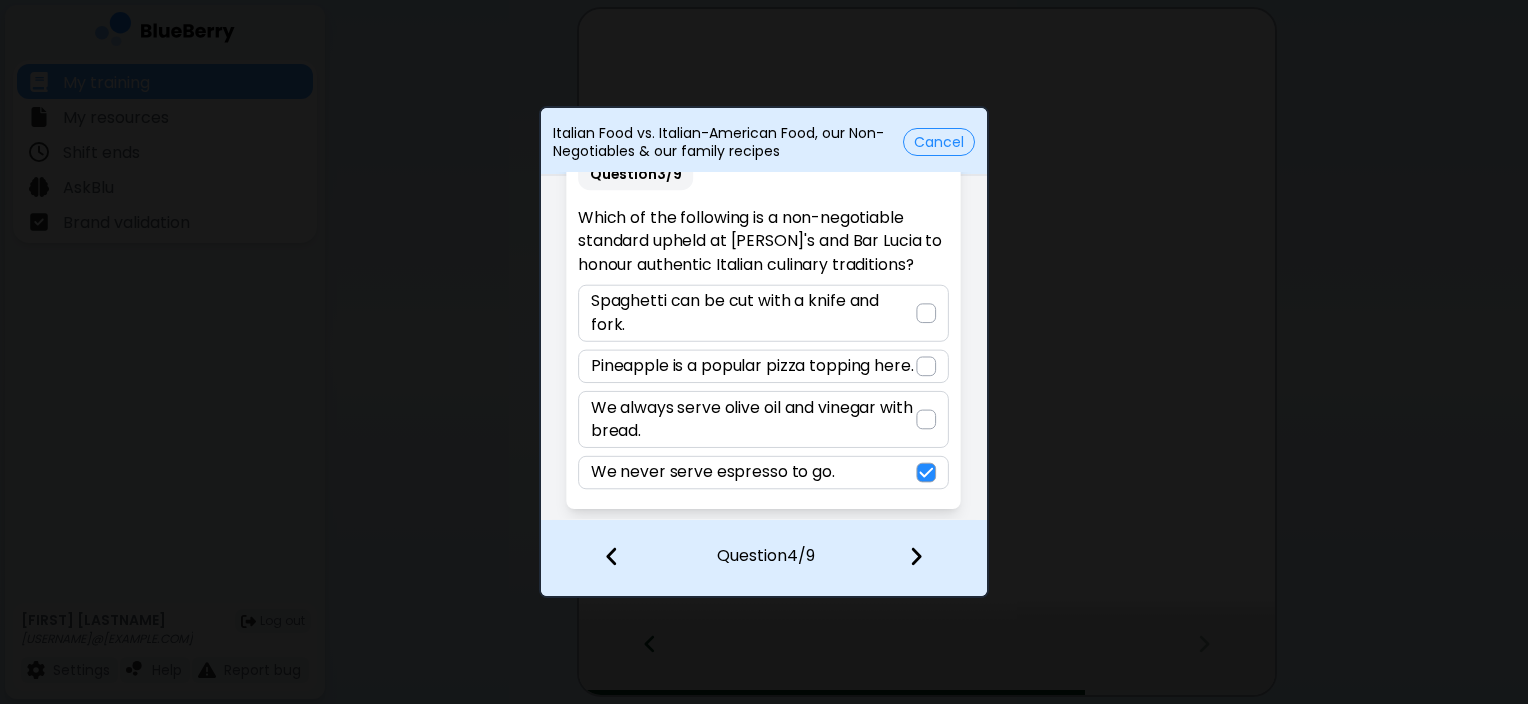 scroll, scrollTop: 0, scrollLeft: 0, axis: both 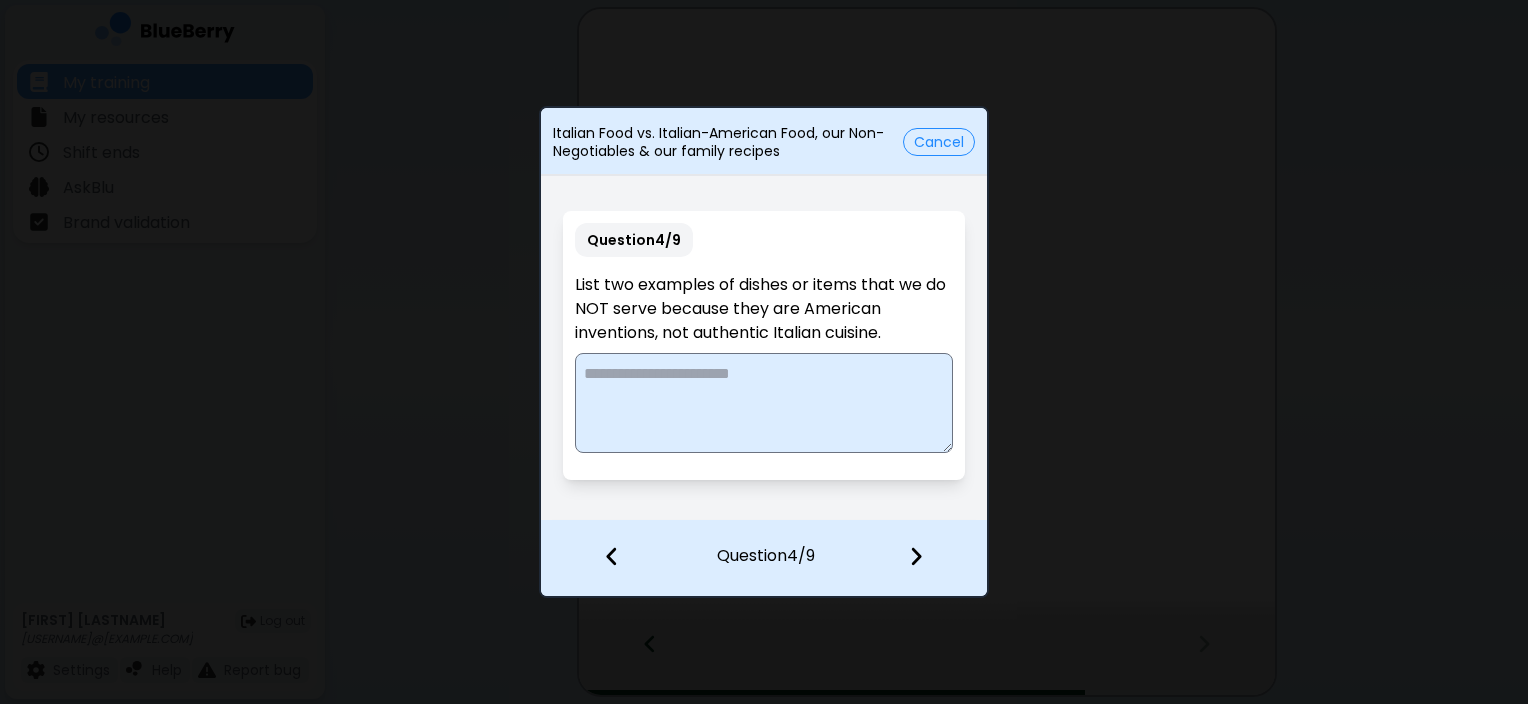 click at bounding box center (763, 403) 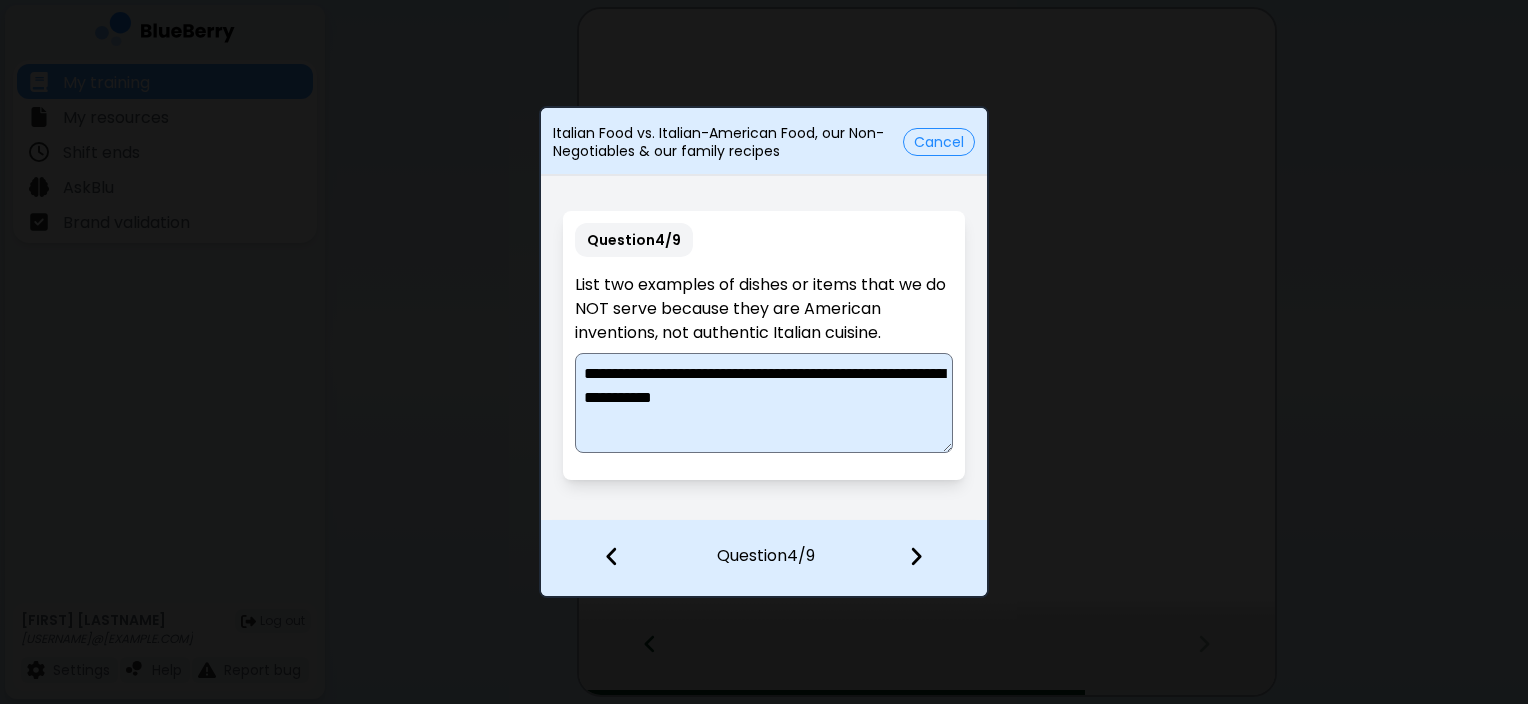 click on "**********" at bounding box center (764, 403) 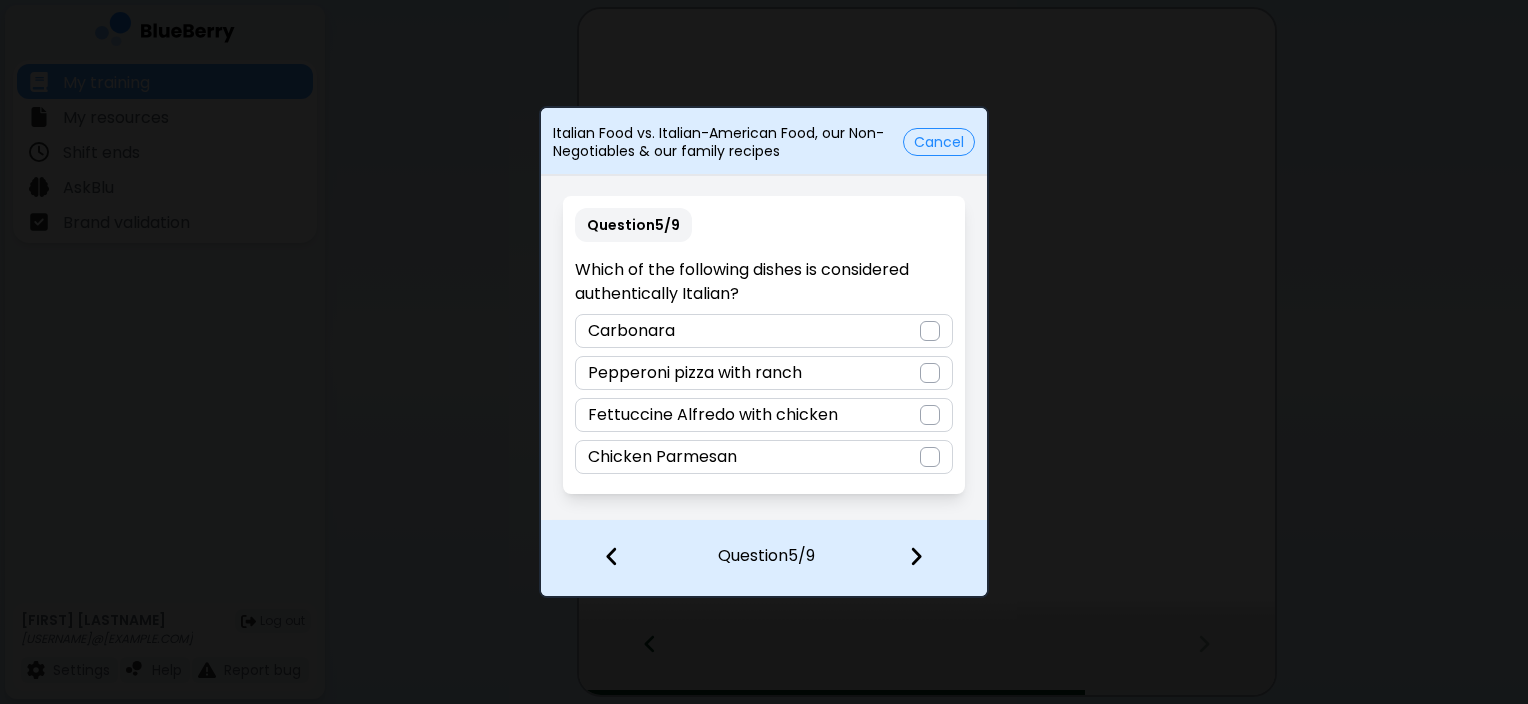 click on "Carbonara" at bounding box center (763, 331) 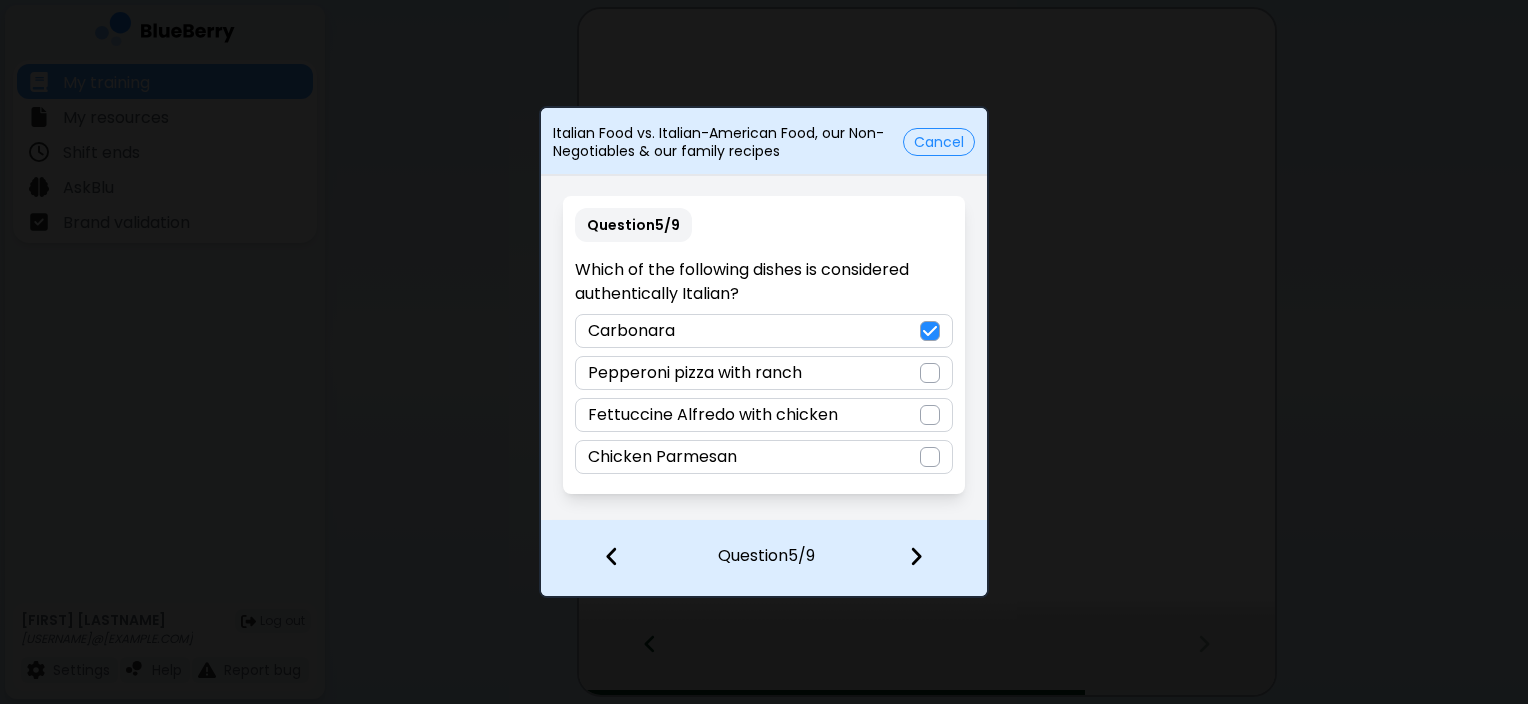 click at bounding box center [916, 556] 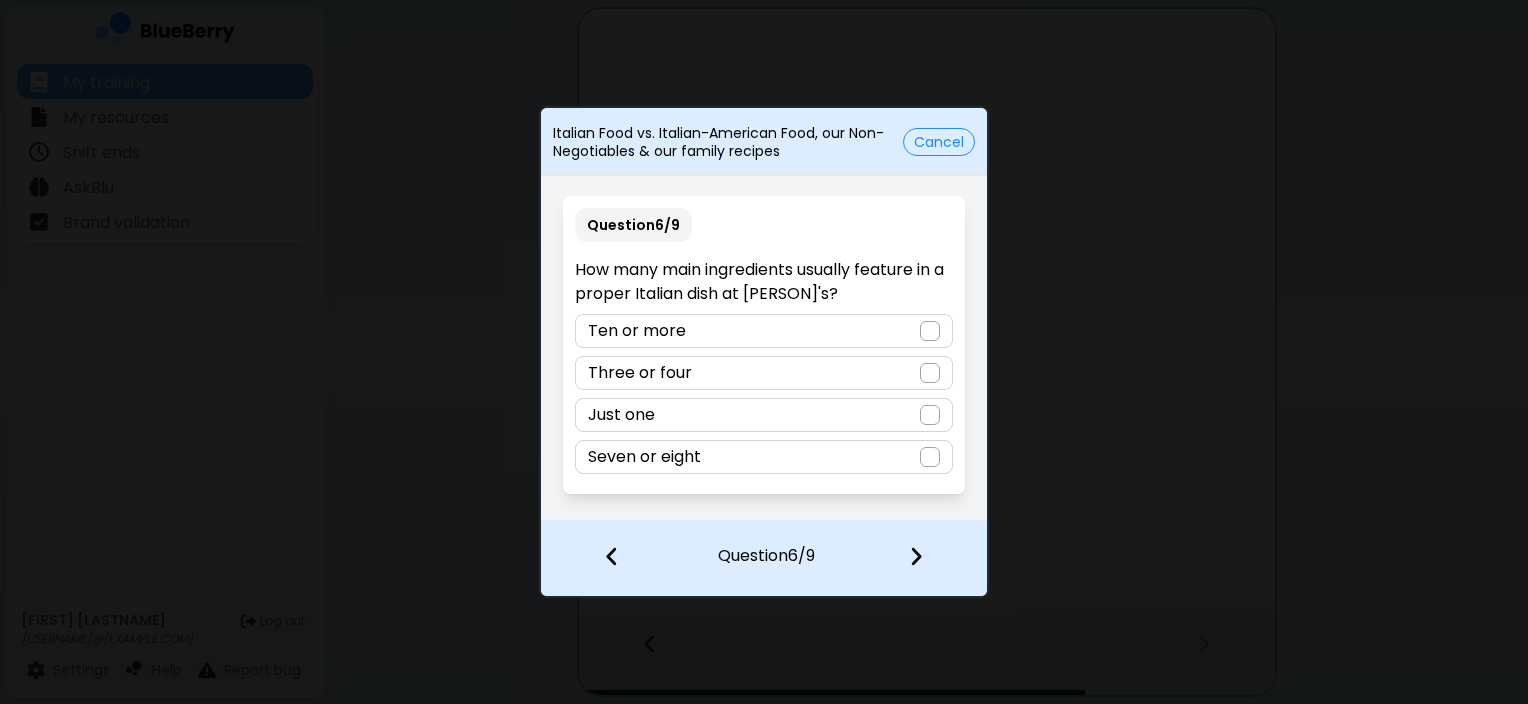 click on "Three or four" at bounding box center (763, 373) 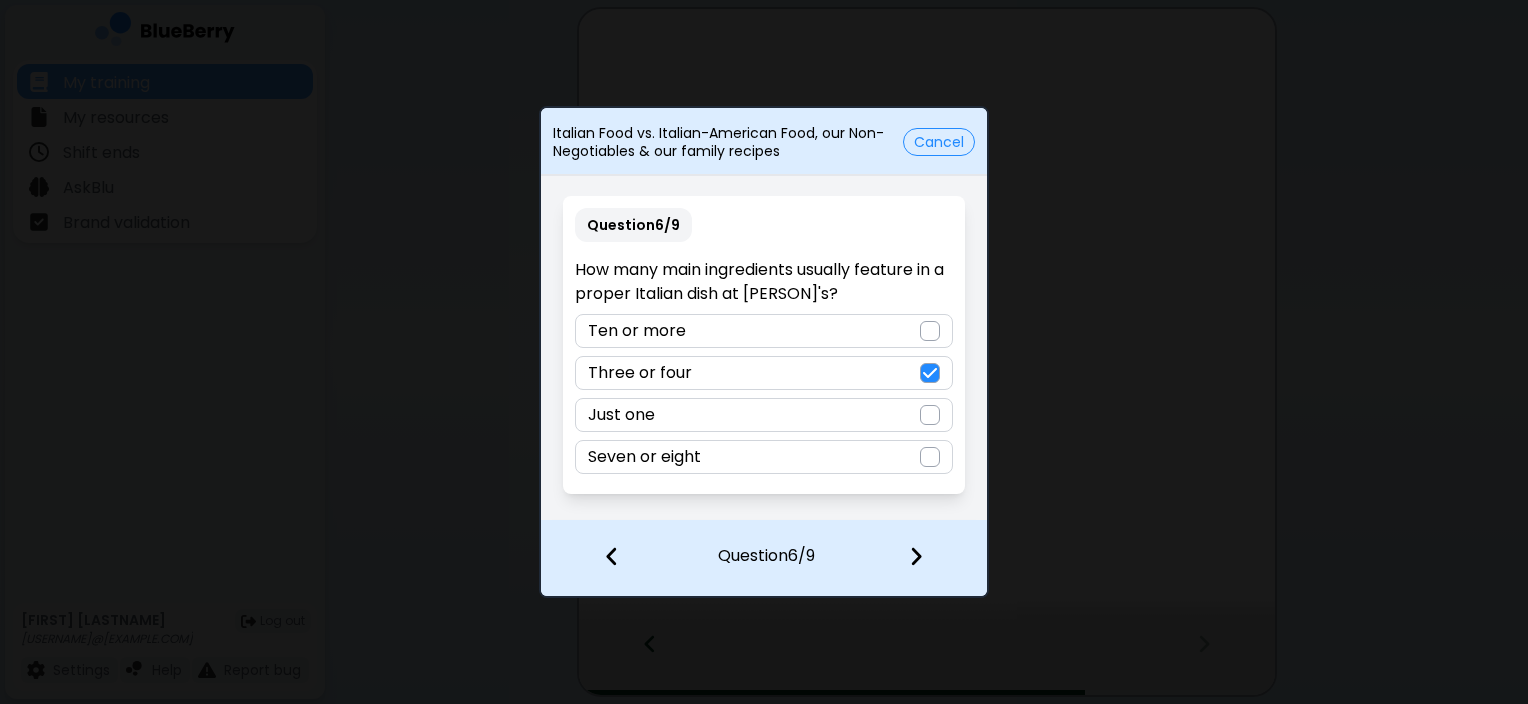 click at bounding box center (928, 558) 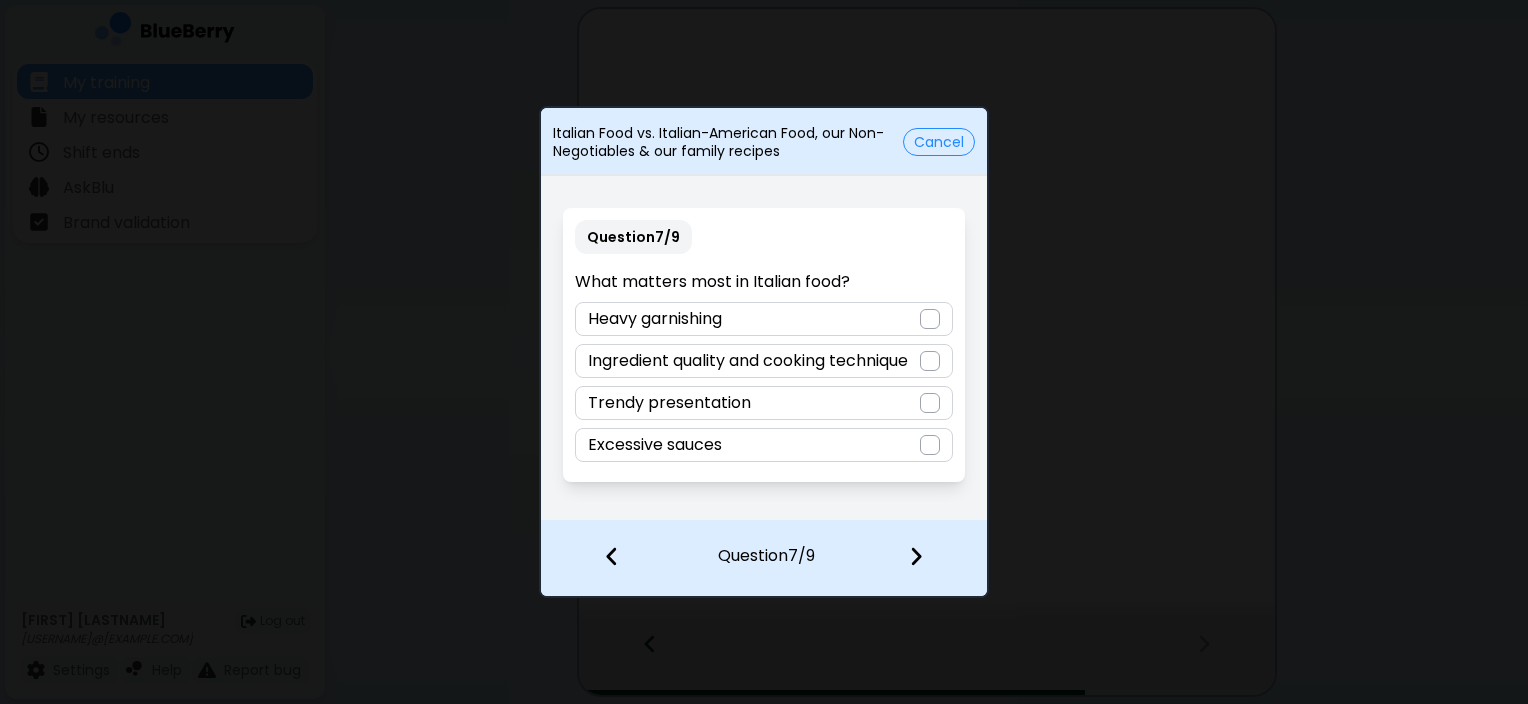 click on "Ingredient quality and cooking technique" at bounding box center (748, 361) 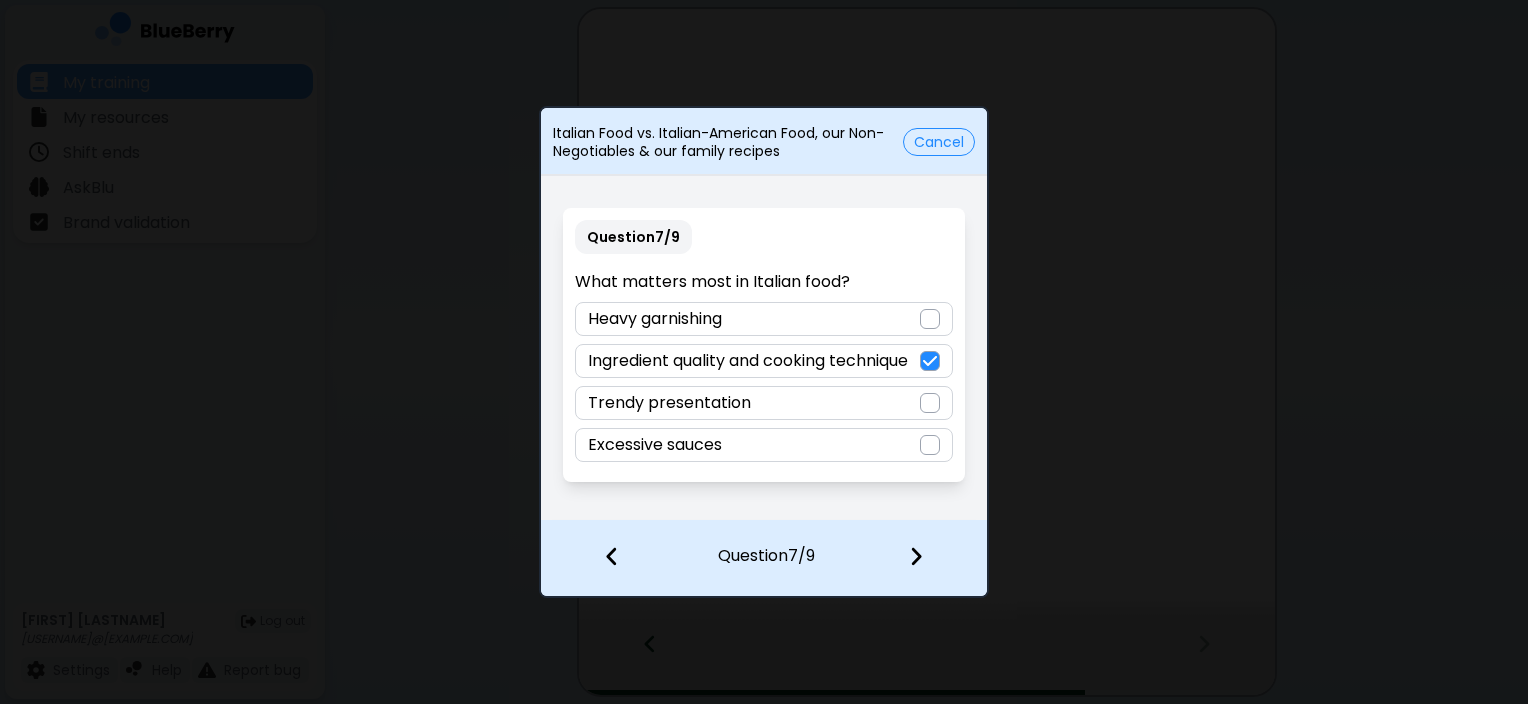 click at bounding box center (916, 556) 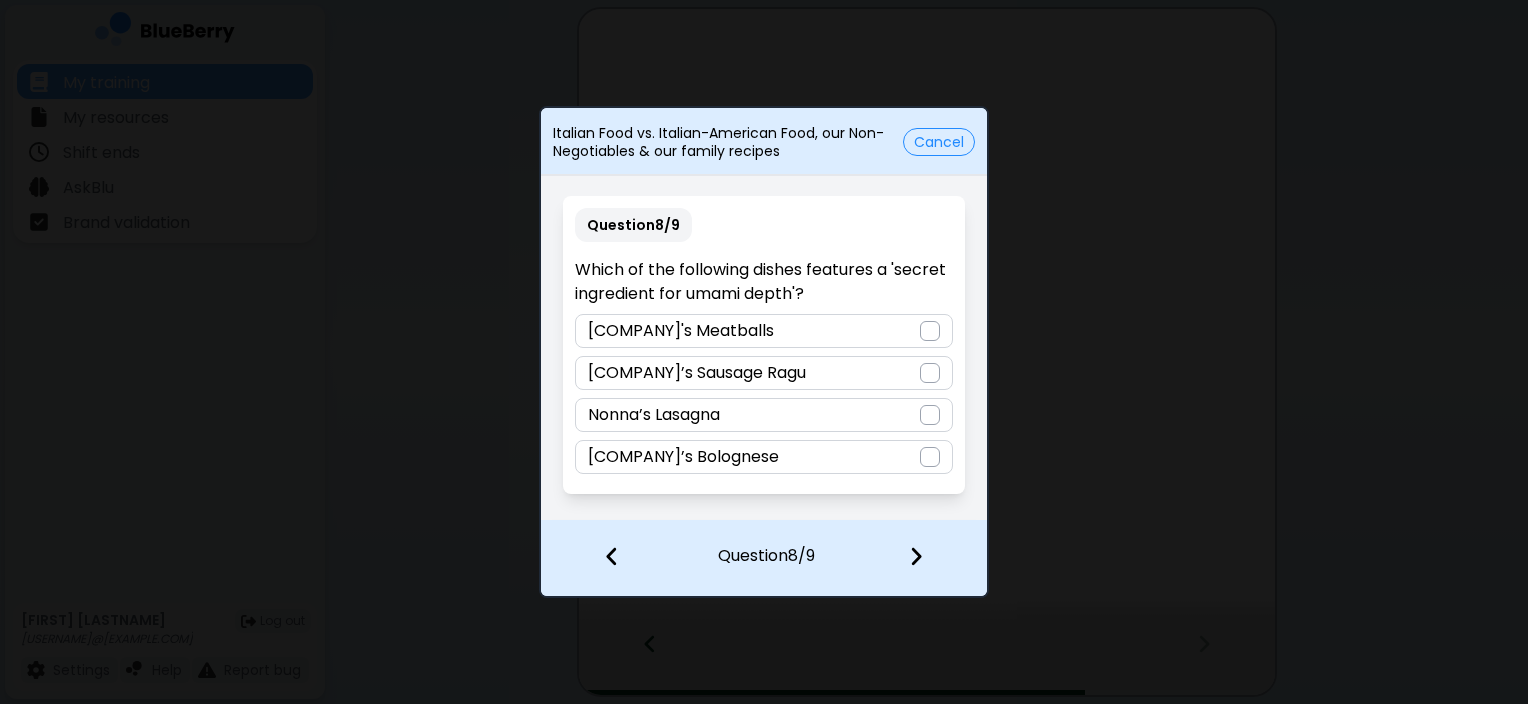 click on "[COMPANY]’s Bolognese" at bounding box center (683, 457) 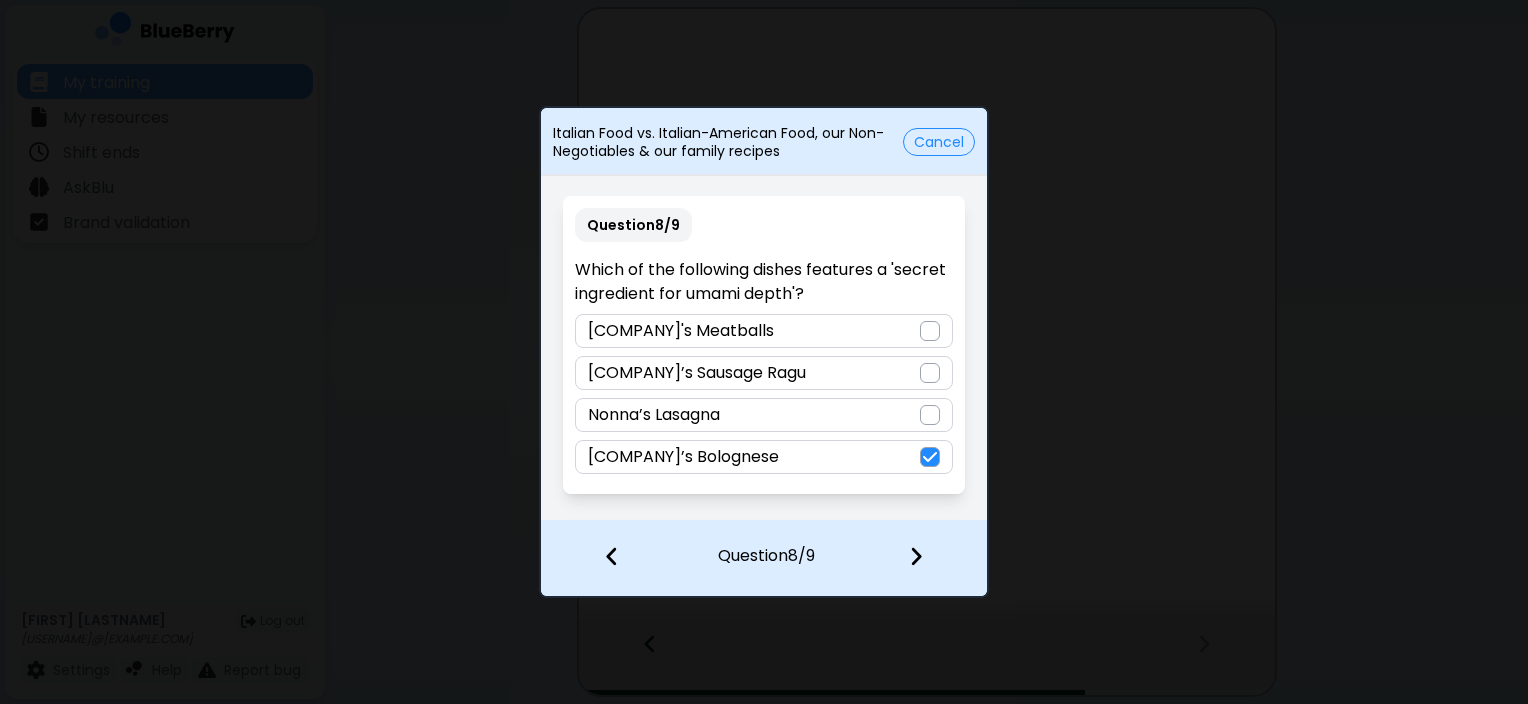 click at bounding box center [916, 556] 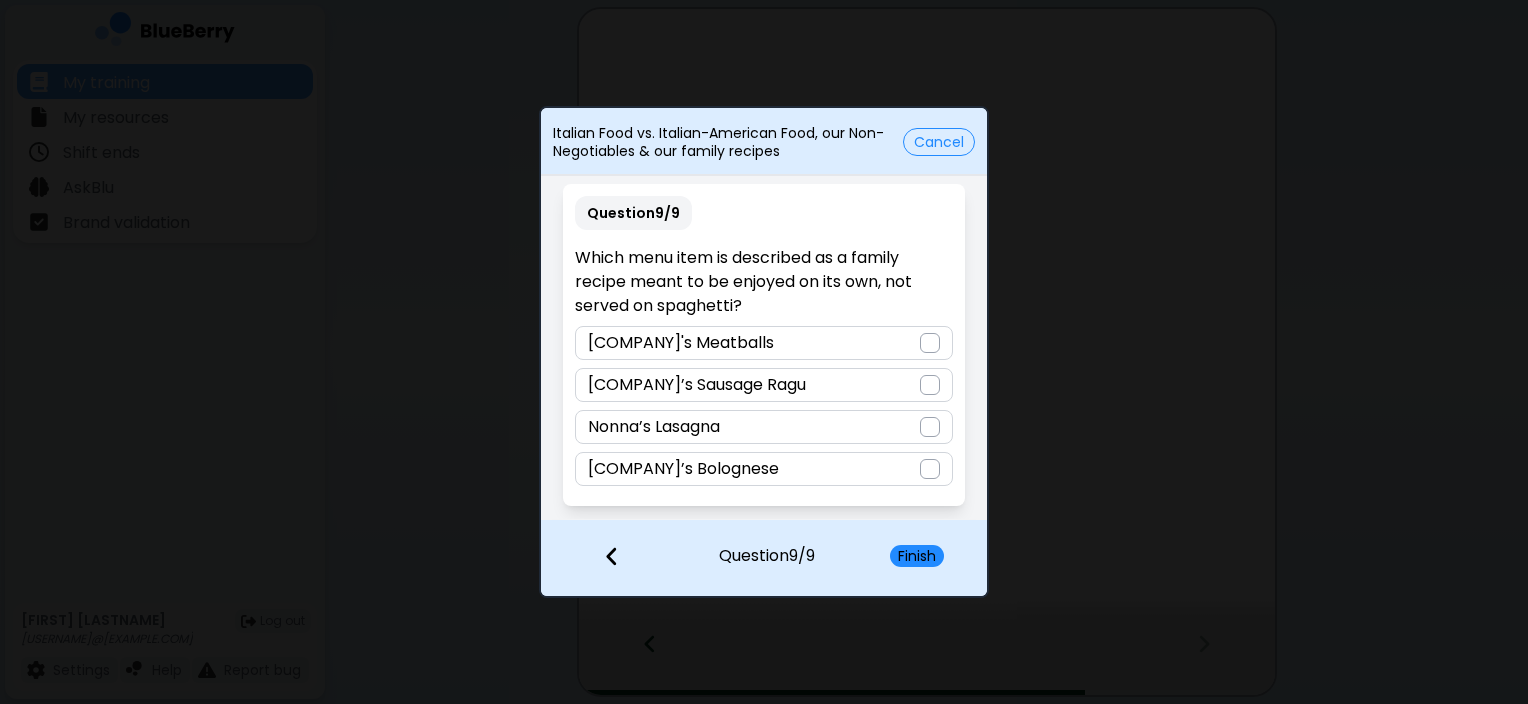 click on "[COMPANY]'s Meatballs" at bounding box center (763, 343) 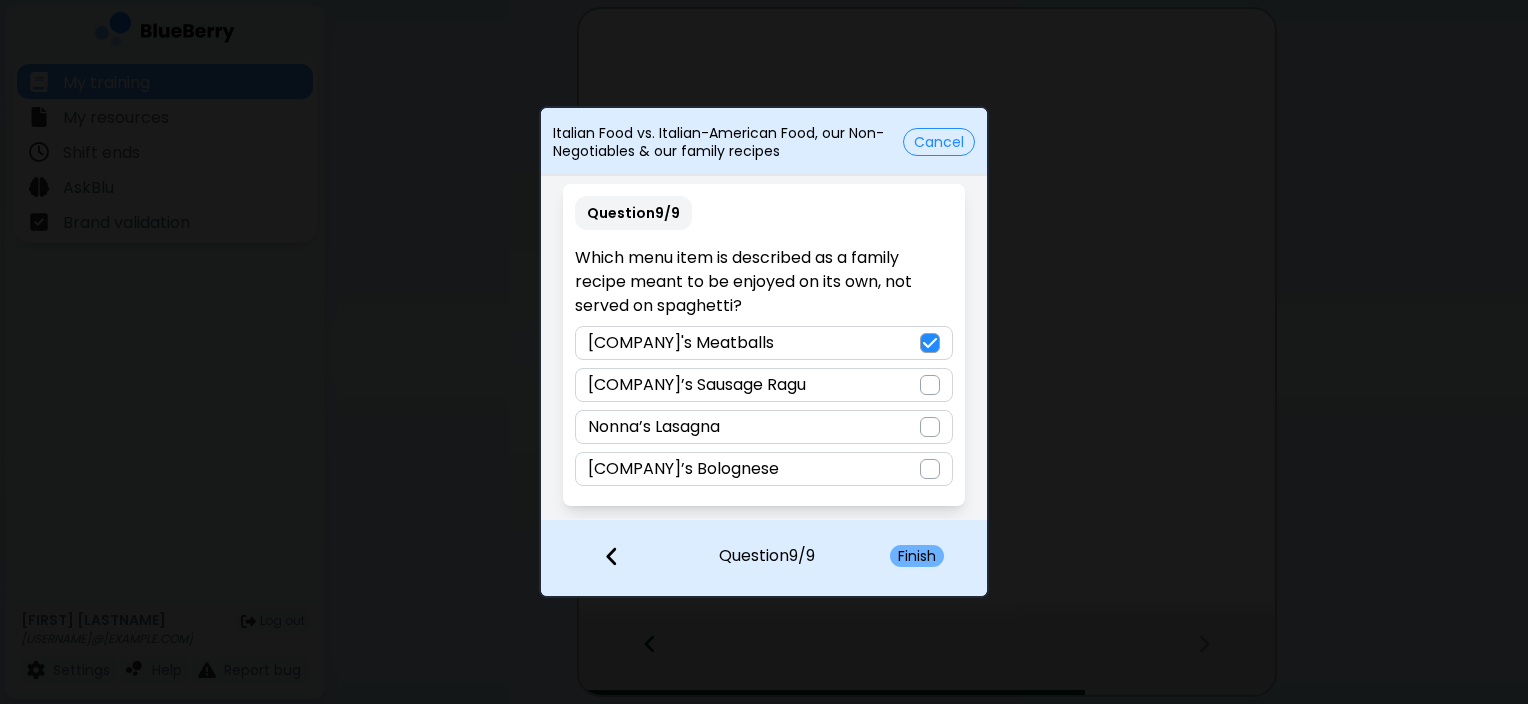click on "Finish" at bounding box center [917, 556] 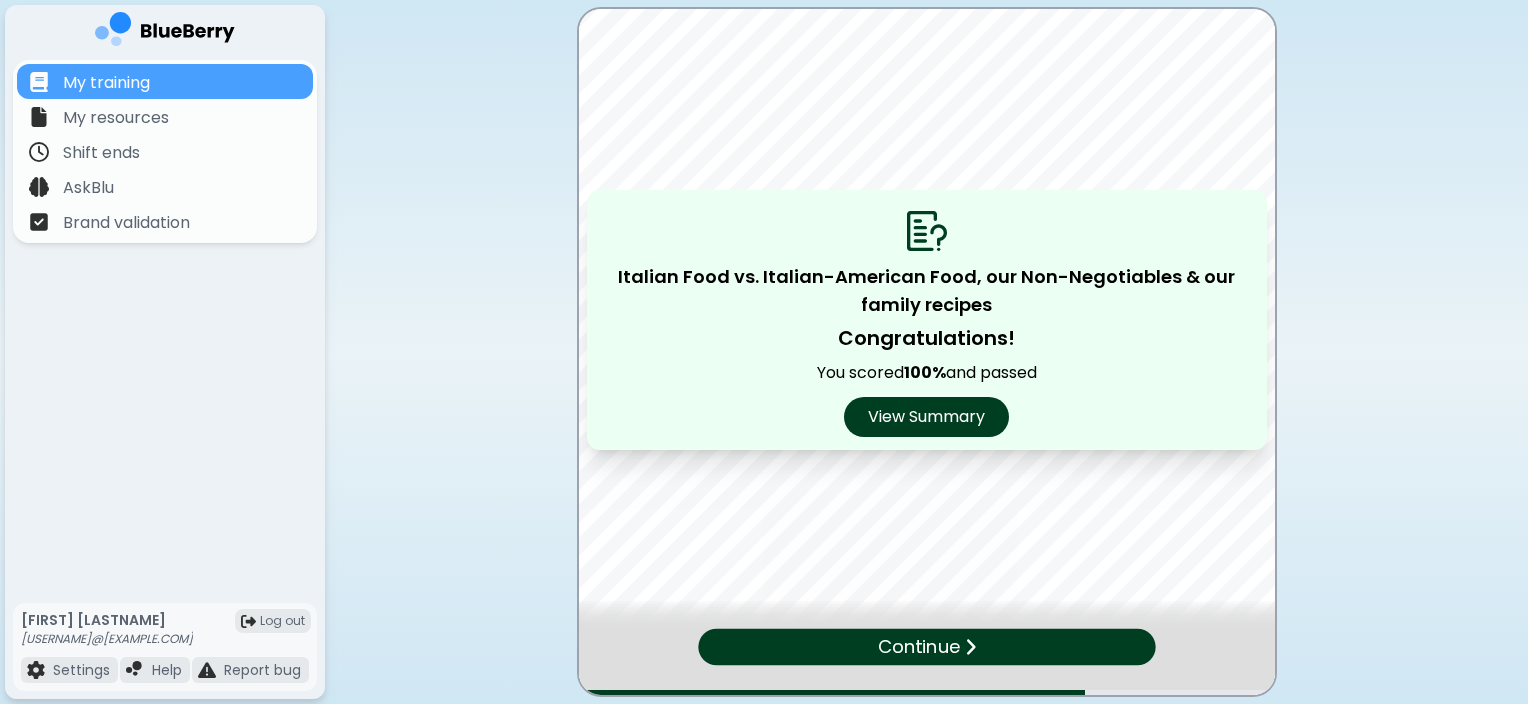 click on "Continue" at bounding box center [918, 647] 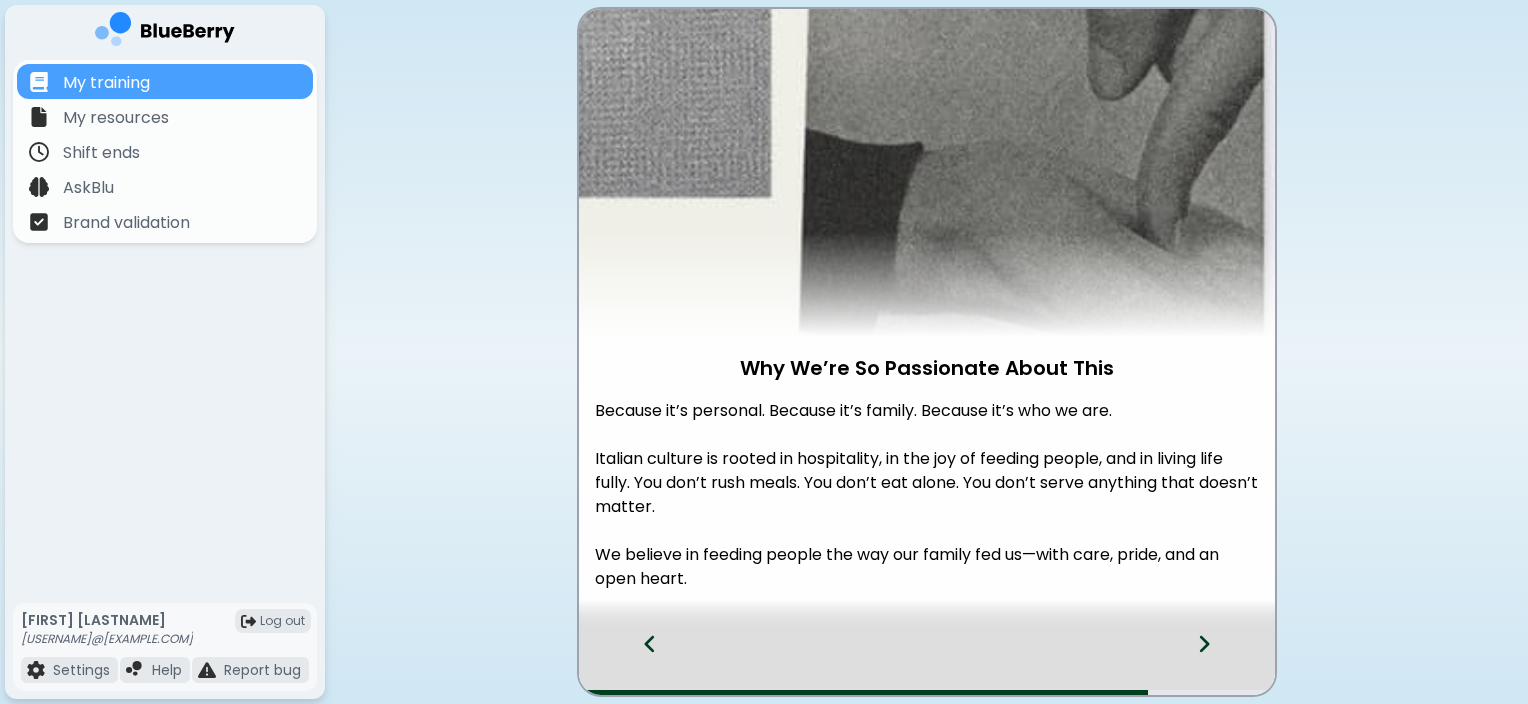 scroll, scrollTop: 111, scrollLeft: 0, axis: vertical 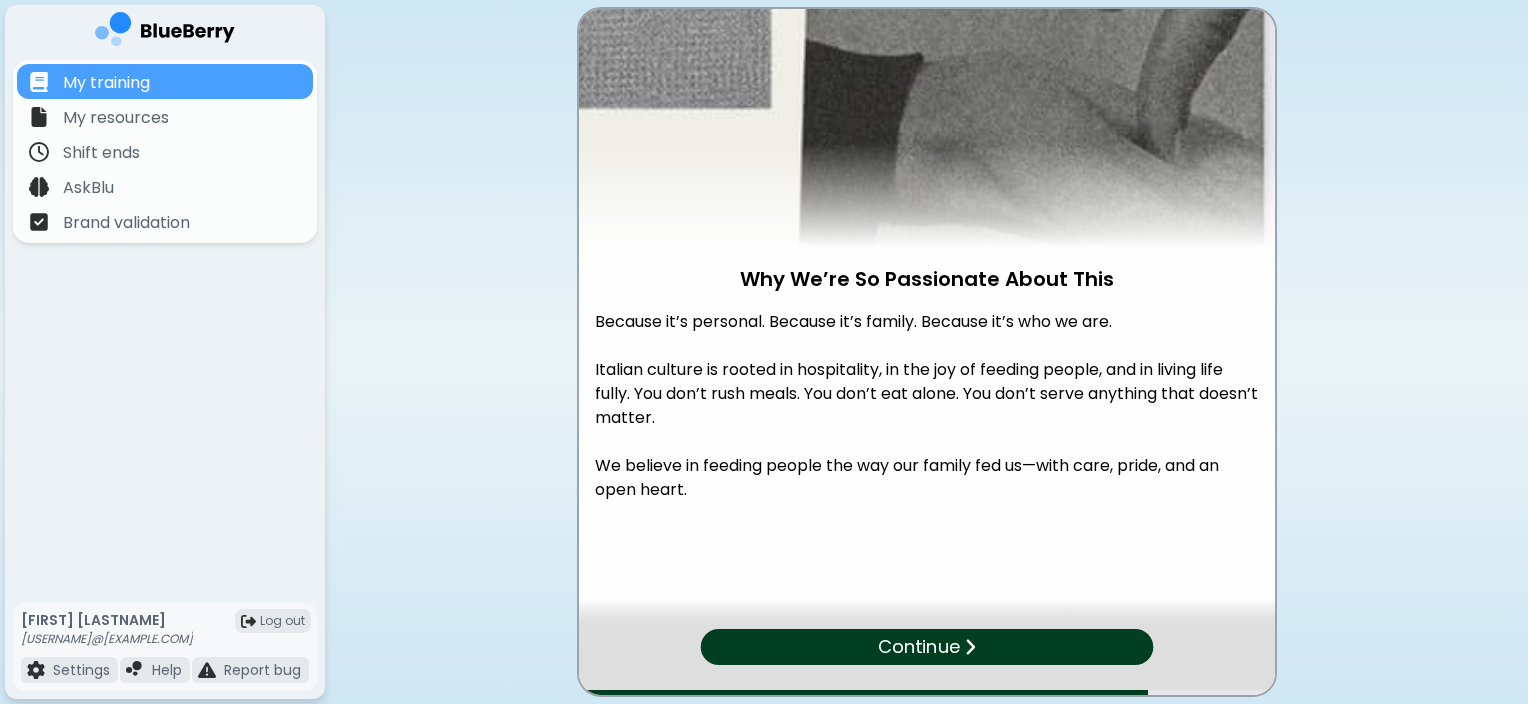 click on "Continue" at bounding box center (926, 647) 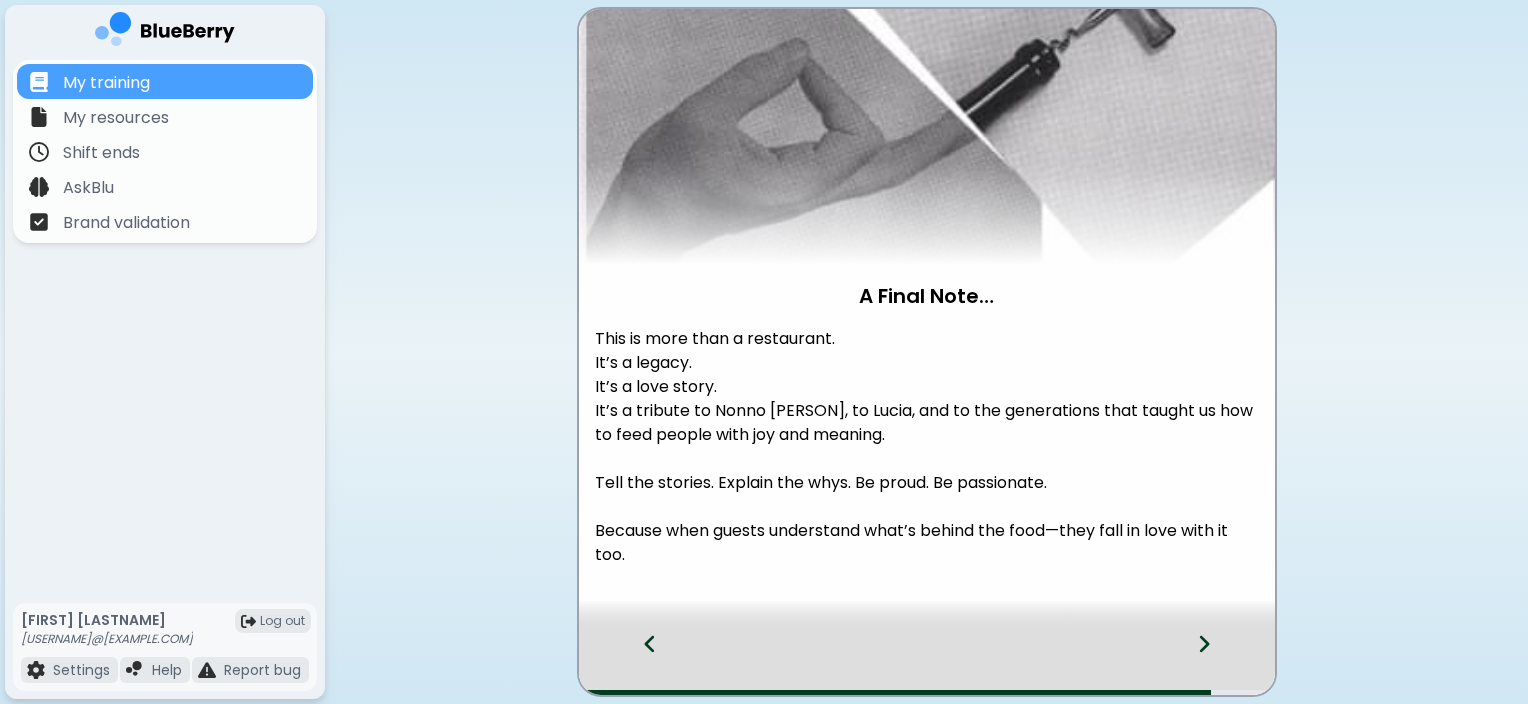 scroll, scrollTop: 159, scrollLeft: 0, axis: vertical 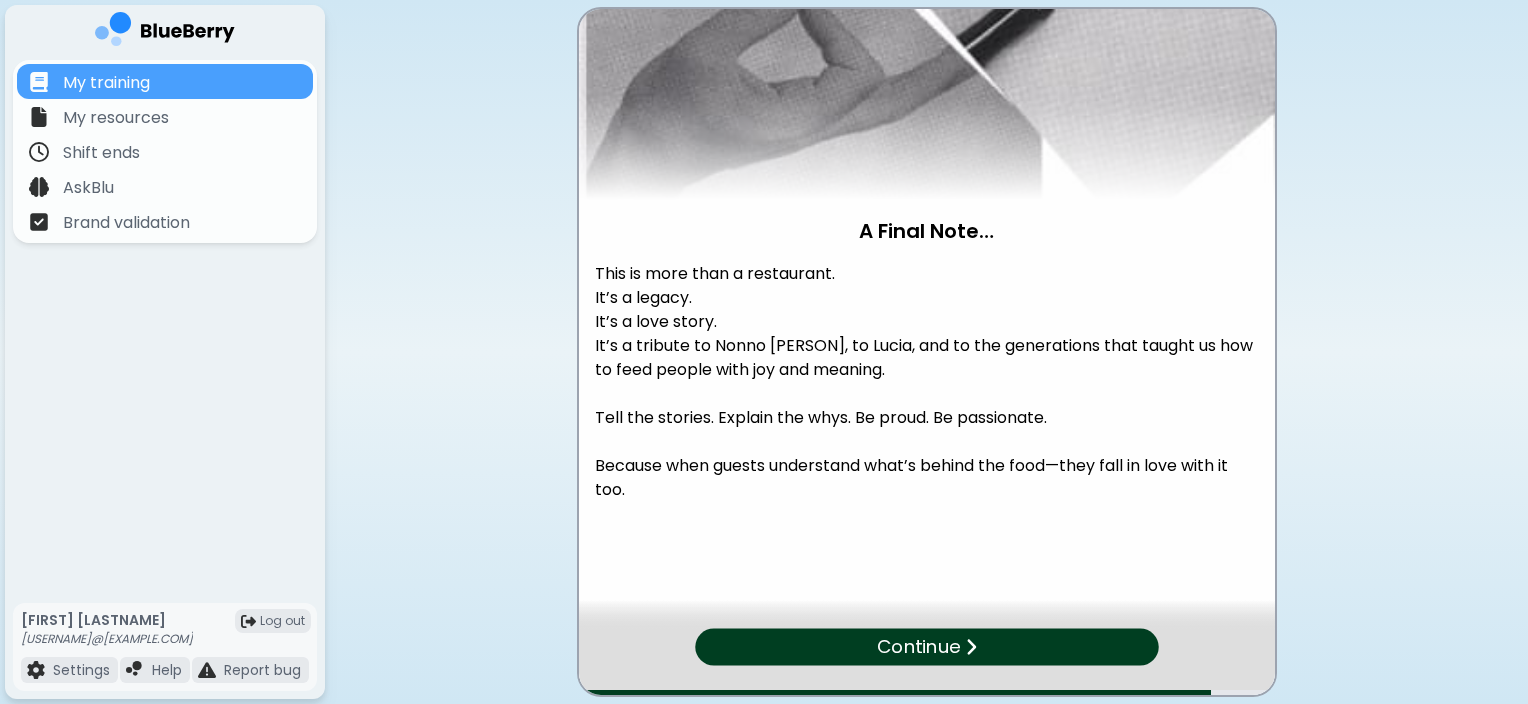 click on "Continue" at bounding box center [926, 646] 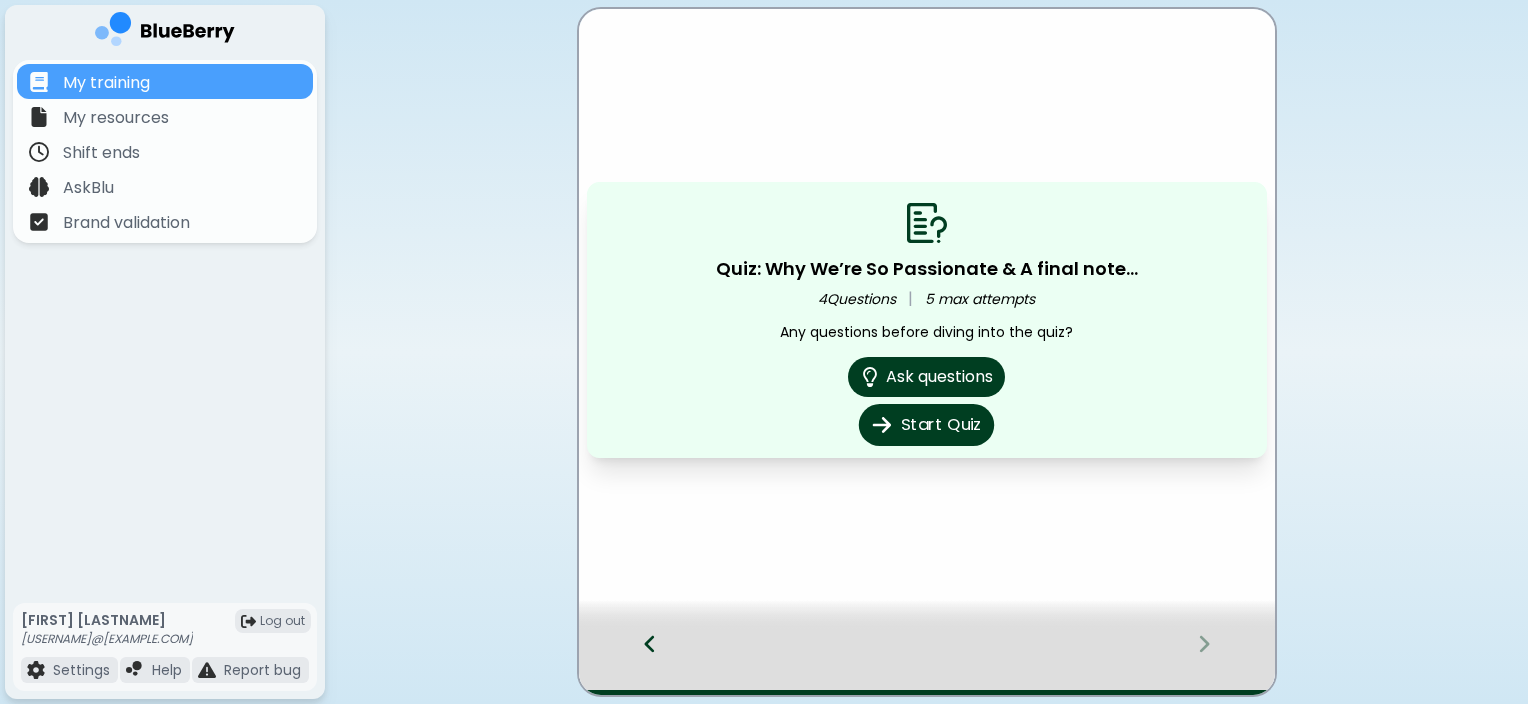 click on "Start Quiz" at bounding box center (926, 425) 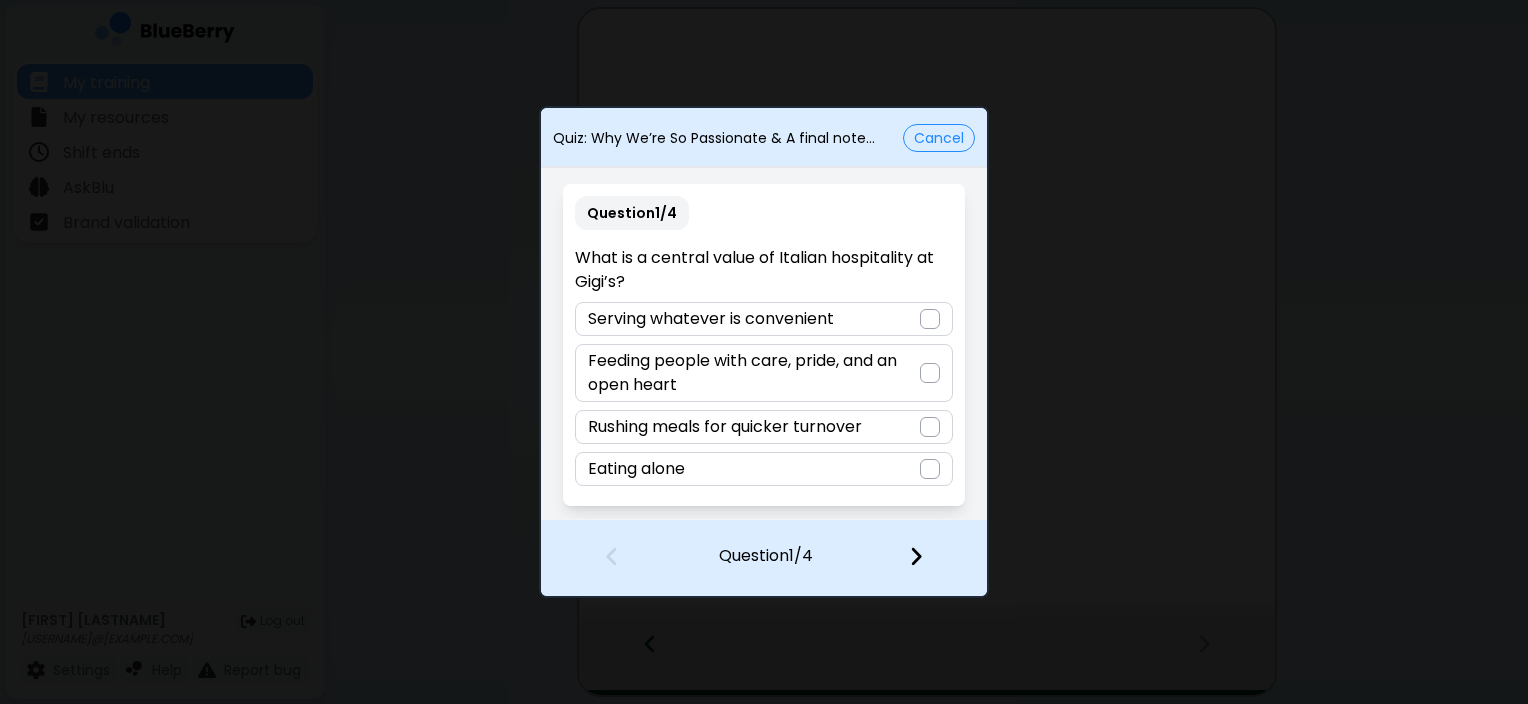 click on "Feeding people with care, pride, and an open heart" at bounding box center (753, 373) 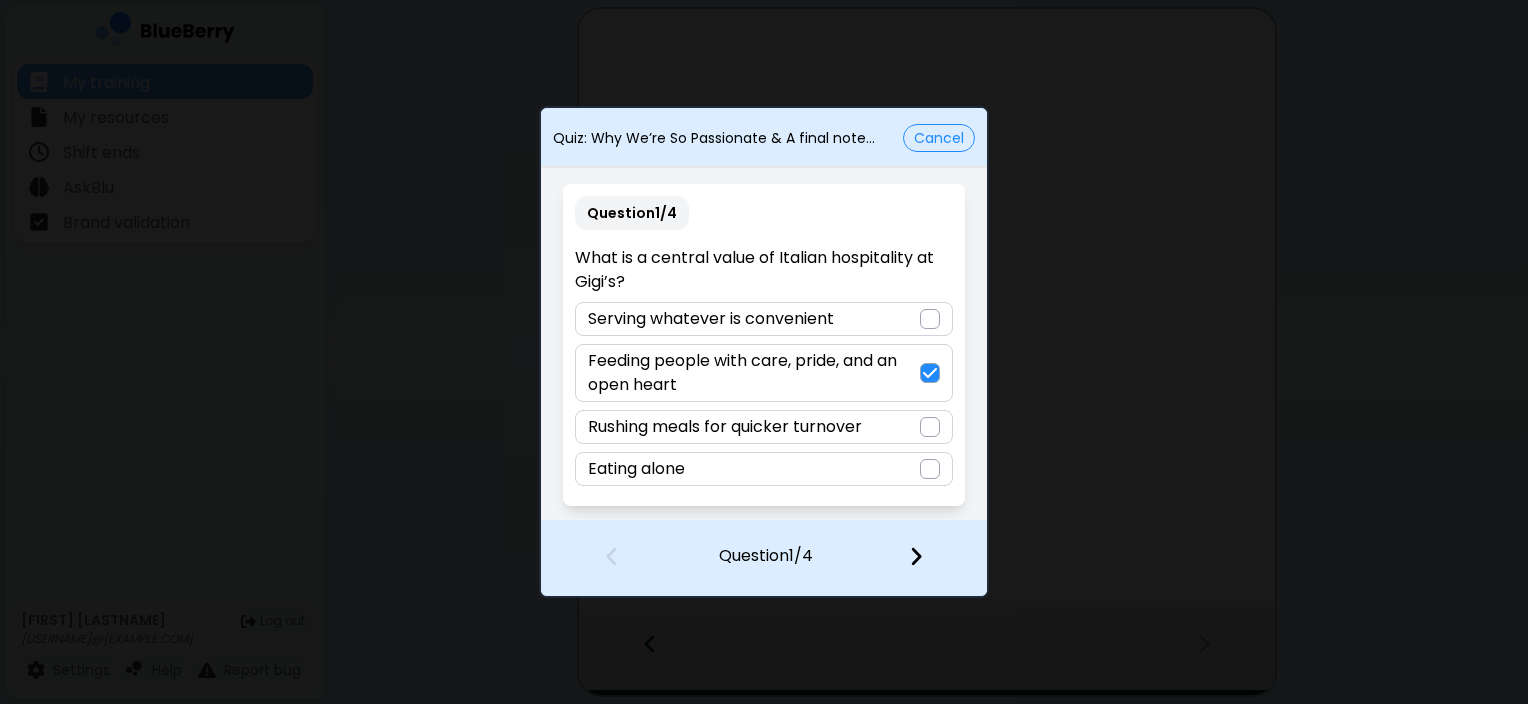click at bounding box center (916, 556) 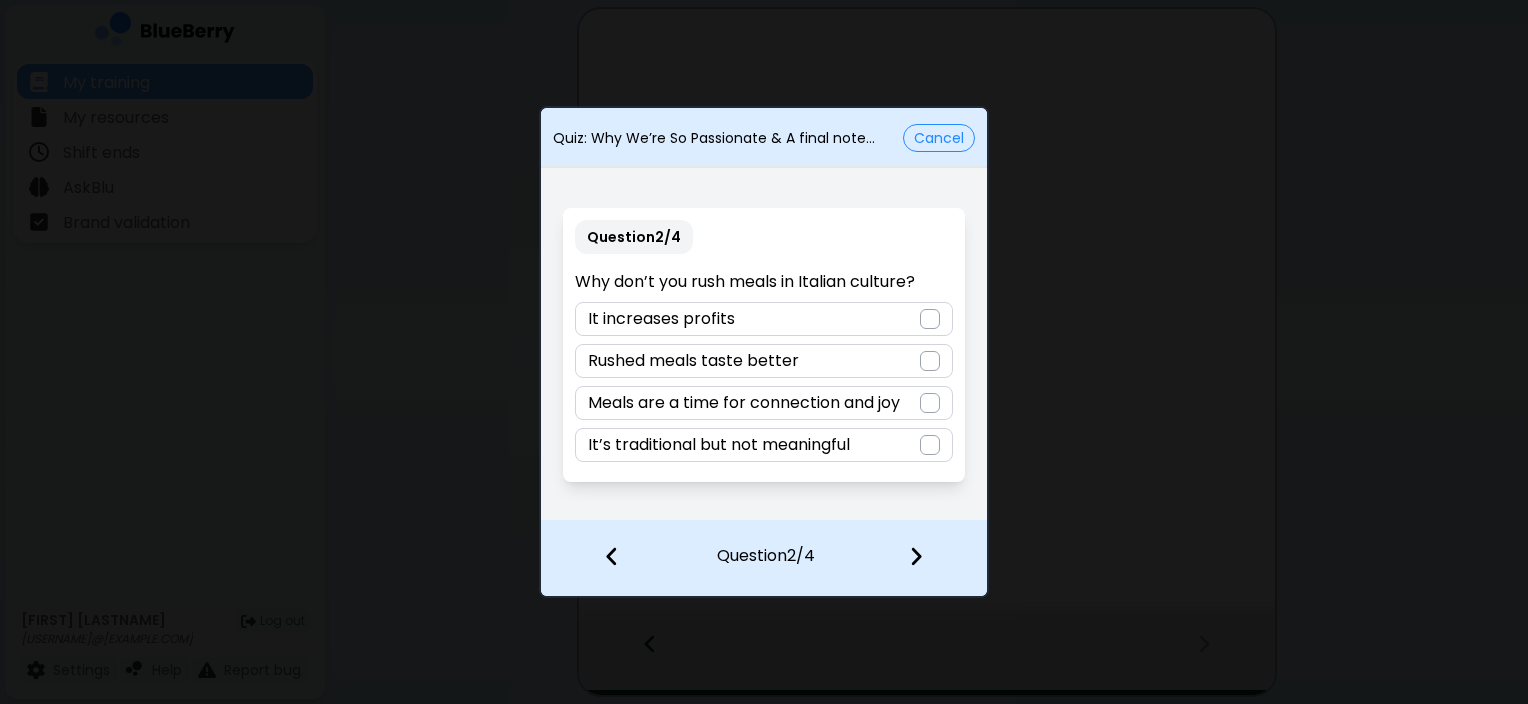 click on "Meals are a time for connection and joy" at bounding box center (744, 403) 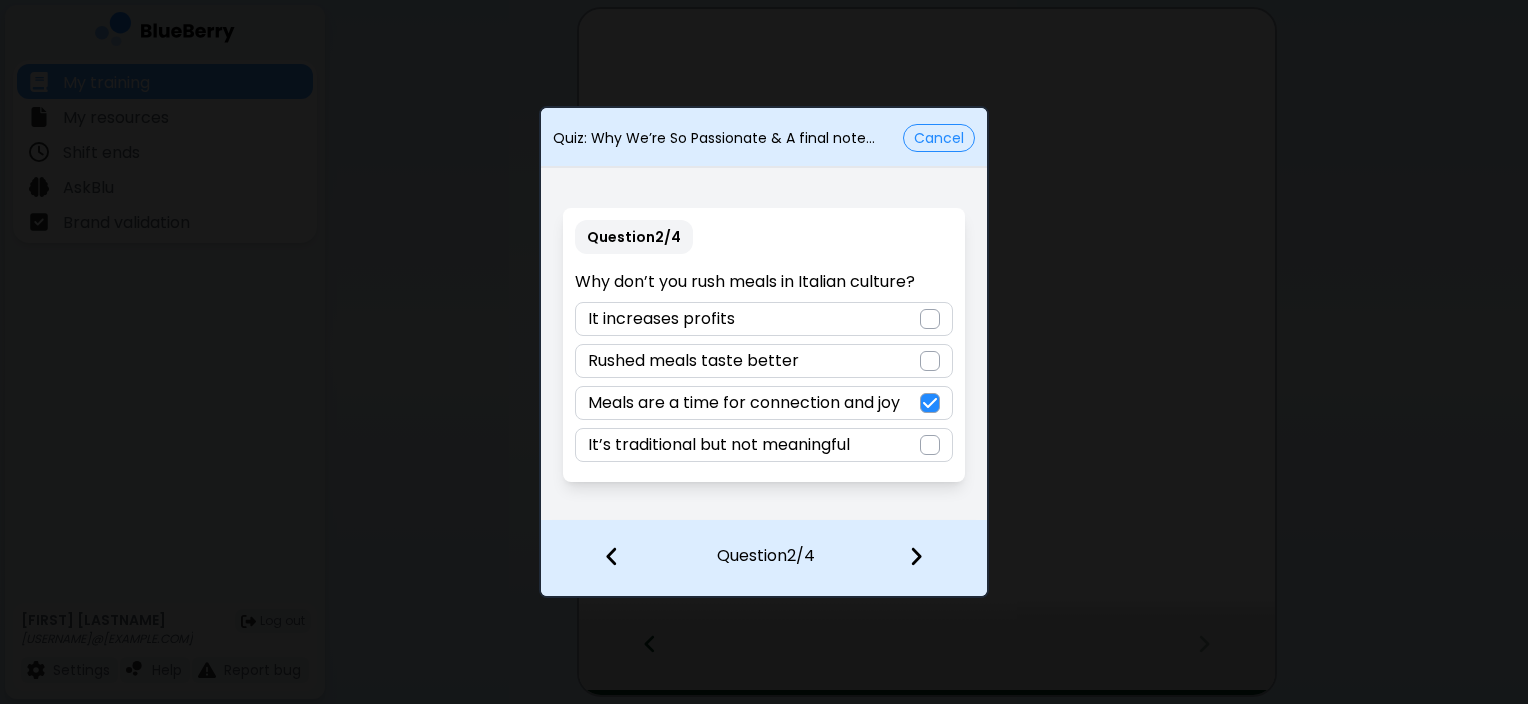 click at bounding box center (916, 556) 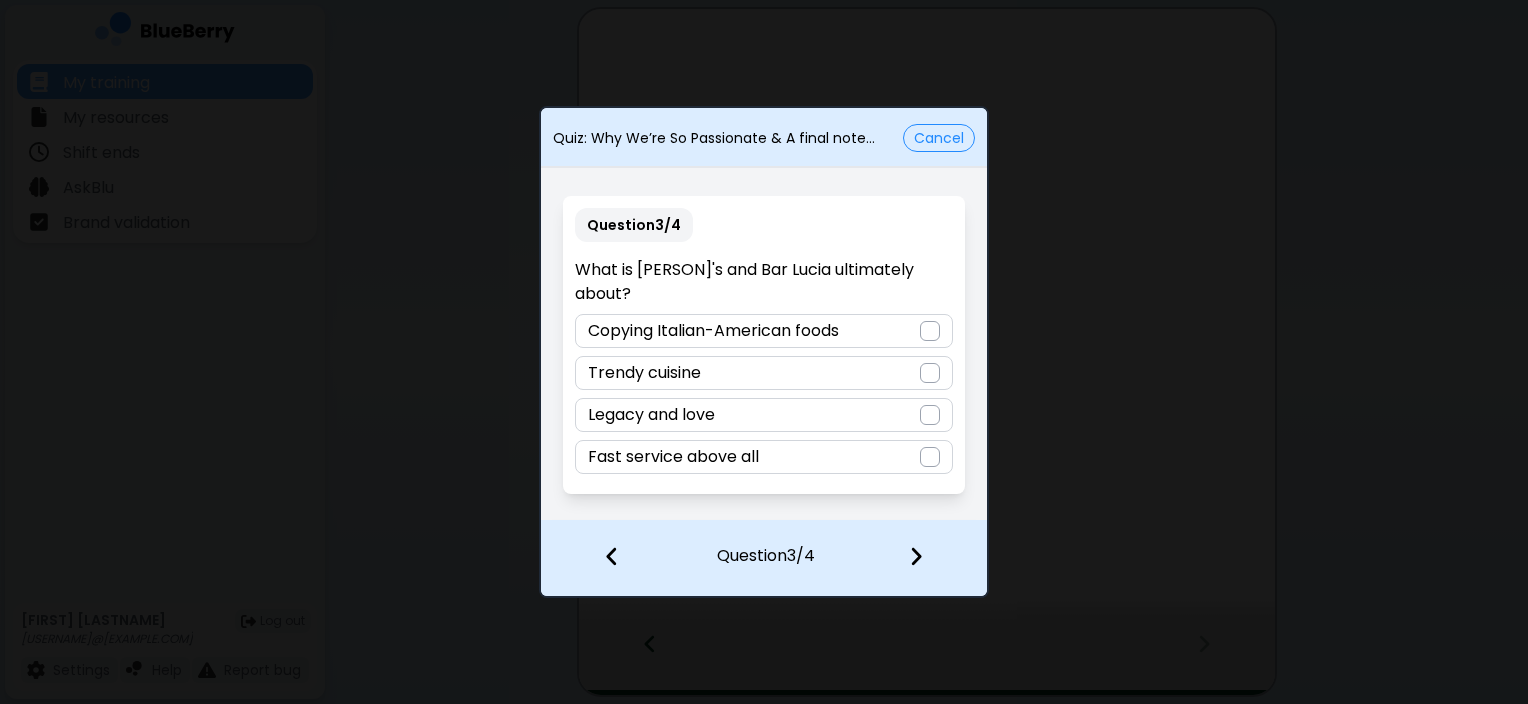 click on "Legacy and love" at bounding box center (651, 415) 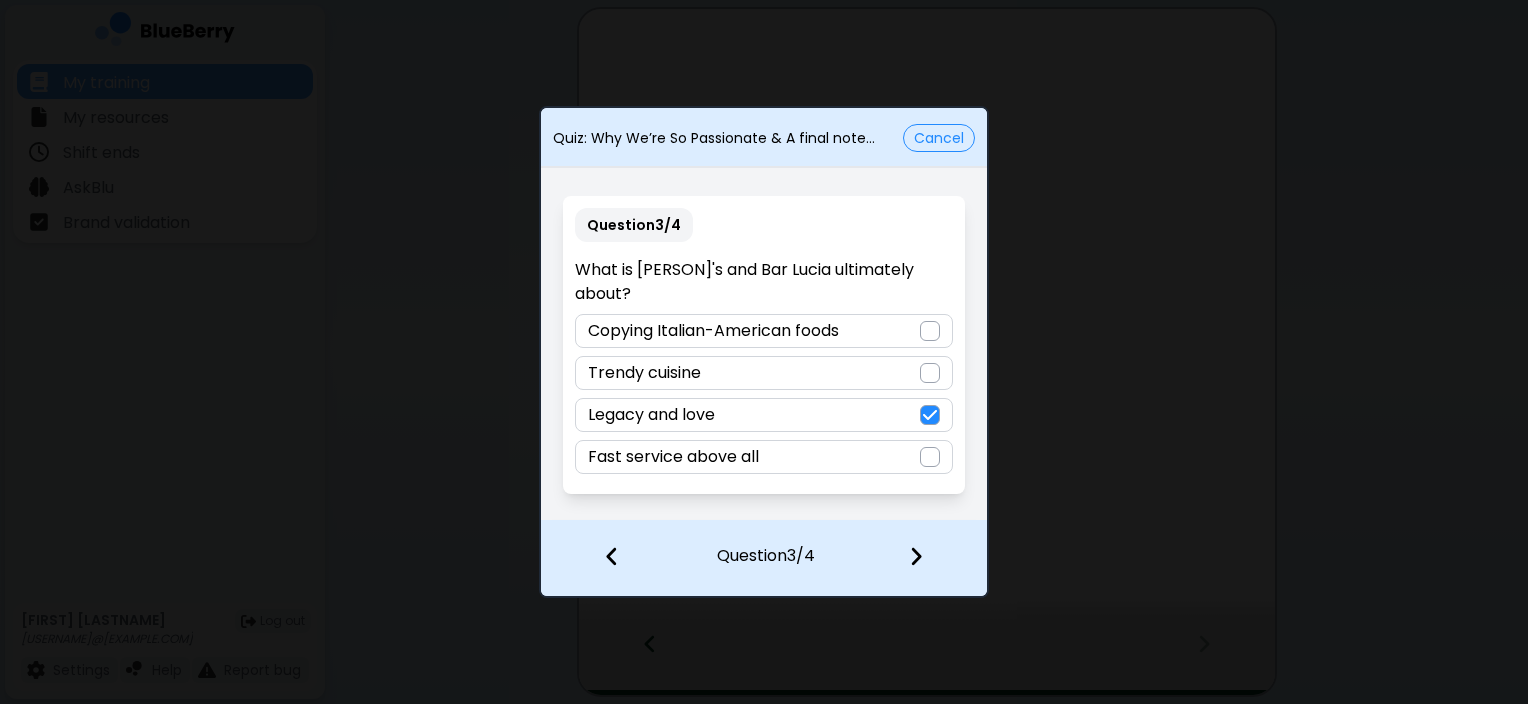 click at bounding box center (916, 556) 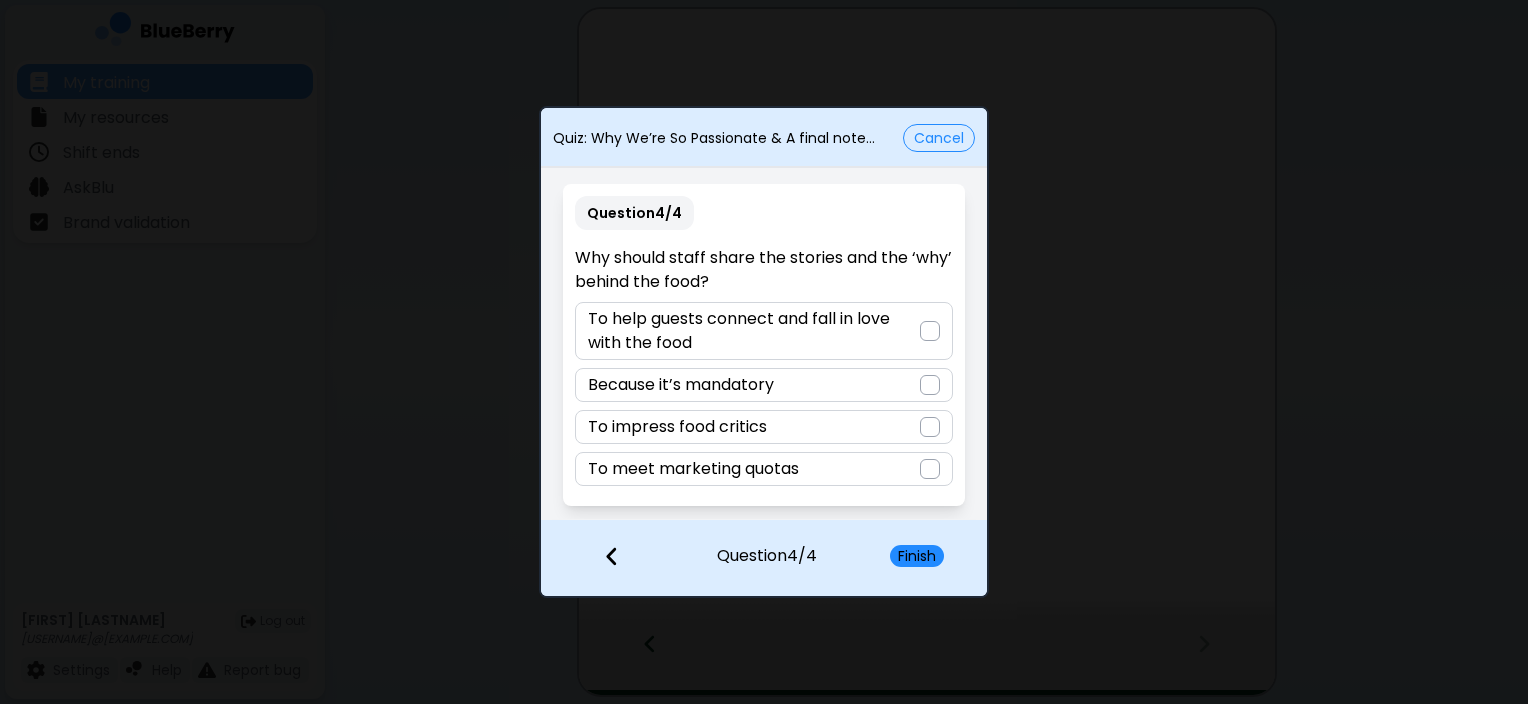 click on "To help guests connect and fall in love with the food" at bounding box center [753, 331] 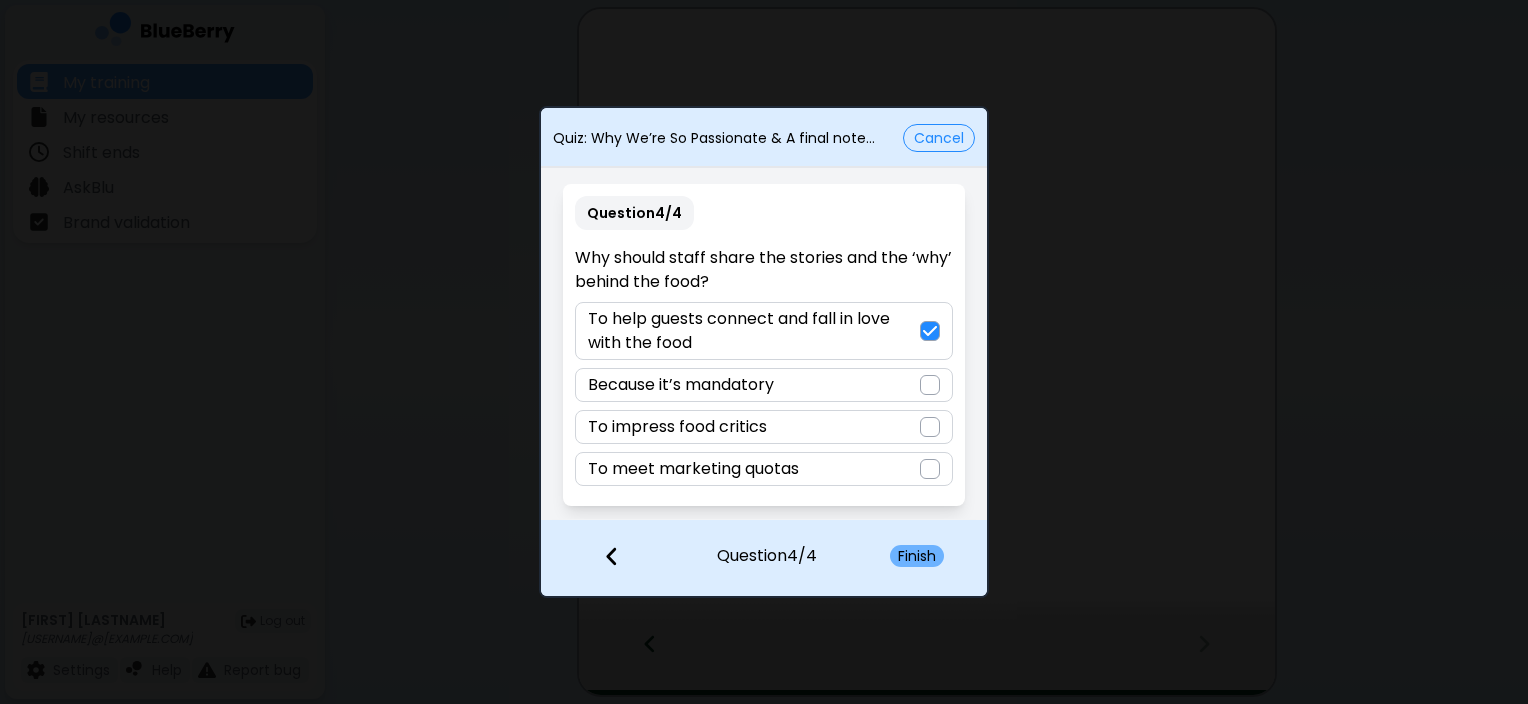 click on "Finish" at bounding box center (917, 556) 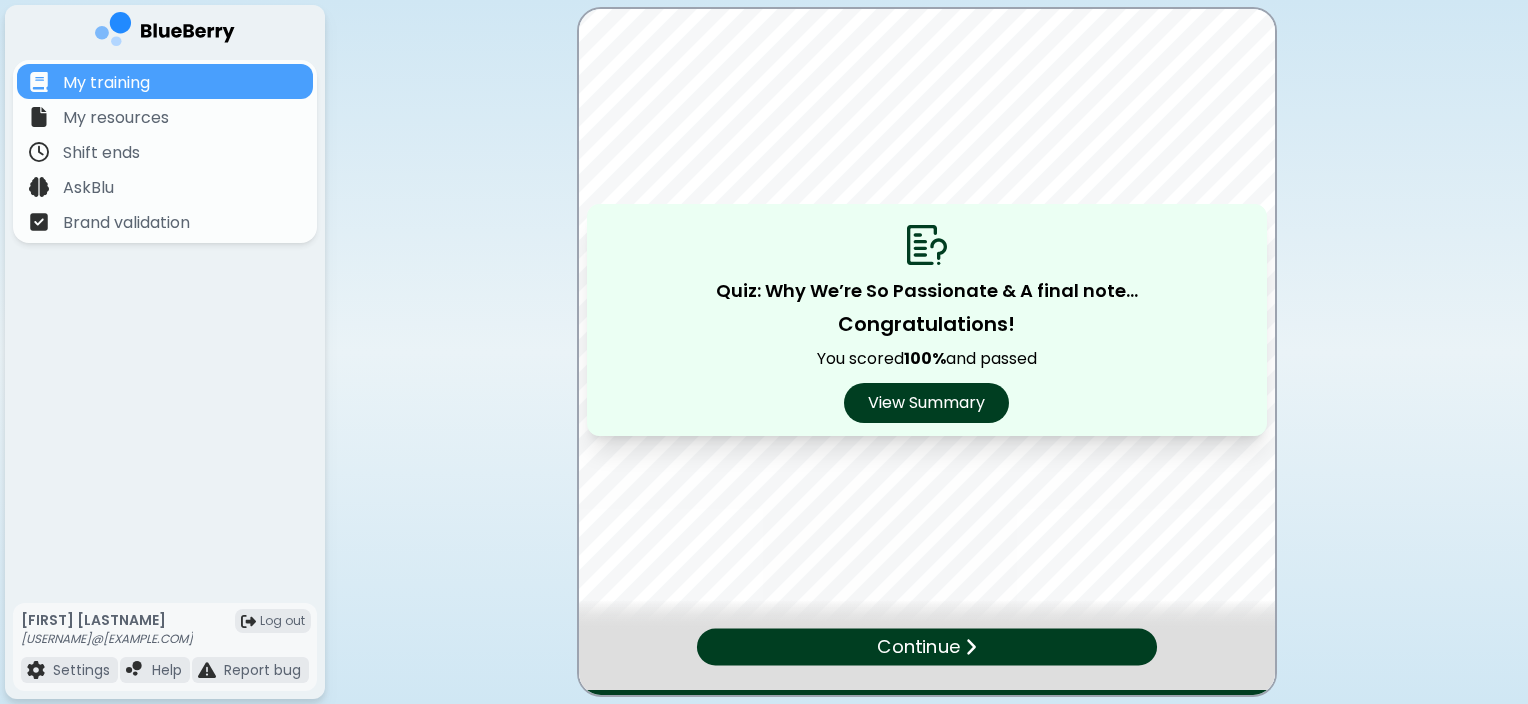 click on "Continue" at bounding box center (918, 647) 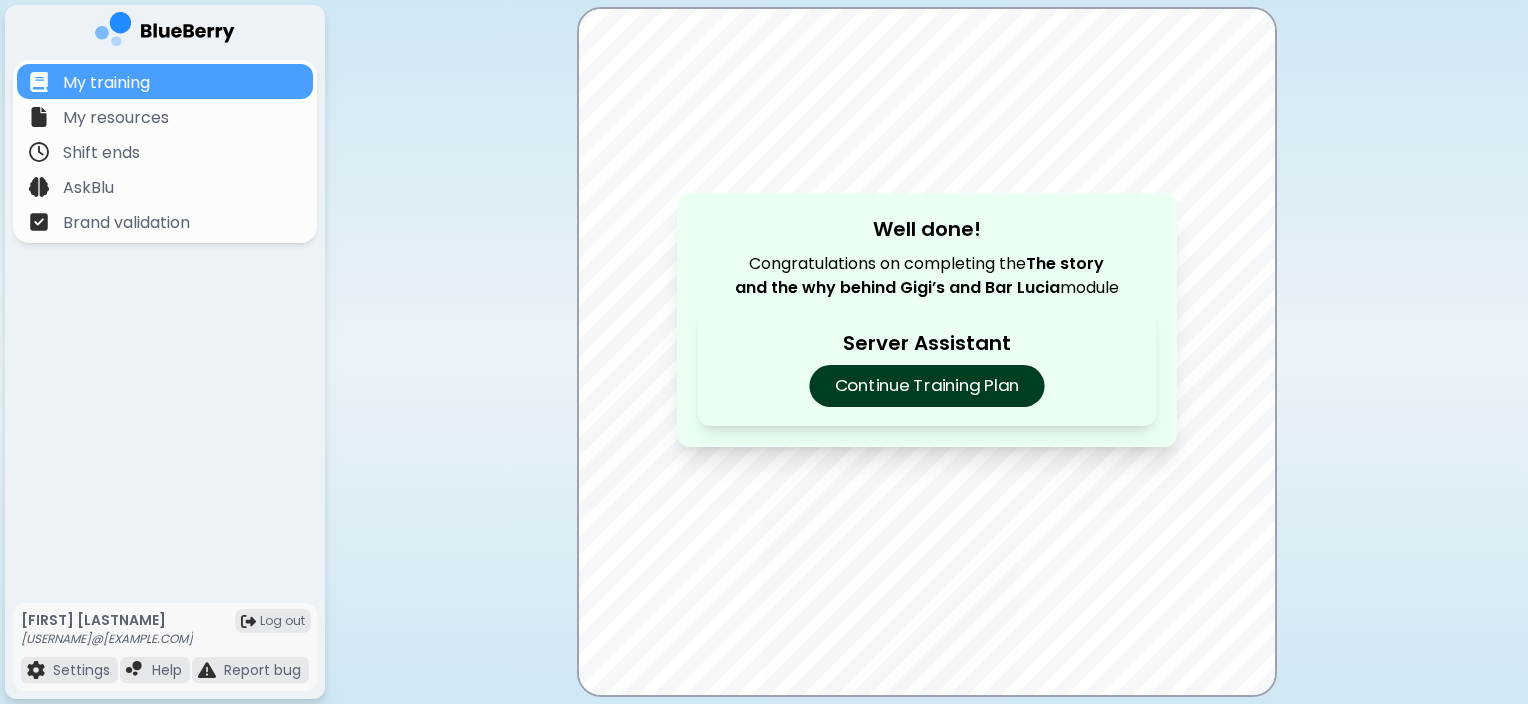 click on "Continue Training Plan" at bounding box center (926, 386) 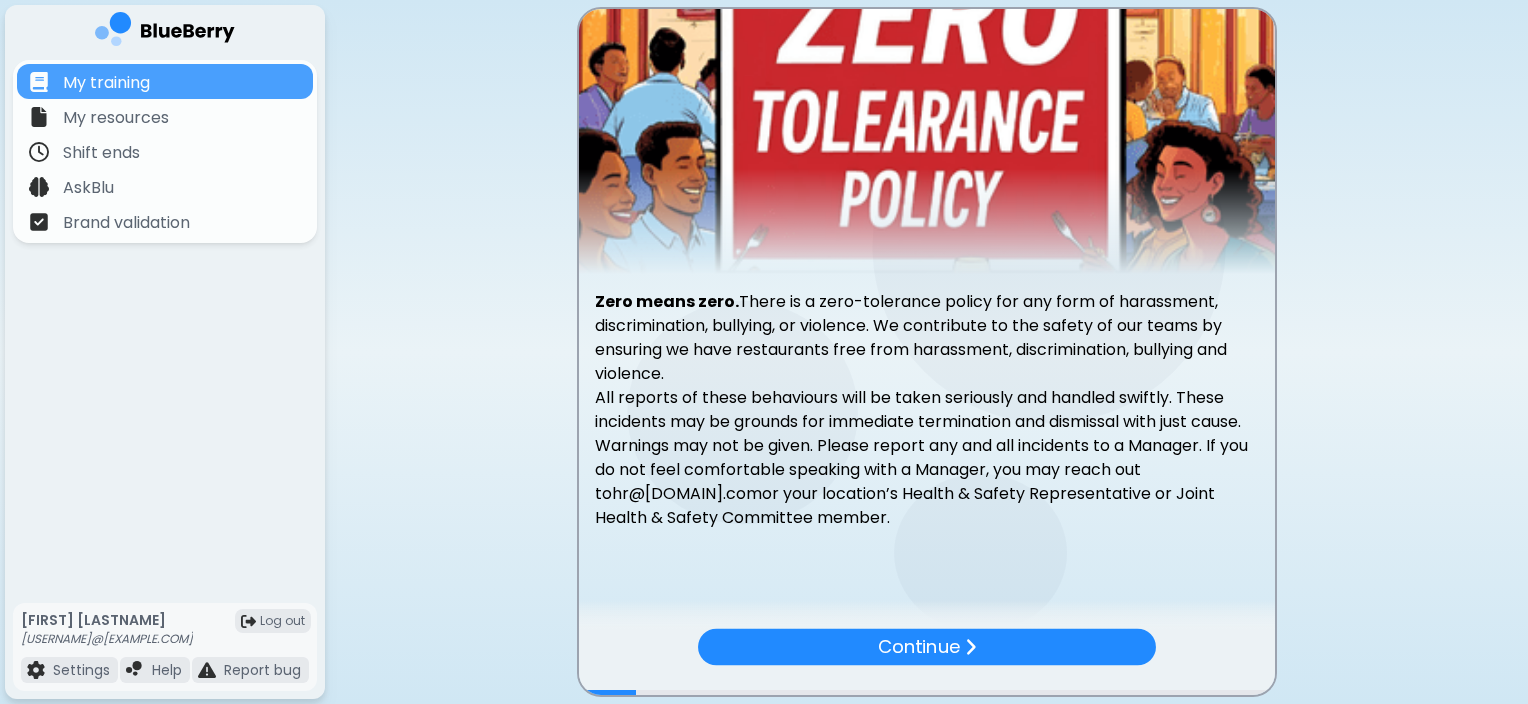 scroll, scrollTop: 44, scrollLeft: 0, axis: vertical 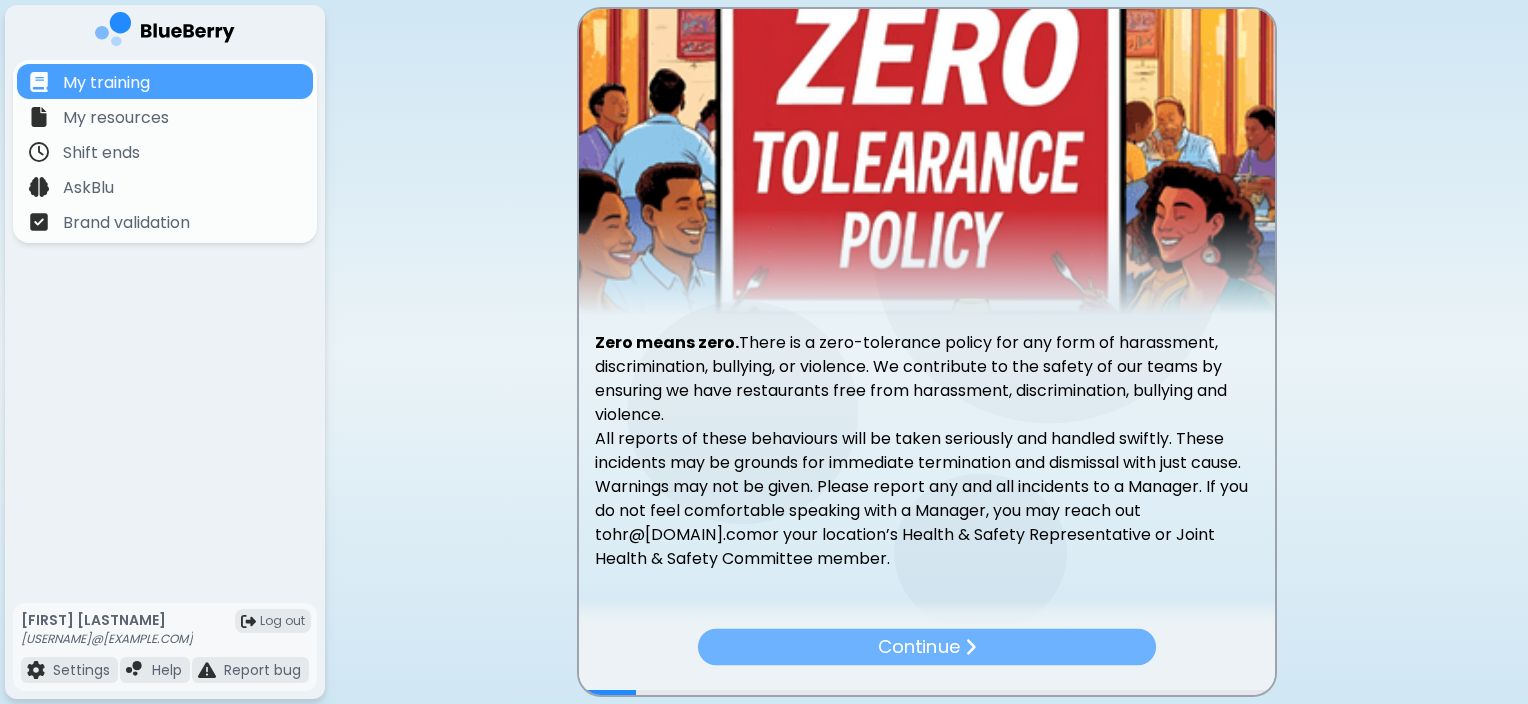 click on "Continue" at bounding box center (926, 647) 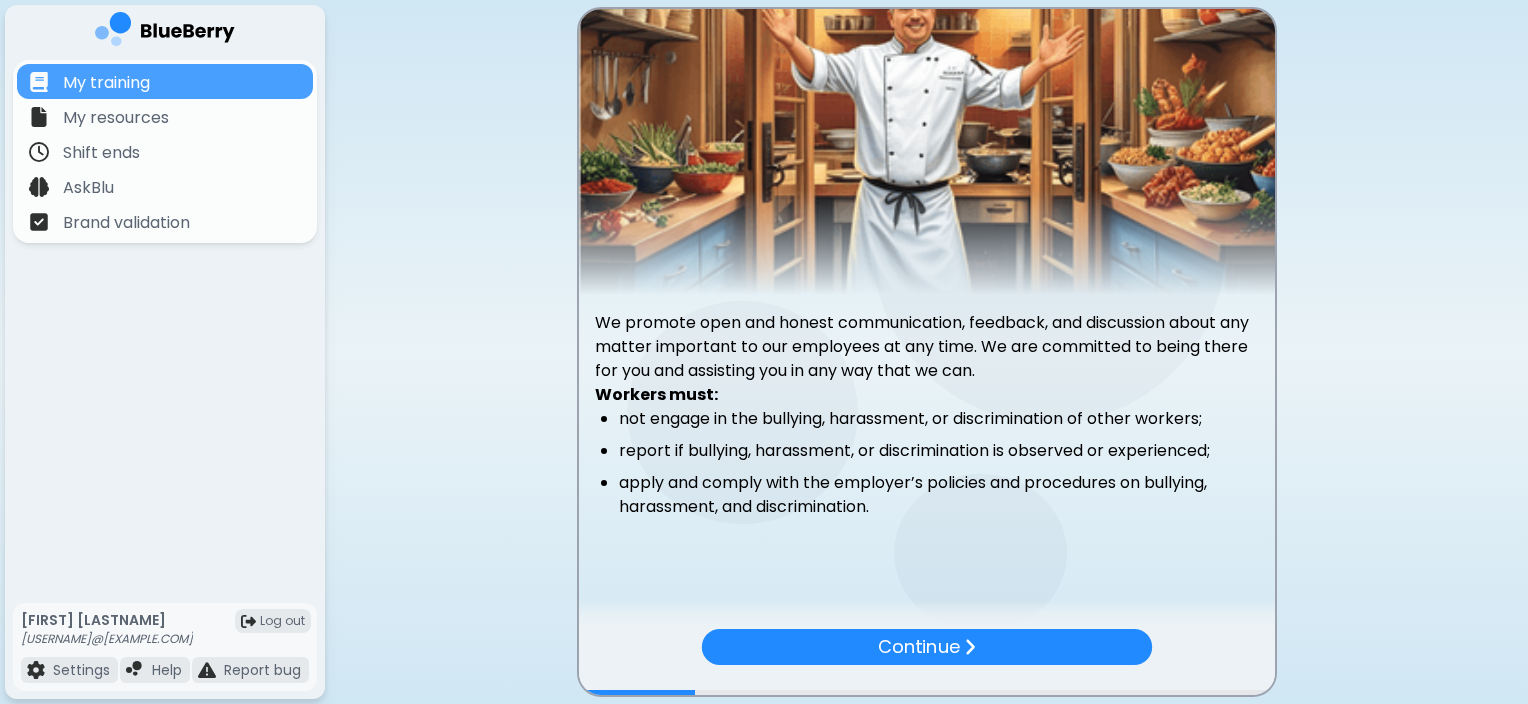 scroll, scrollTop: 64, scrollLeft: 0, axis: vertical 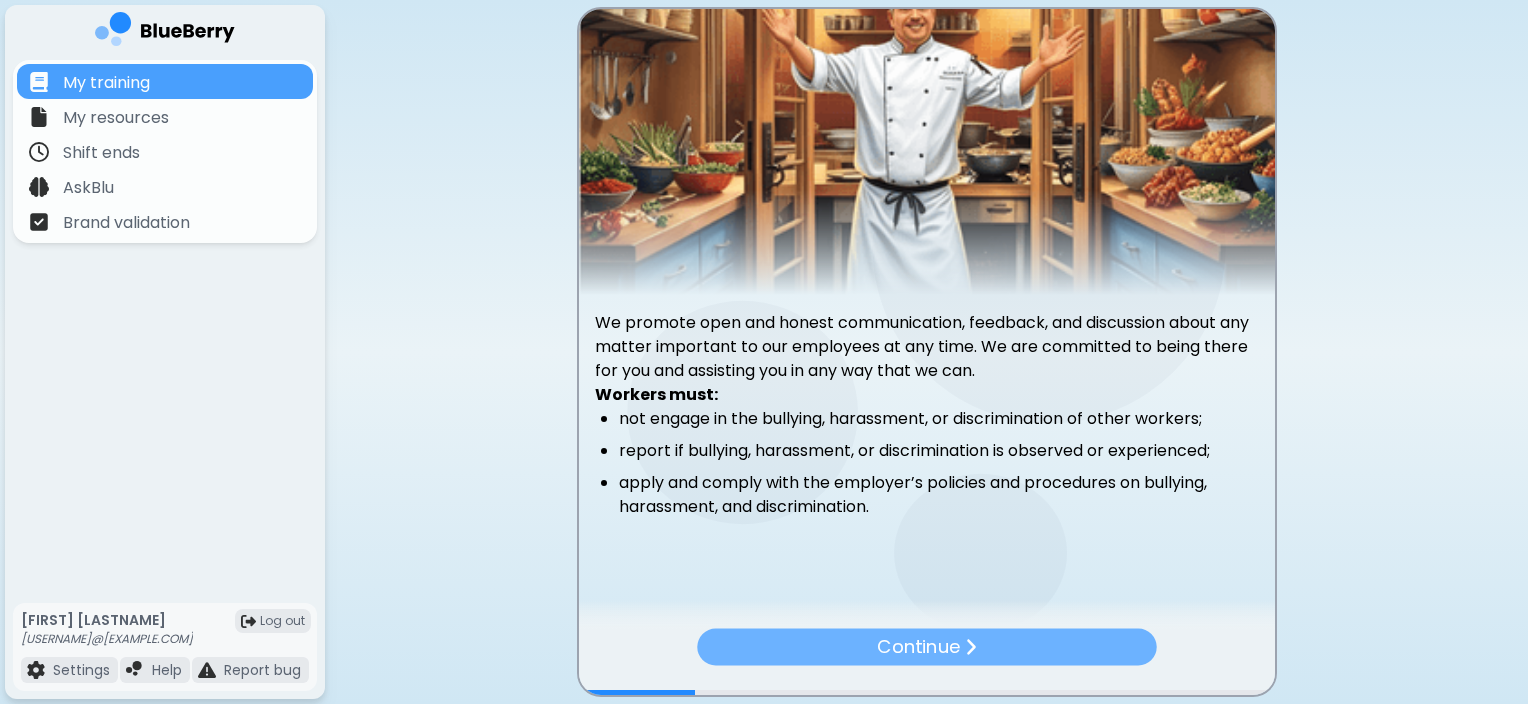 click on "Continue" at bounding box center (918, 647) 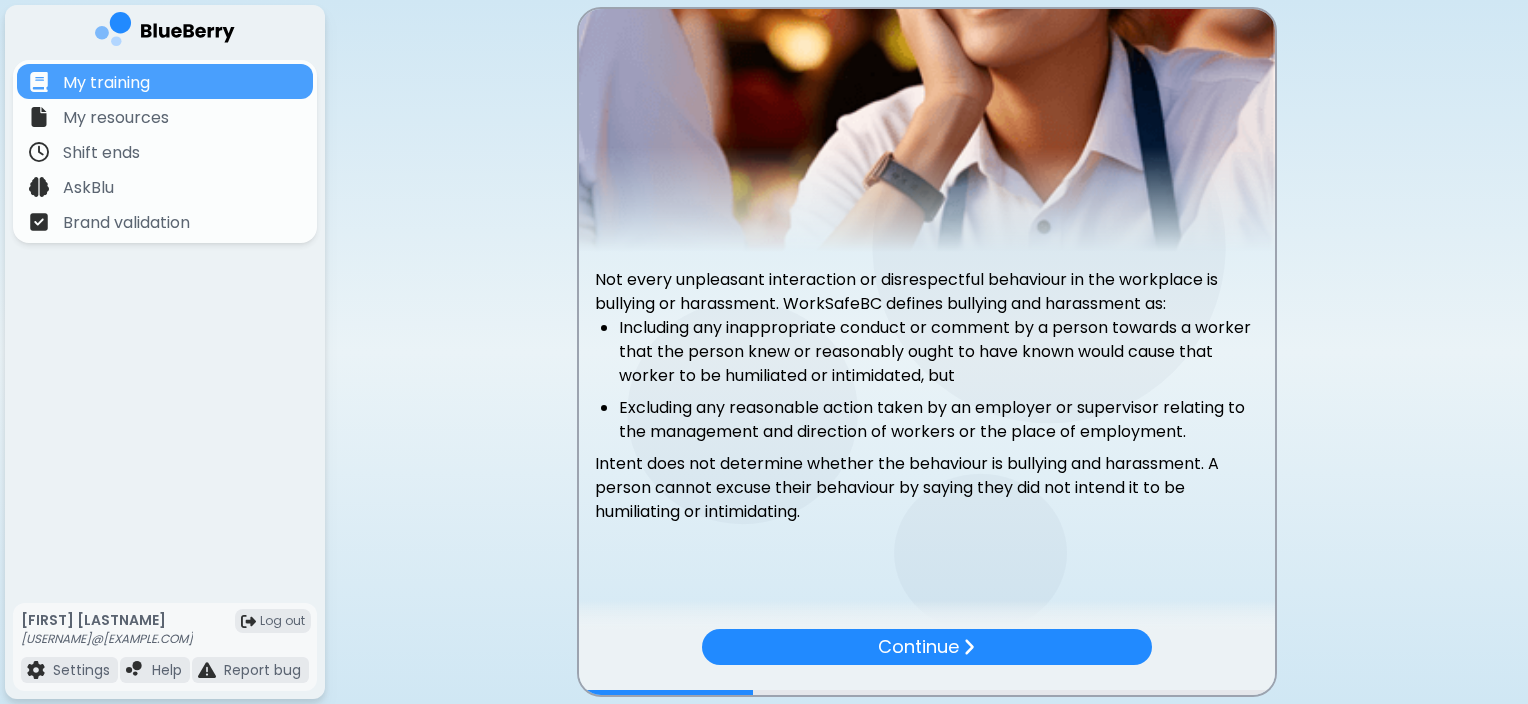 scroll, scrollTop: 129, scrollLeft: 0, axis: vertical 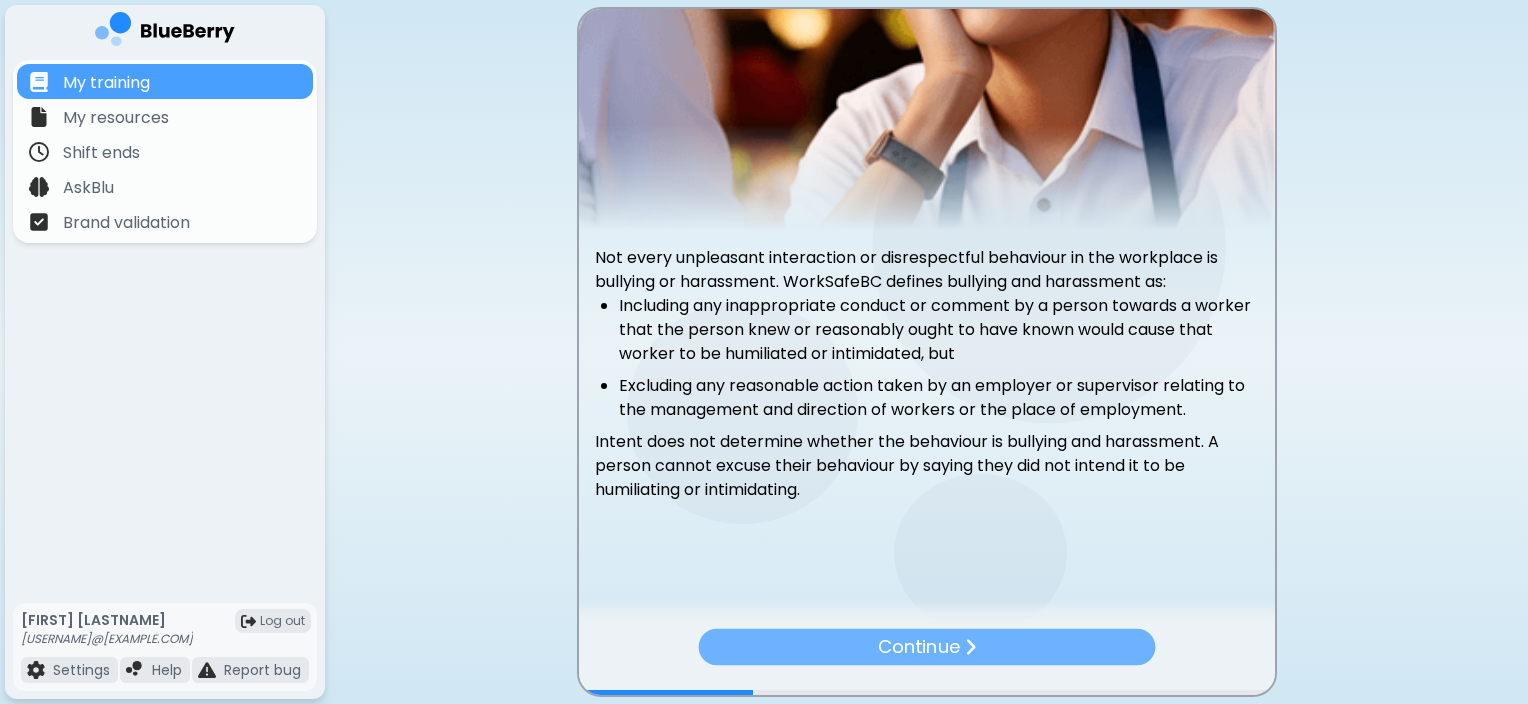 click on "Continue" at bounding box center (918, 647) 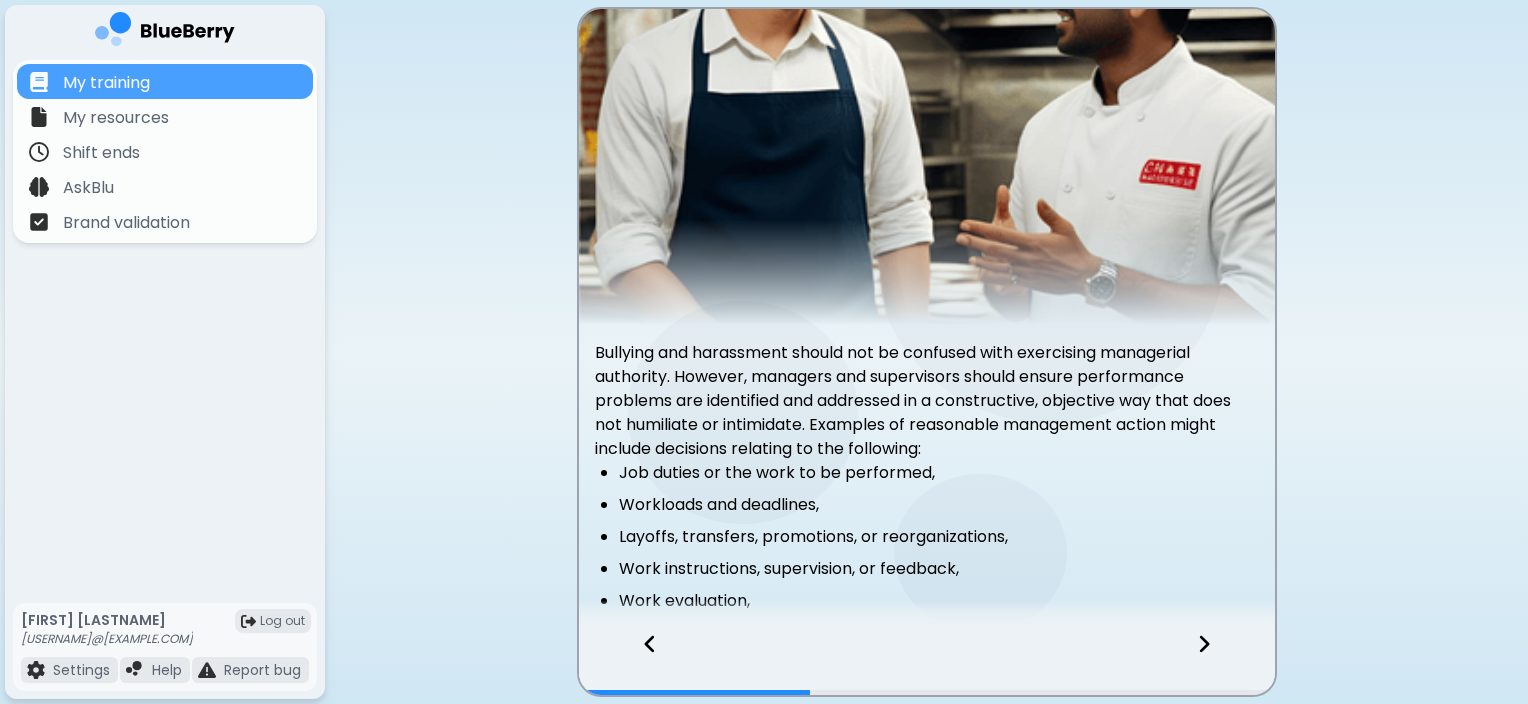 scroll, scrollTop: 0, scrollLeft: 0, axis: both 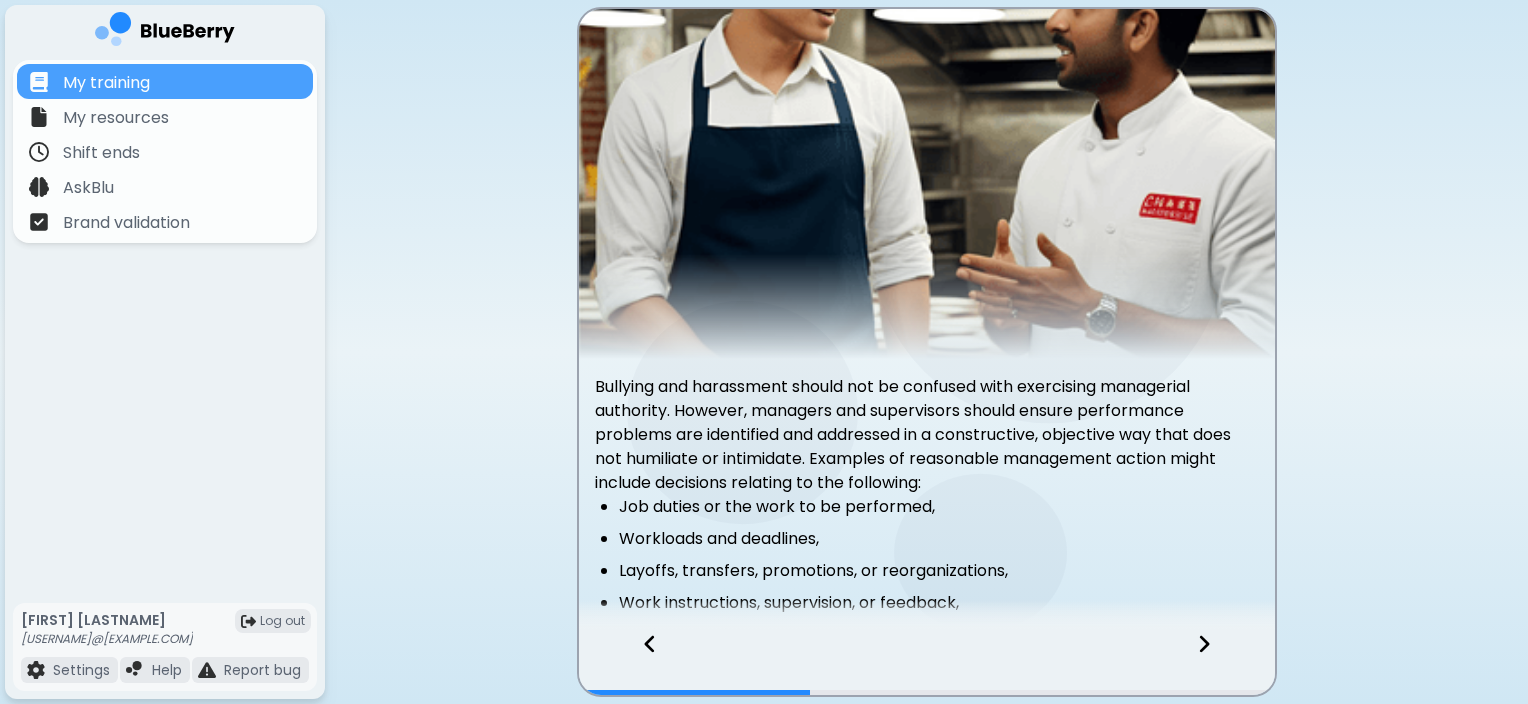 click at bounding box center (1216, 662) 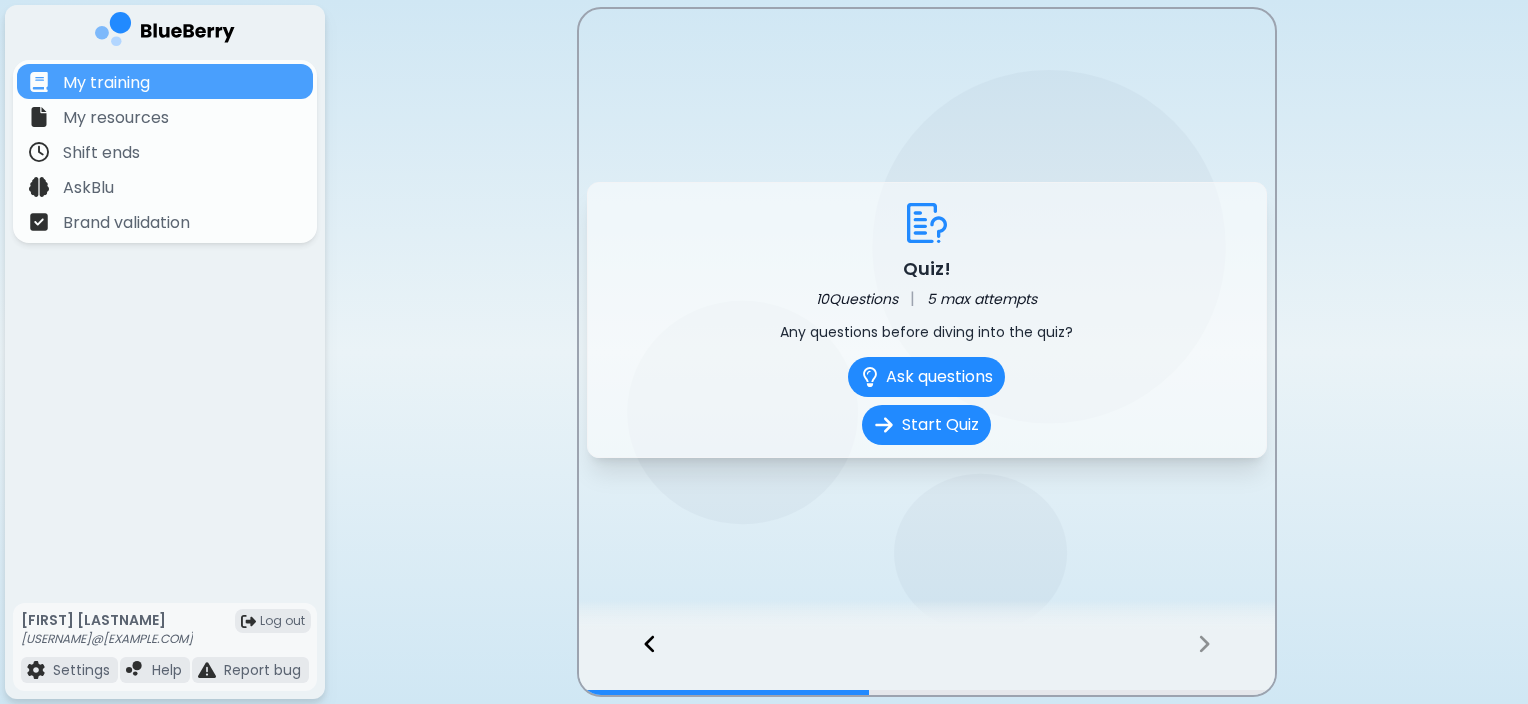 click at bounding box center [640, 662] 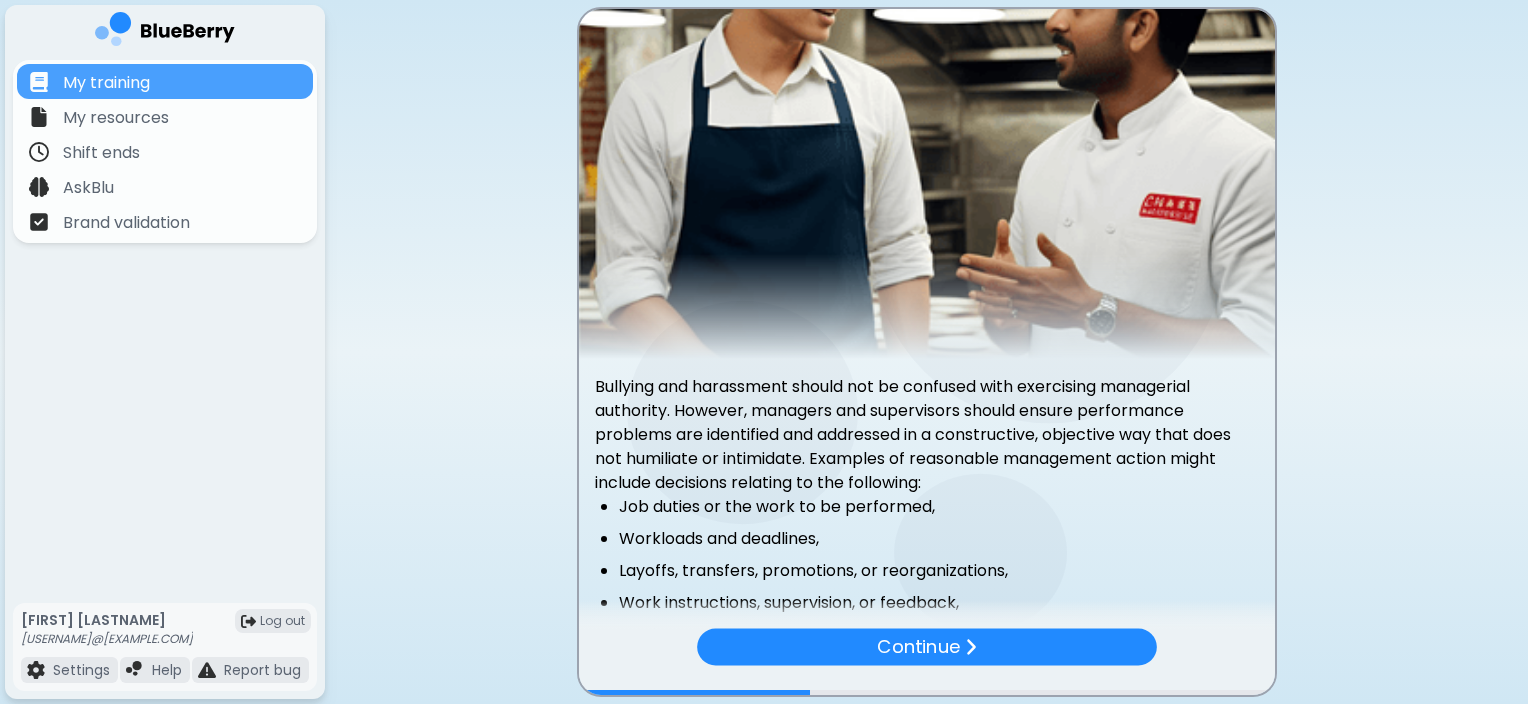 scroll, scrollTop: 217, scrollLeft: 0, axis: vertical 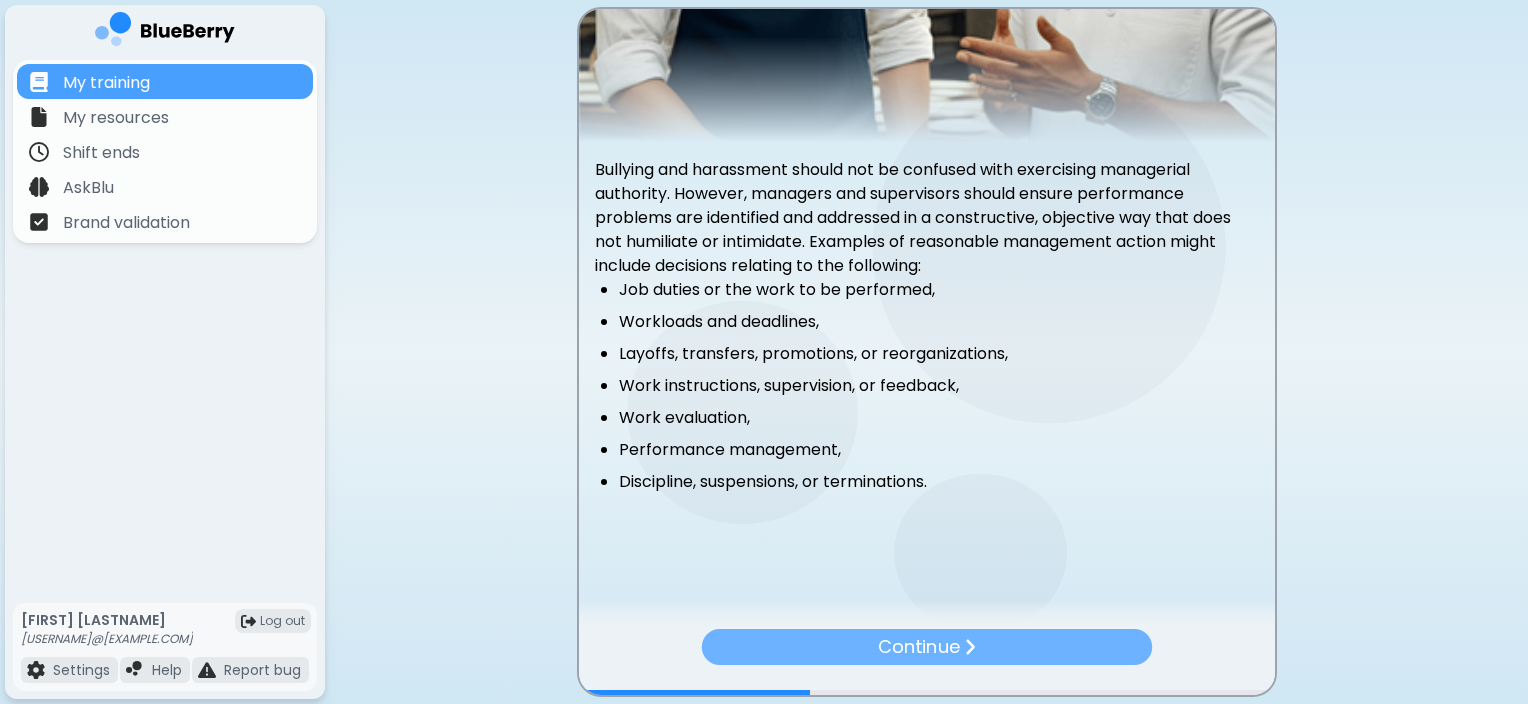 click on "Continue" at bounding box center [926, 647] 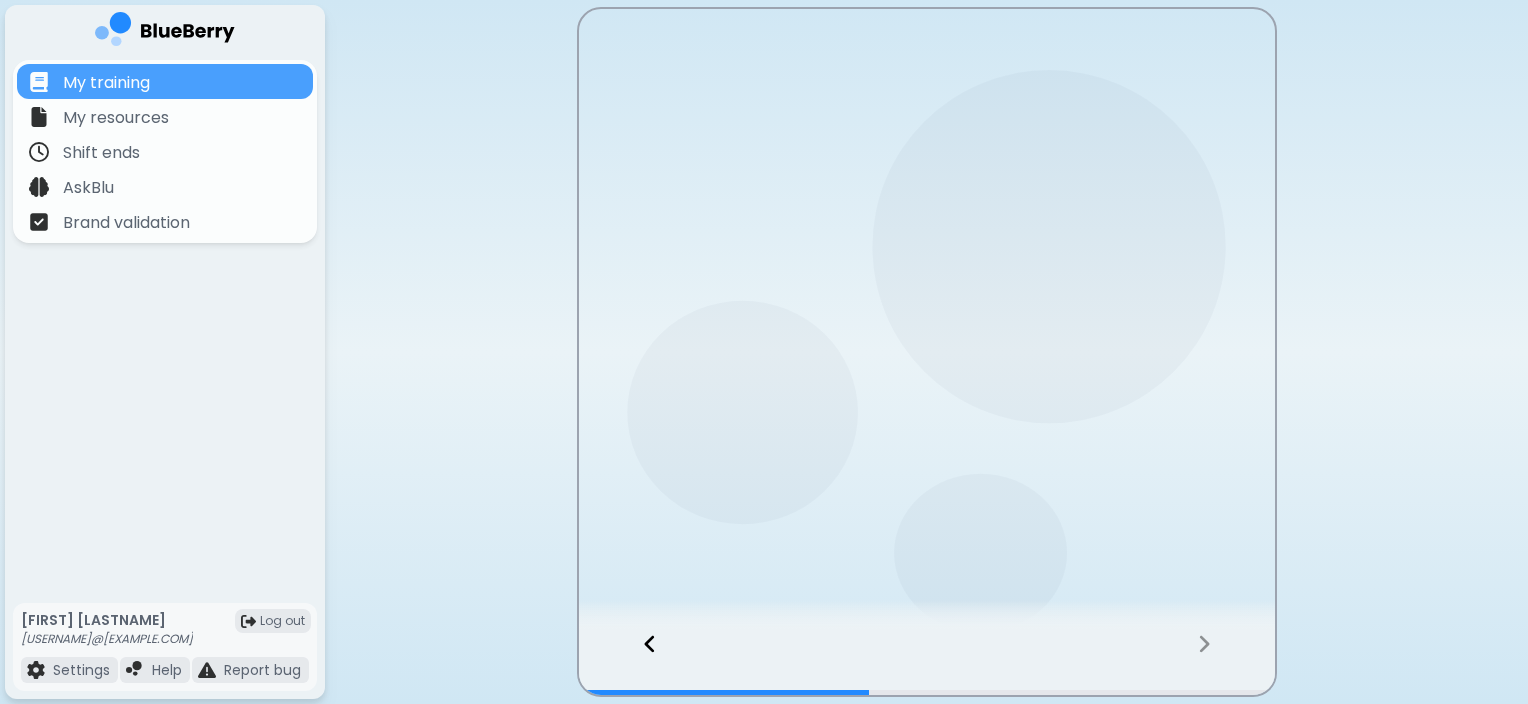 scroll, scrollTop: 0, scrollLeft: 0, axis: both 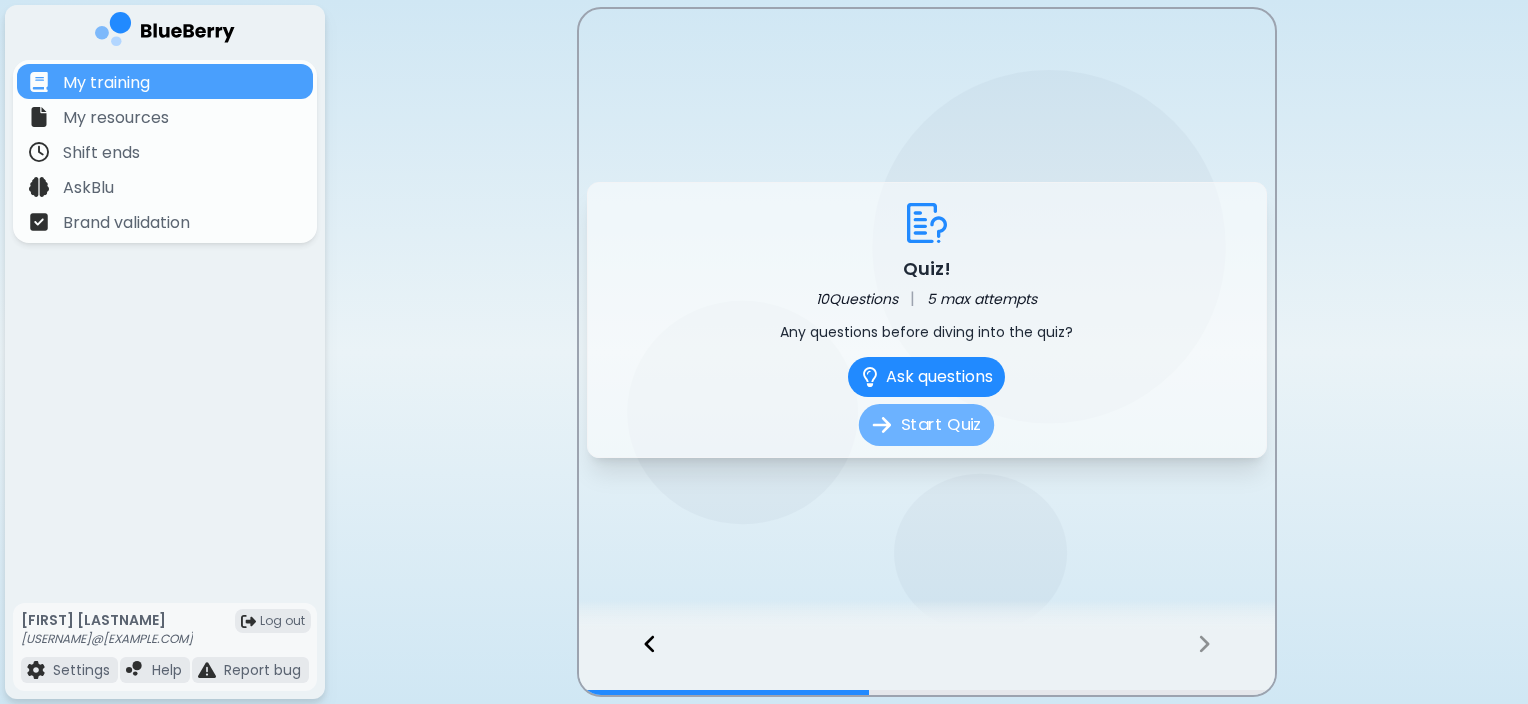 click 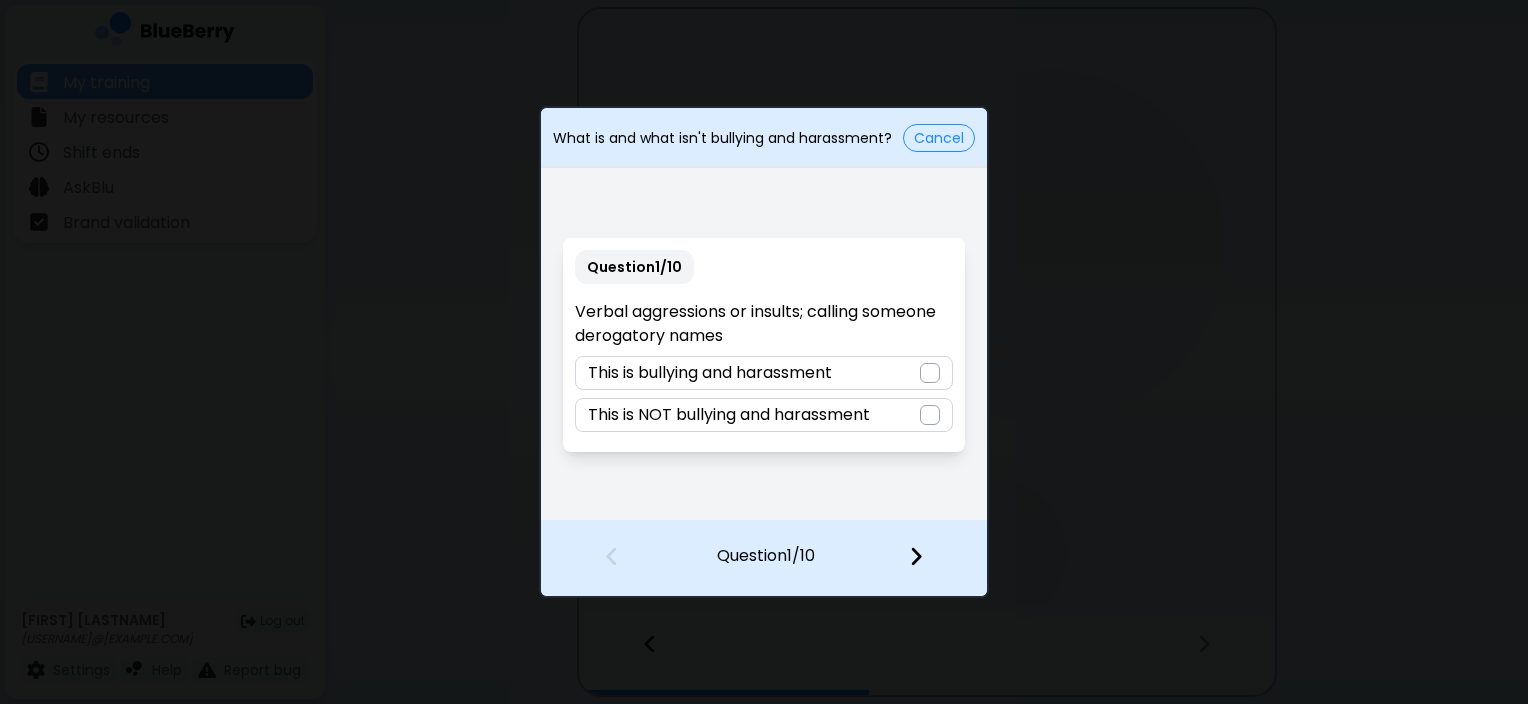 click on "This is bullying and harassment" at bounding box center [710, 373] 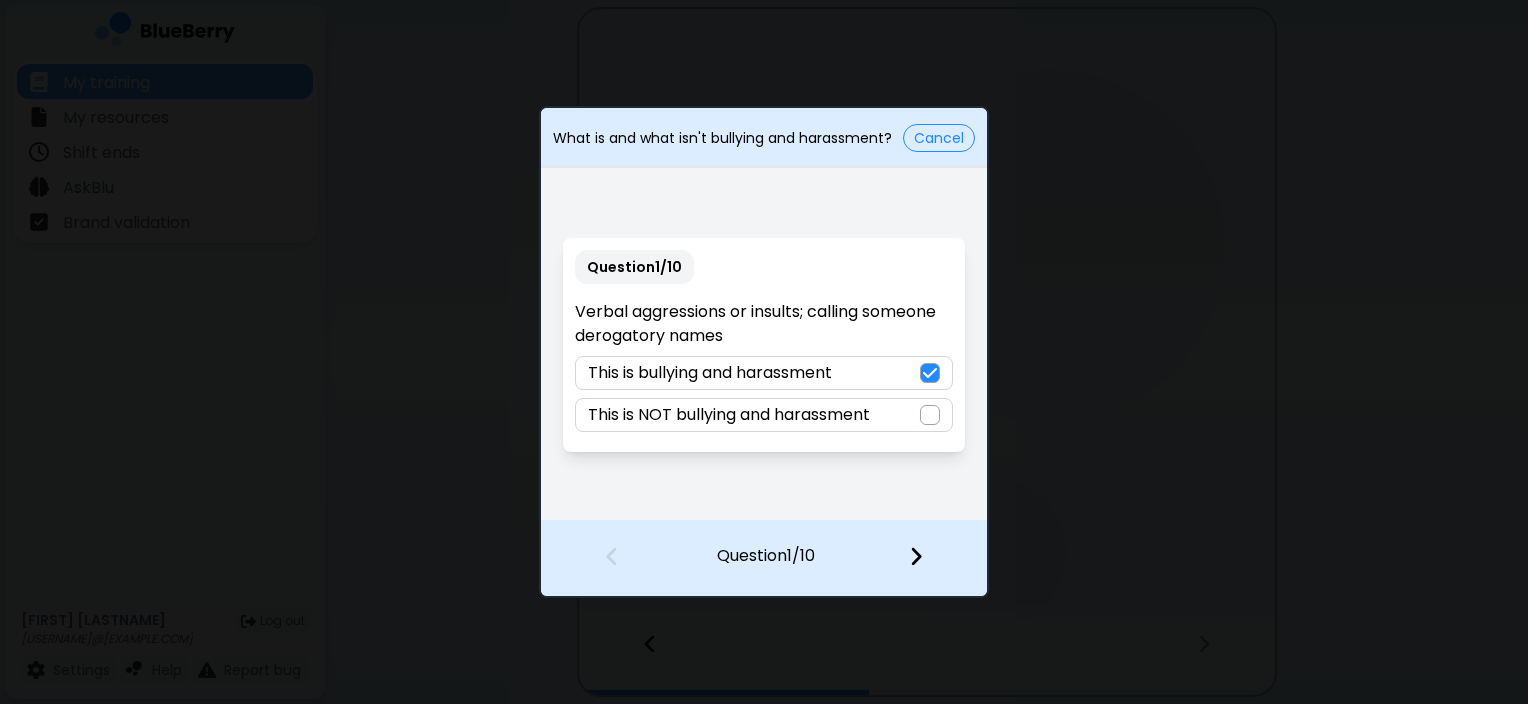 click at bounding box center [916, 556] 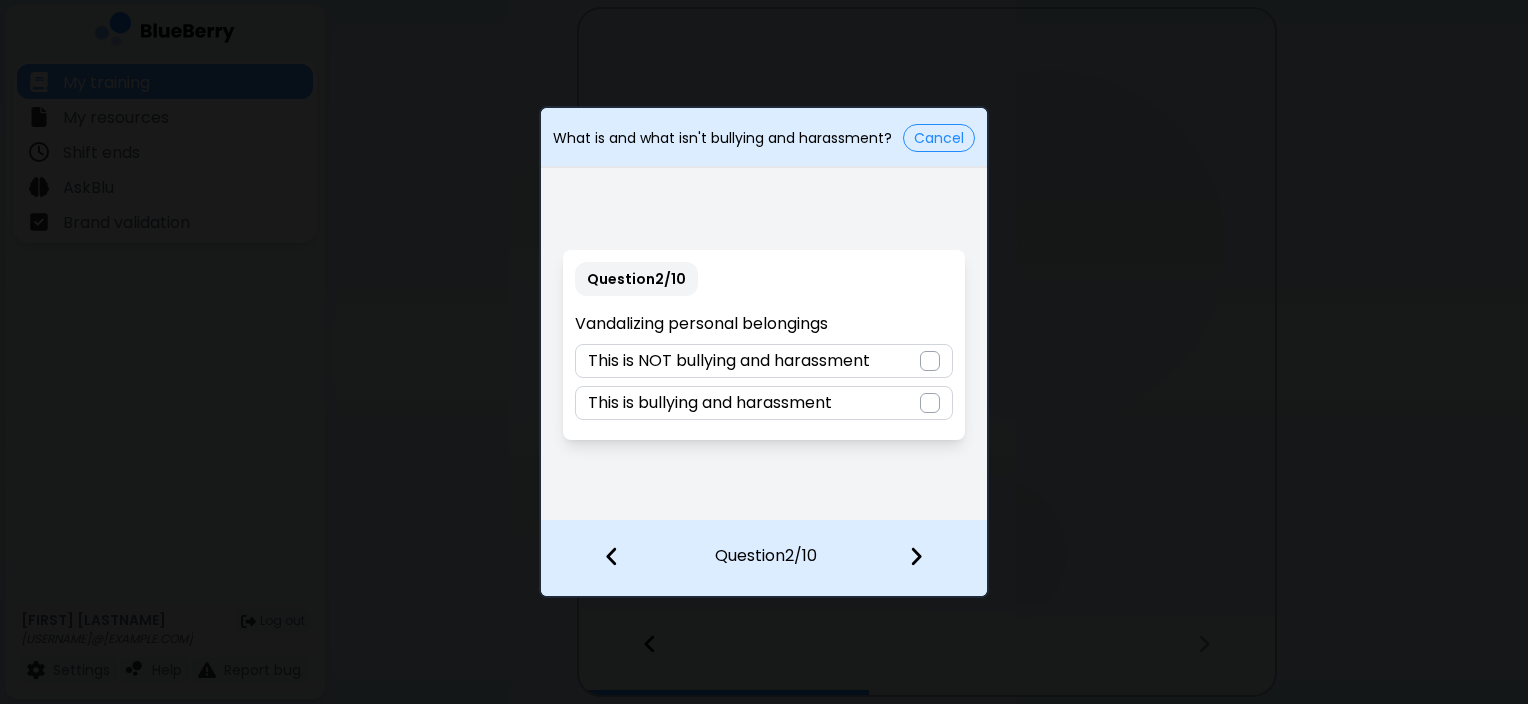 click on "This is bullying and harassment" at bounding box center (763, 403) 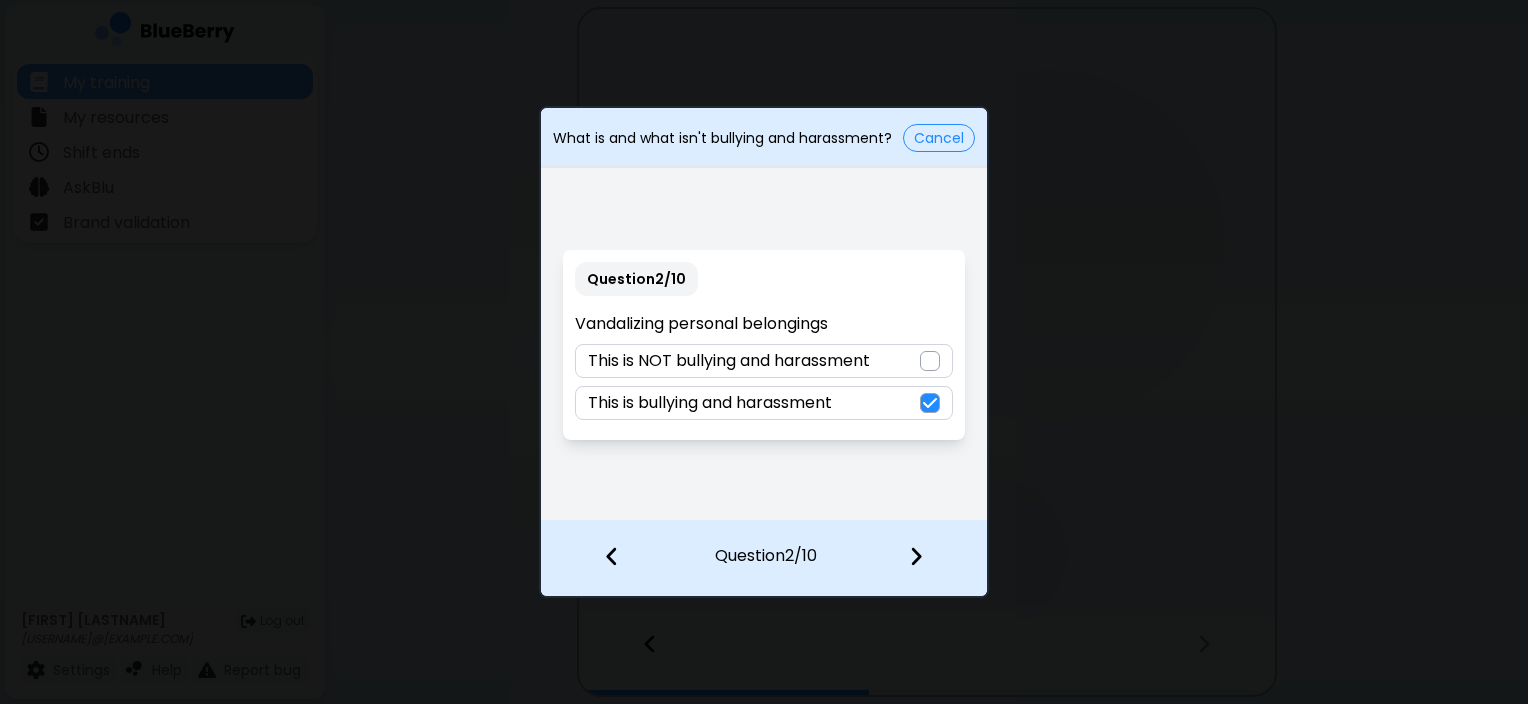 click at bounding box center (928, 558) 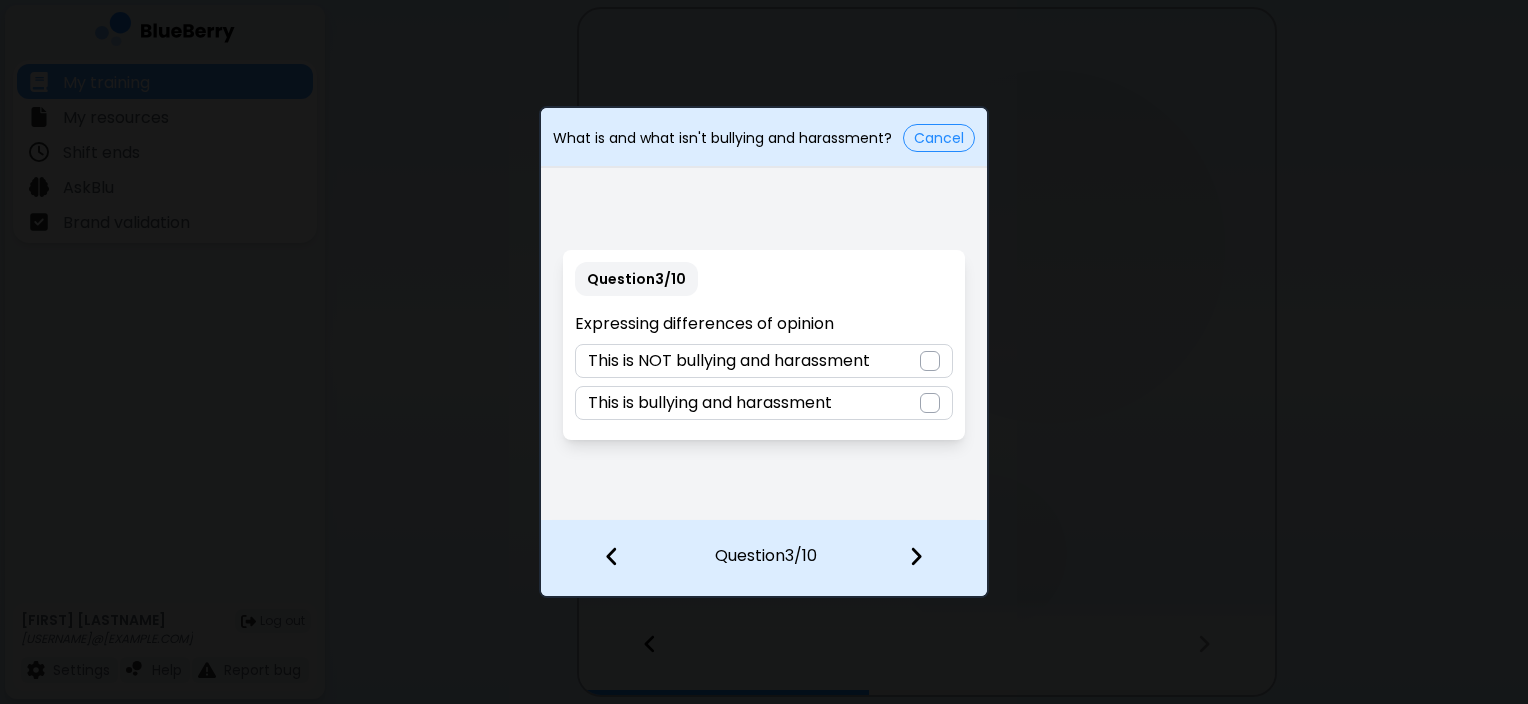 click on "This is NOT bullying and harassment" at bounding box center (729, 361) 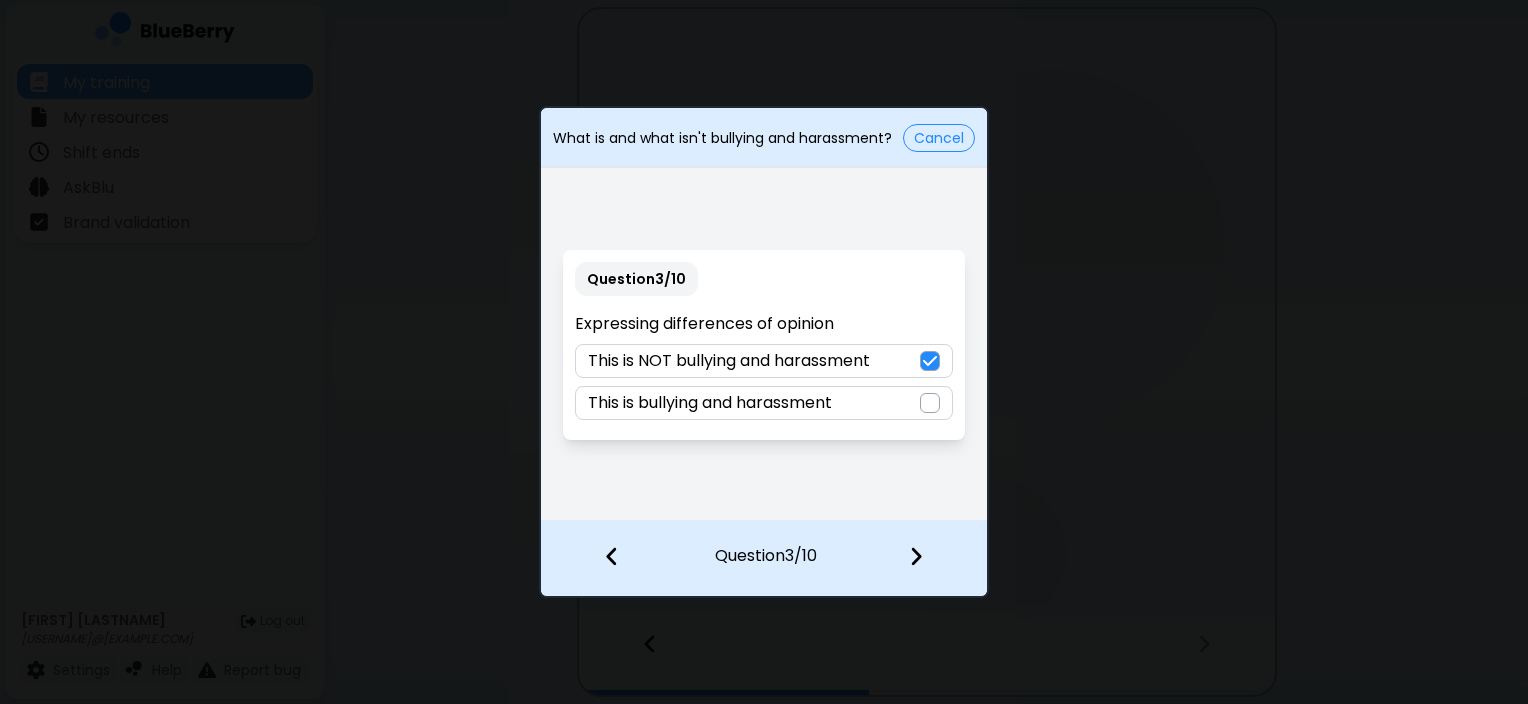 click at bounding box center (916, 556) 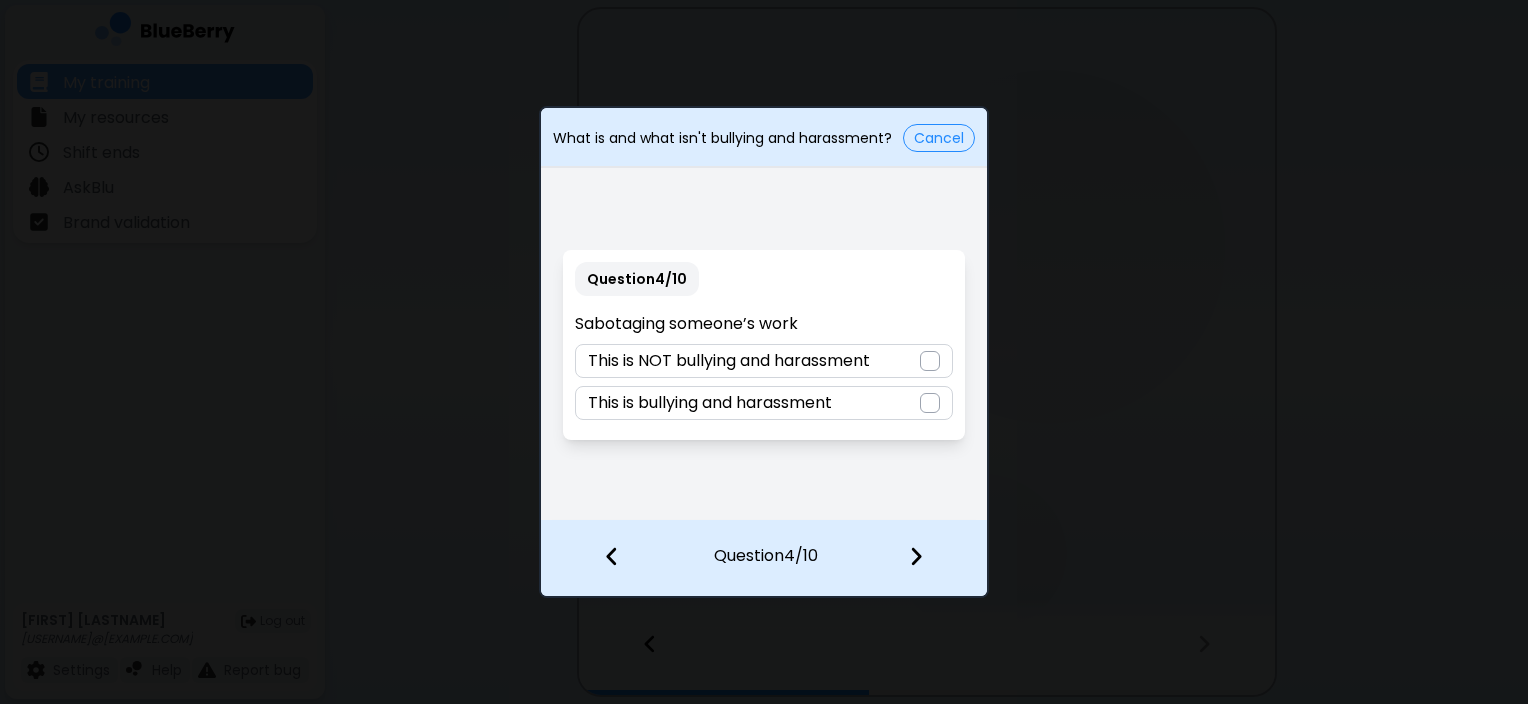 click on "This is bullying and harassment" at bounding box center (763, 403) 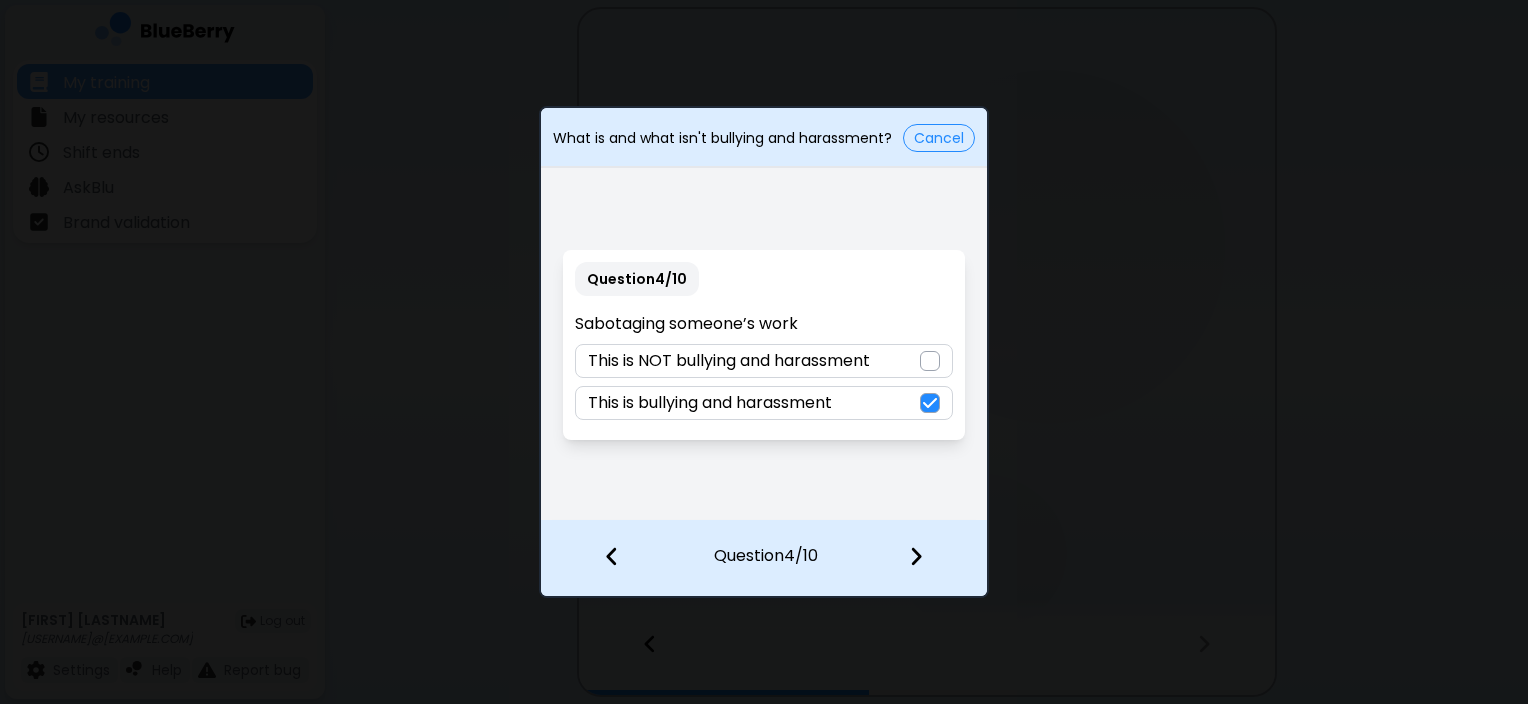 click at bounding box center (916, 556) 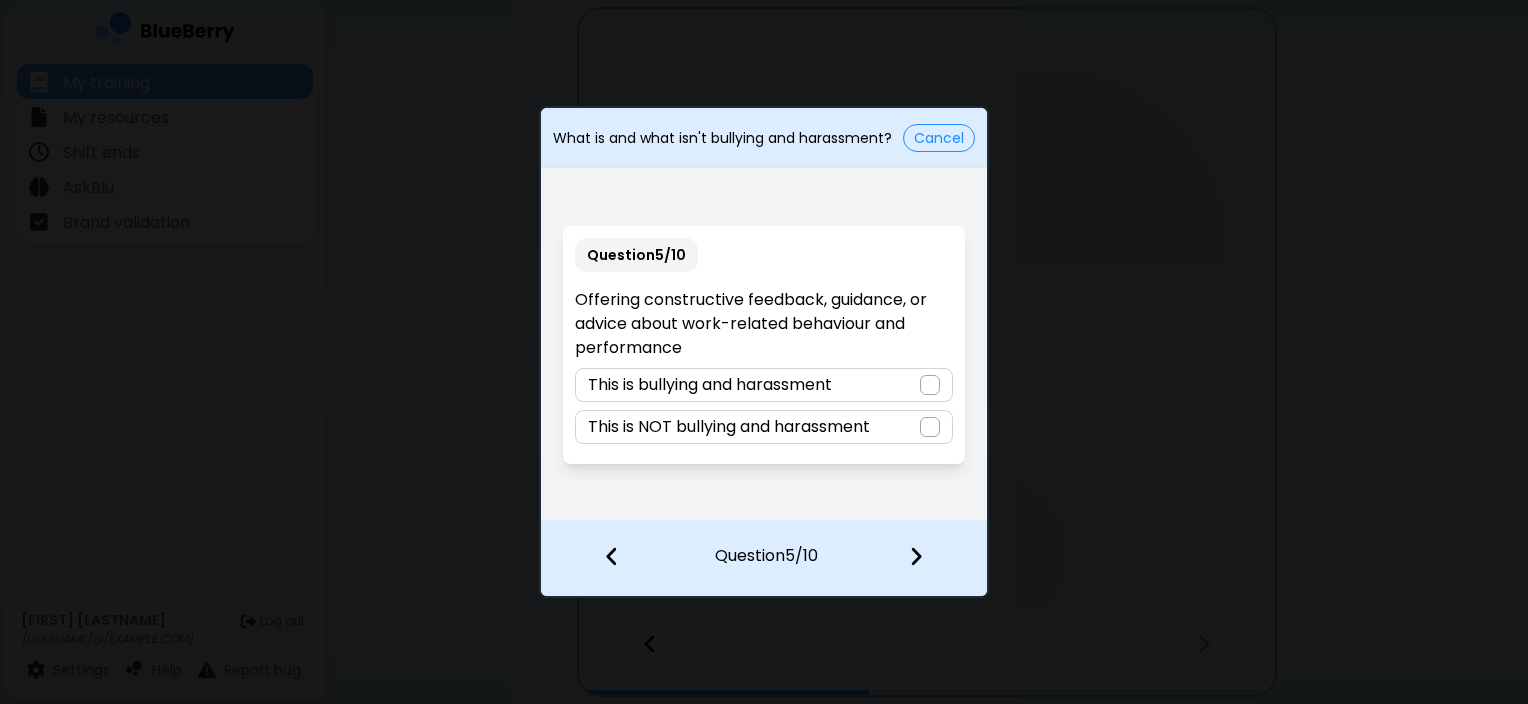 click on "This is bullying and harassment" at bounding box center [763, 385] 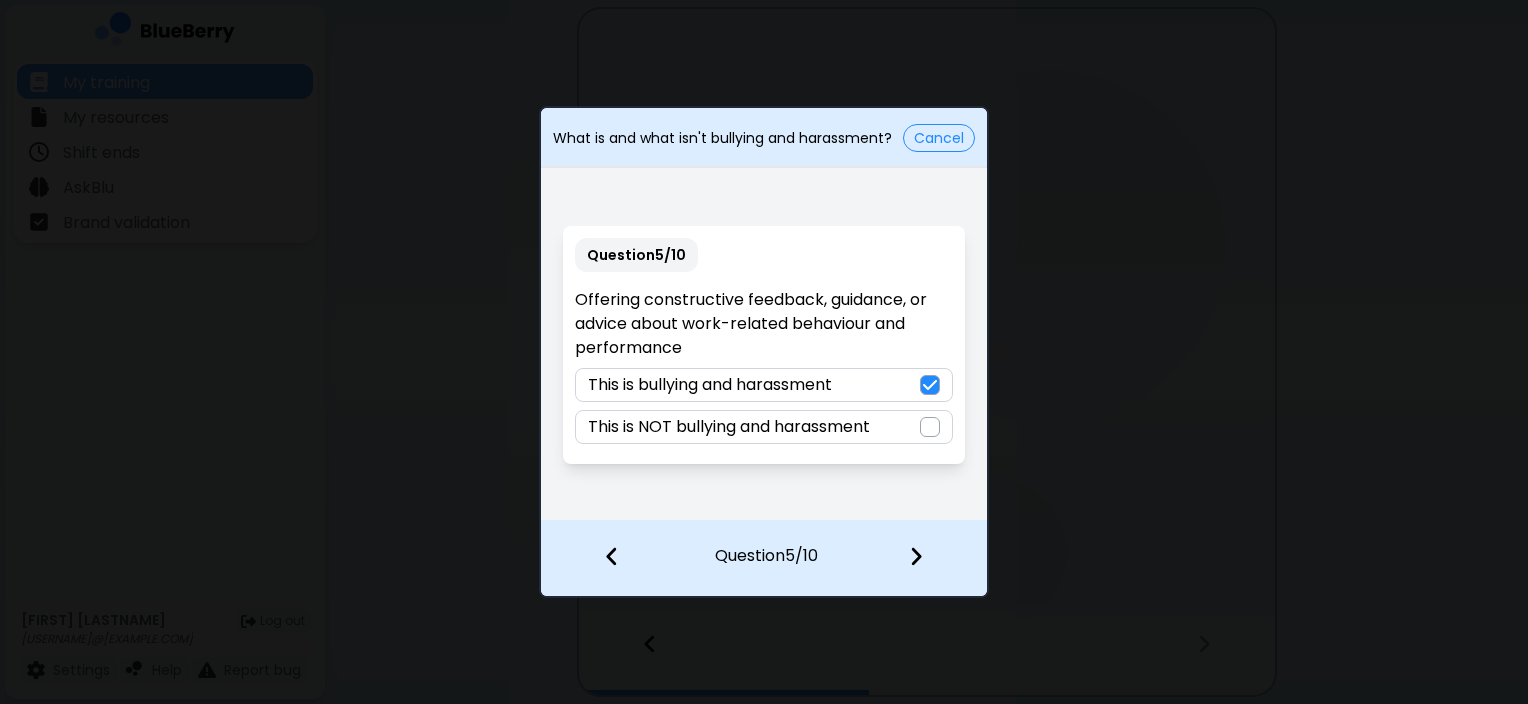 click on "This is NOT bullying and harassment" at bounding box center (729, 427) 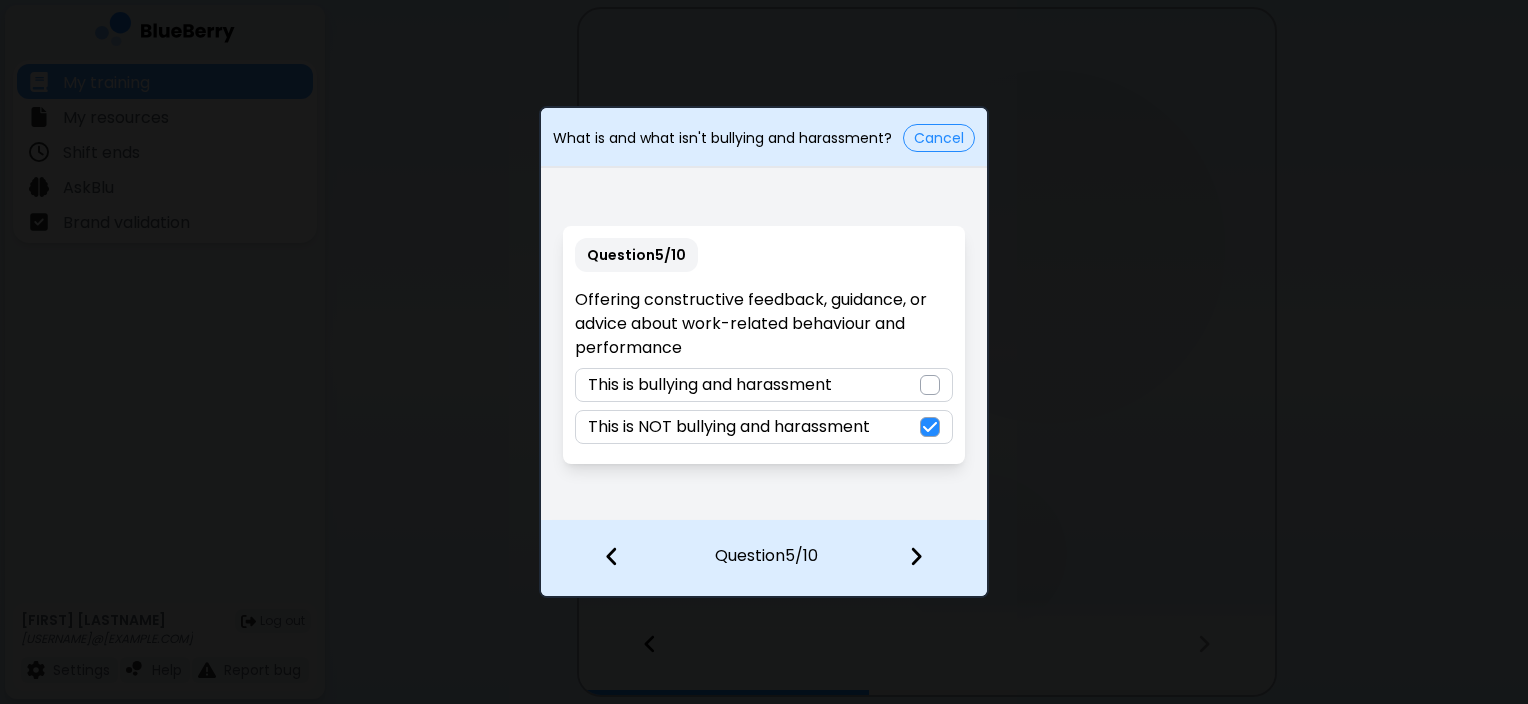 click at bounding box center (916, 556) 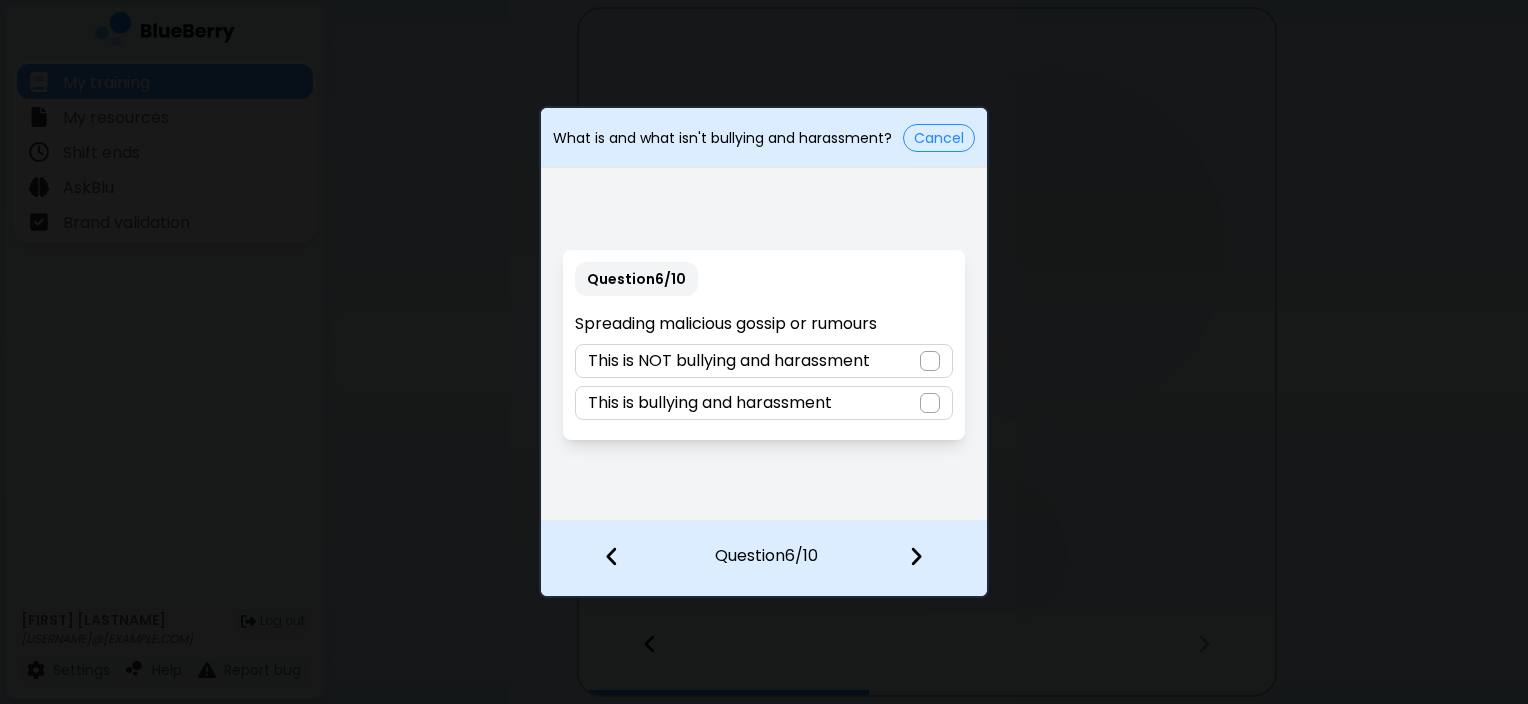 click on "This is bullying and harassment" at bounding box center [763, 403] 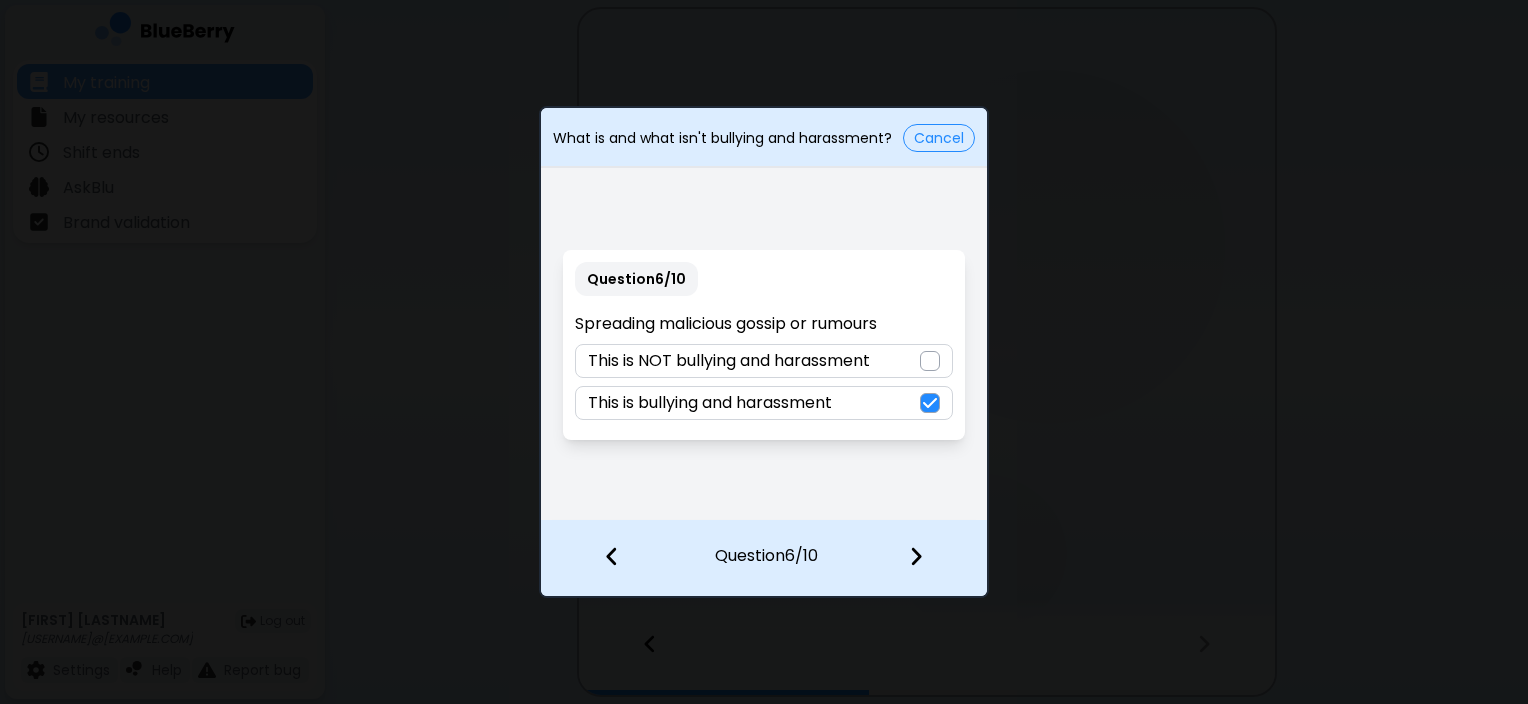click at bounding box center [612, 556] 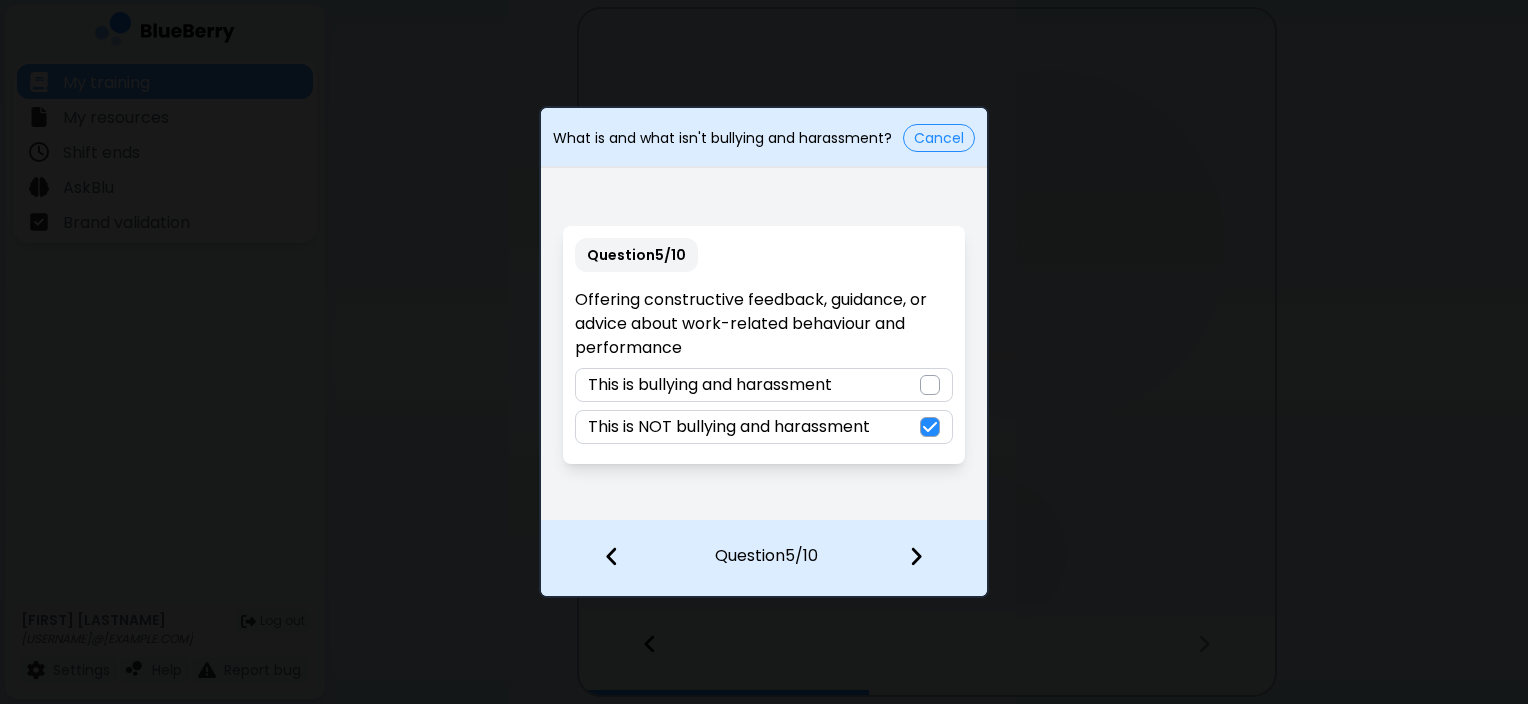 click at bounding box center (916, 556) 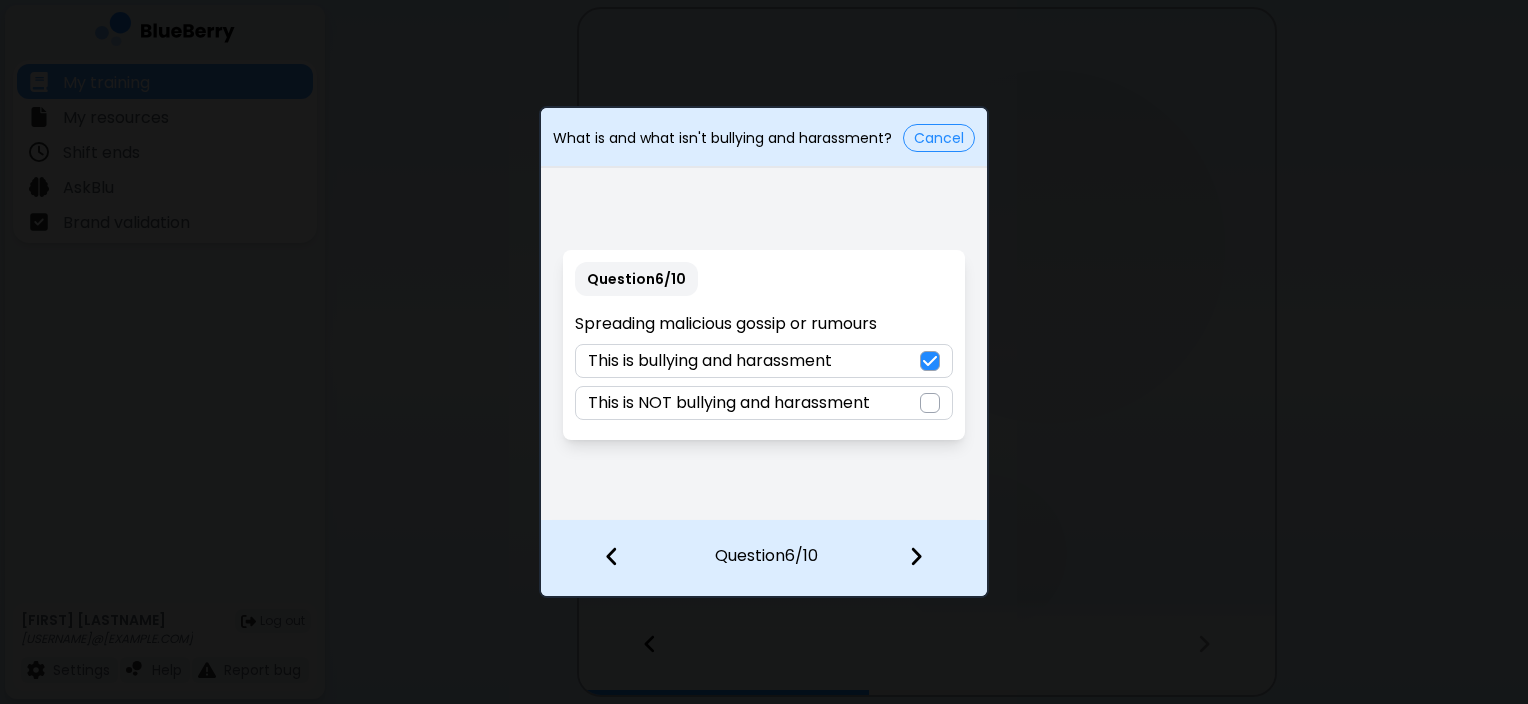 click at bounding box center (928, 558) 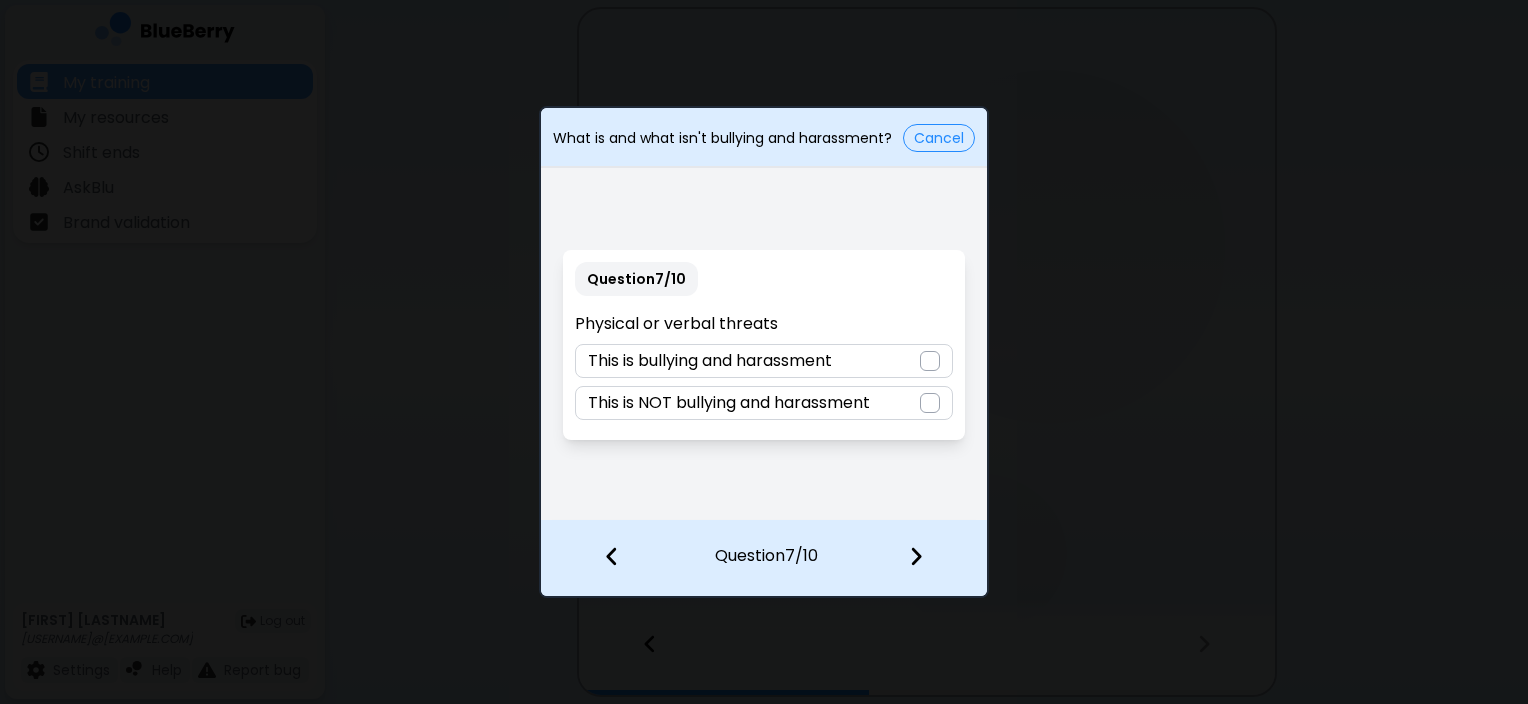 click on "This is bullying and harassment" at bounding box center (710, 361) 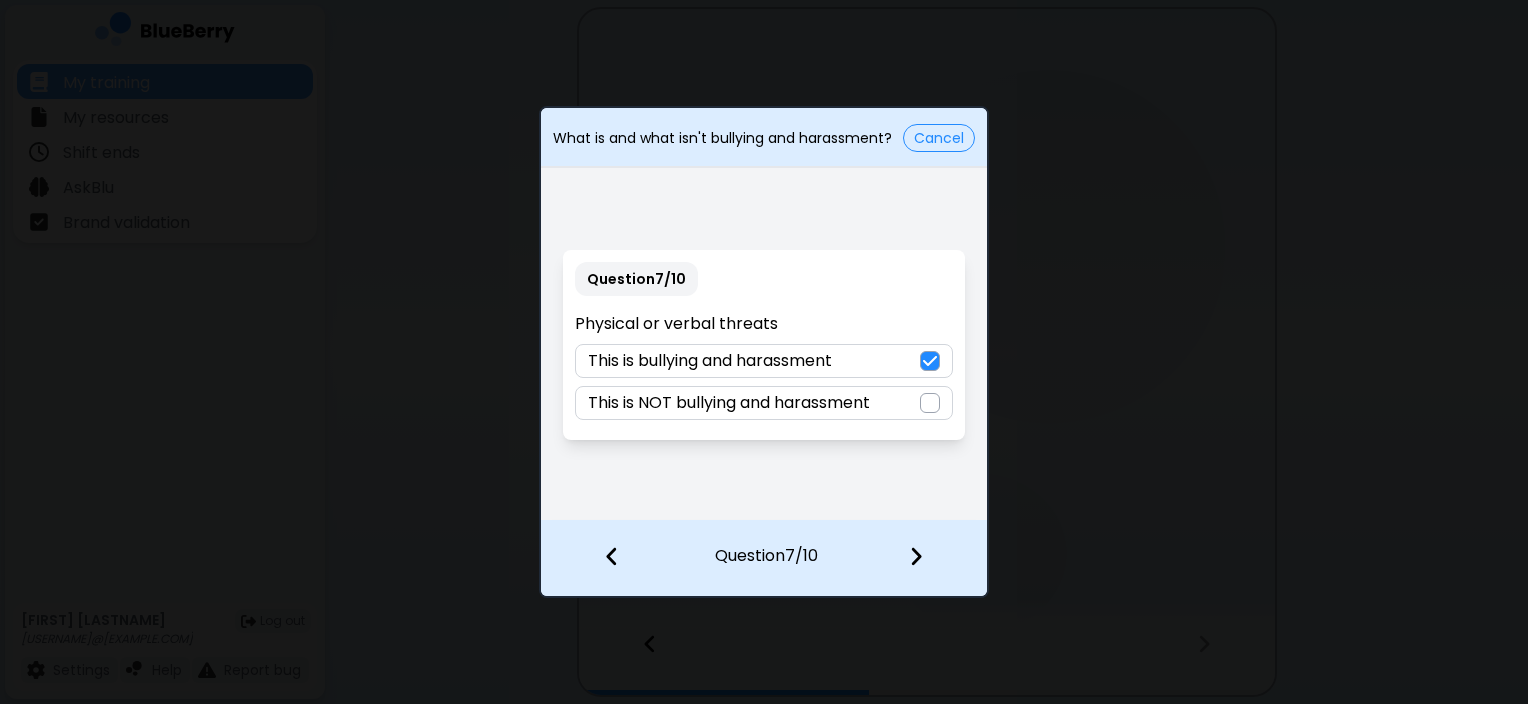 click at bounding box center [916, 556] 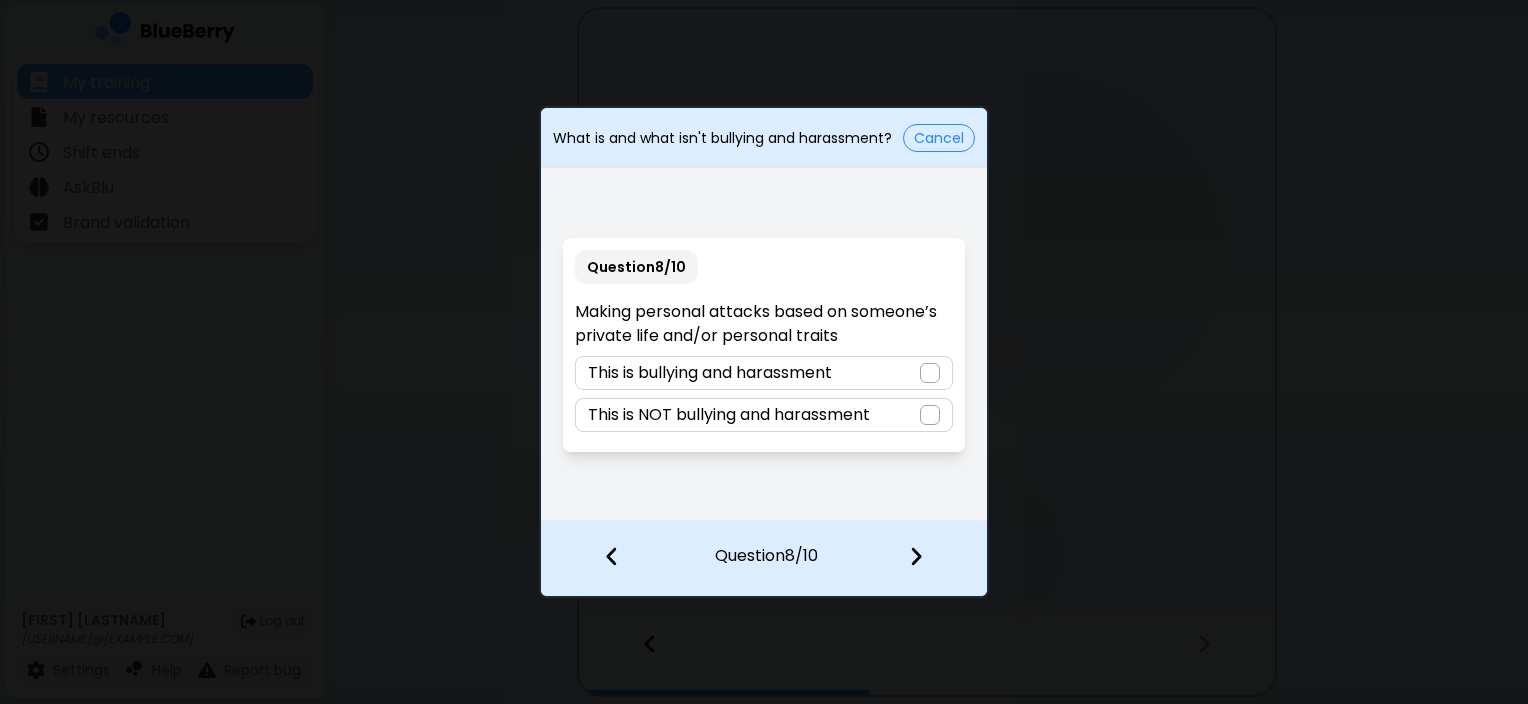 click on "This is bullying and harassment" at bounding box center (710, 373) 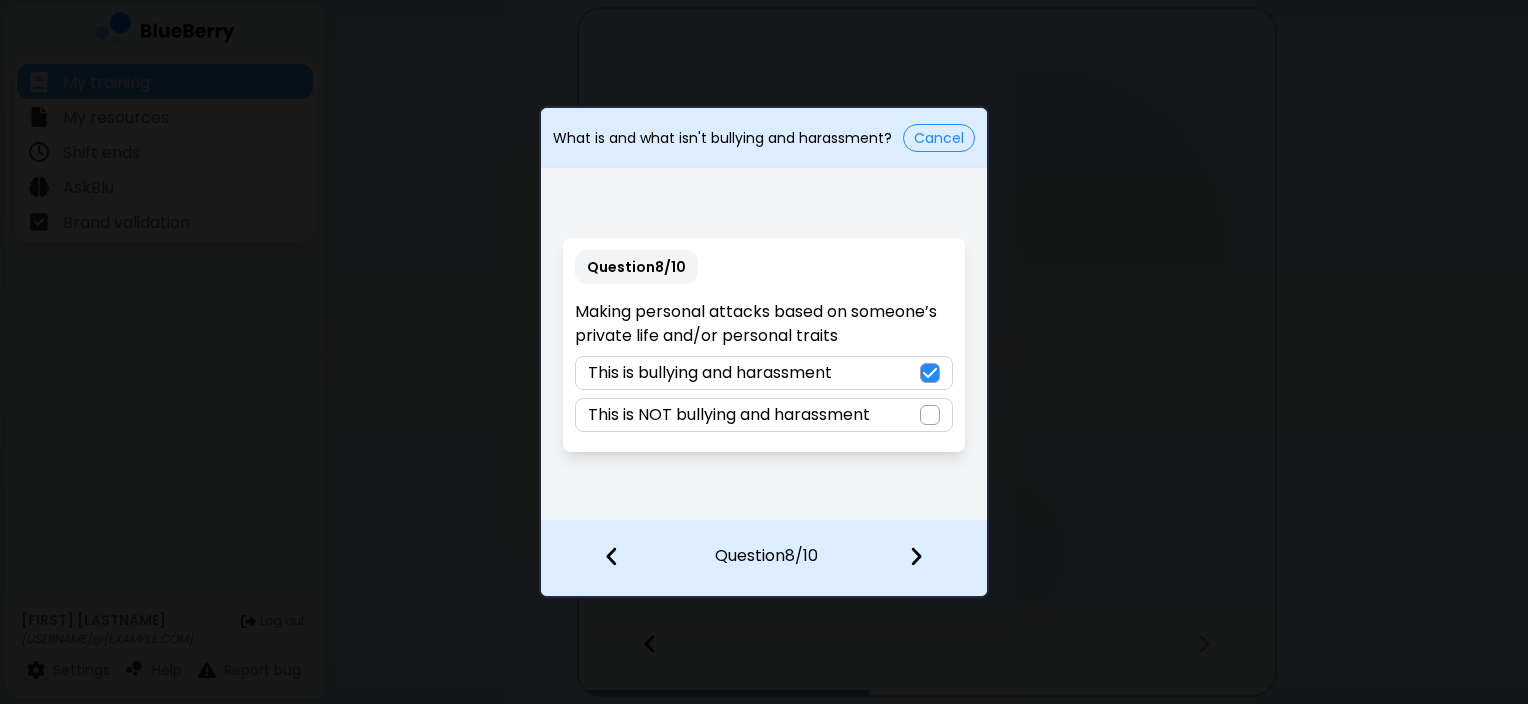 click at bounding box center (928, 558) 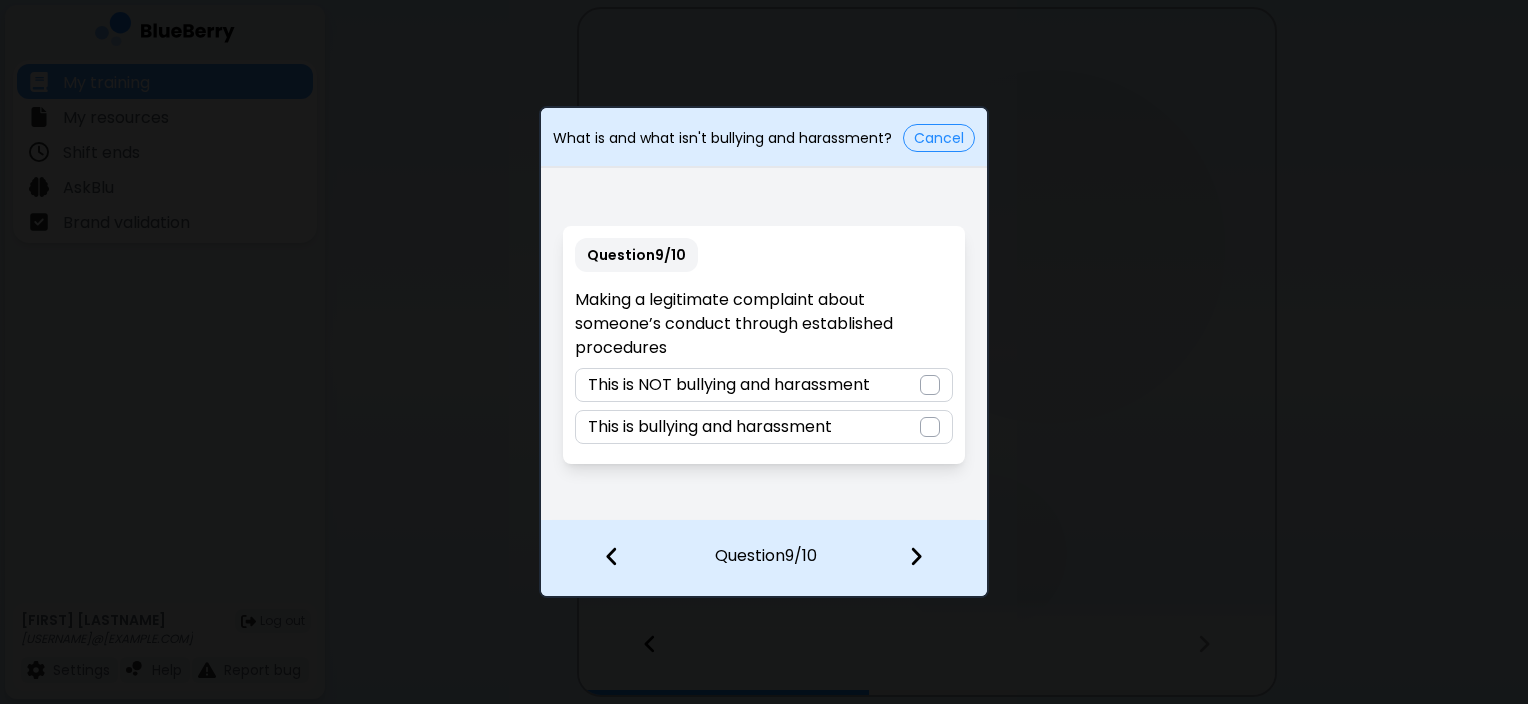 click on "This is NOT bullying and harassment" at bounding box center [729, 385] 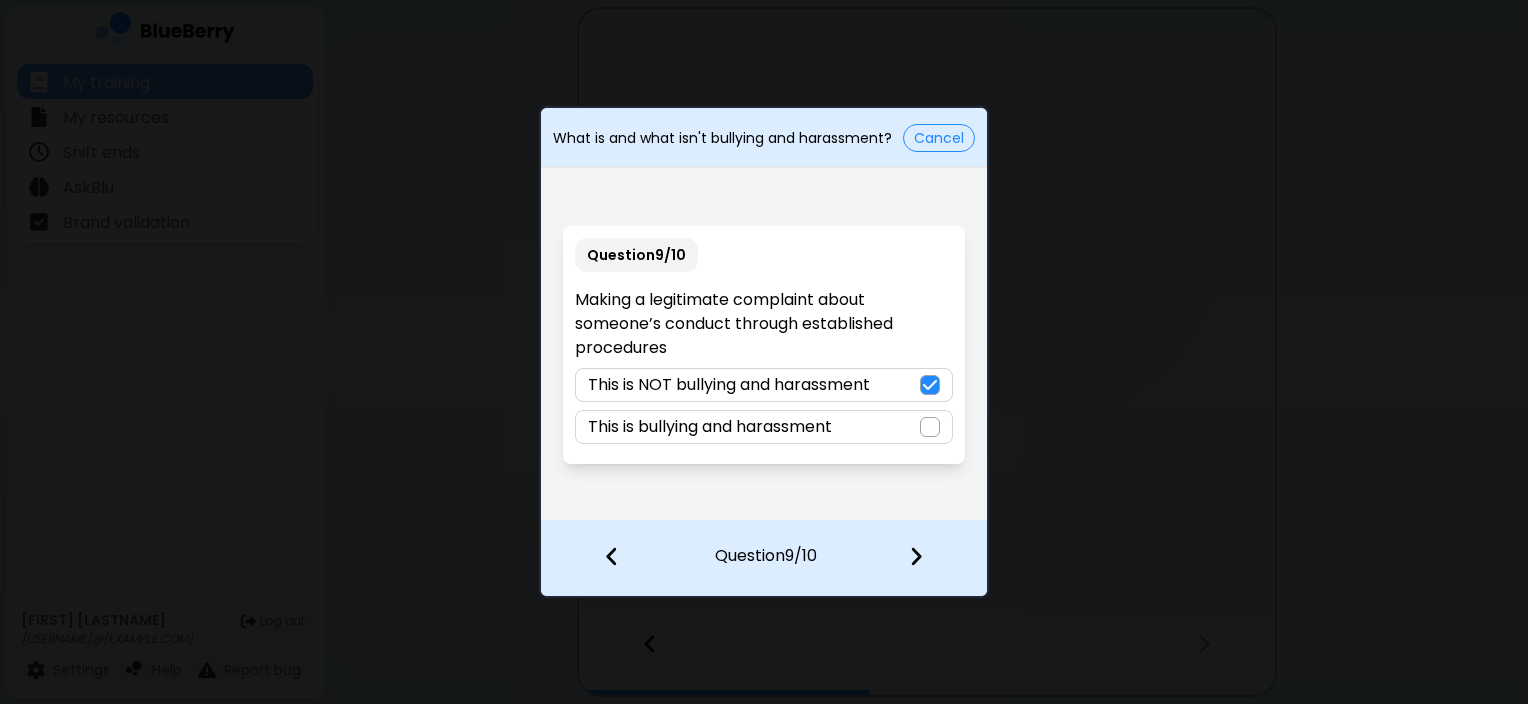 click at bounding box center [916, 556] 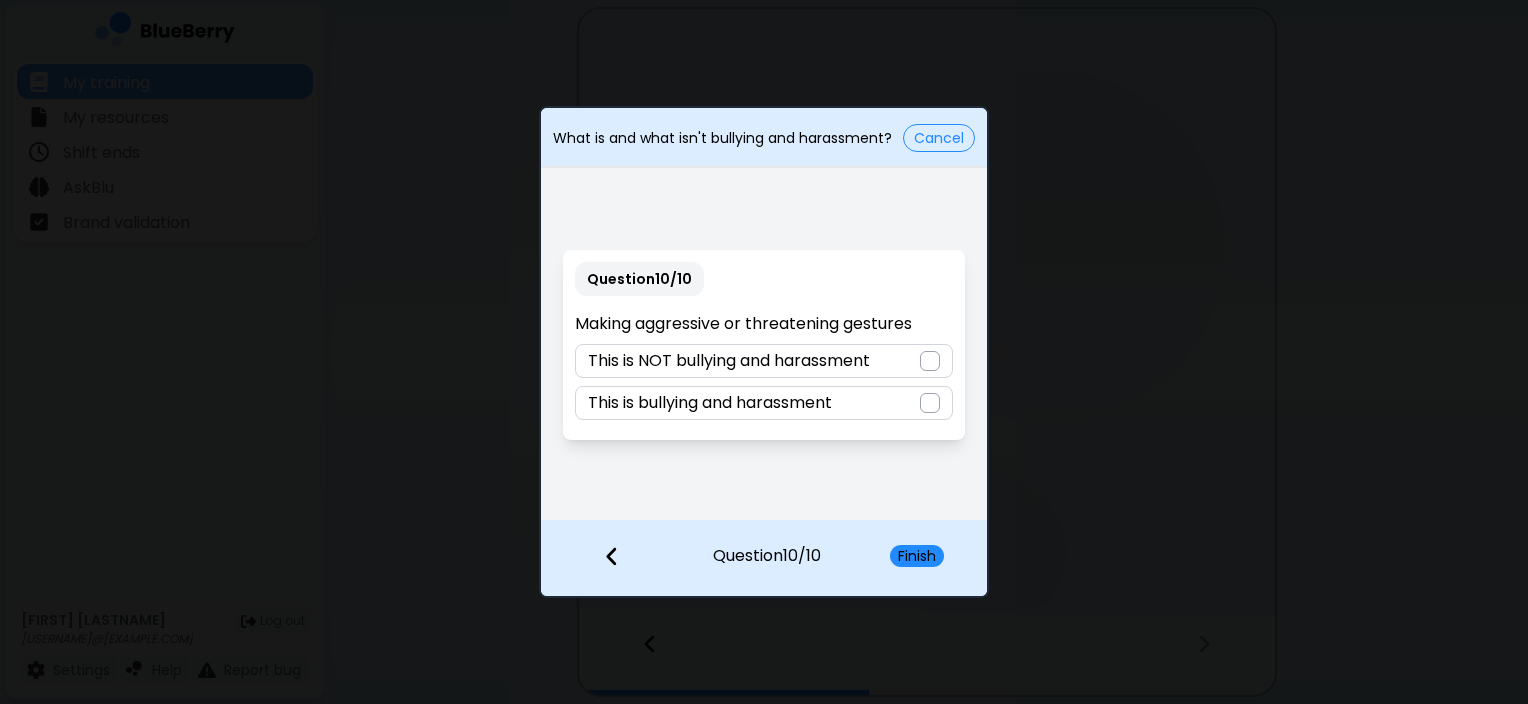 click on "Finish" at bounding box center [917, 556] 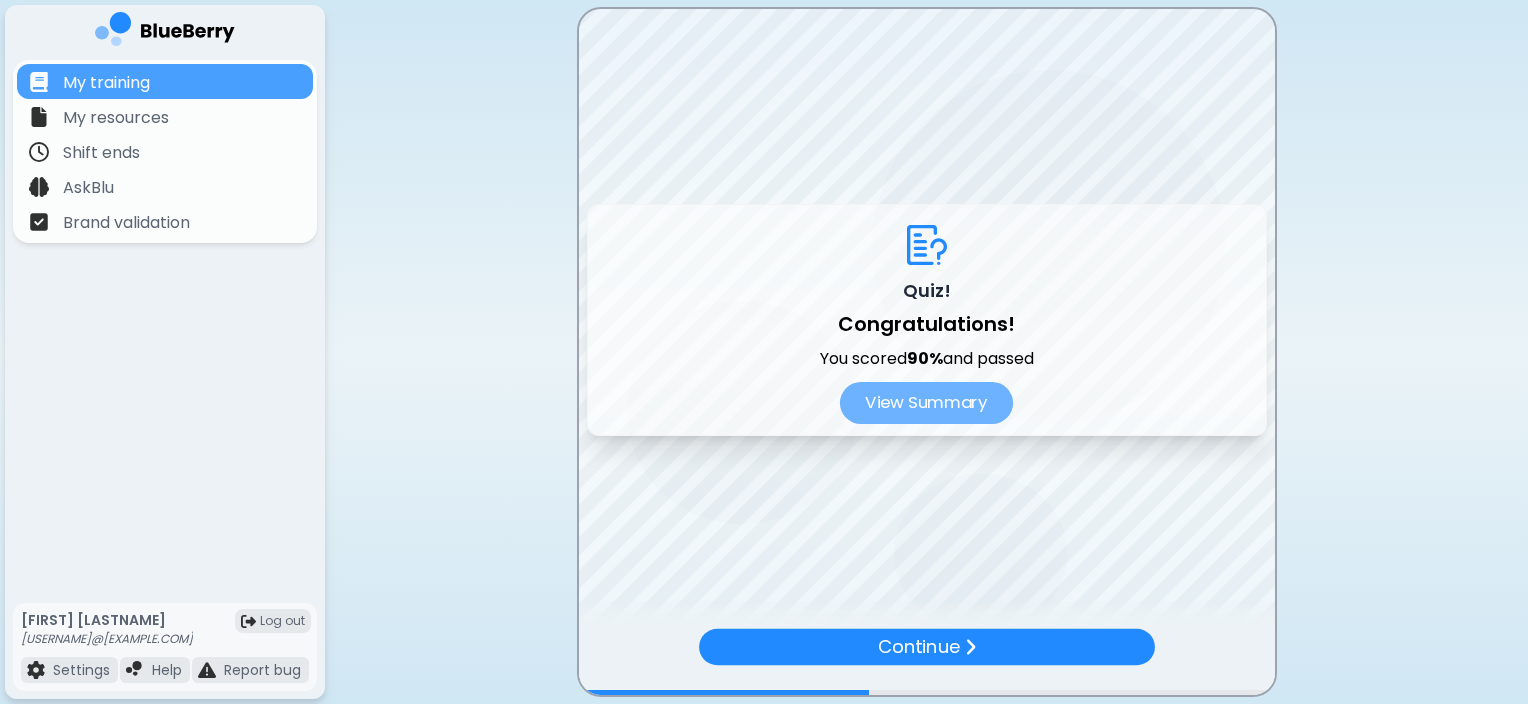 click on "View Summary" at bounding box center (926, 403) 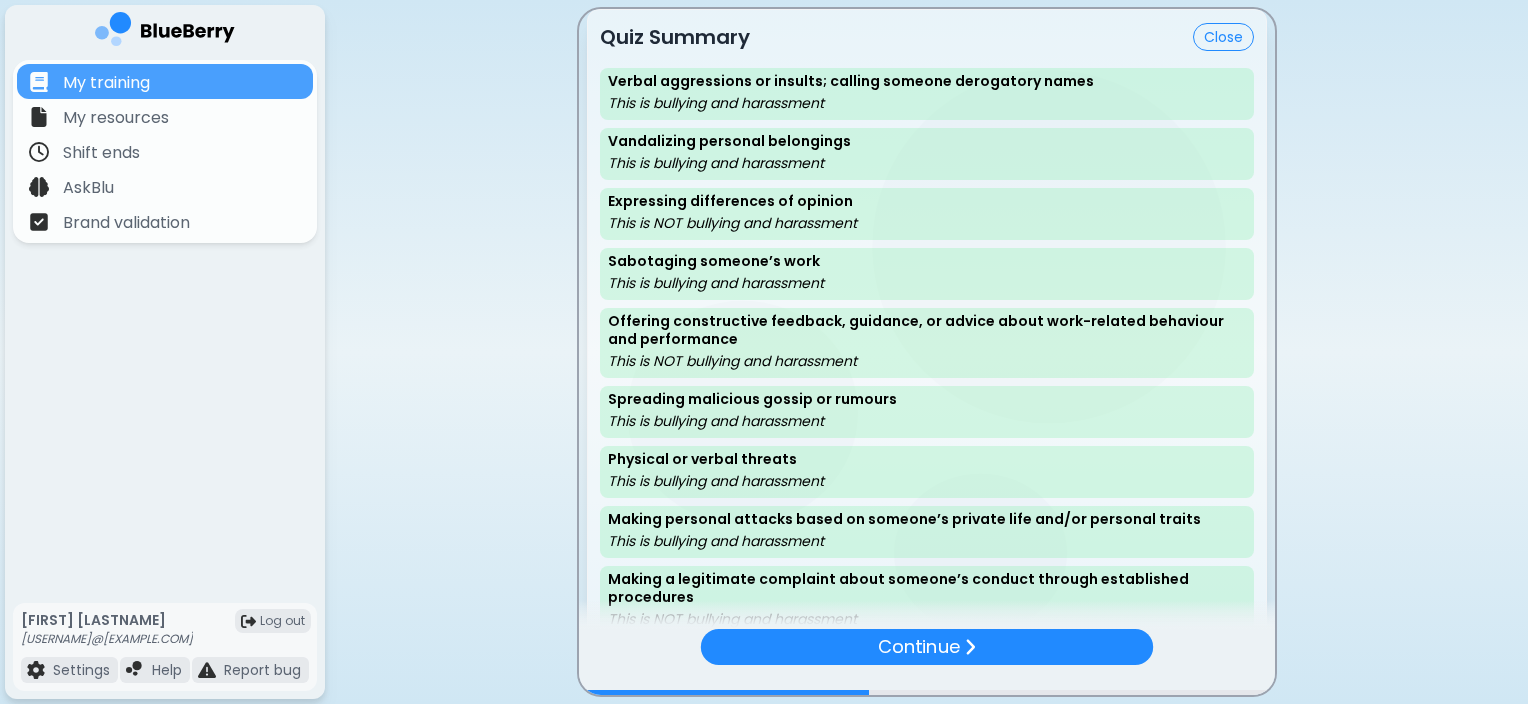 scroll, scrollTop: 111, scrollLeft: 0, axis: vertical 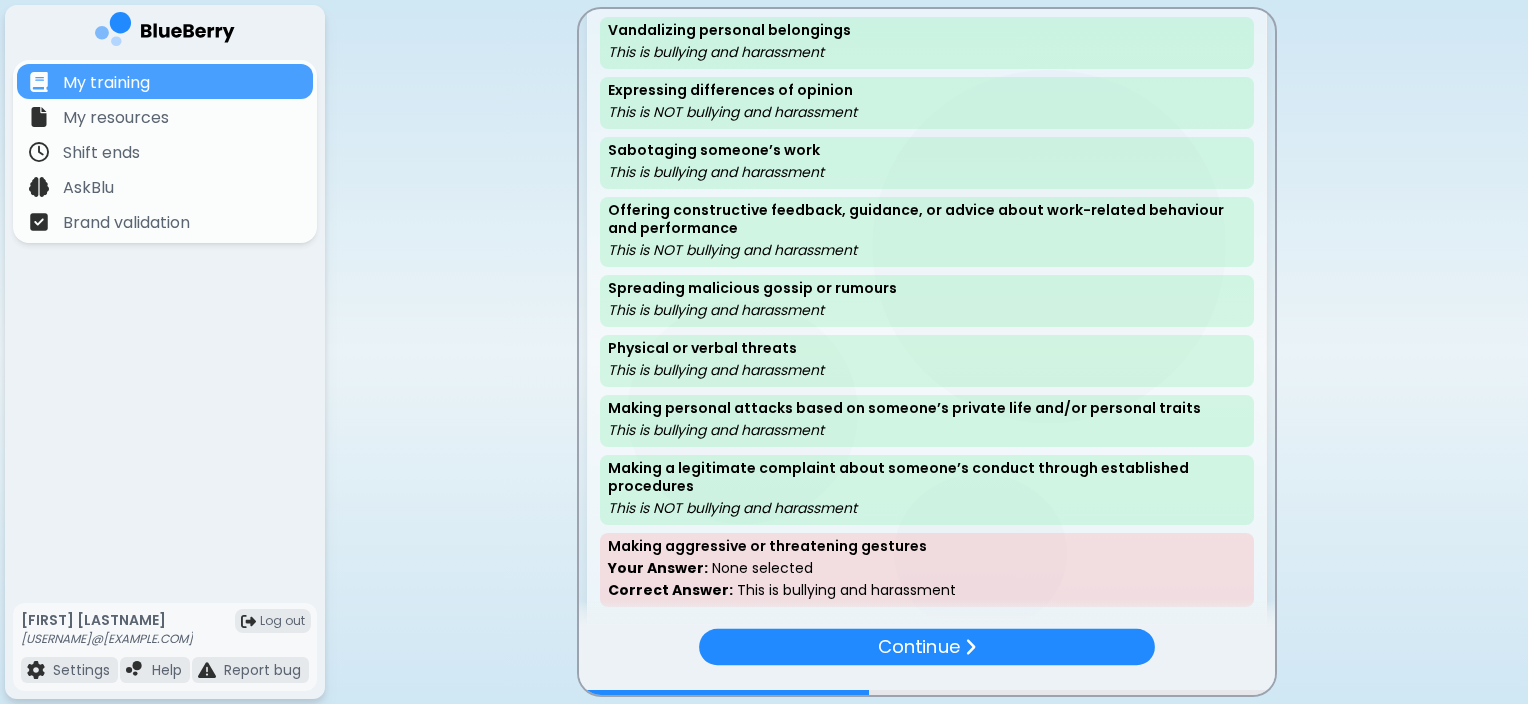 click on "Correct Answer:   This is bullying and harassment" at bounding box center [927, 590] 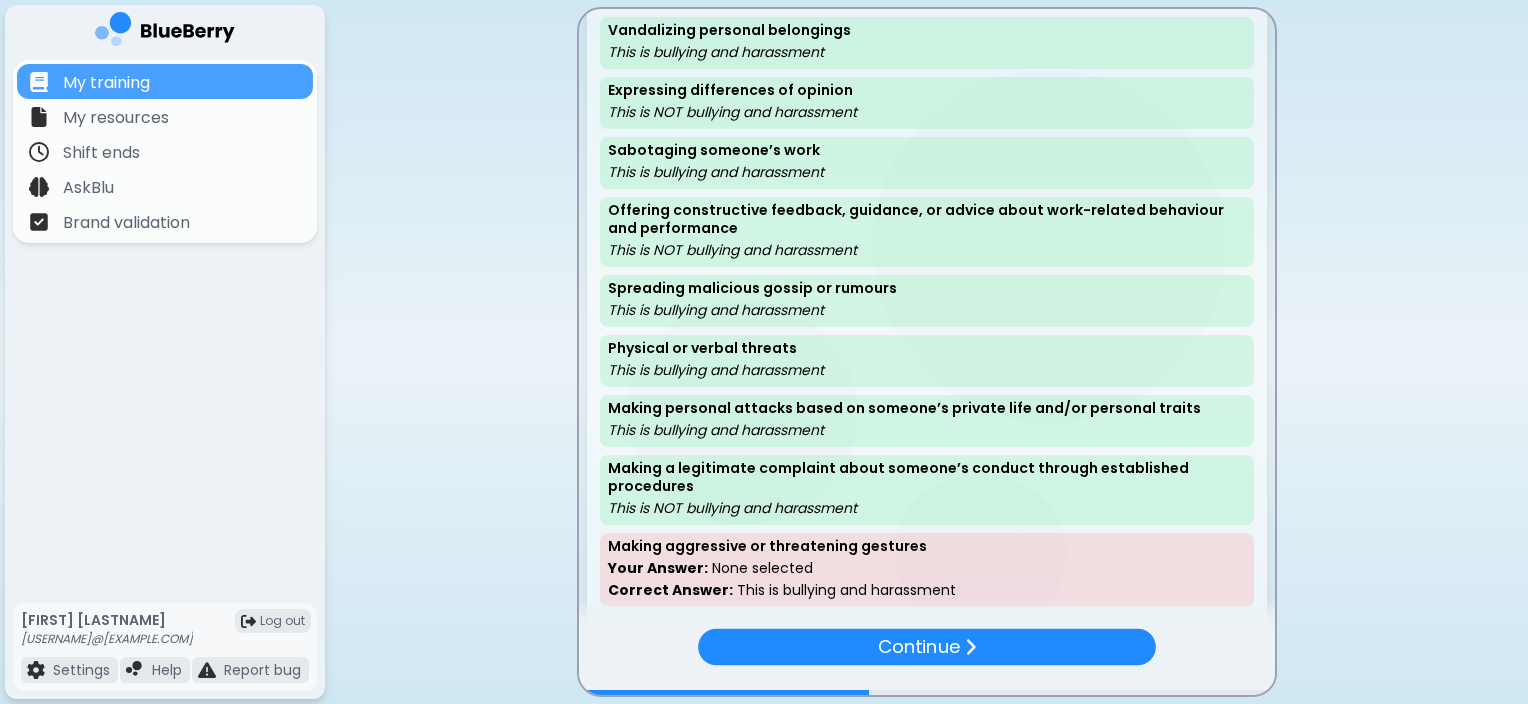 click on "Correct Answer:   This is bullying and harassment" at bounding box center [927, 590] 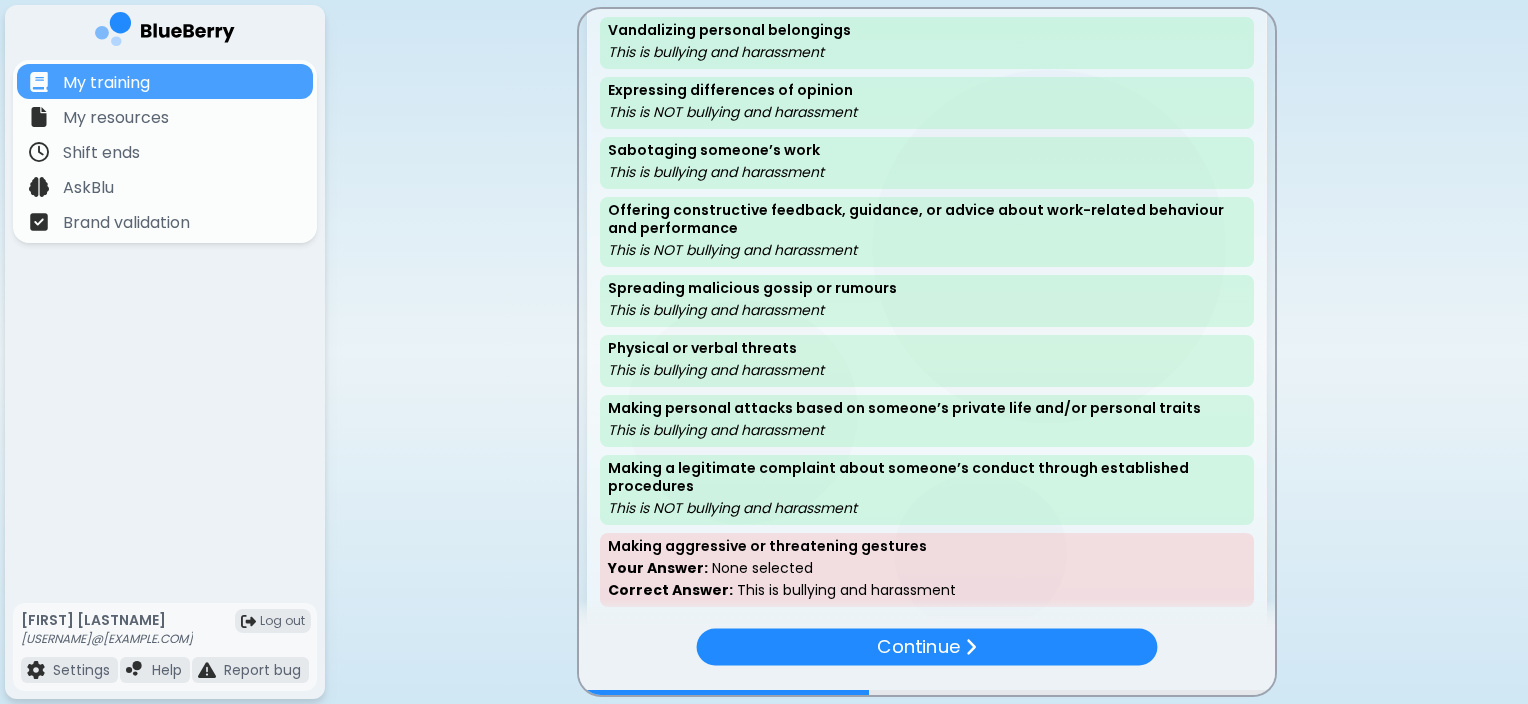 drag, startPoint x: 830, startPoint y: 571, endPoint x: 808, endPoint y: 568, distance: 22.203604 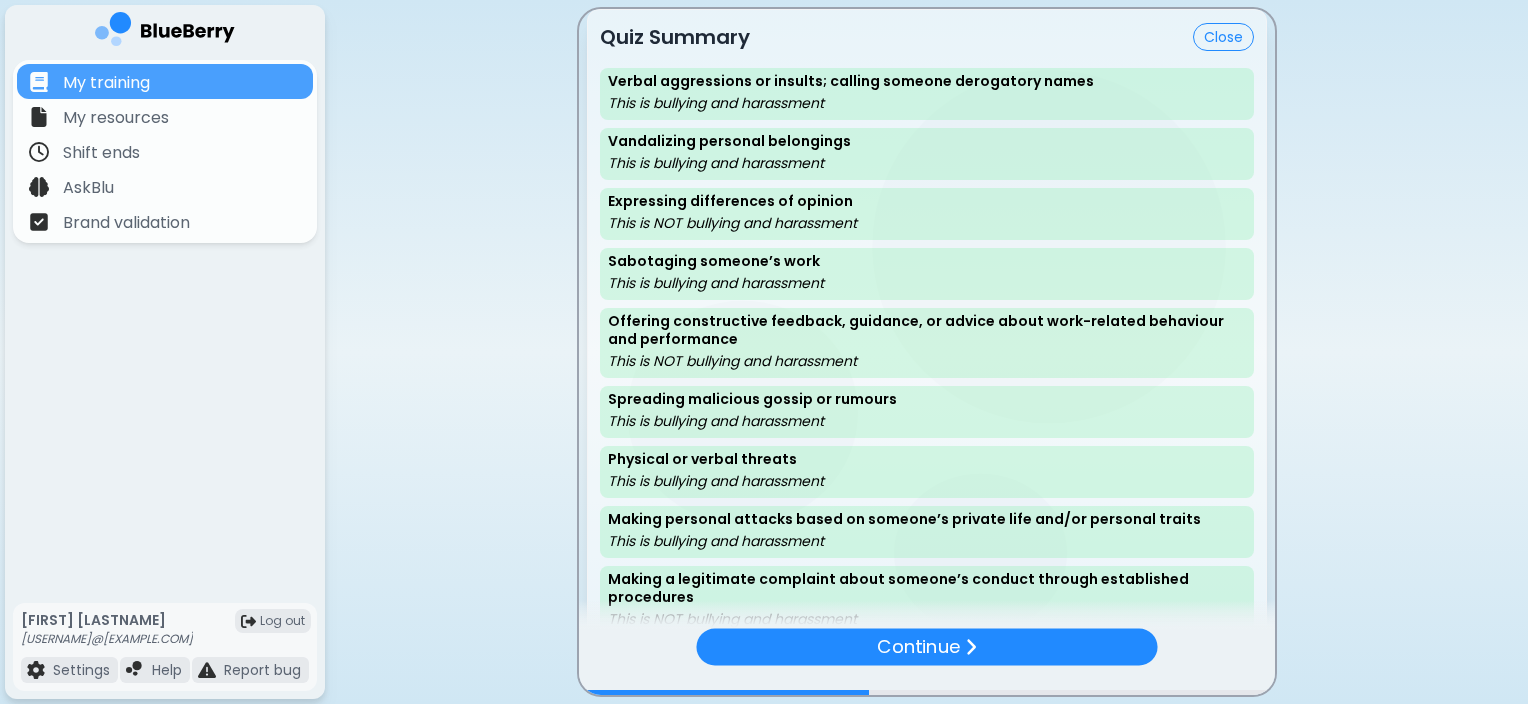 scroll, scrollTop: 111, scrollLeft: 0, axis: vertical 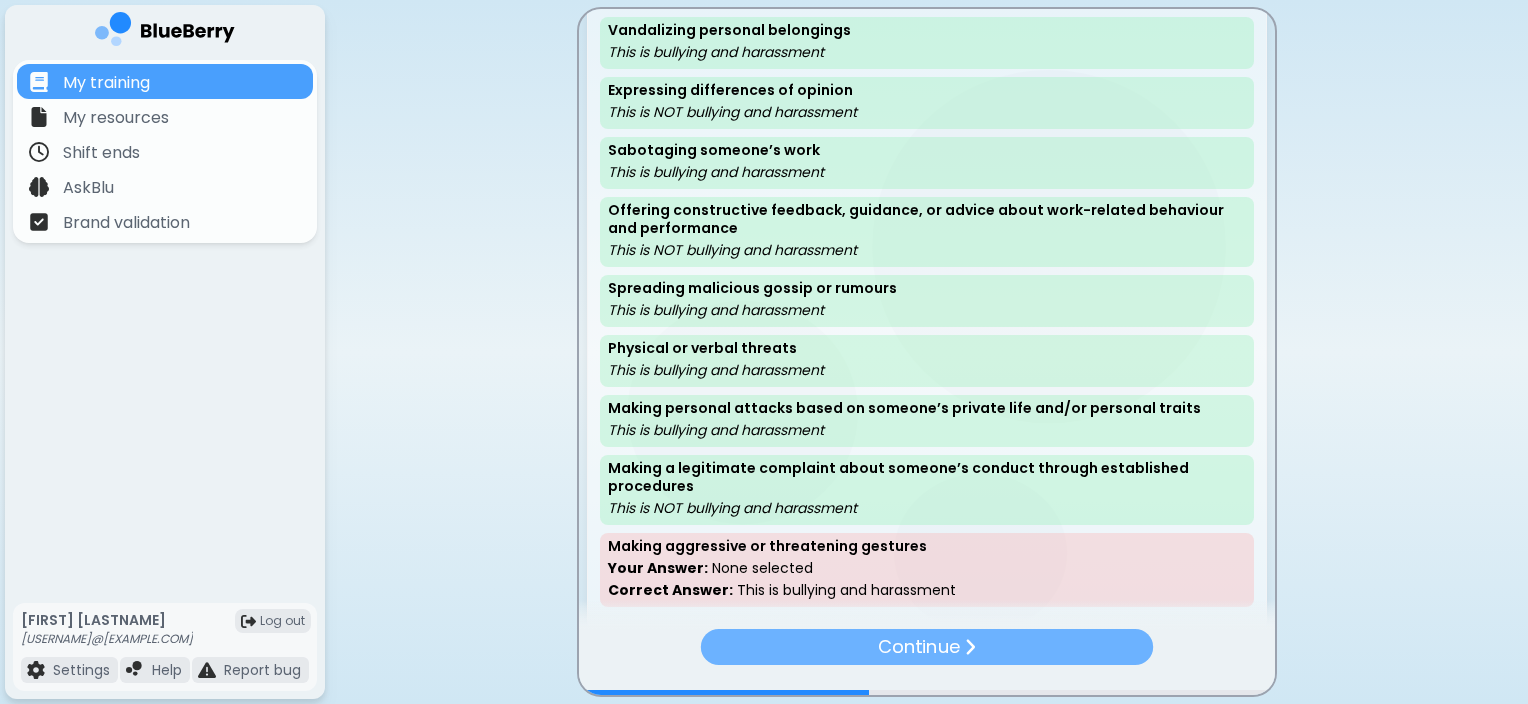 click on "Continue" at bounding box center (926, 647) 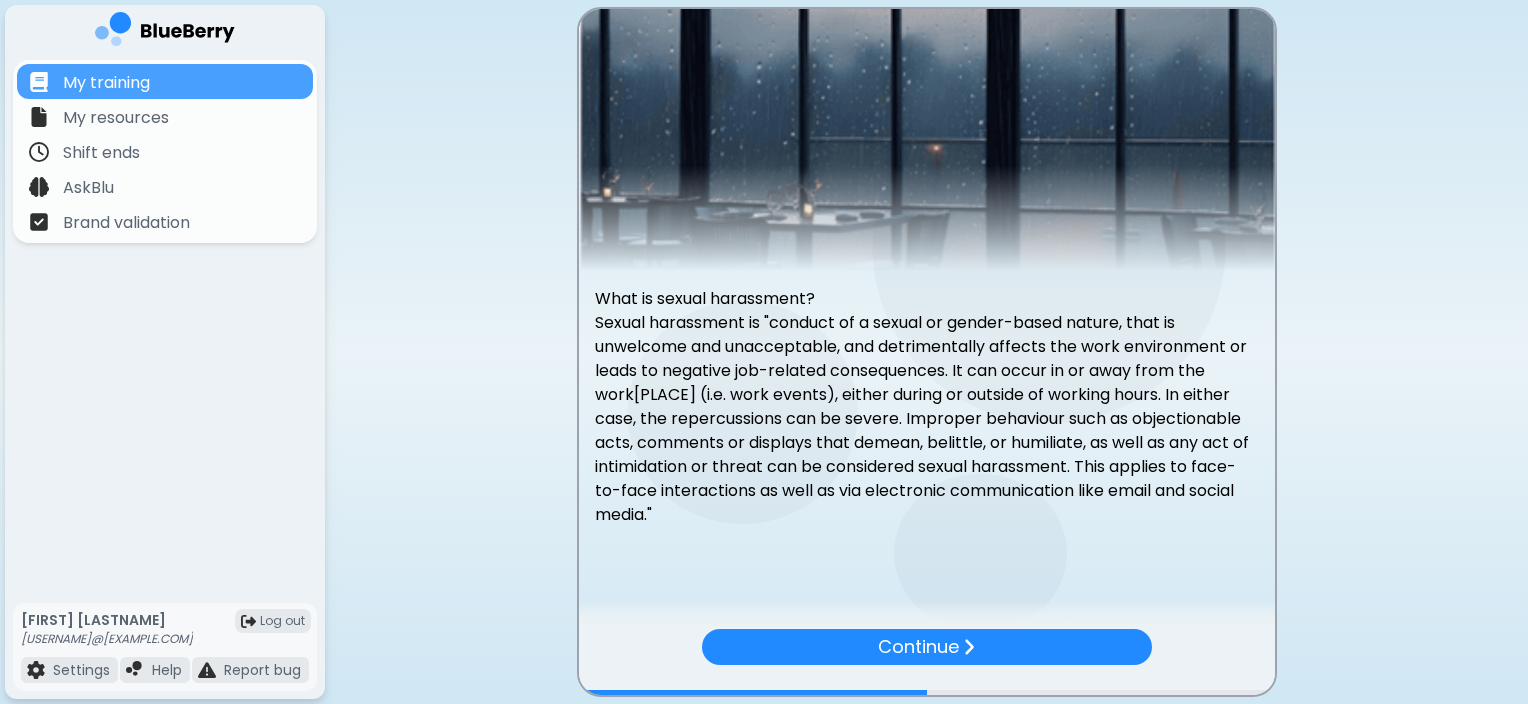 scroll, scrollTop: 113, scrollLeft: 0, axis: vertical 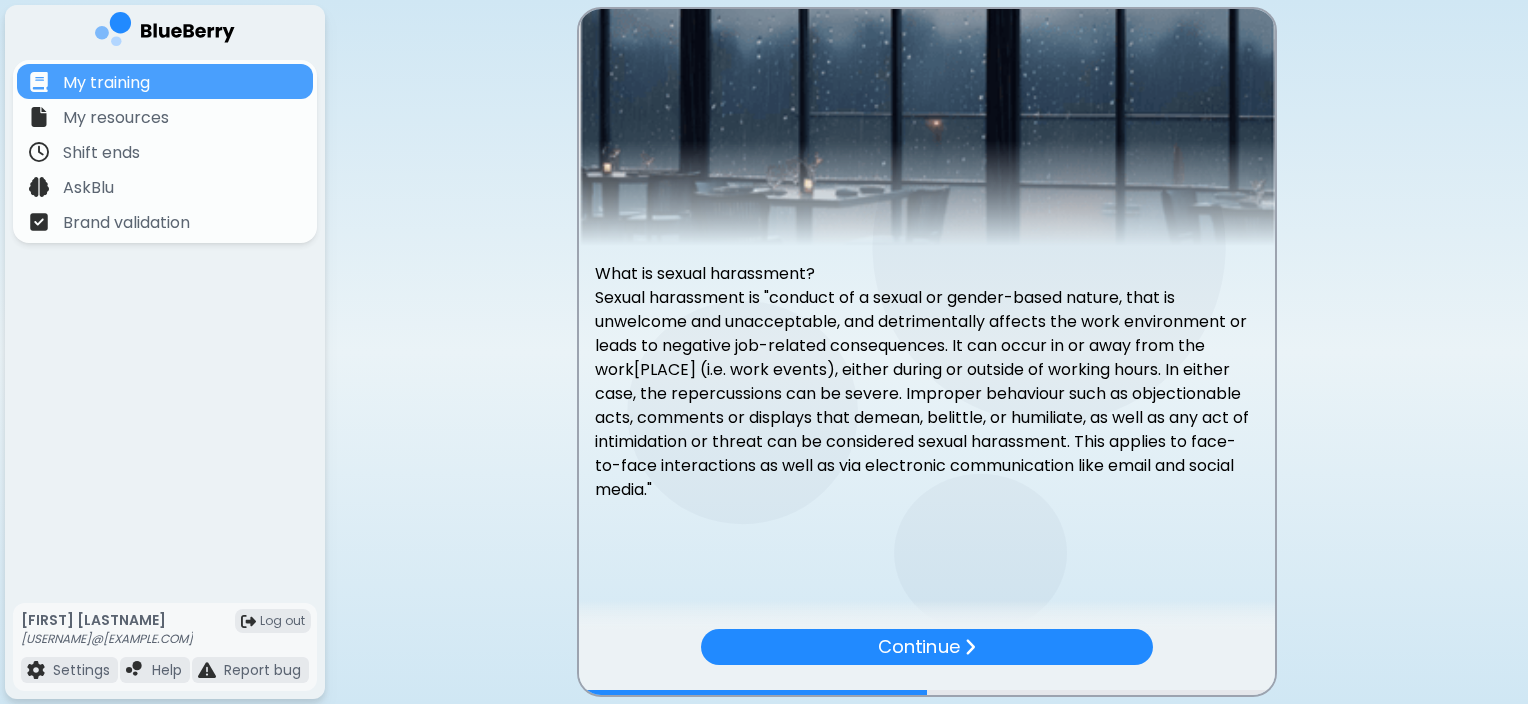 click on "What is sexual harassment?
Sexual harassment is "conduct of a sexual or gender-based nature, that is unwelcome and unacceptable, and detrimentally affects the work environment or leads to negative job-related consequences. It can occur in or away from the work[PLACE] (i.e. work events), either during or outside of working hours. In either case, the repercussions can be severe. Improper behaviour such as objectionable acts, comments or displays that demean, belittle, or humiliate, as well as any act of intimidation or threat can be considered sexual harassment. This applies to face-to-face interactions as well as via electronic communication like email and social media."" at bounding box center [927, 264] 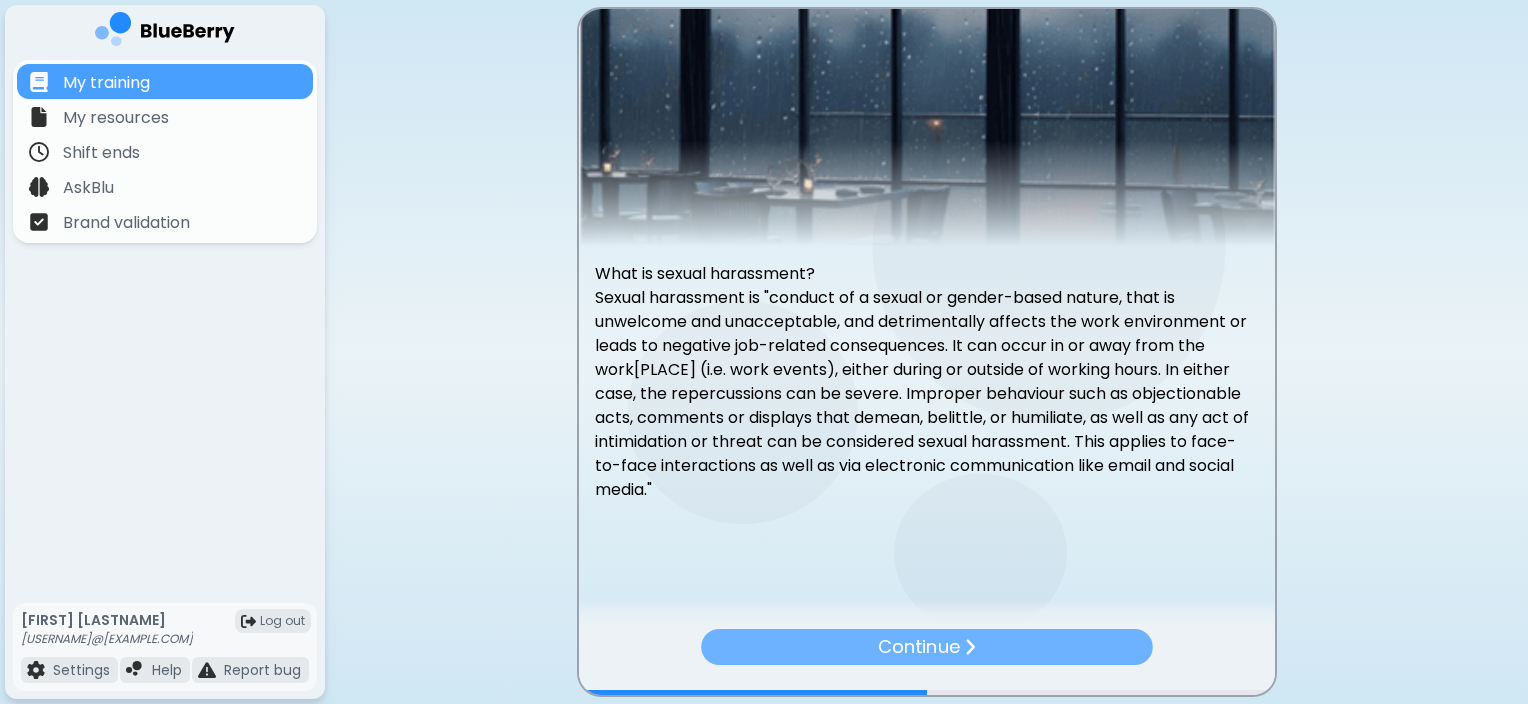 click on "Continue" at bounding box center (927, 647) 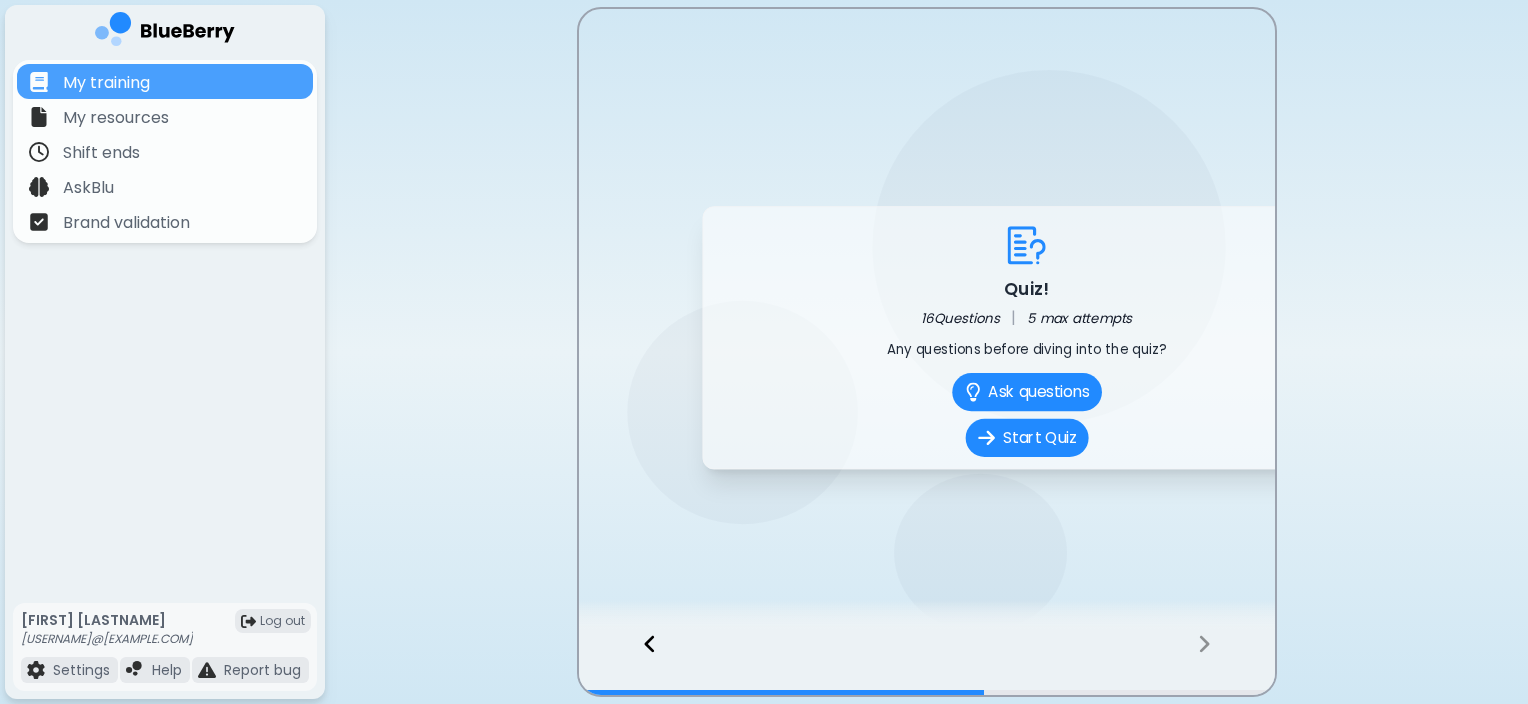 scroll, scrollTop: 0, scrollLeft: 0, axis: both 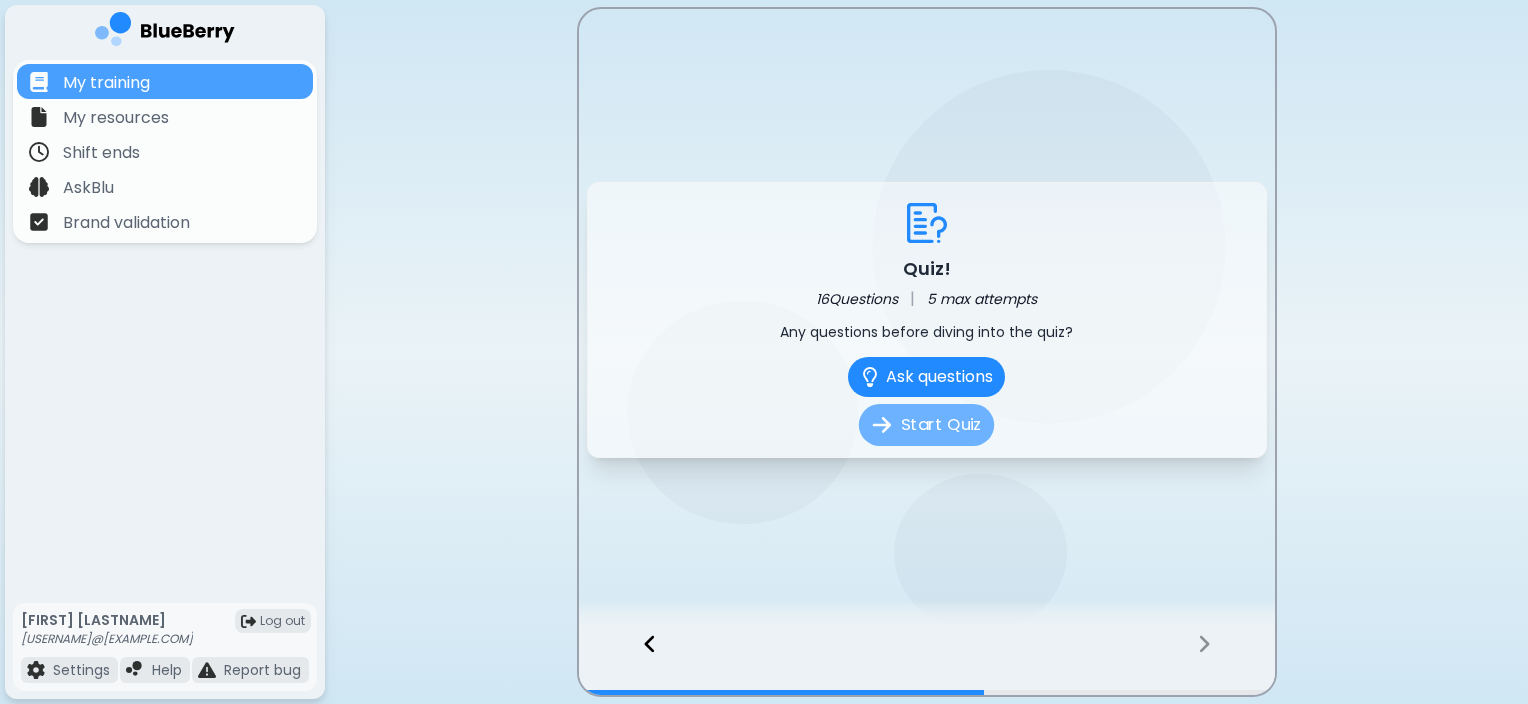 click on "Start Quiz" at bounding box center (926, 425) 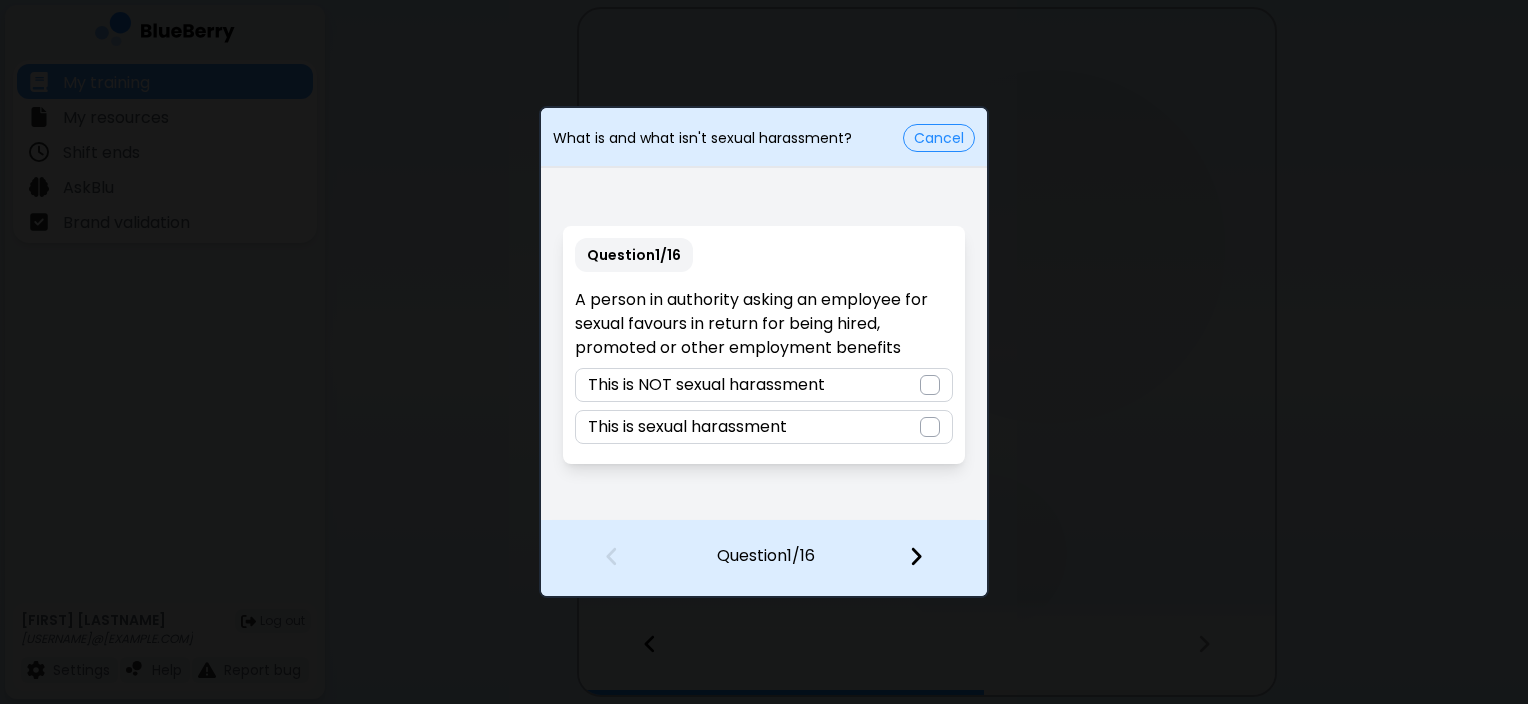 click on "This is sexual harassment" at bounding box center (687, 427) 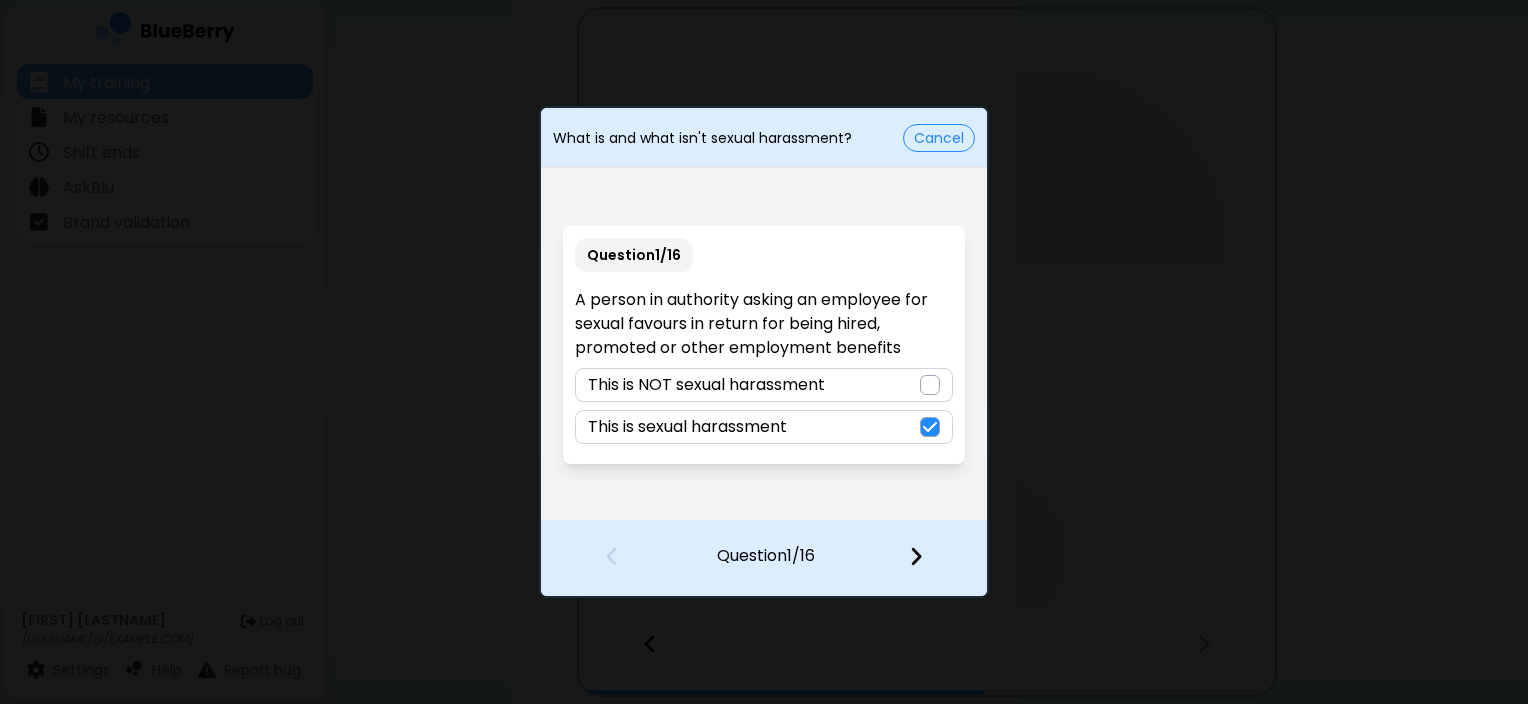 click at bounding box center [916, 556] 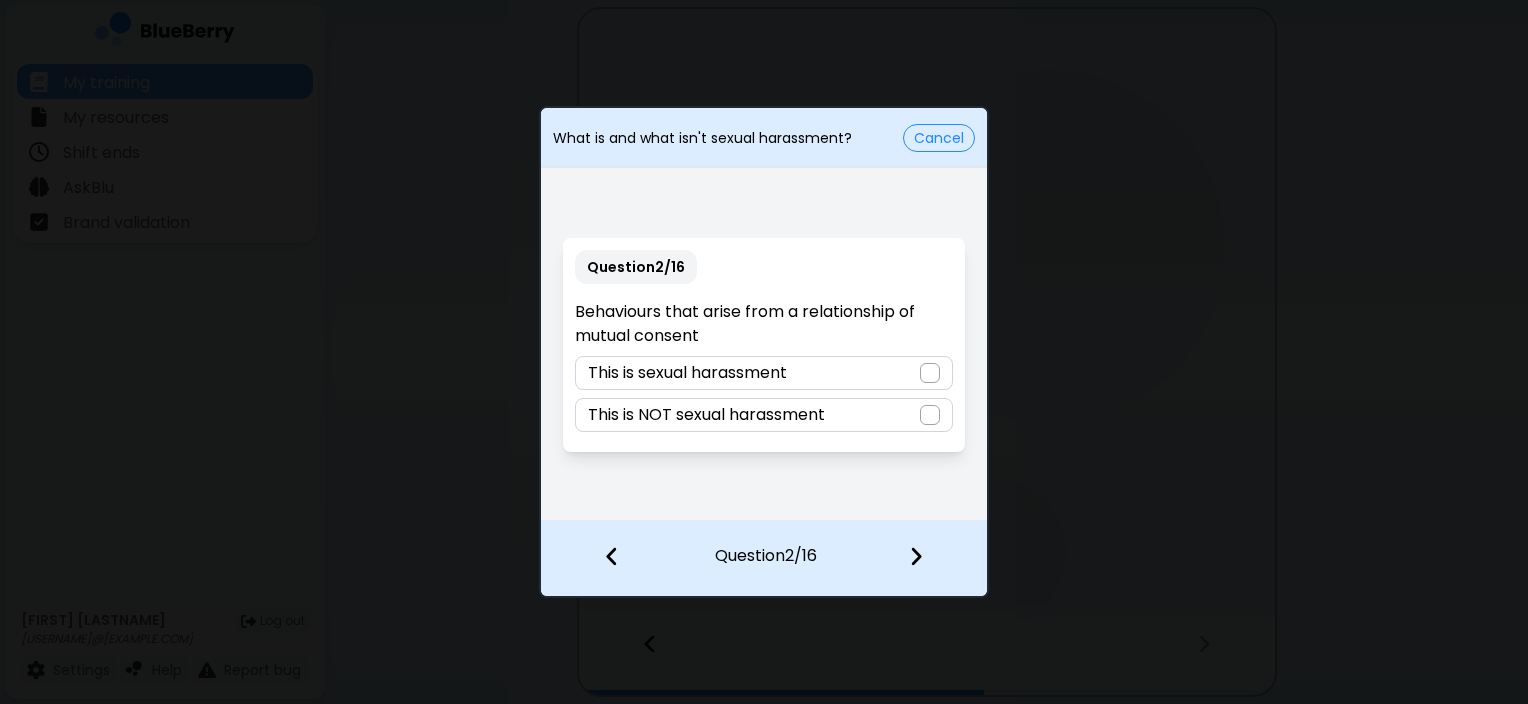 click on "This is NOT sexual harassment" at bounding box center (706, 415) 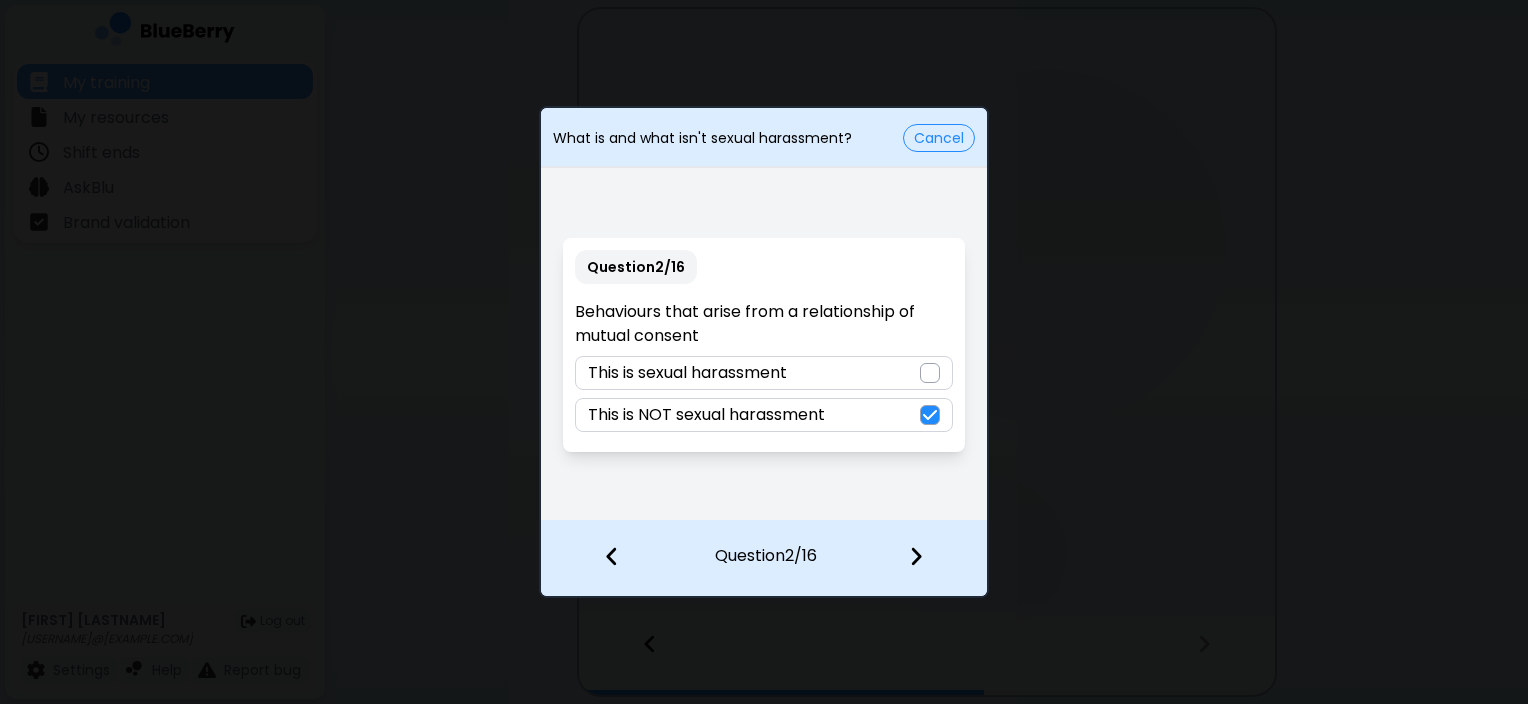 click at bounding box center [916, 556] 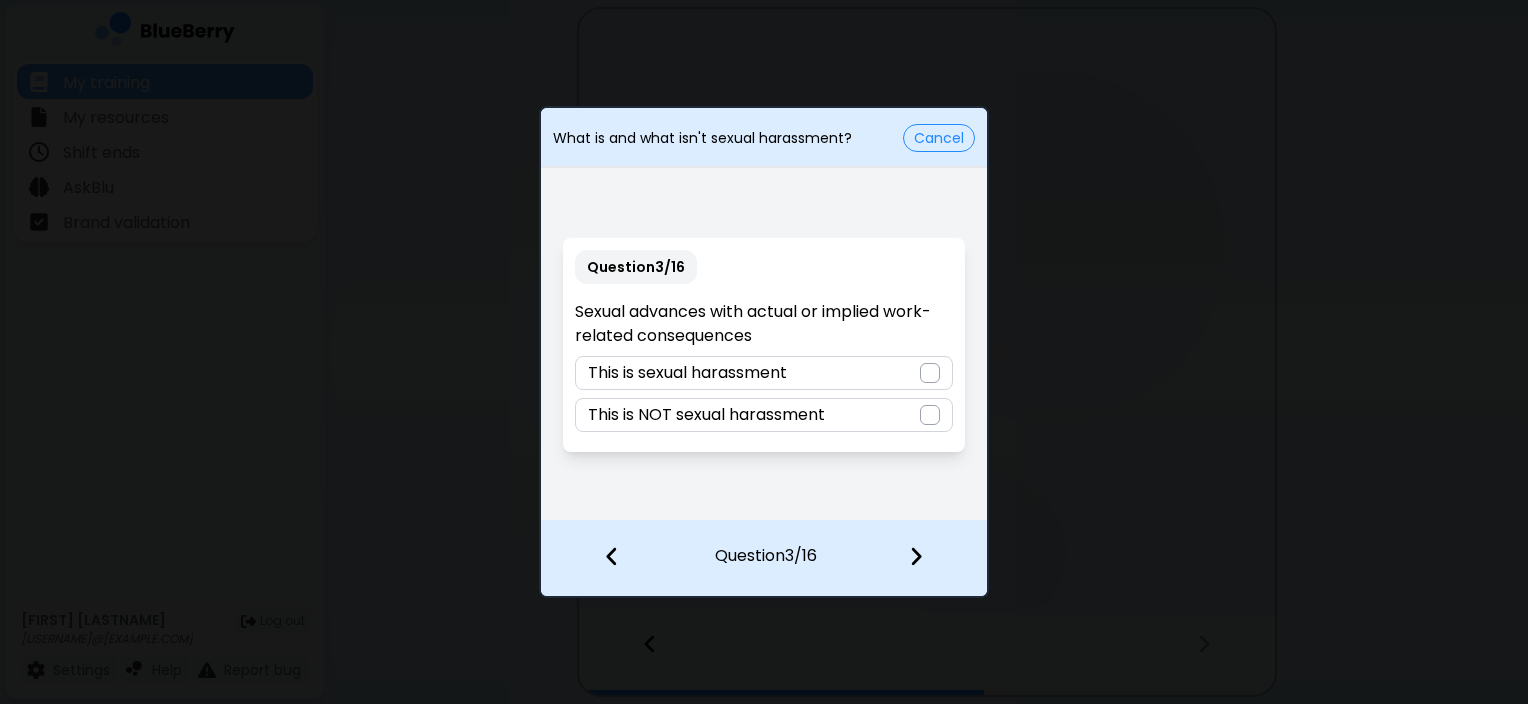 click on "This is sexual harassment" at bounding box center [763, 373] 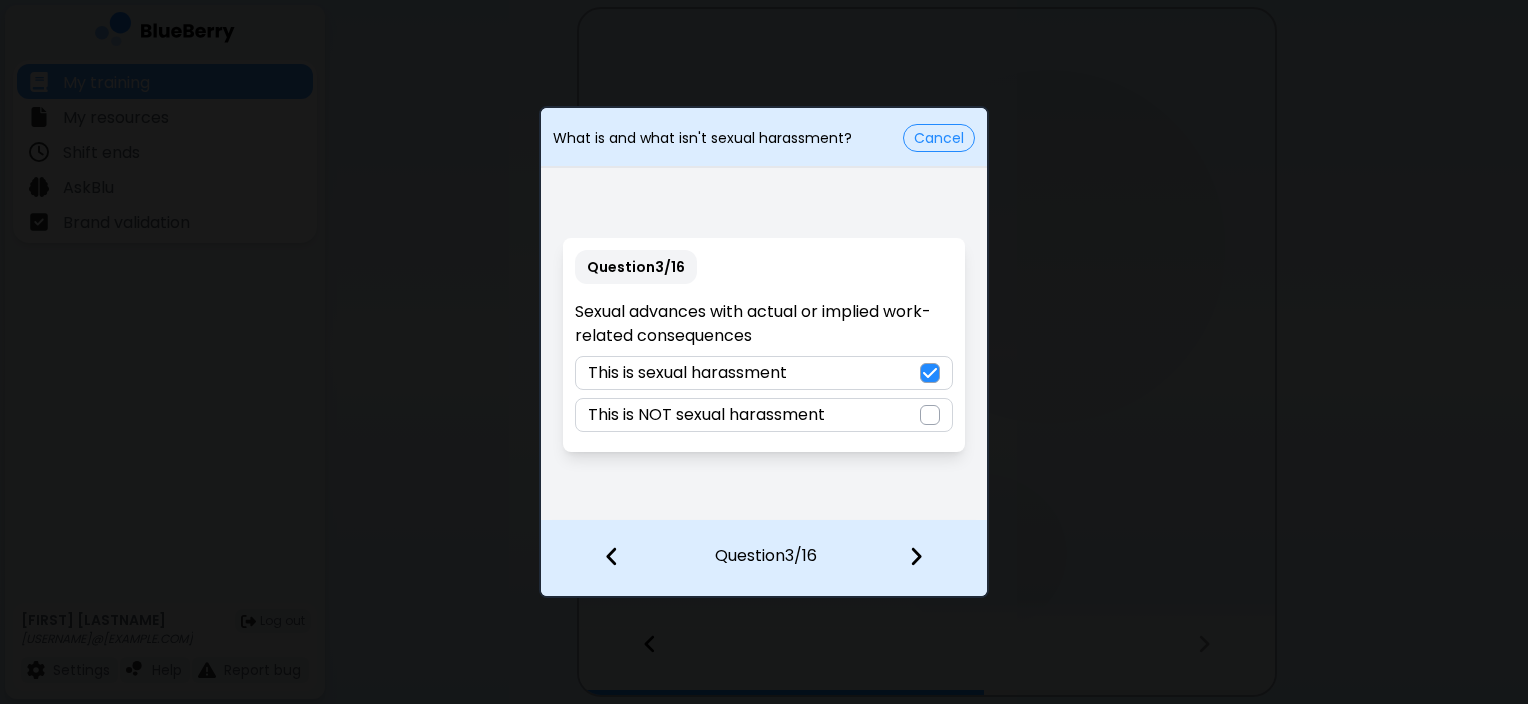 click at bounding box center (916, 556) 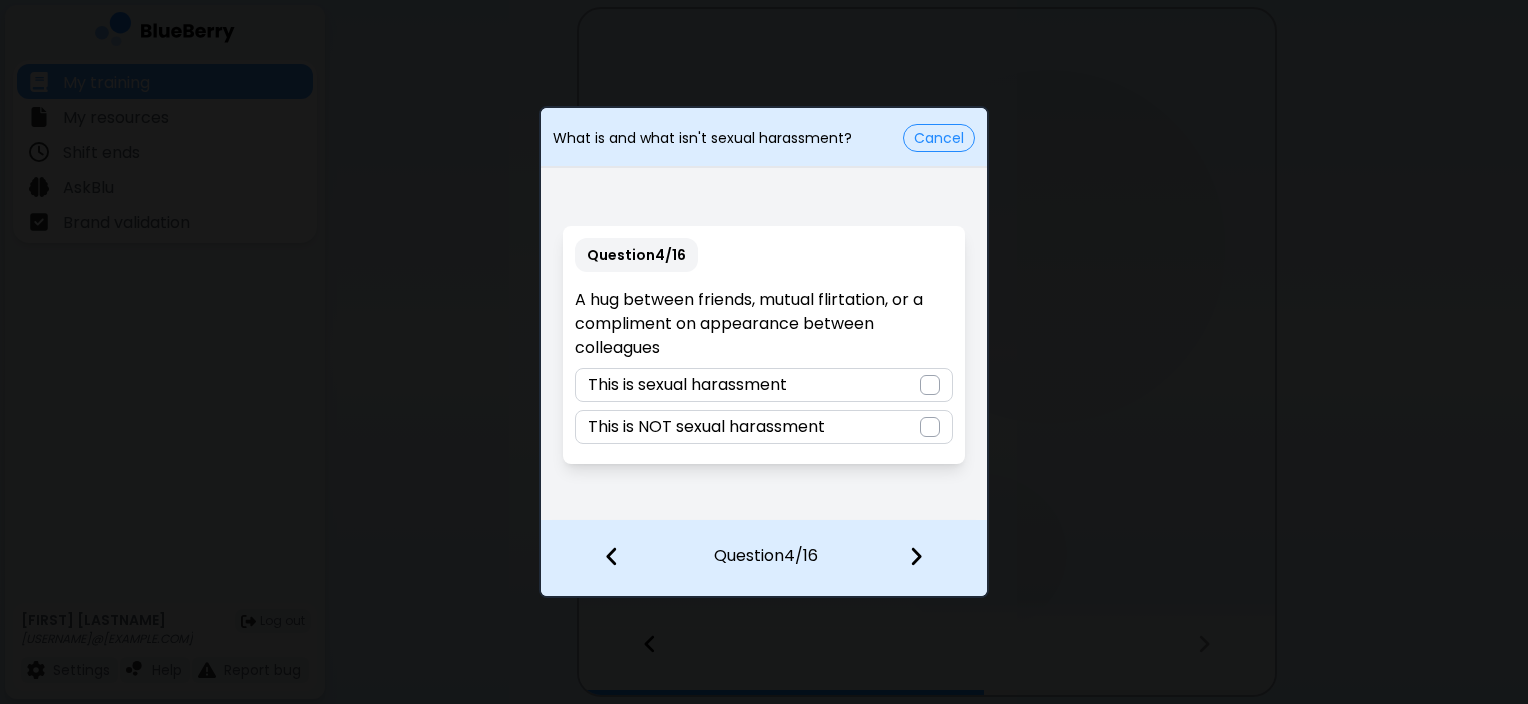 click on "This is sexual harassment" at bounding box center [763, 385] 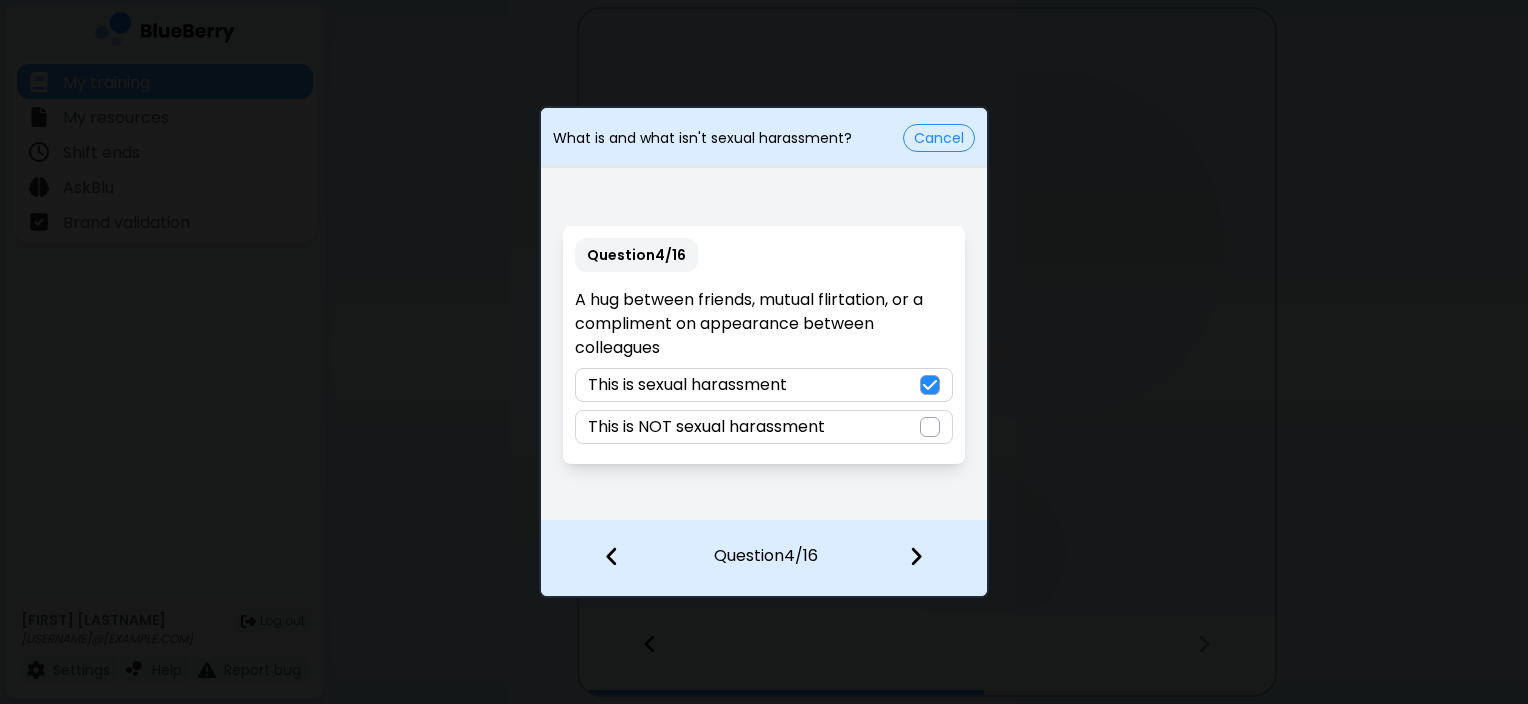 click on "This is NOT sexual harassment" at bounding box center [706, 427] 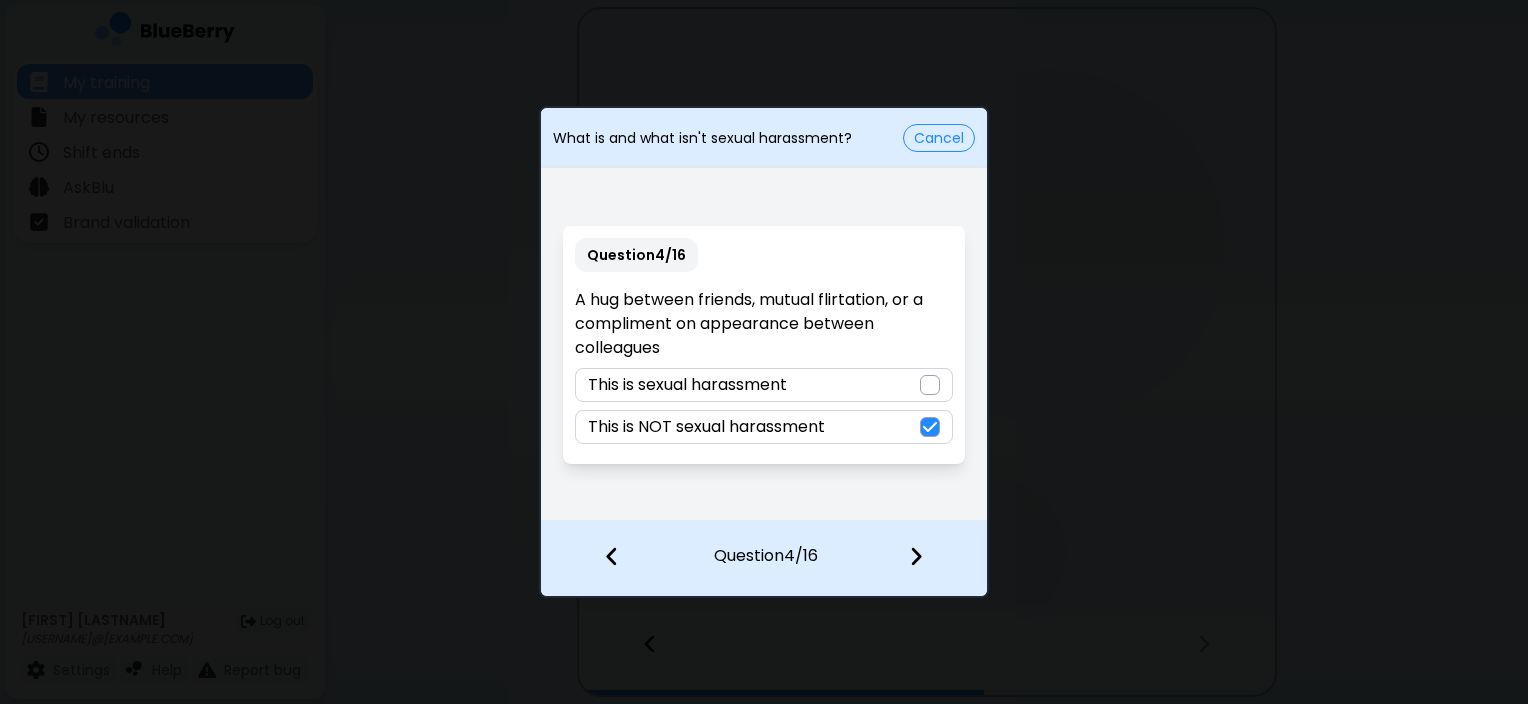 click at bounding box center (916, 556) 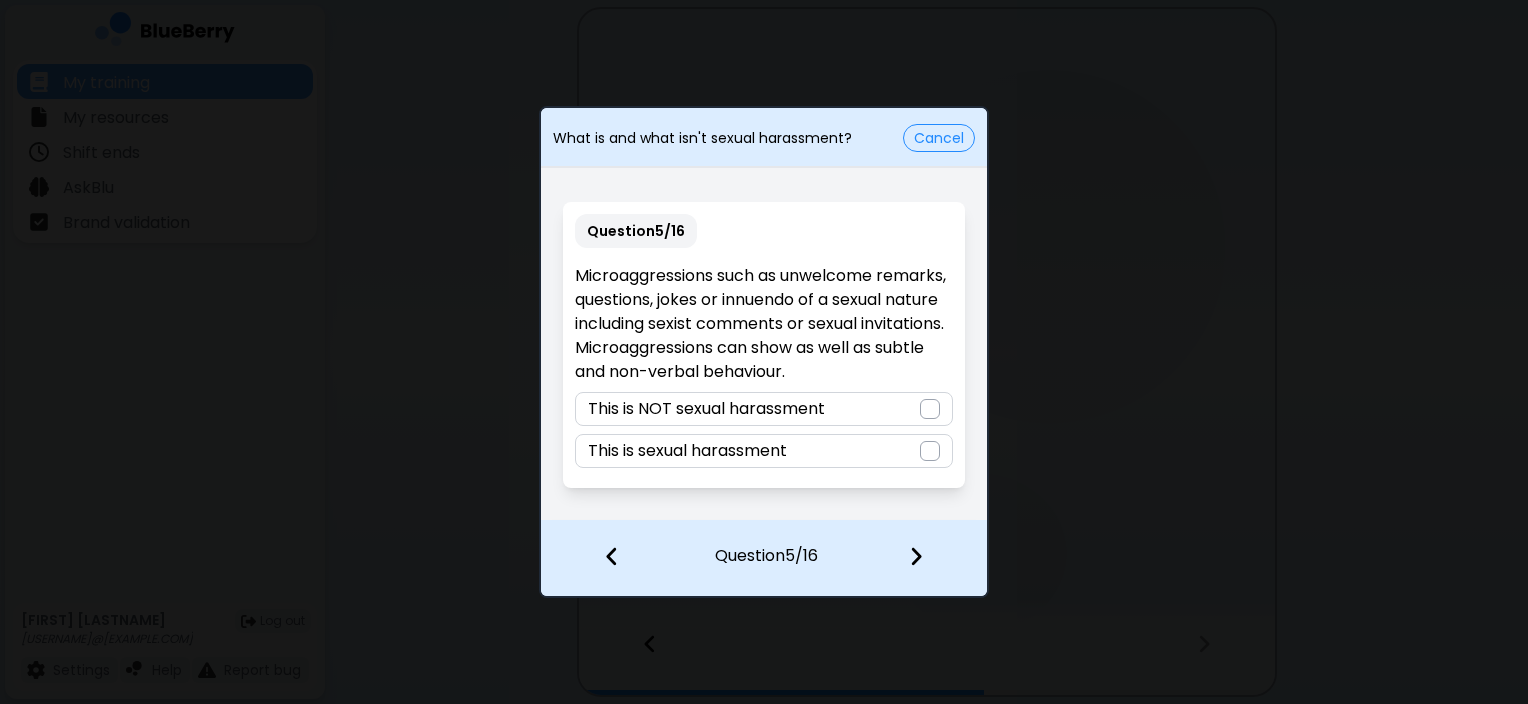 click on "This is sexual harassment" at bounding box center [763, 451] 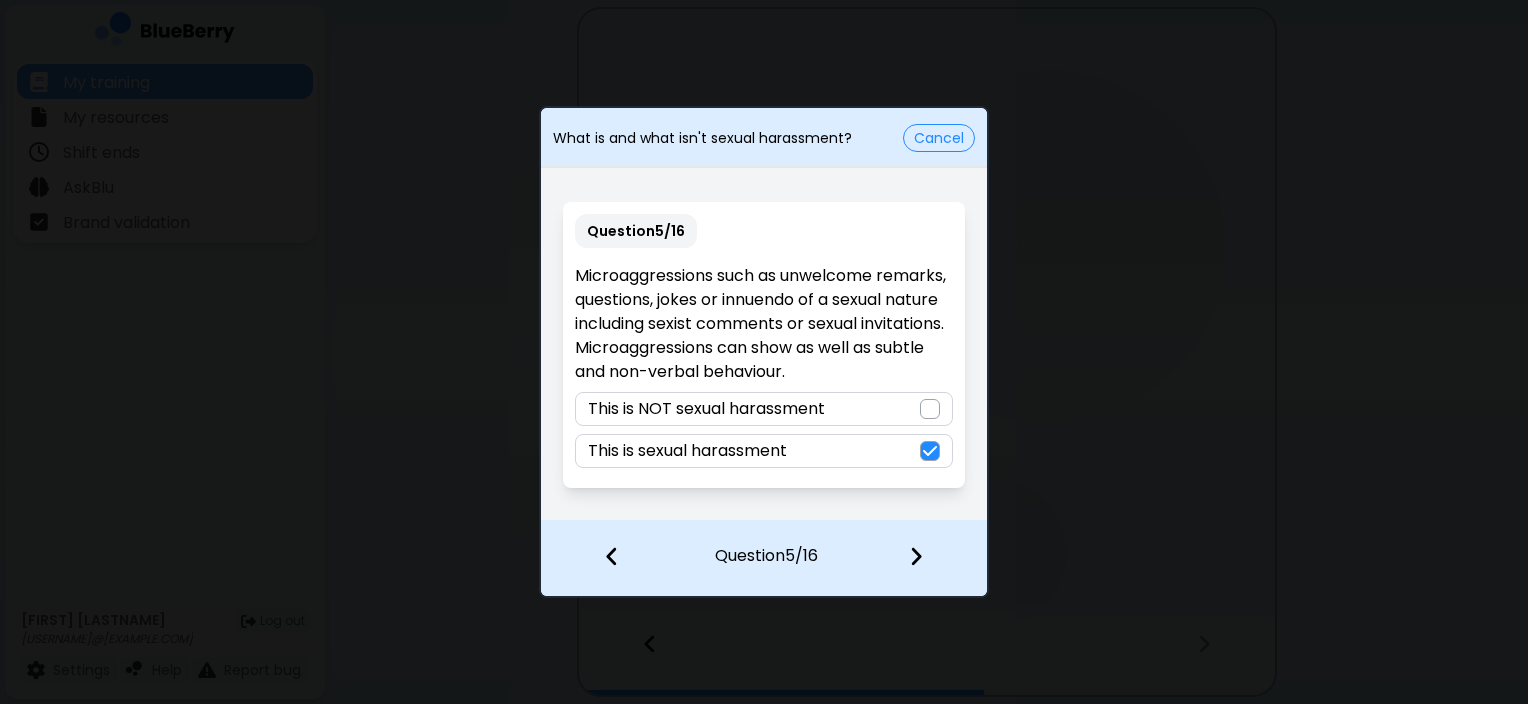 click at bounding box center [916, 556] 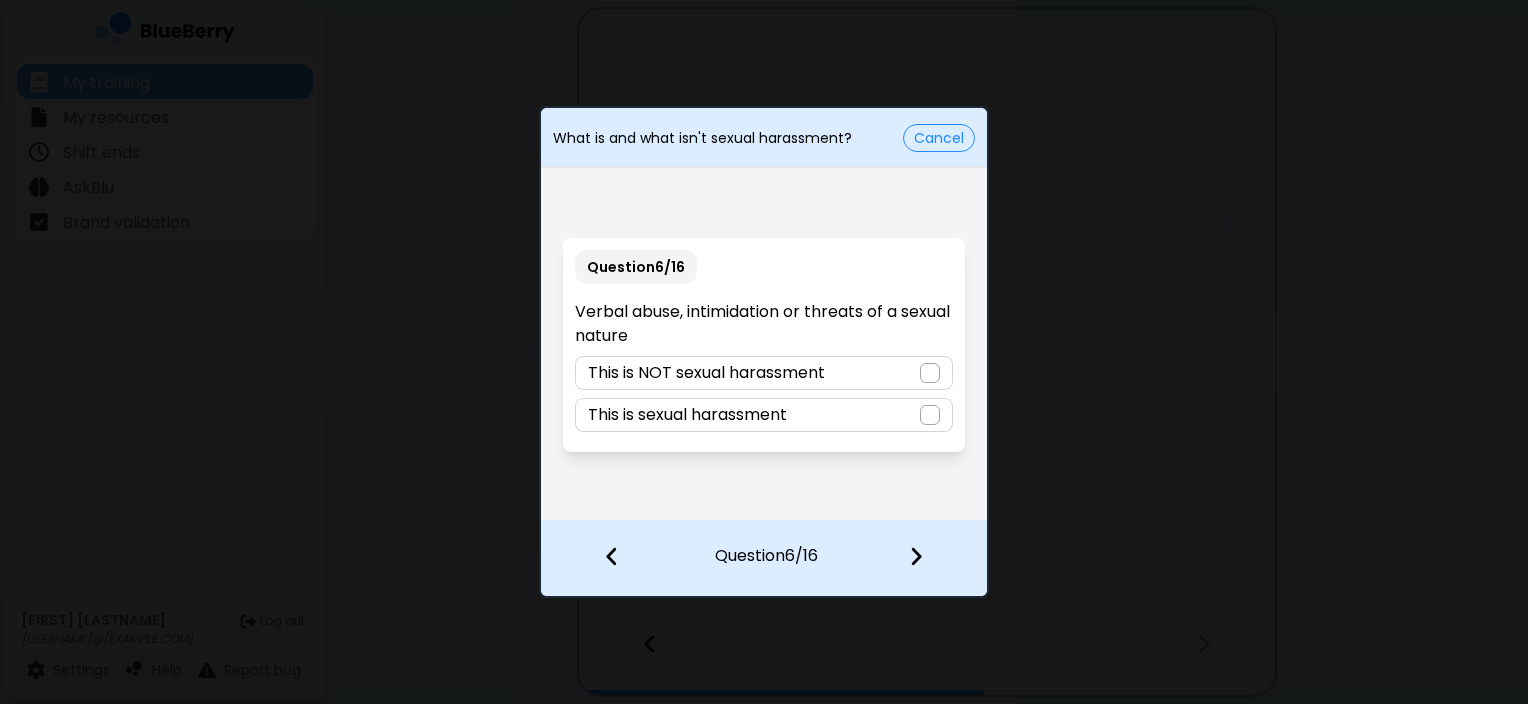 click on "This is sexual harassment" at bounding box center (763, 415) 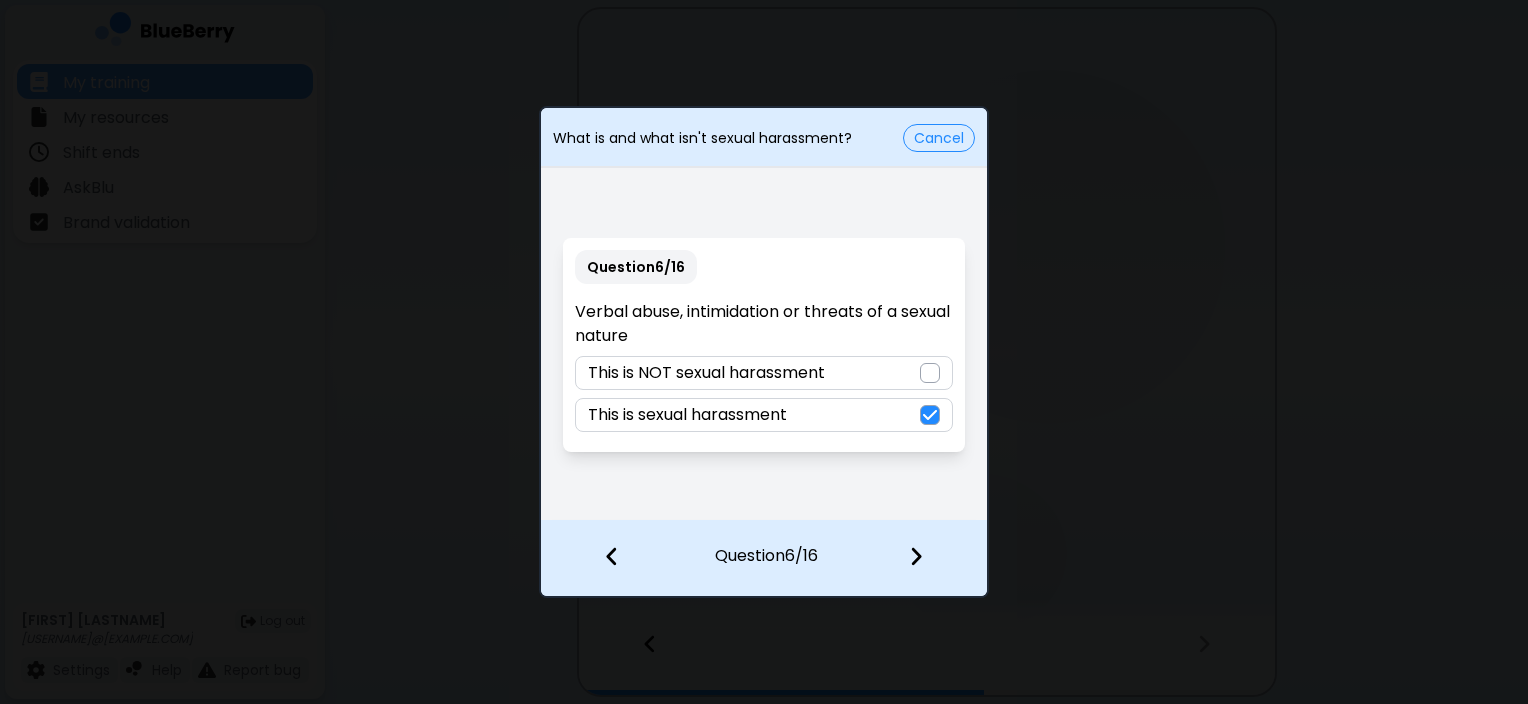 click at bounding box center (916, 556) 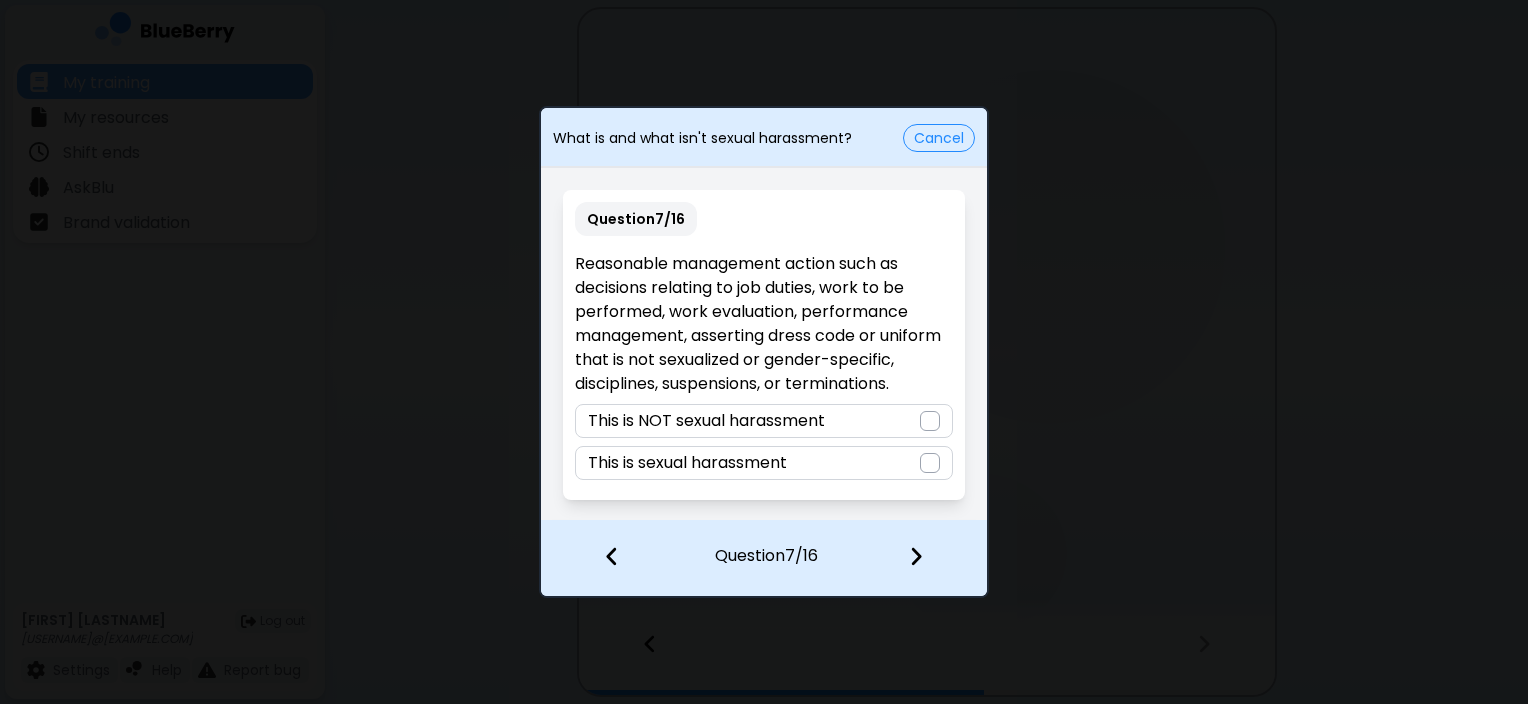 click on "This is NOT sexual harassment" at bounding box center (706, 421) 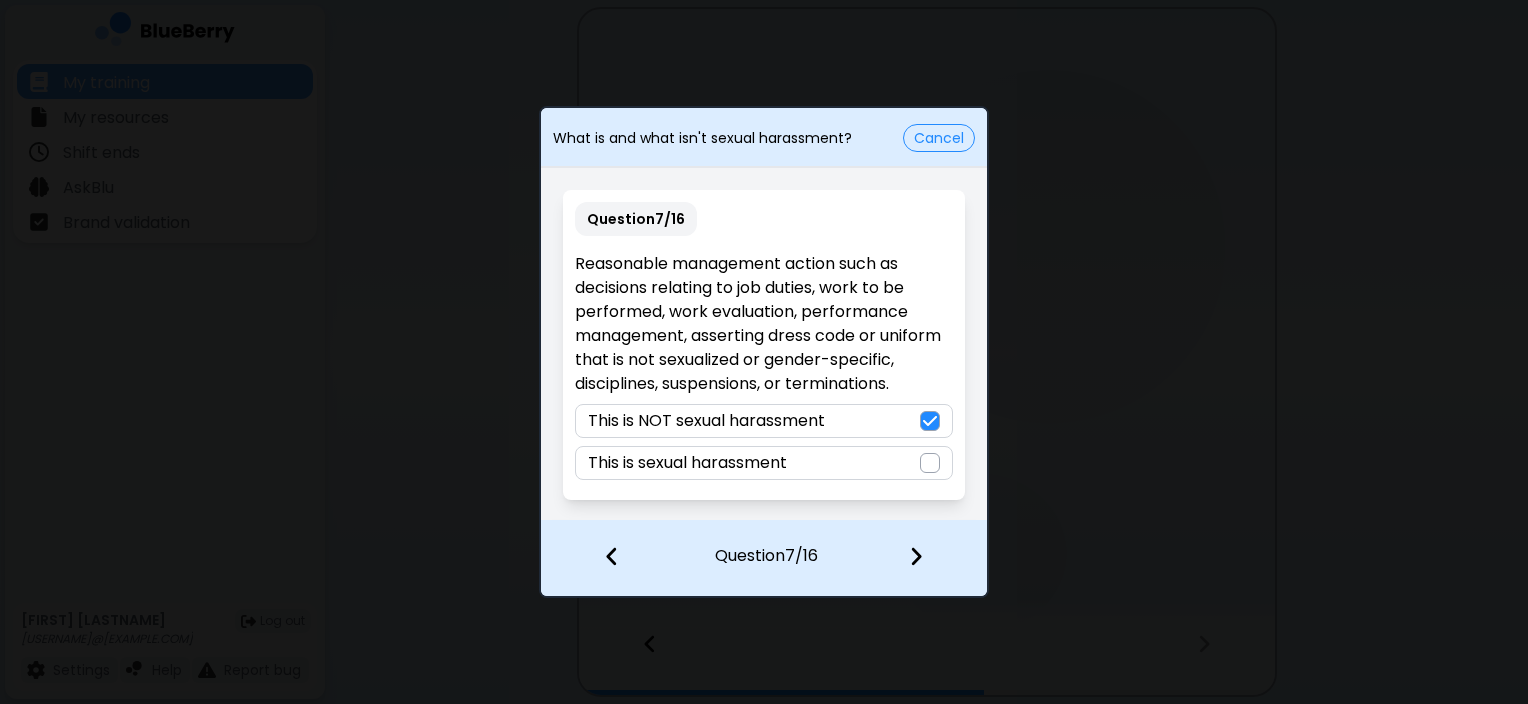click at bounding box center [916, 556] 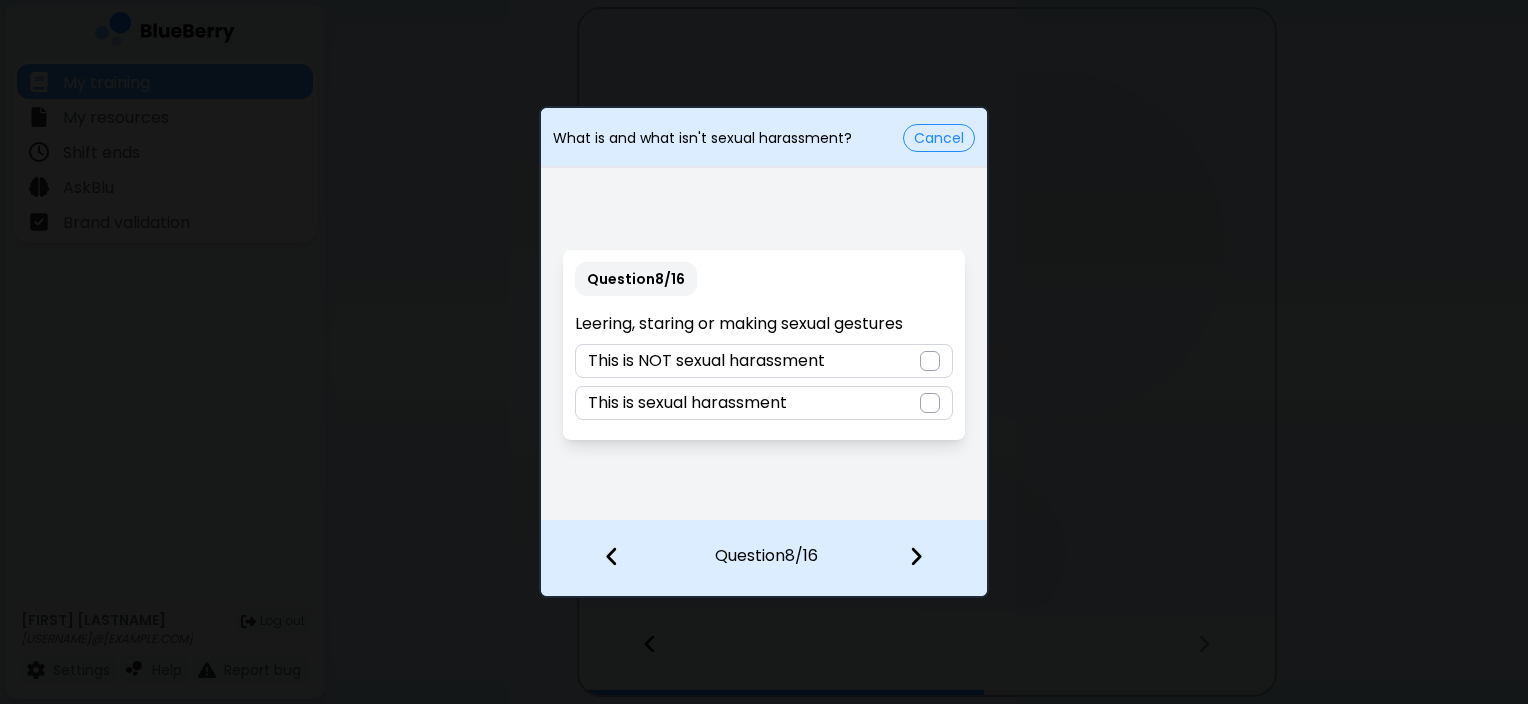 click on "This is sexual harassment" at bounding box center [687, 403] 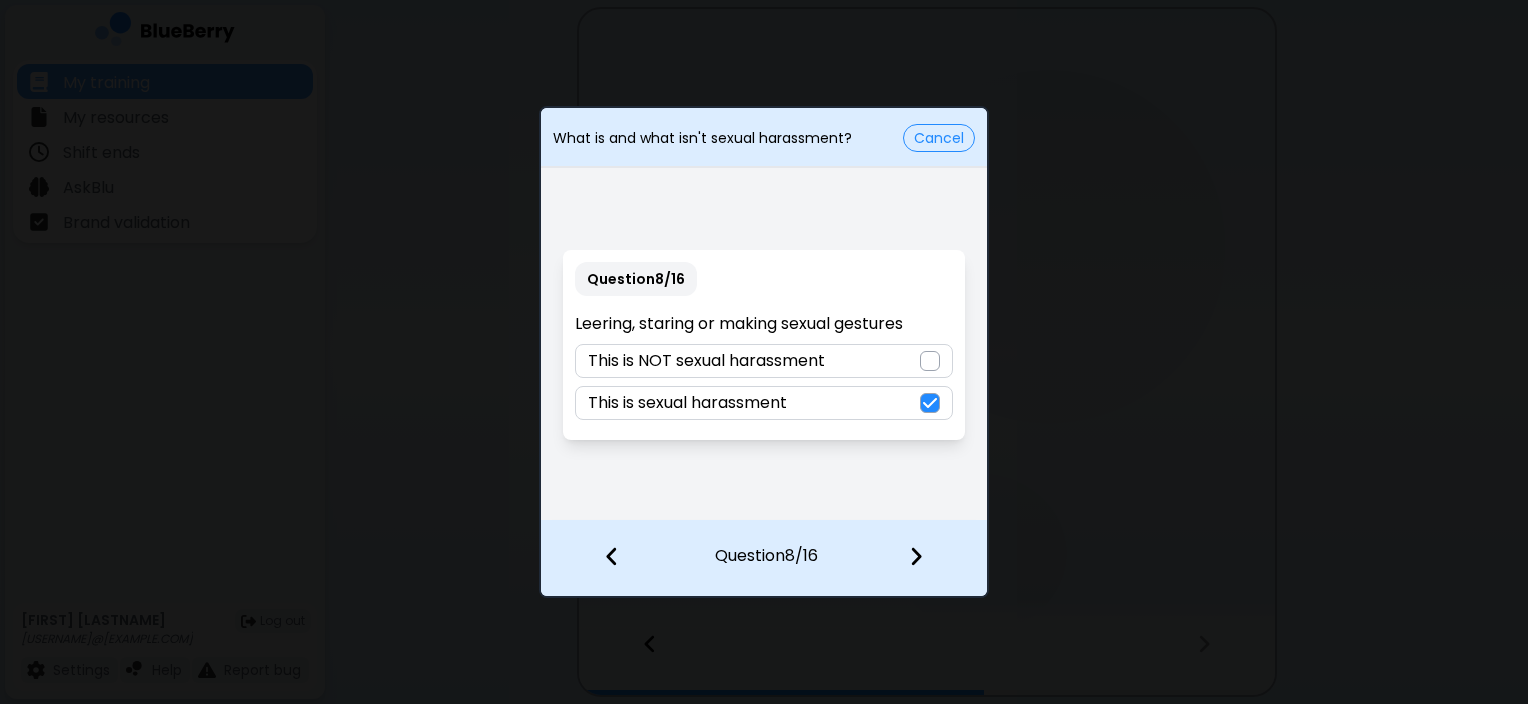 click at bounding box center (928, 558) 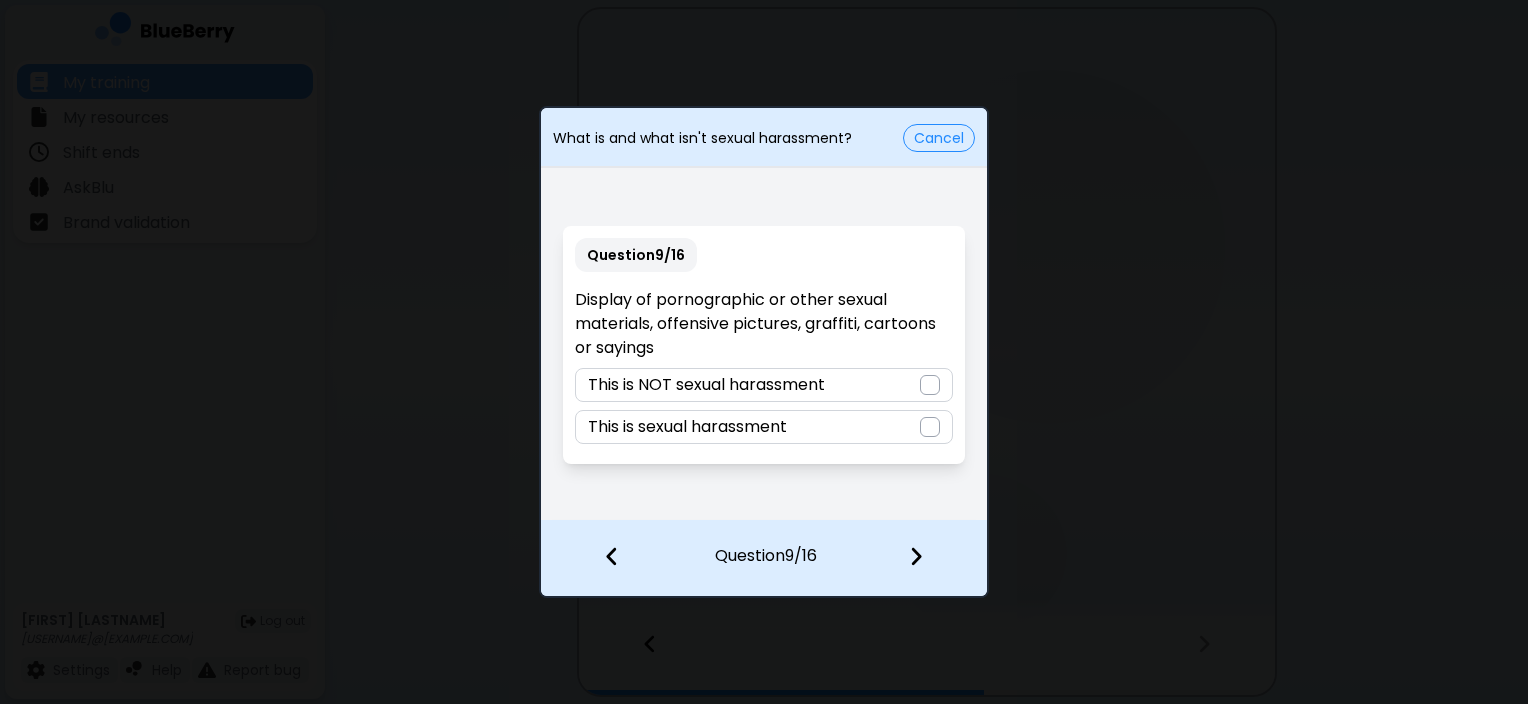 click on "This is sexual harassment" at bounding box center (687, 427) 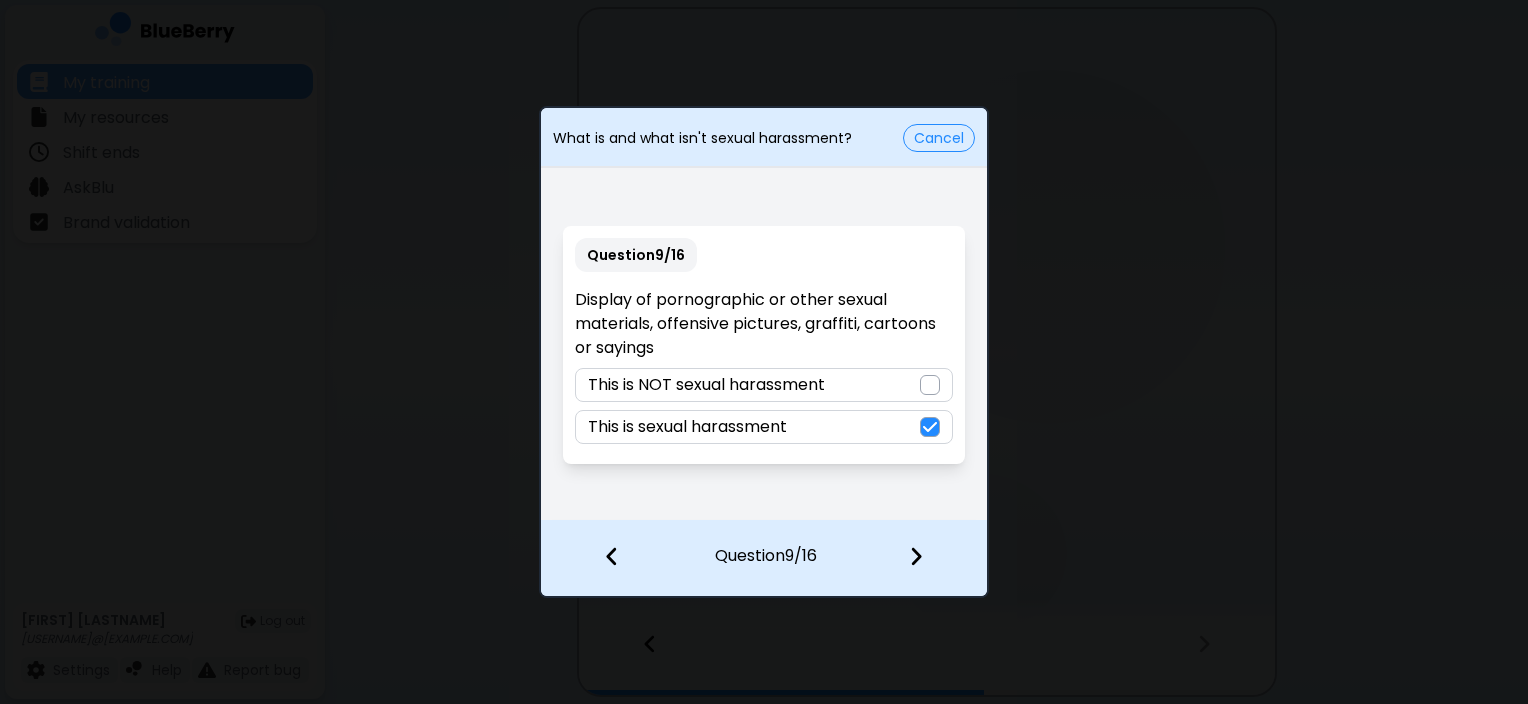 click at bounding box center (916, 556) 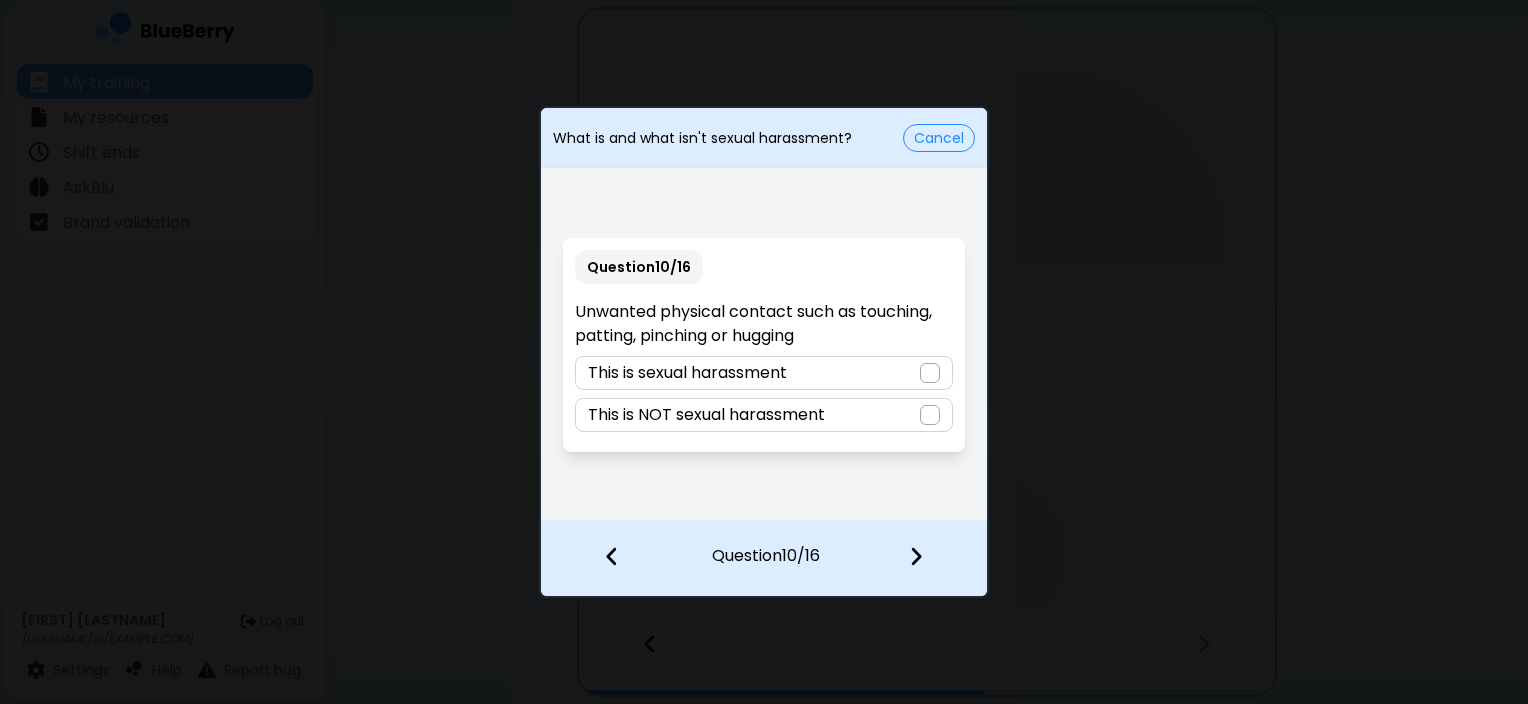 click on "Question  10  /  16 Unwanted physical contact such as touching, patting, pinching or hugging This is sexual harassment This is NOT sexual harassment" at bounding box center [763, 345] 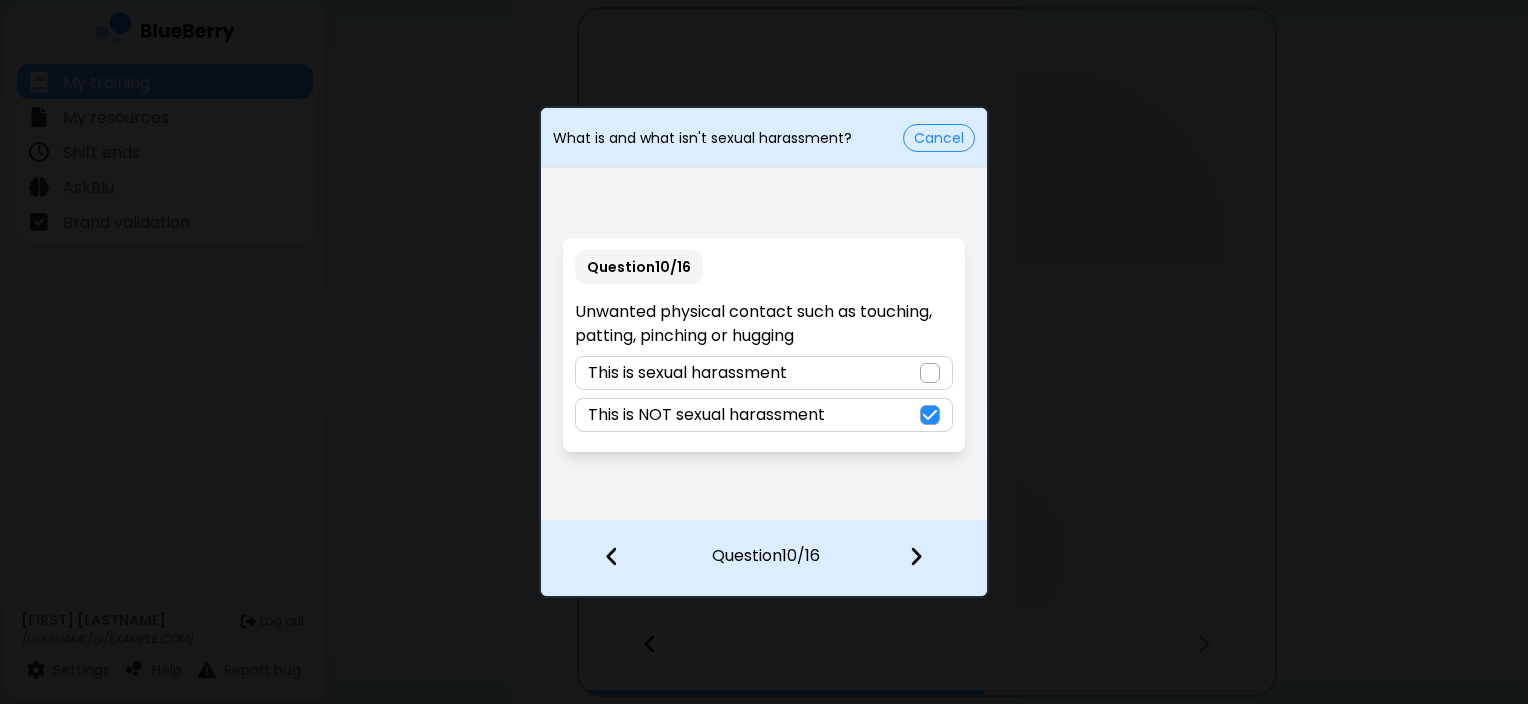 click on "This is sexual harassment" at bounding box center [763, 373] 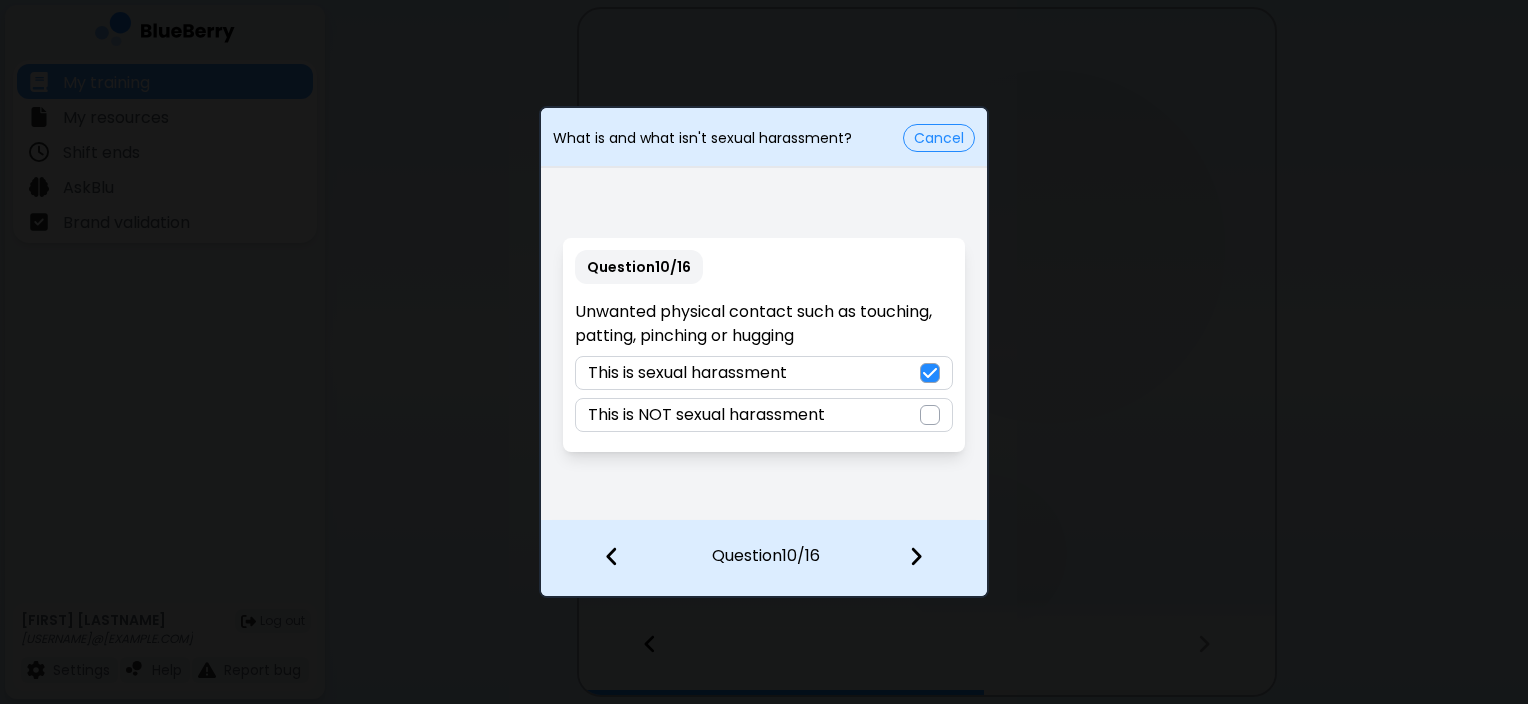 click at bounding box center (916, 556) 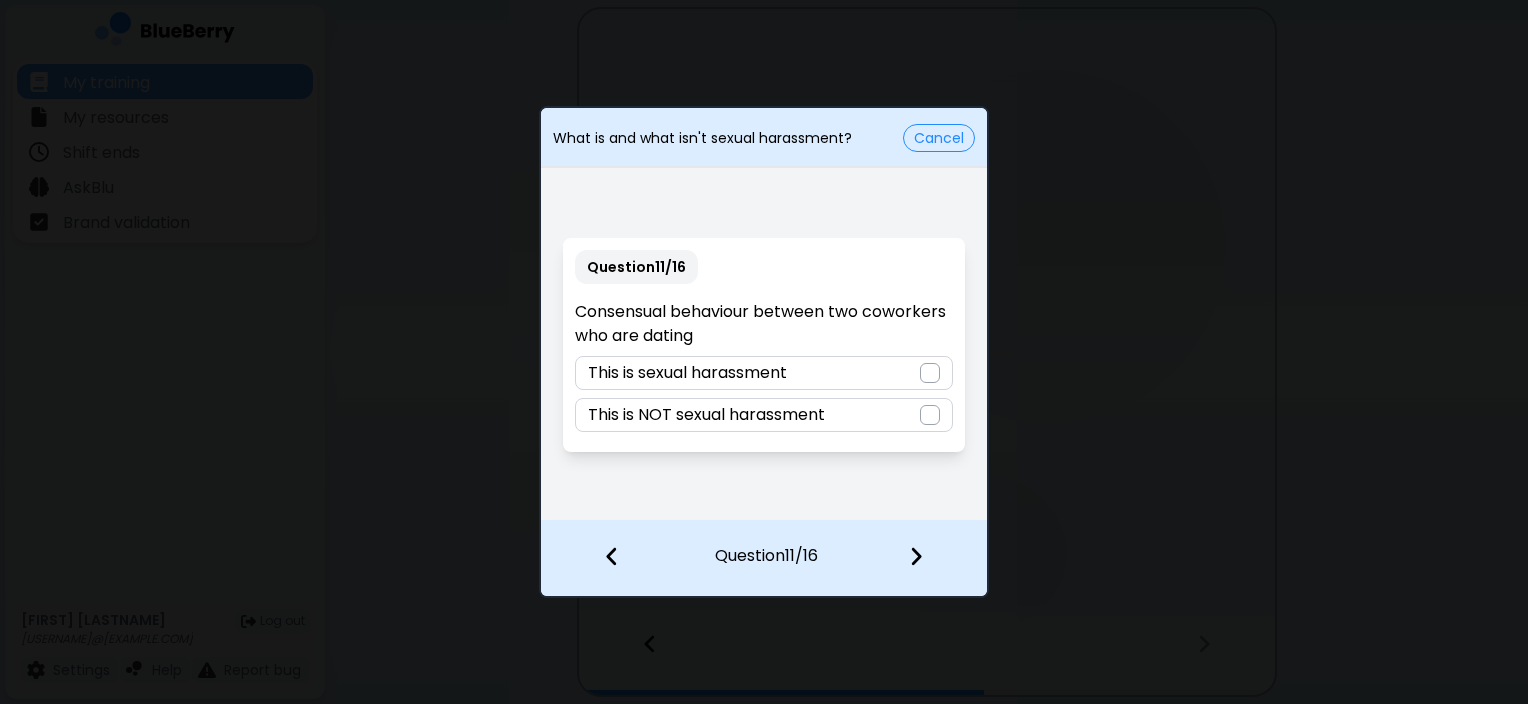 click on "This is NOT sexual harassment" at bounding box center (706, 415) 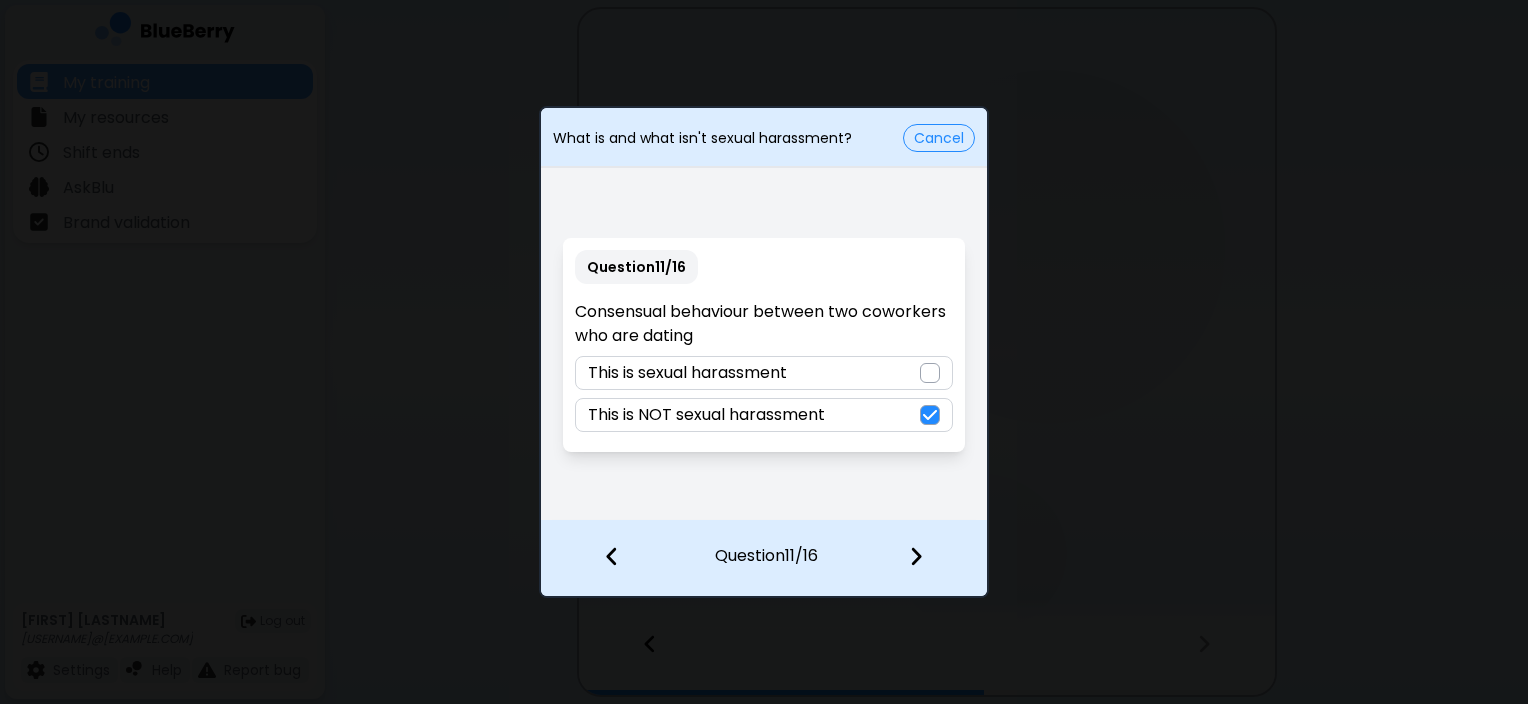click at bounding box center [916, 556] 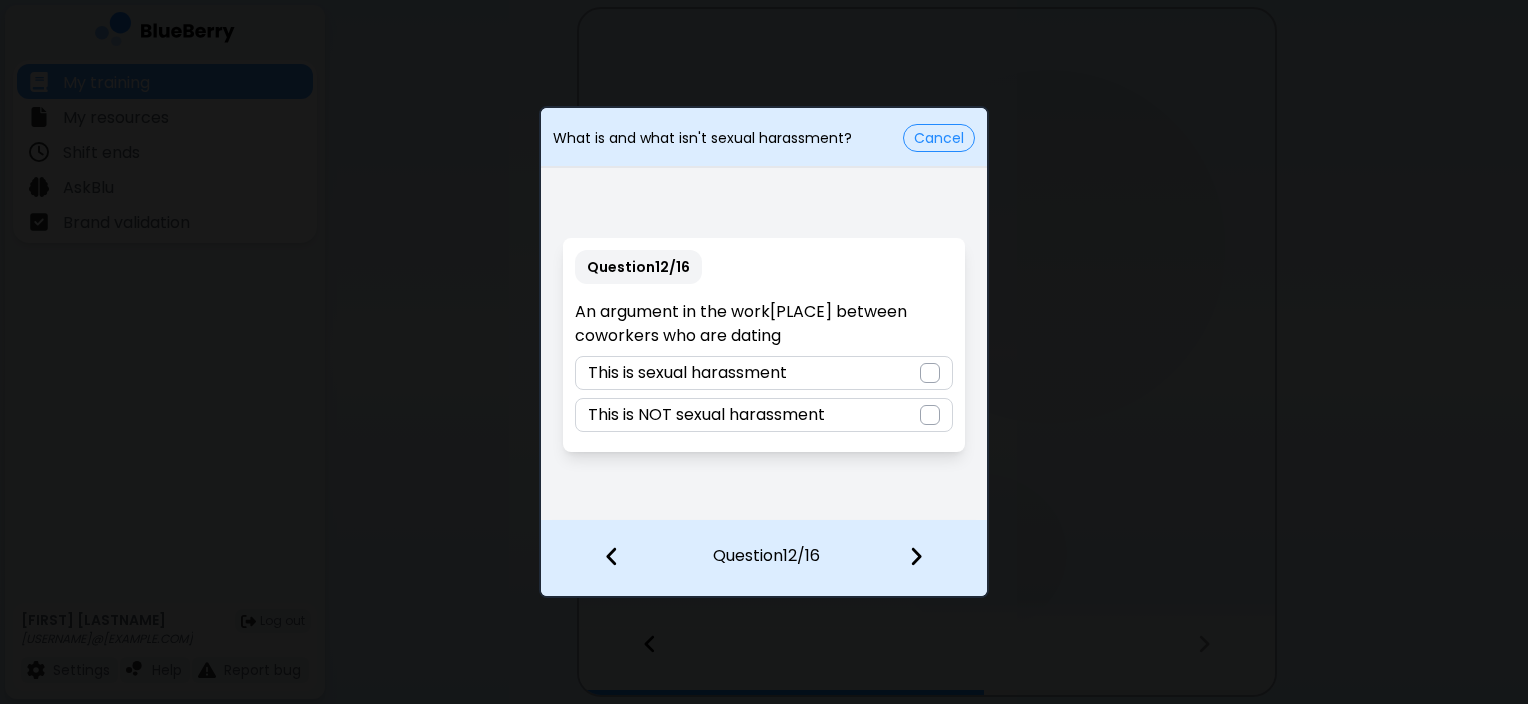 click on "This is NOT sexual harassment" at bounding box center [706, 415] 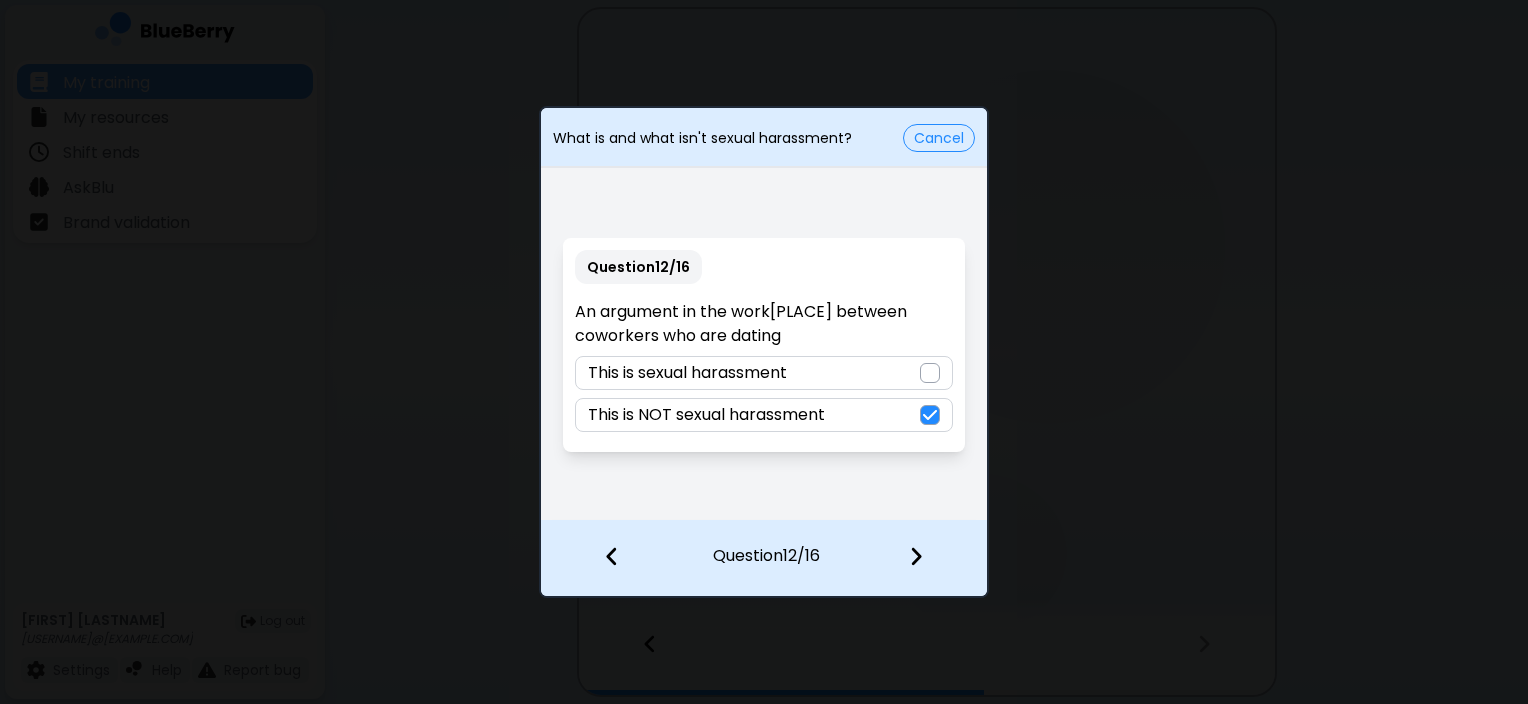 click at bounding box center (916, 556) 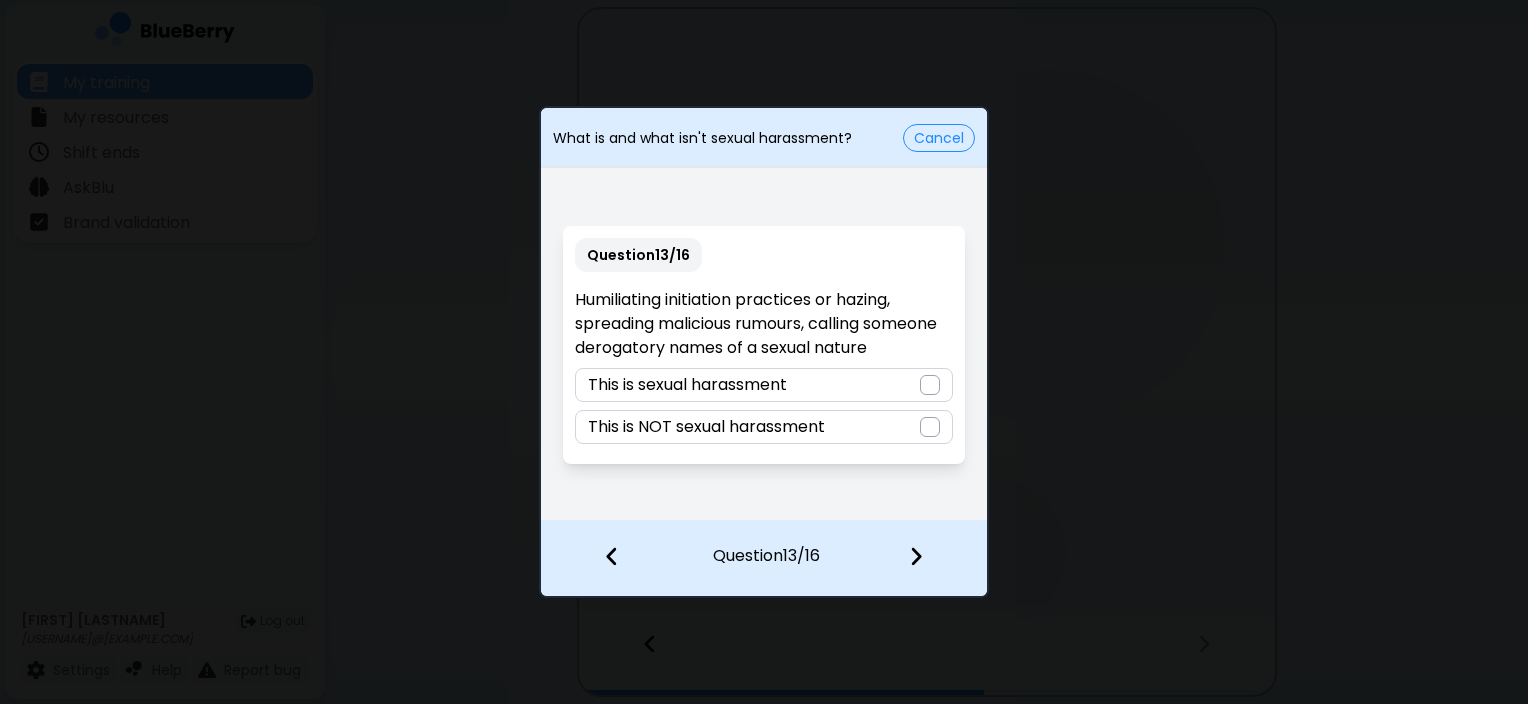 click on "This is sexual harassment" at bounding box center (687, 385) 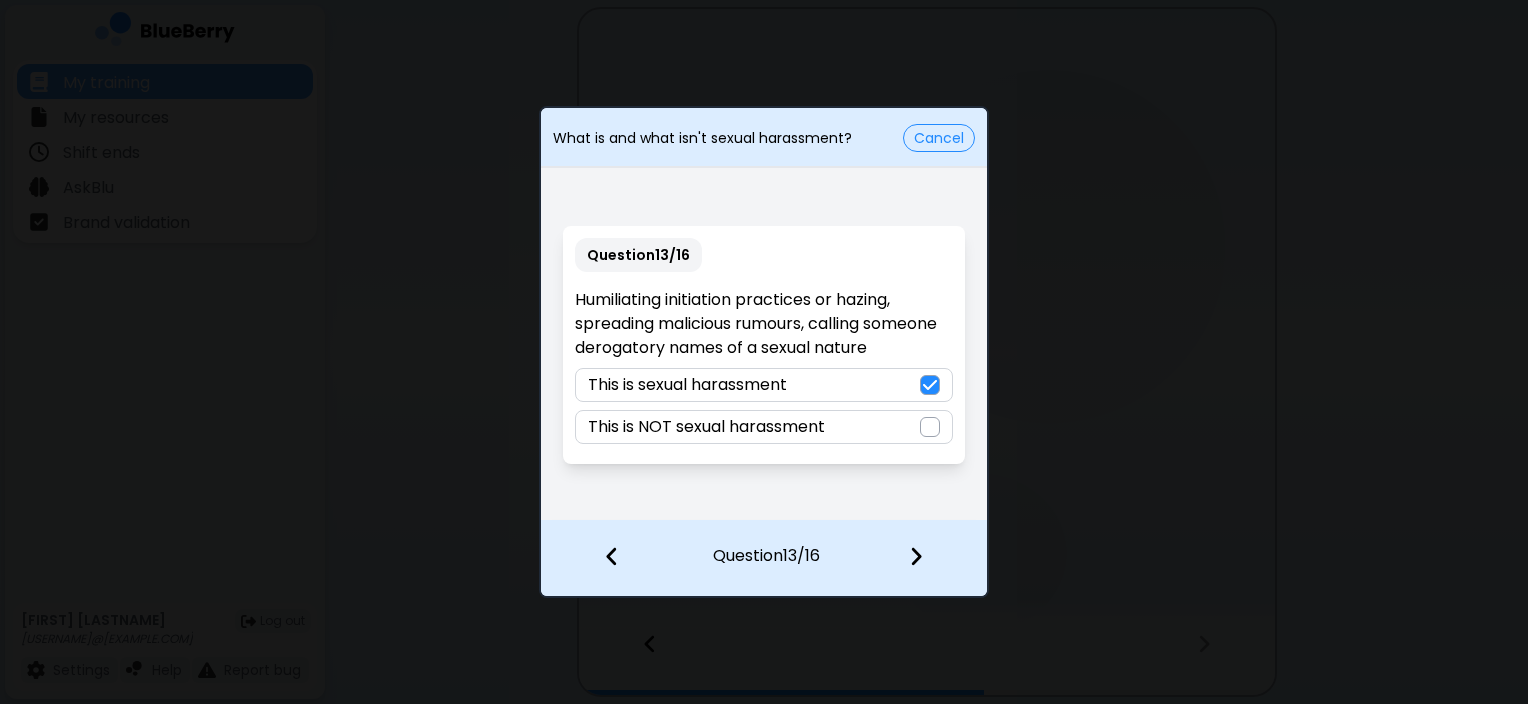 click at bounding box center (916, 556) 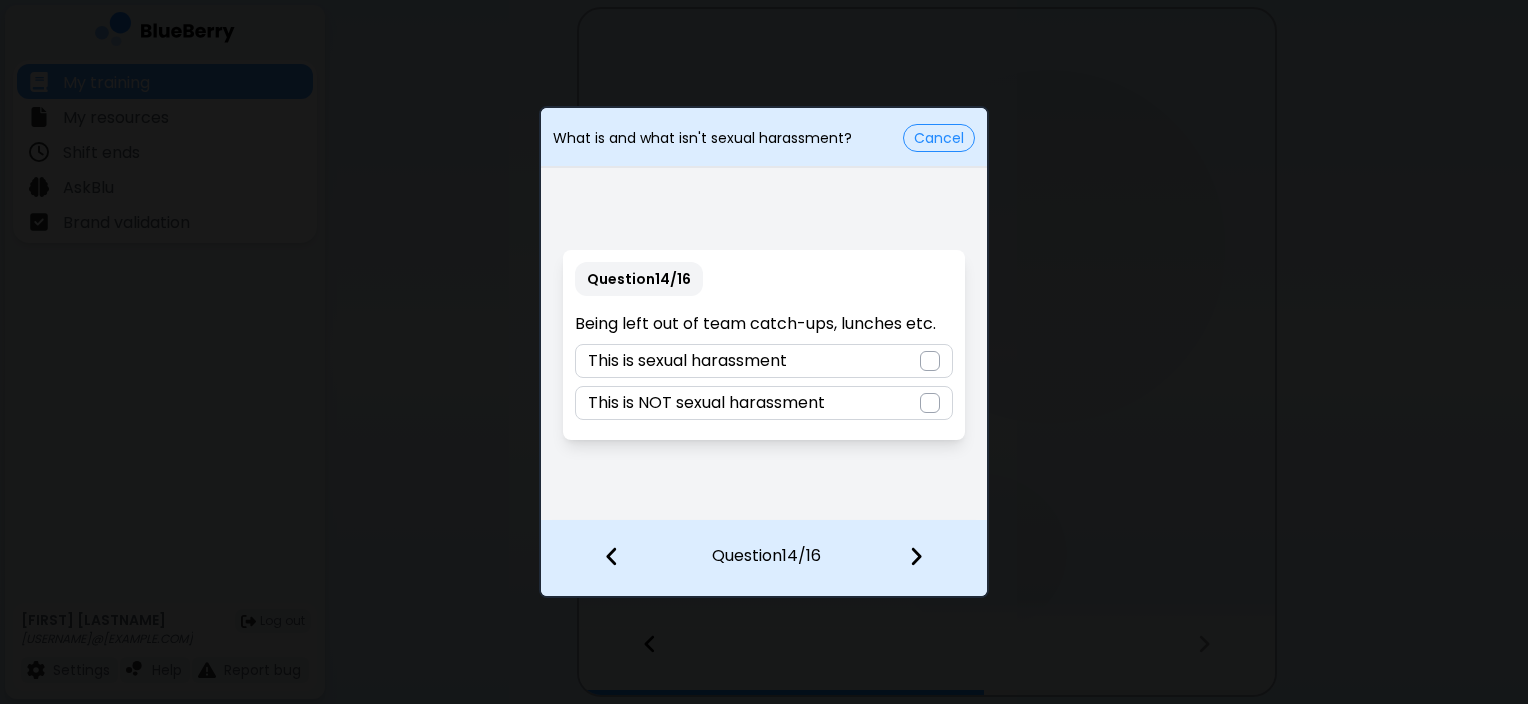 click on "This is NOT sexual harassment" at bounding box center (706, 403) 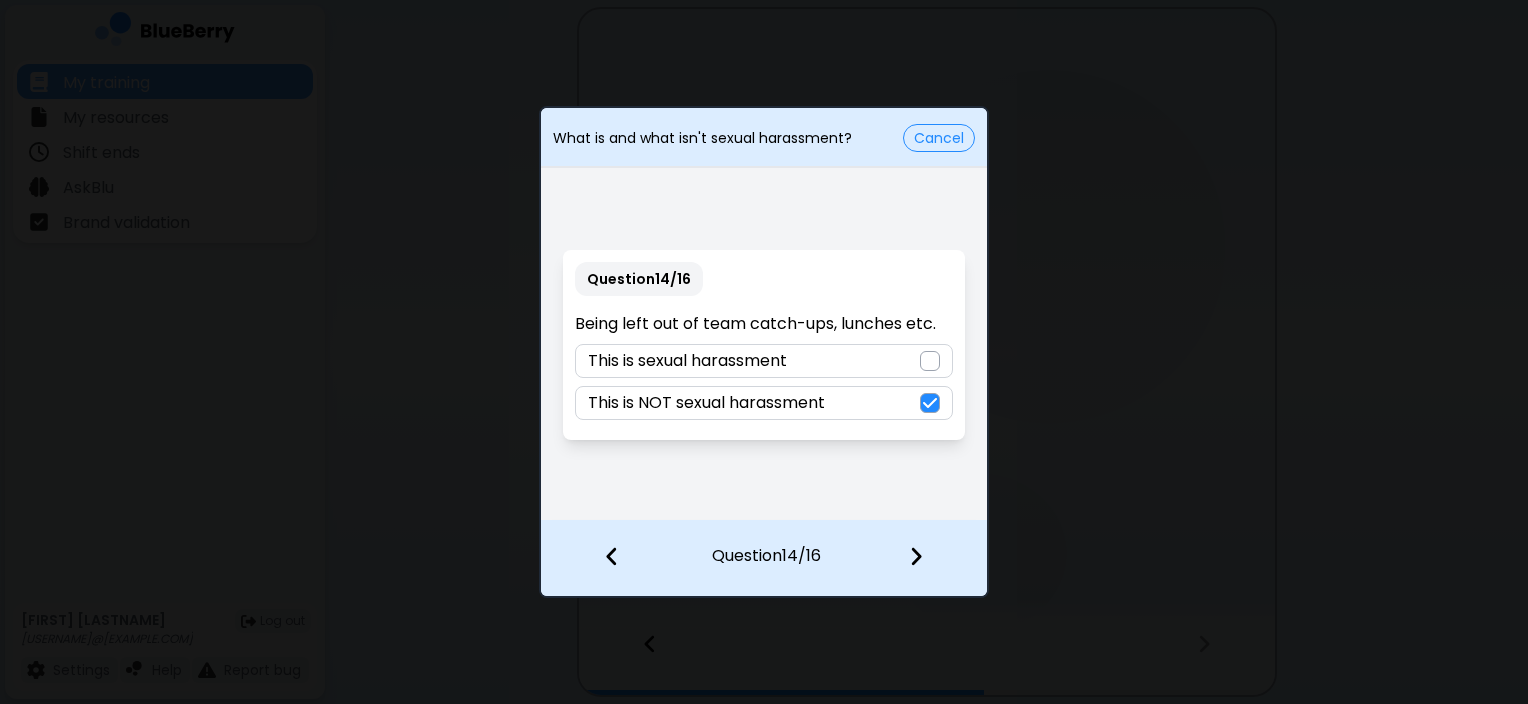 click at bounding box center [916, 556] 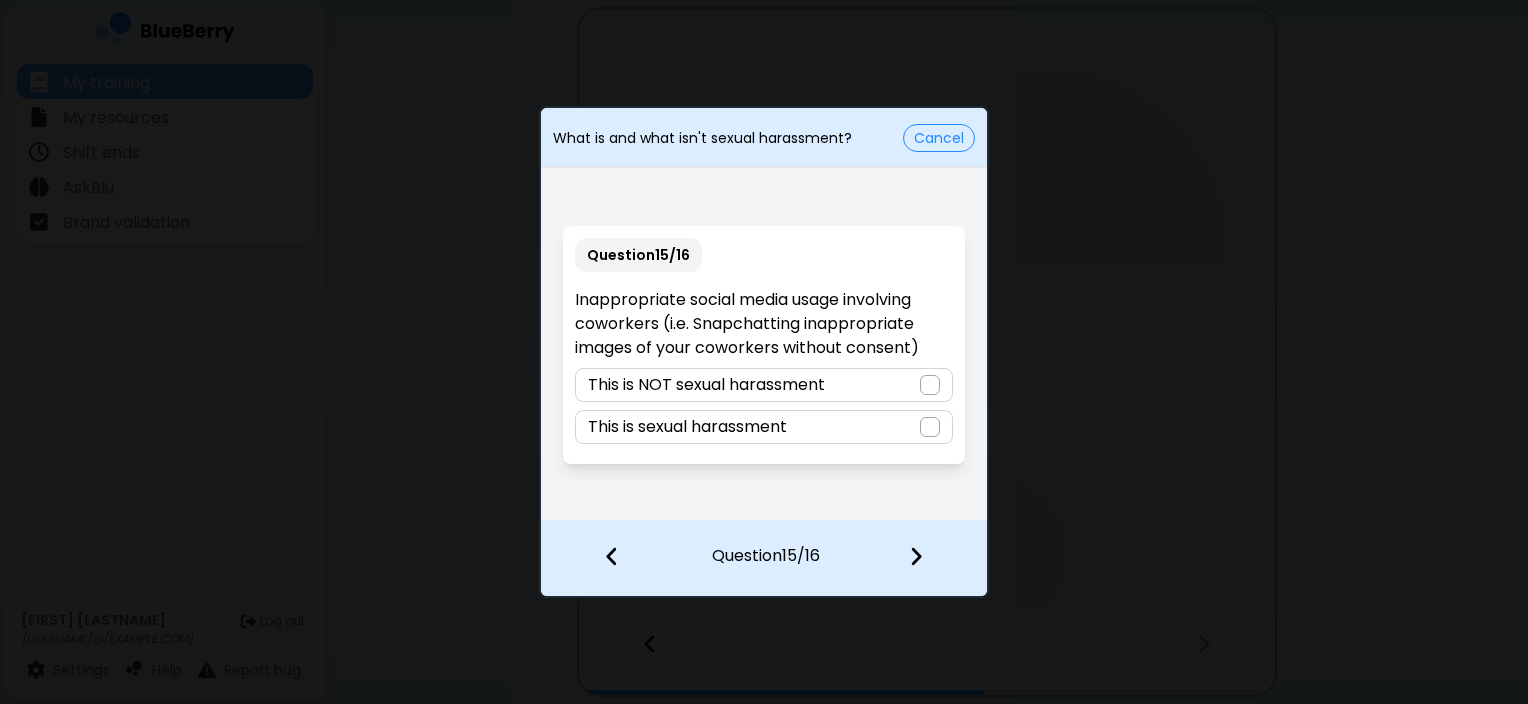 click on "This is sexual harassment" at bounding box center (687, 427) 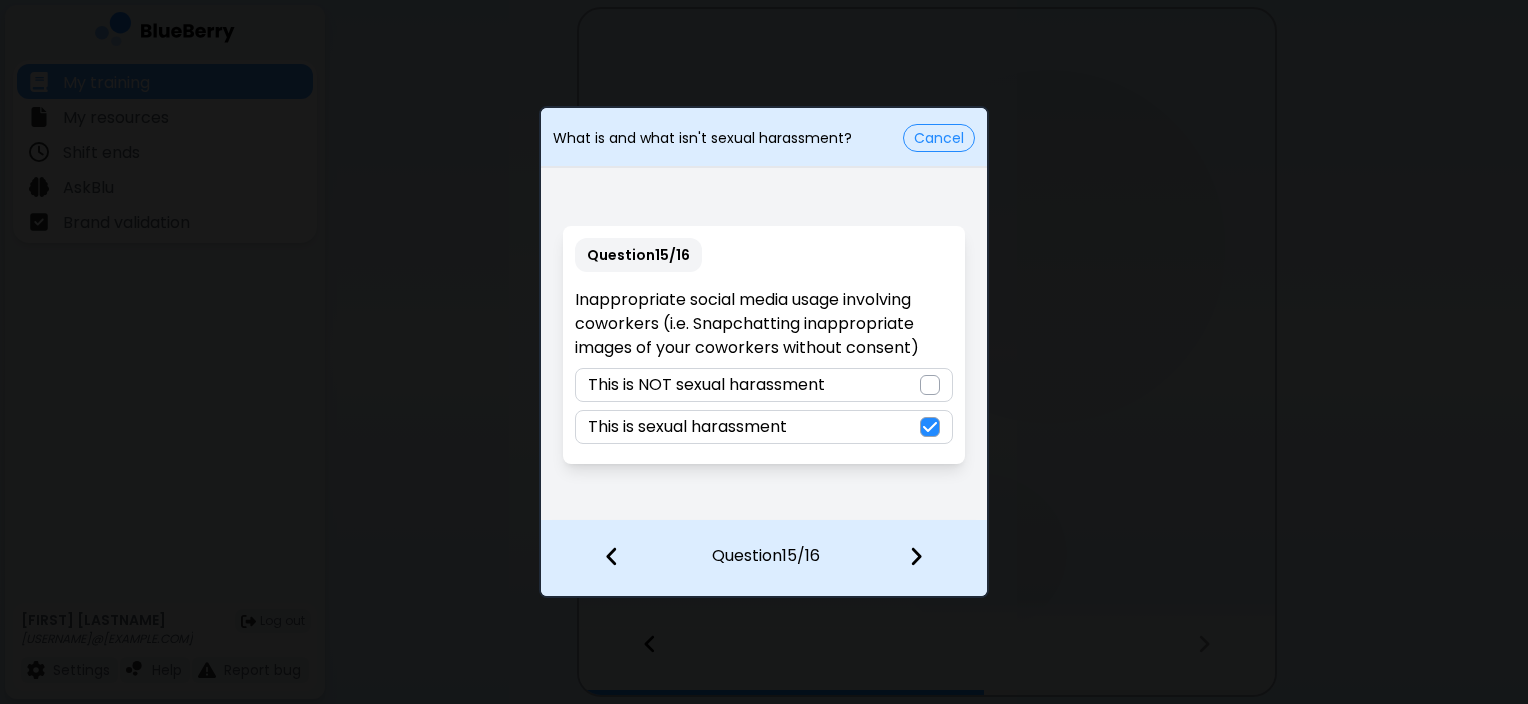 click at bounding box center [916, 556] 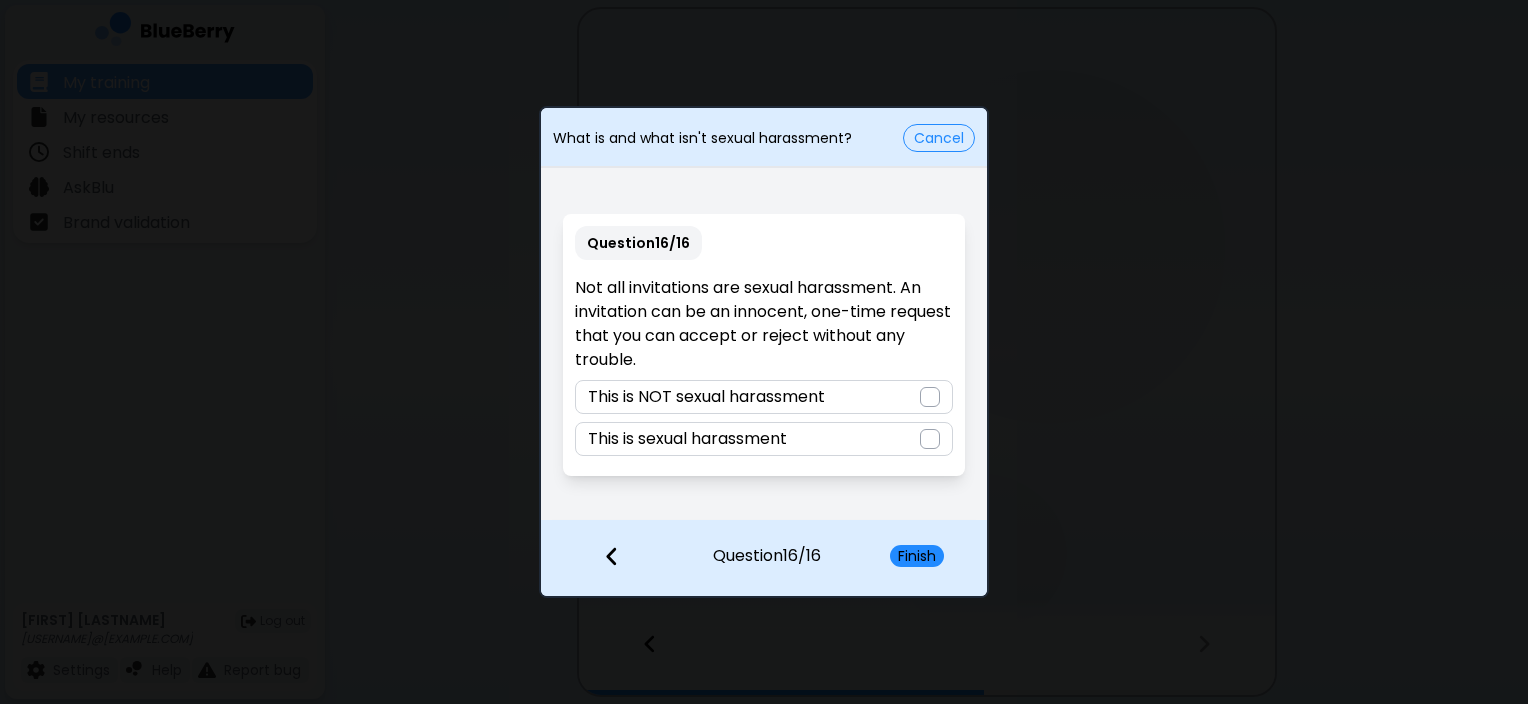 click on "Question  16  /  16 Not all invitations are sexual harassment. An invitation can be an innocent, one-time request that you can accept or reject without any trouble. This is NOT sexual harassment This is sexual harassment" at bounding box center [763, 345] 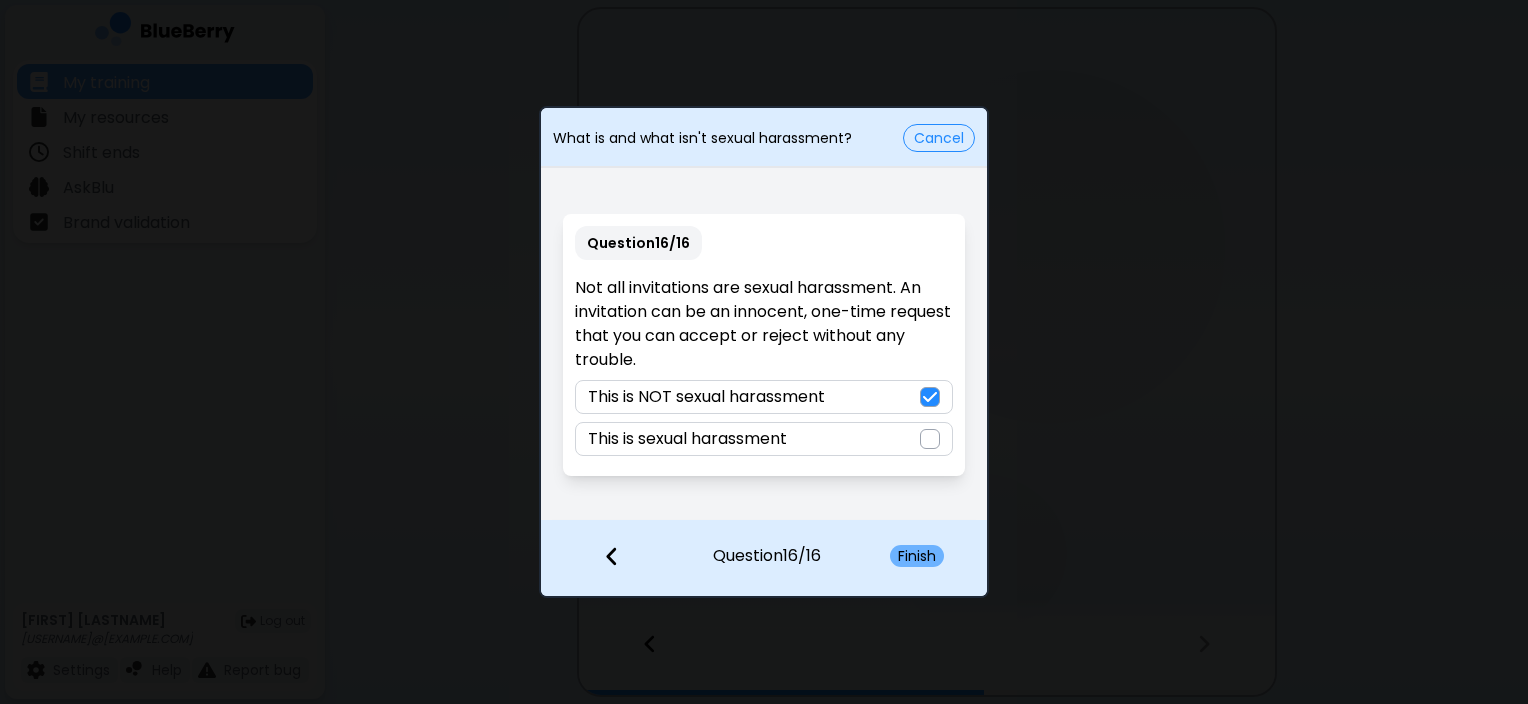 click on "Finish" at bounding box center [917, 556] 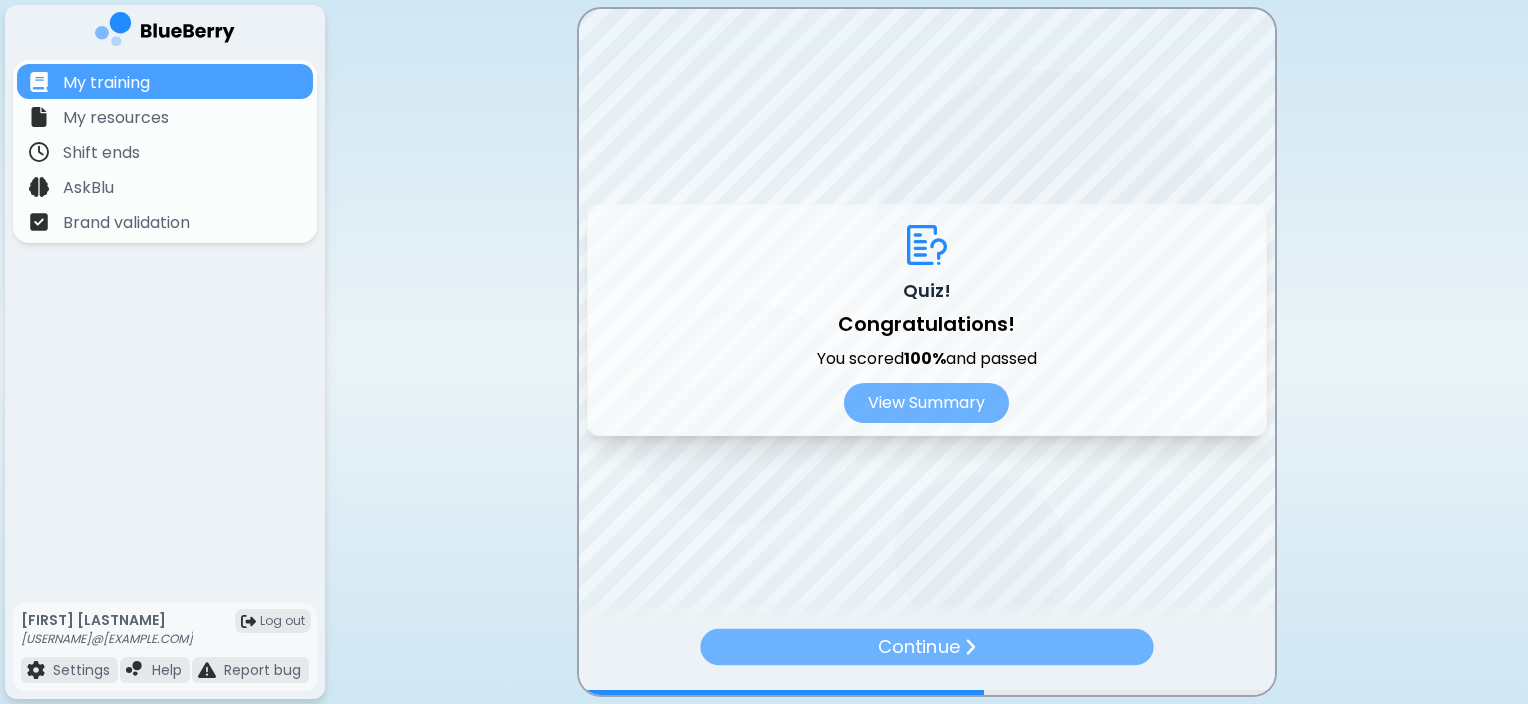 click on "Continue" at bounding box center (919, 647) 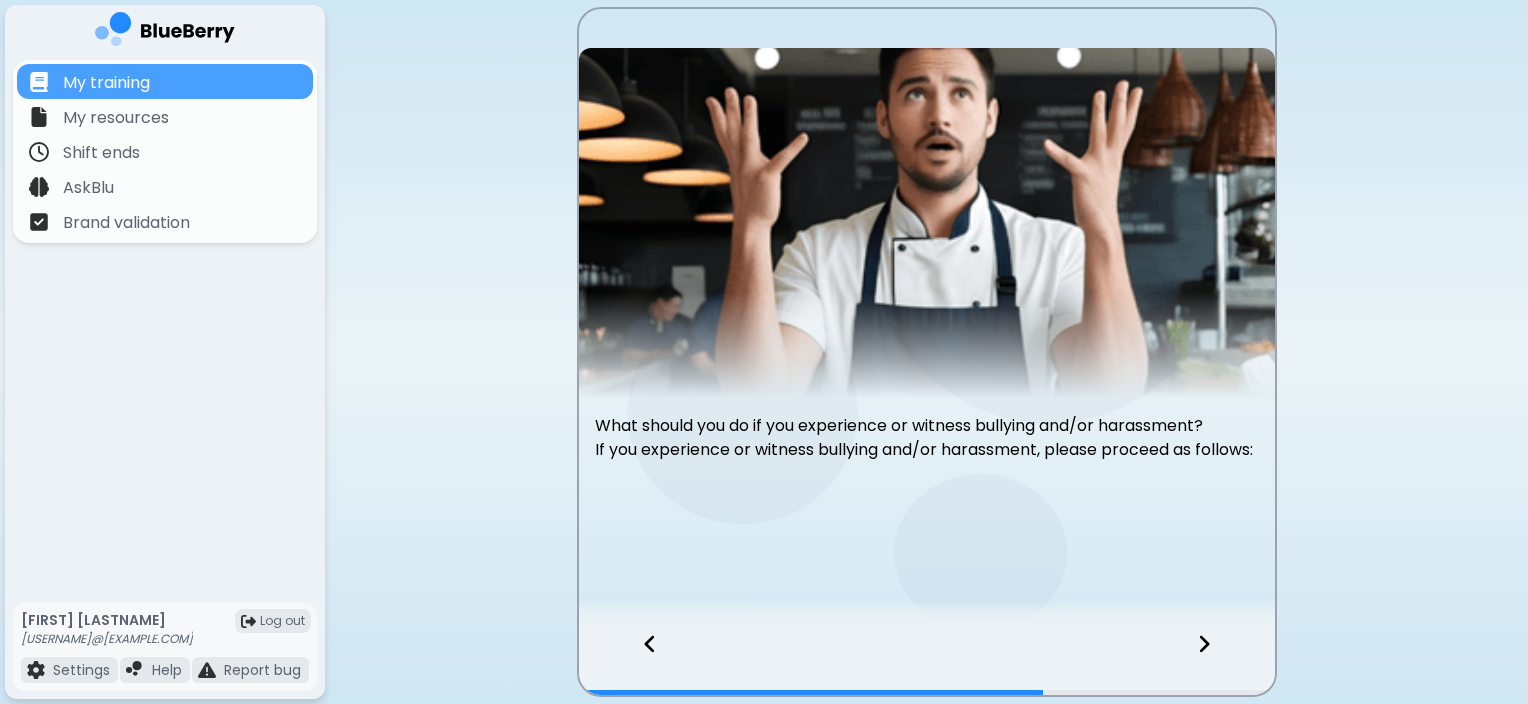 click at bounding box center [1216, 662] 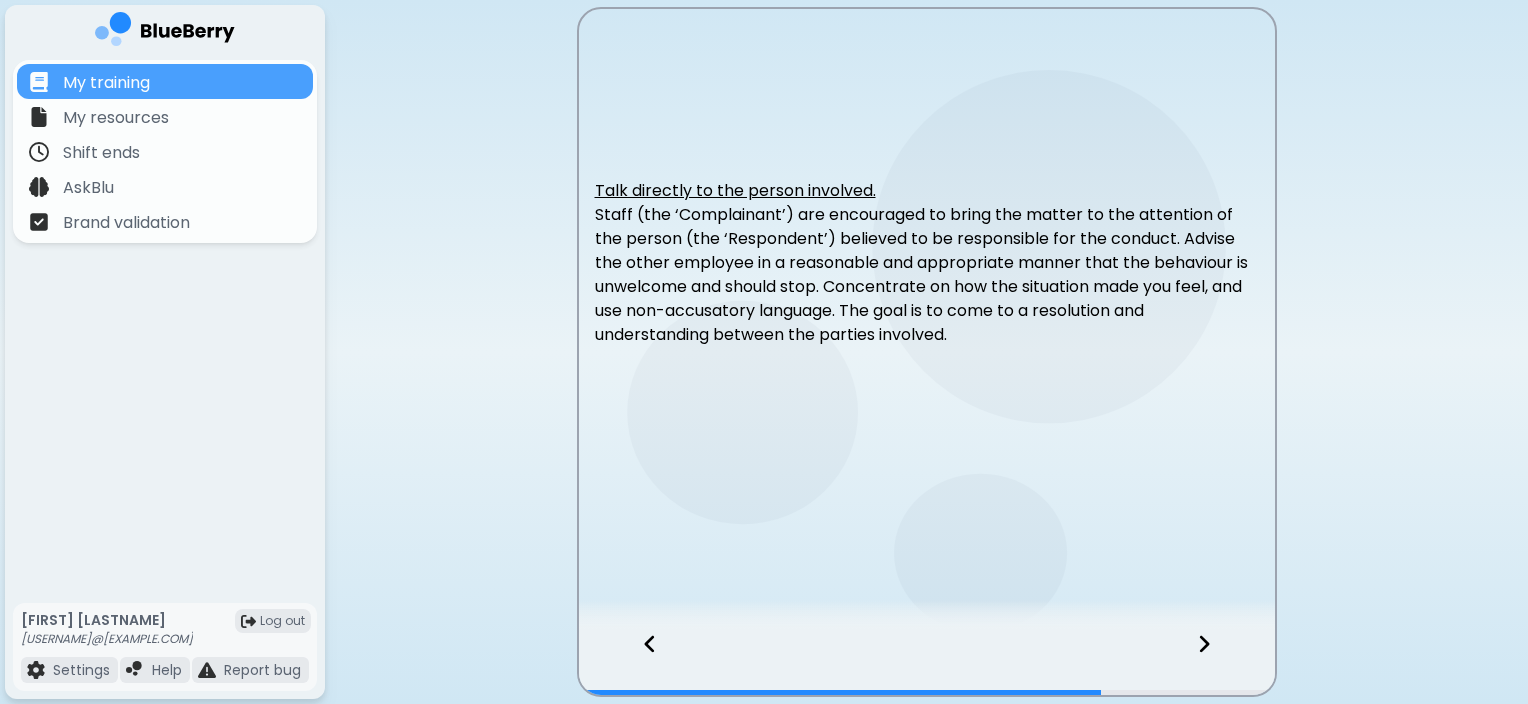 click at bounding box center [1216, 662] 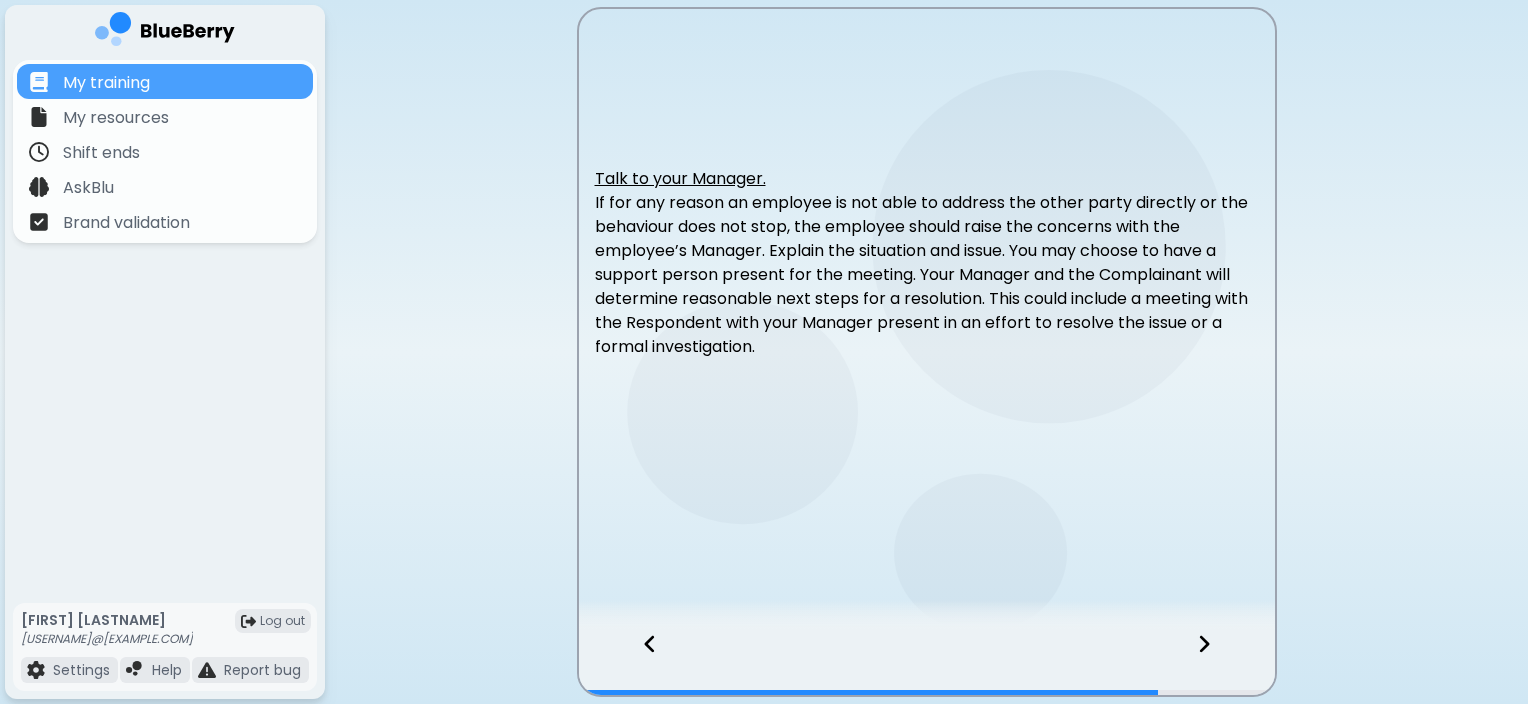 click at bounding box center (1216, 662) 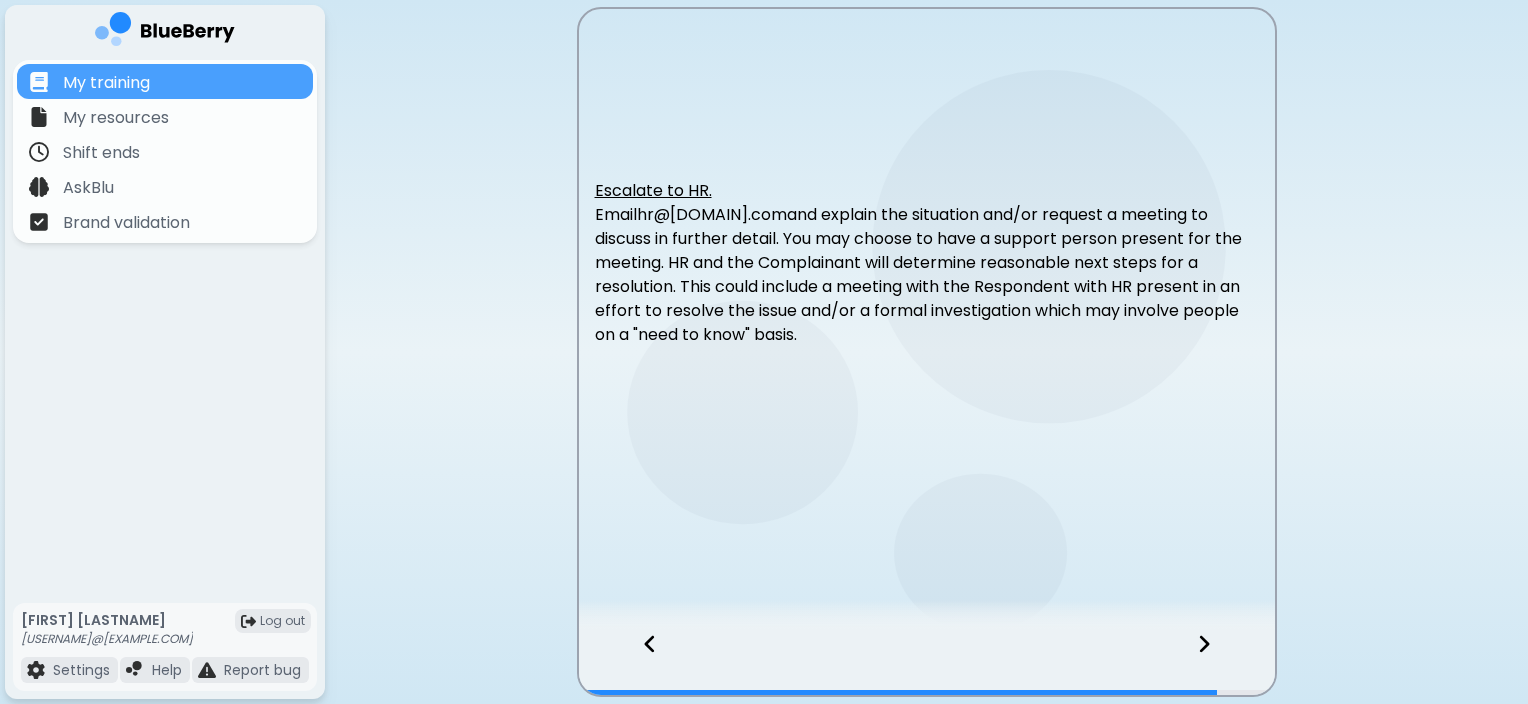click at bounding box center (927, 615) 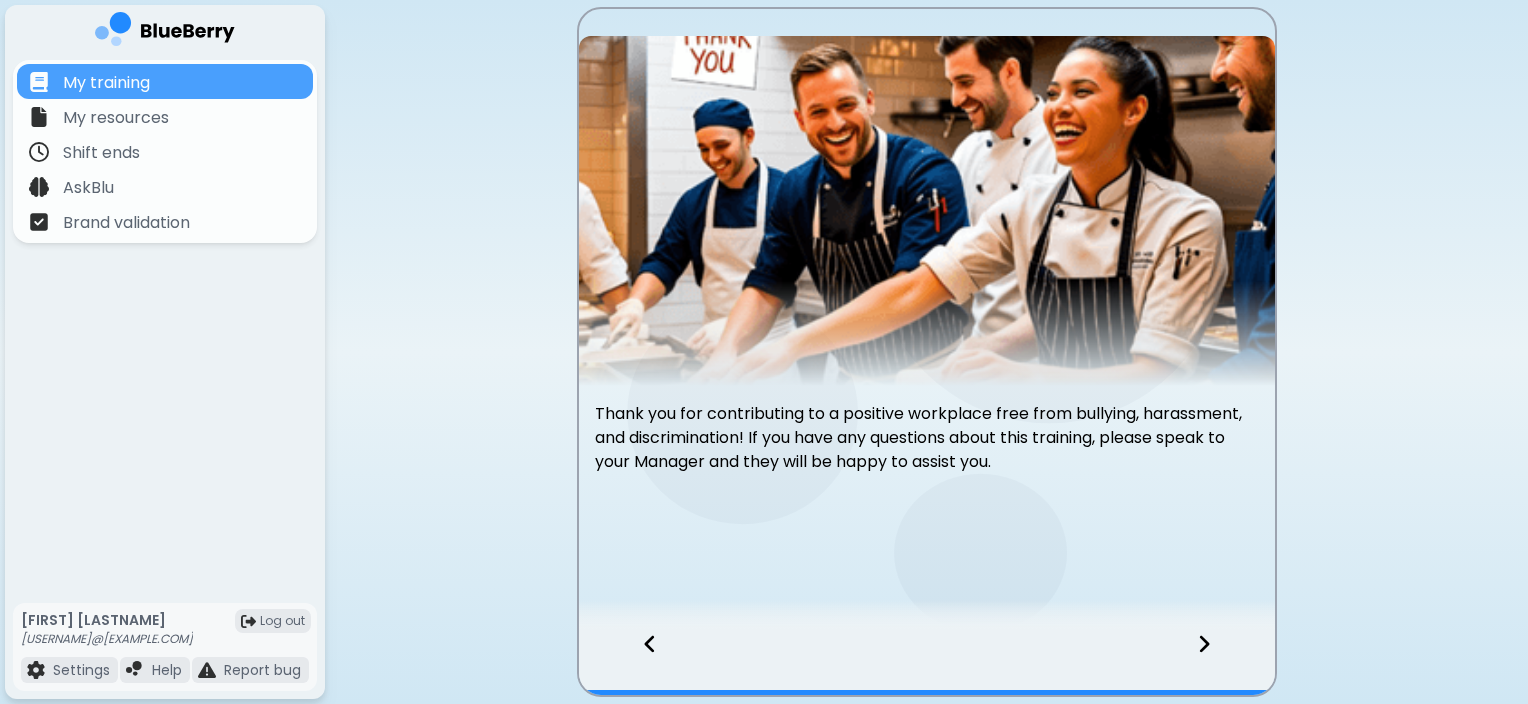 click 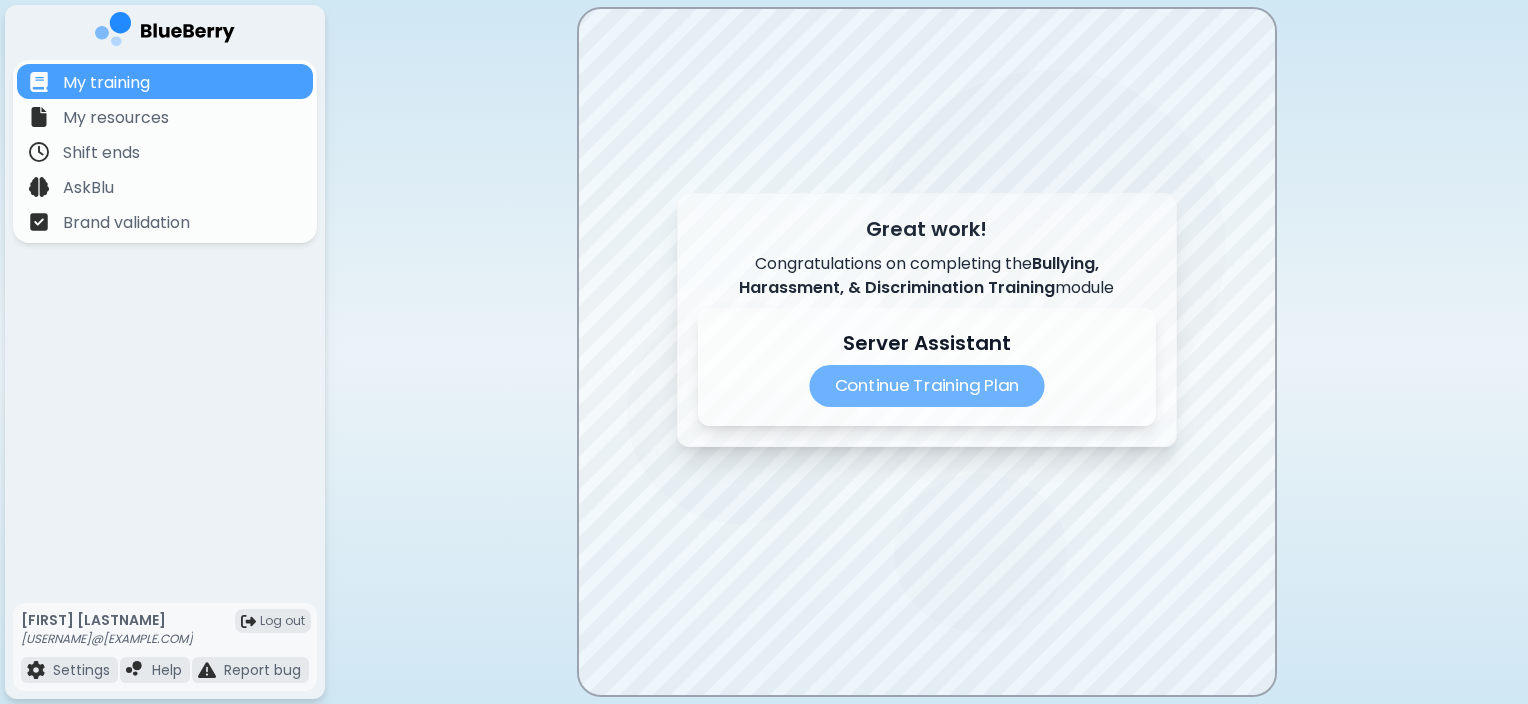 click on "Continue Training Plan" at bounding box center (926, 386) 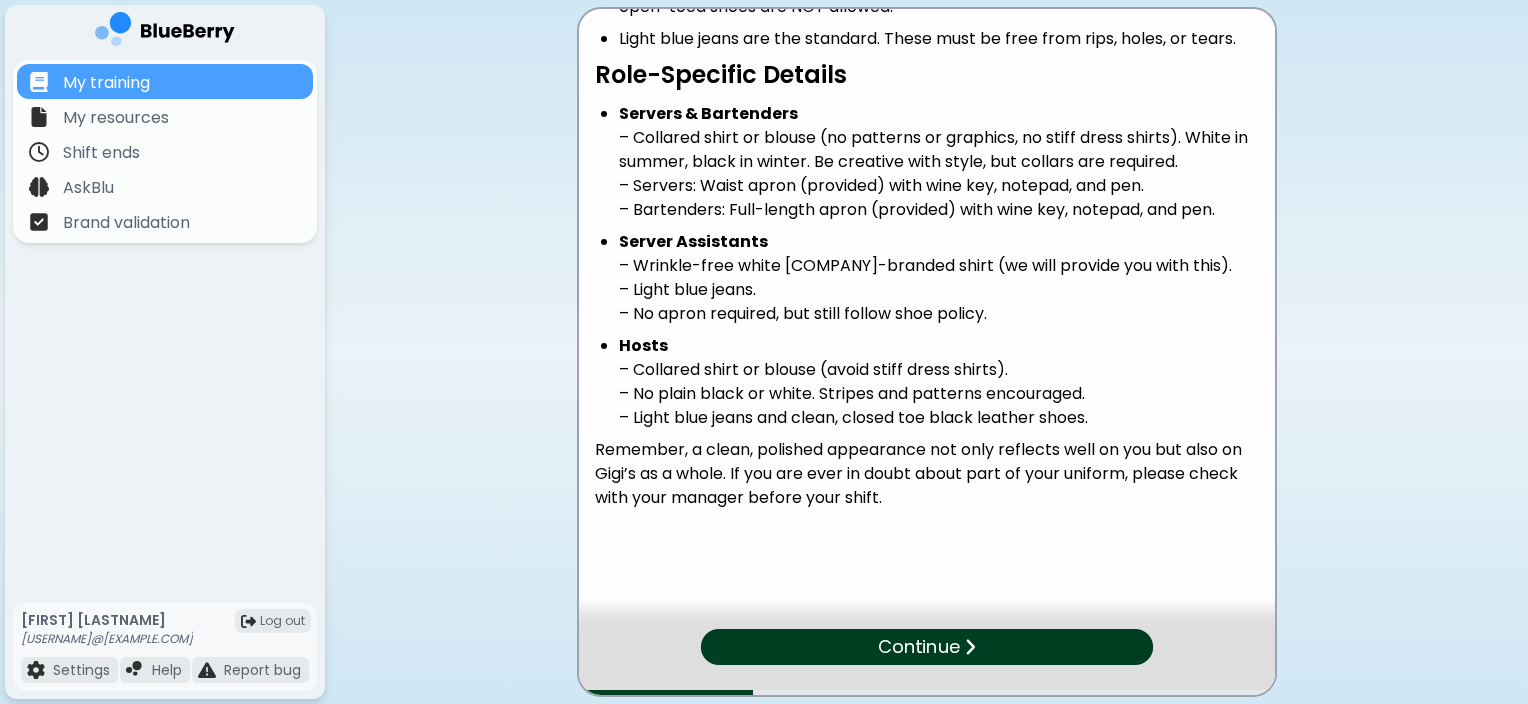 scroll, scrollTop: 308, scrollLeft: 0, axis: vertical 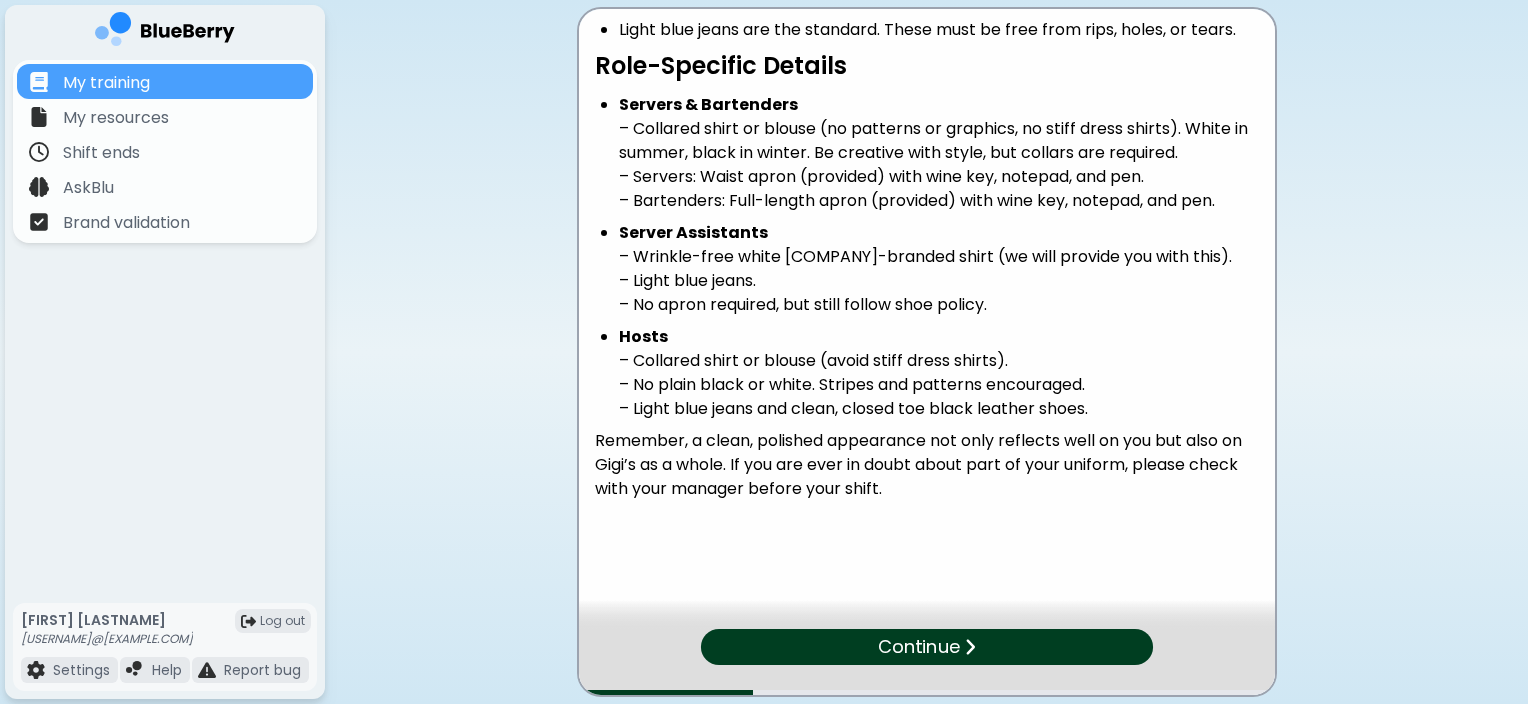 click on "Continue" at bounding box center (926, 647) 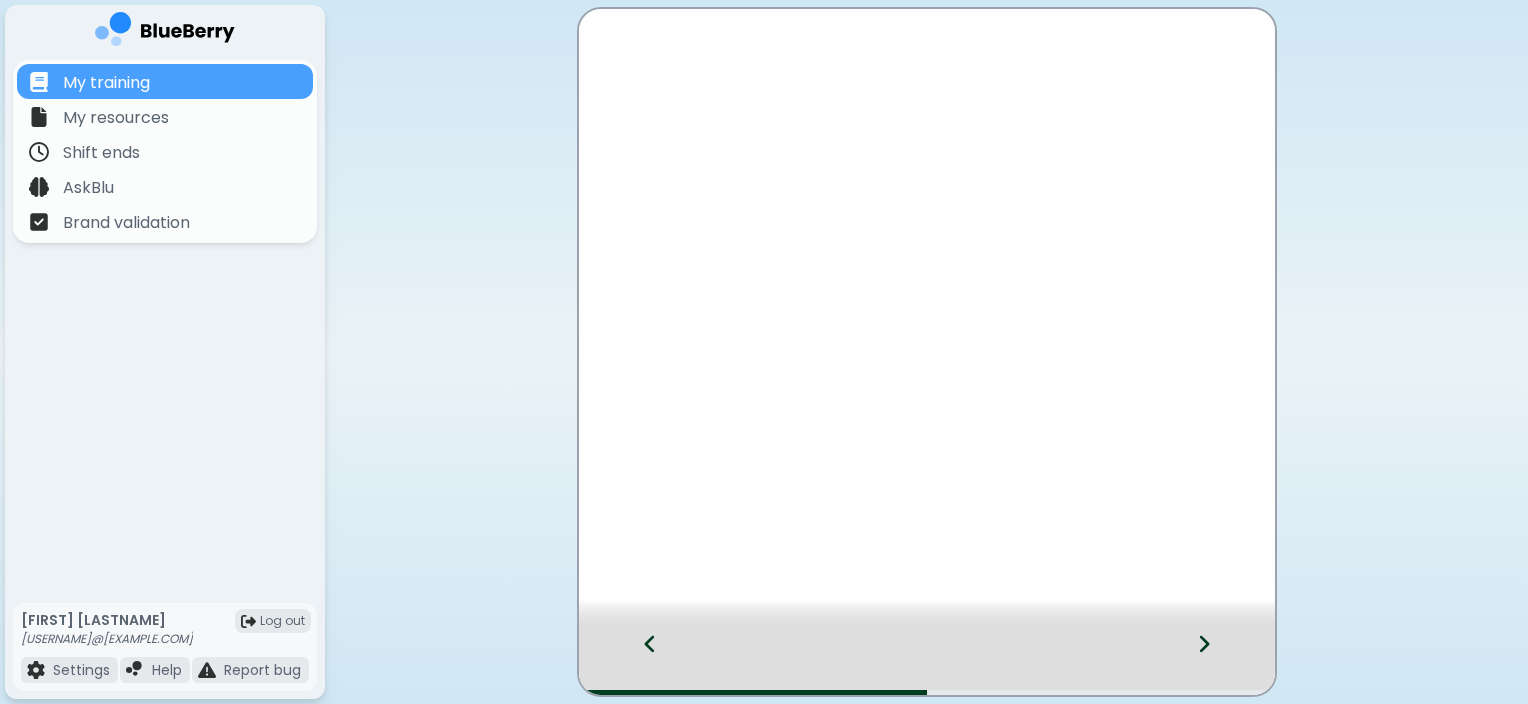 scroll, scrollTop: 0, scrollLeft: 0, axis: both 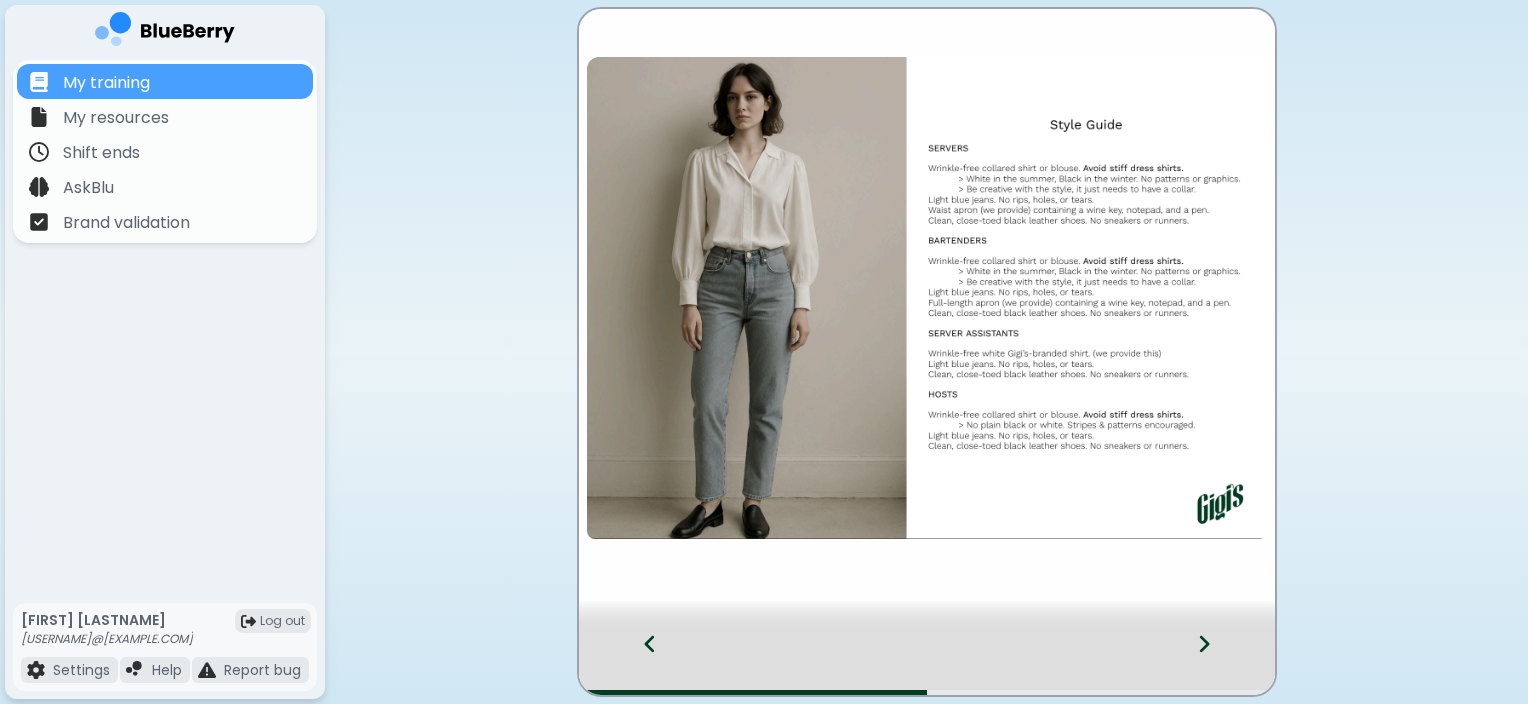 click 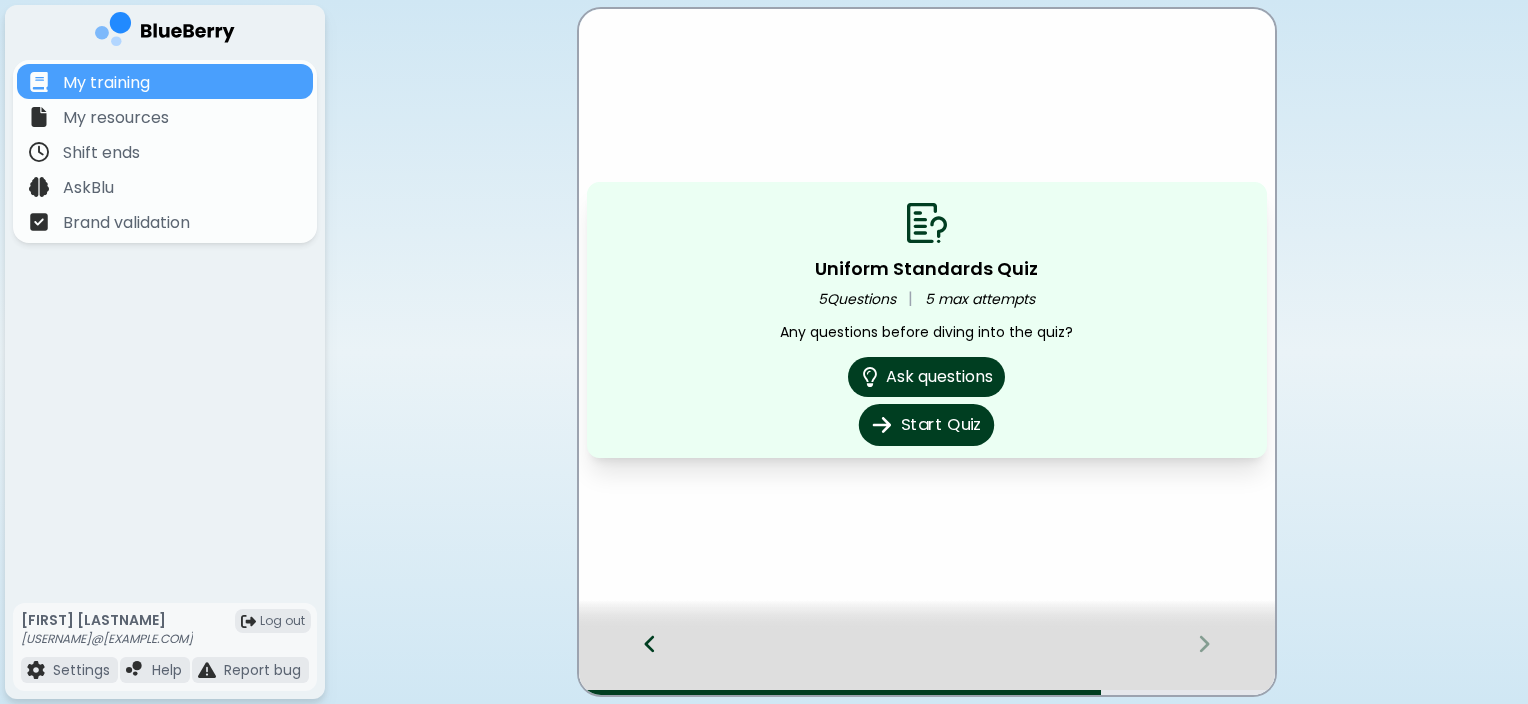 click on "Start Quiz" at bounding box center (926, 425) 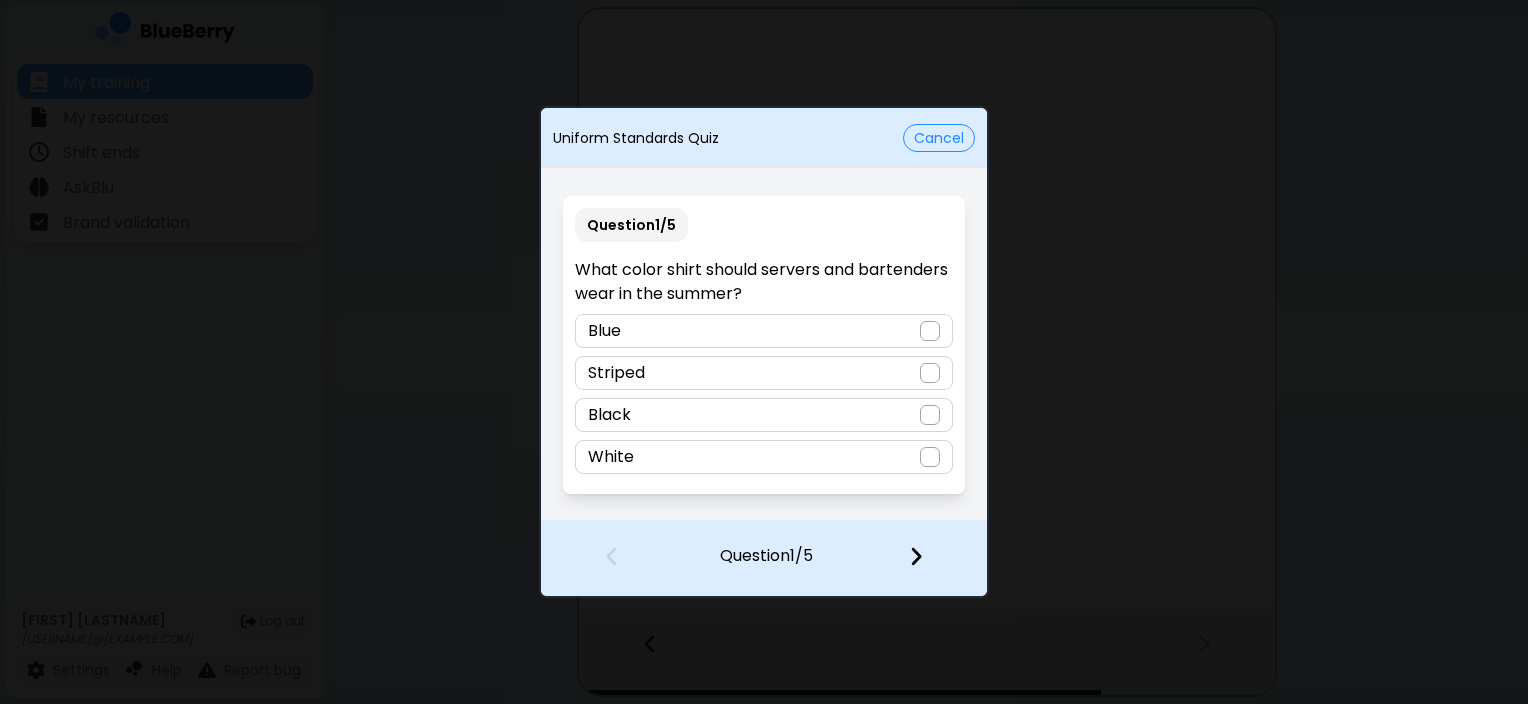click on "White" at bounding box center [763, 457] 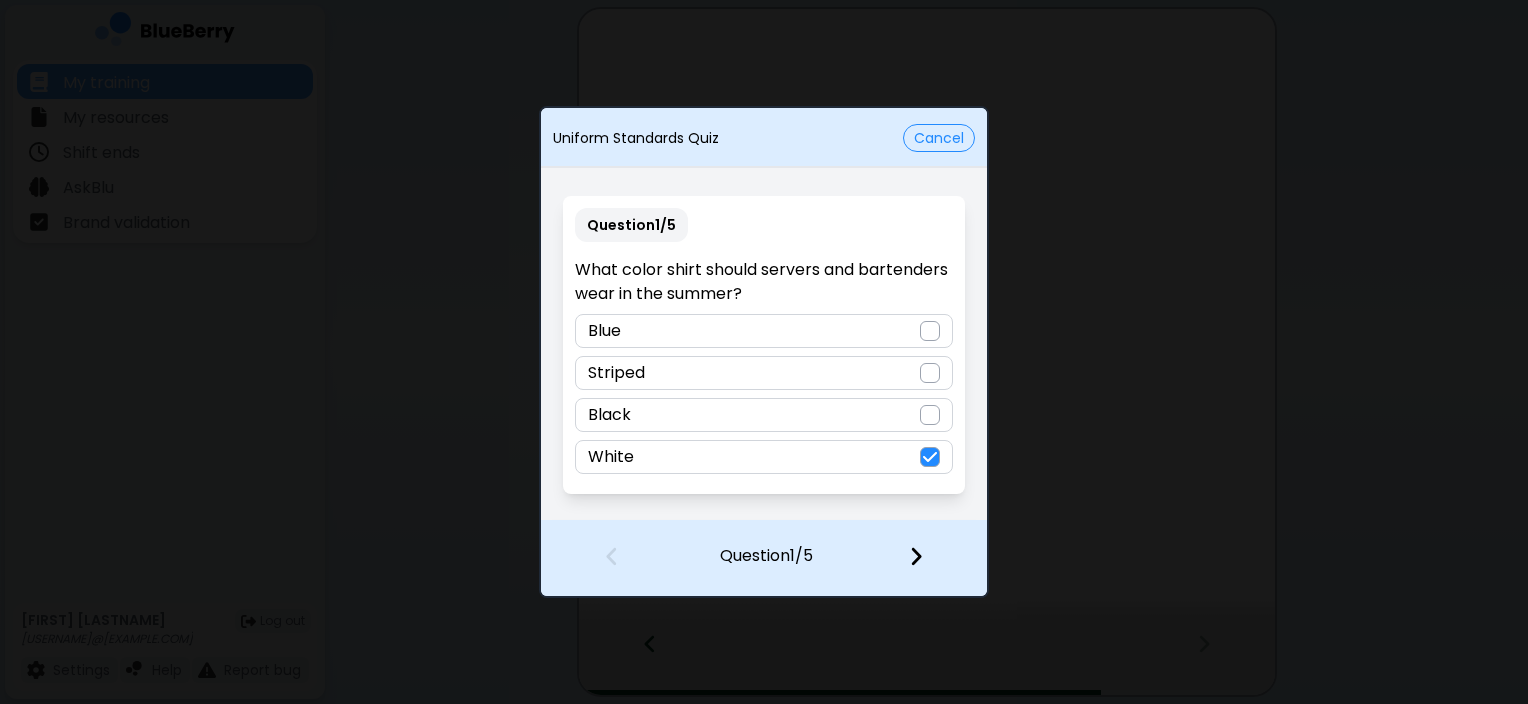 click at bounding box center [928, 558] 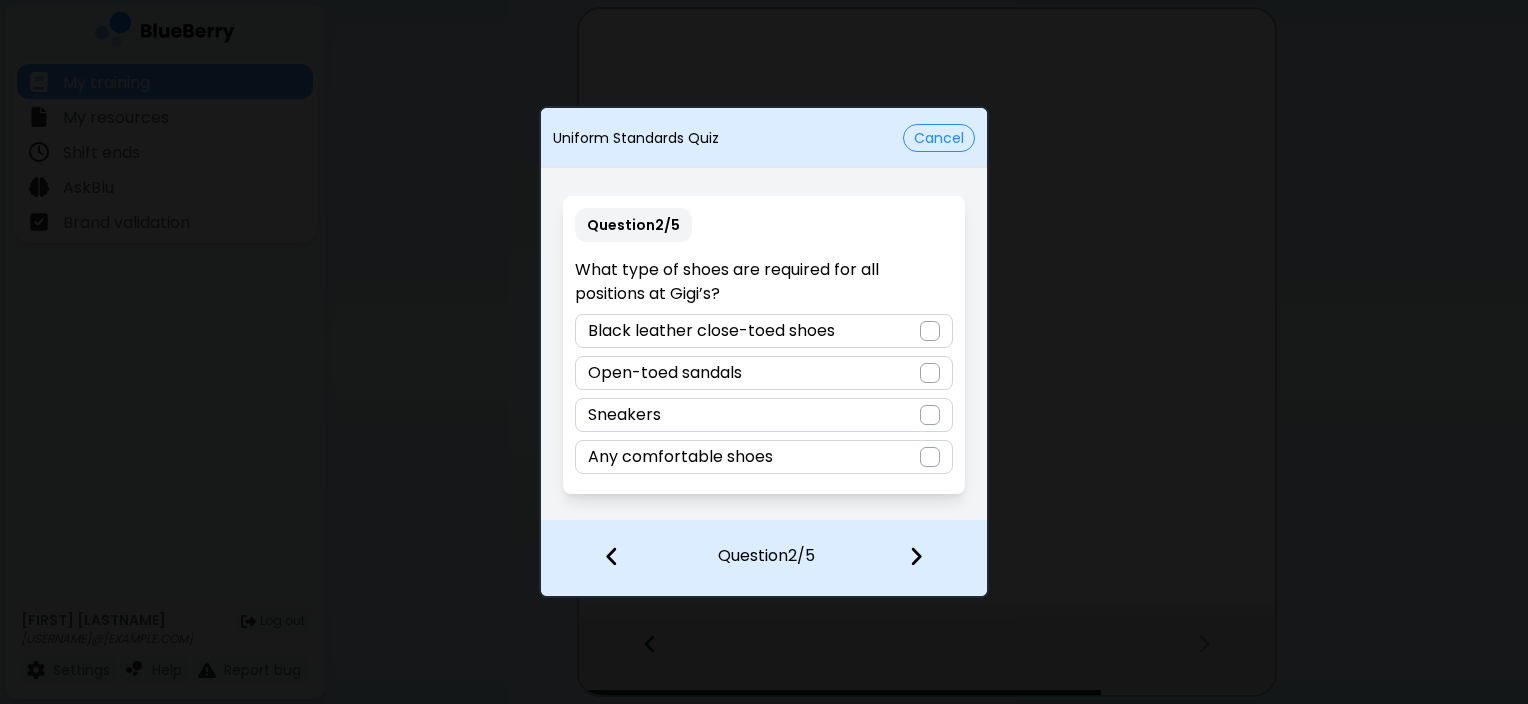 click on "Black leather close-toed shoes" at bounding box center [763, 331] 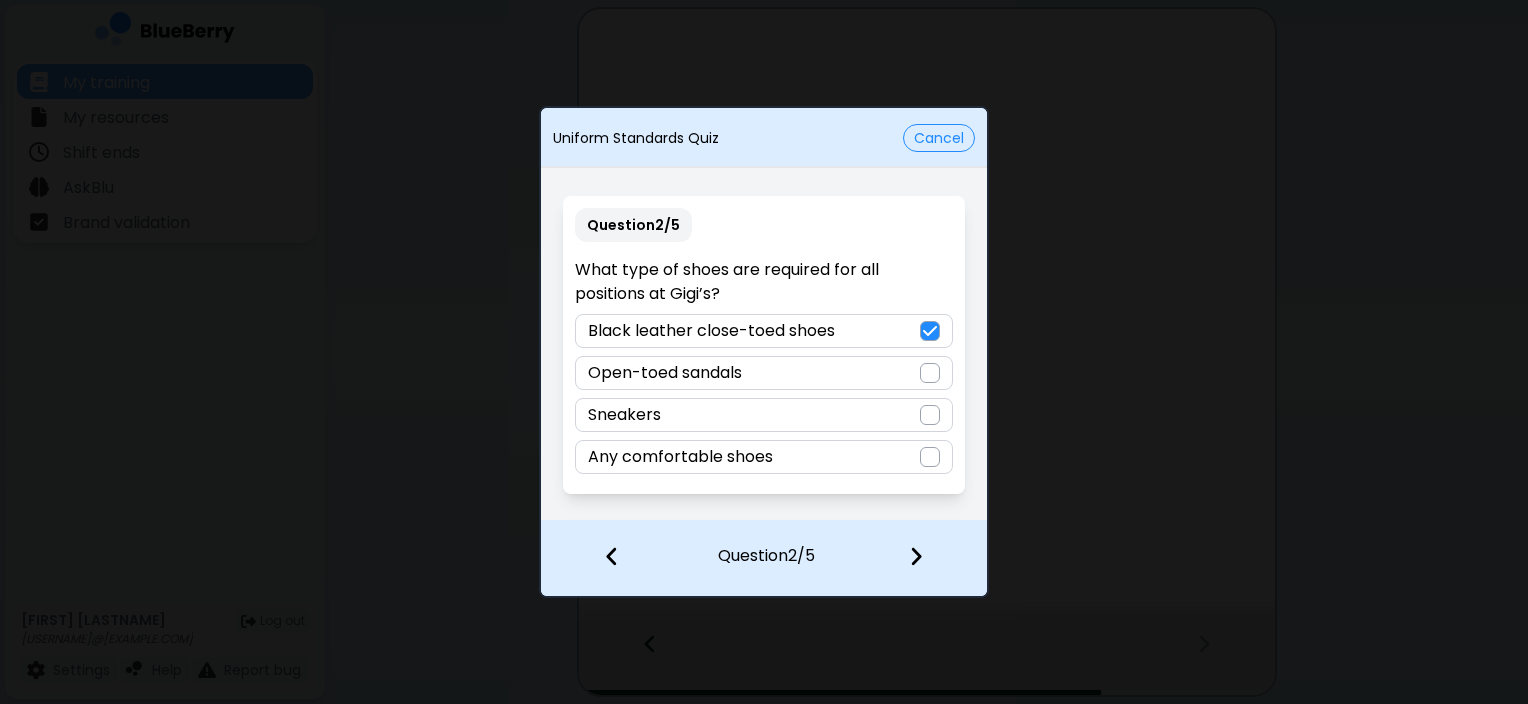 click at bounding box center (916, 556) 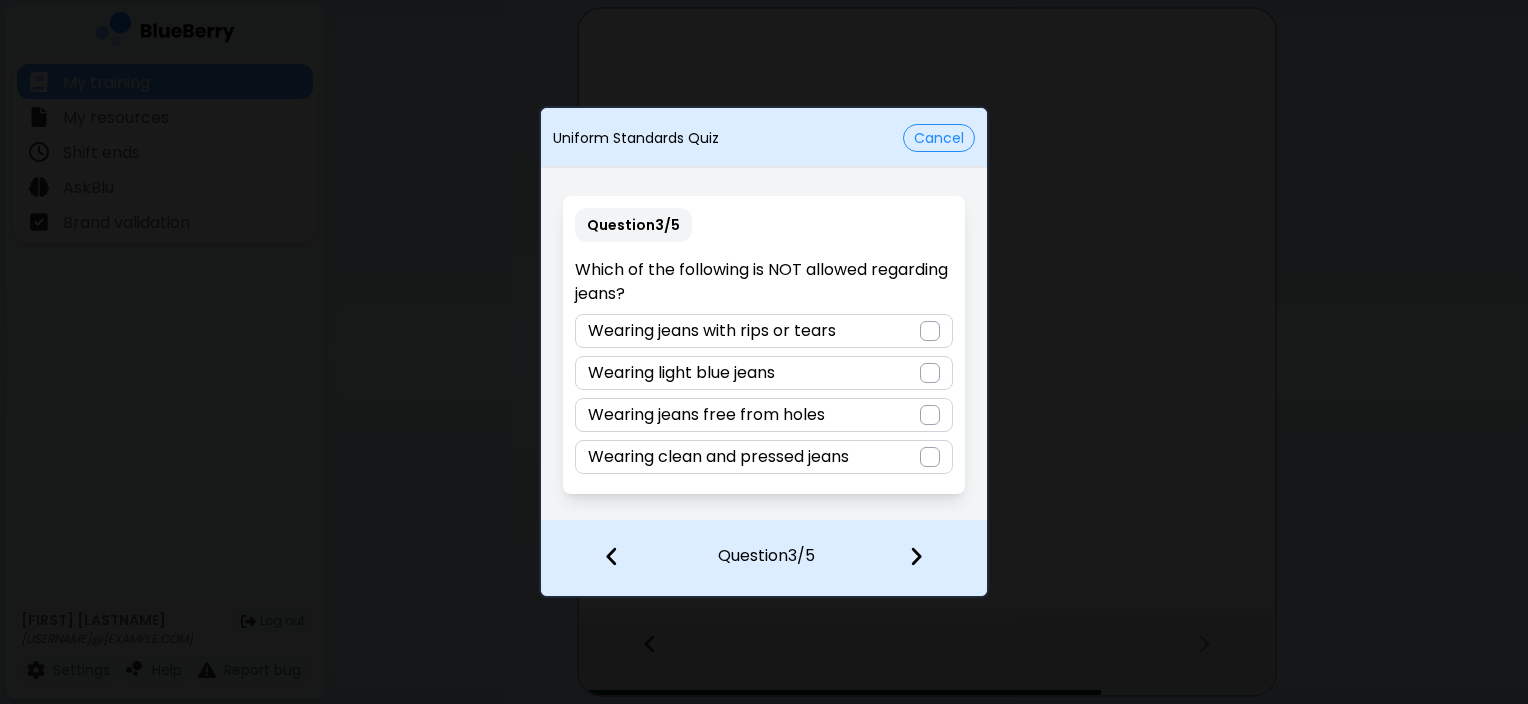 click on "Wearing jeans with rips or tears" at bounding box center (712, 331) 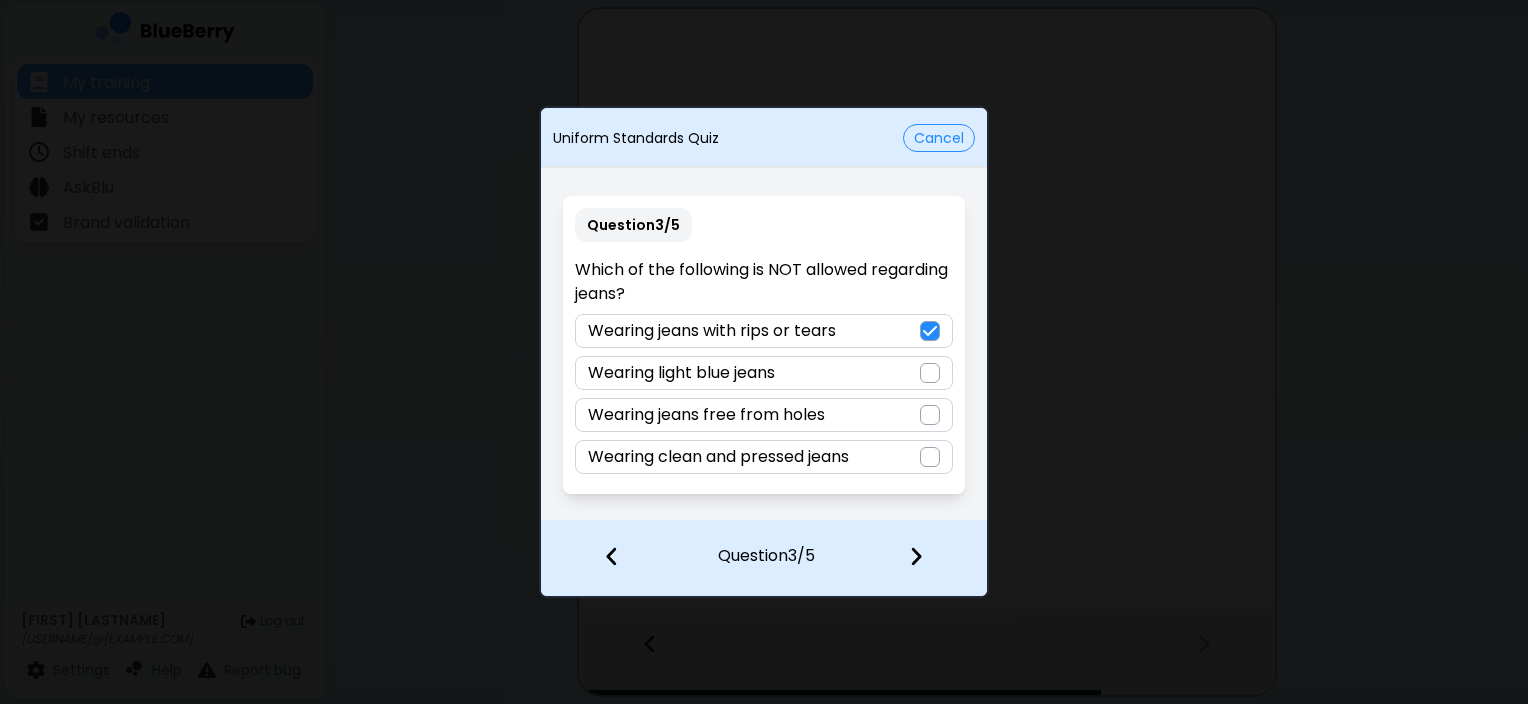 click at bounding box center (916, 556) 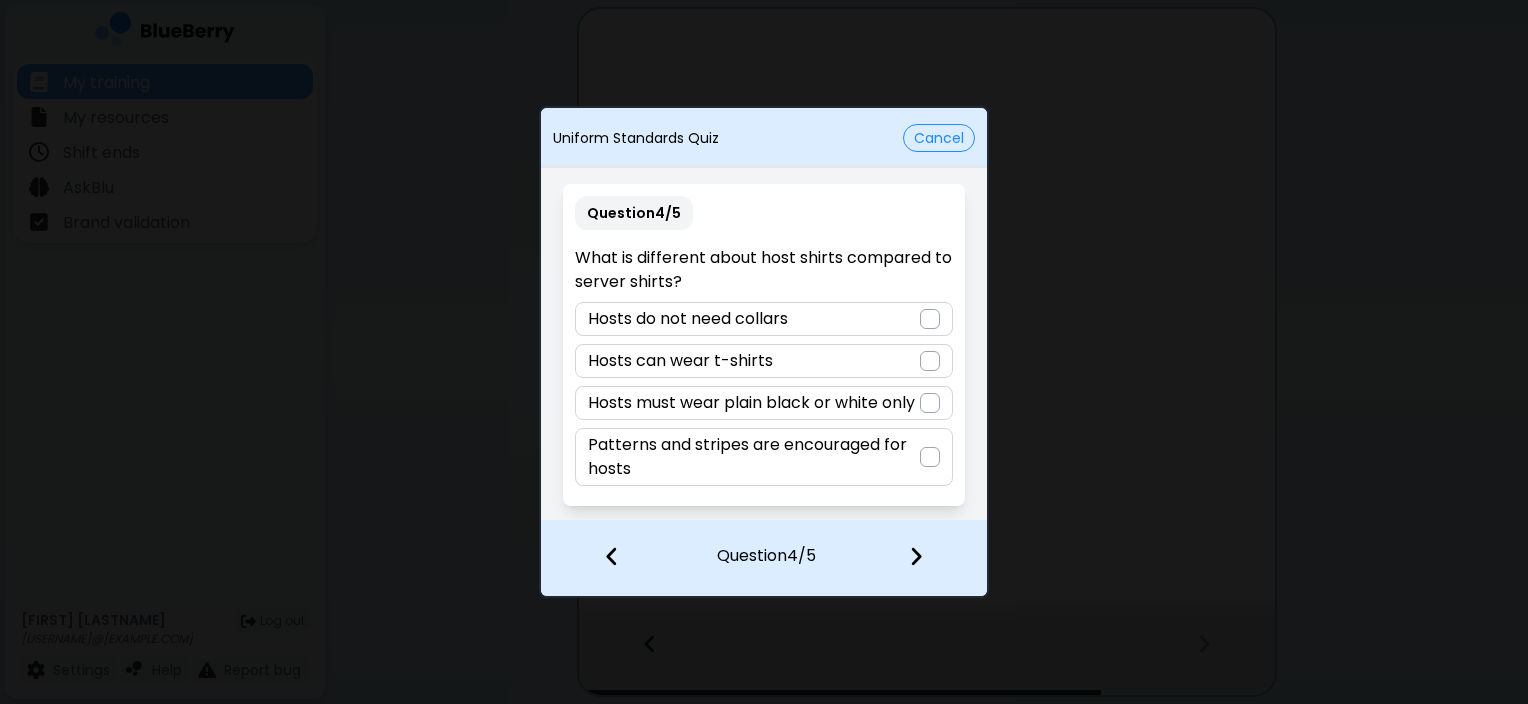 click on "Patterns and stripes are encouraged for hosts" at bounding box center [753, 457] 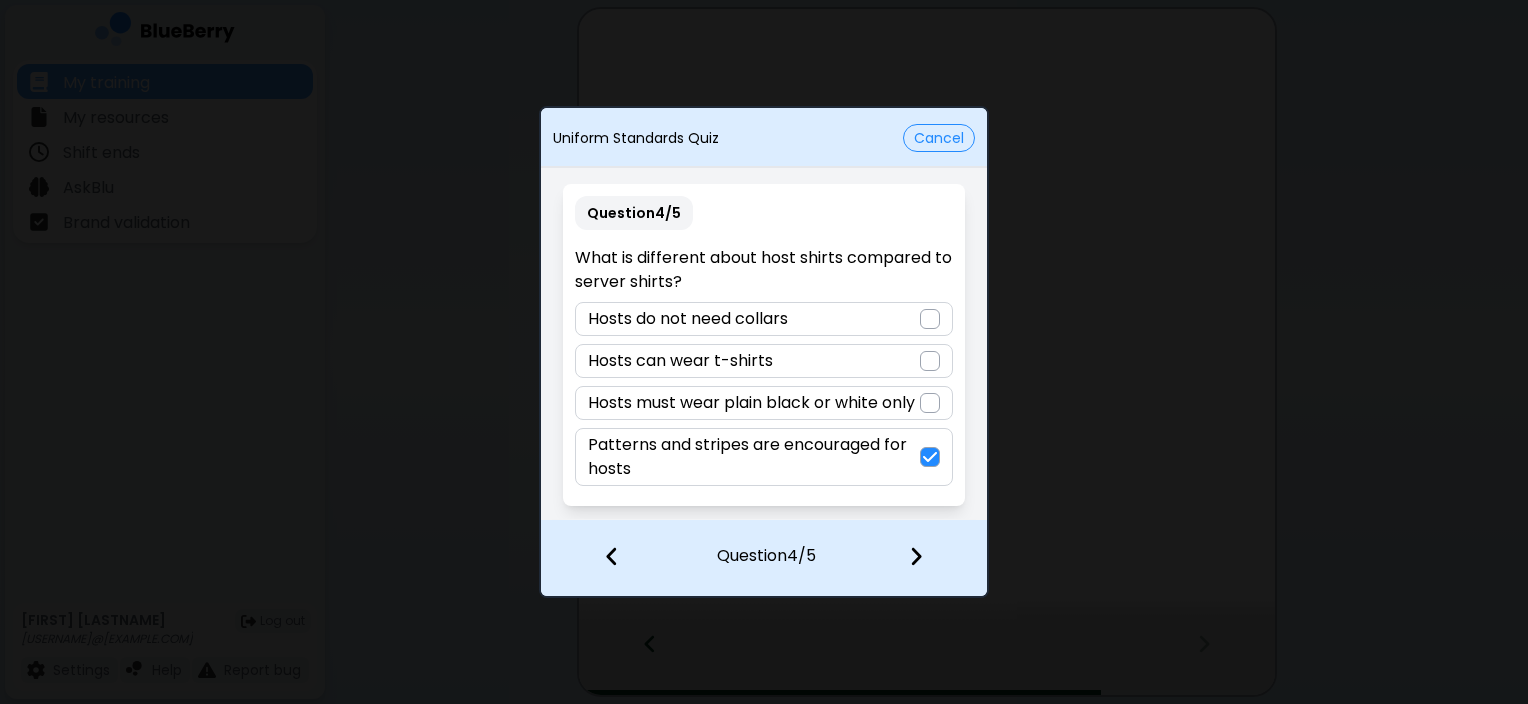 click at bounding box center [928, 558] 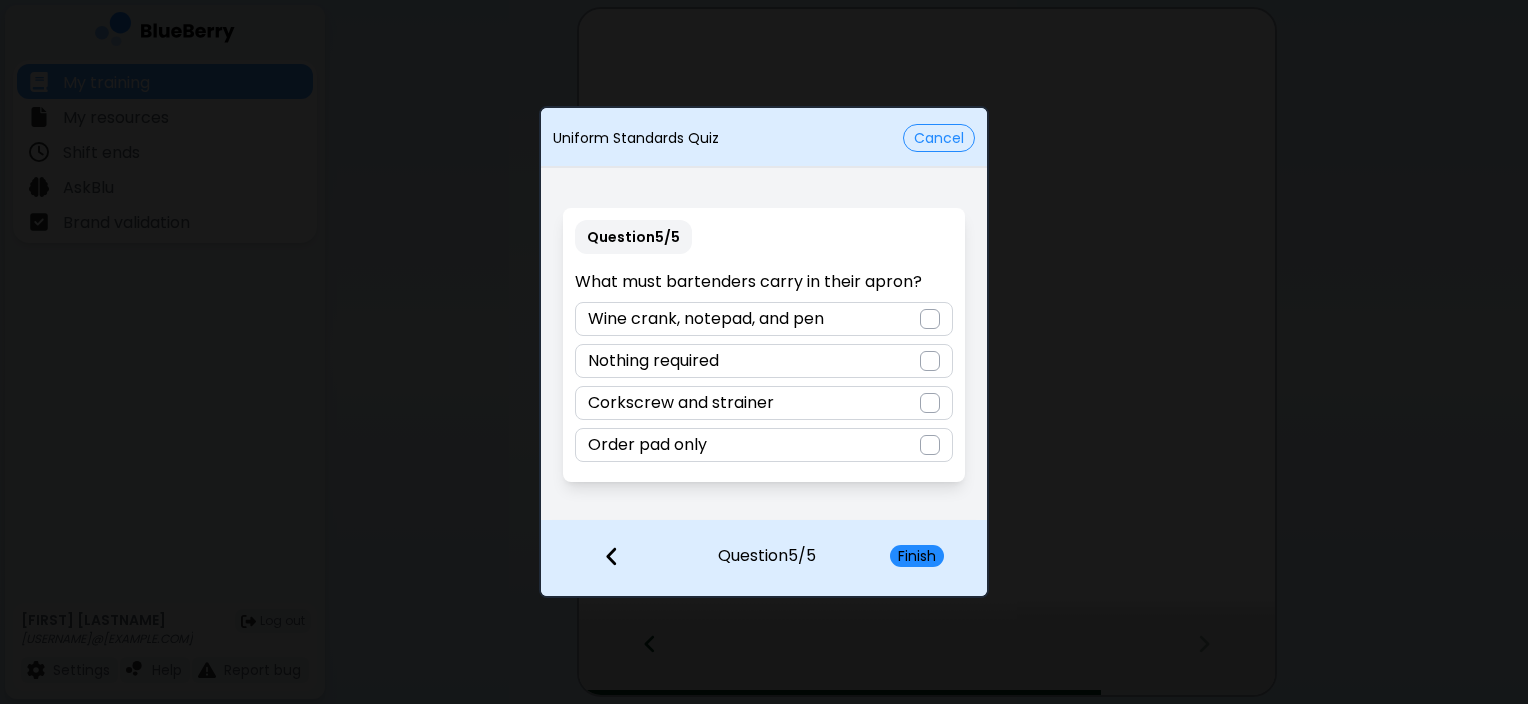 click on "Wine crank, notepad, and pen" at bounding box center [706, 319] 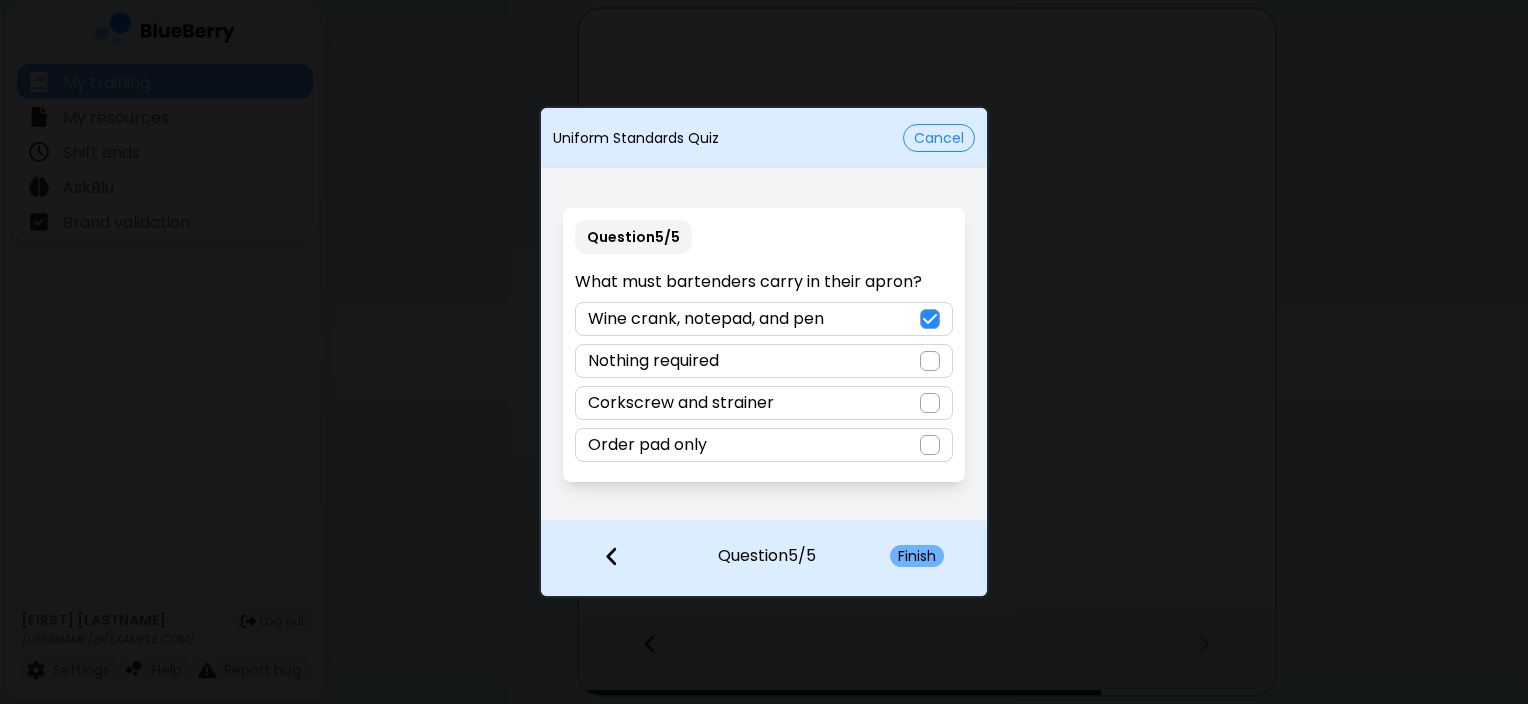 click on "Finish" at bounding box center [917, 556] 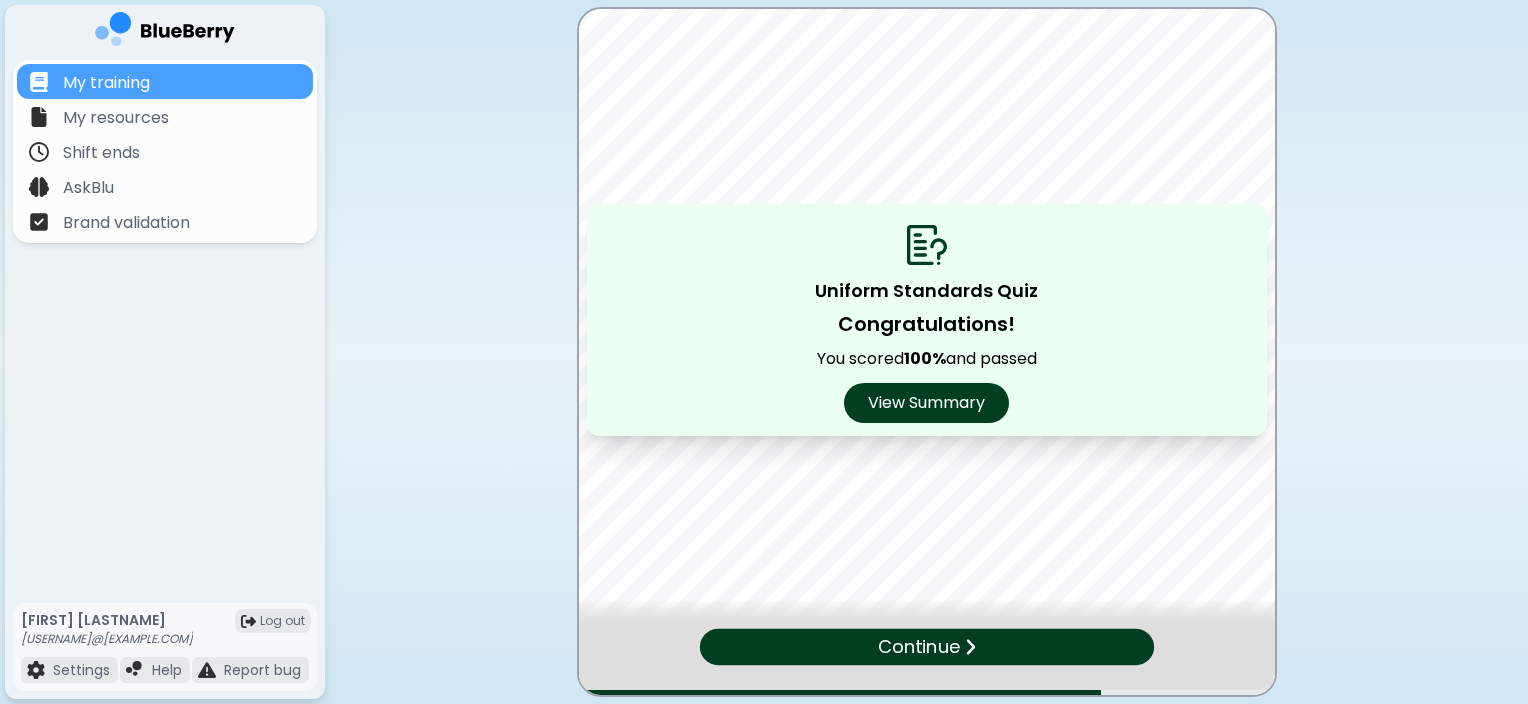click on "Continue" at bounding box center (919, 647) 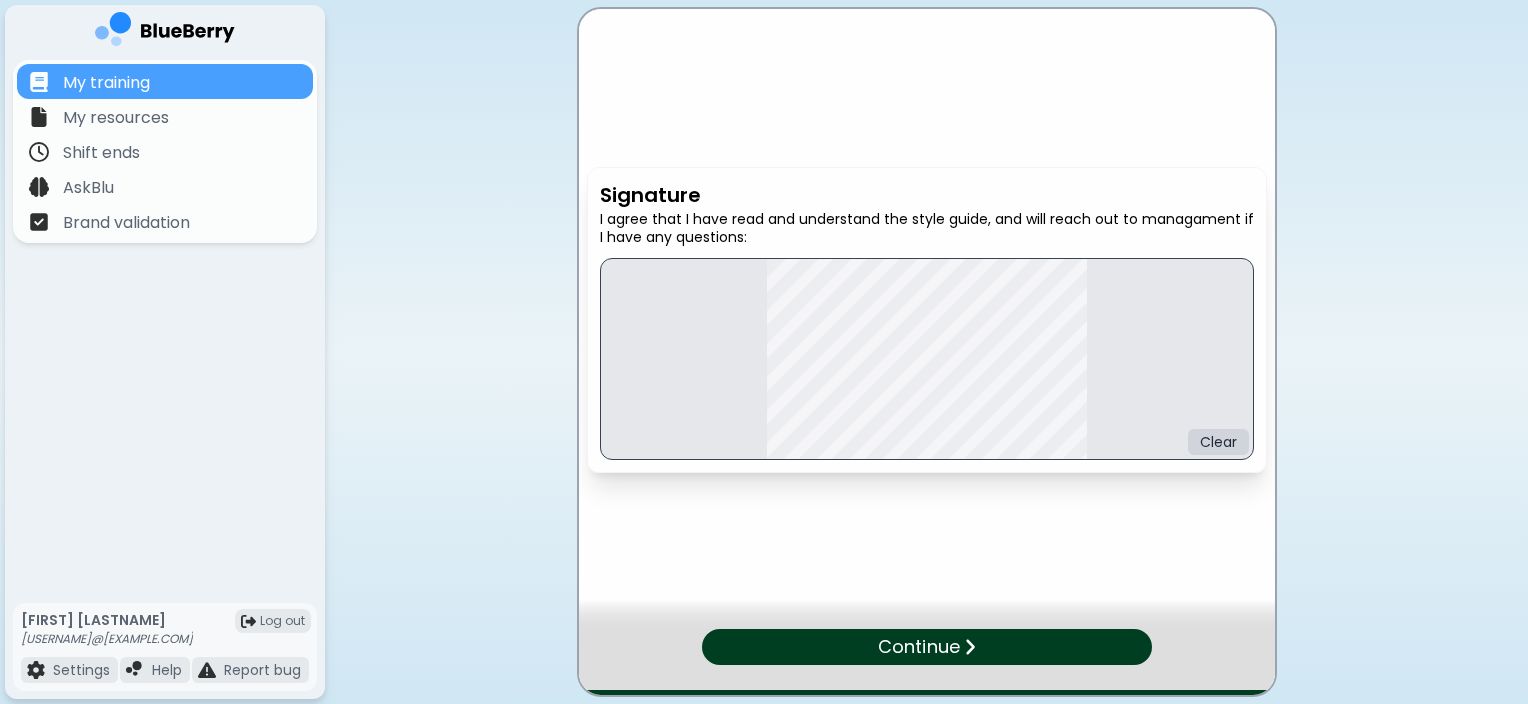 click on "Continue" at bounding box center (918, 647) 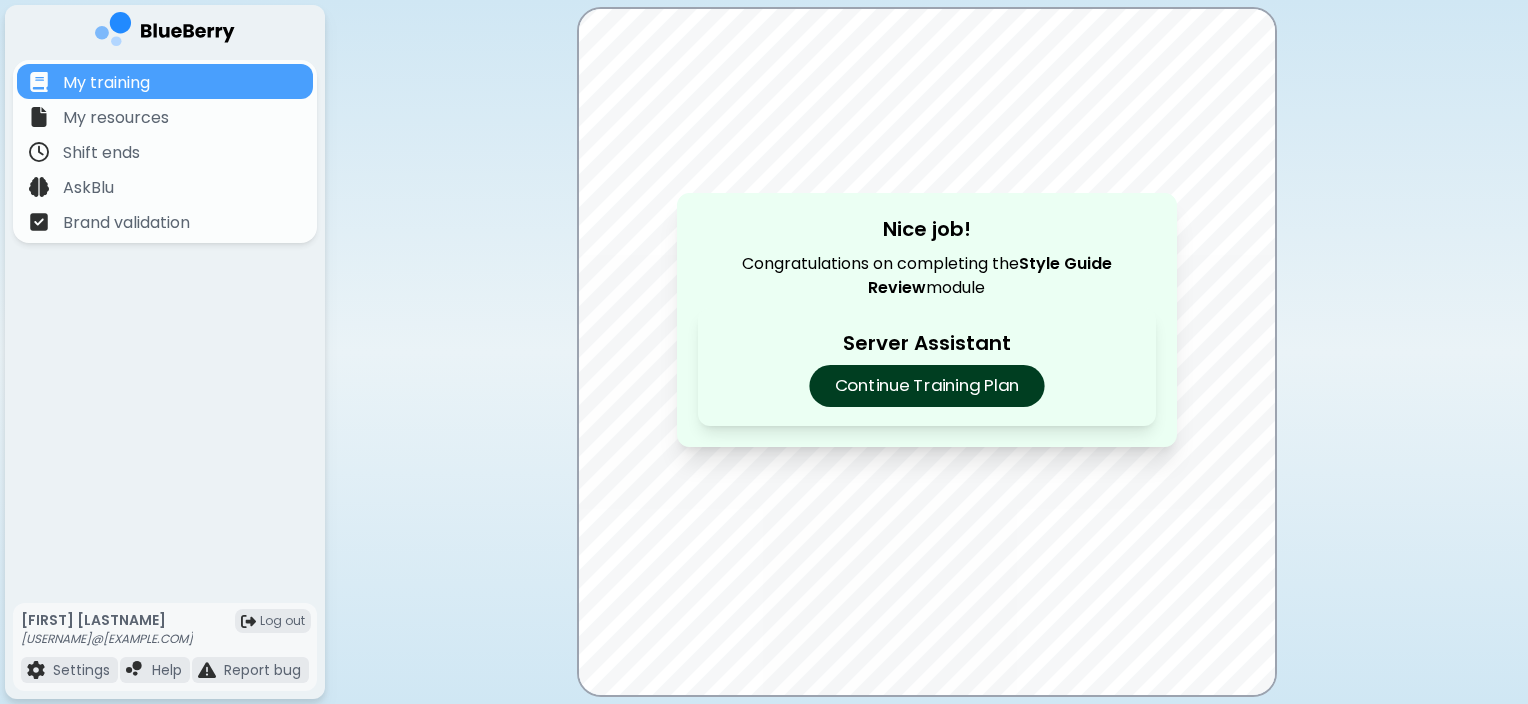 click on "Continue Training Plan" at bounding box center [926, 386] 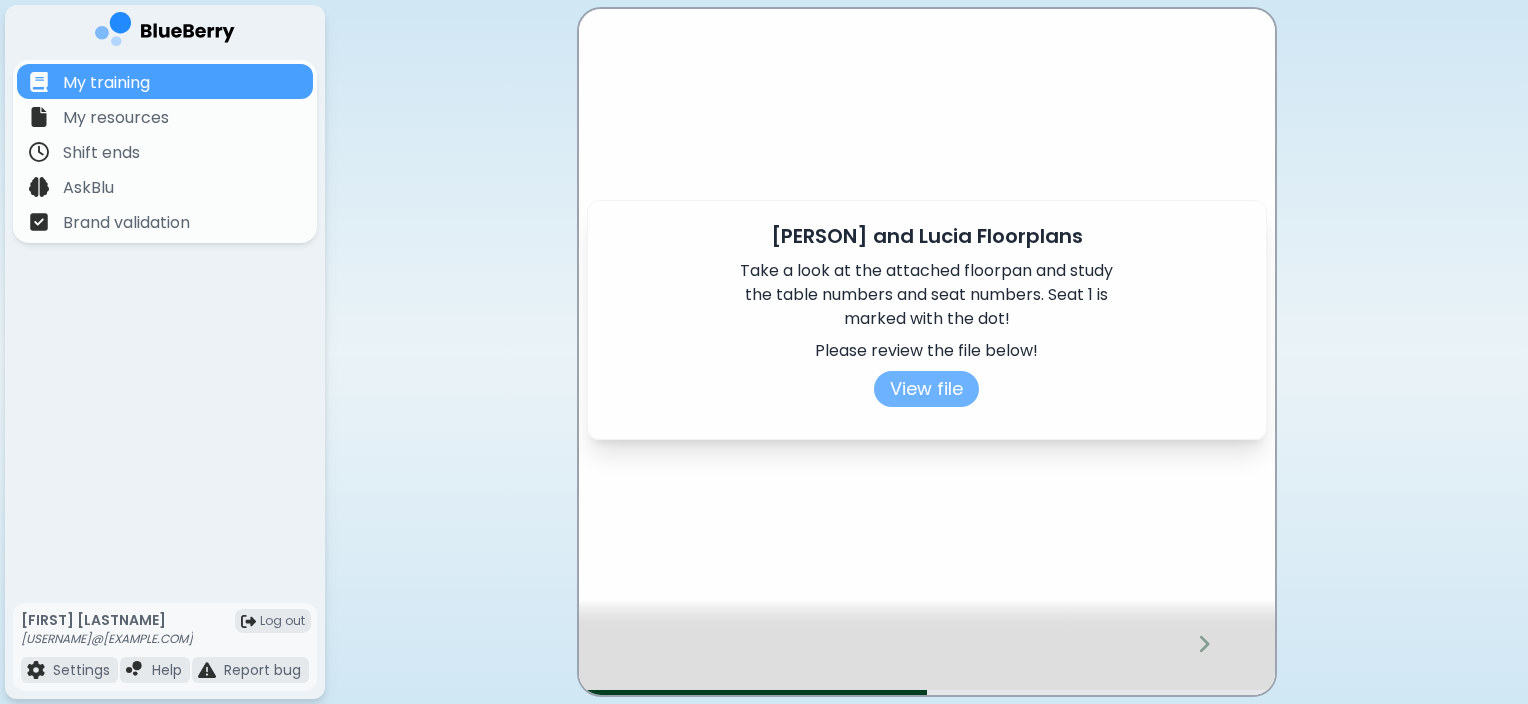 click on "View file" at bounding box center [926, 389] 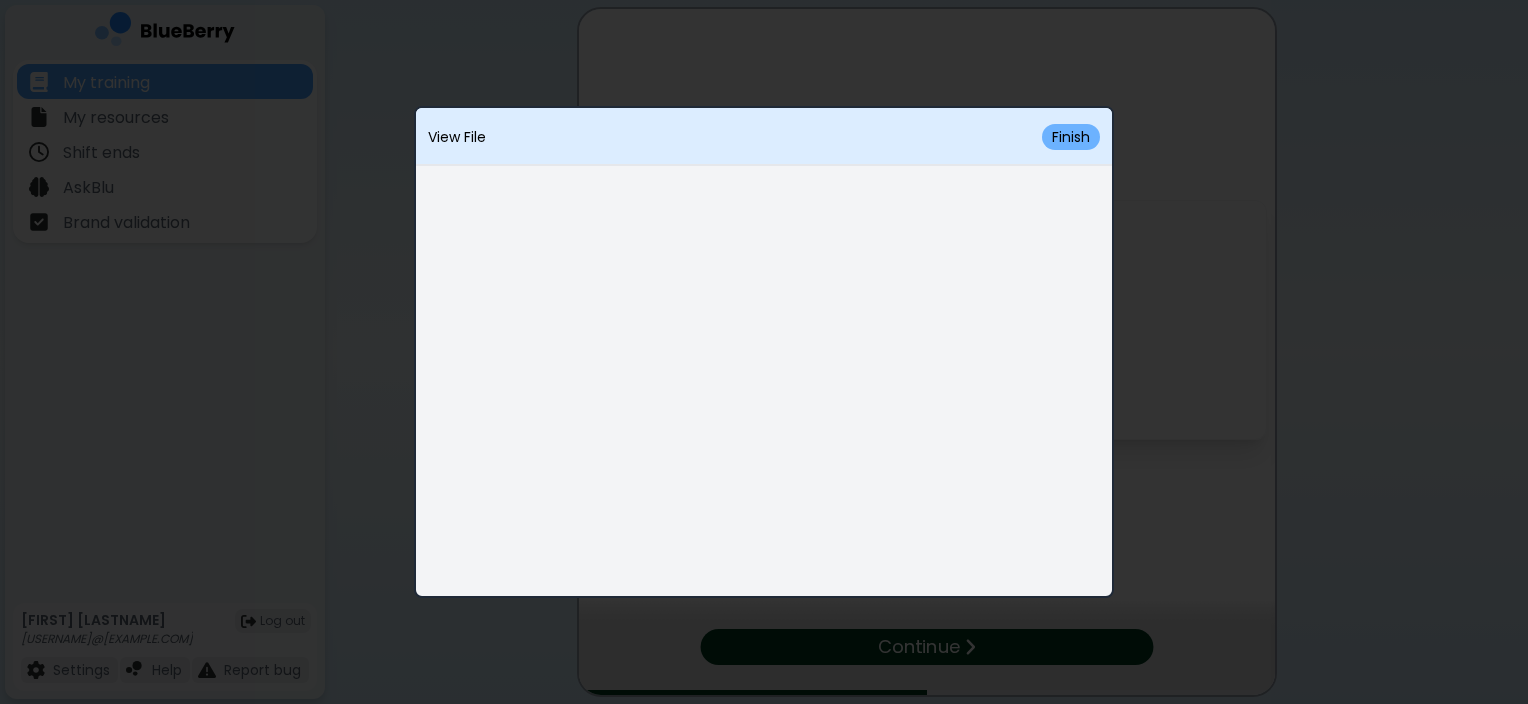 click on "Finish" at bounding box center [1071, 137] 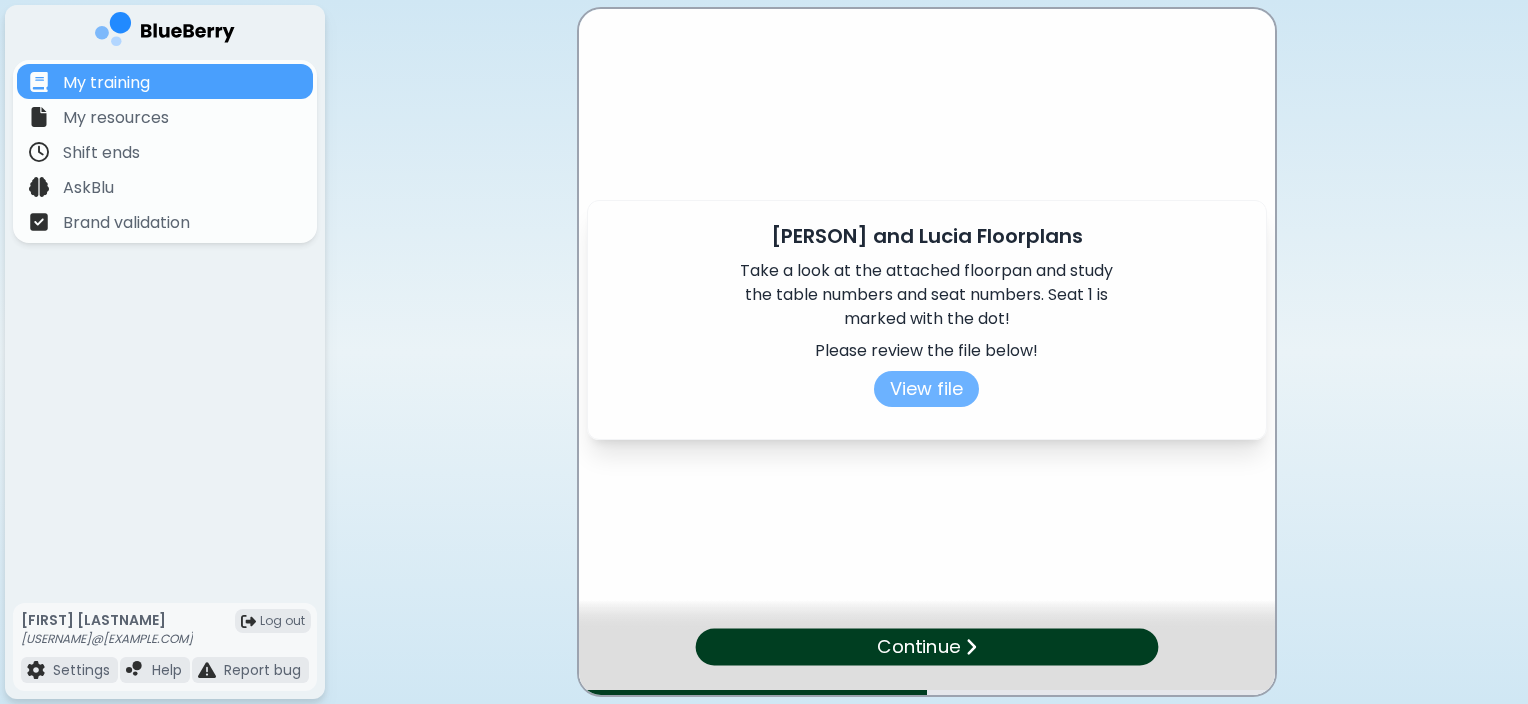 click on "View file" at bounding box center (926, 389) 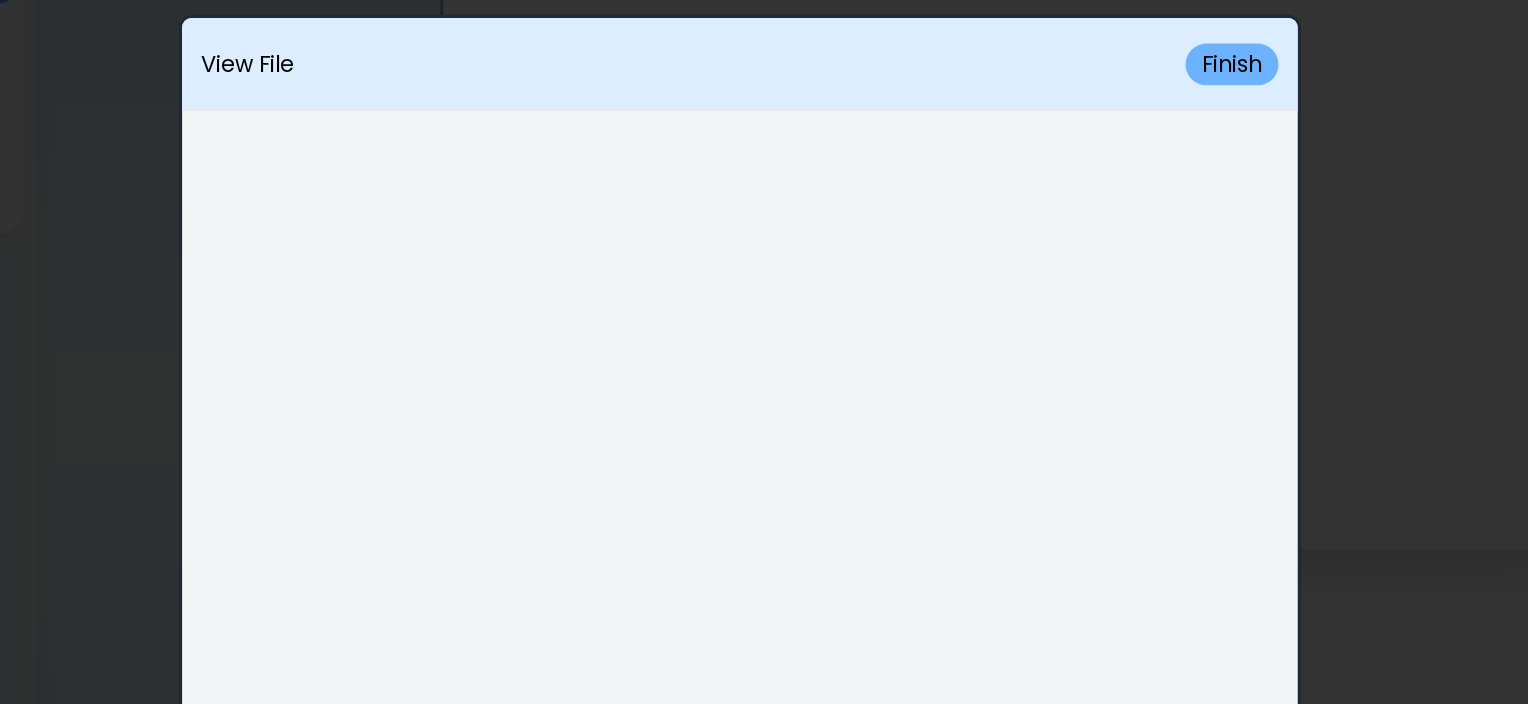 click on "Finish" at bounding box center (1071, 137) 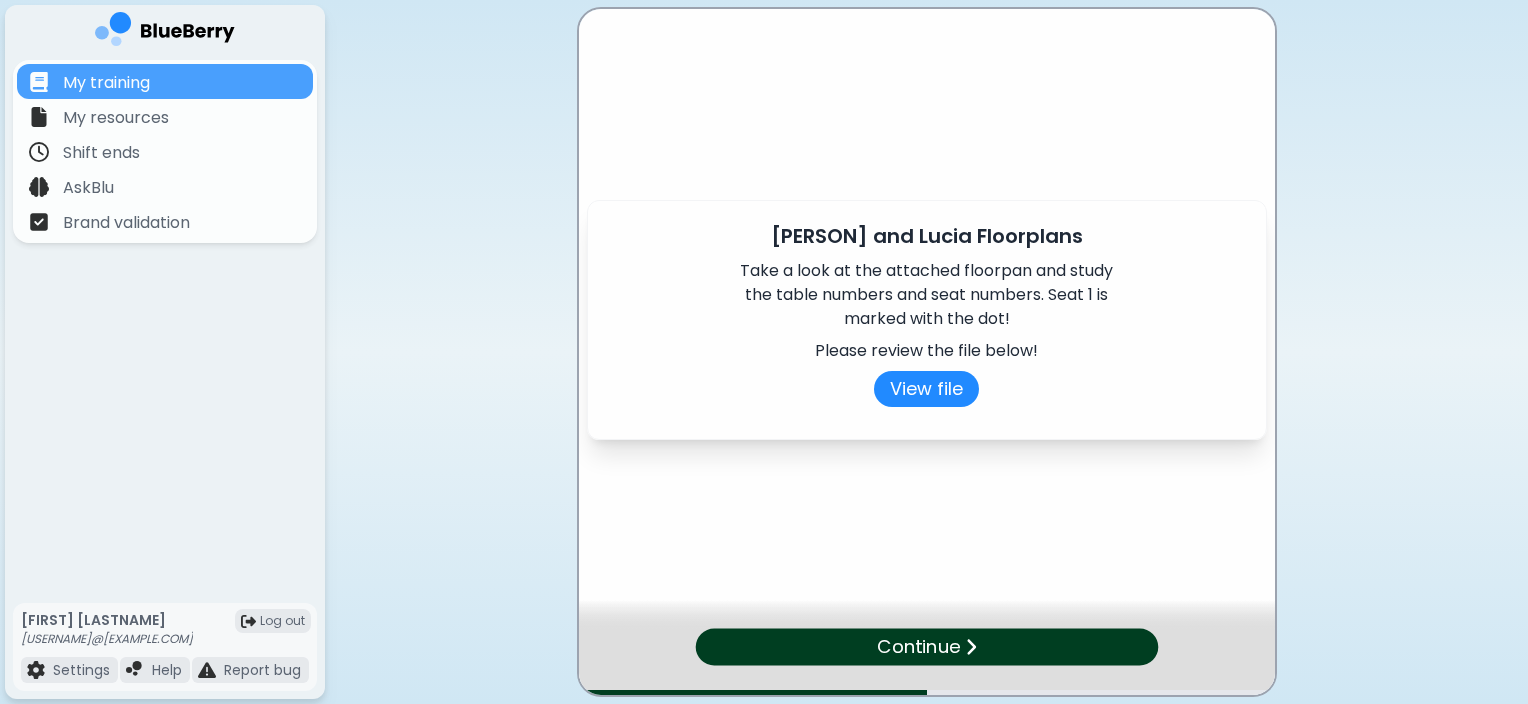 click on "Continue" at bounding box center (918, 647) 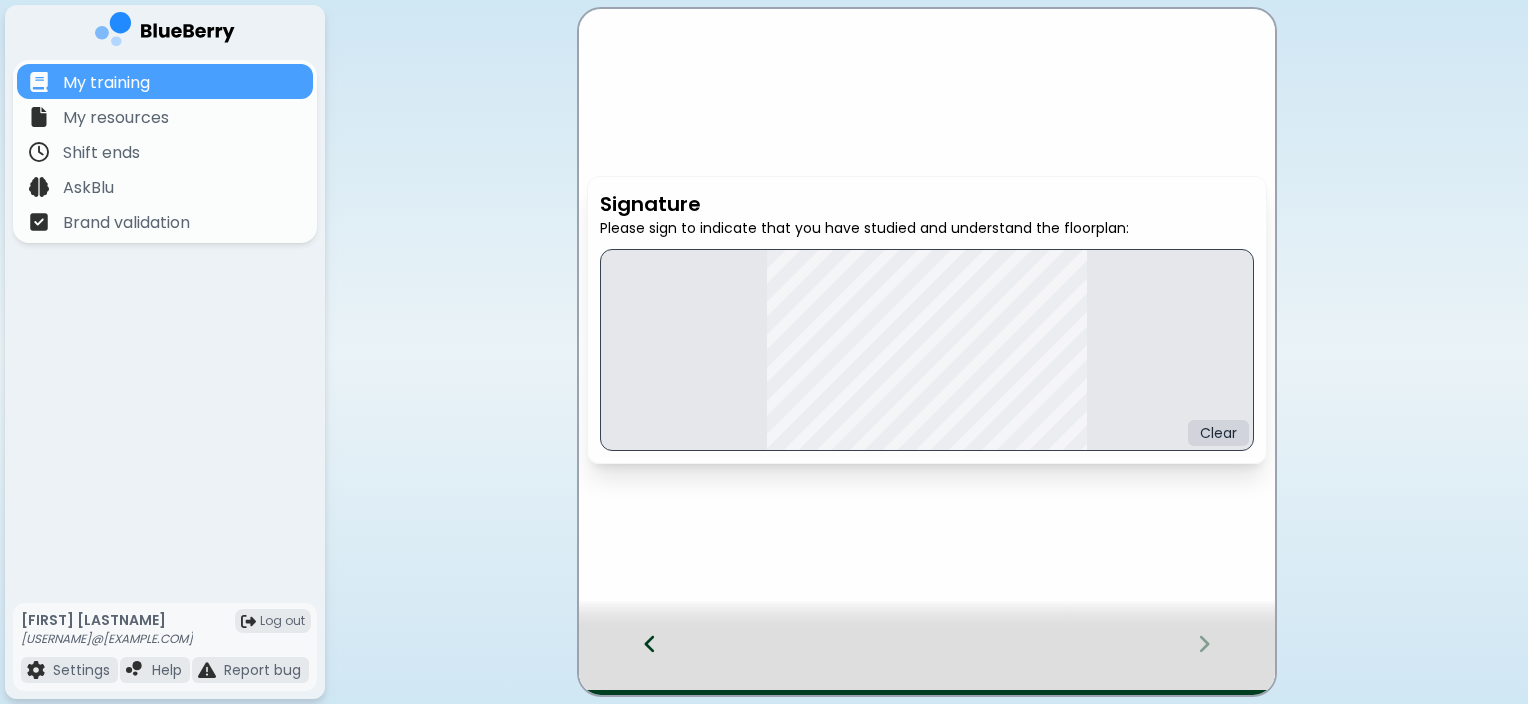 click at bounding box center [640, 662] 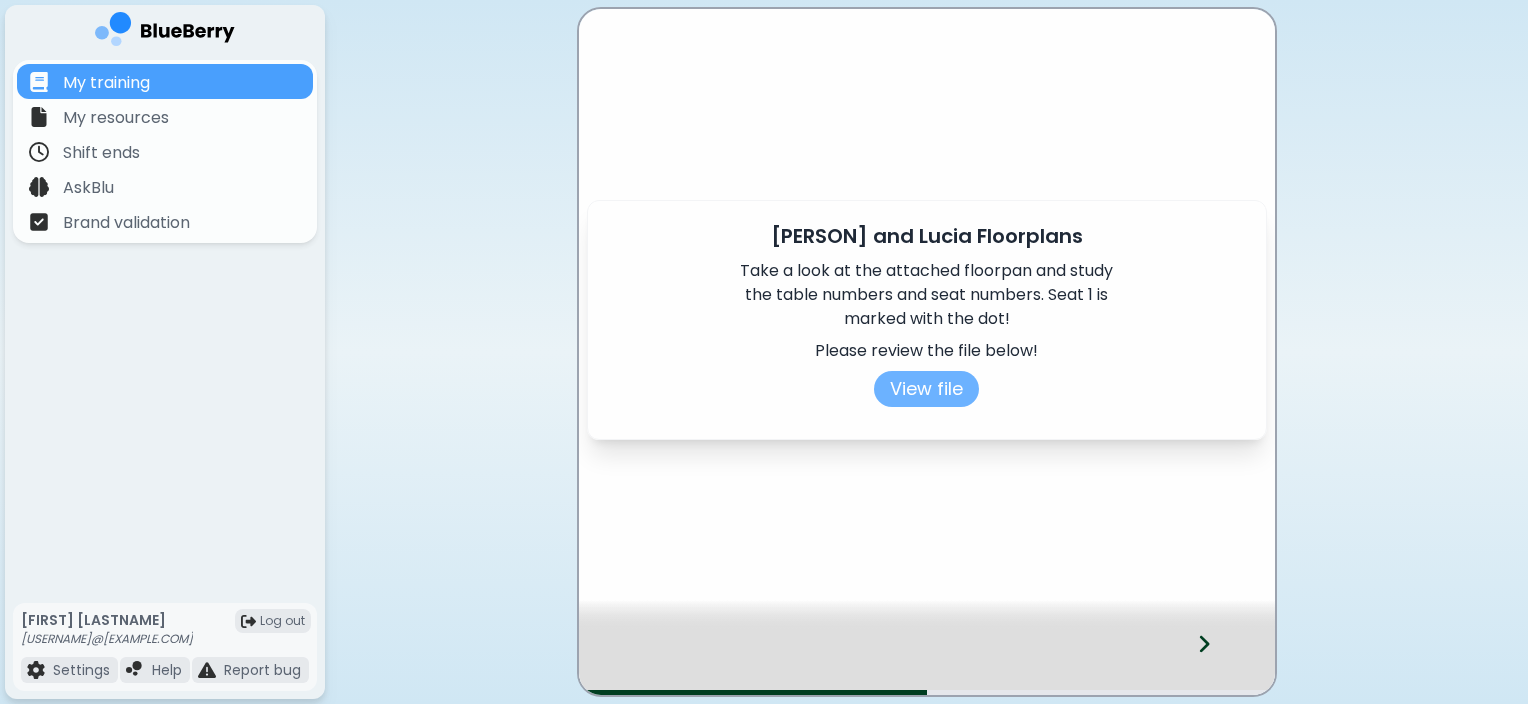 click on "View file" at bounding box center (926, 389) 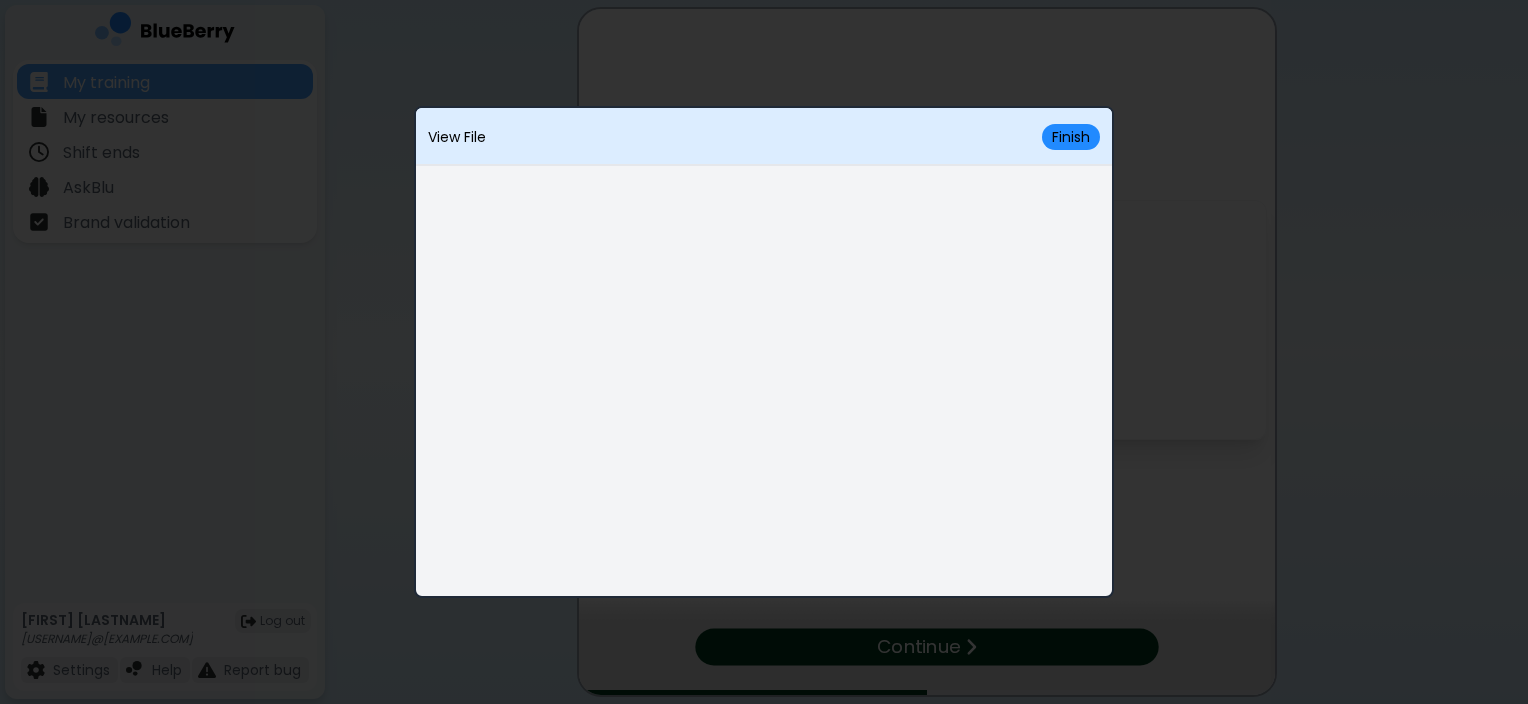 click on "View File Finish" at bounding box center [764, 352] 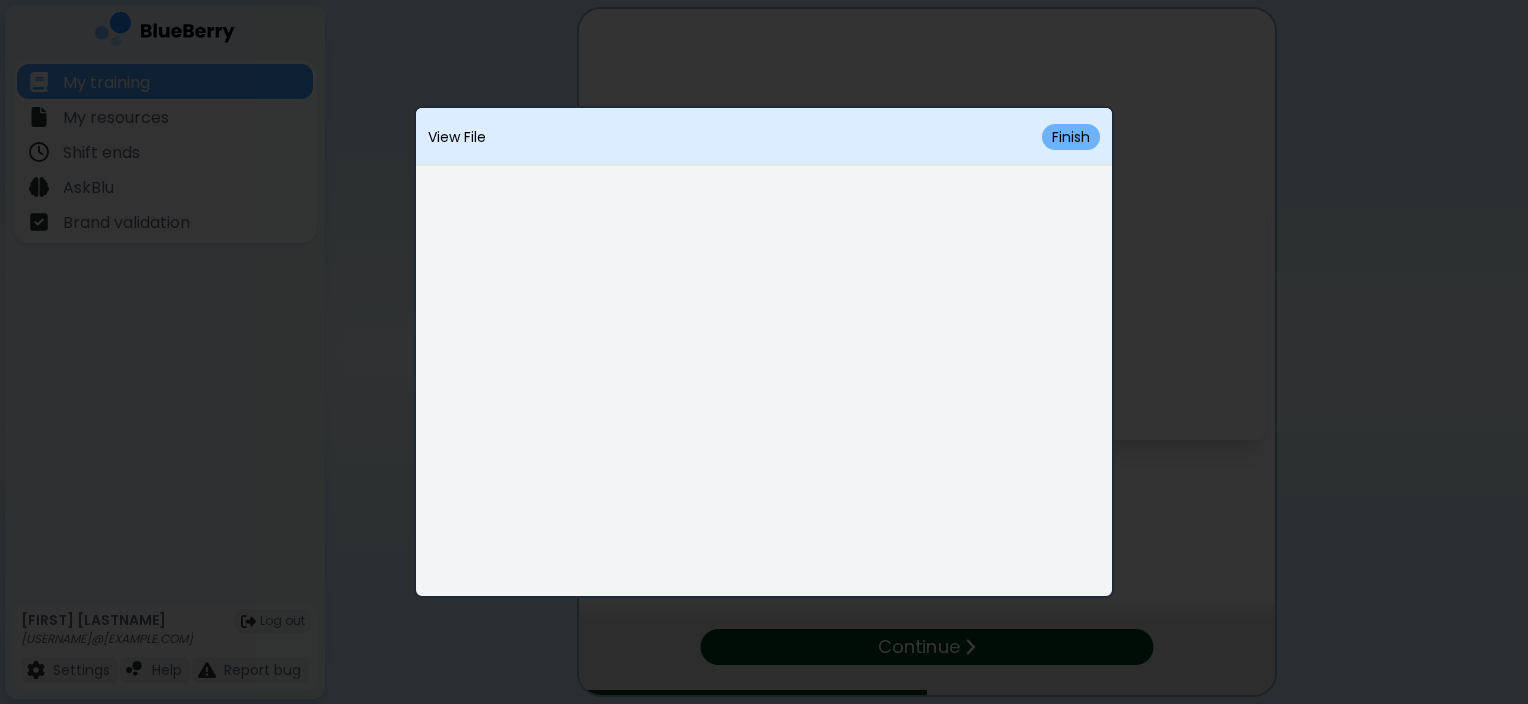 click on "Finish" at bounding box center (1071, 137) 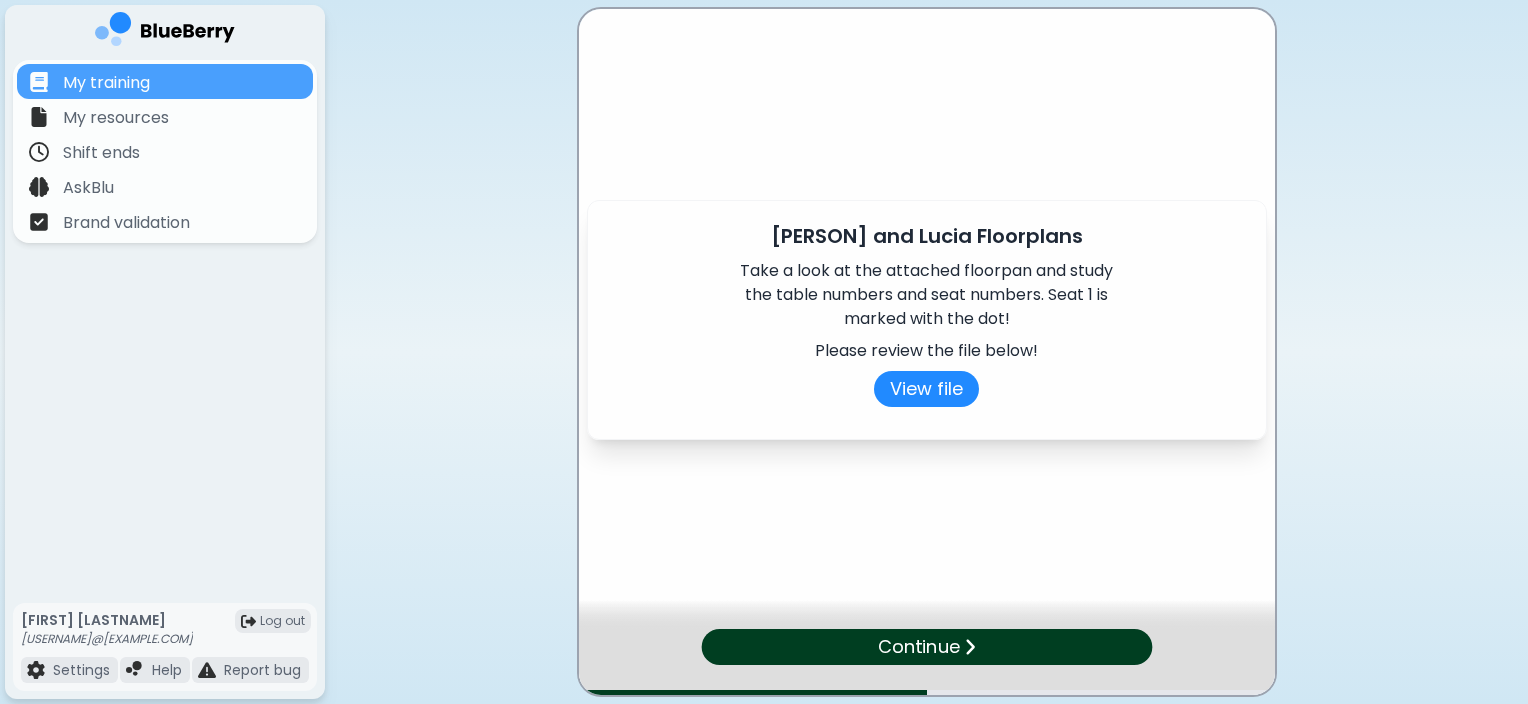 click on "Continue" at bounding box center (918, 647) 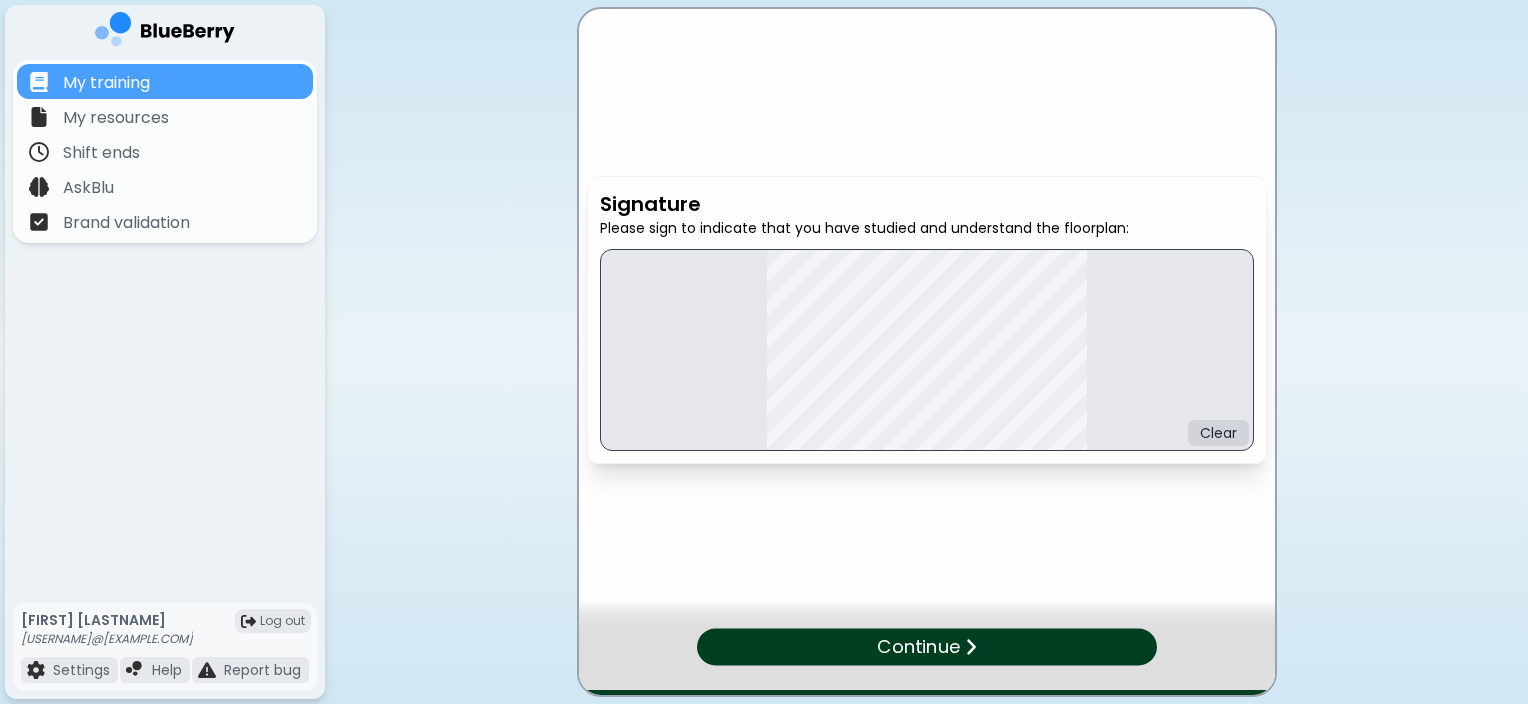 click on "Continue" at bounding box center (927, 647) 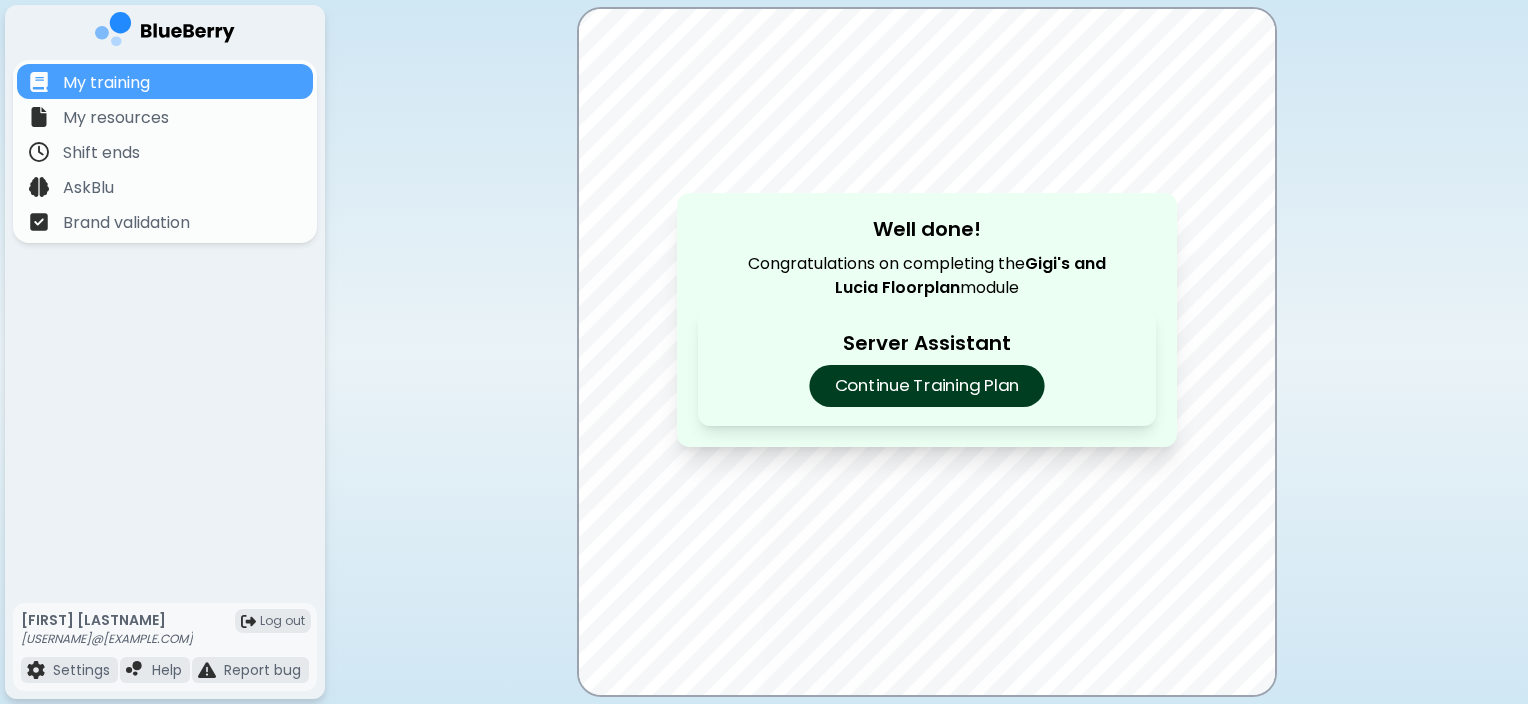 click on "Continue Training Plan" at bounding box center (926, 386) 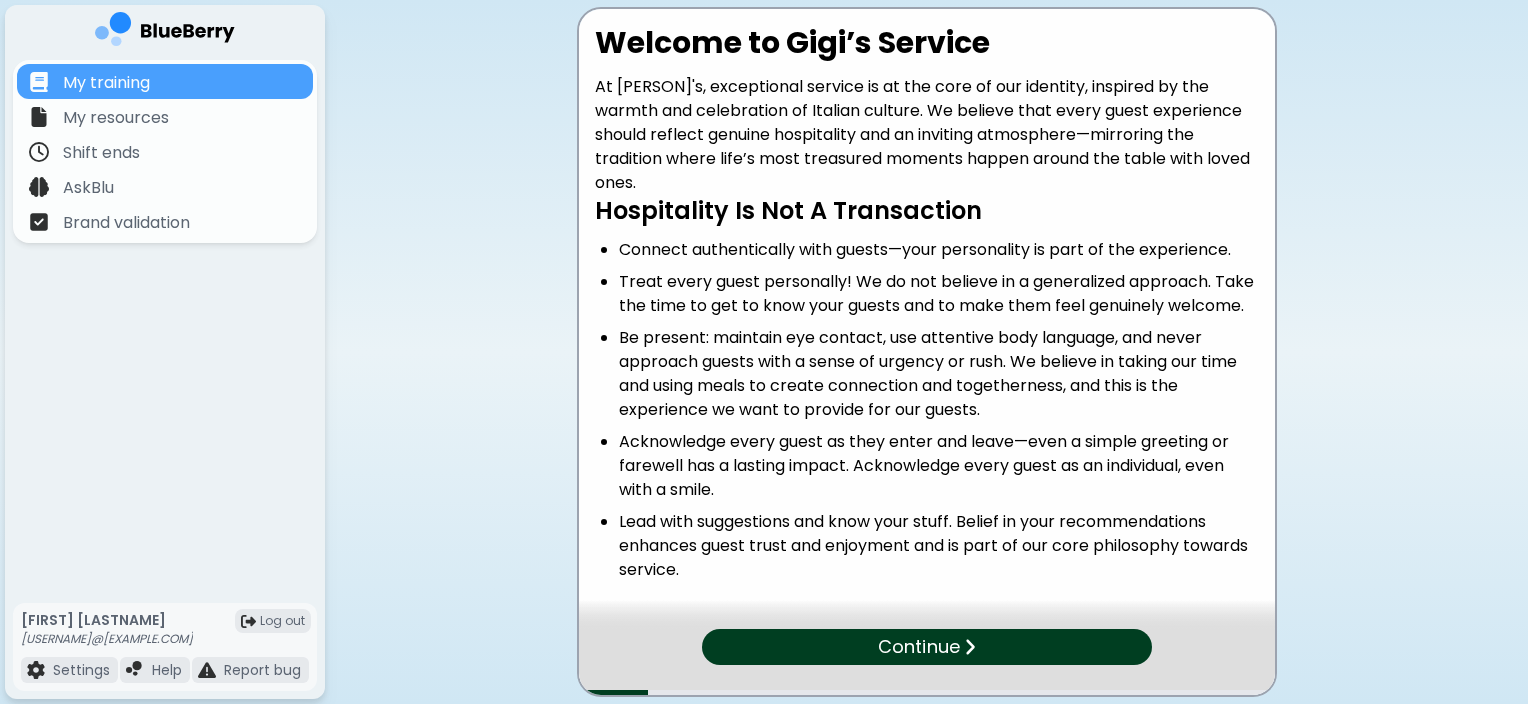 scroll, scrollTop: 64, scrollLeft: 0, axis: vertical 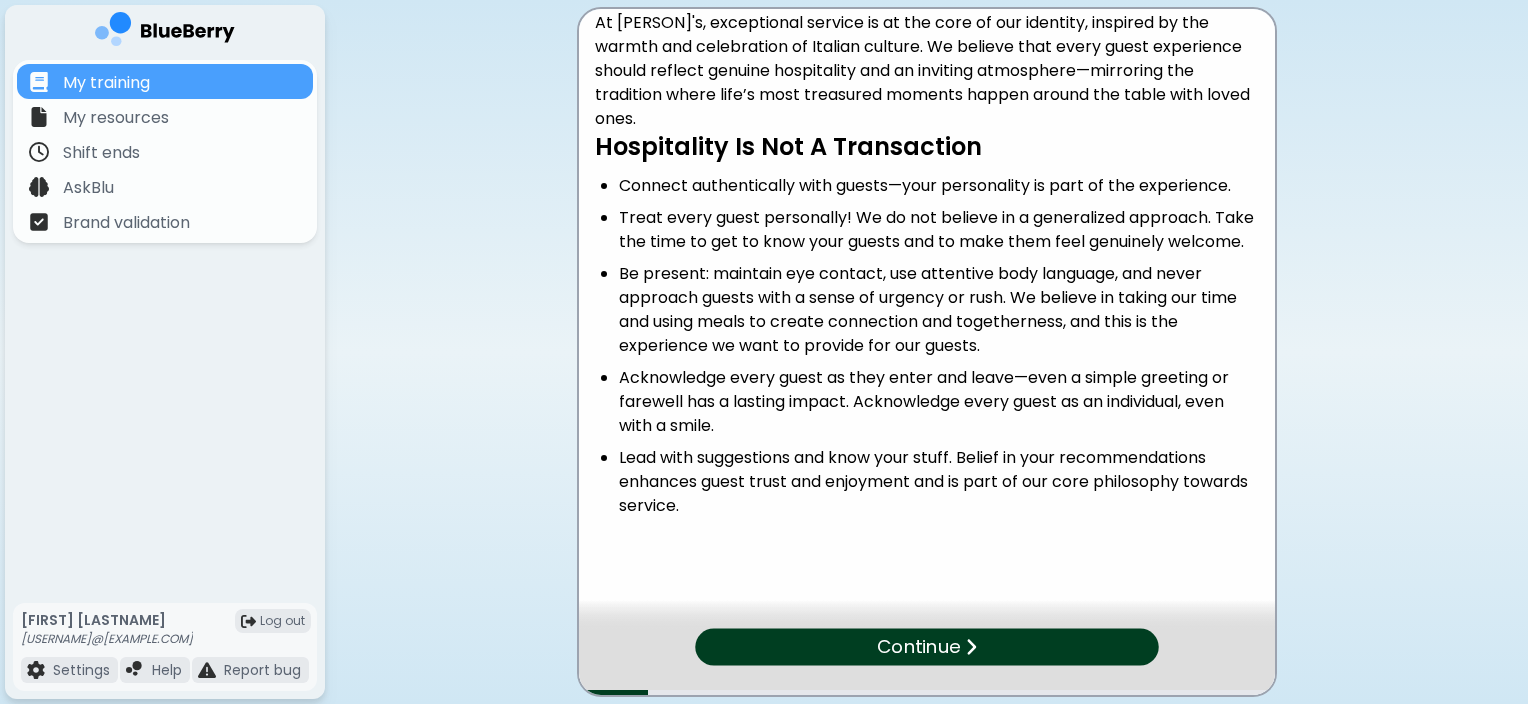 click on "Continue" at bounding box center (926, 646) 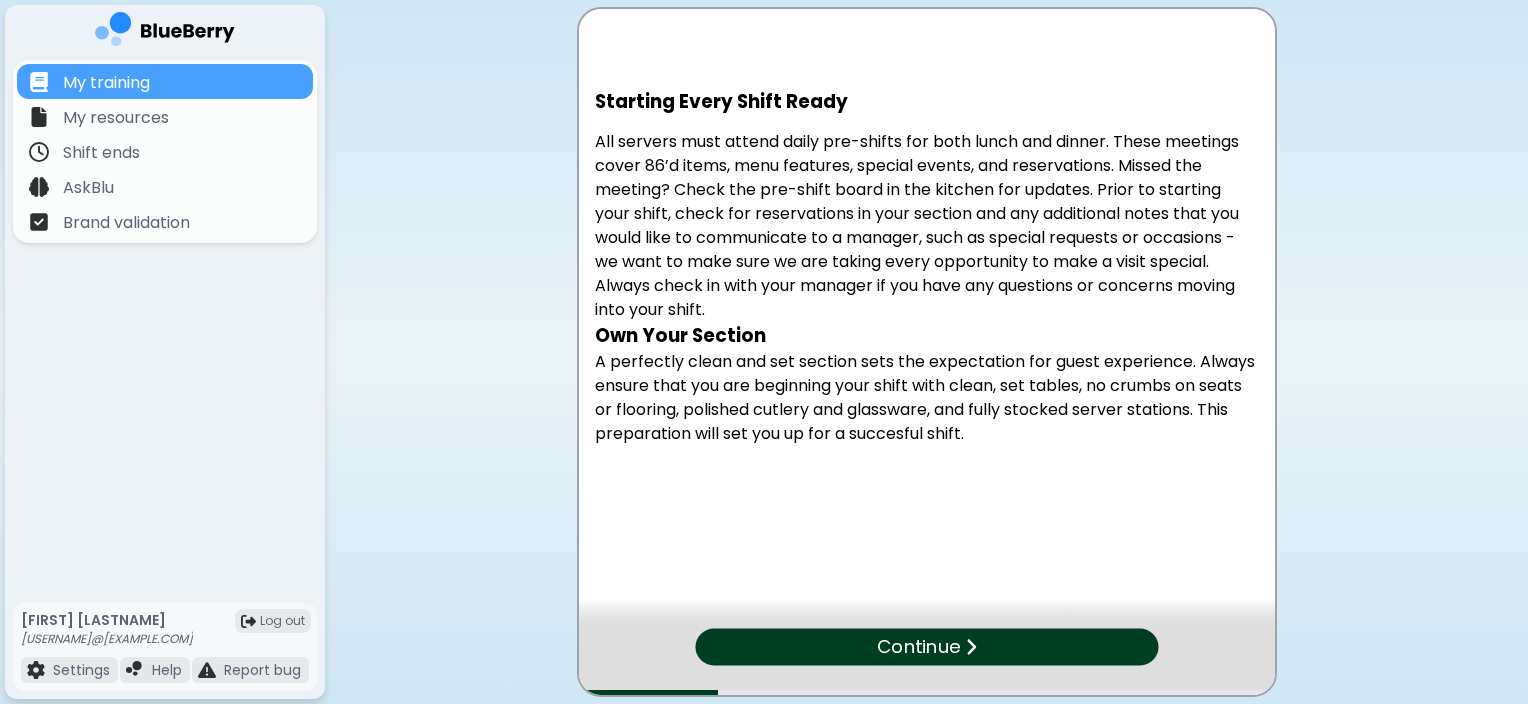 click on "Continue" at bounding box center (926, 646) 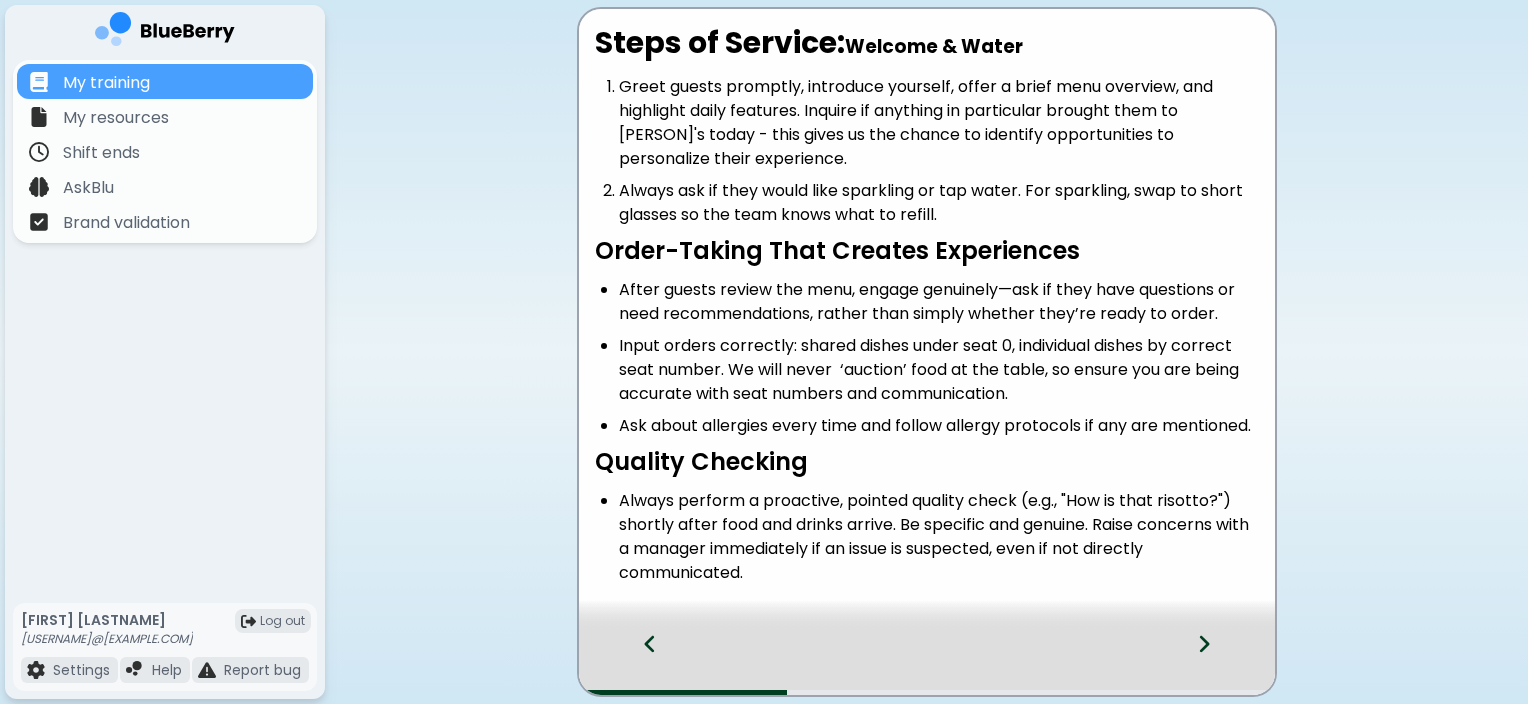 click on "Steps of Service:  Welcome & Water
Greet guests promptly, introduce yourself, offer a brief menu overview, and highlight daily features. Inquire if anything in particular brought them to [COMPANY] today - this gives us the chance to identify opportunities to personalize their experience.
Always ask if they would like sparkling or tap water. For sparkling, swap to short glasses so the team knows what to refill.
Order-Taking That Creates Experiences
After guests review the menu, engage genuinely—ask if they have questions or need recommendations, rather than simply whether they’re ready to order.
Input orders correctly: shared dishes under seat 0, individual dishes by correct seat number. We will never  ‘auction’ food at the table, so ensure you are being accurate with seat numbers and communication.
Ask about allergies every time and follow allergy protocols if any are mentioned.
Quality Checking" at bounding box center (764, 352) 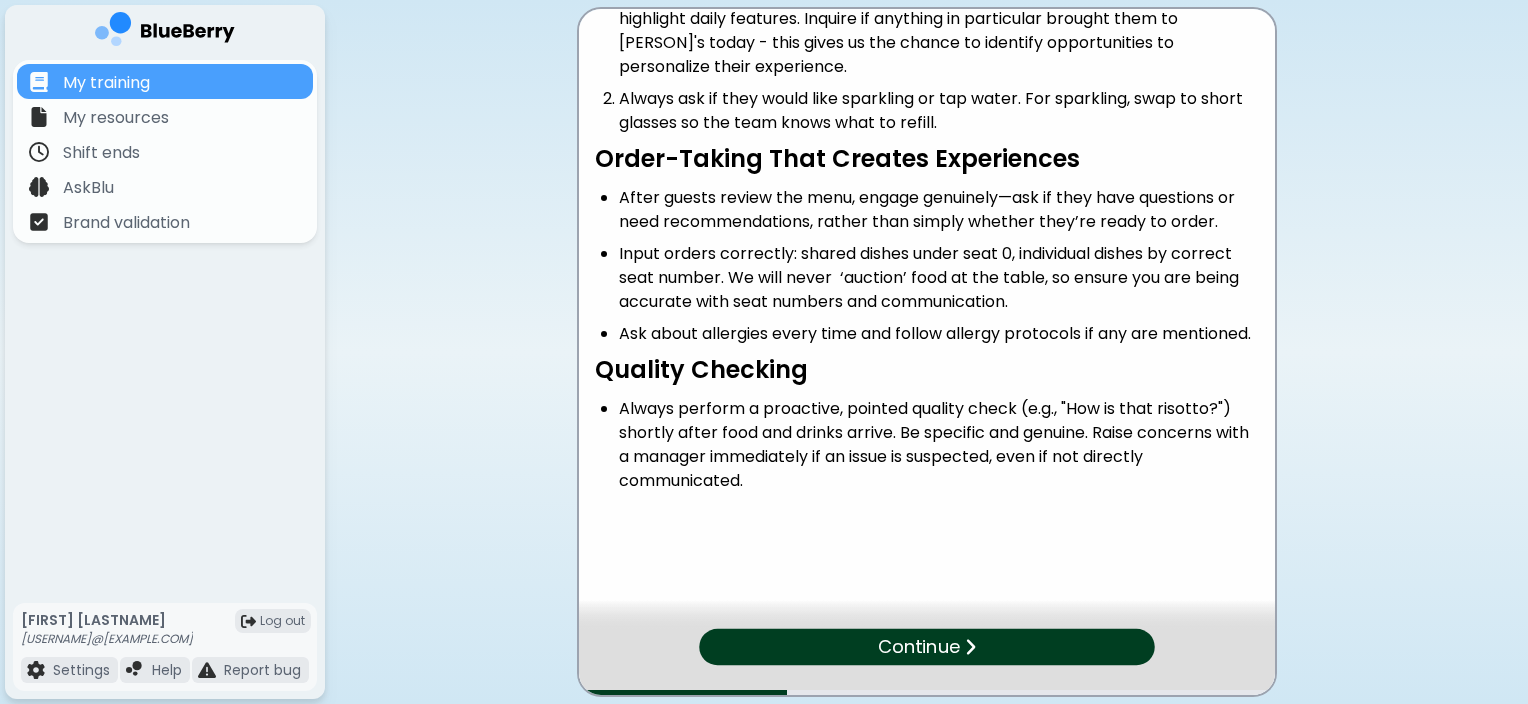 click on "Continue" at bounding box center [926, 647] 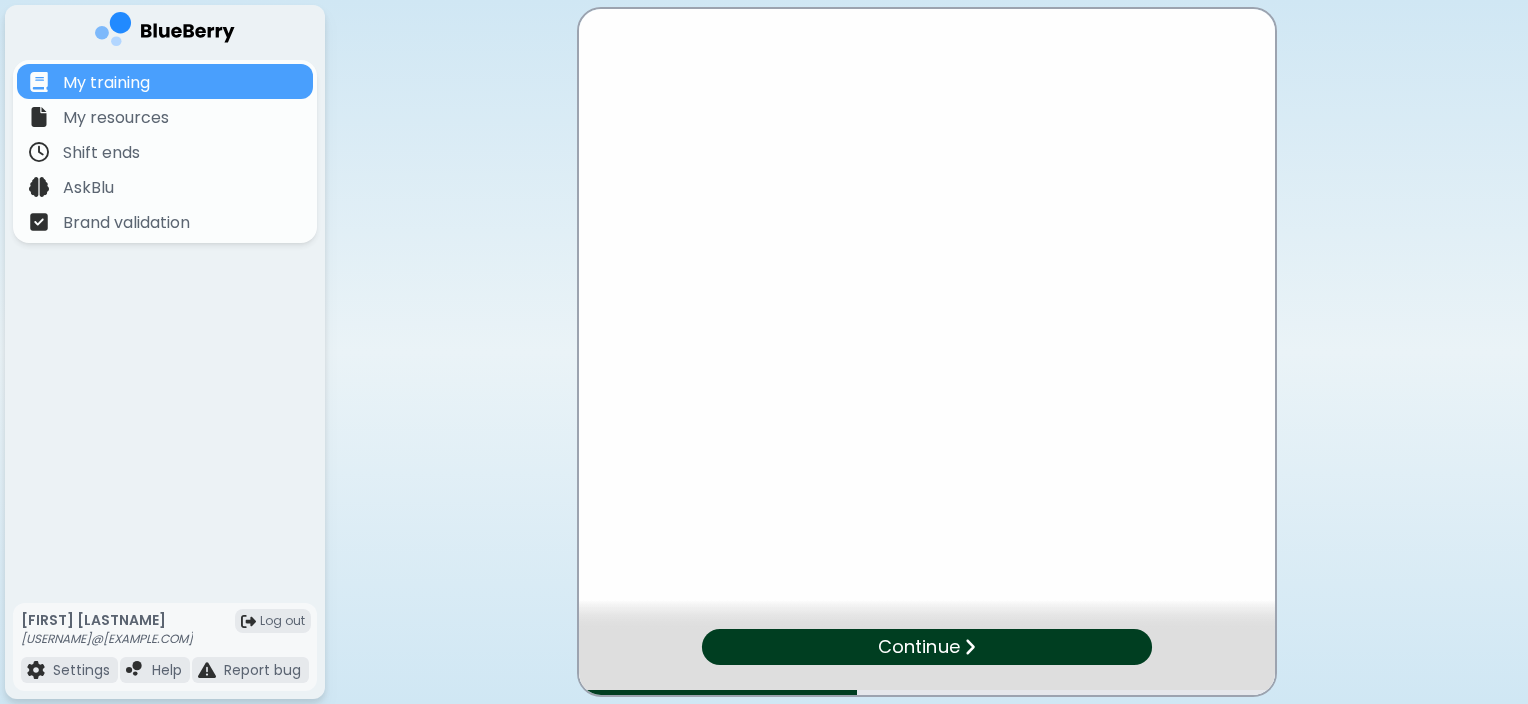 scroll, scrollTop: 0, scrollLeft: 0, axis: both 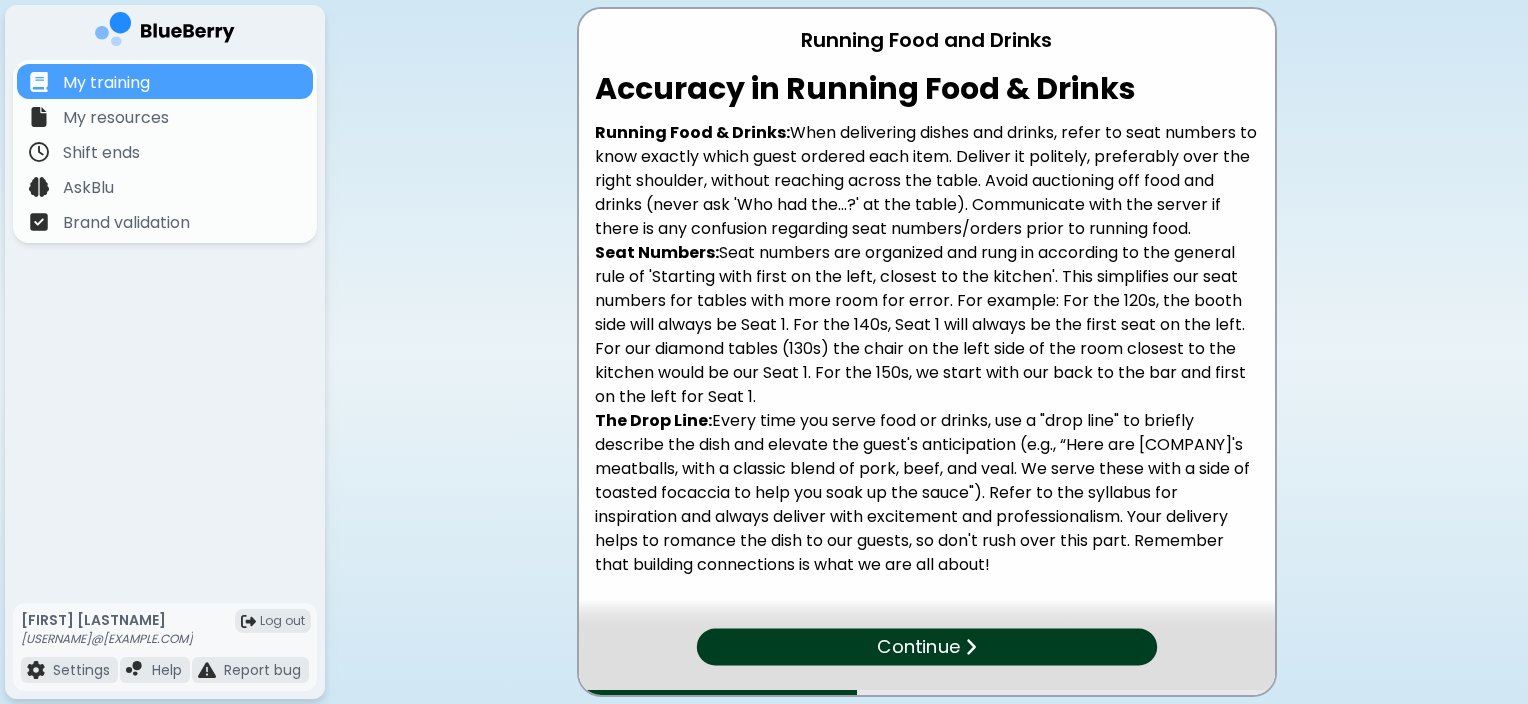 click on "Continue" at bounding box center [926, 647] 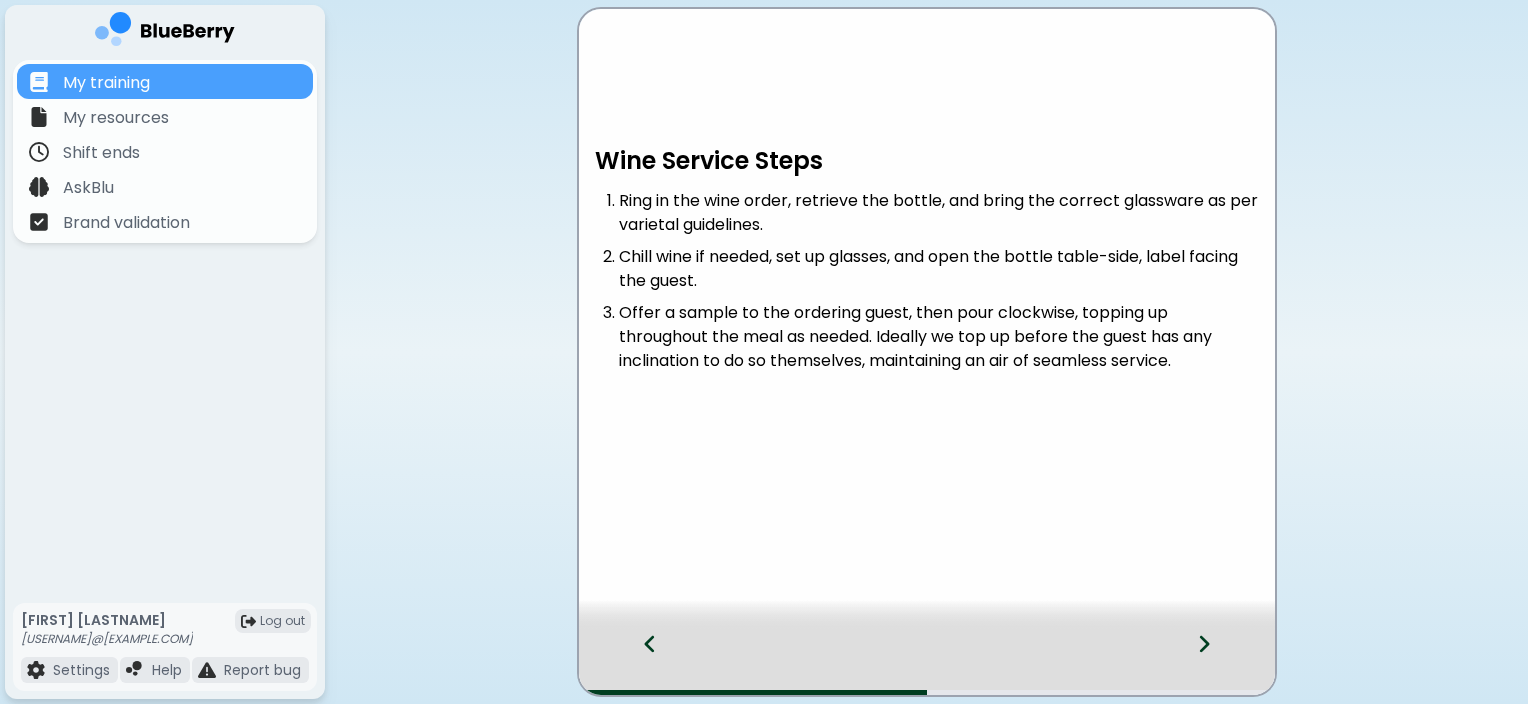 click at bounding box center (1216, 662) 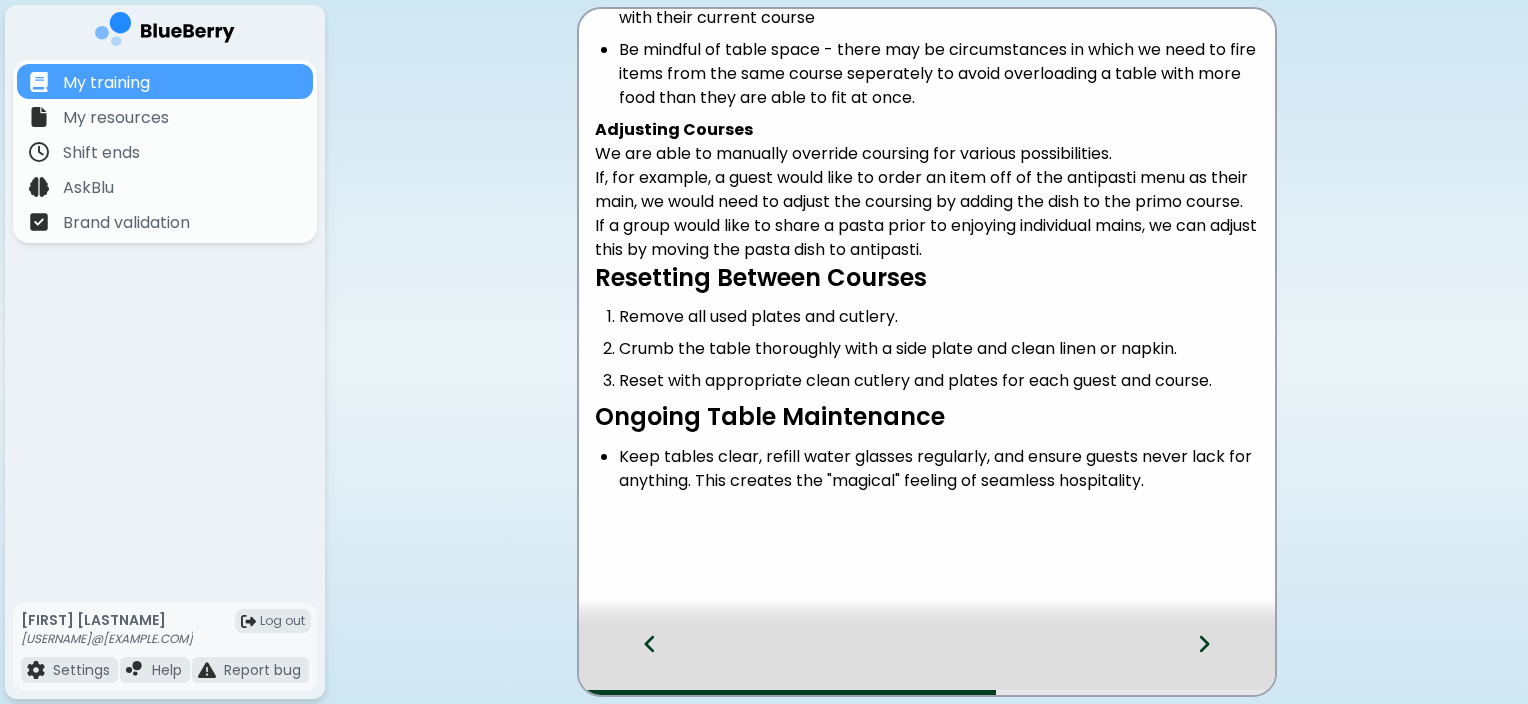 scroll, scrollTop: 271, scrollLeft: 0, axis: vertical 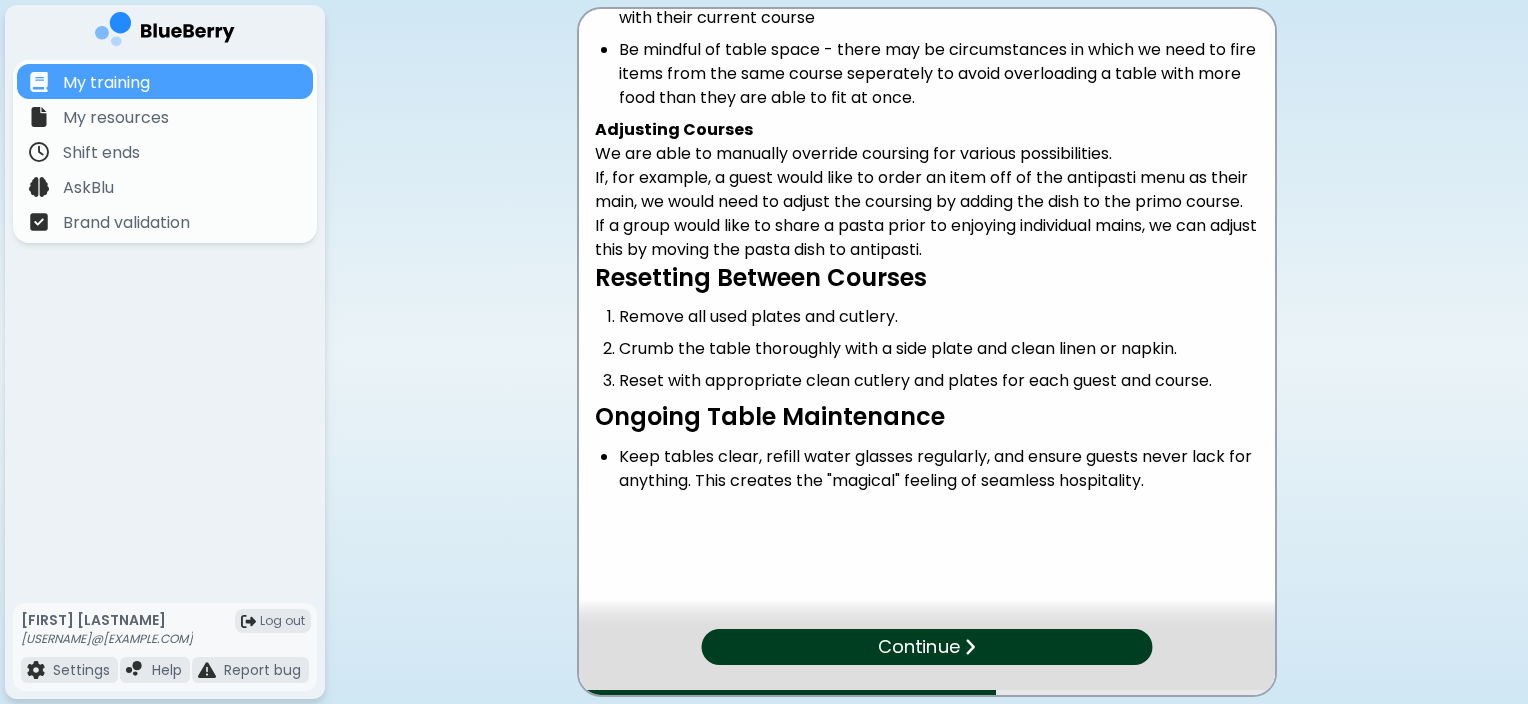 click on "Continue" at bounding box center (926, 647) 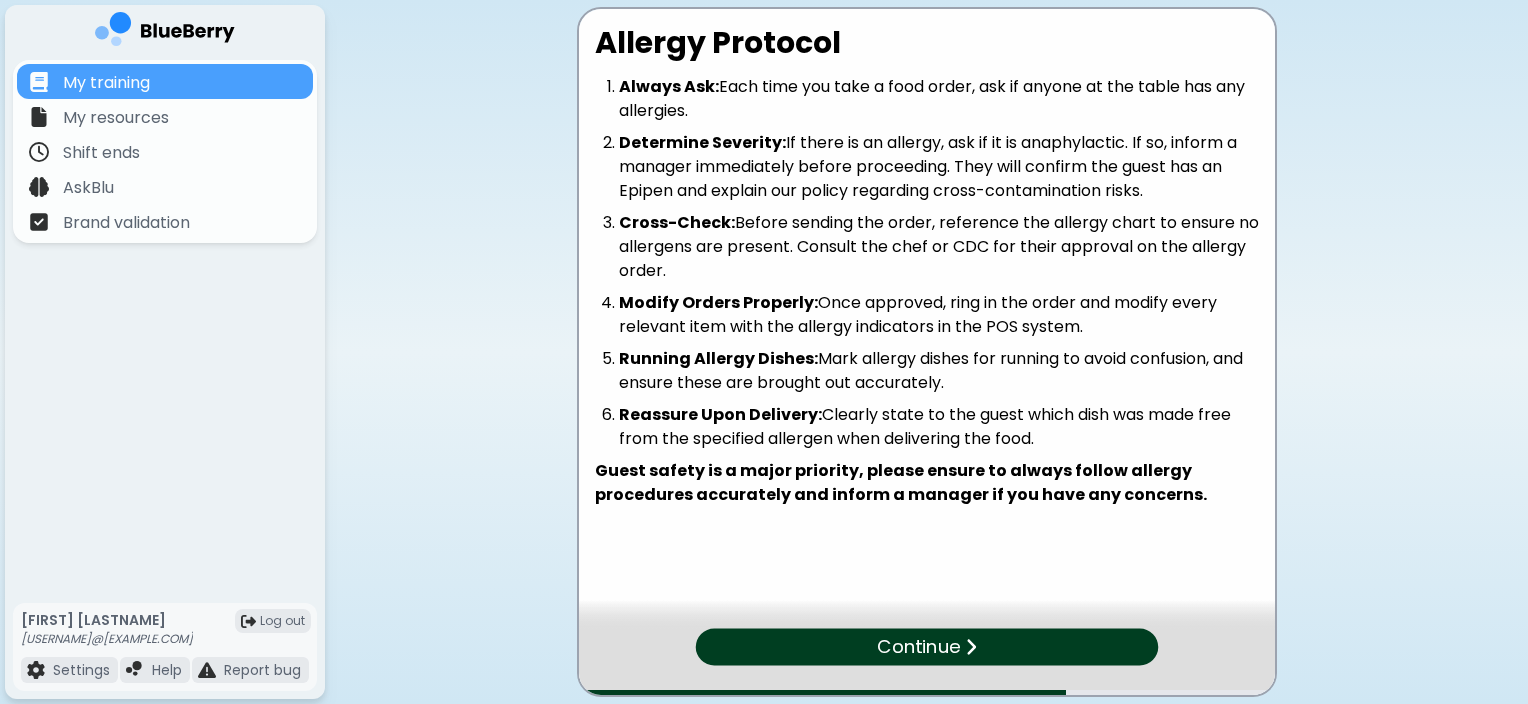 drag, startPoint x: 492, startPoint y: 332, endPoint x: 499, endPoint y: 324, distance: 10.630146 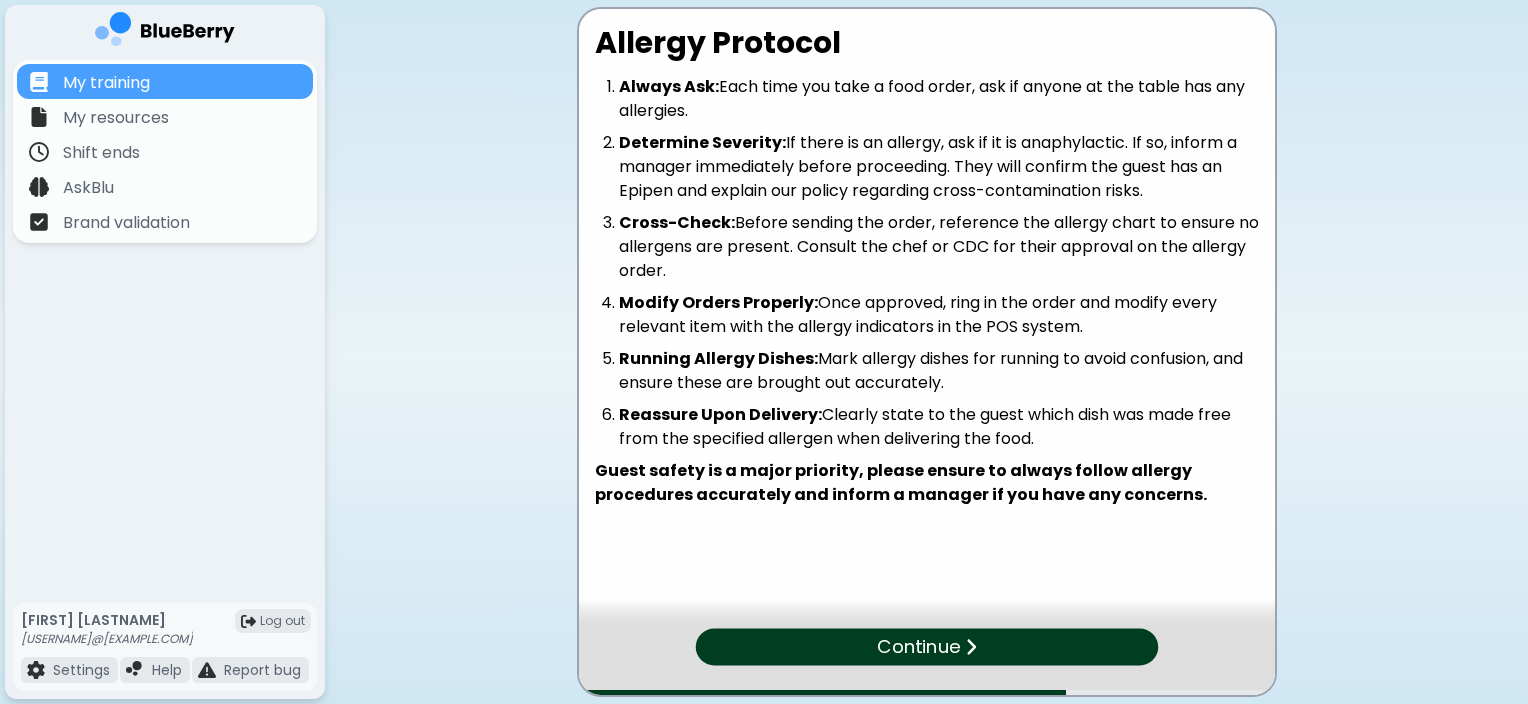click on "Continue" at bounding box center (926, 646) 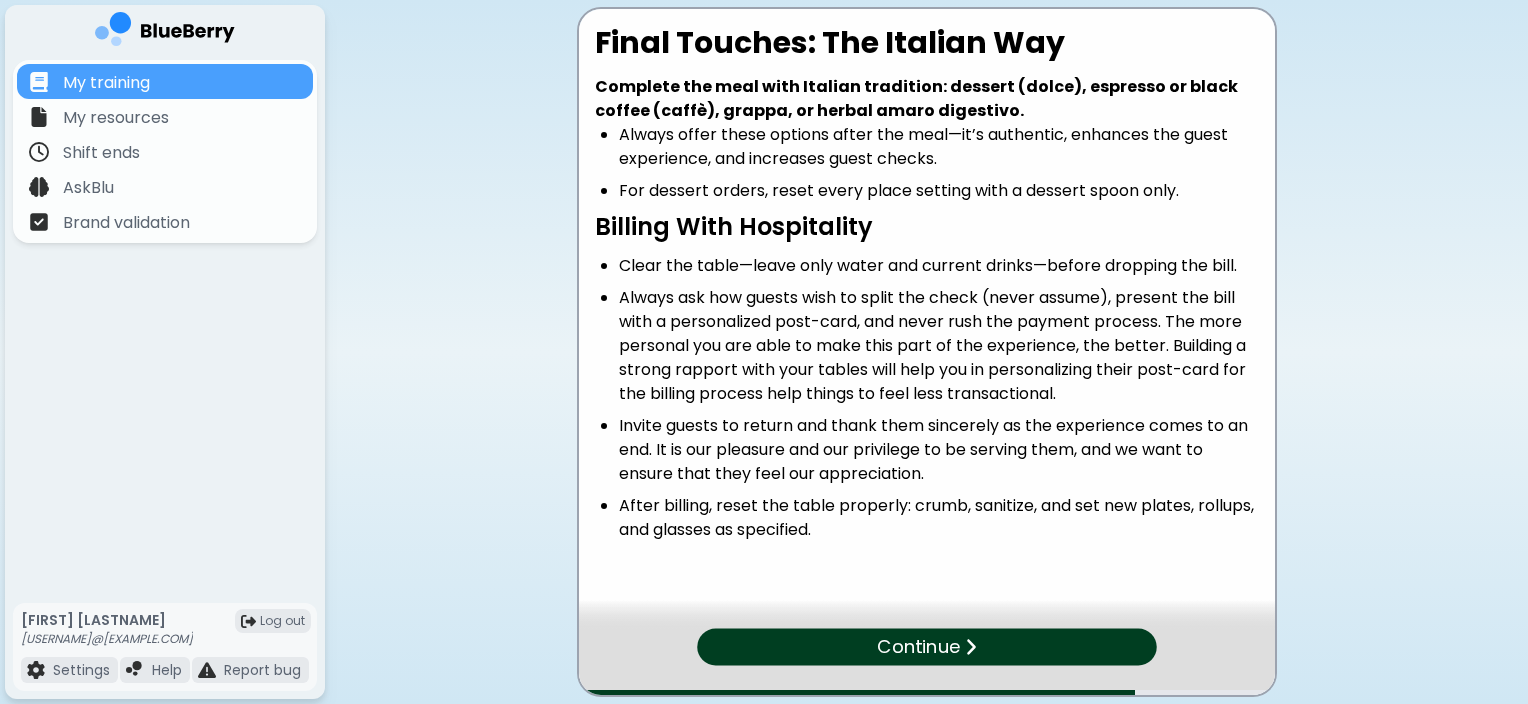 scroll, scrollTop: 48, scrollLeft: 0, axis: vertical 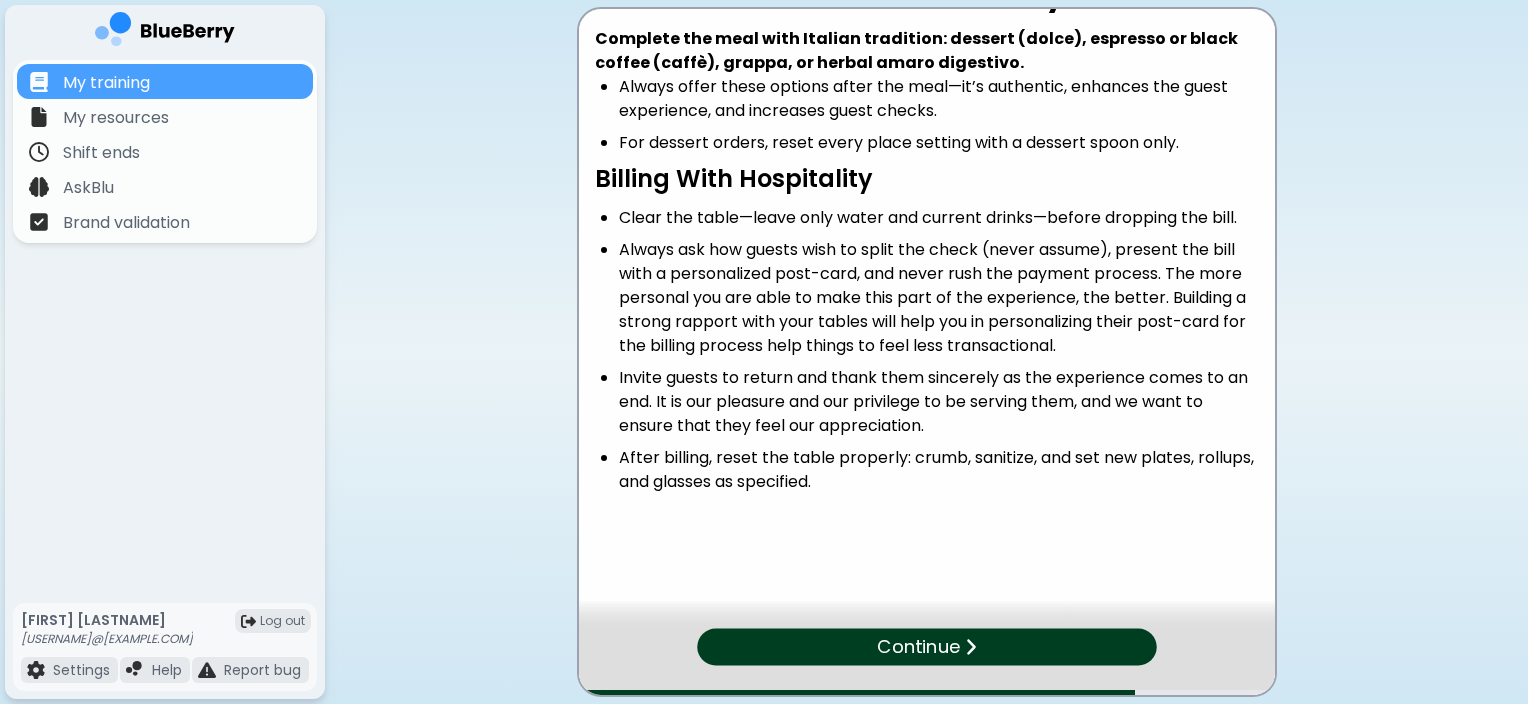 click on "Continue" at bounding box center (926, 647) 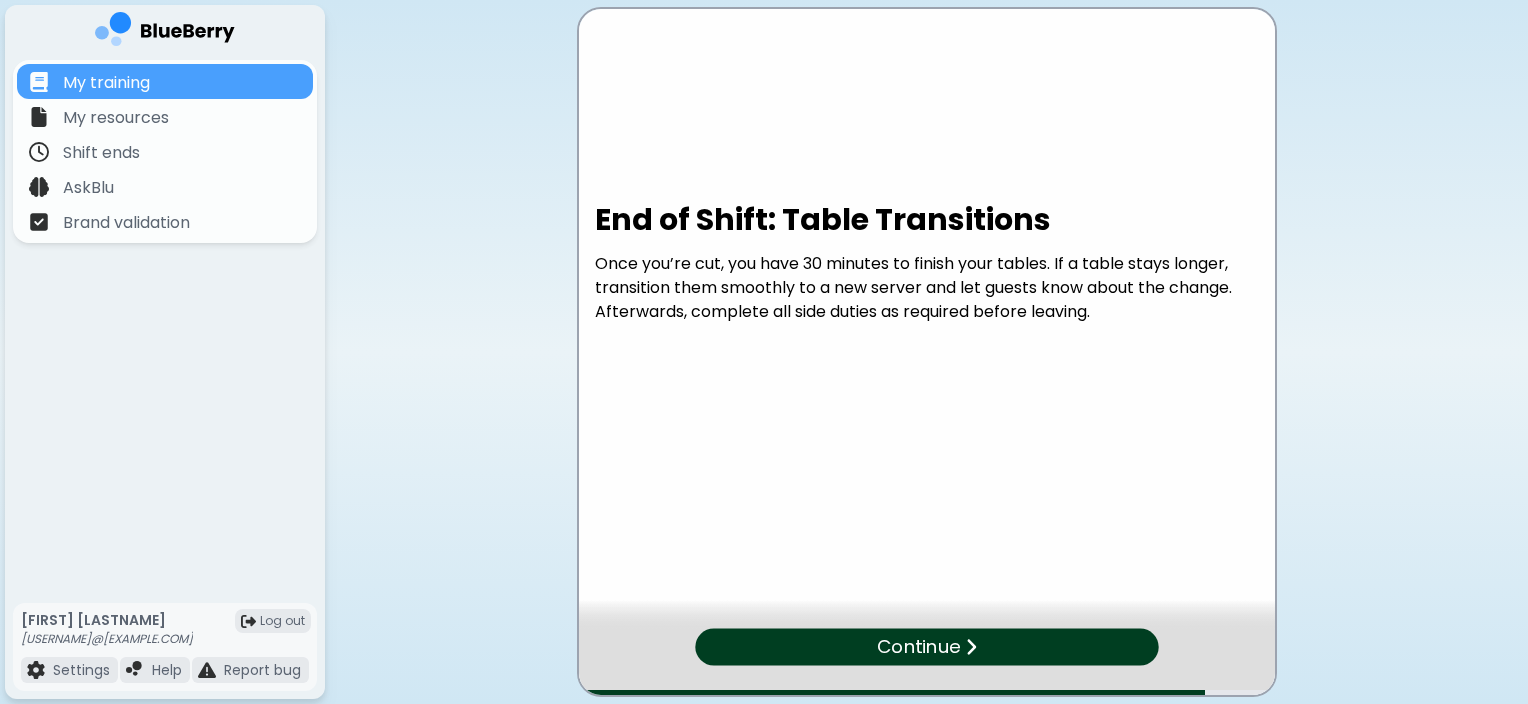 click on "Continue" at bounding box center [926, 646] 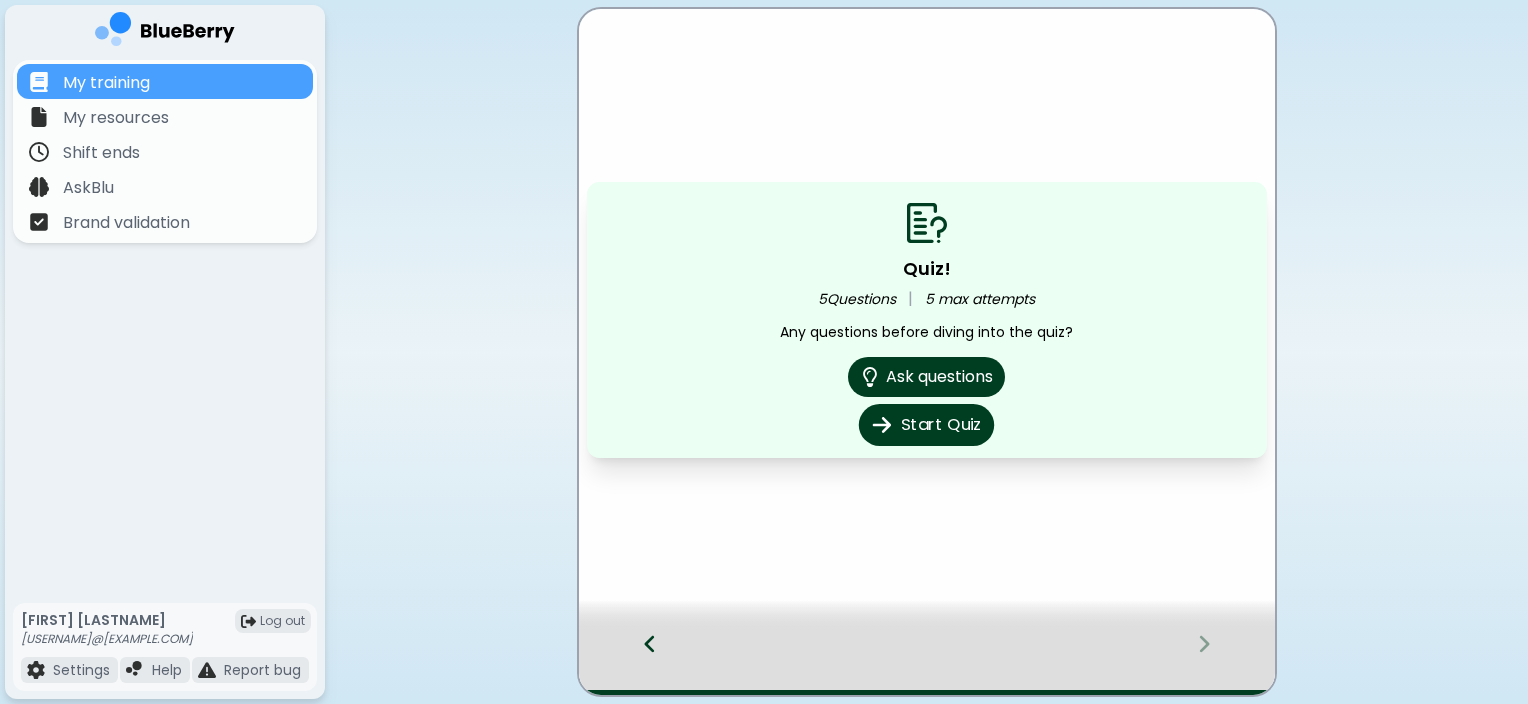 click on "Start Quiz" at bounding box center (926, 425) 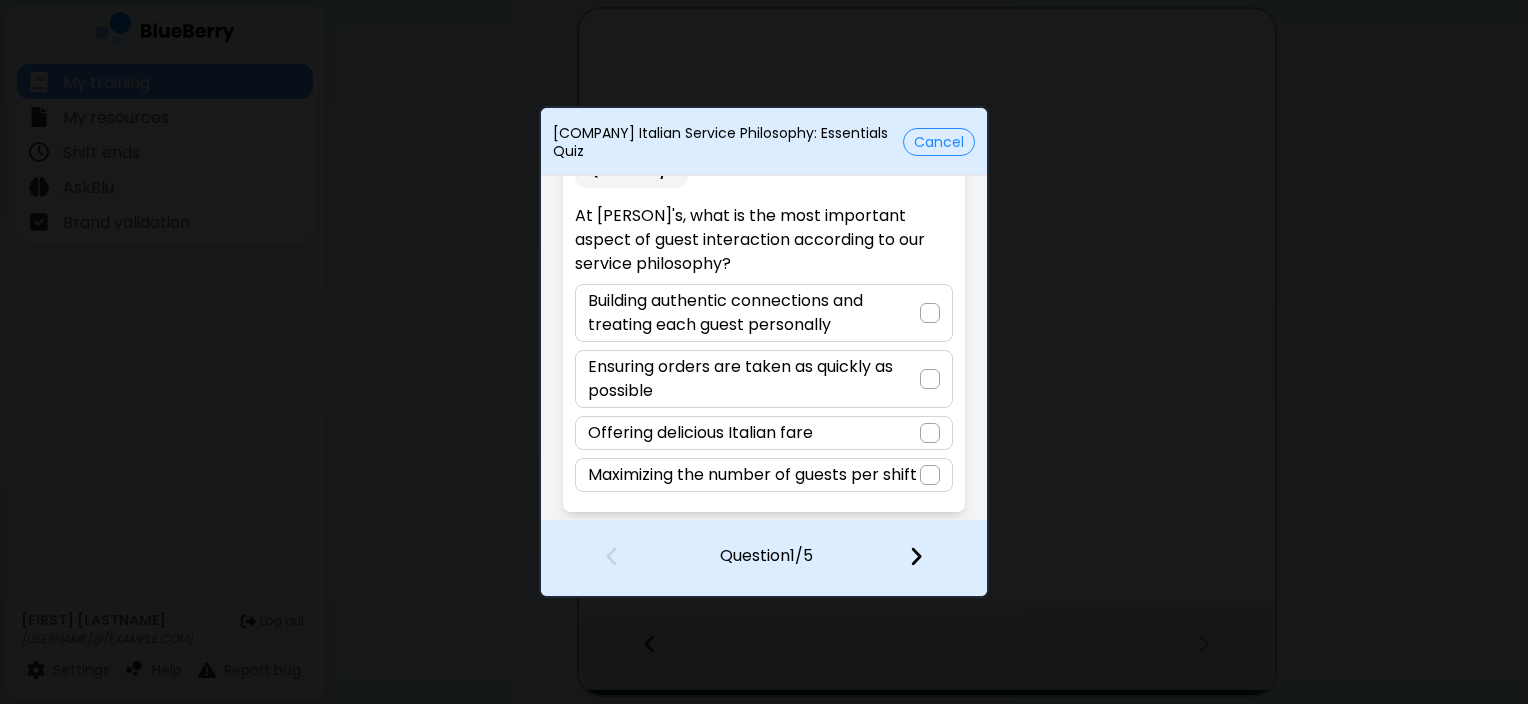 scroll, scrollTop: 60, scrollLeft: 0, axis: vertical 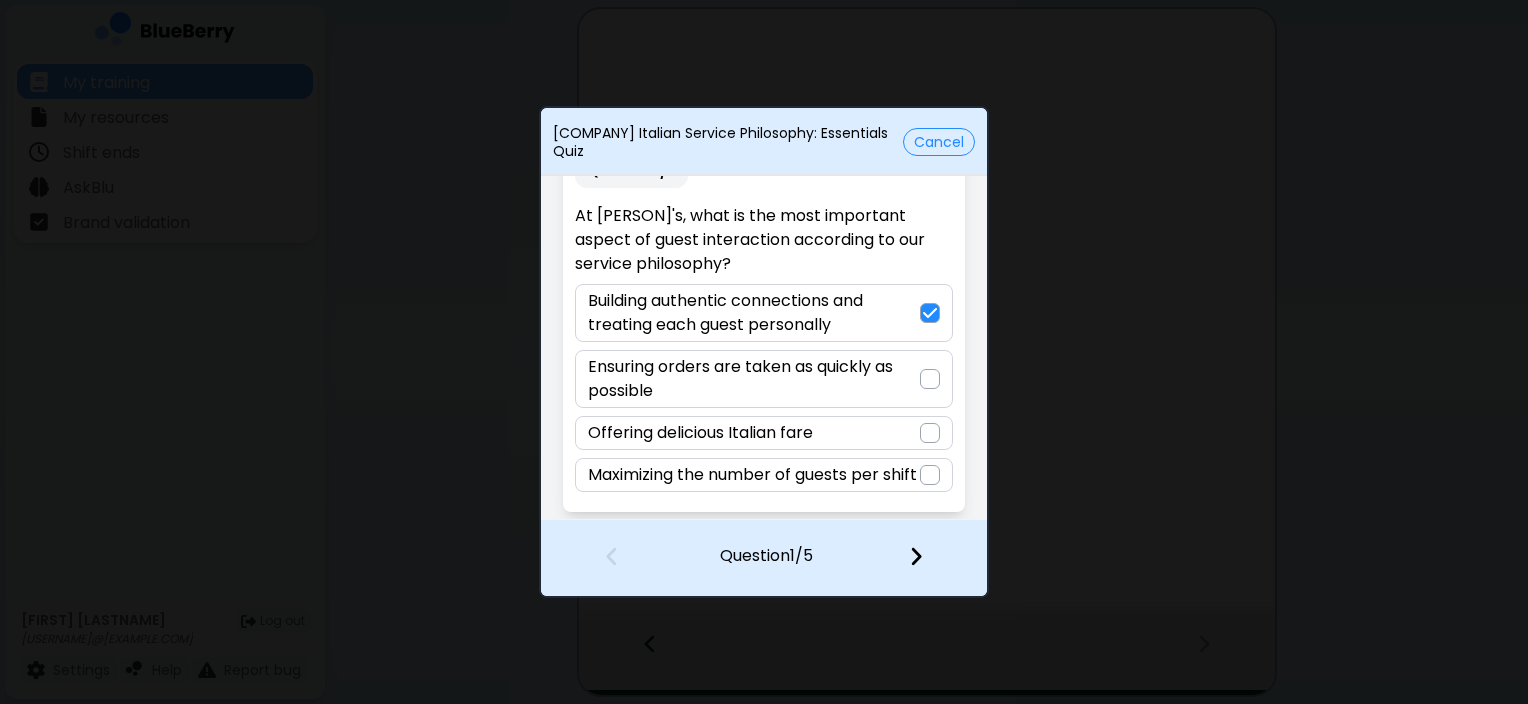 click at bounding box center (916, 556) 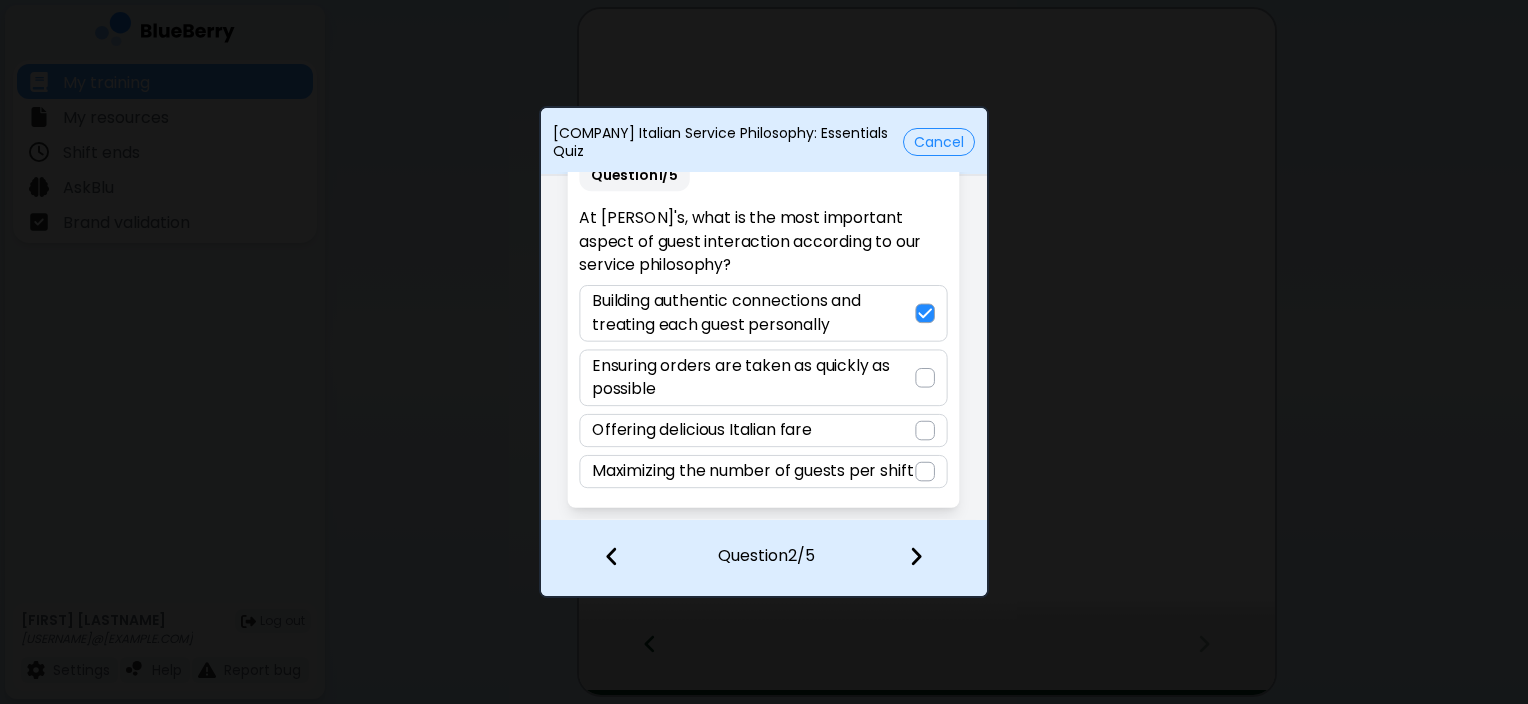 scroll, scrollTop: 0, scrollLeft: 0, axis: both 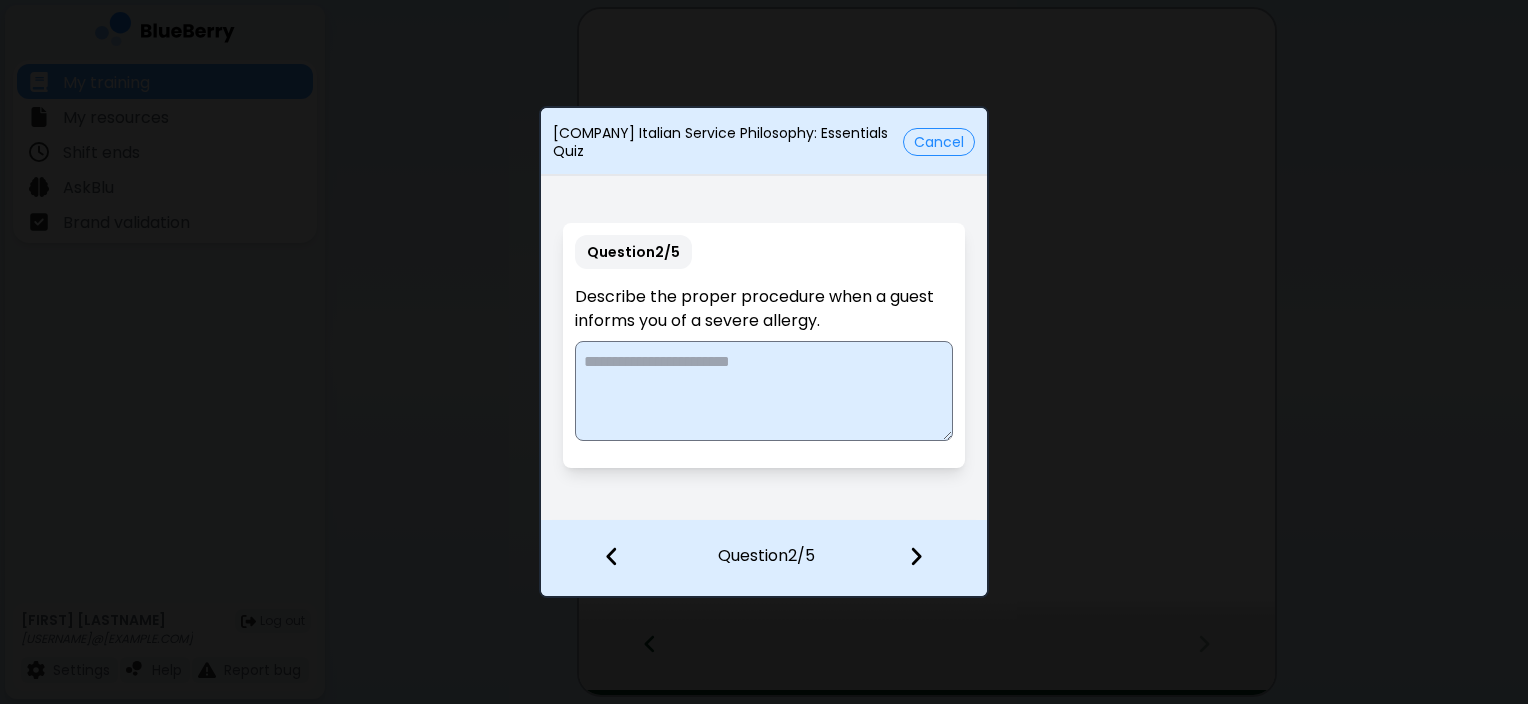 click at bounding box center (763, 391) 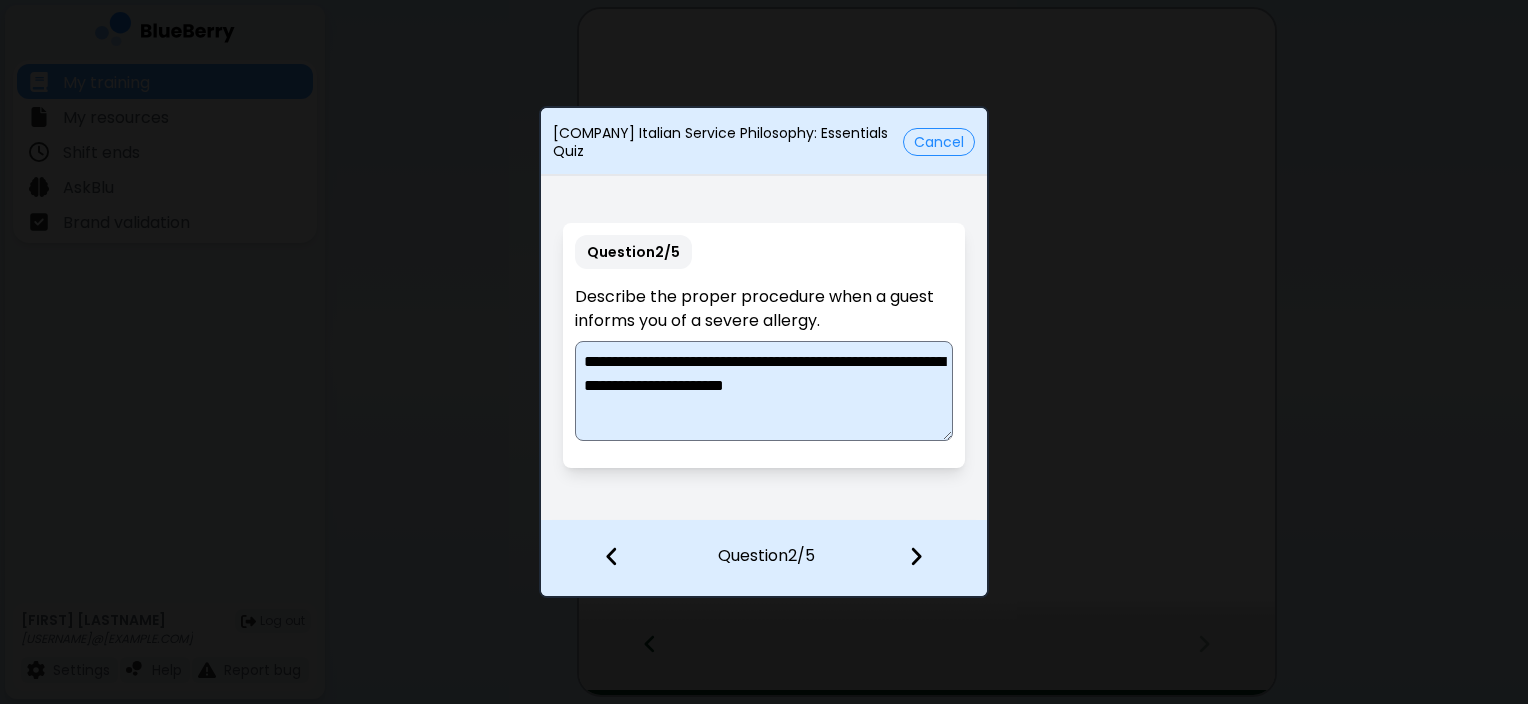 click on "**********" at bounding box center [764, 391] 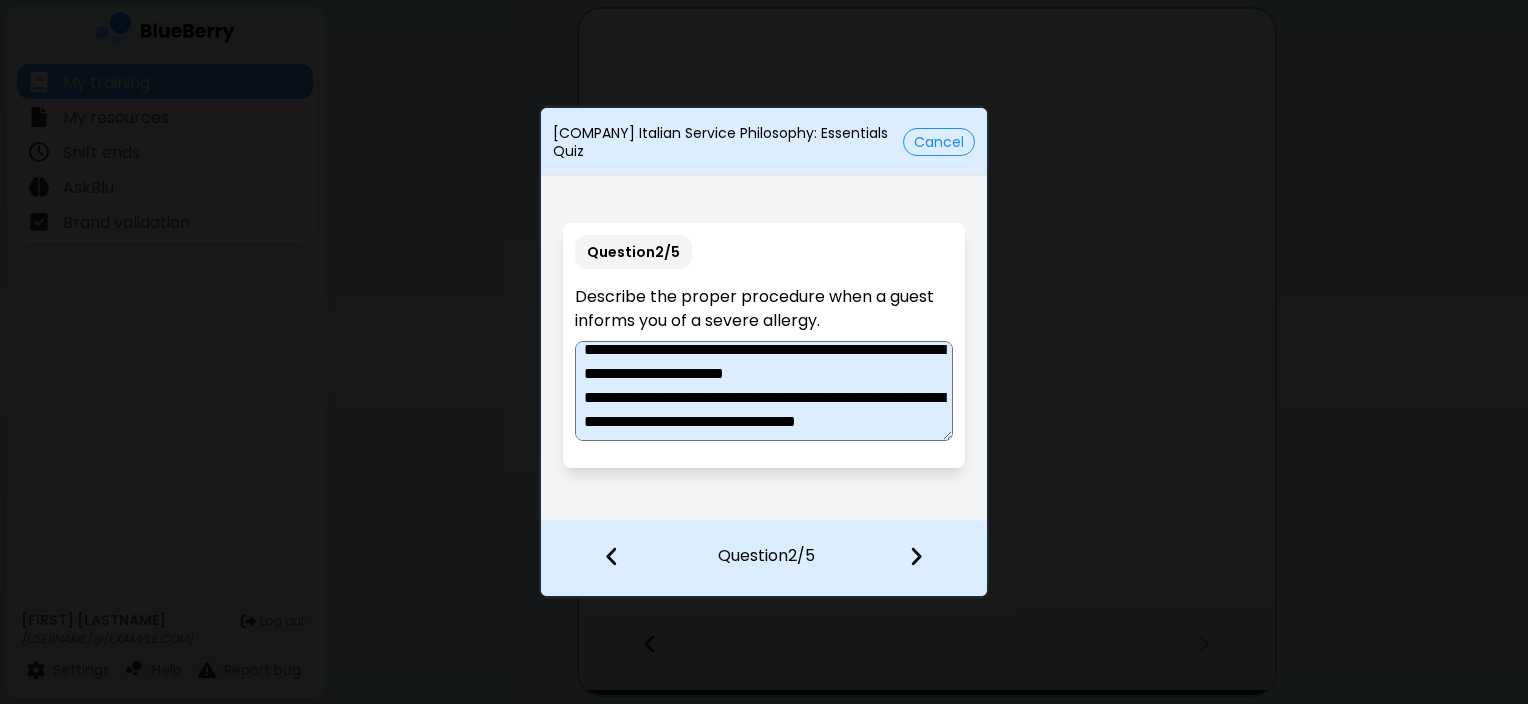 scroll, scrollTop: 133, scrollLeft: 0, axis: vertical 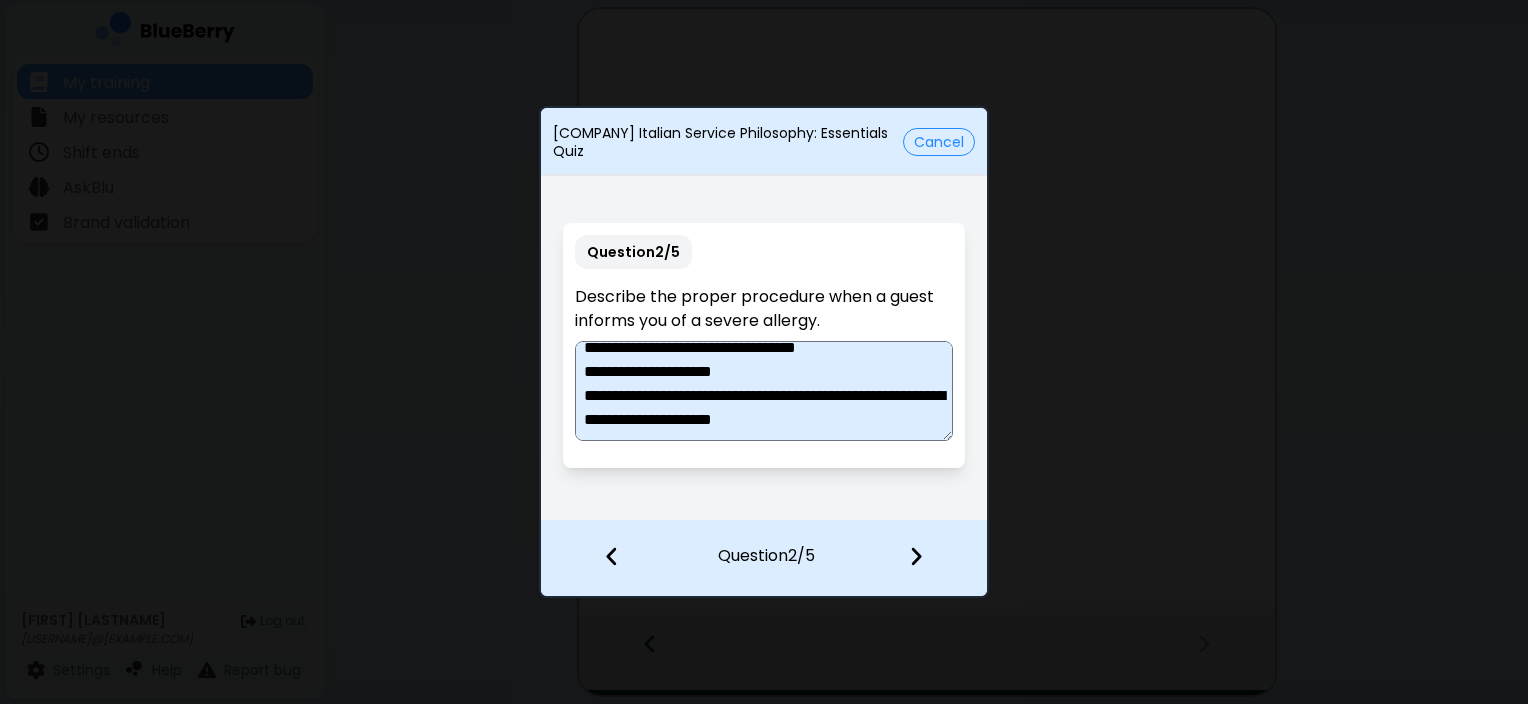 type on "**********" 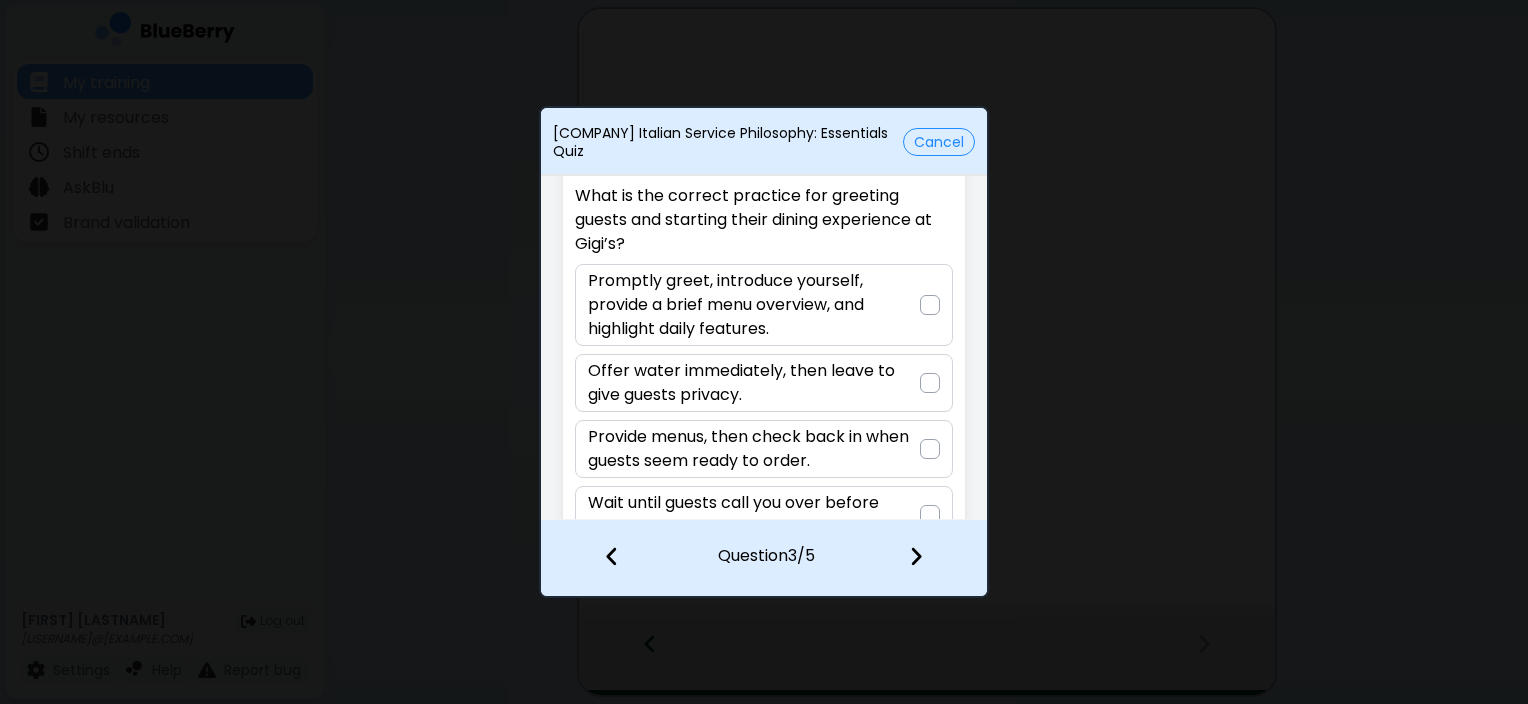 scroll, scrollTop: 59, scrollLeft: 0, axis: vertical 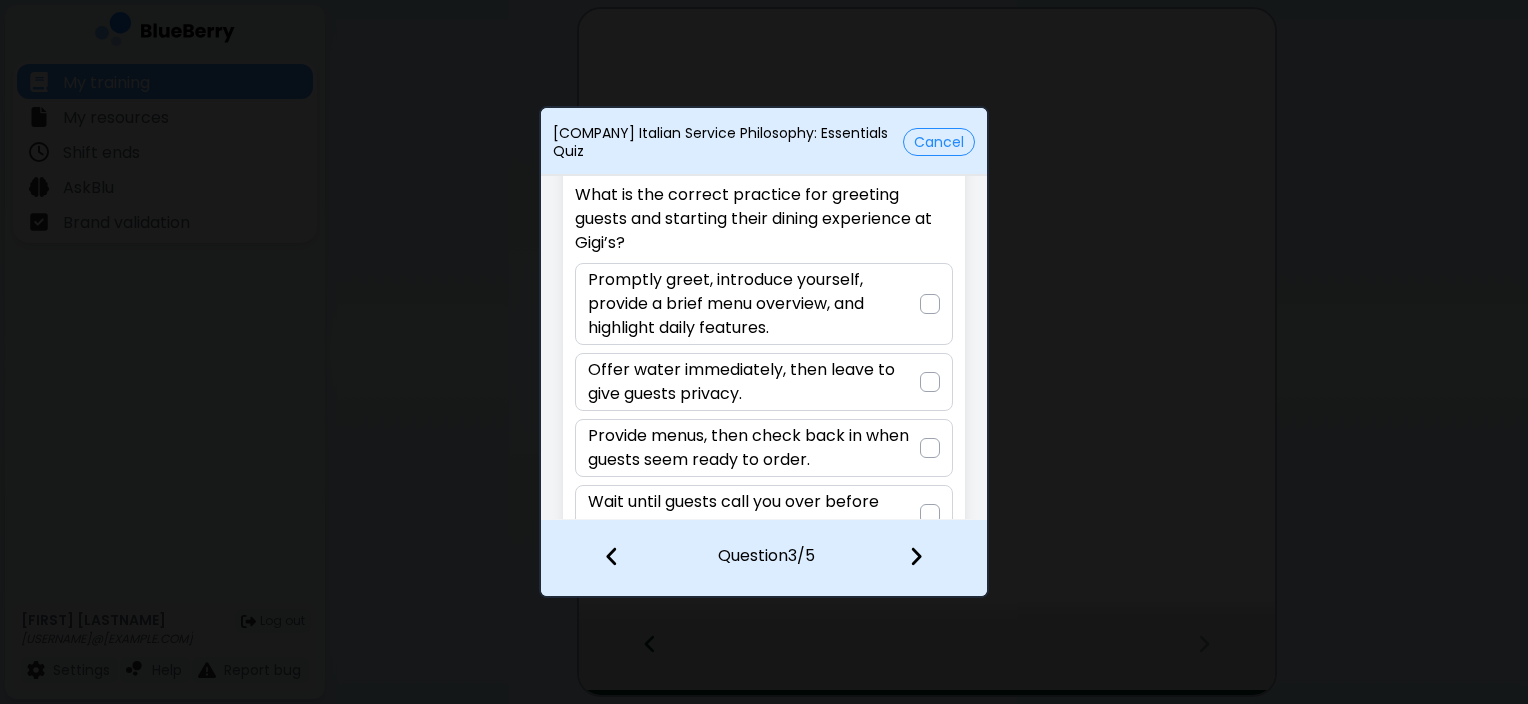 click on "Promptly greet, introduce yourself, provide a brief menu overview, and highlight daily features." at bounding box center [753, 304] 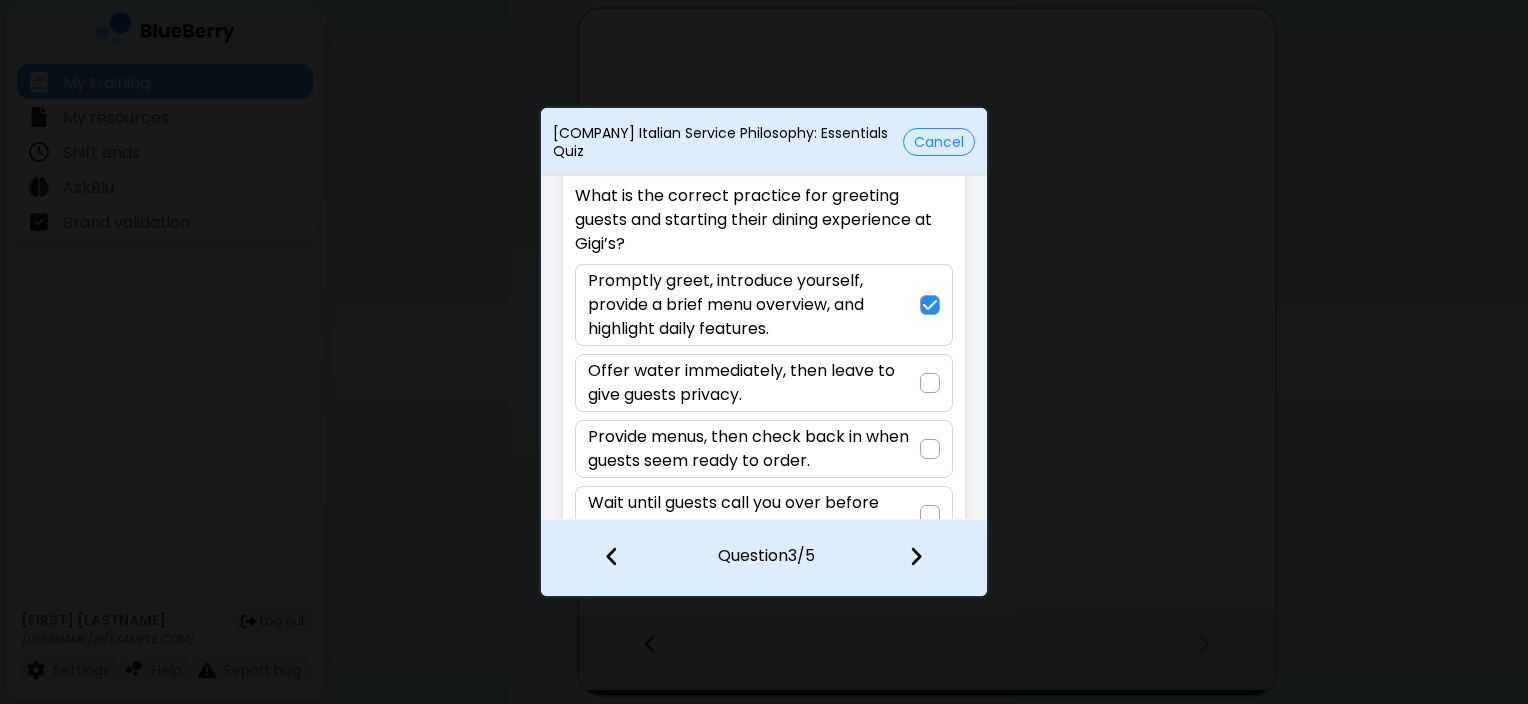 scroll, scrollTop: 108, scrollLeft: 0, axis: vertical 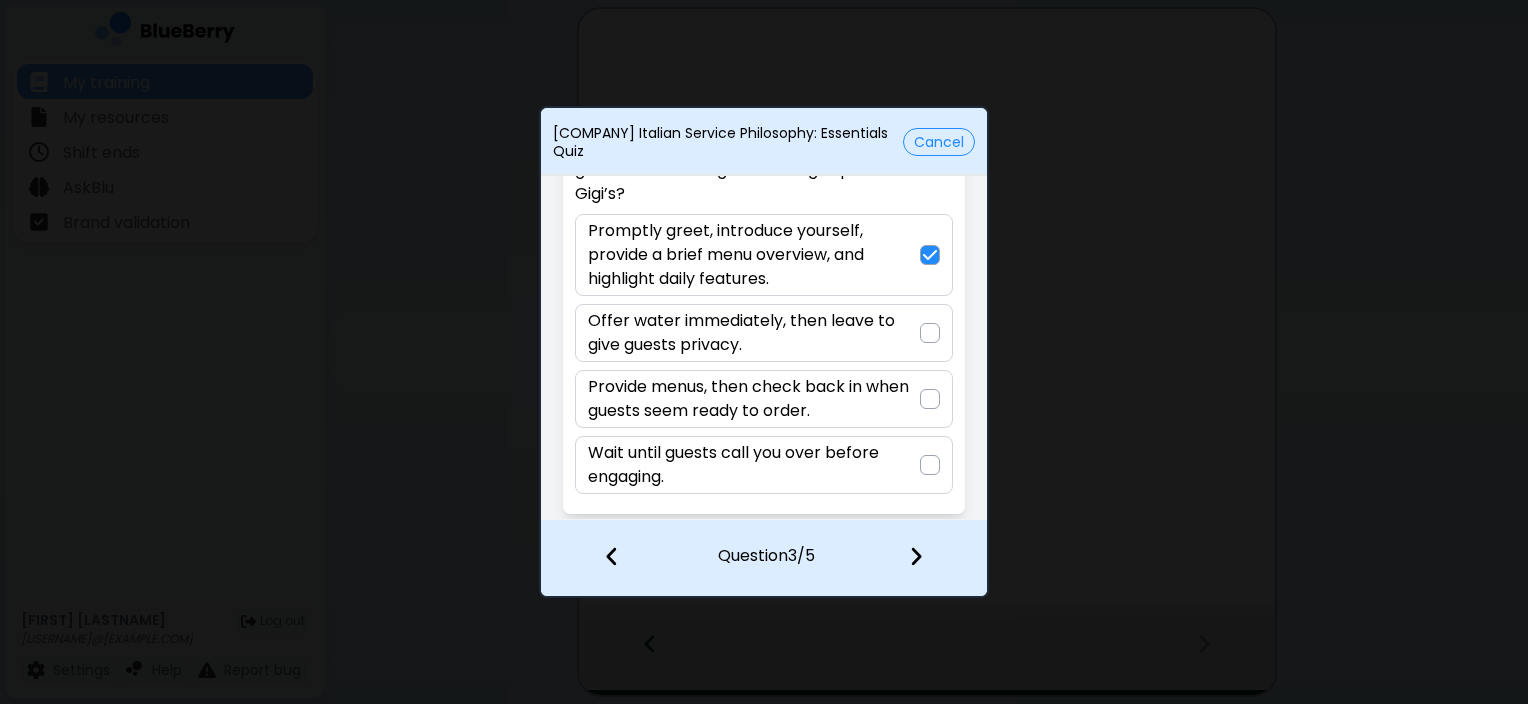click at bounding box center [916, 556] 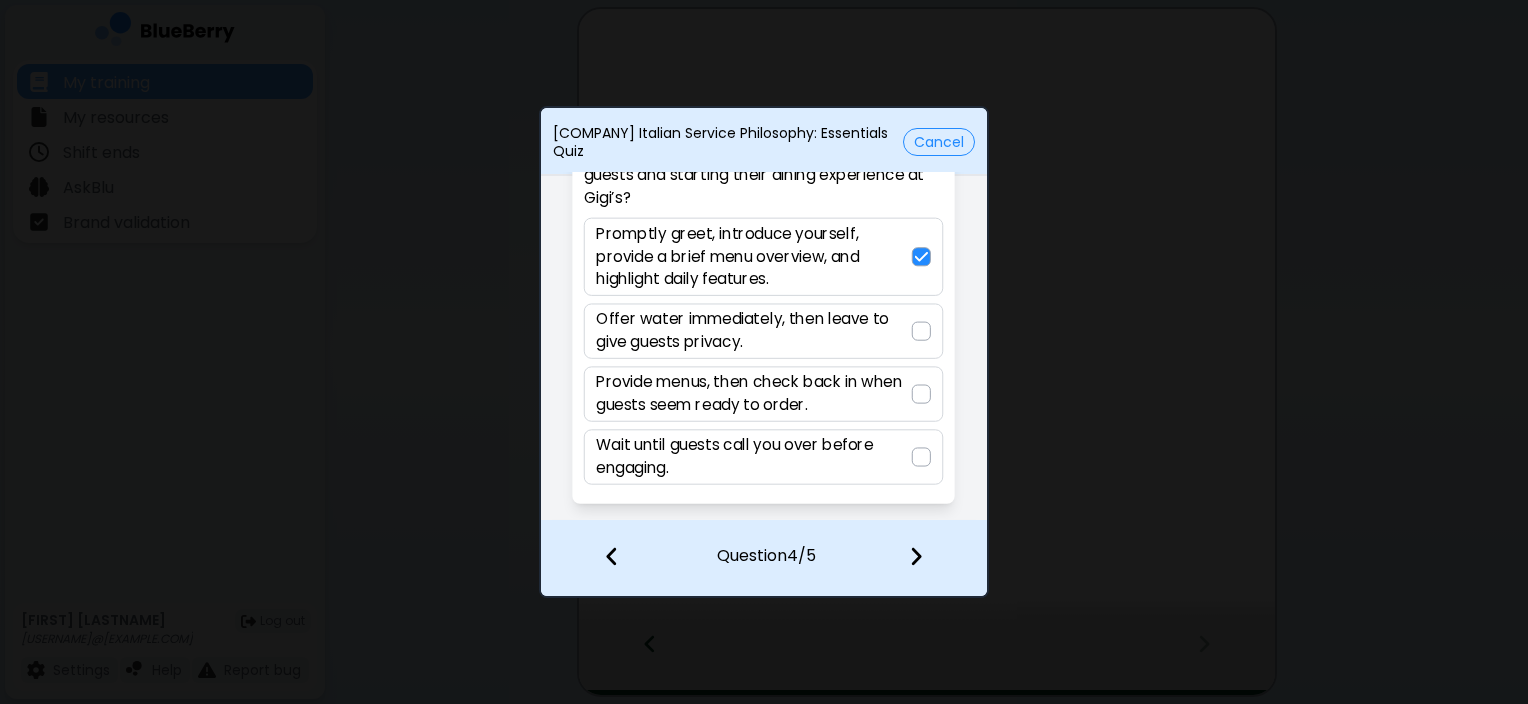 scroll, scrollTop: 60, scrollLeft: 0, axis: vertical 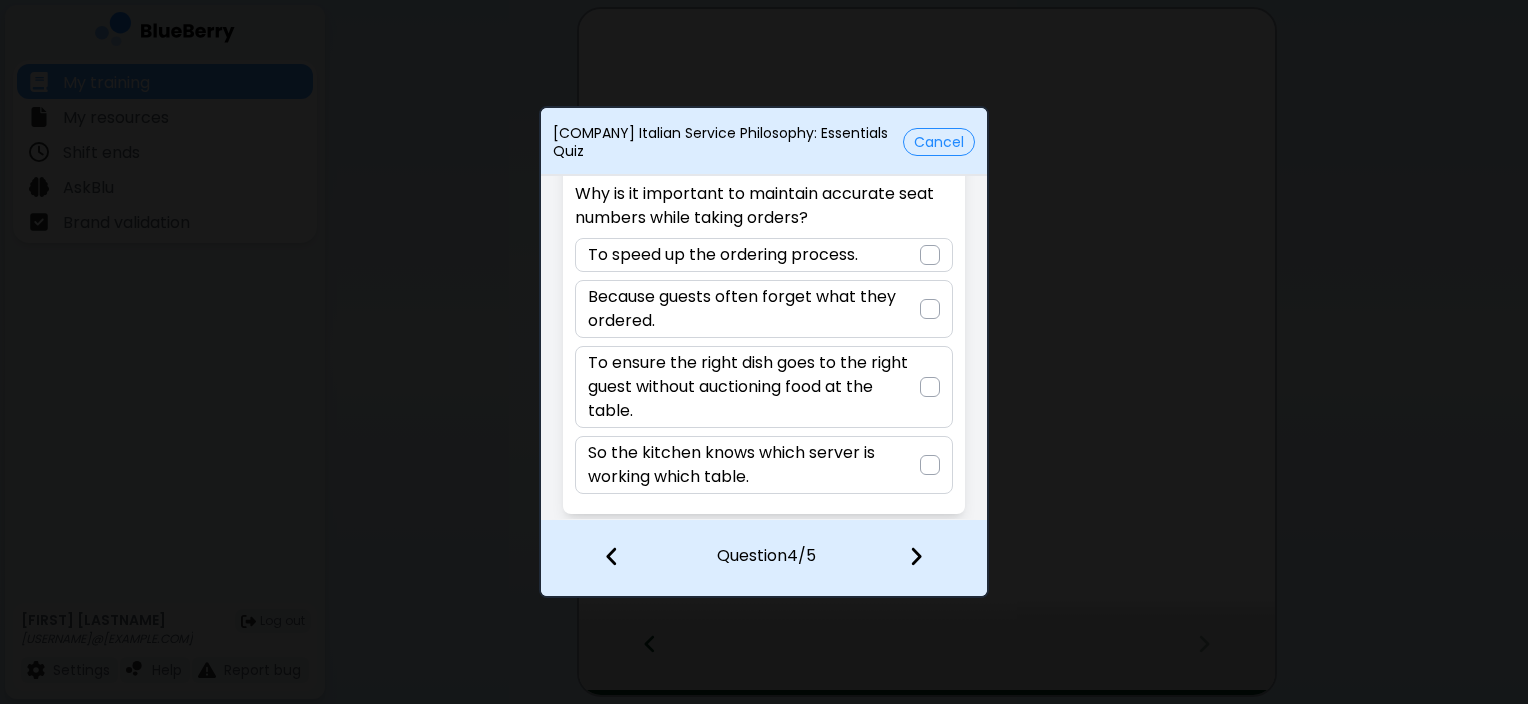 click on "To ensure the right dish goes to the right guest without auctioning food at the table." at bounding box center (753, 387) 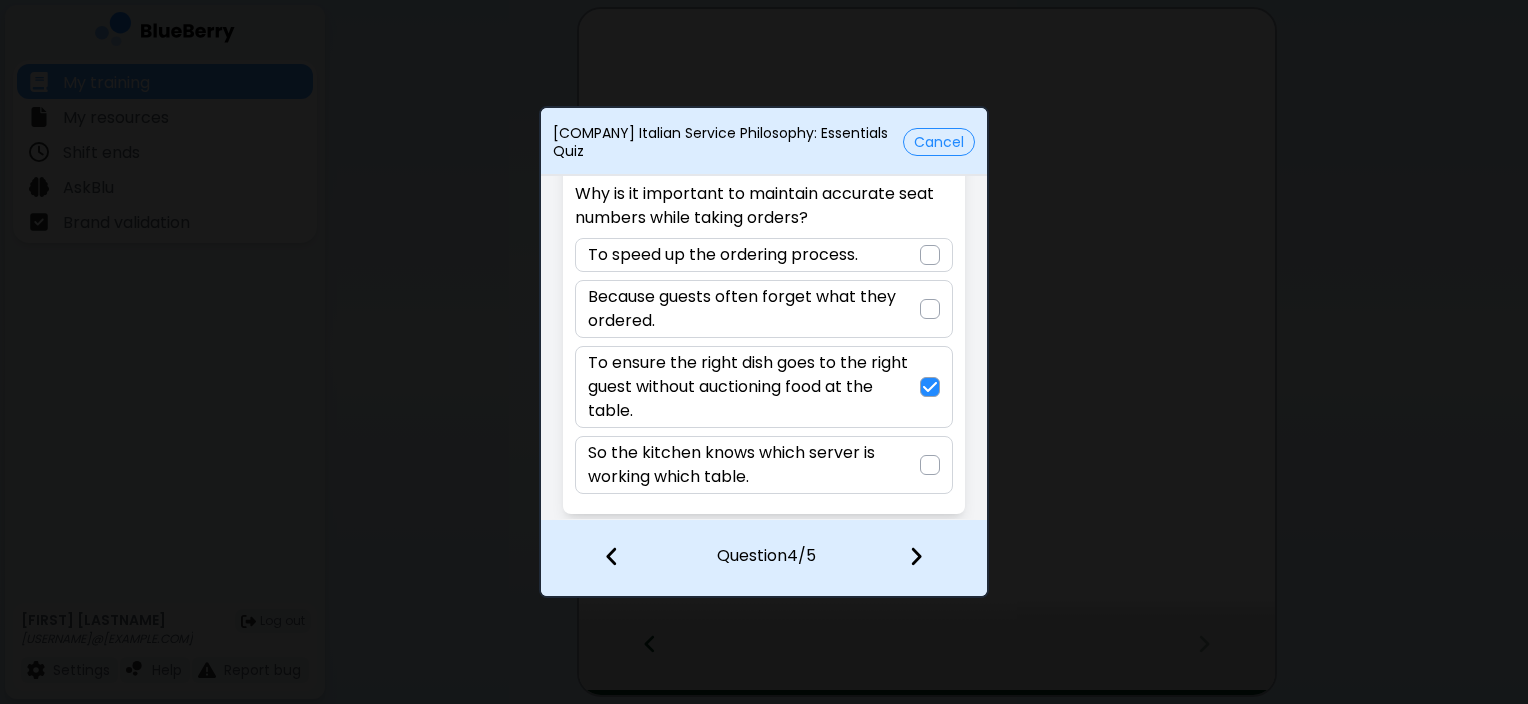 click at bounding box center (928, 558) 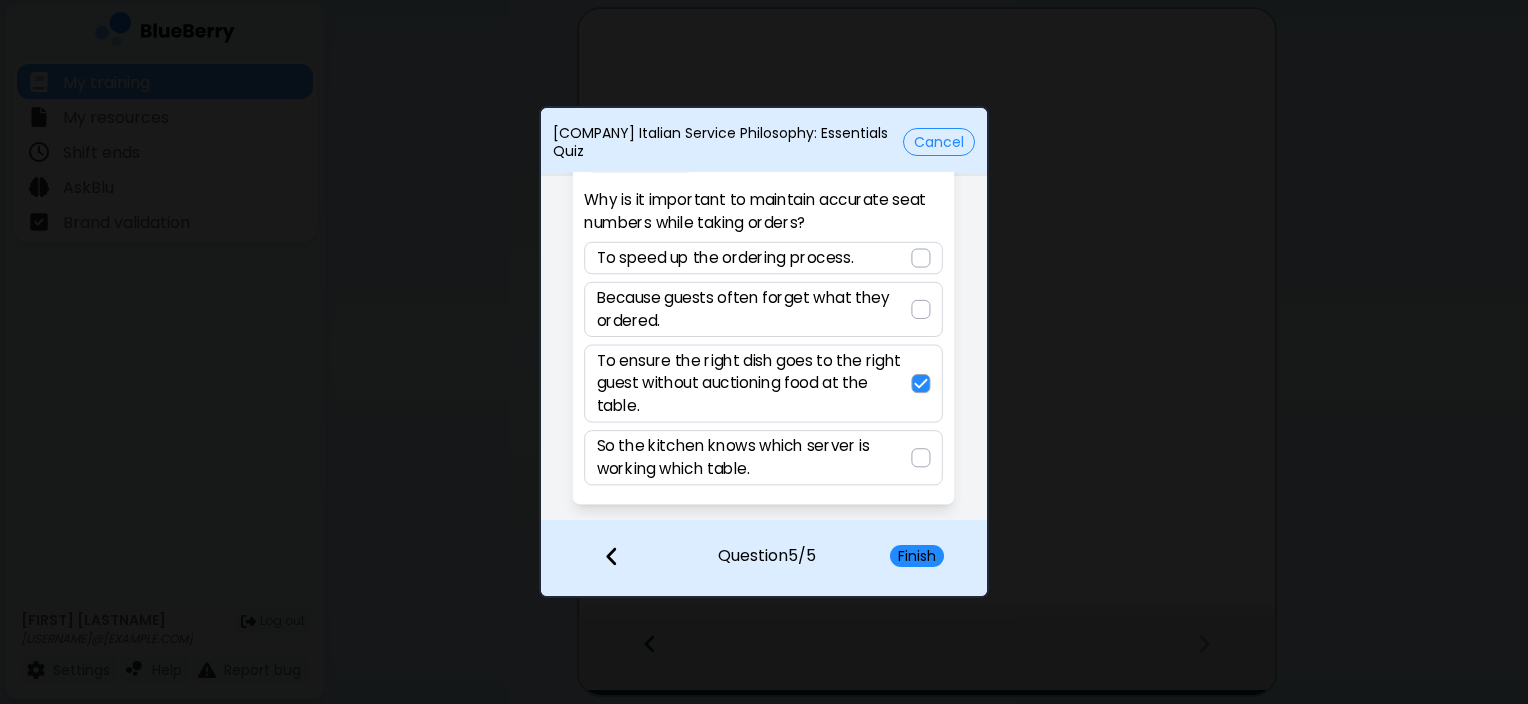 scroll, scrollTop: 0, scrollLeft: 0, axis: both 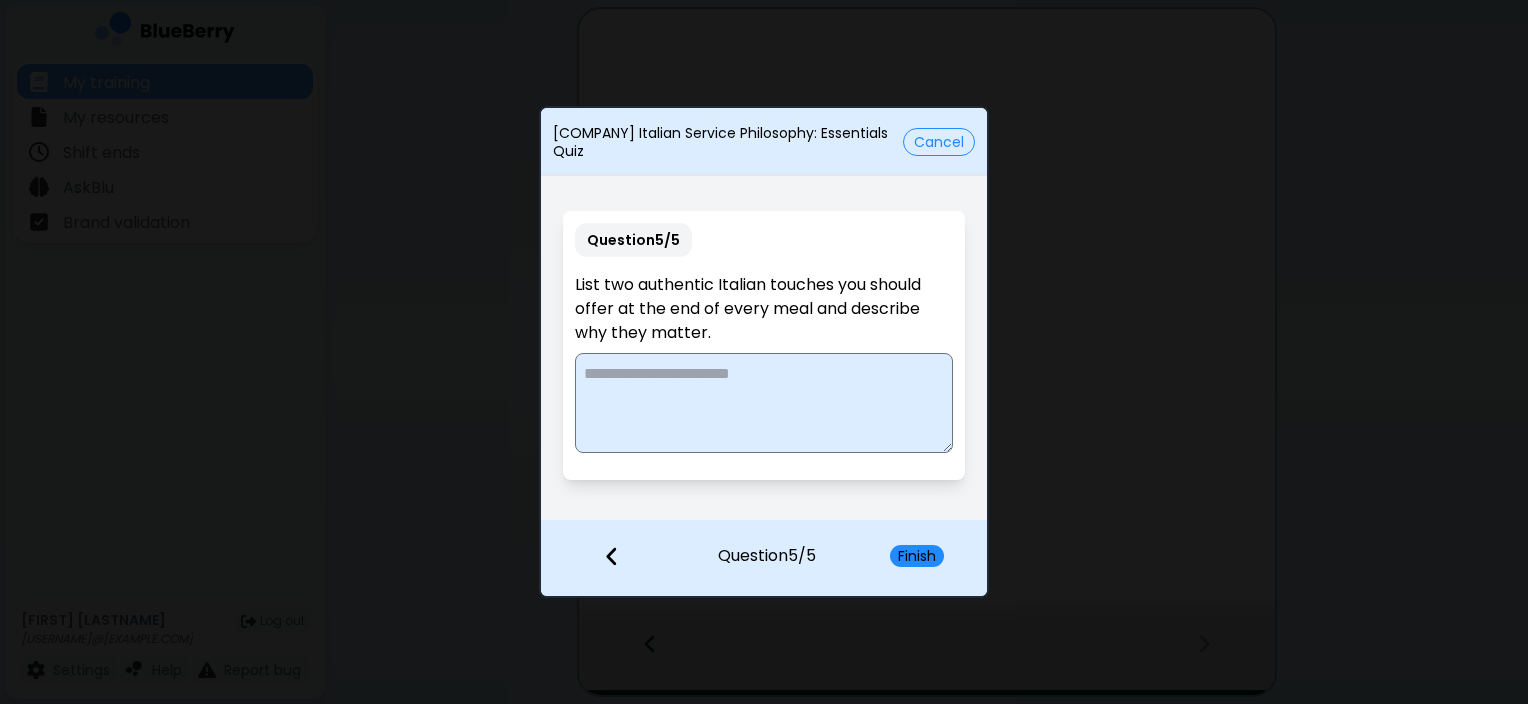 click at bounding box center (763, 403) 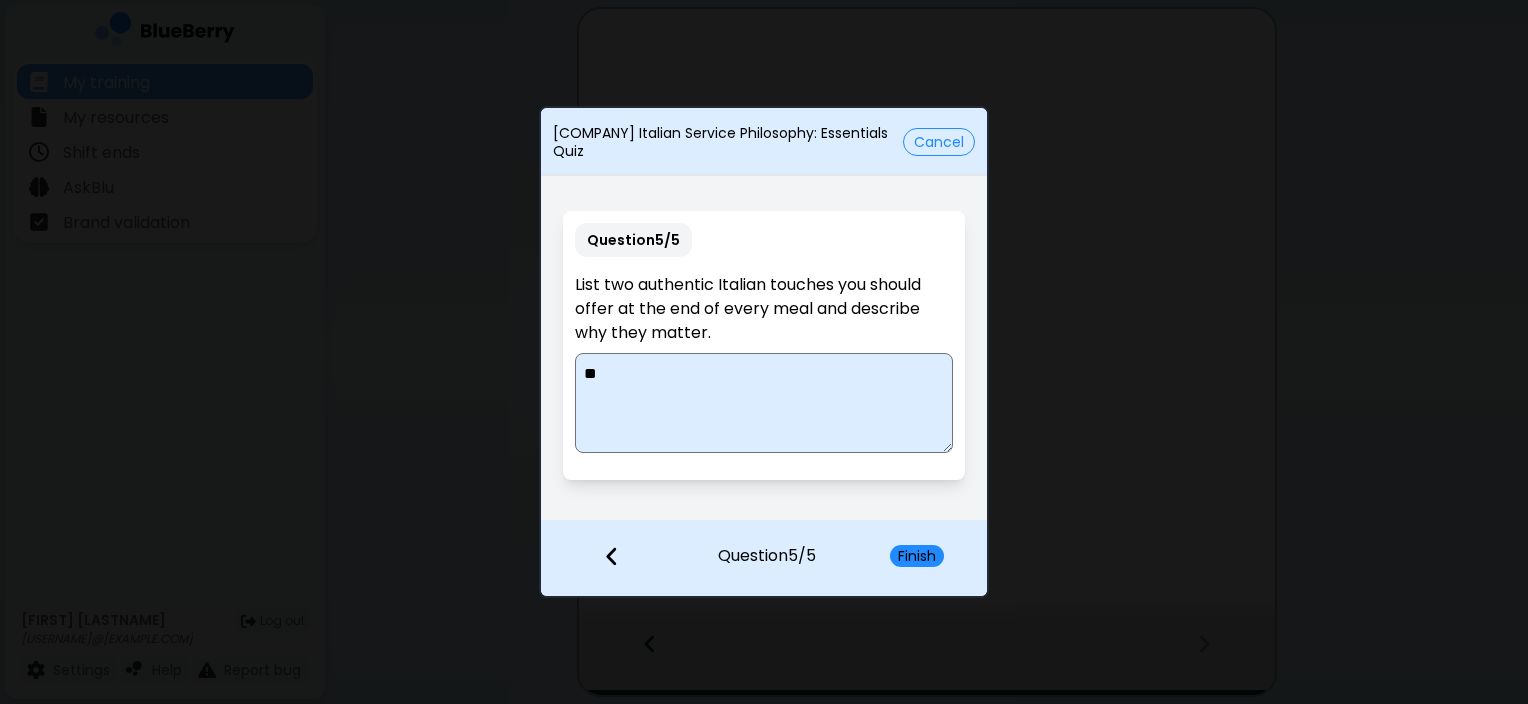 type on "*" 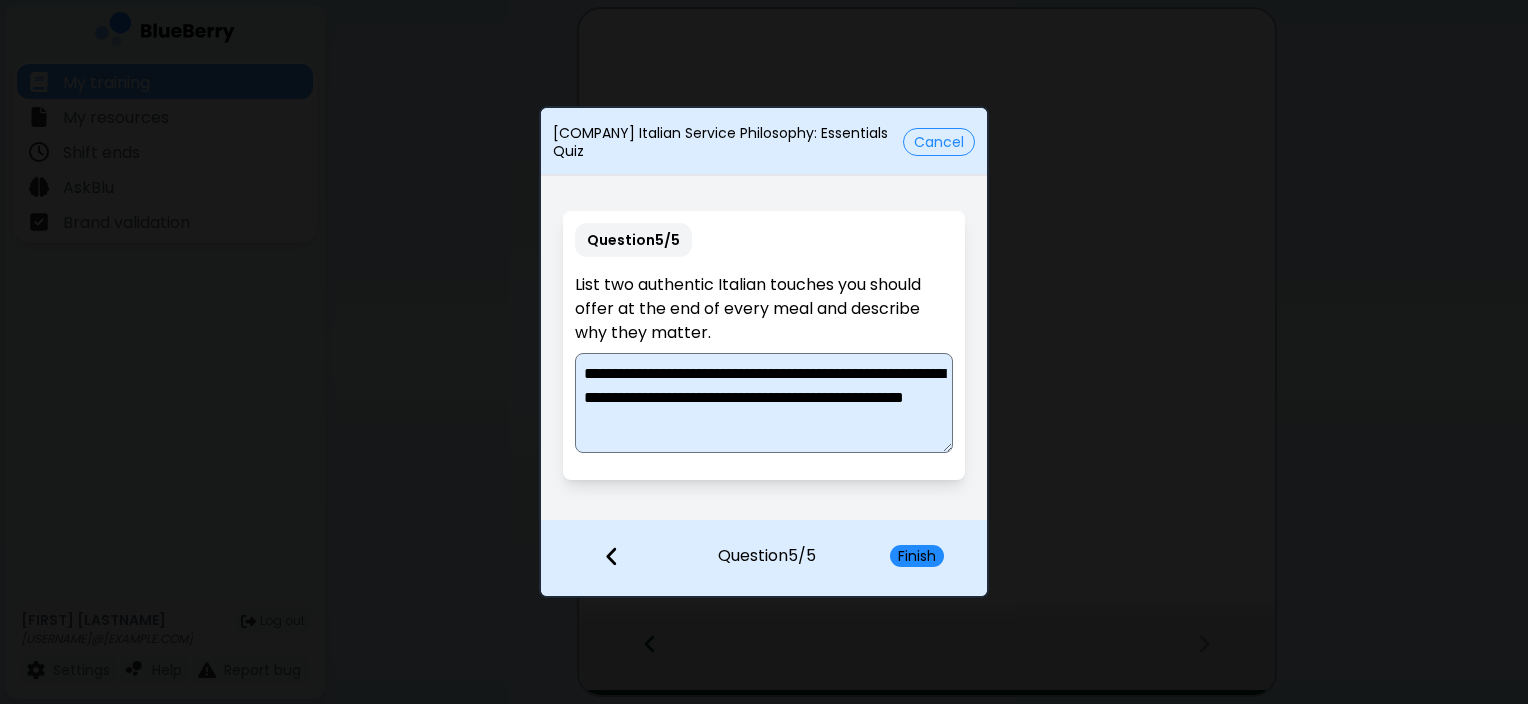 drag, startPoint x: 898, startPoint y: 402, endPoint x: 736, endPoint y: 396, distance: 162.11107 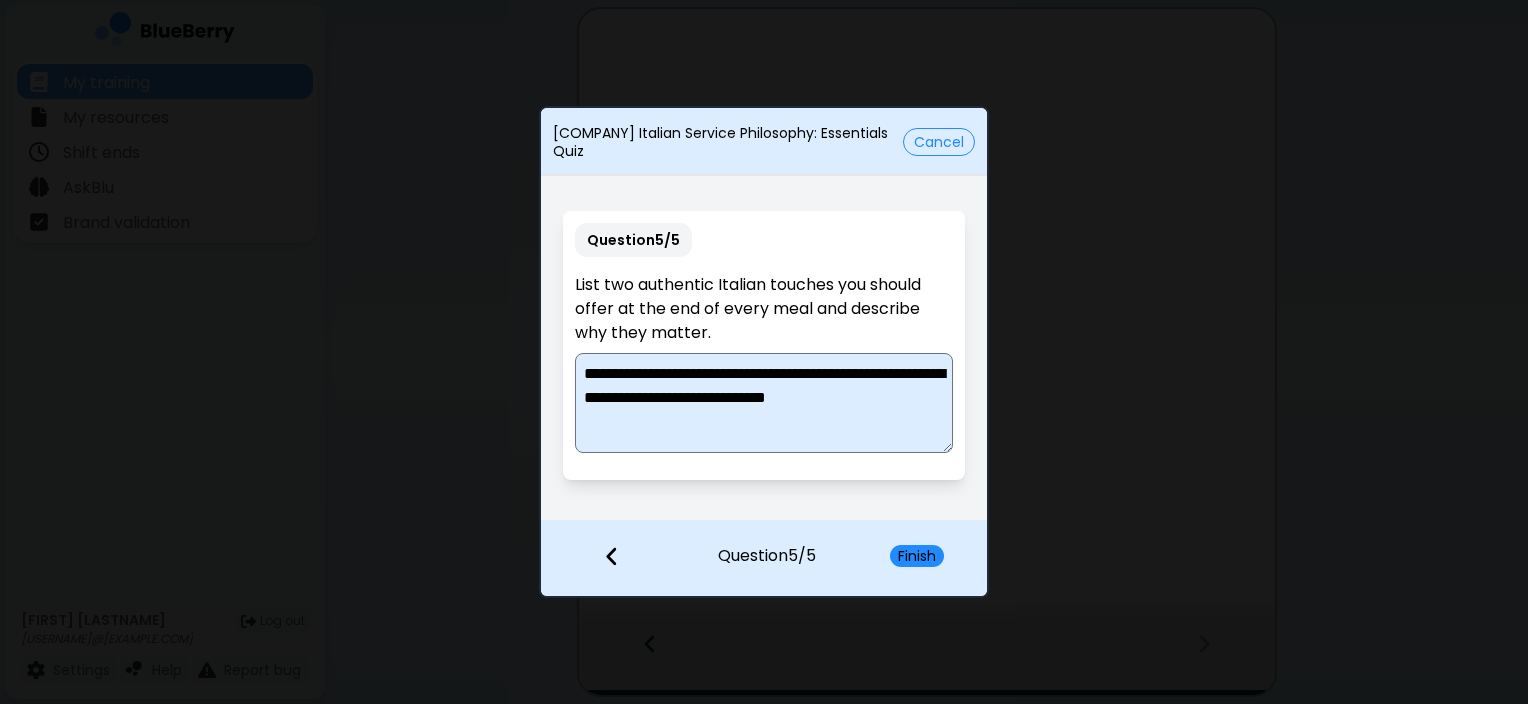click on "**********" at bounding box center (764, 403) 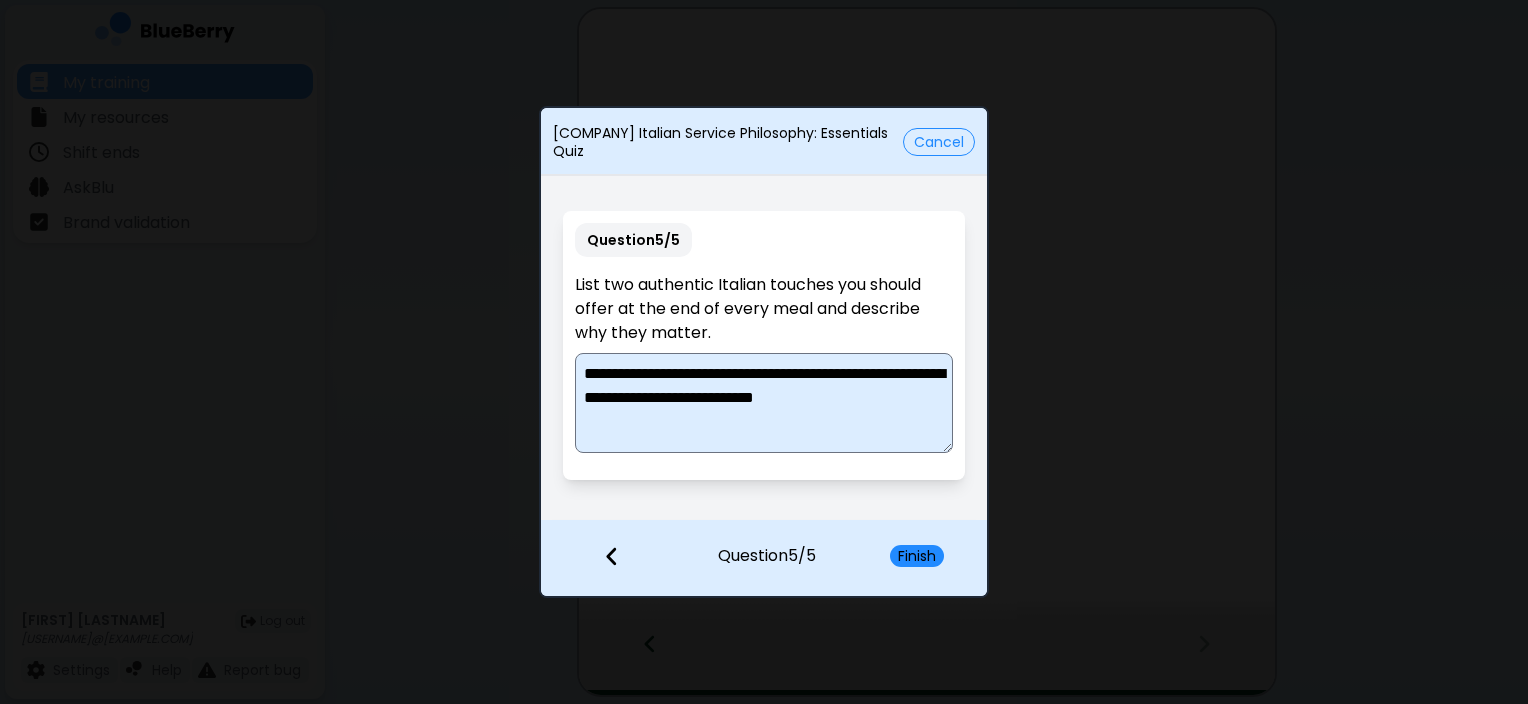 click on "**********" at bounding box center [763, 345] 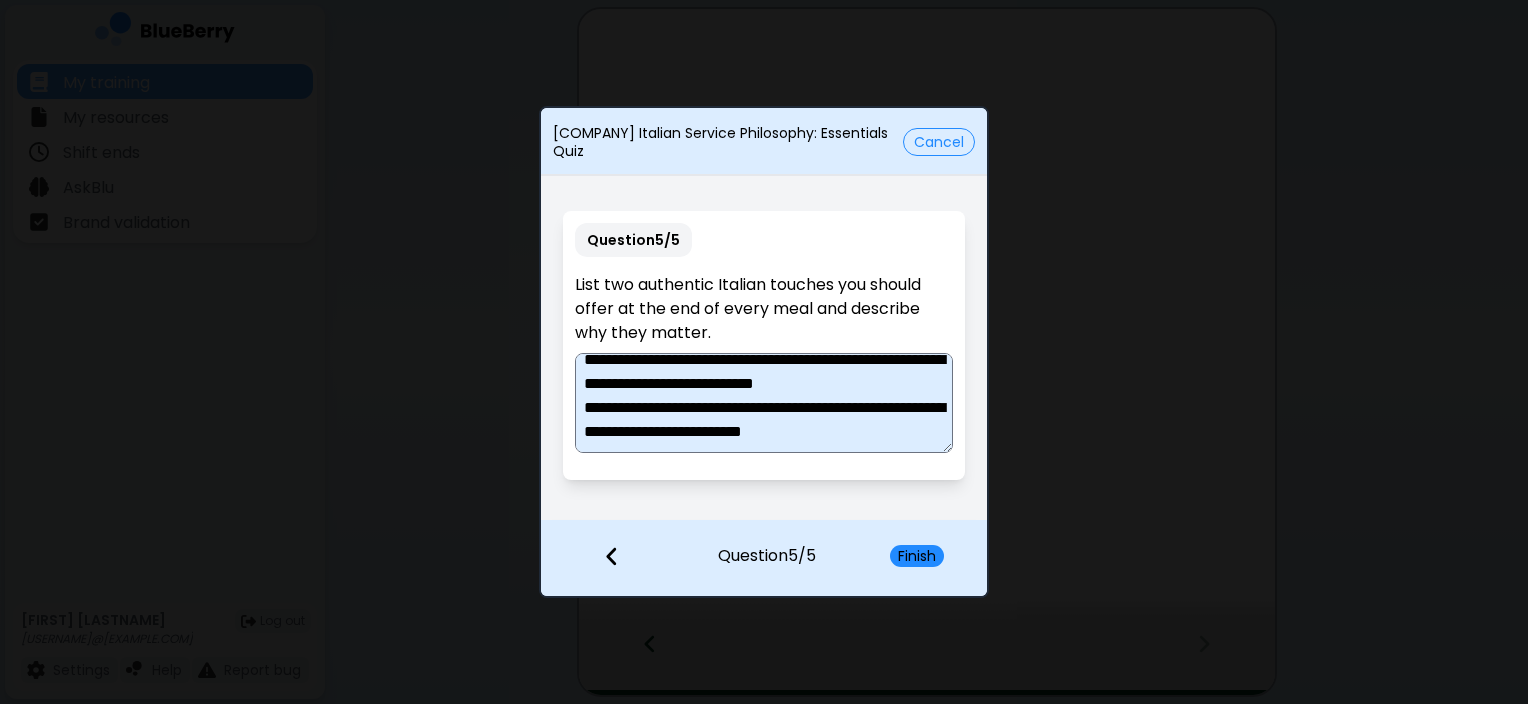scroll, scrollTop: 52, scrollLeft: 0, axis: vertical 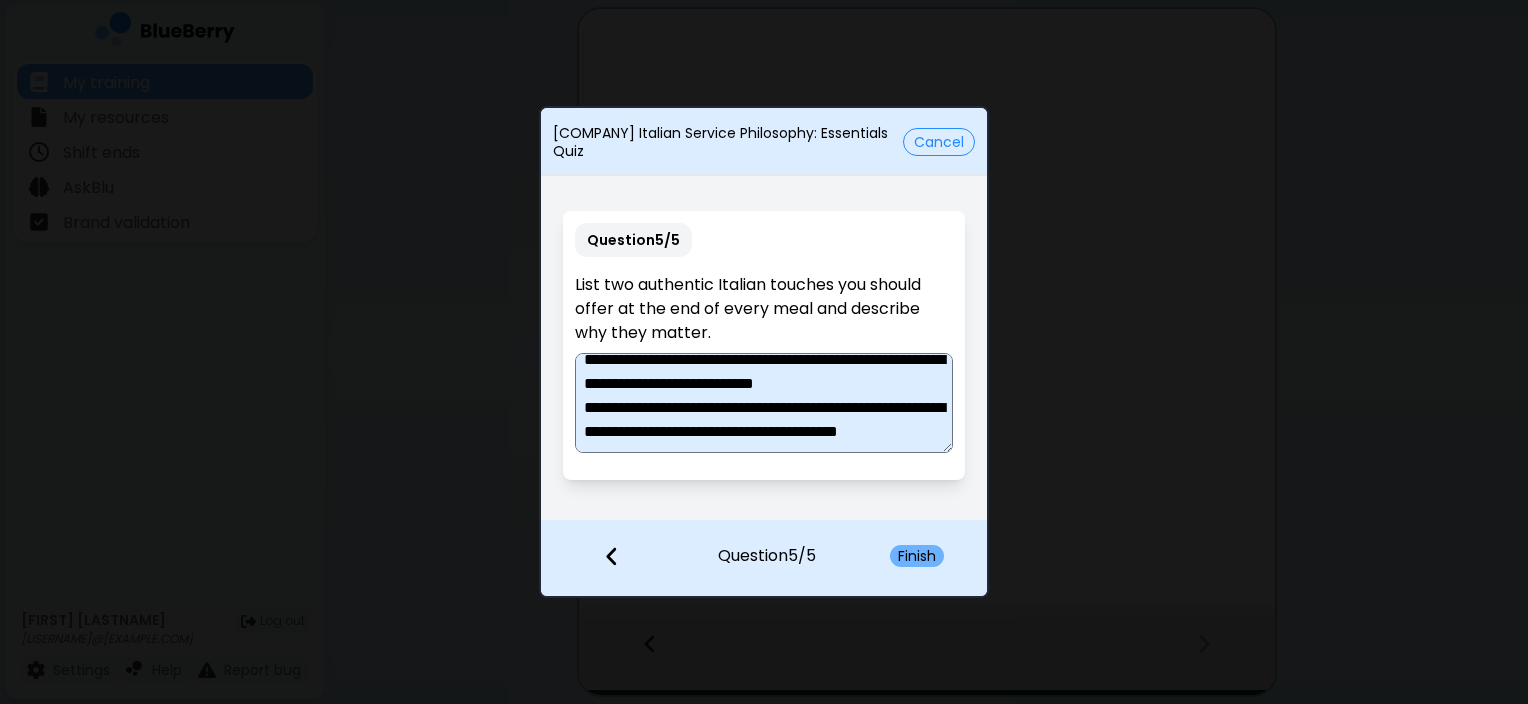 type on "**********" 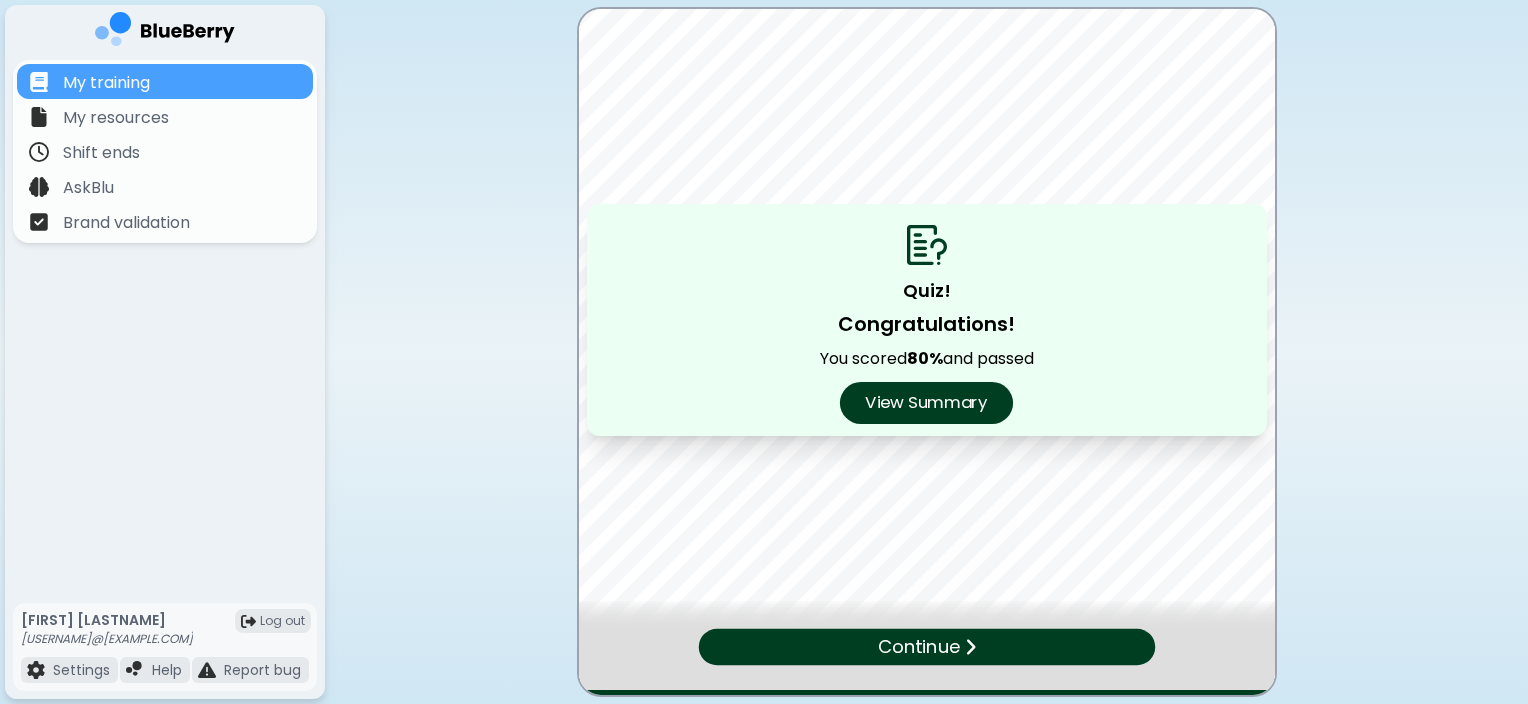 click on "View Summary" at bounding box center [926, 403] 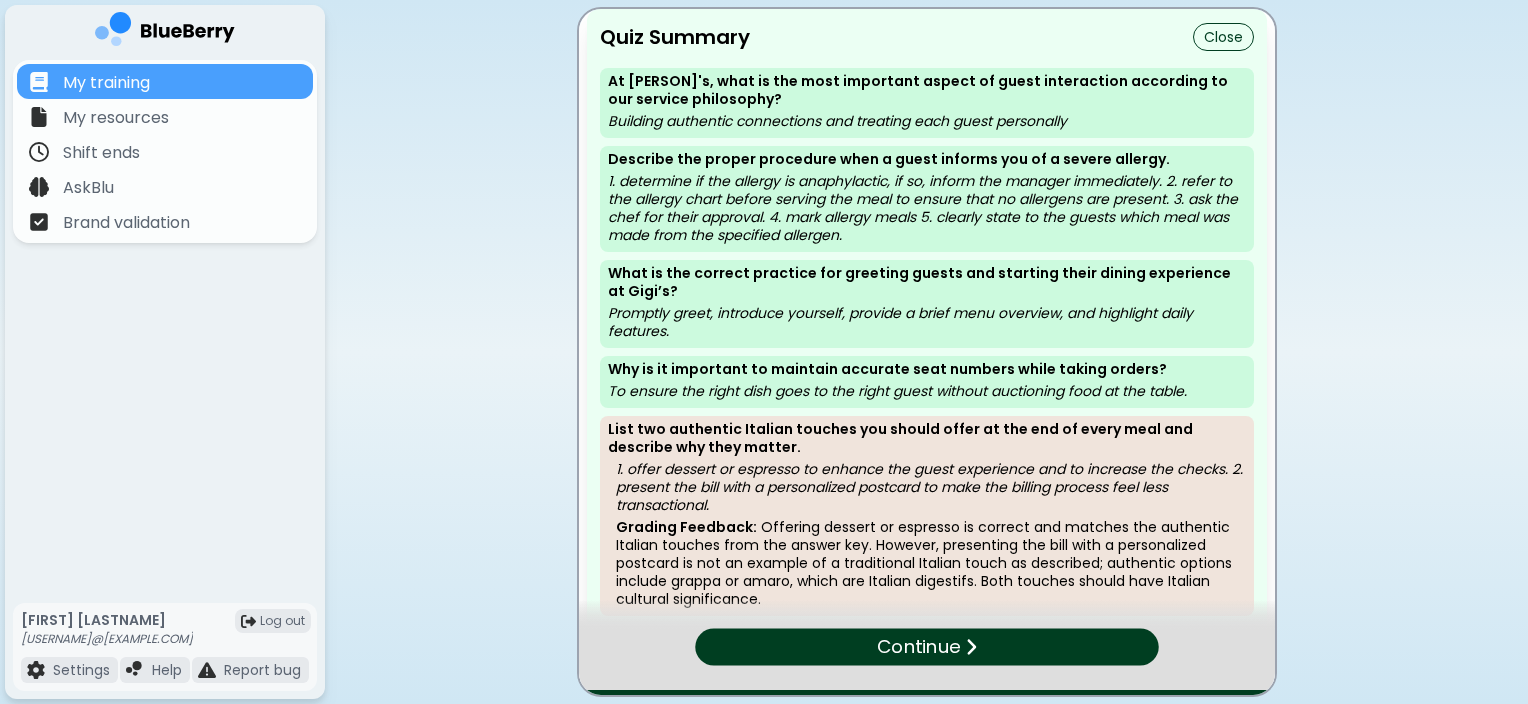 scroll, scrollTop: 8, scrollLeft: 0, axis: vertical 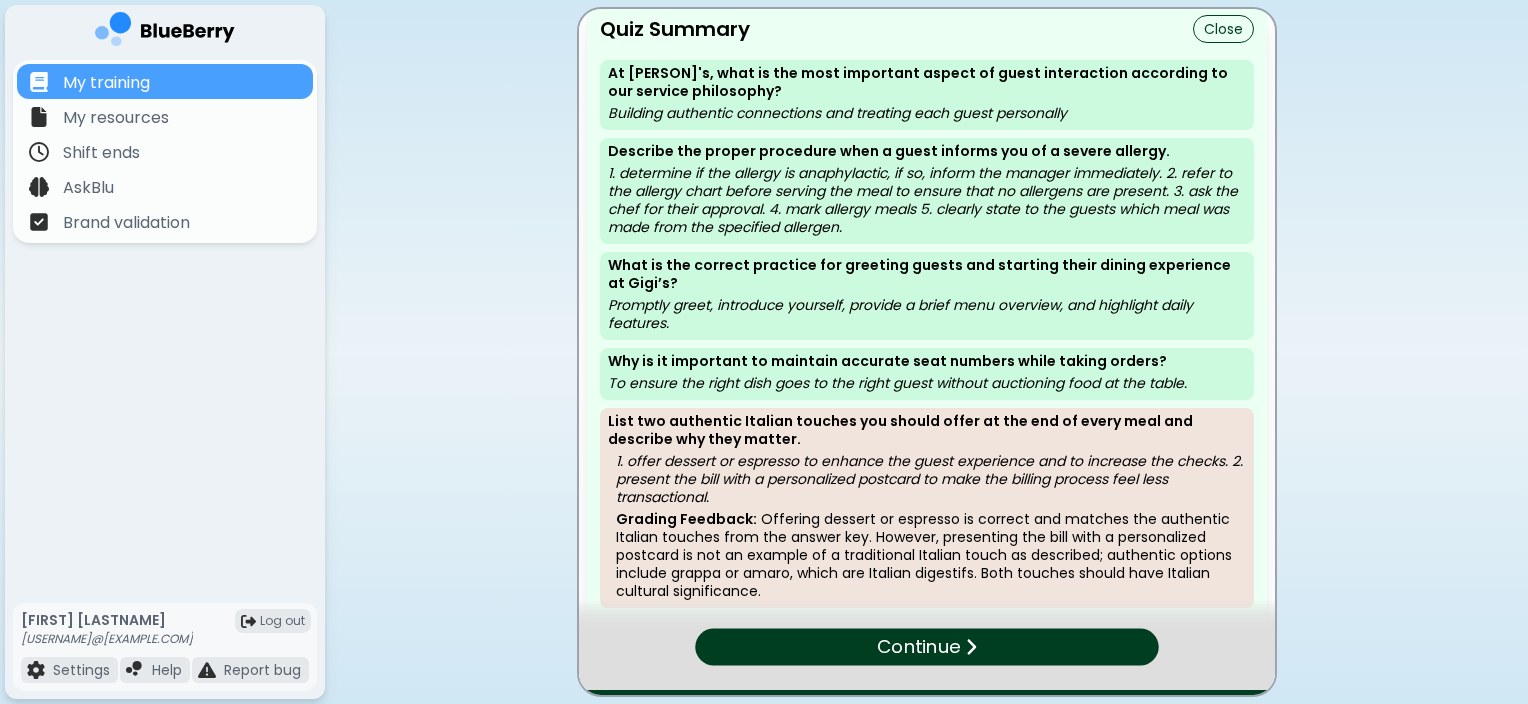 click on "Continue" at bounding box center [927, 646] 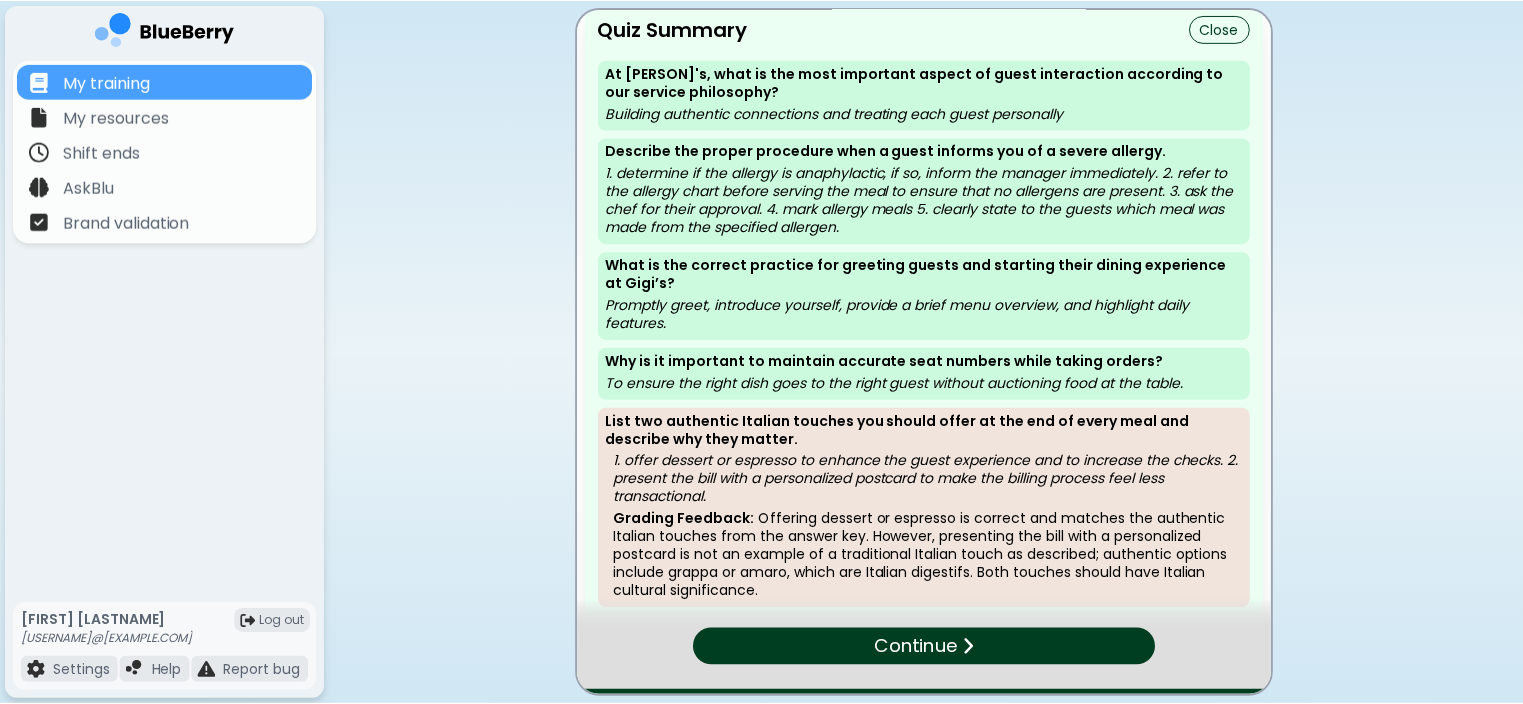 scroll, scrollTop: 0, scrollLeft: 0, axis: both 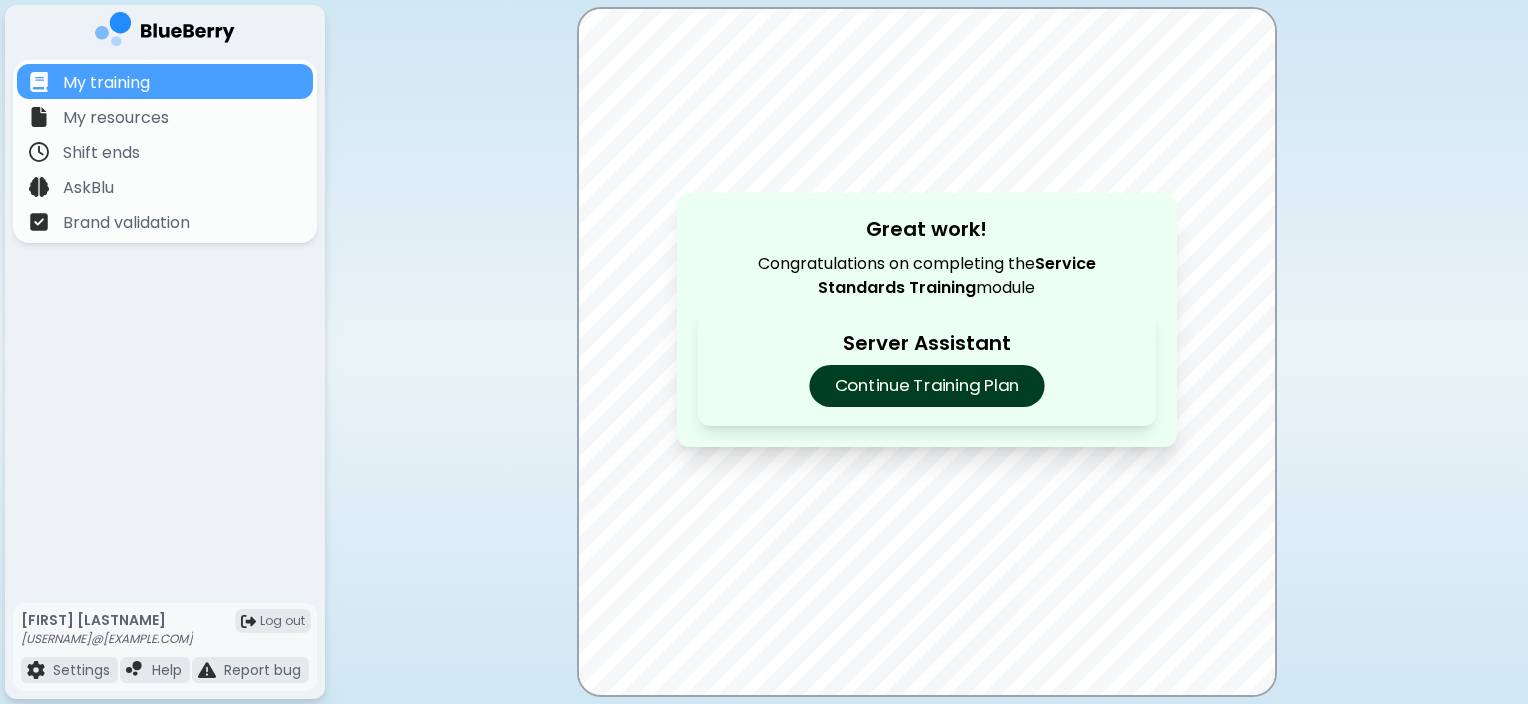 click on "Continue Training Plan" at bounding box center (926, 386) 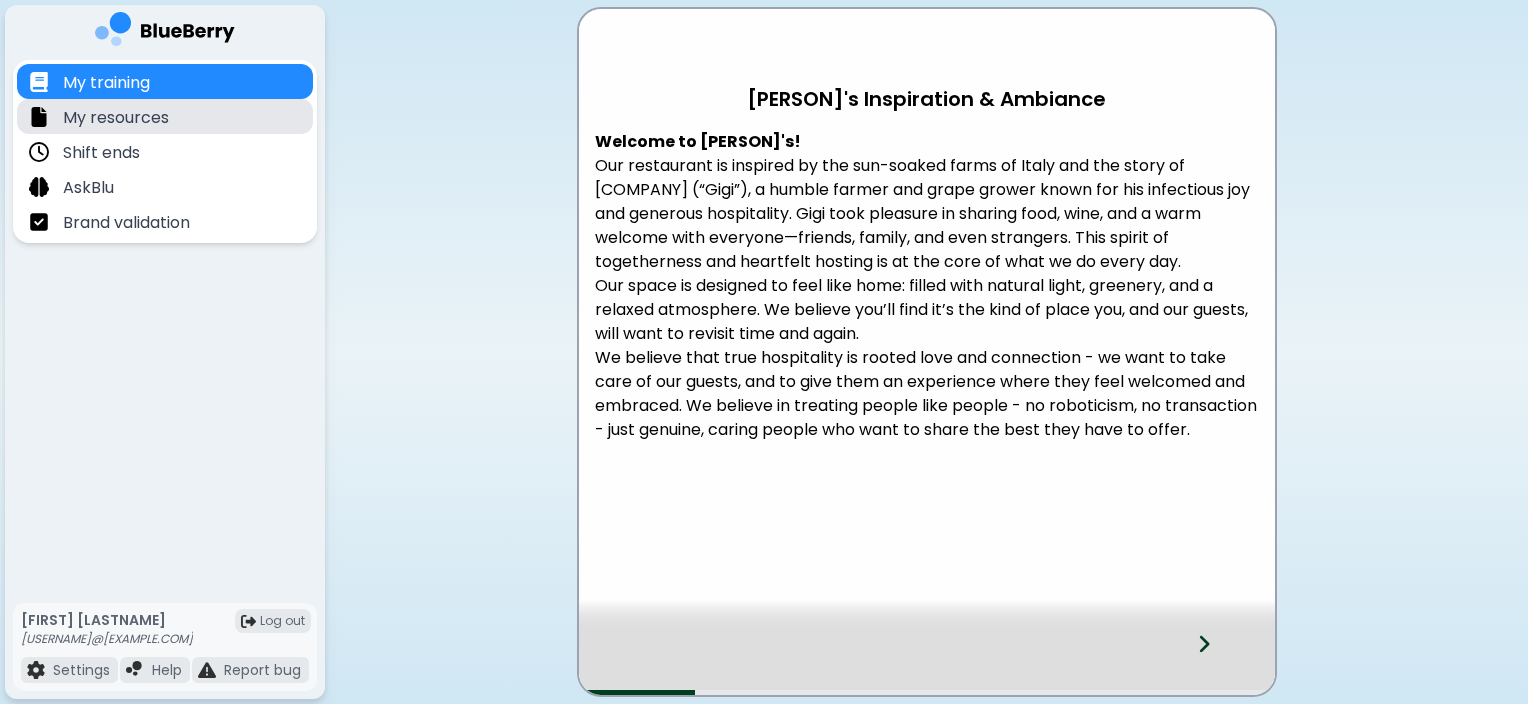 click on "My resources" at bounding box center (165, 116) 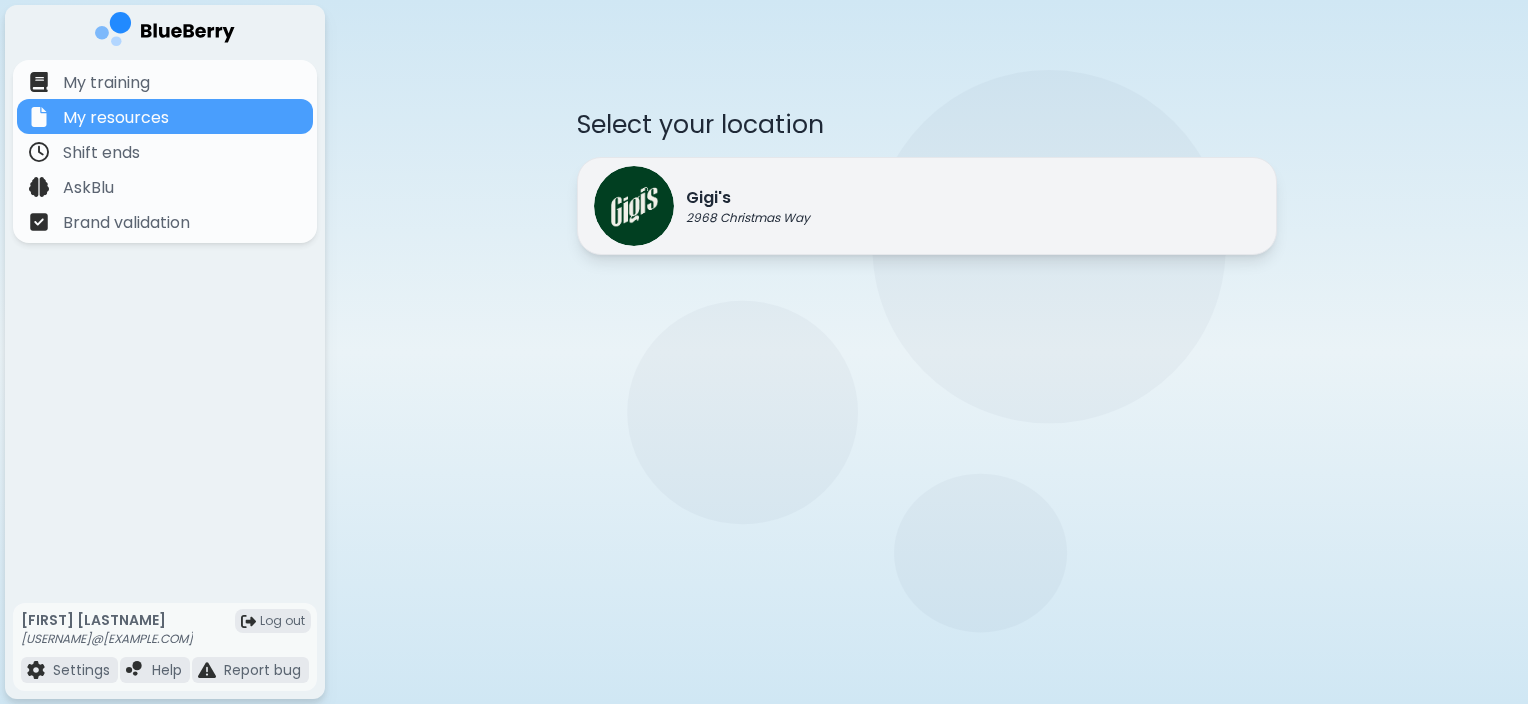 click on "[COMPANY] [NUMBER] Christmas Way" at bounding box center (702, 206) 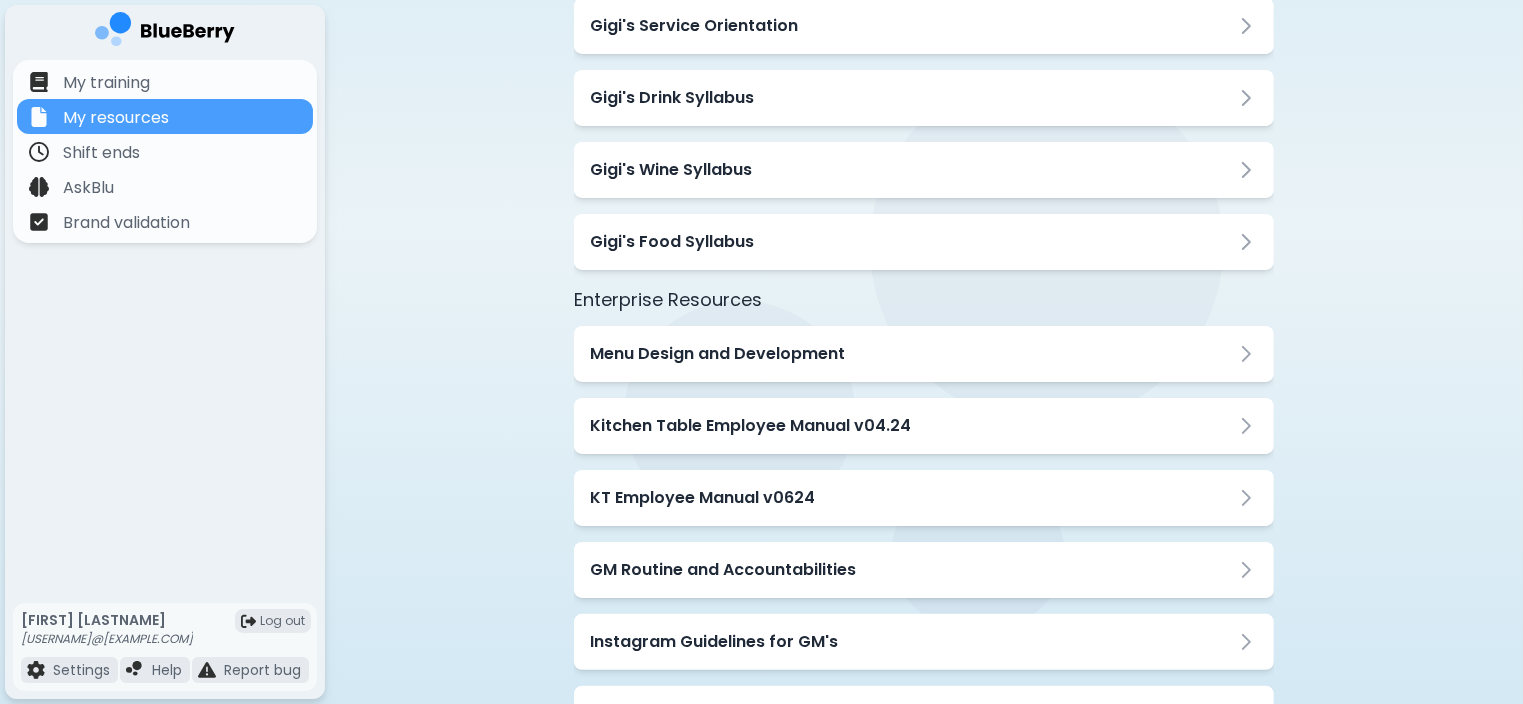 scroll, scrollTop: 432, scrollLeft: 0, axis: vertical 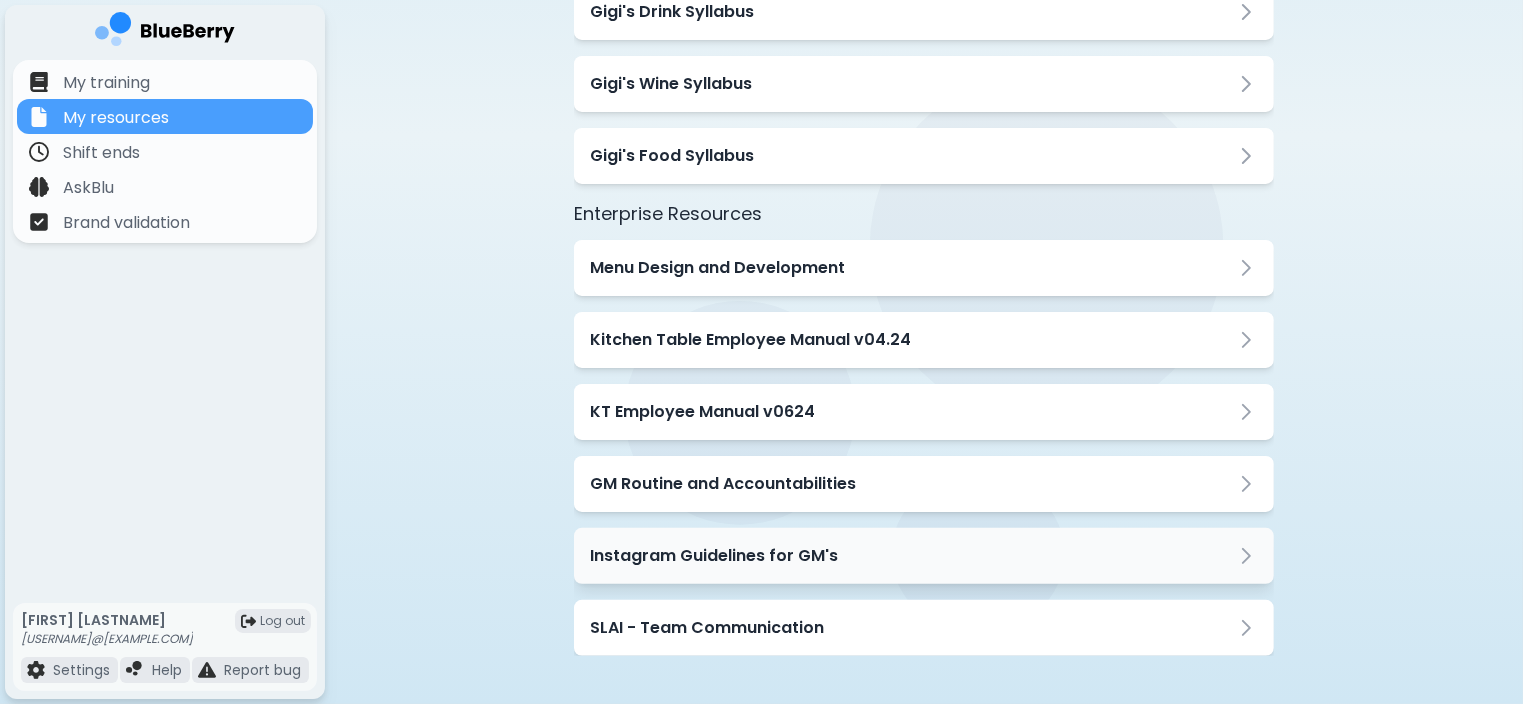 click on "Instagram Guidelines for GM's" at bounding box center (714, 556) 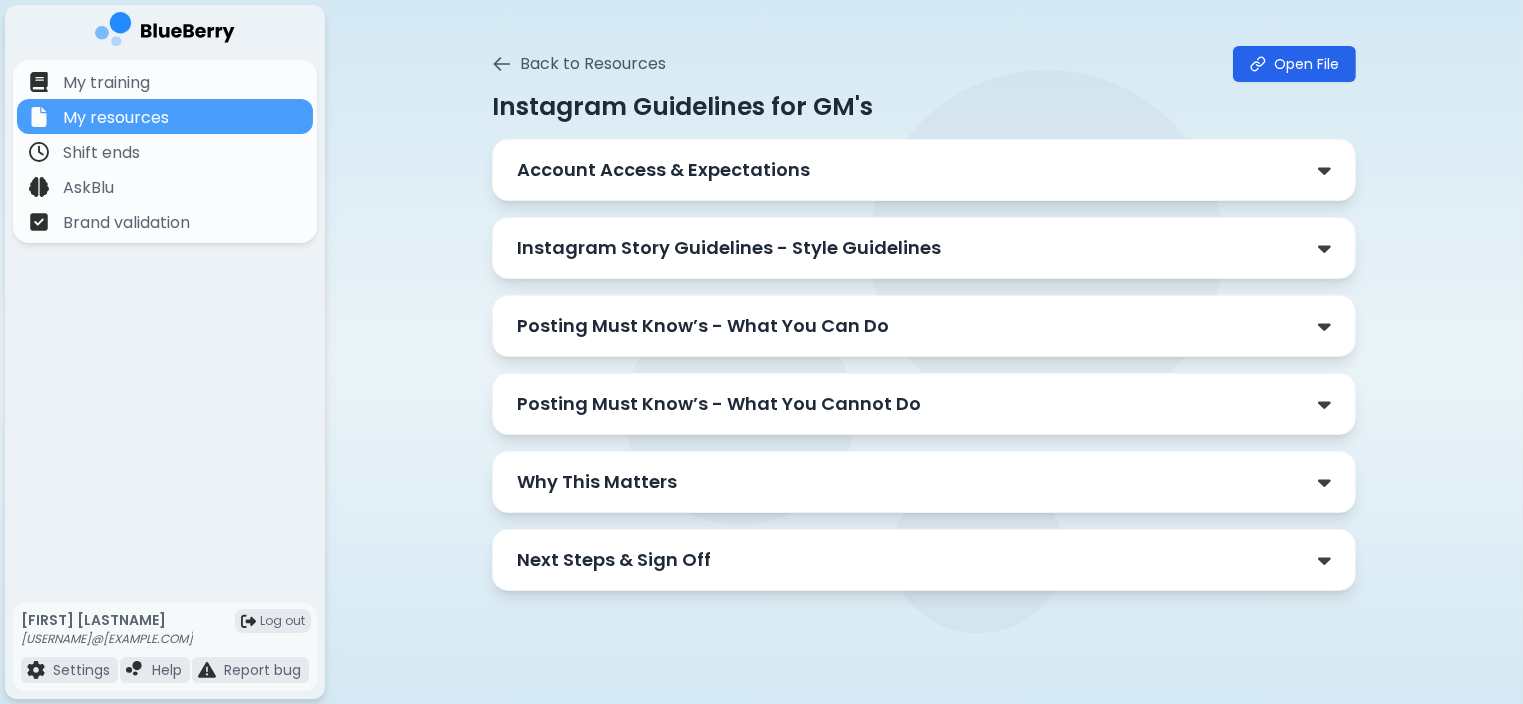 scroll, scrollTop: 40, scrollLeft: 0, axis: vertical 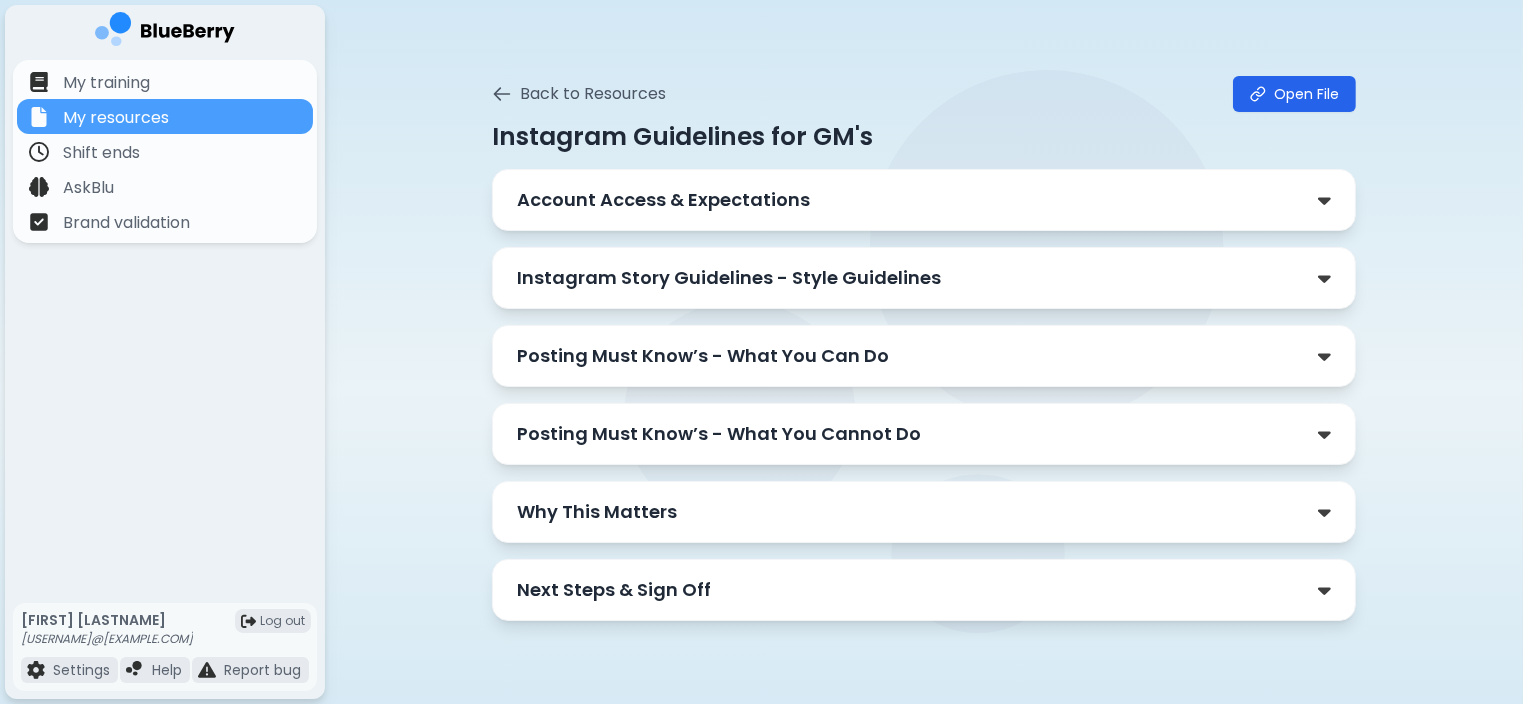 click on "Back to Resources Open File" at bounding box center (924, 94) 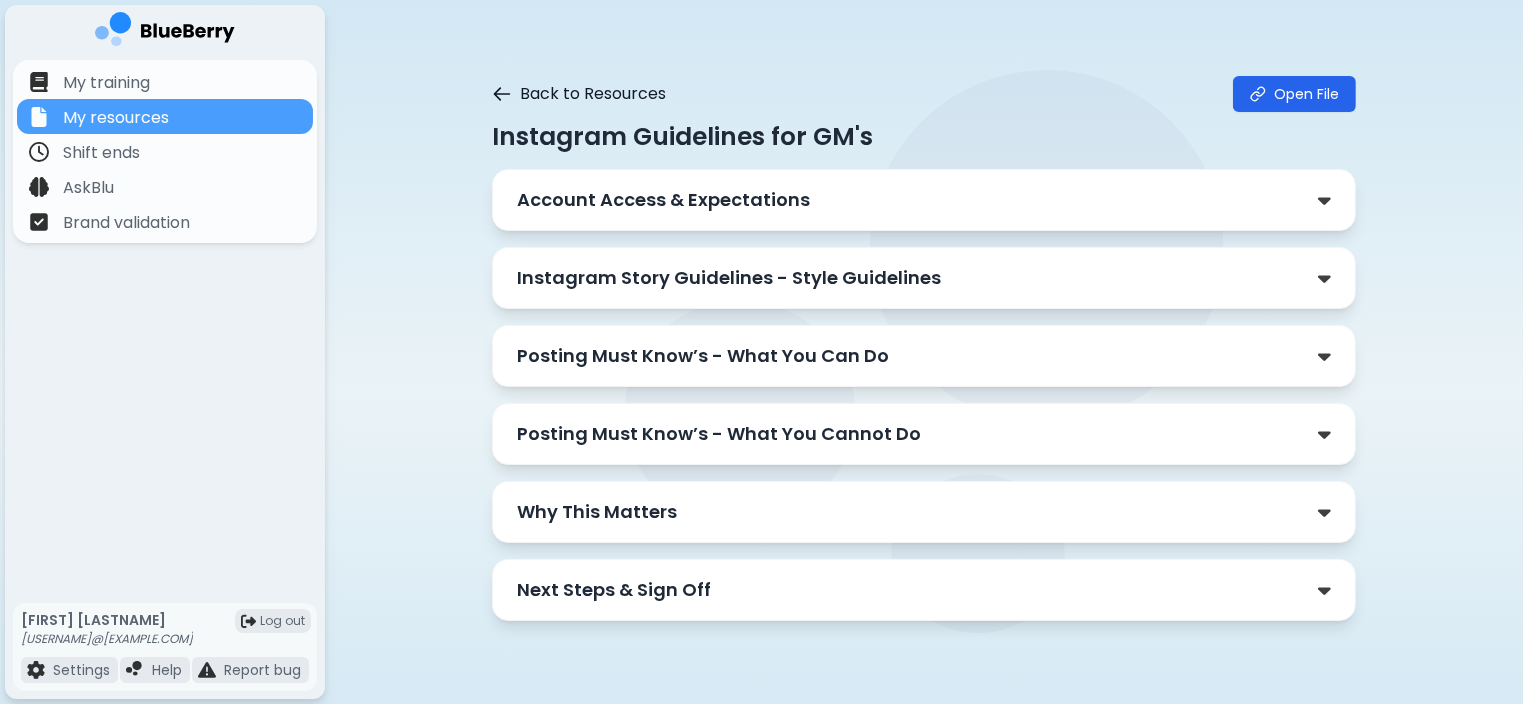 click 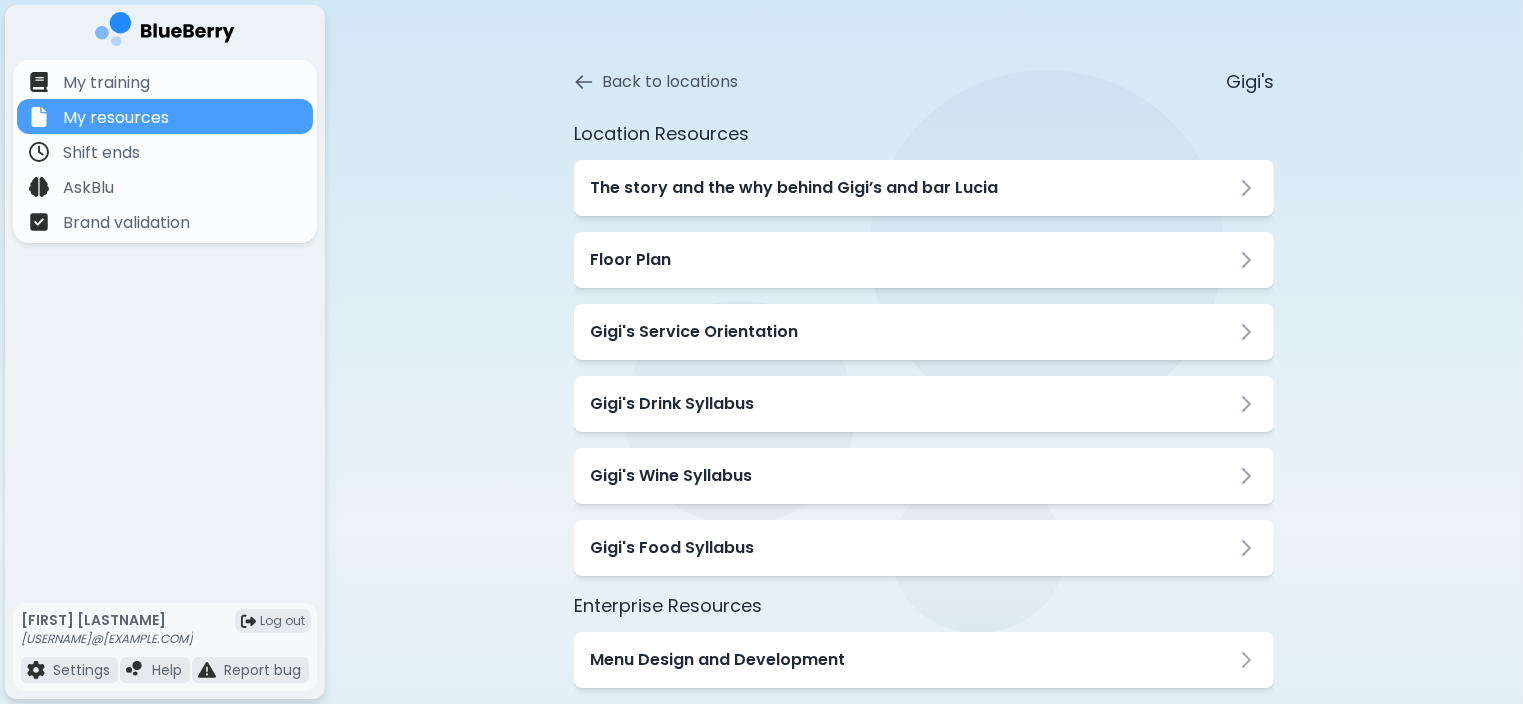 scroll, scrollTop: 112, scrollLeft: 0, axis: vertical 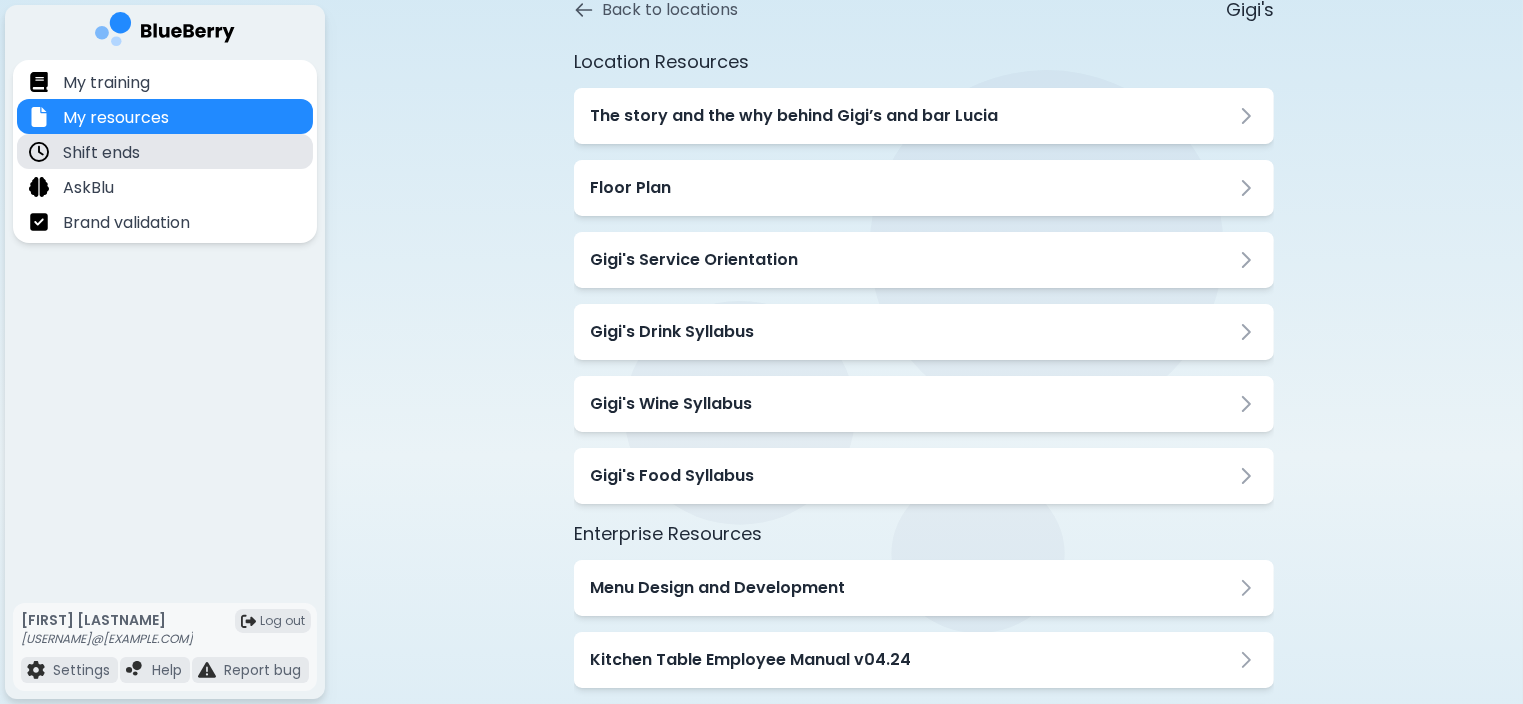 click on "Shift ends" at bounding box center [165, 151] 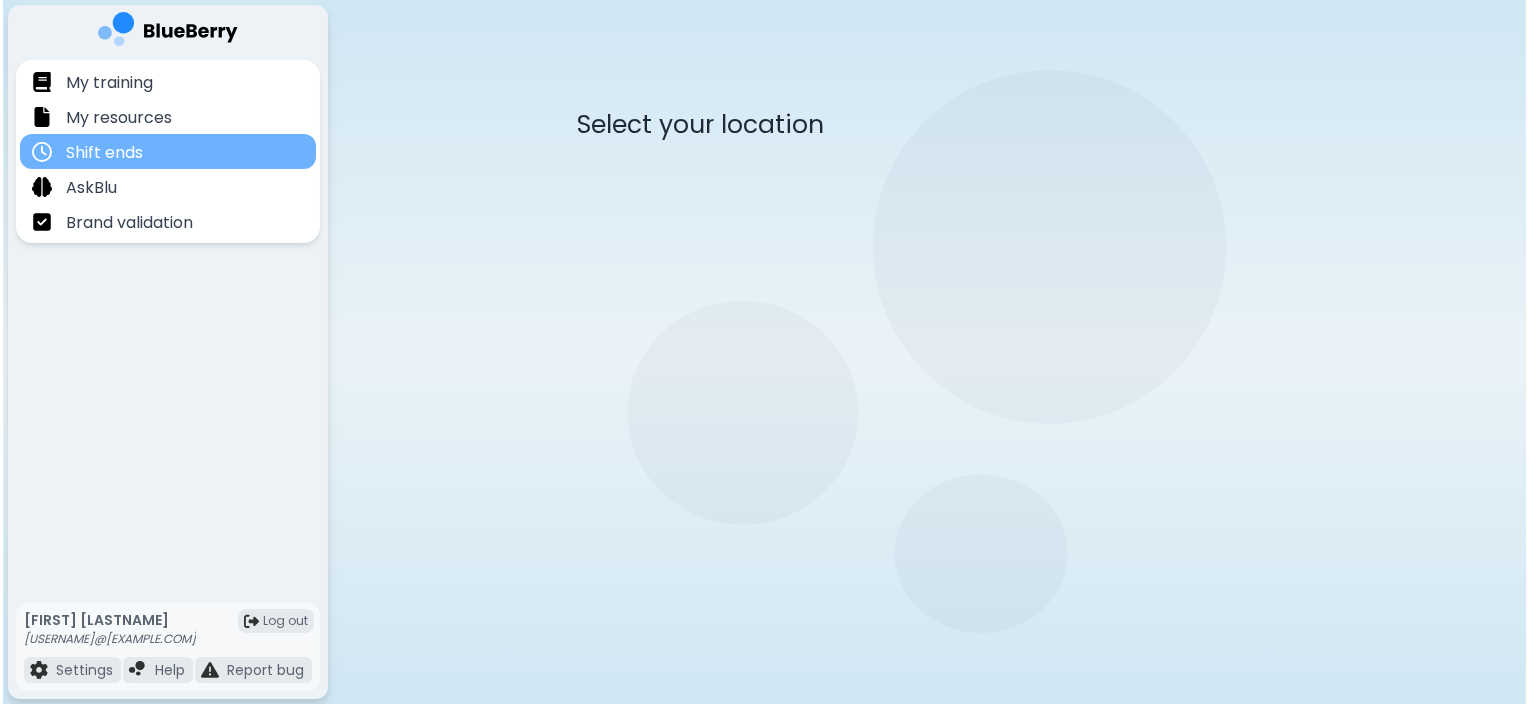 scroll, scrollTop: 0, scrollLeft: 0, axis: both 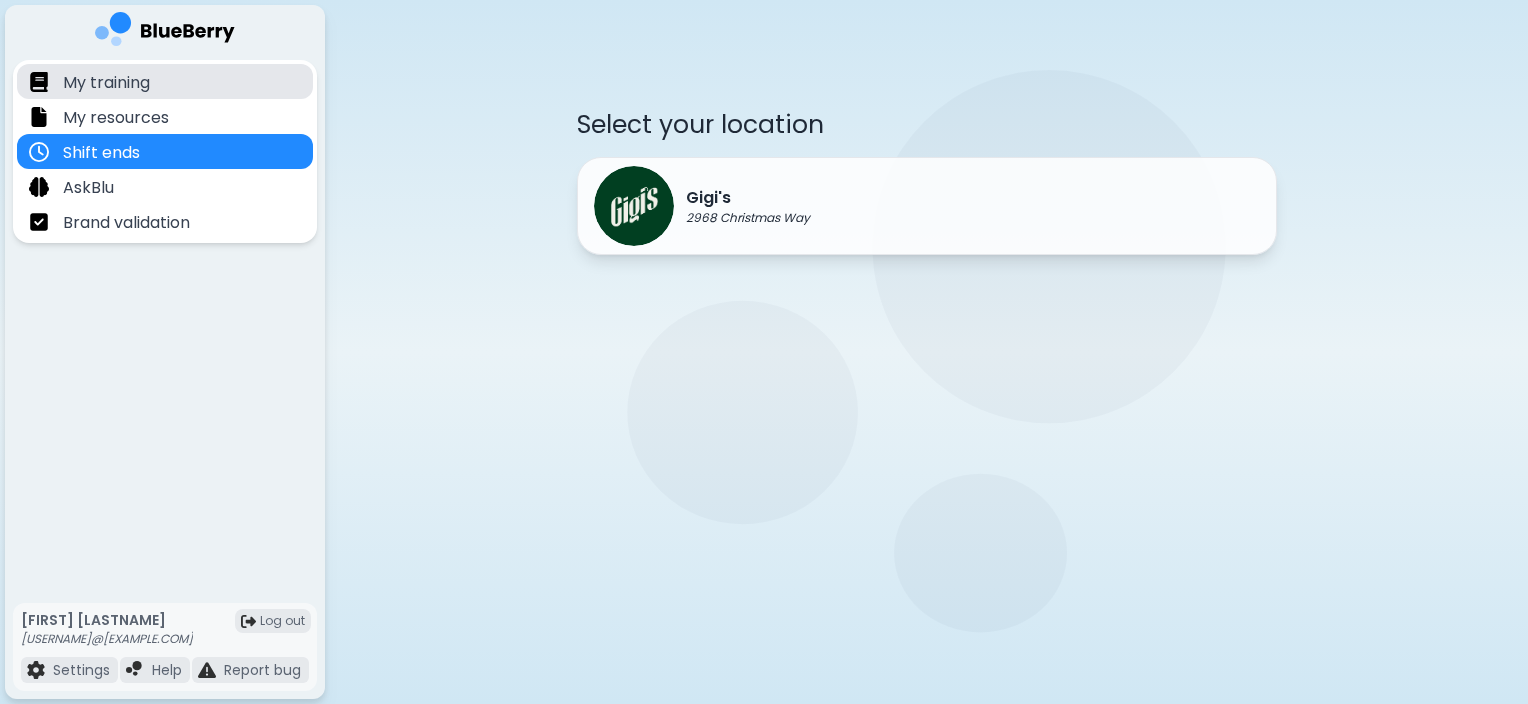click on "My training" at bounding box center [165, 81] 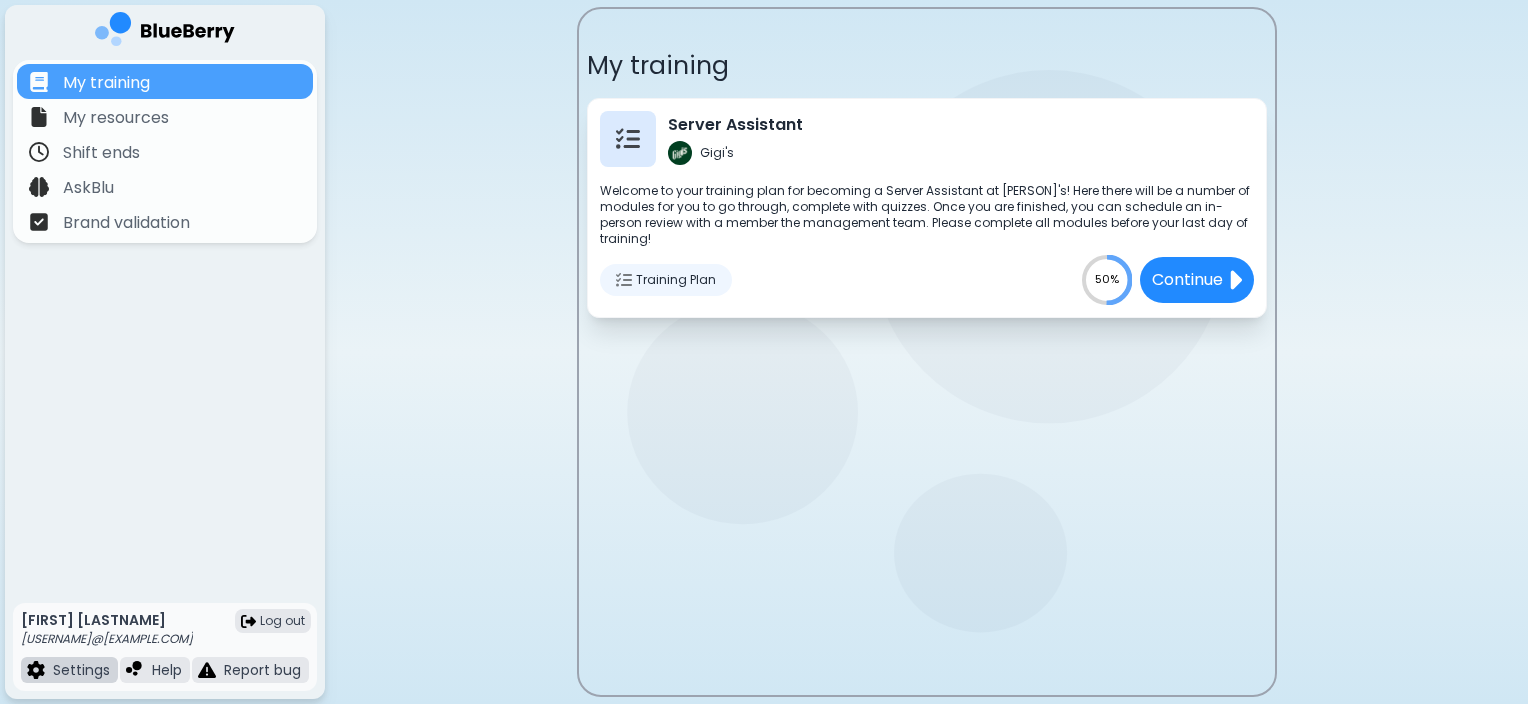 click on "Settings" at bounding box center (81, 670) 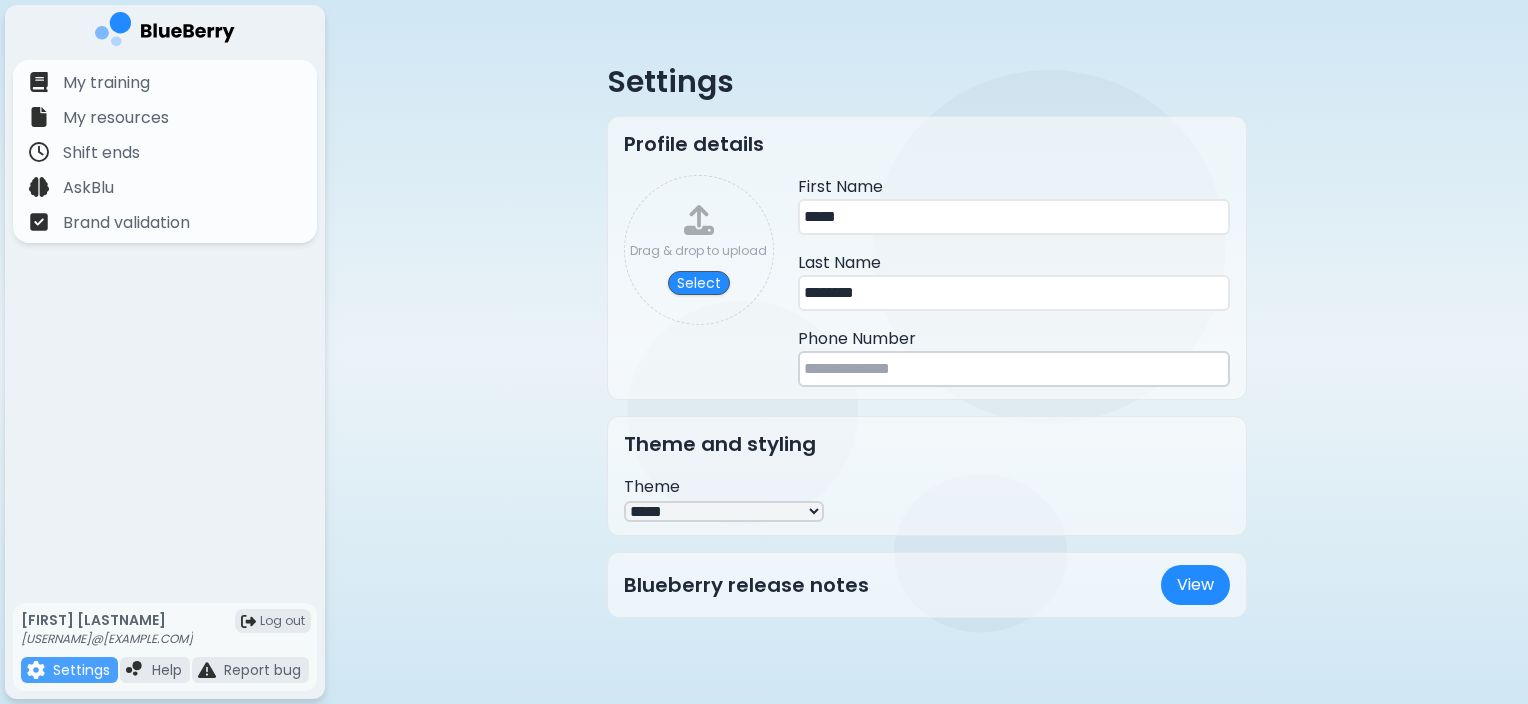 click at bounding box center [1014, 369] 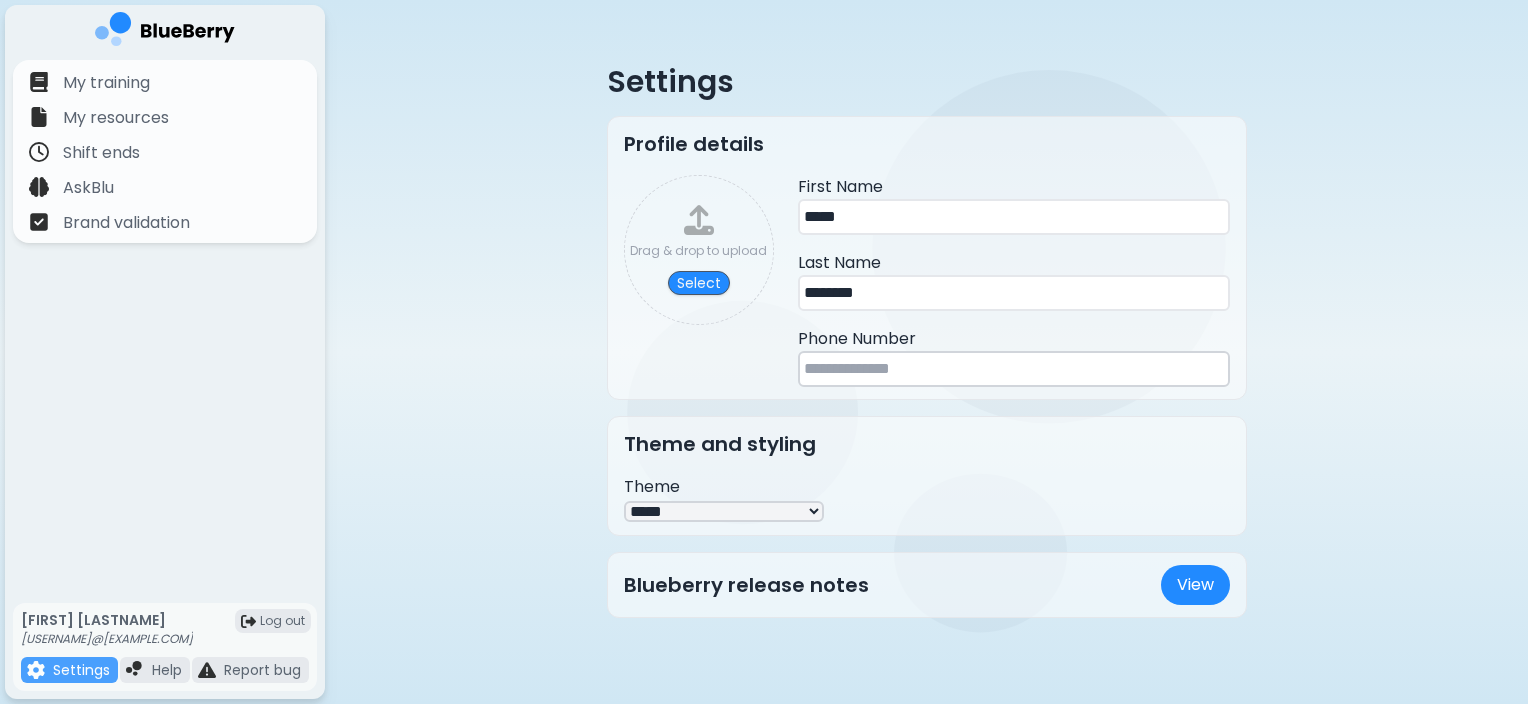 type on "**********" 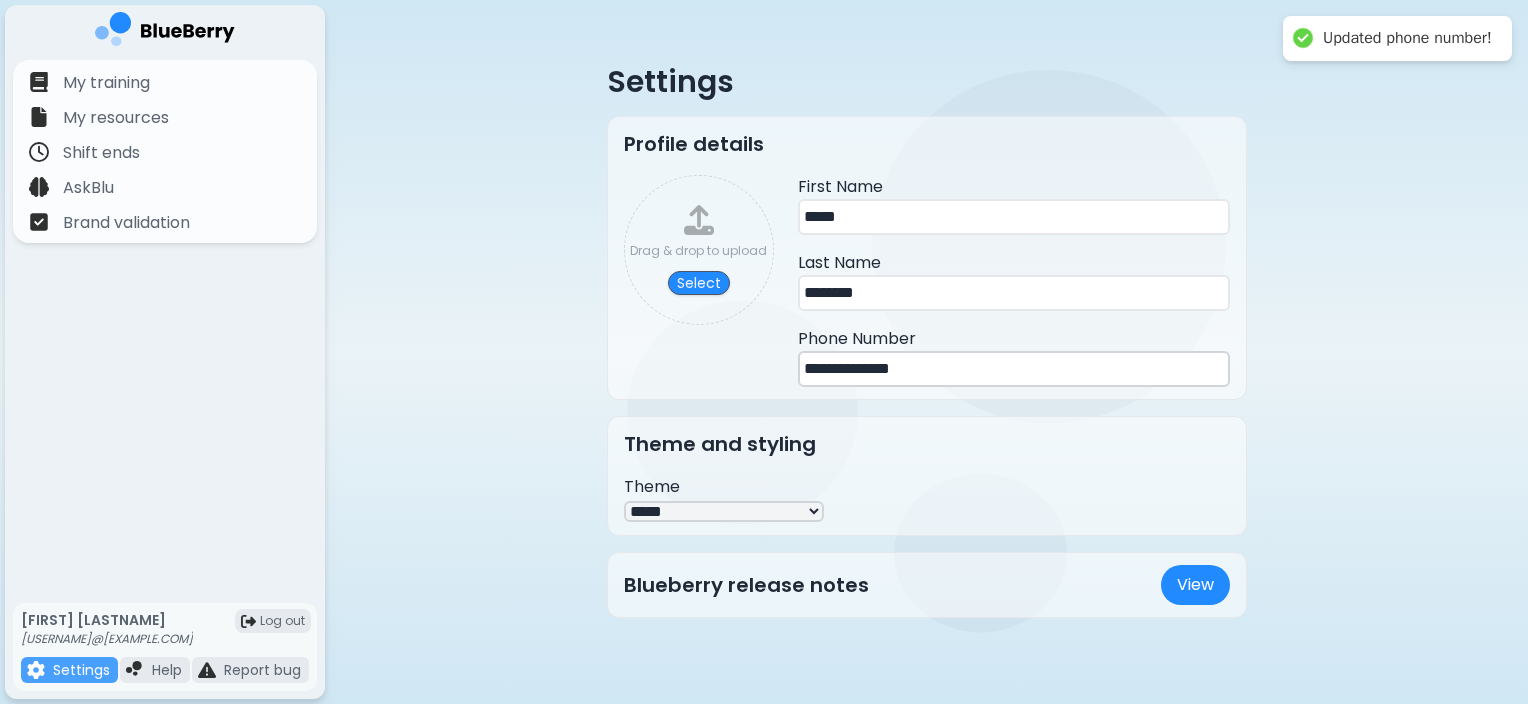 click on "Theme and styling Theme ***** ****" at bounding box center [927, 476] 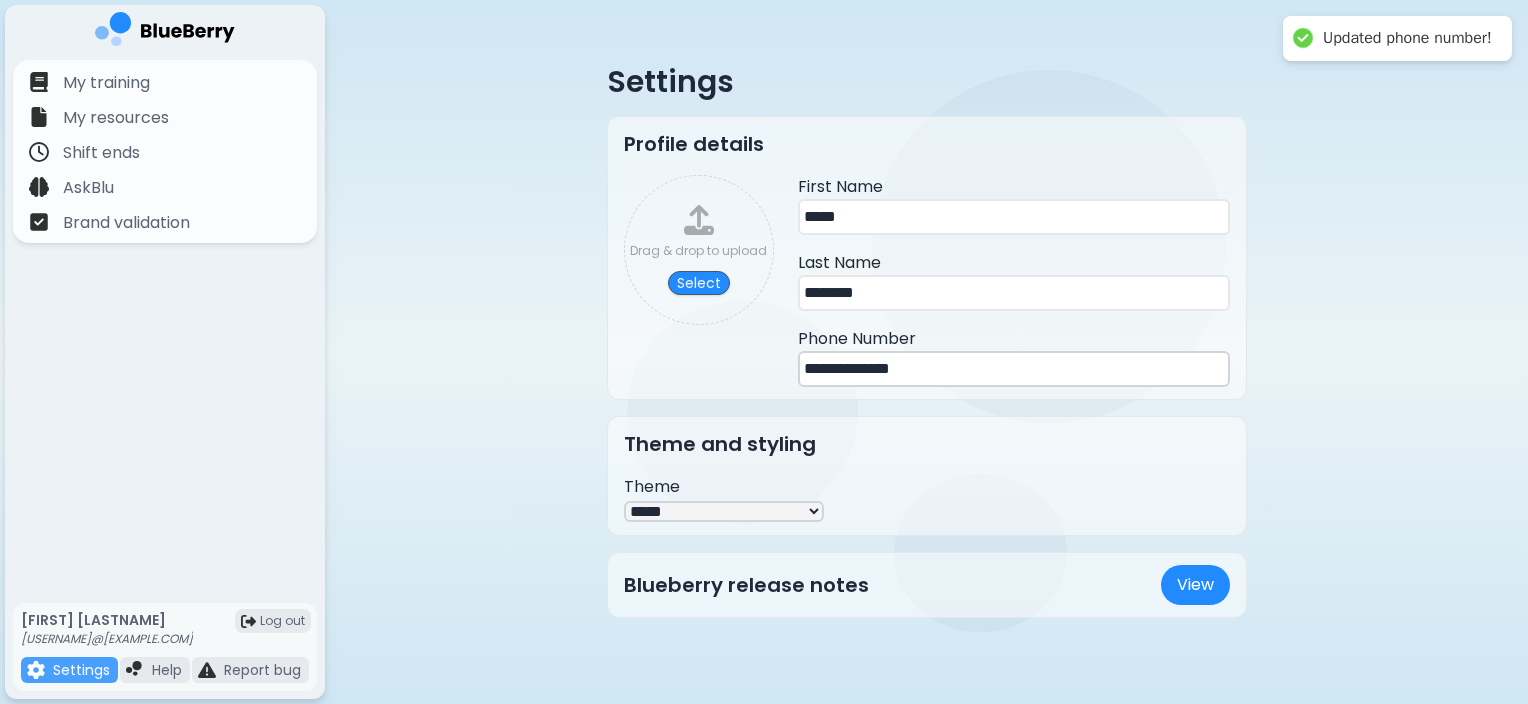 click on "***** ****" at bounding box center [724, 511] 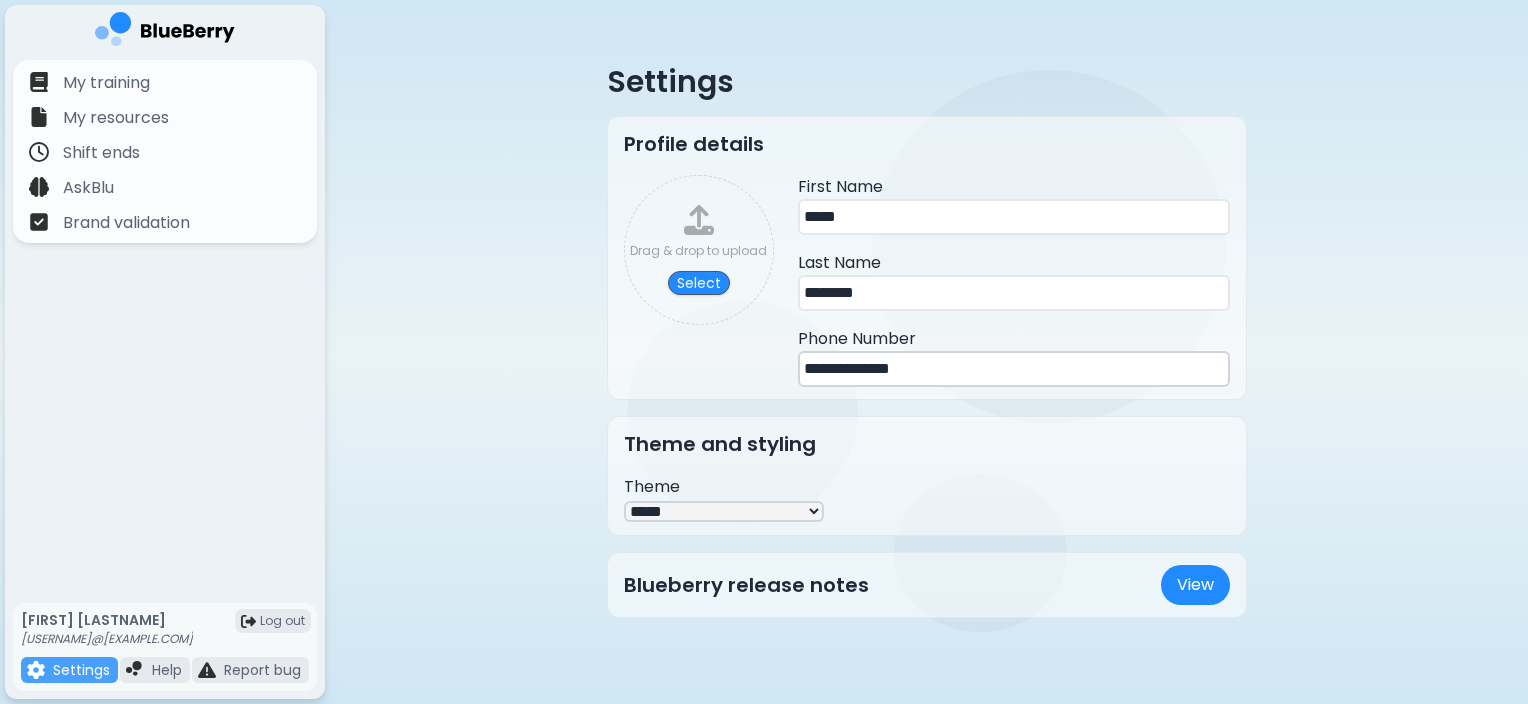 select on "****" 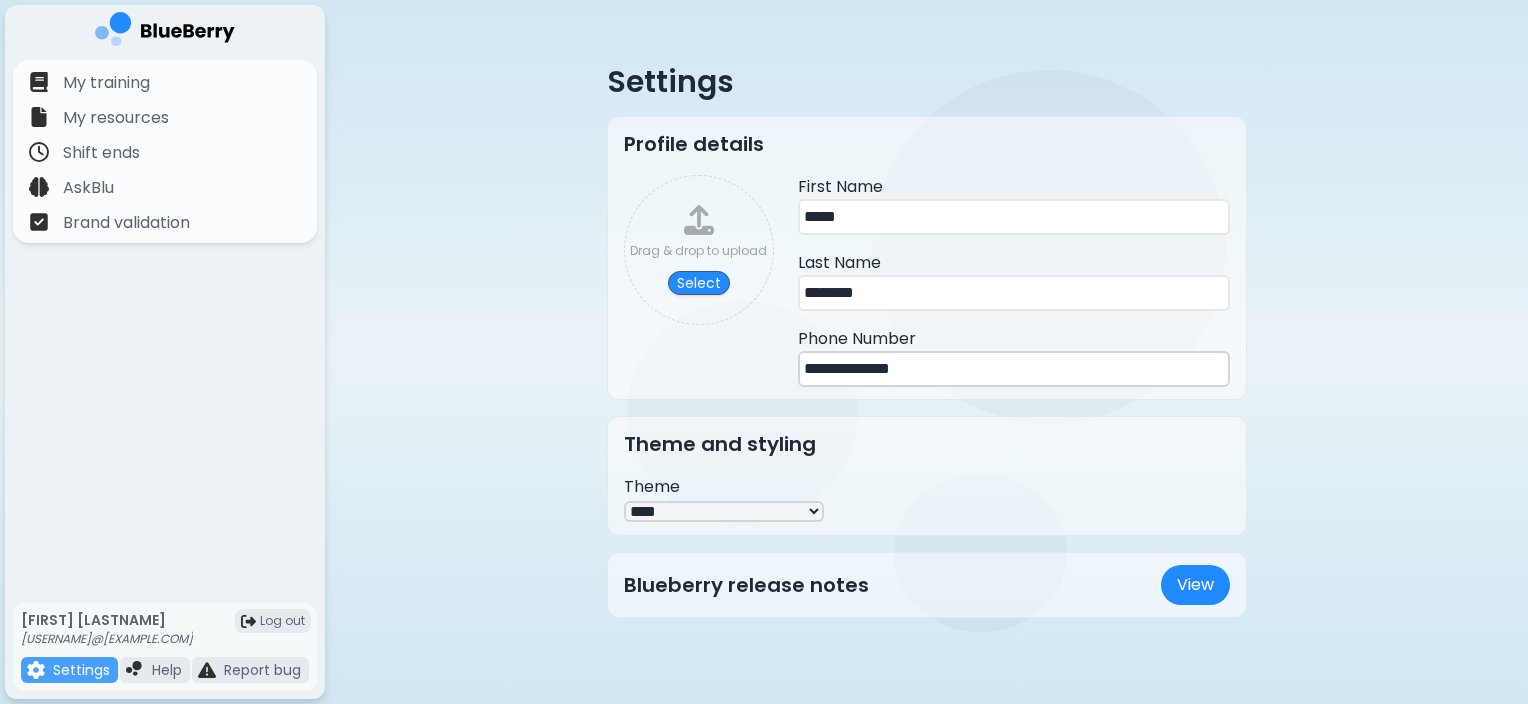 click on "***** ****" at bounding box center [724, 511] 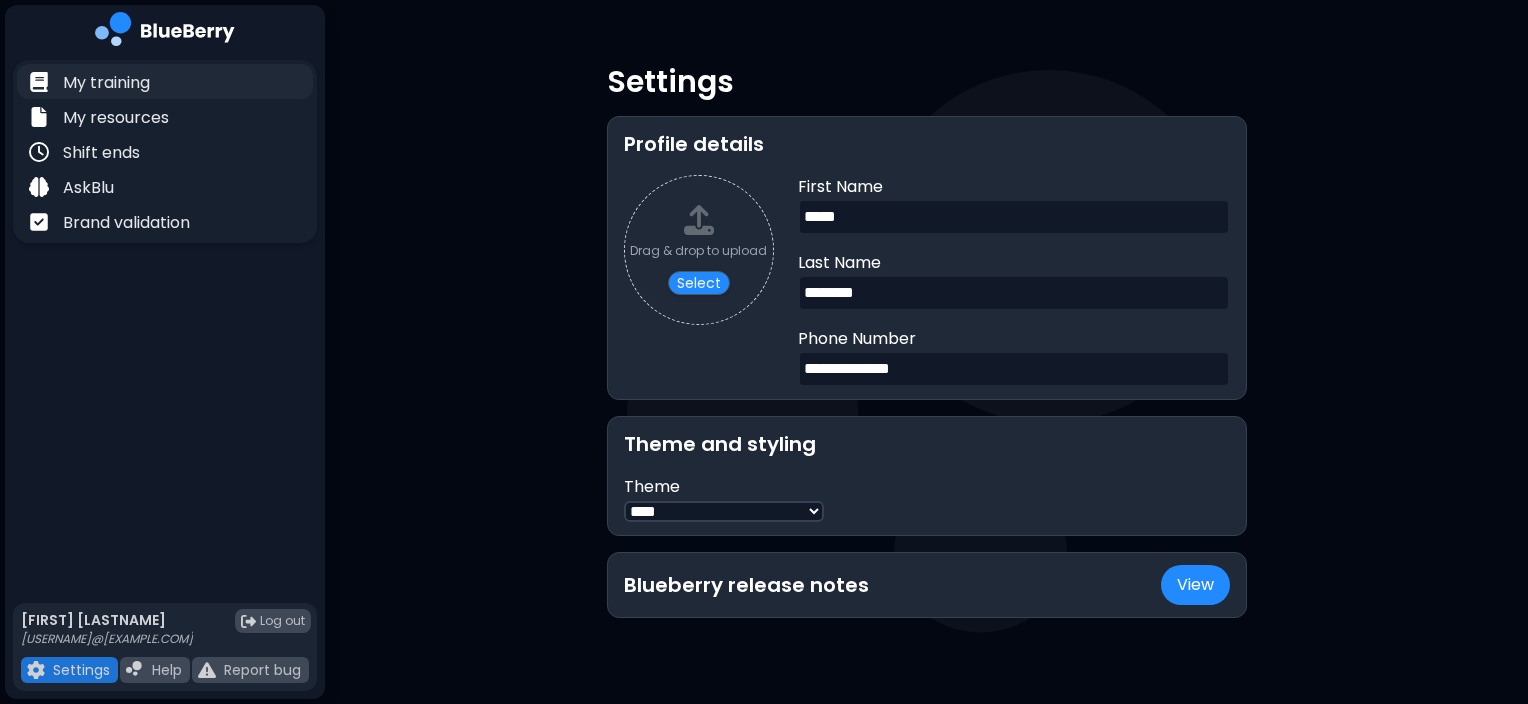 click on "My training" at bounding box center [106, 83] 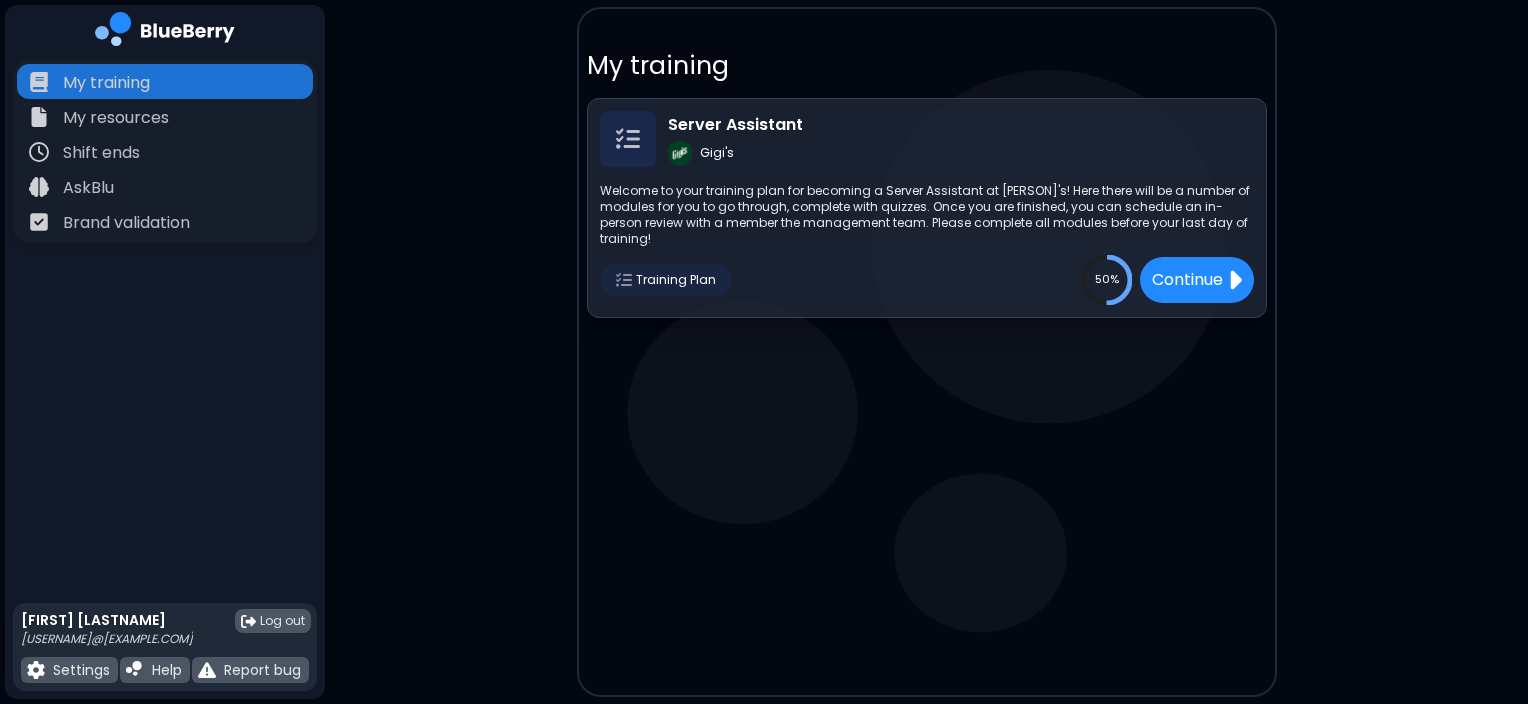 click on "Zlata [LASTNAME] [EMAIL] Log out Settings Help Report bug" at bounding box center [165, 647] 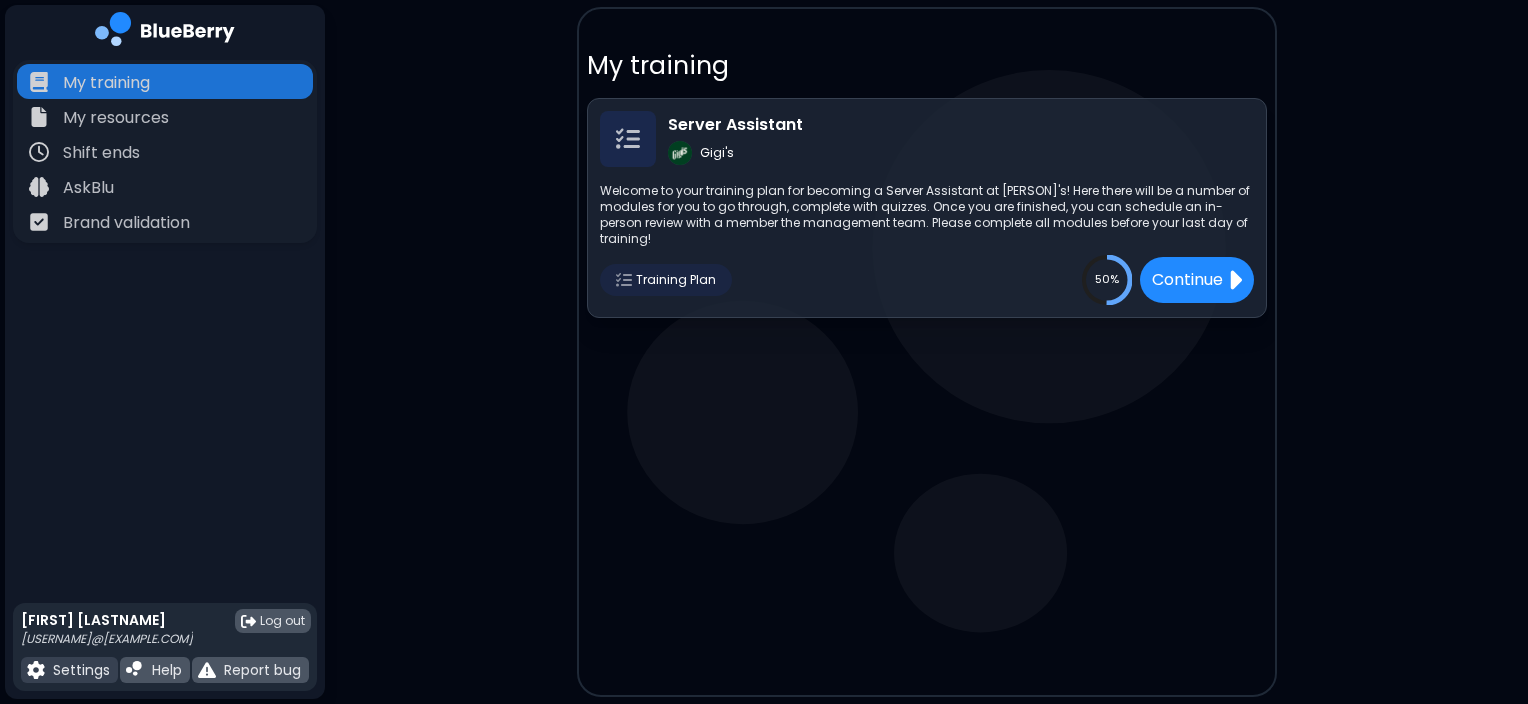 click on "Settings" at bounding box center [81, 670] 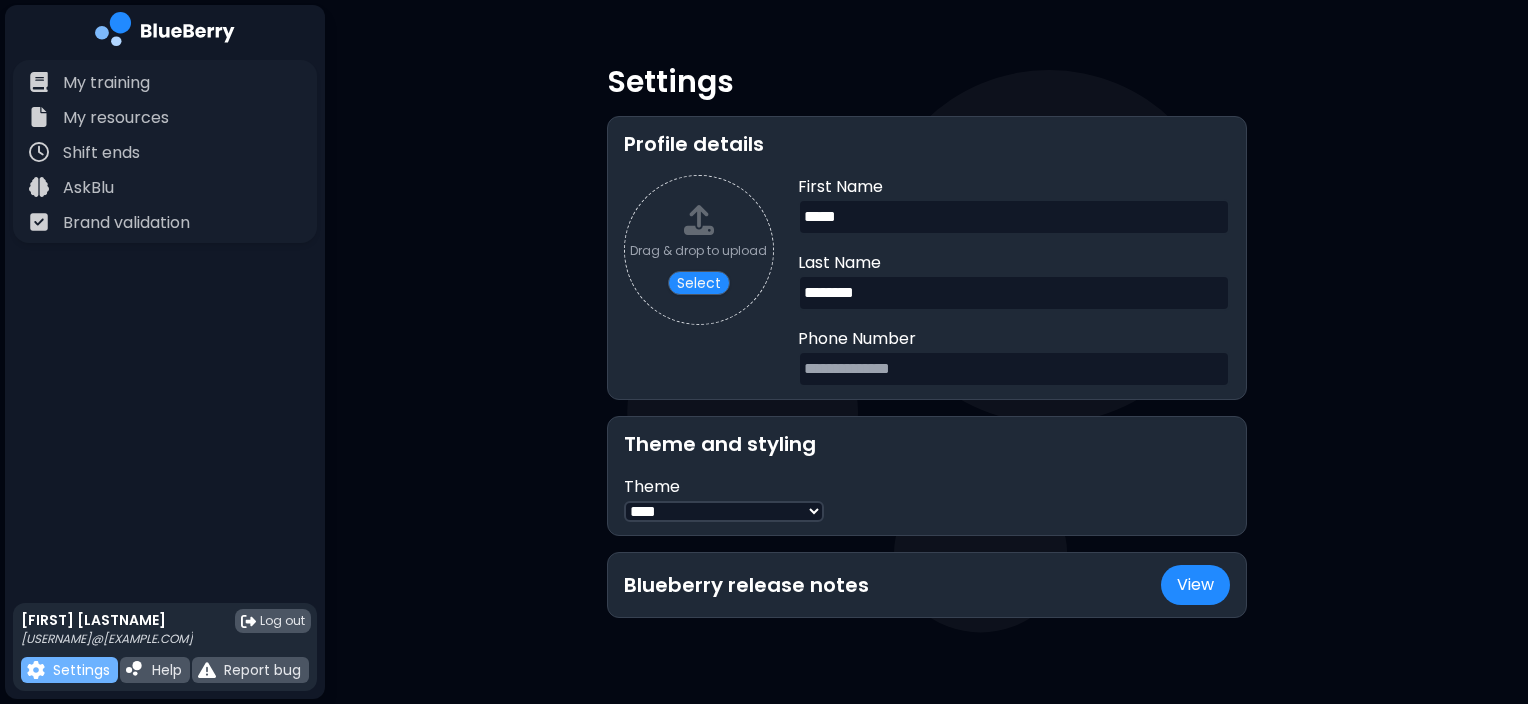 type on "**********" 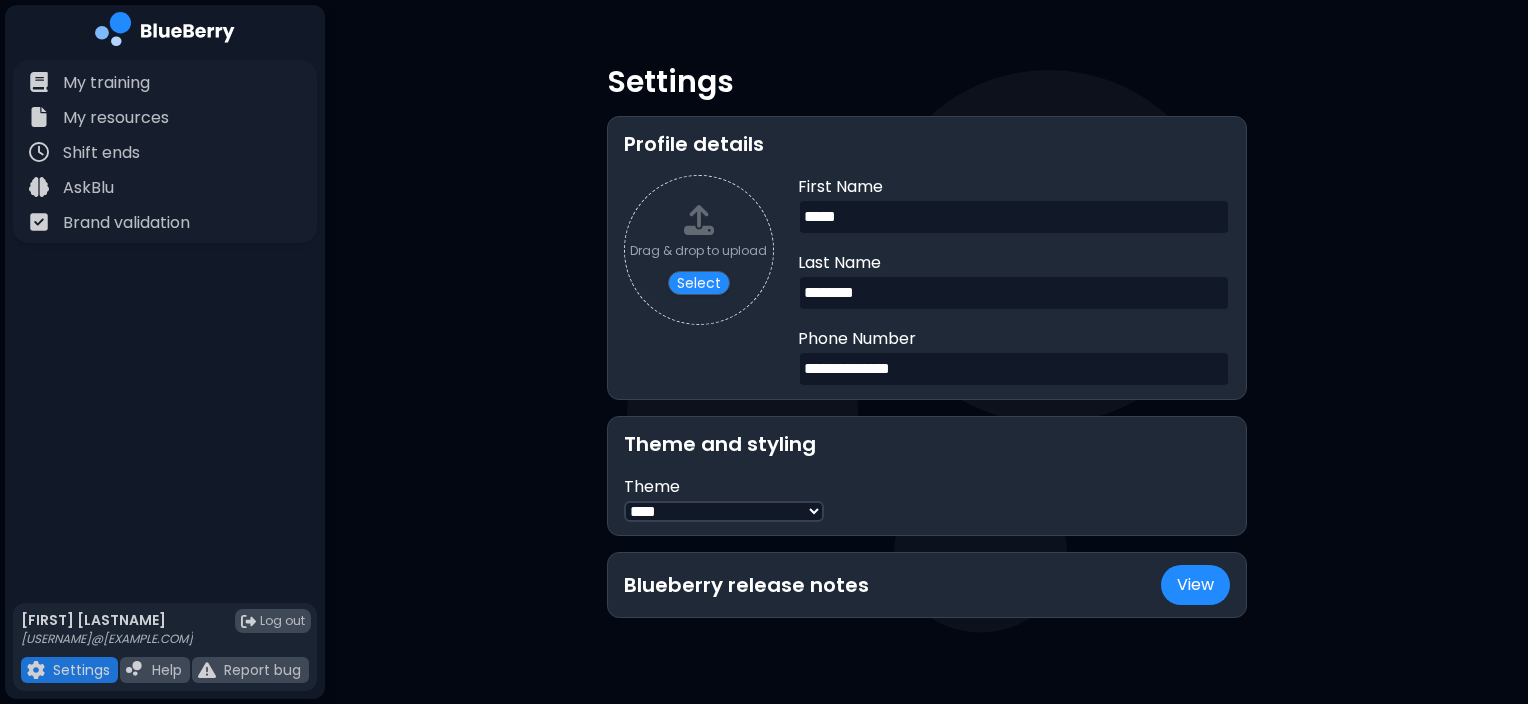 click on "**********" at bounding box center (926, 341) 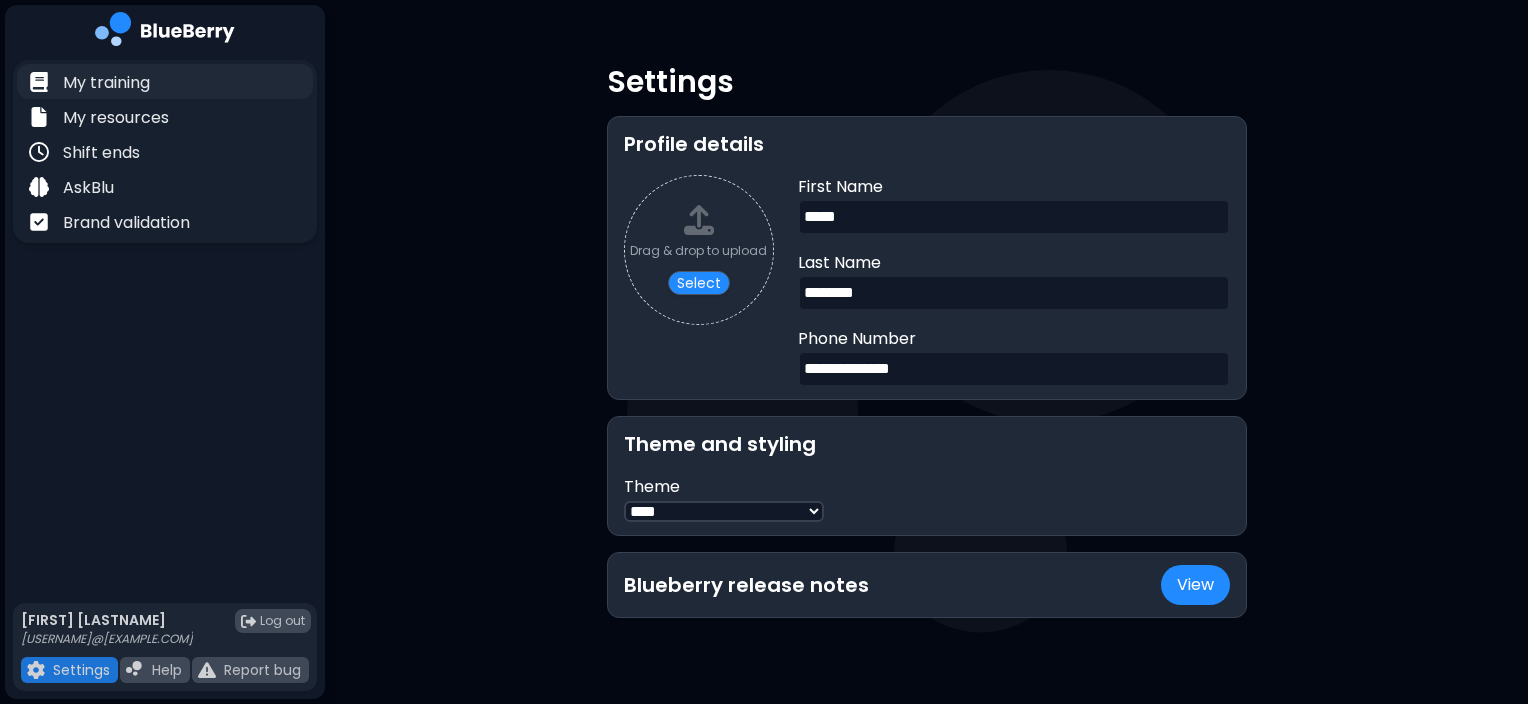 click on "My training" at bounding box center (165, 81) 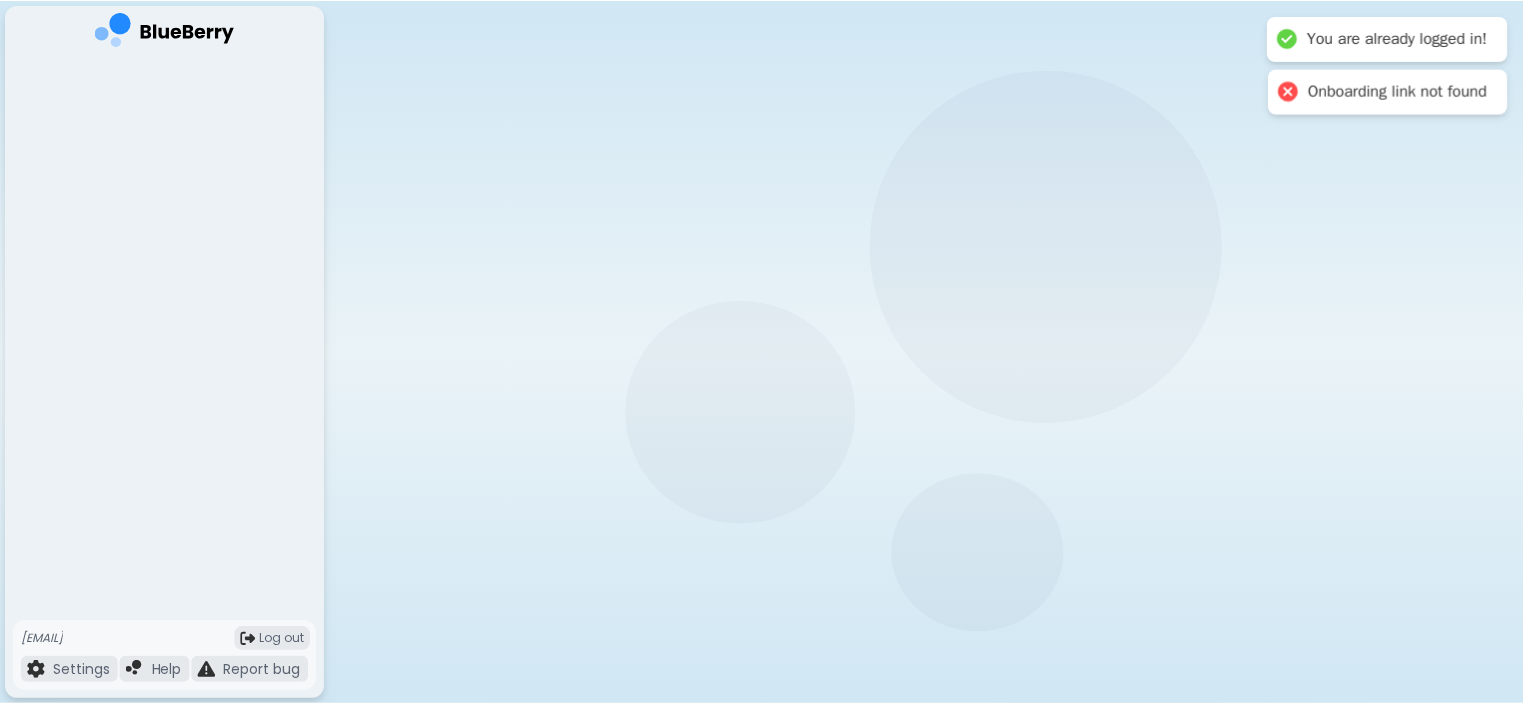 scroll, scrollTop: 0, scrollLeft: 0, axis: both 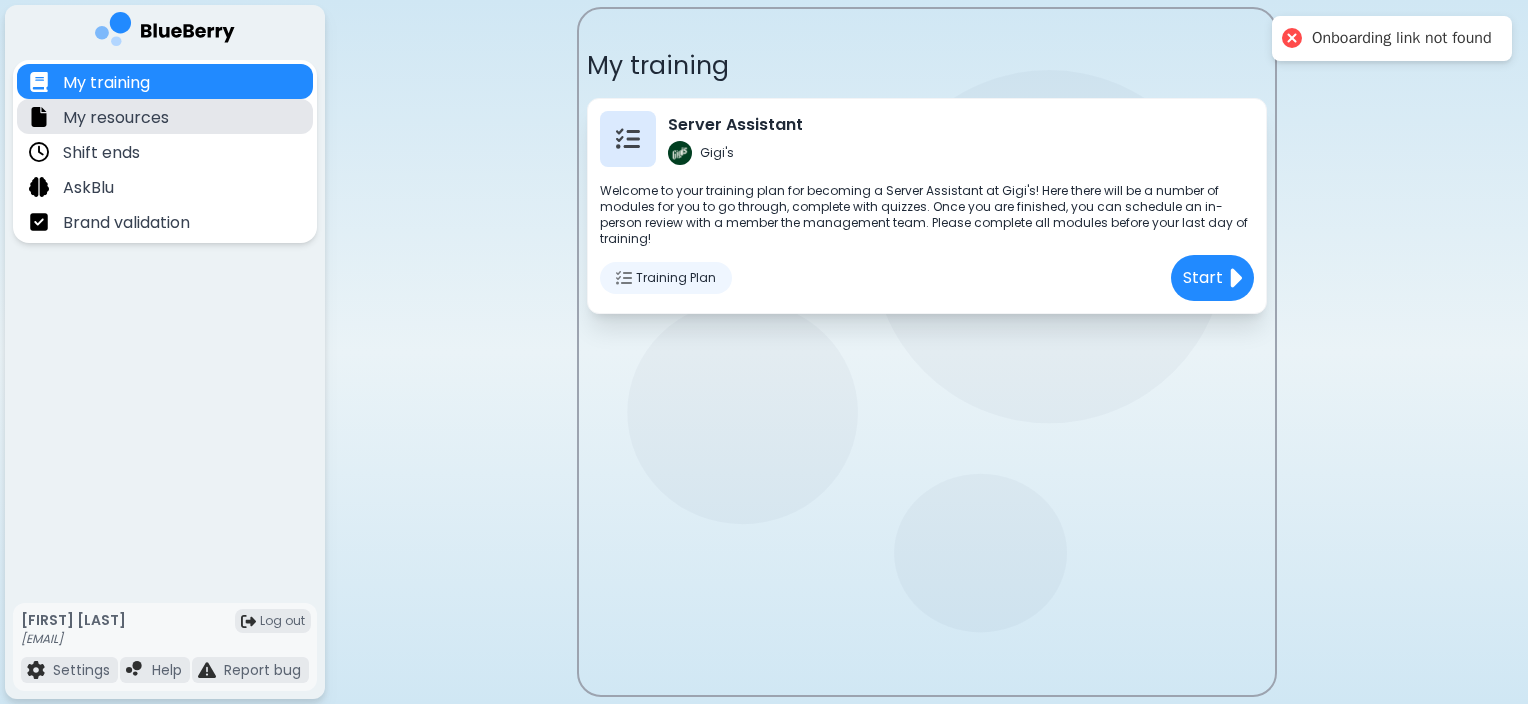 click on "My resources" at bounding box center [99, 116] 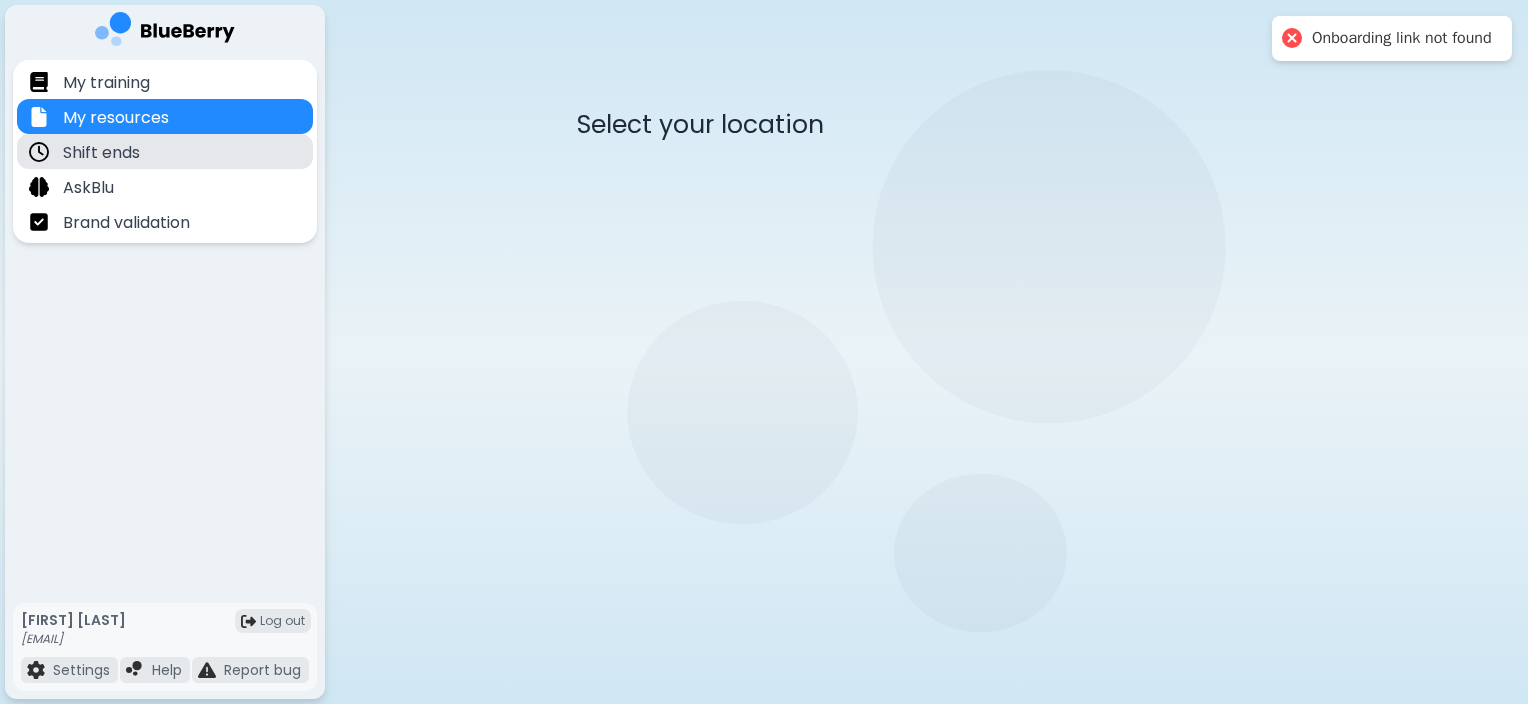 click on "Shift ends" at bounding box center (101, 153) 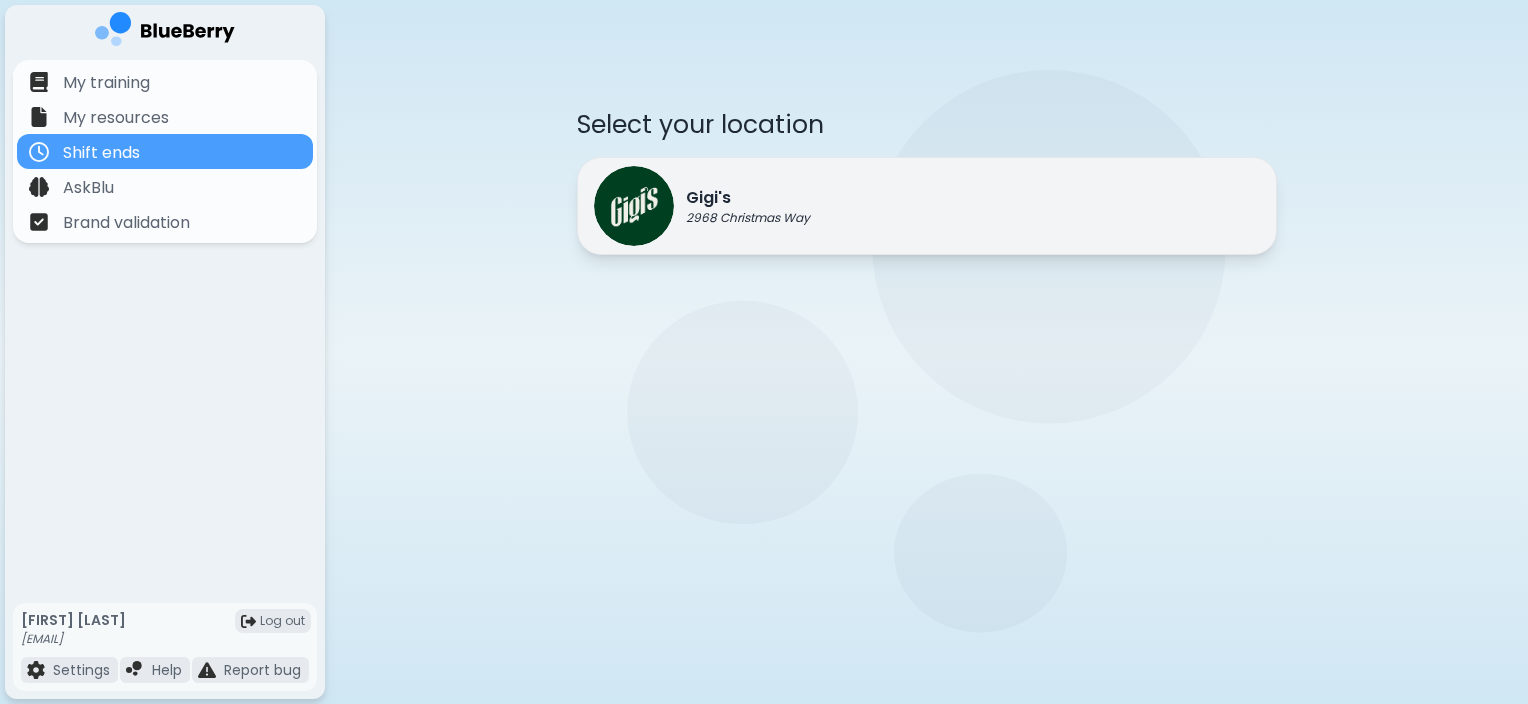 click on "2968 Christmas Way" at bounding box center [748, 218] 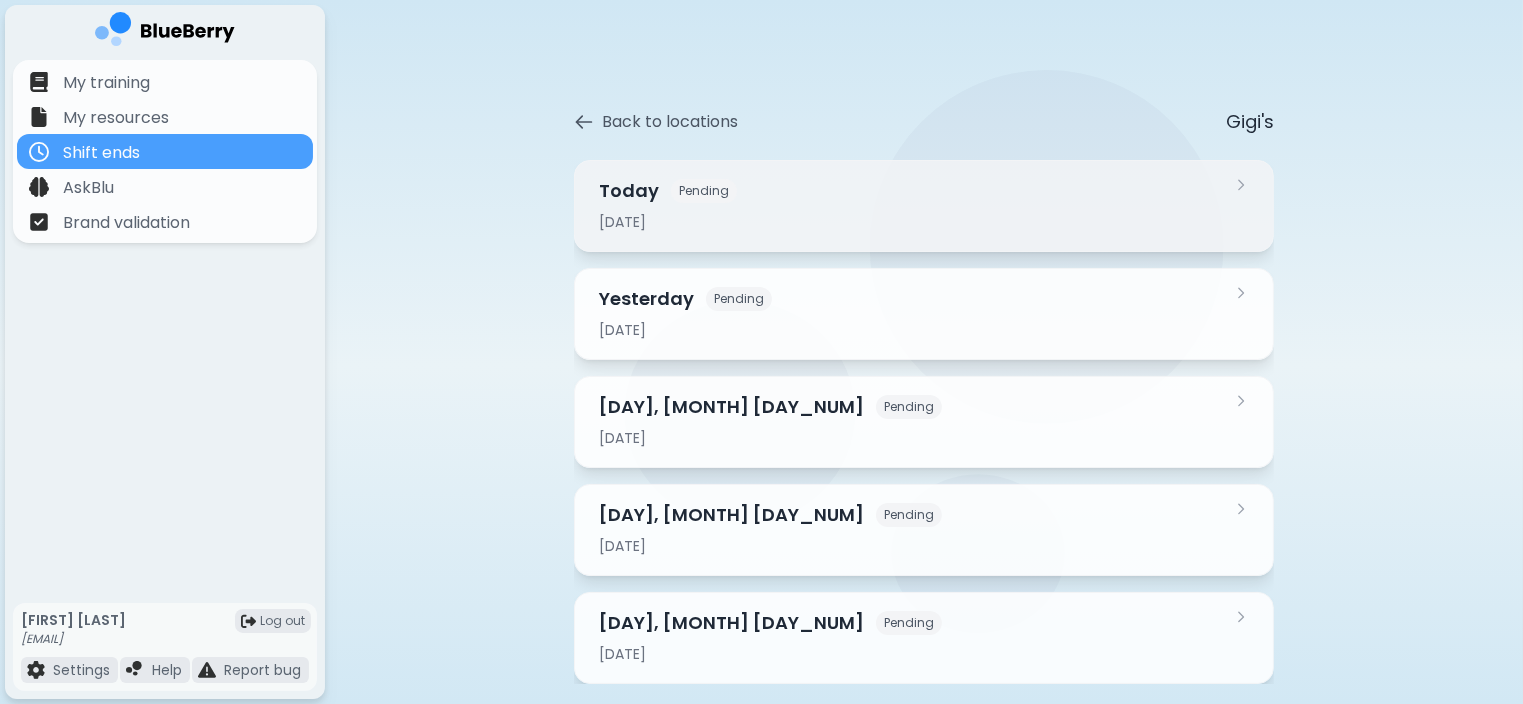 click on "[DATE]" at bounding box center [912, 222] 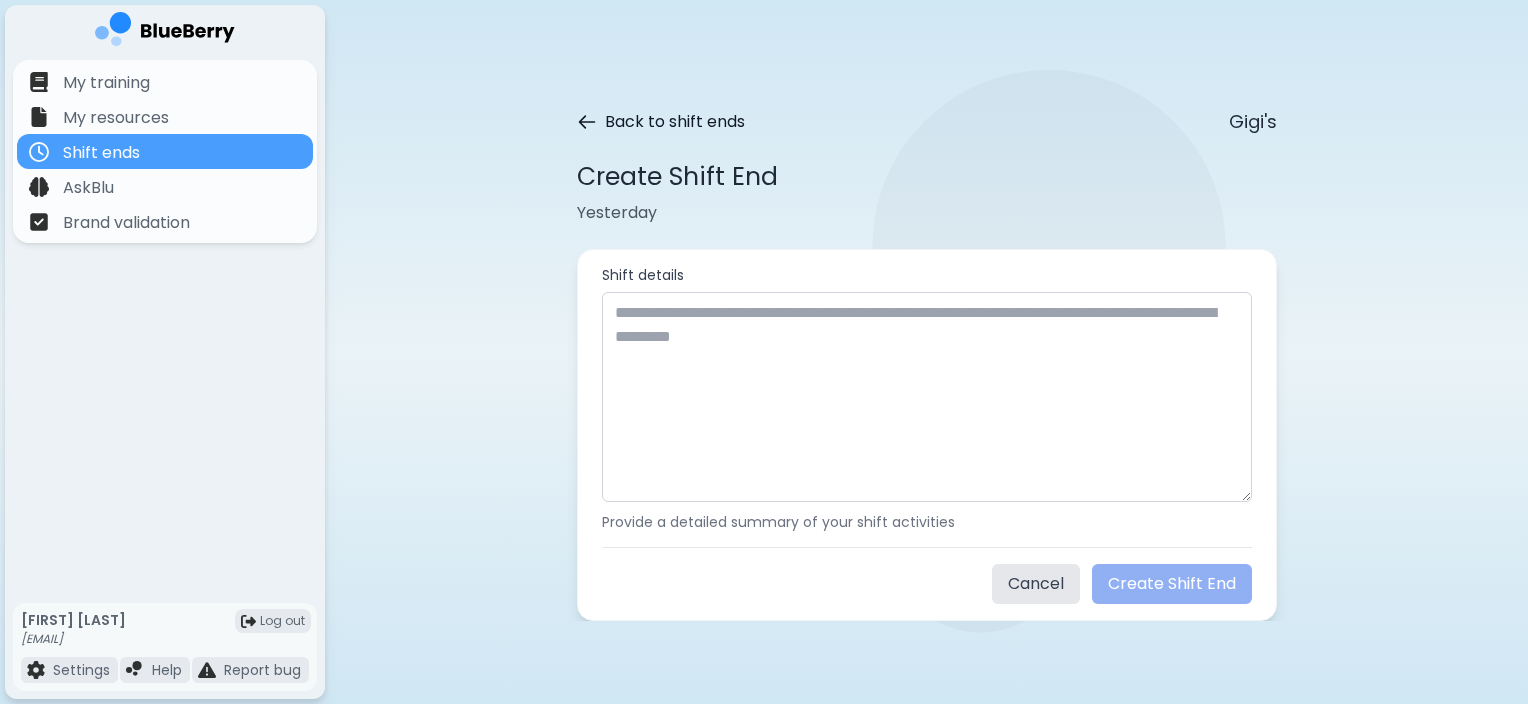 click 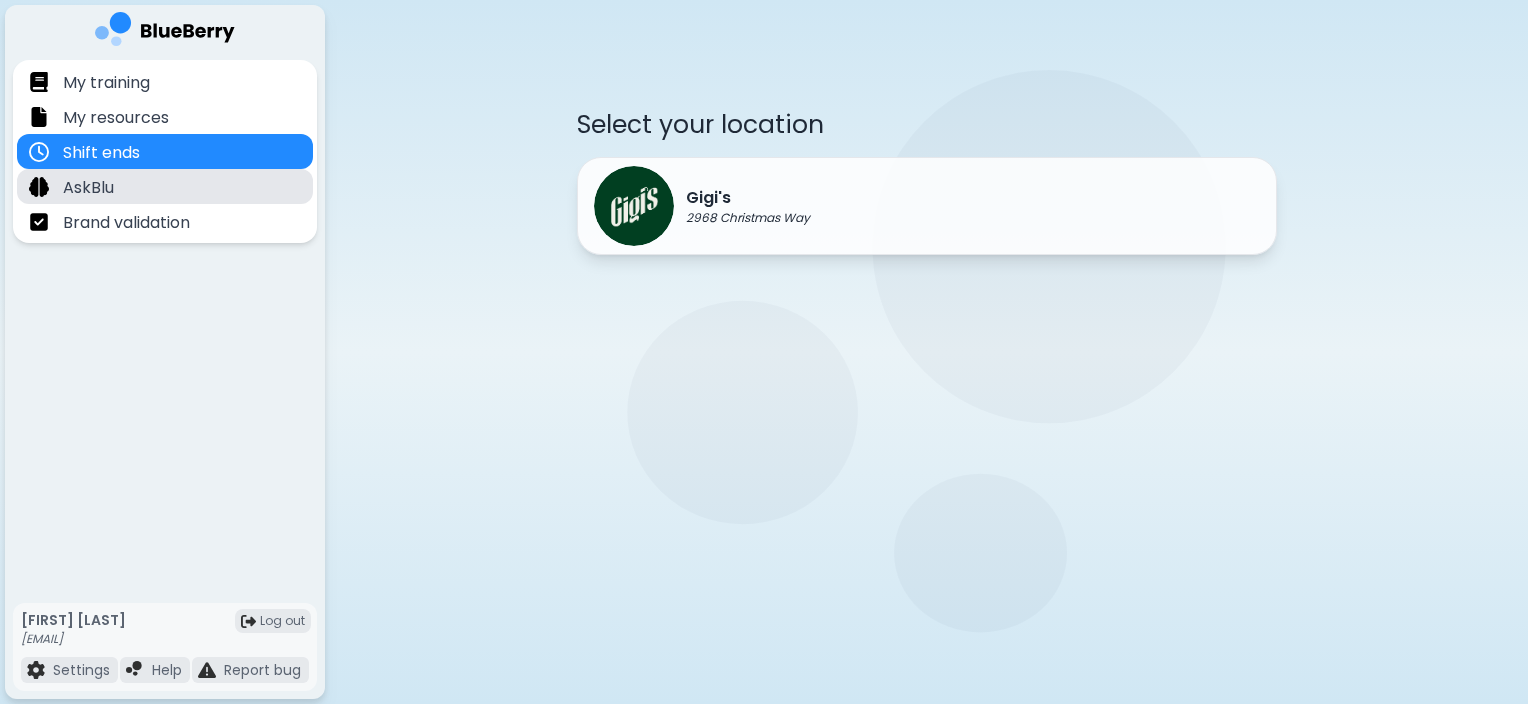 click on "AskBlu" at bounding box center (88, 188) 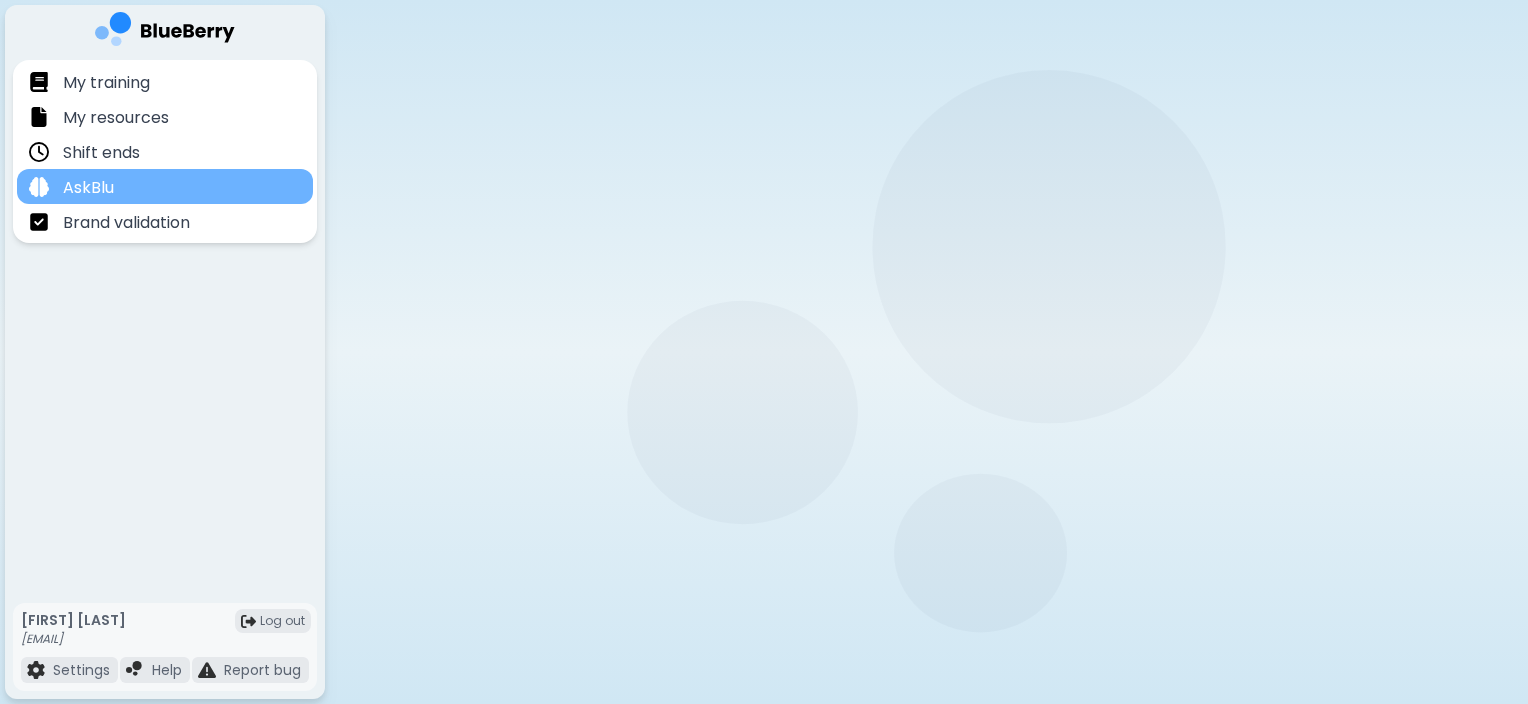 click on "AskBlu" at bounding box center [88, 188] 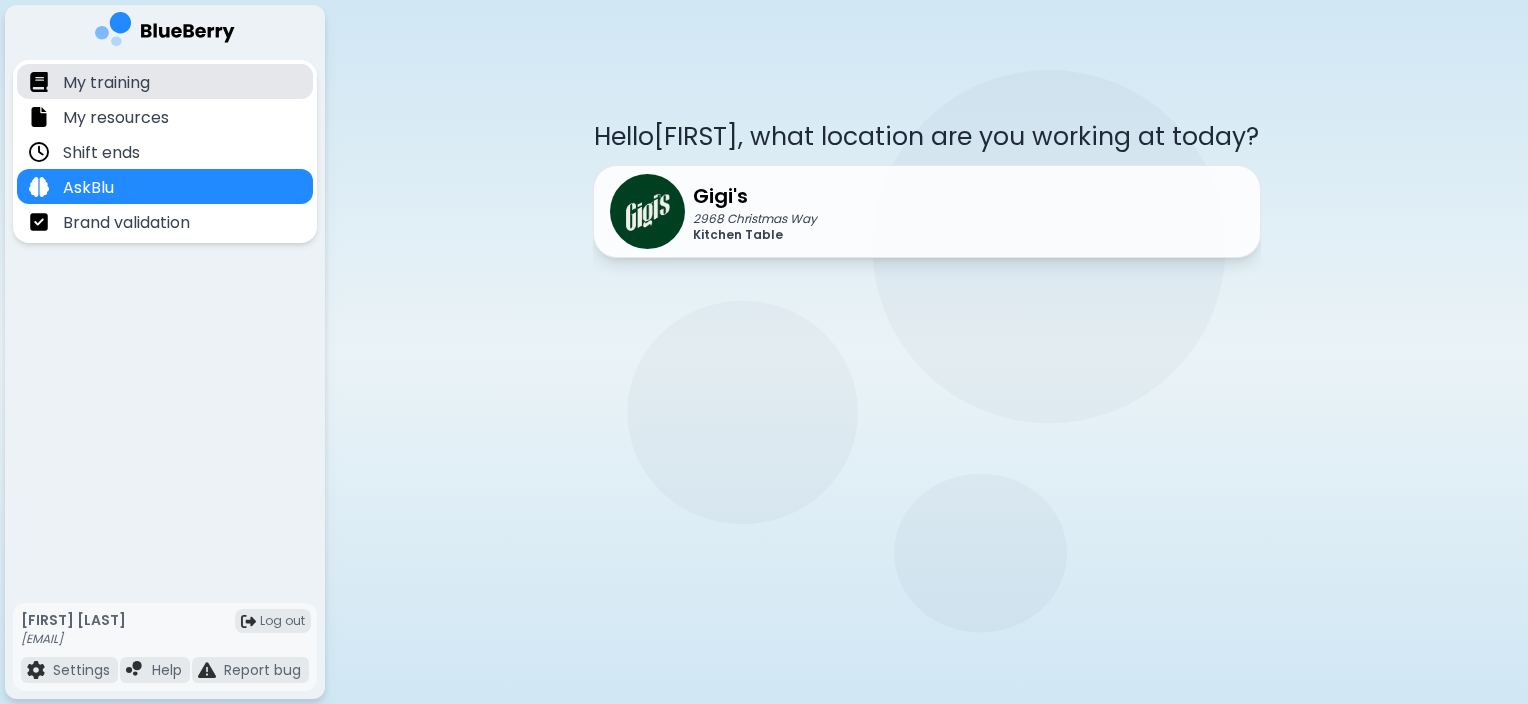 click on "My training" at bounding box center (106, 83) 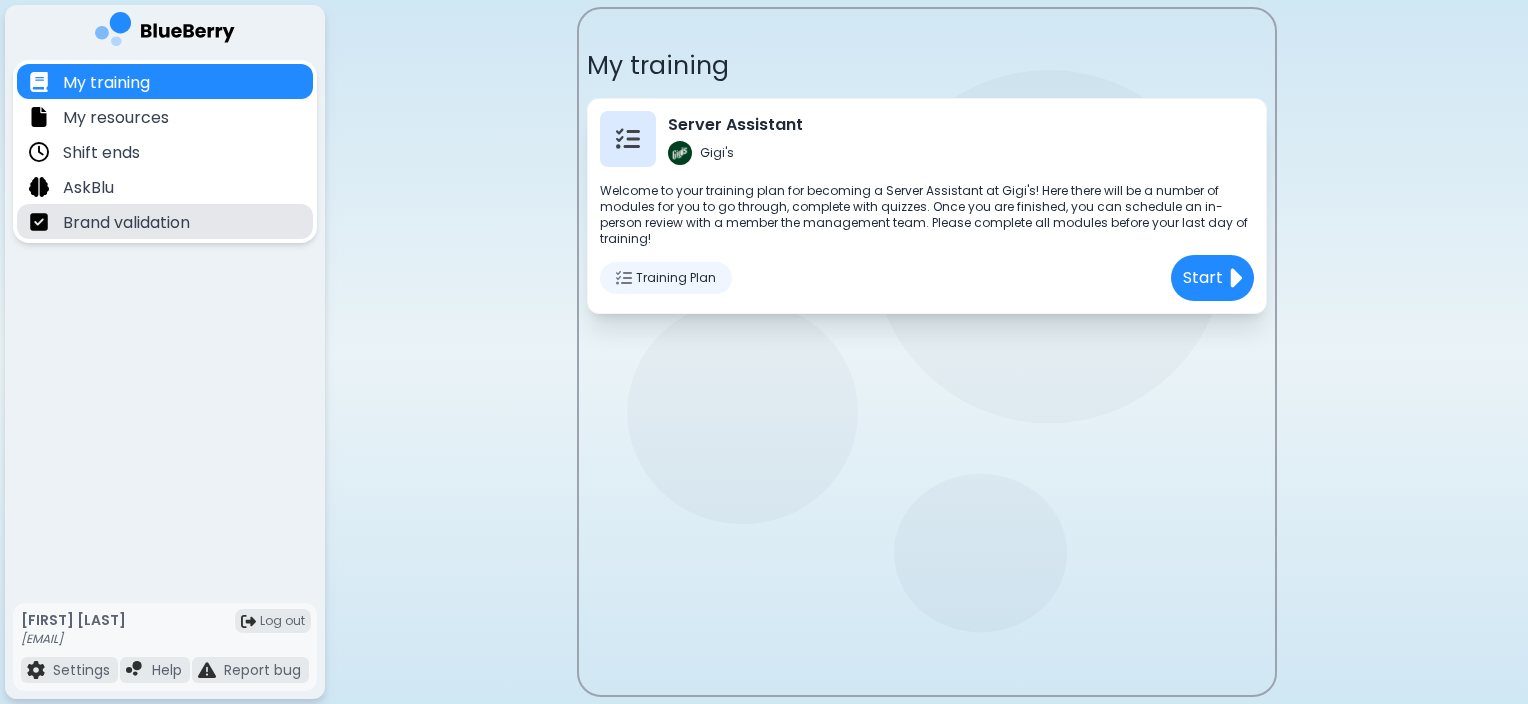 click on "Brand validation" at bounding box center [126, 223] 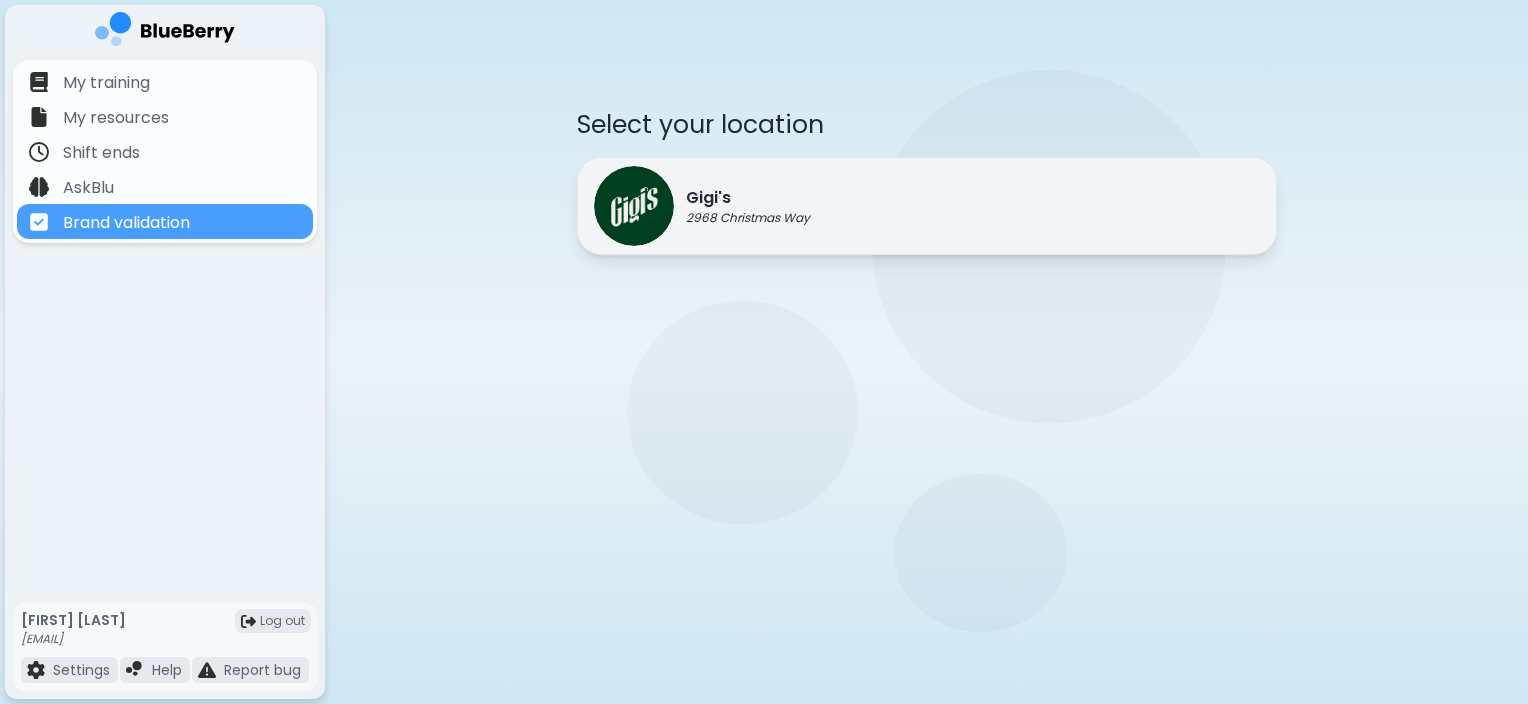 click on "2968 Christmas Way" at bounding box center (748, 218) 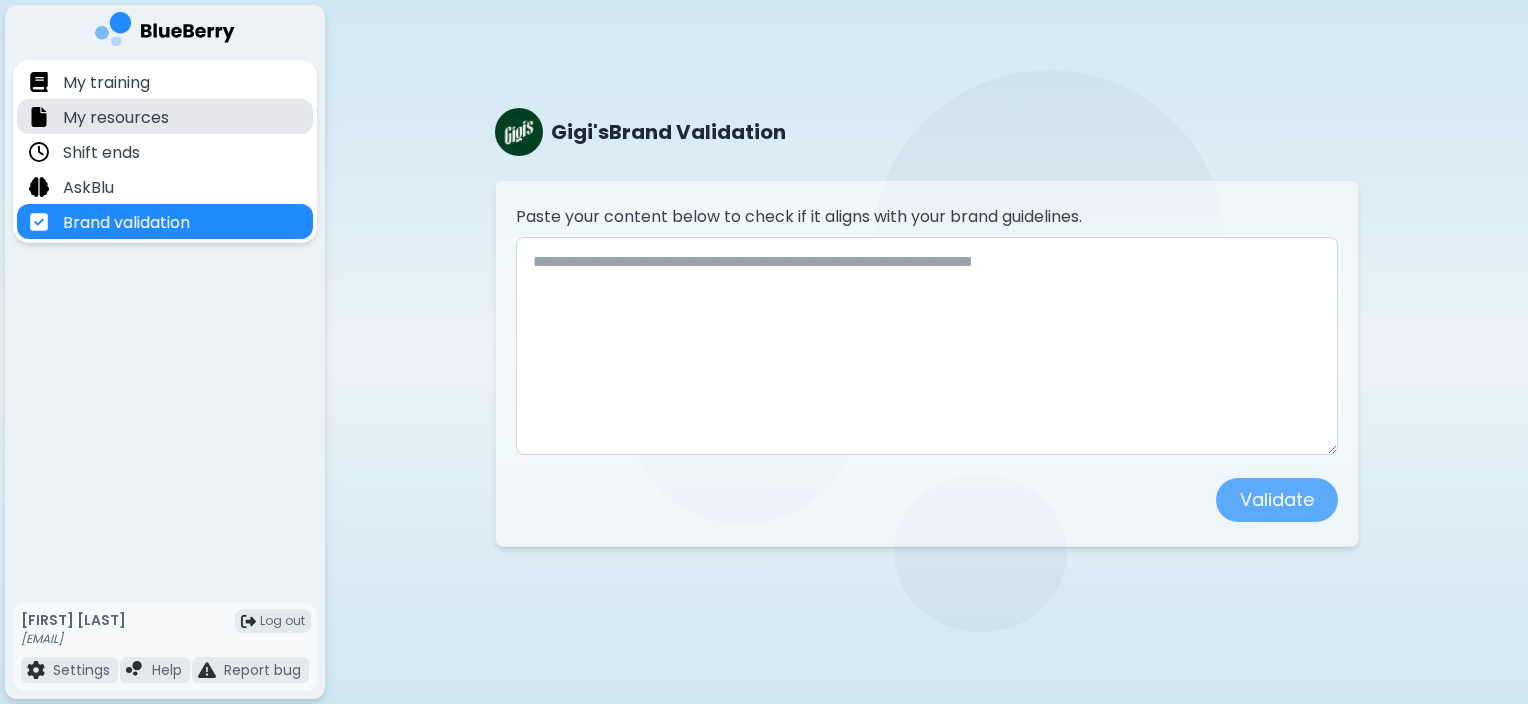 click on "My resources" at bounding box center [116, 118] 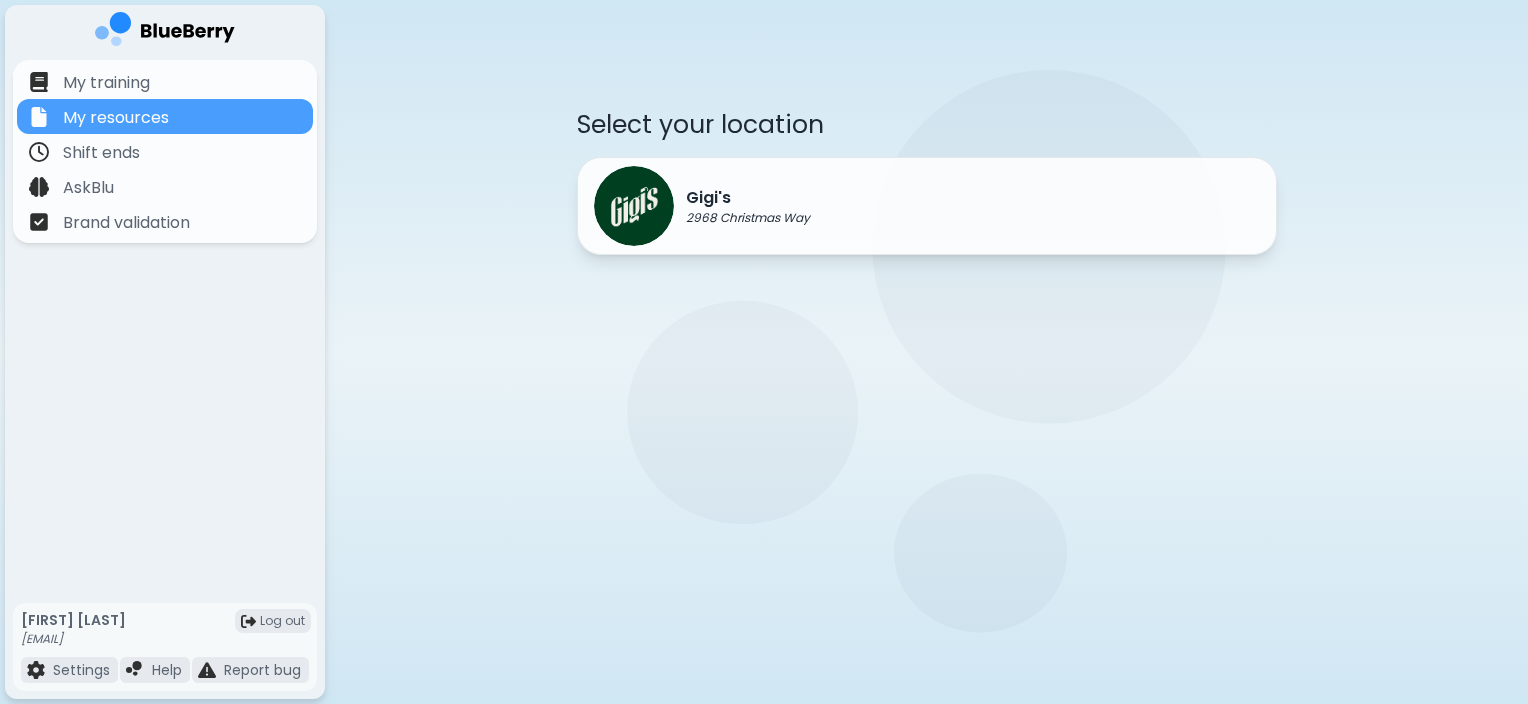 click on "Gigi's" at bounding box center (748, 198) 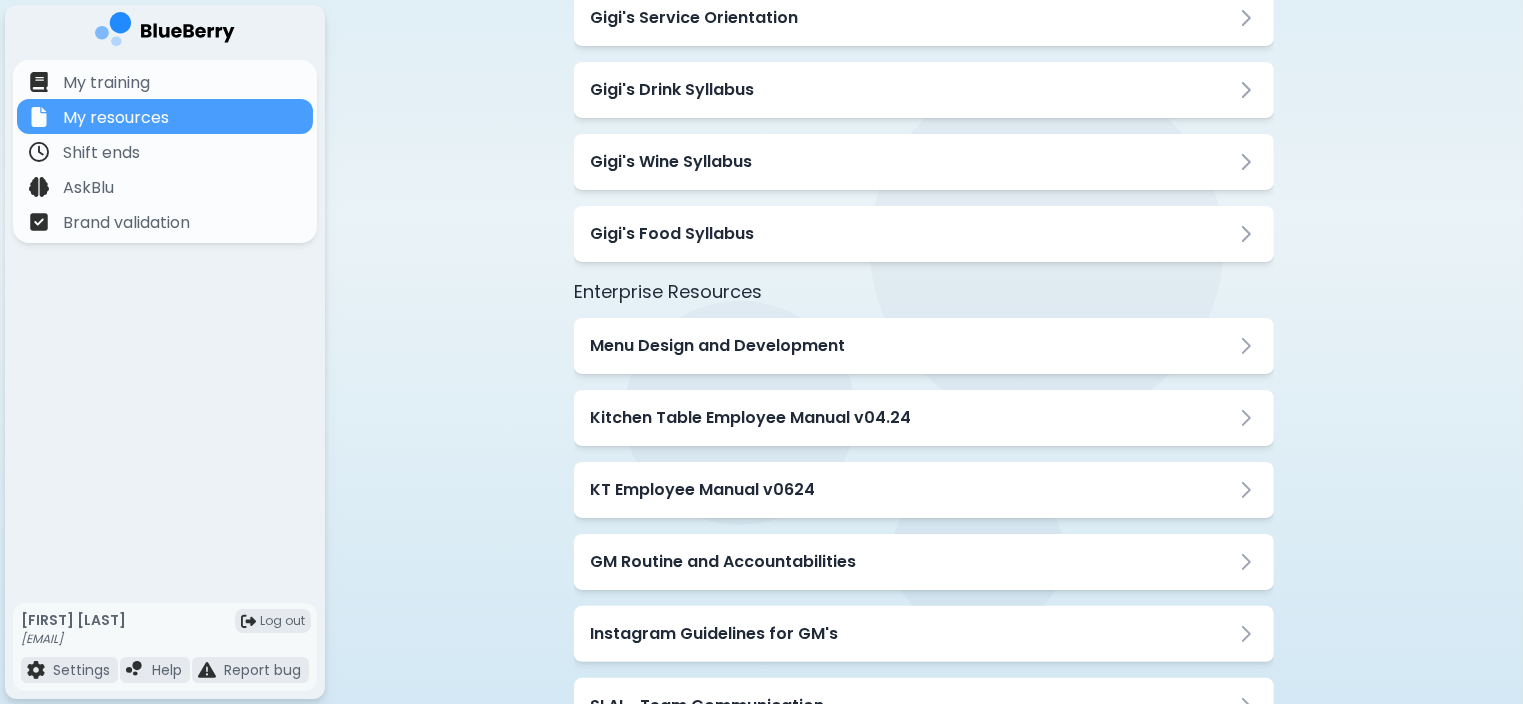 scroll, scrollTop: 432, scrollLeft: 0, axis: vertical 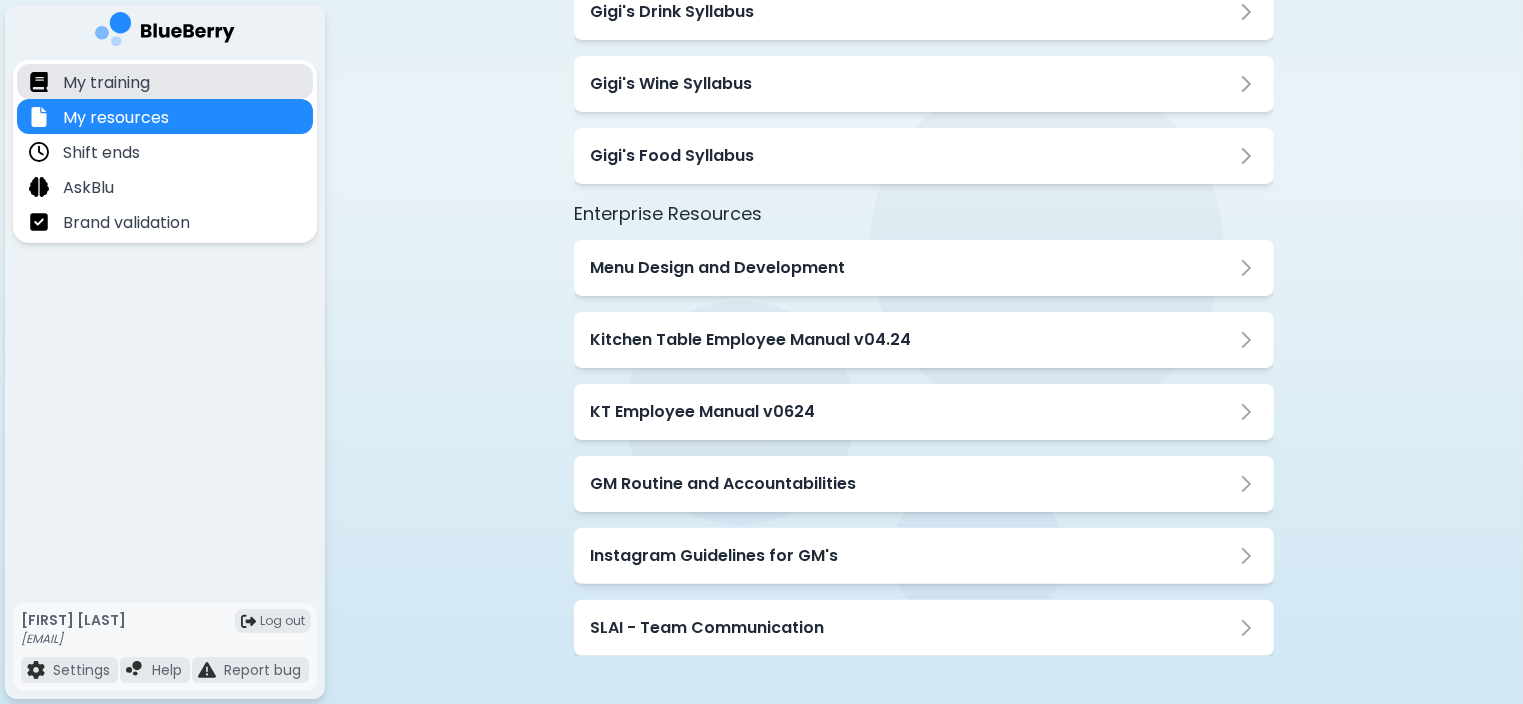 click on "My training" at bounding box center [165, 81] 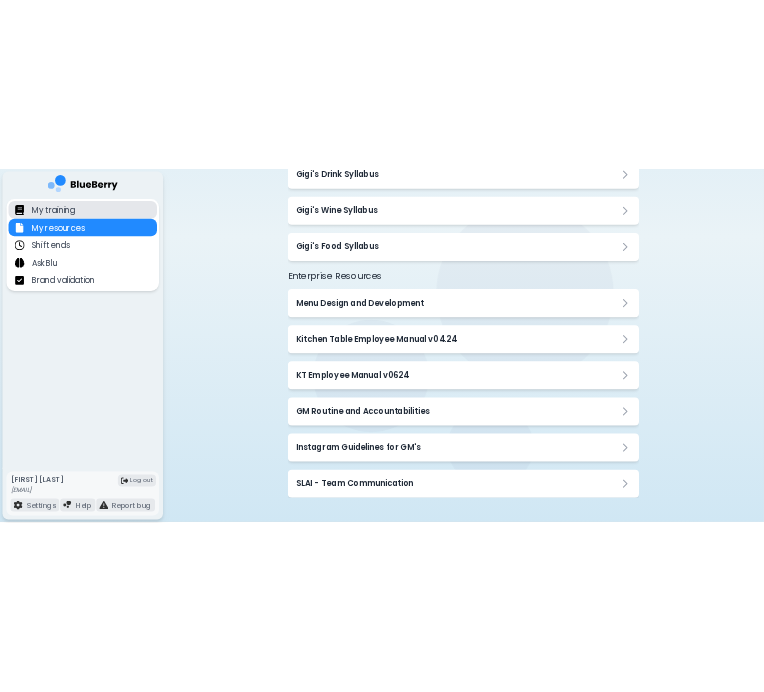 scroll, scrollTop: 0, scrollLeft: 0, axis: both 